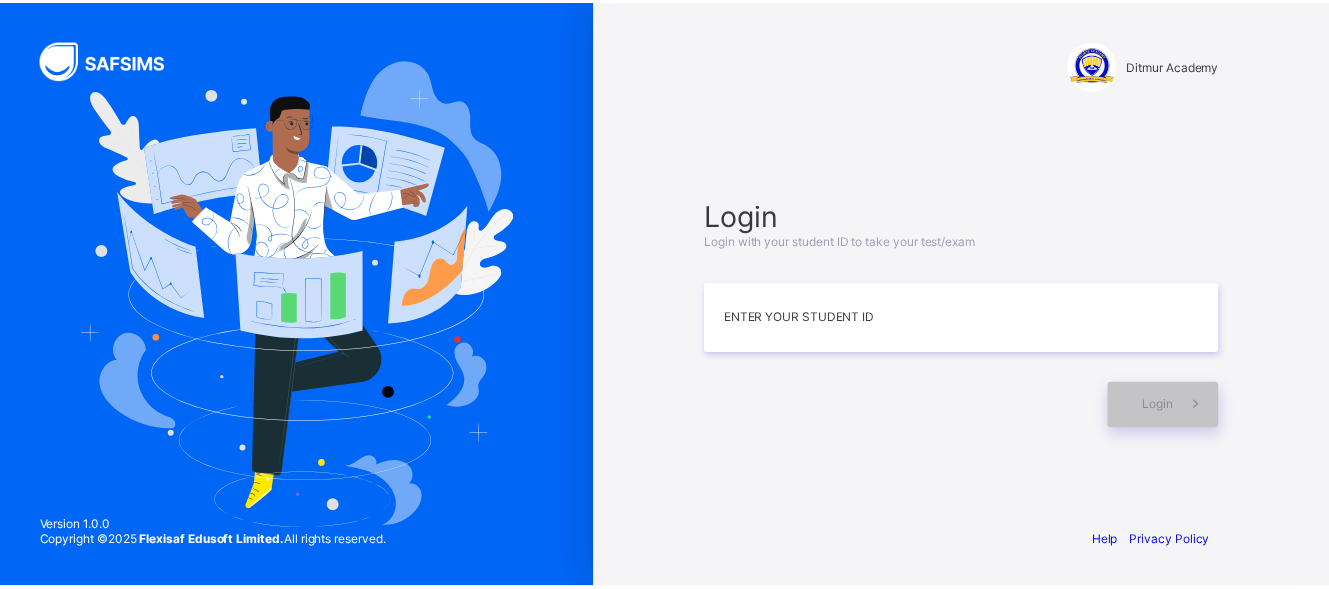 scroll, scrollTop: 0, scrollLeft: 0, axis: both 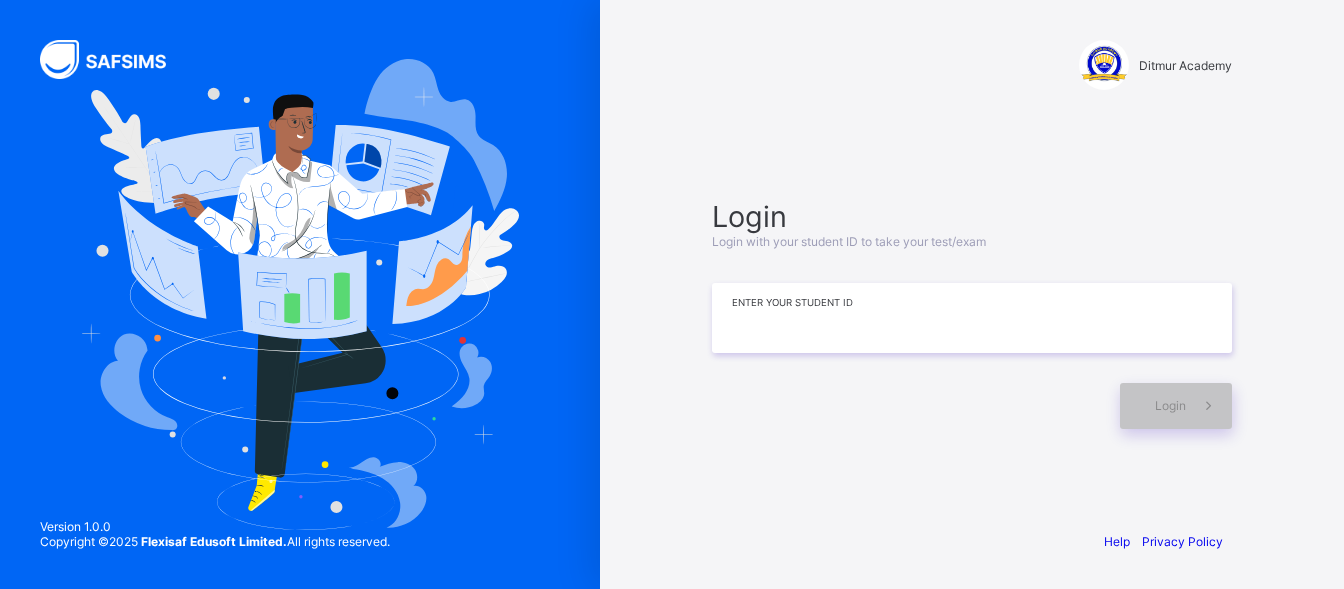 click at bounding box center (972, 318) 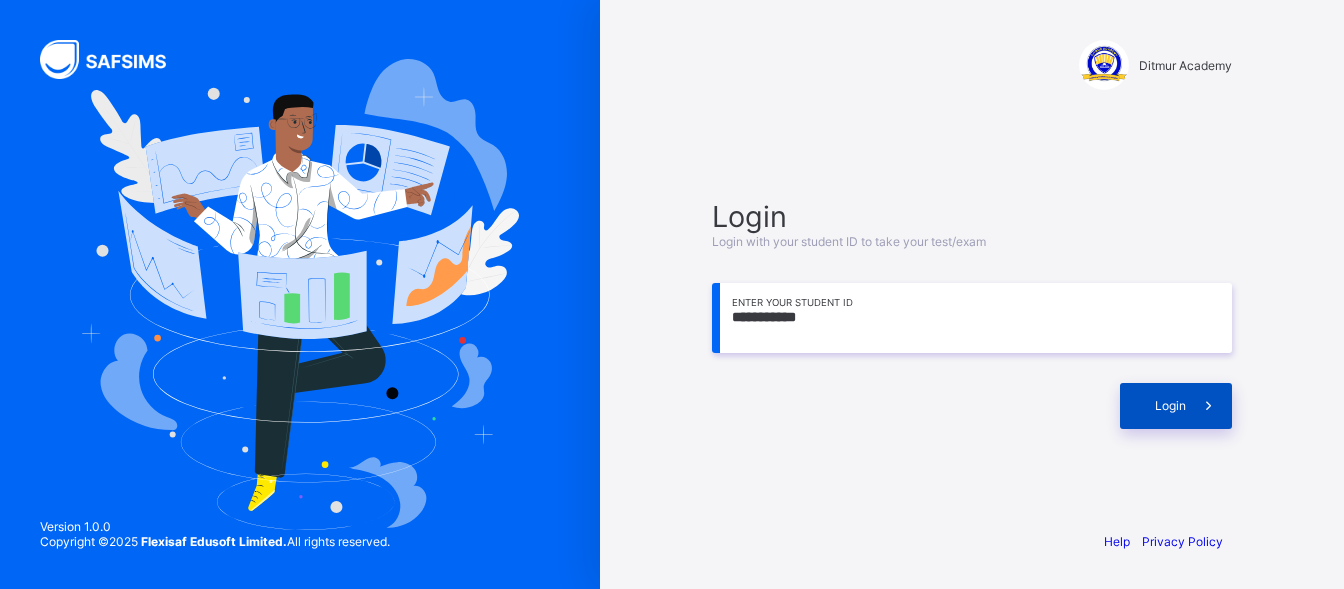 type on "**********" 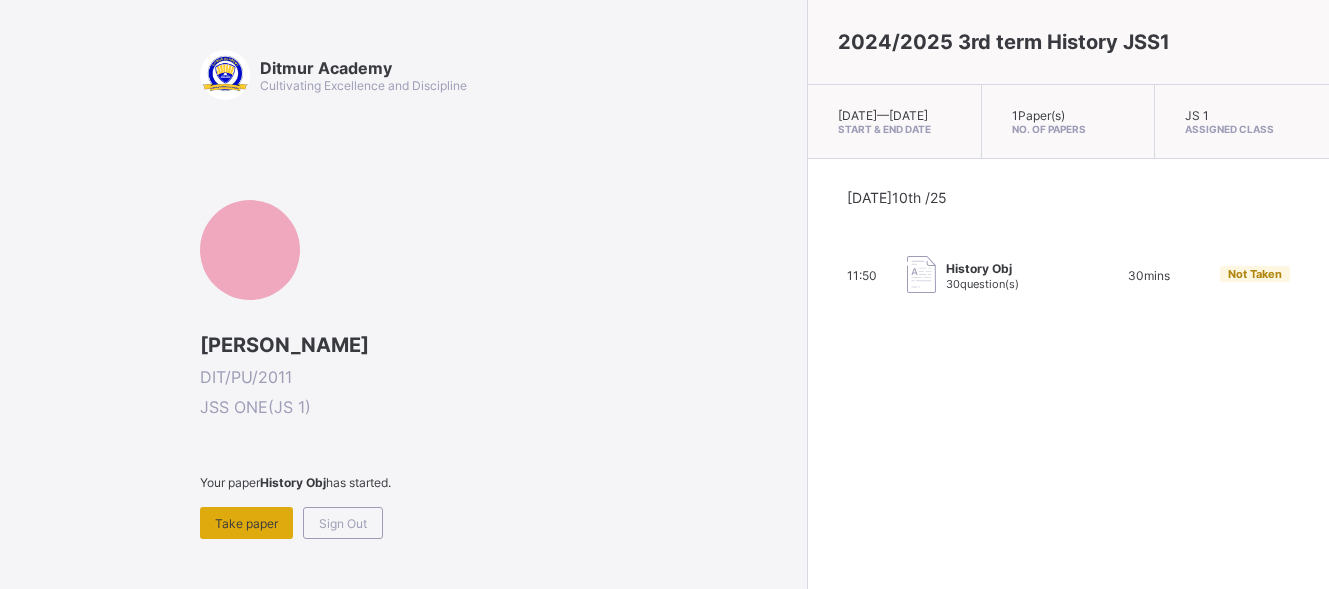 click on "Take paper" at bounding box center [246, 523] 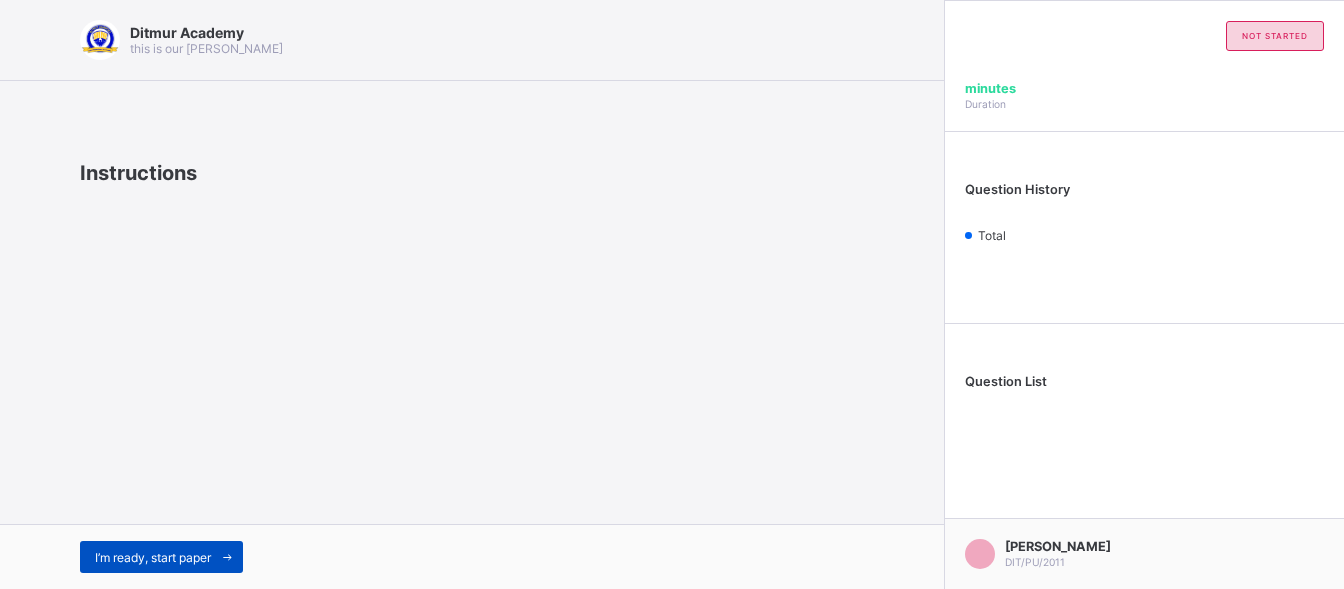 click on "I’m ready, start paper" at bounding box center [153, 557] 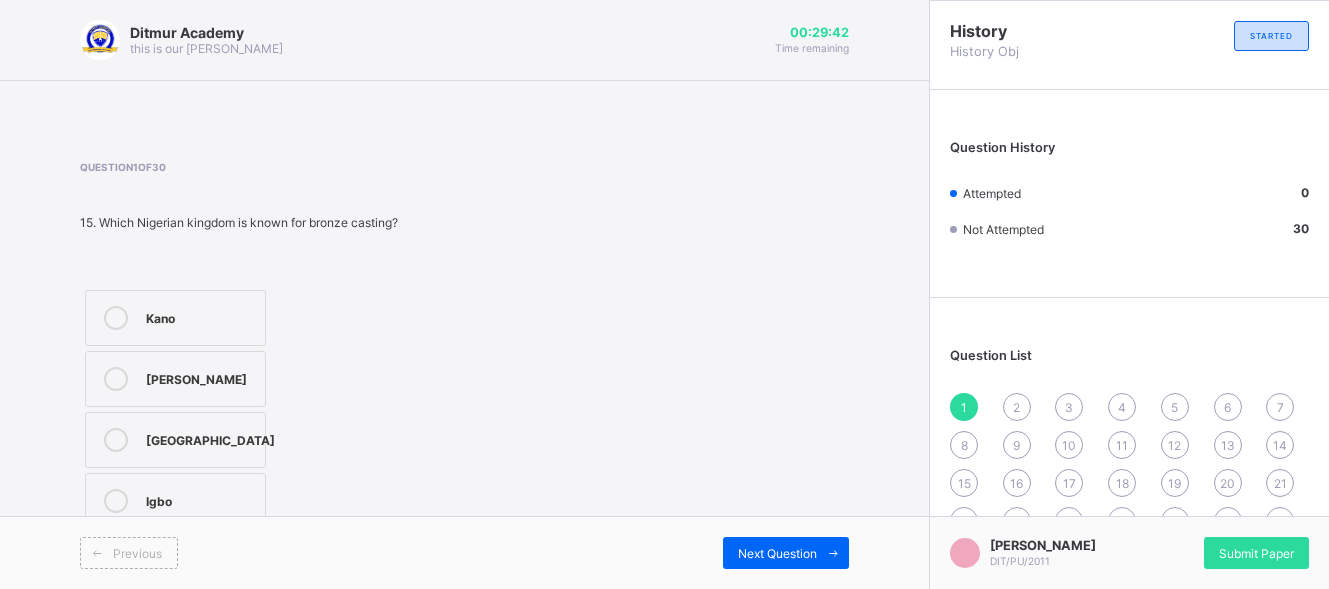 click on "Benin" at bounding box center (175, 440) 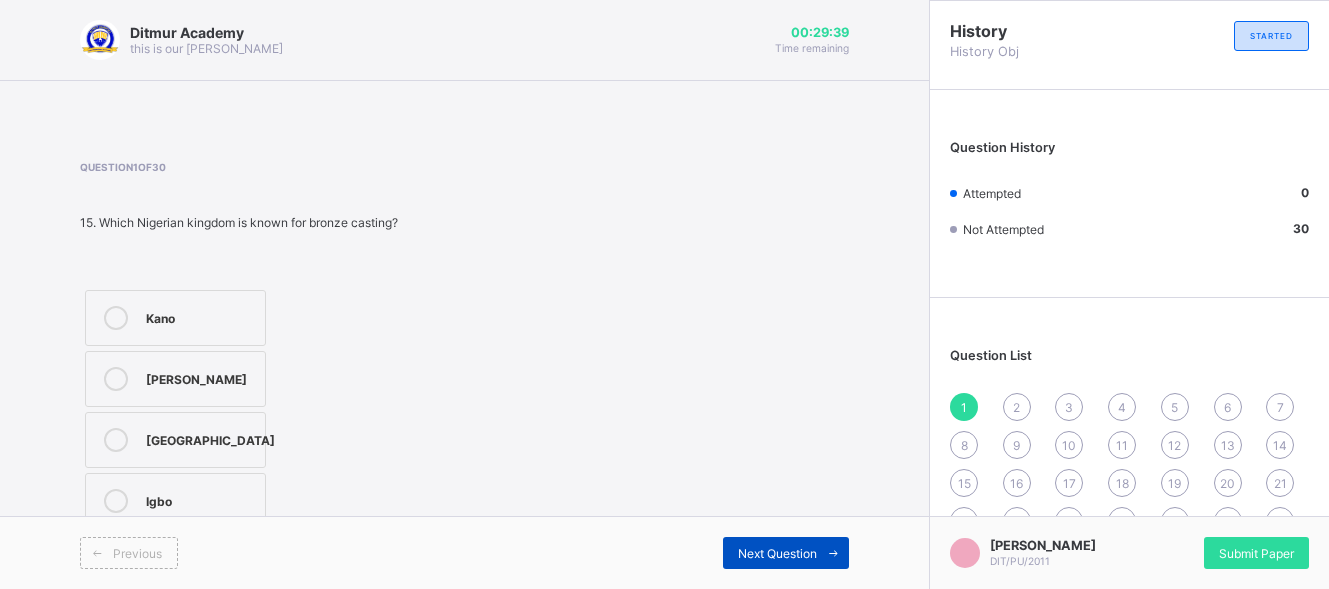 click on "Next Question" at bounding box center [777, 553] 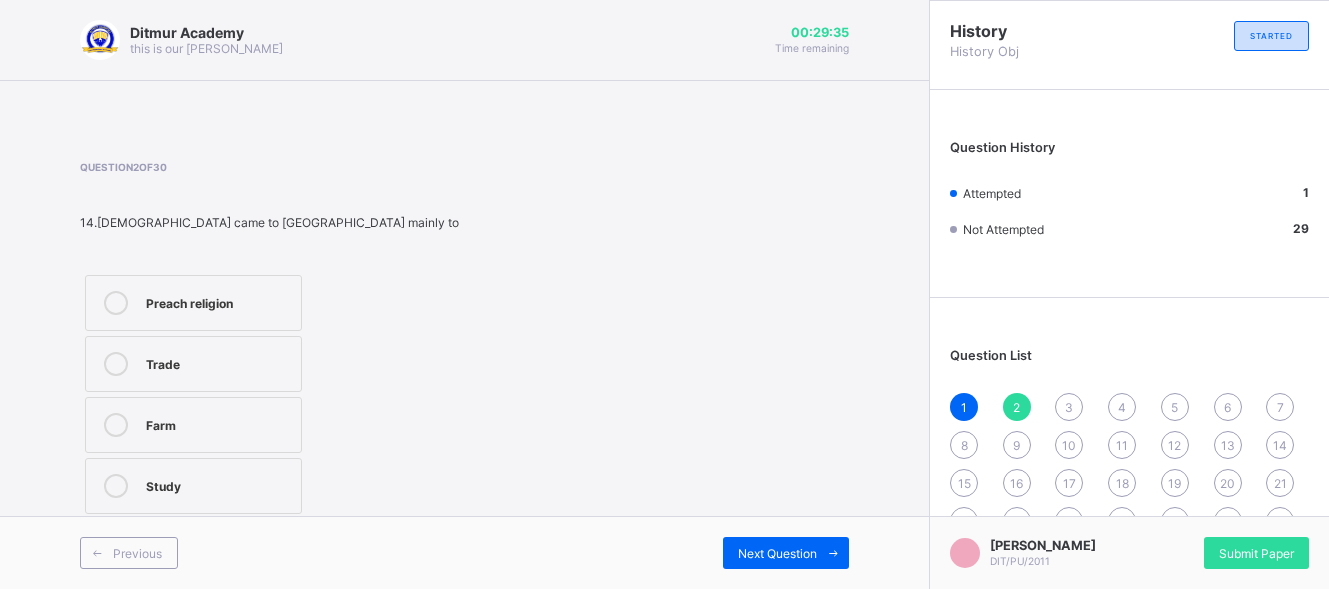 click on "1" at bounding box center (964, 407) 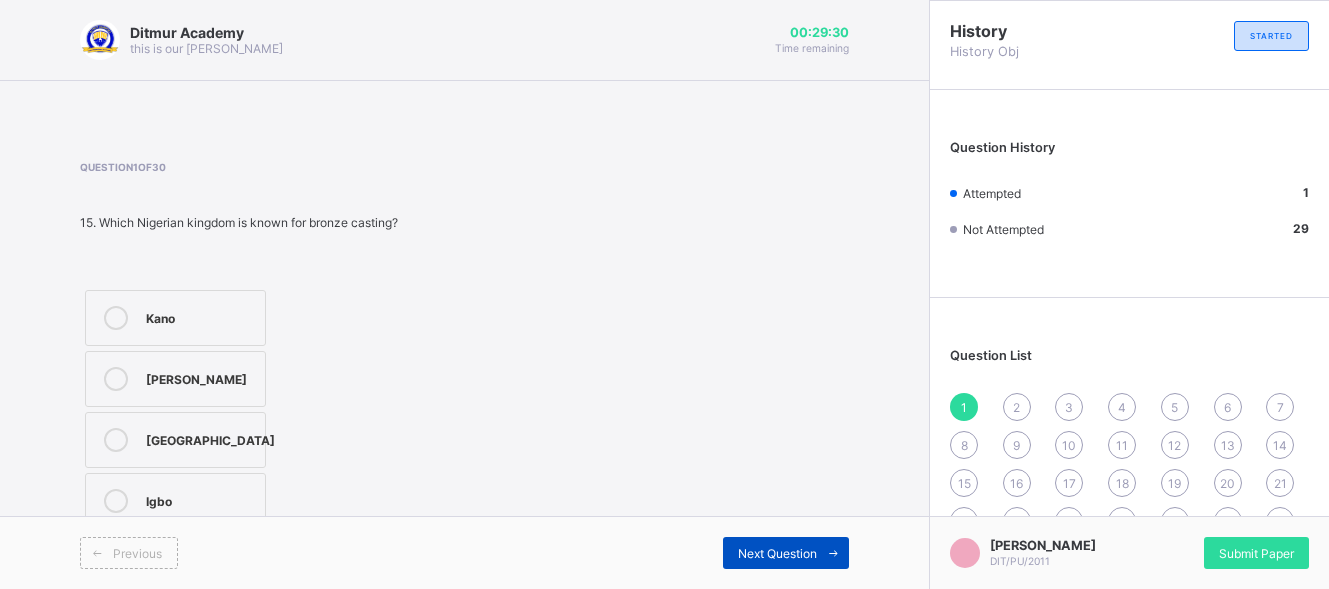 click on "Next Question" at bounding box center (786, 553) 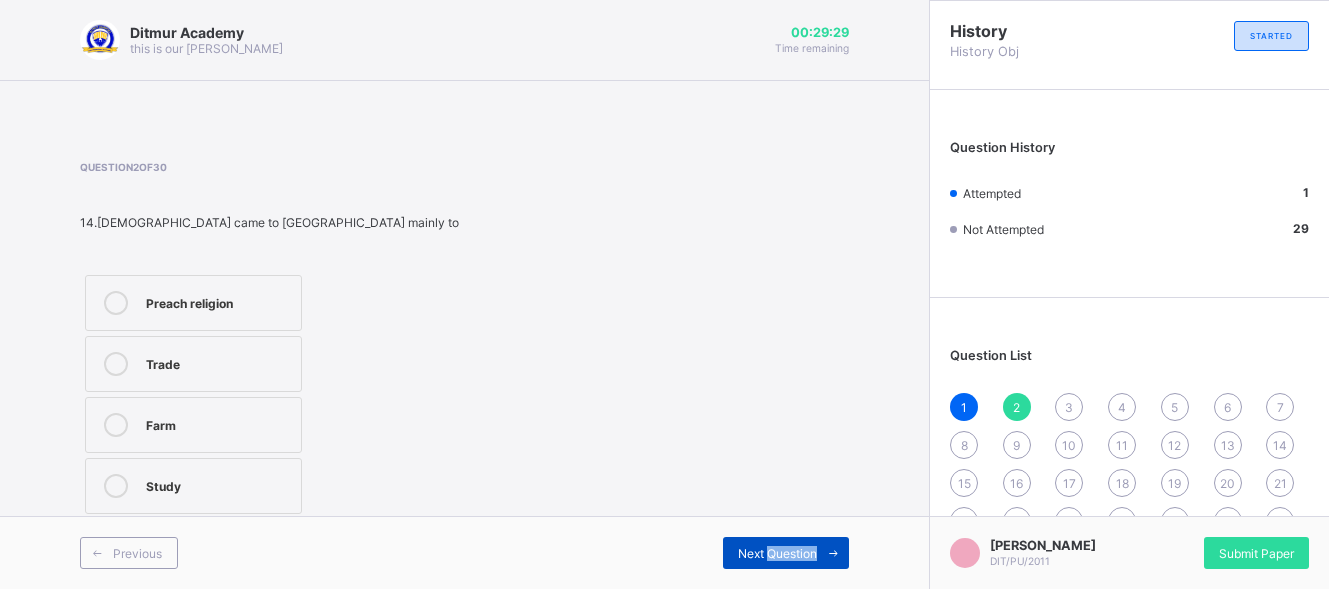 click on "Next Question" at bounding box center (786, 553) 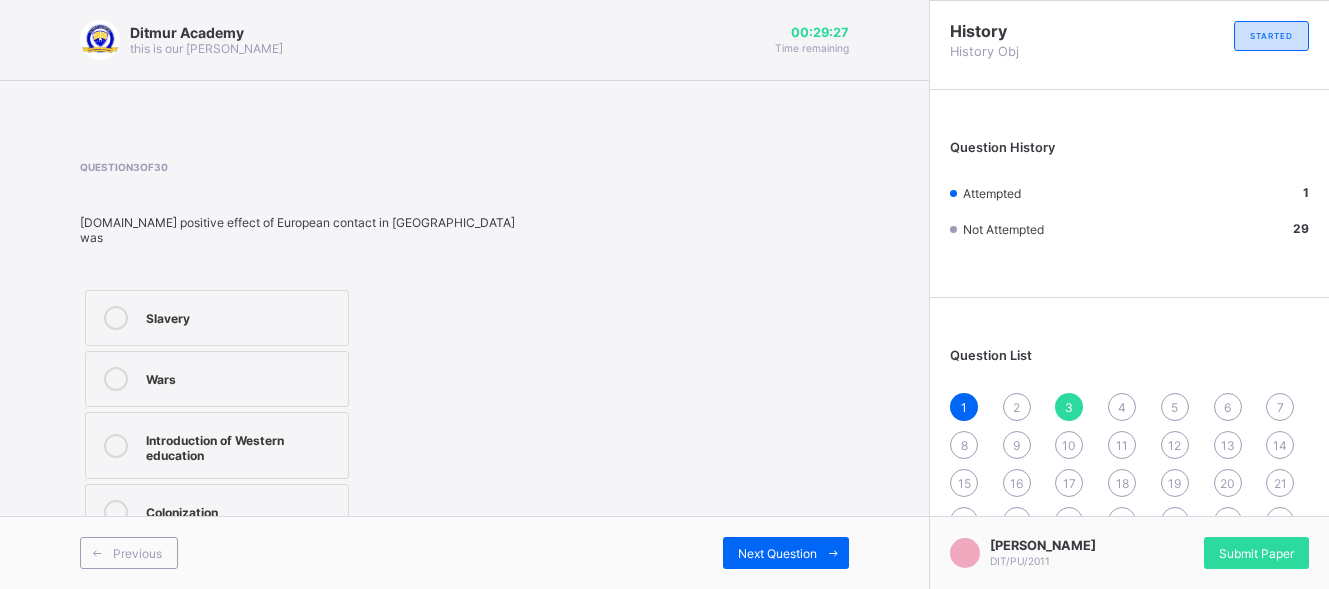click on "2" at bounding box center [1017, 407] 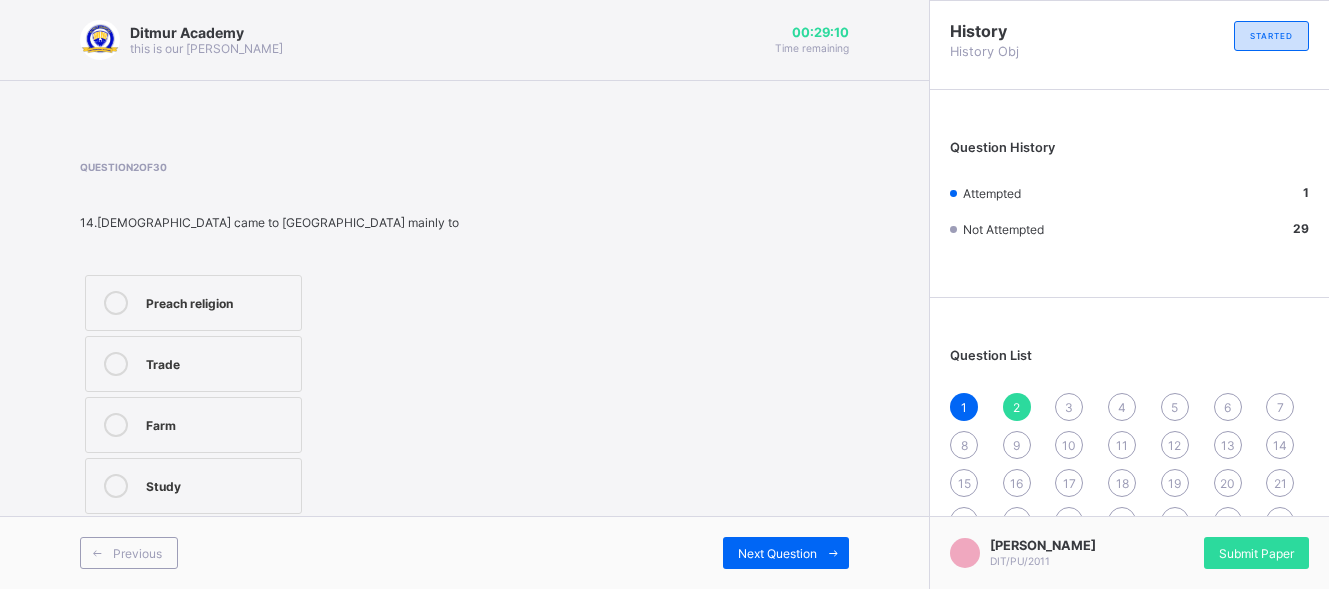 drag, startPoint x: 300, startPoint y: 344, endPoint x: 158, endPoint y: 370, distance: 144.36066 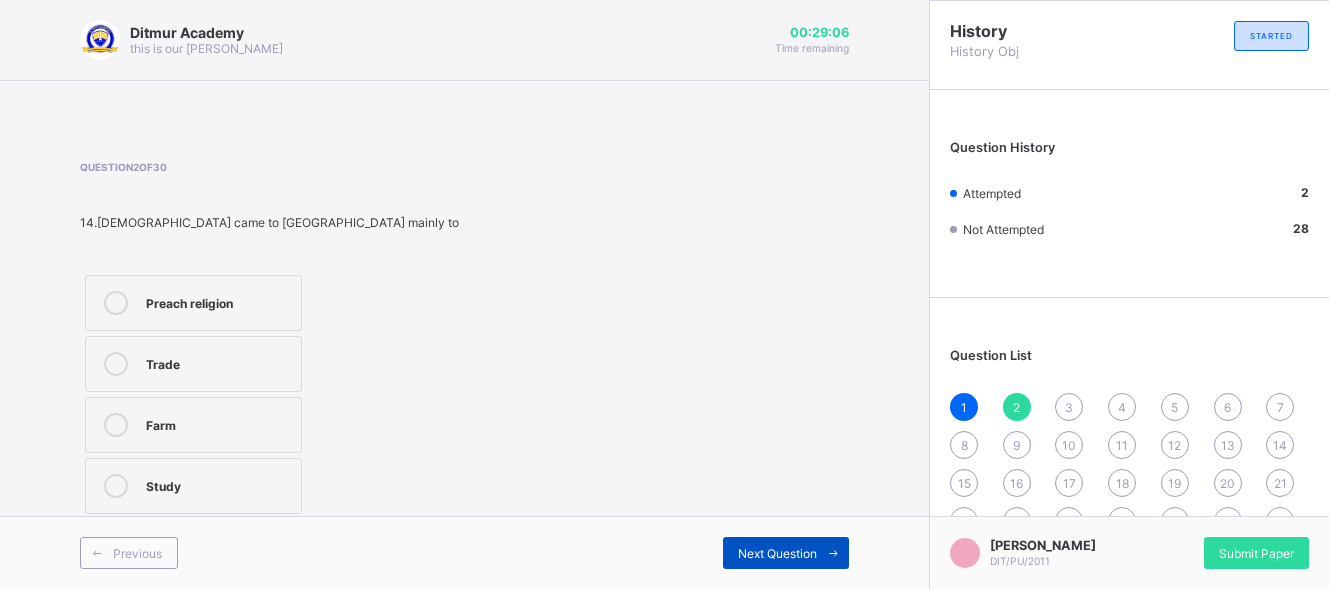 click on "Next Question" at bounding box center (777, 553) 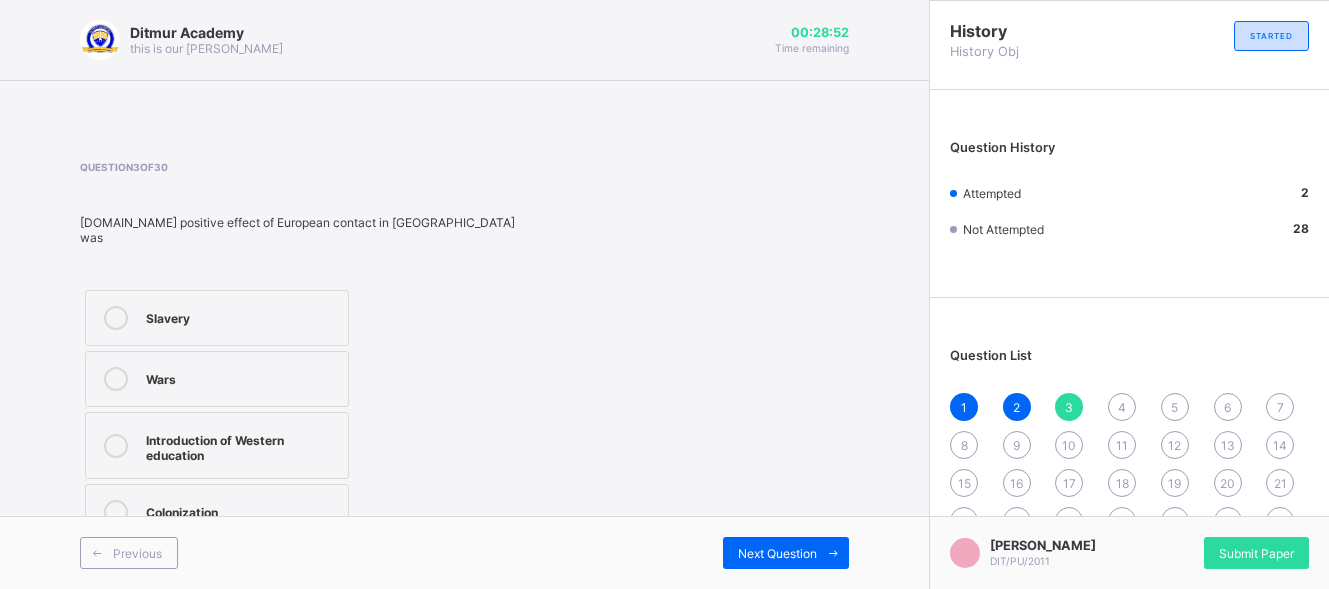 click on "Slavery" at bounding box center (217, 318) 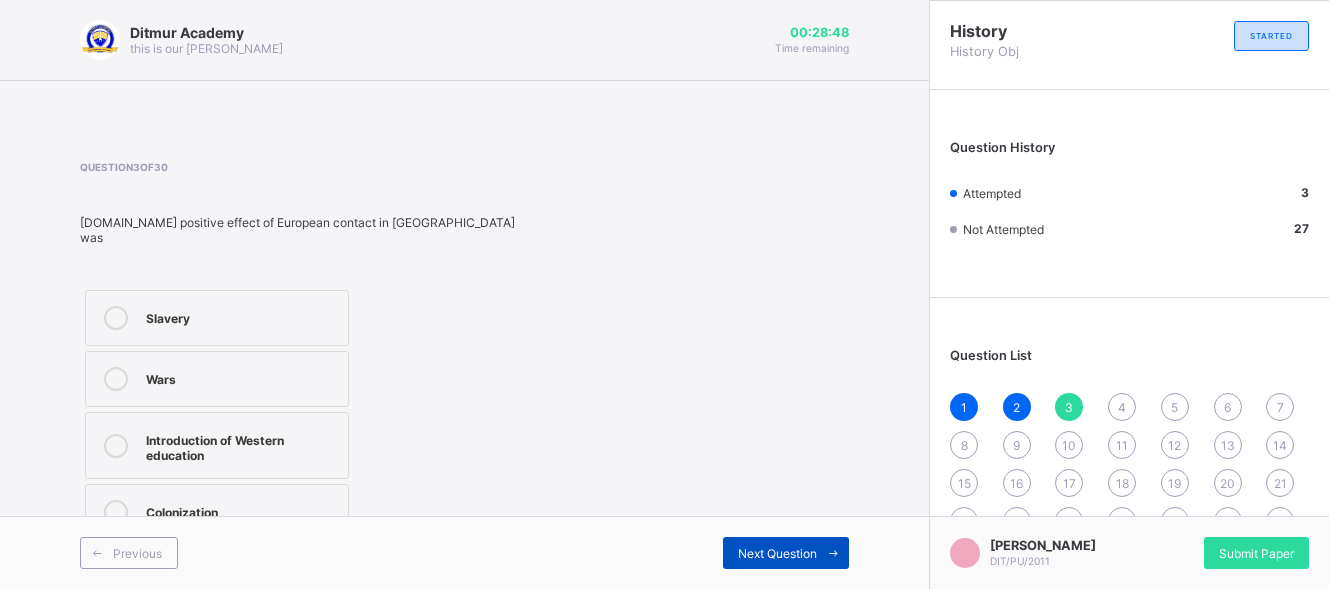 click on "Next Question" at bounding box center [786, 553] 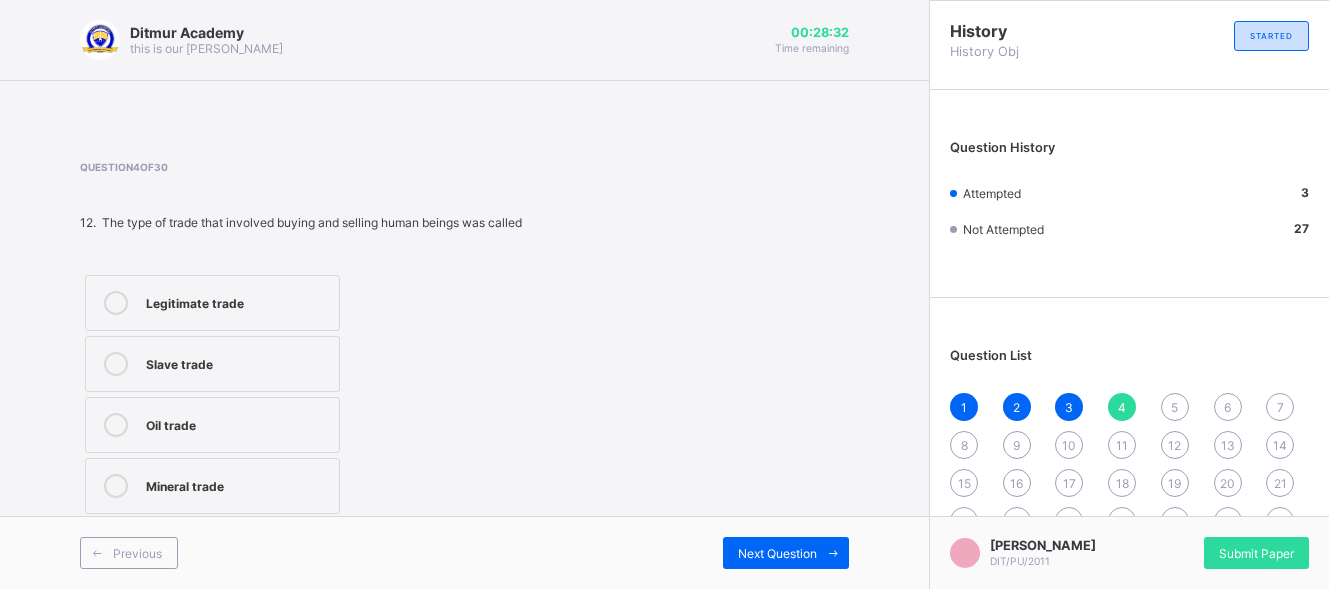 click on "Slave trade" at bounding box center (237, 362) 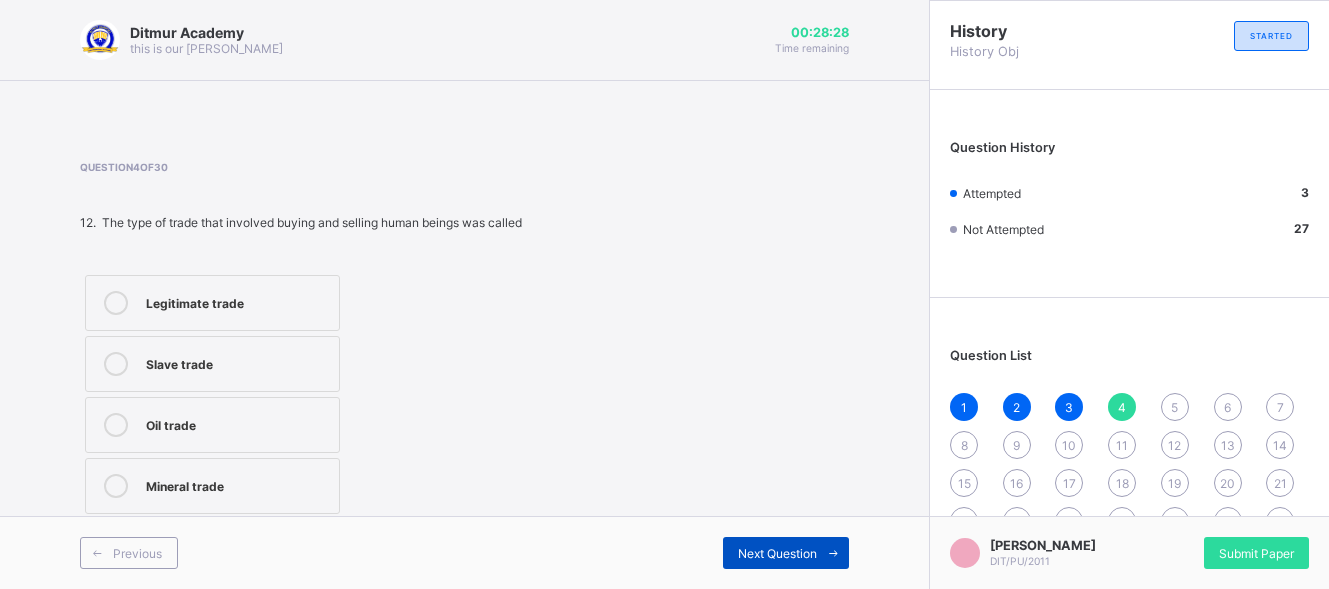 click on "Next Question" at bounding box center (786, 553) 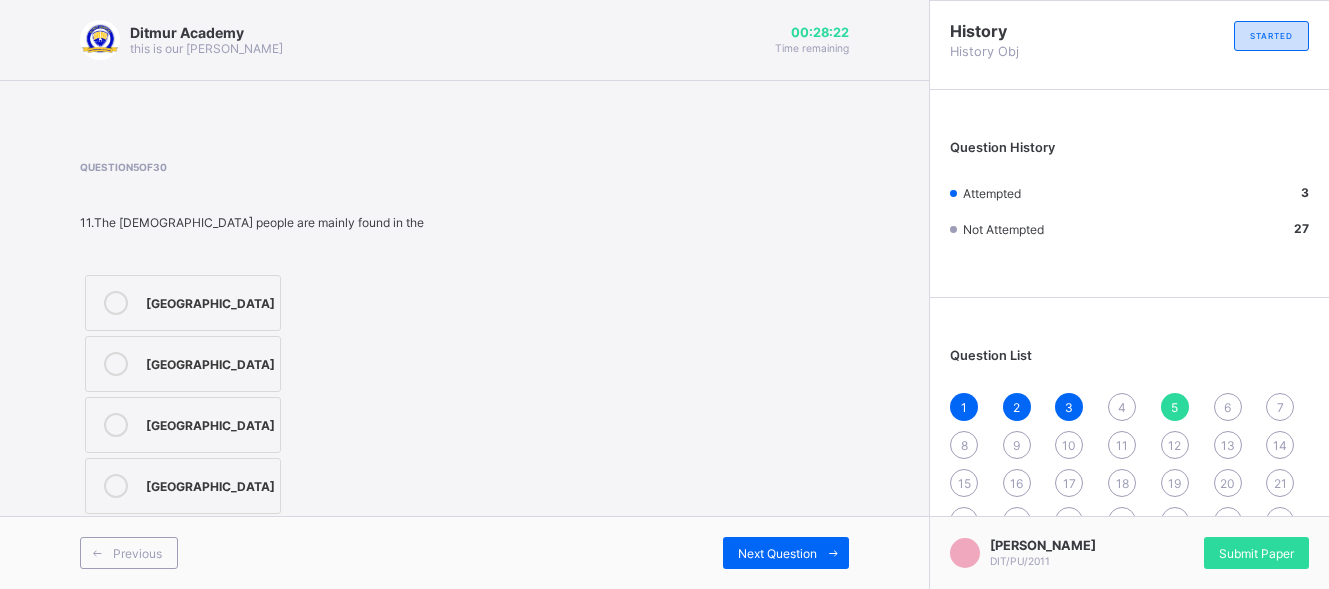 click on "4" at bounding box center (1122, 407) 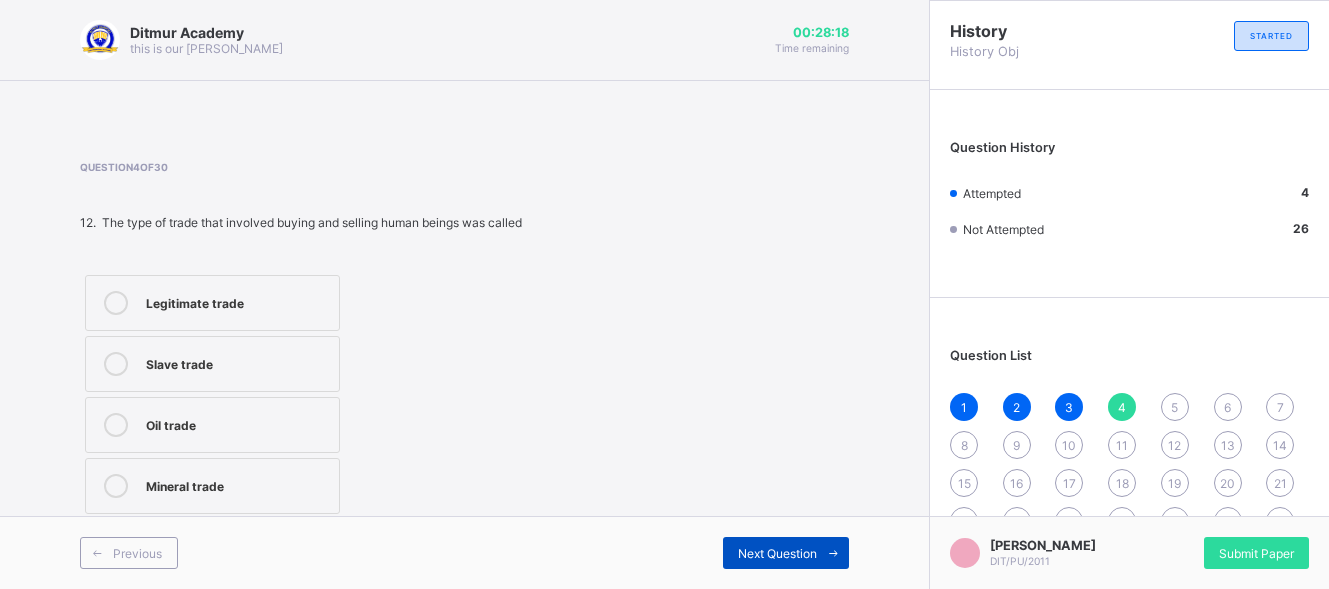 click on "Next Question" at bounding box center (777, 553) 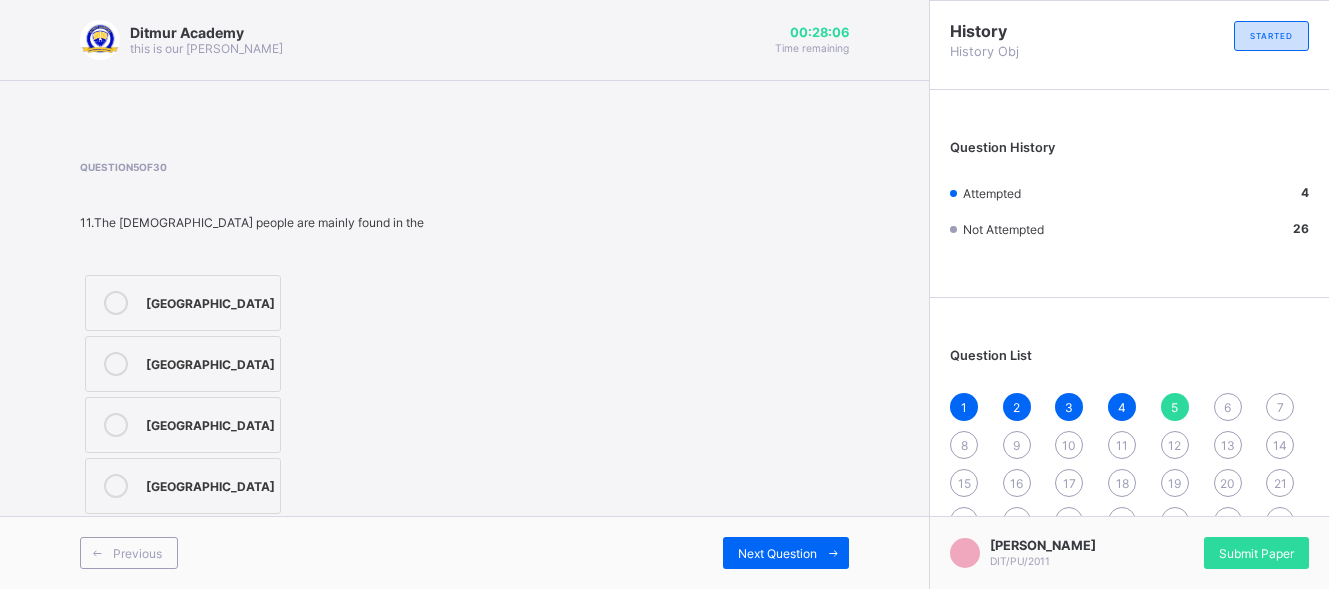 drag, startPoint x: 756, startPoint y: 538, endPoint x: 468, endPoint y: 329, distance: 355.84406 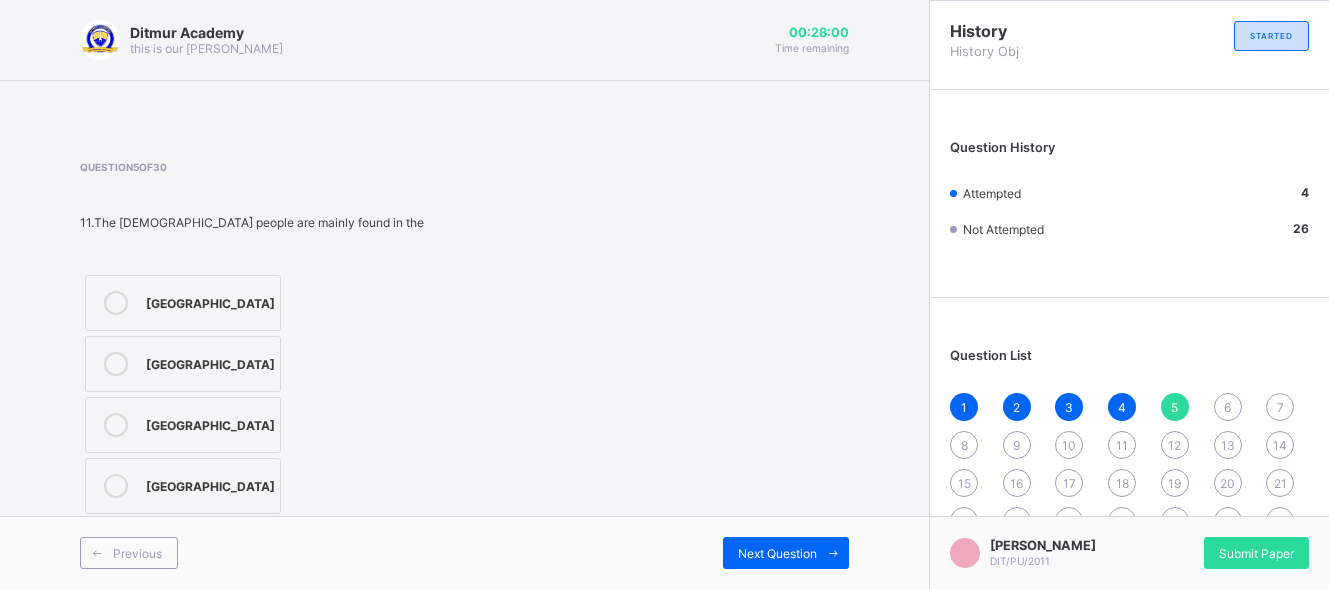 drag, startPoint x: 317, startPoint y: 386, endPoint x: 234, endPoint y: 358, distance: 87.595665 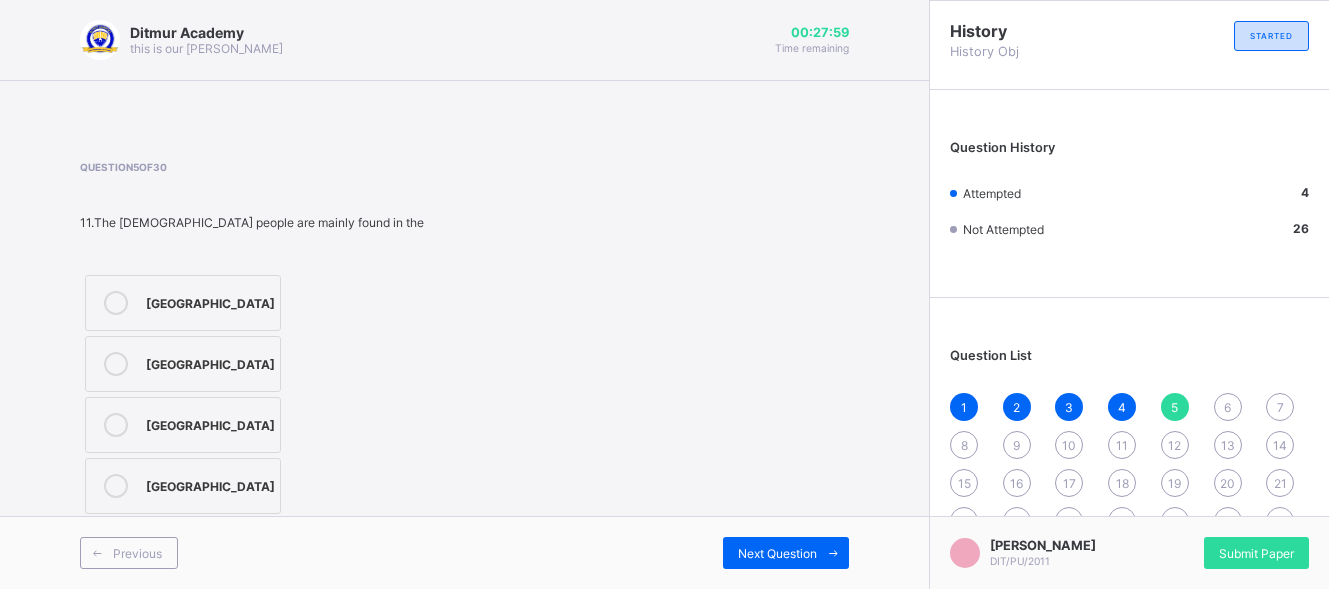 drag, startPoint x: 234, startPoint y: 358, endPoint x: 213, endPoint y: 407, distance: 53.310413 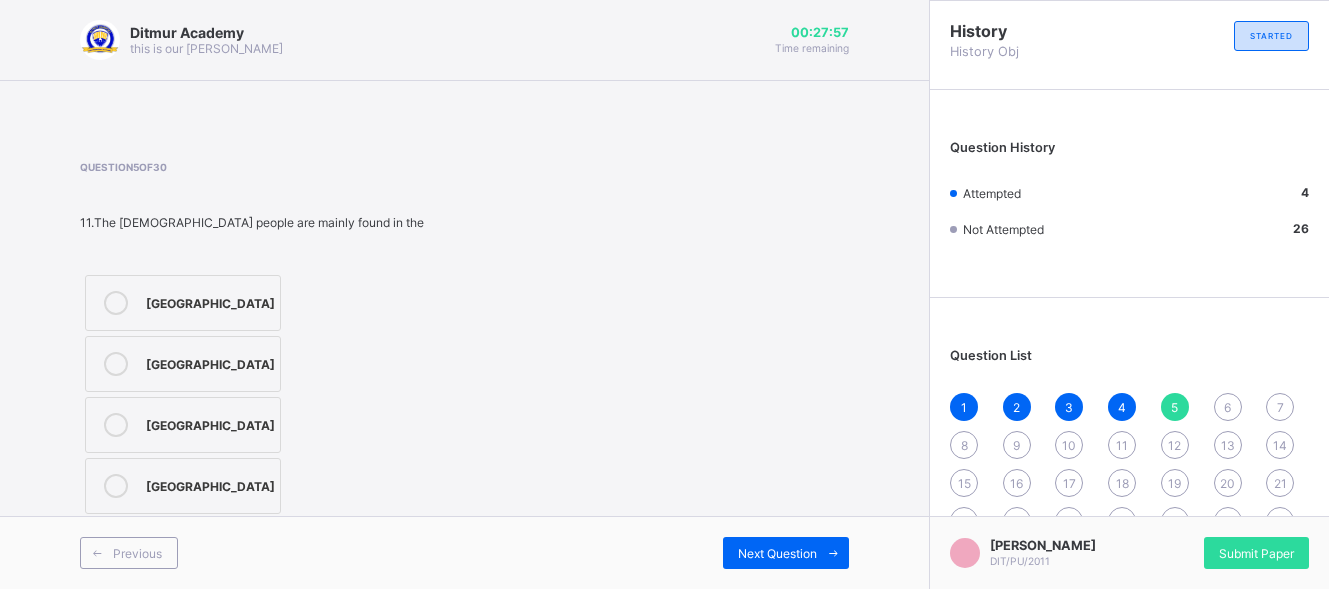 click on "South west" at bounding box center (210, 423) 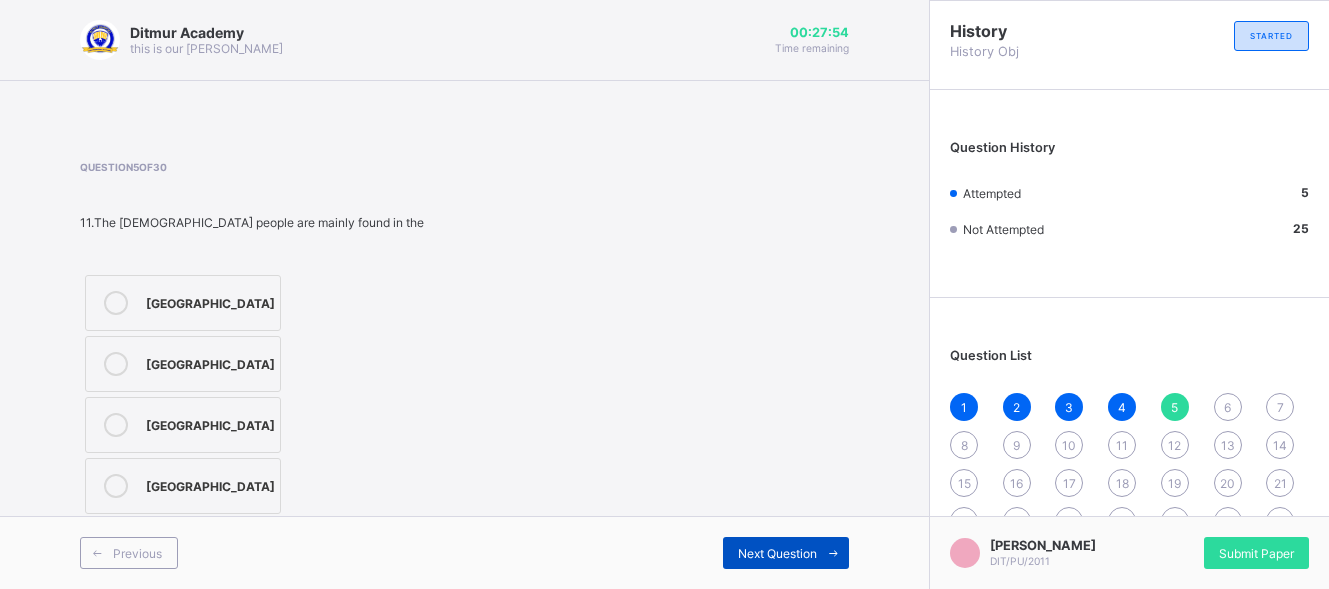 click on "Next Question" at bounding box center [786, 553] 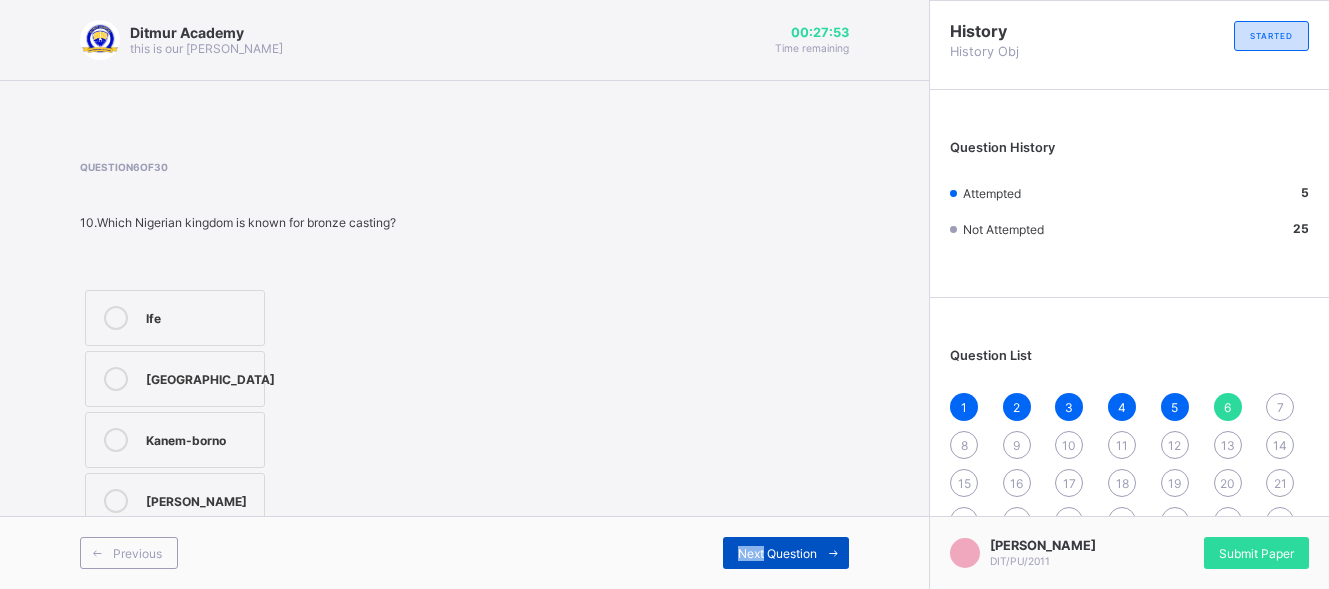 click on "Next Question" at bounding box center (786, 553) 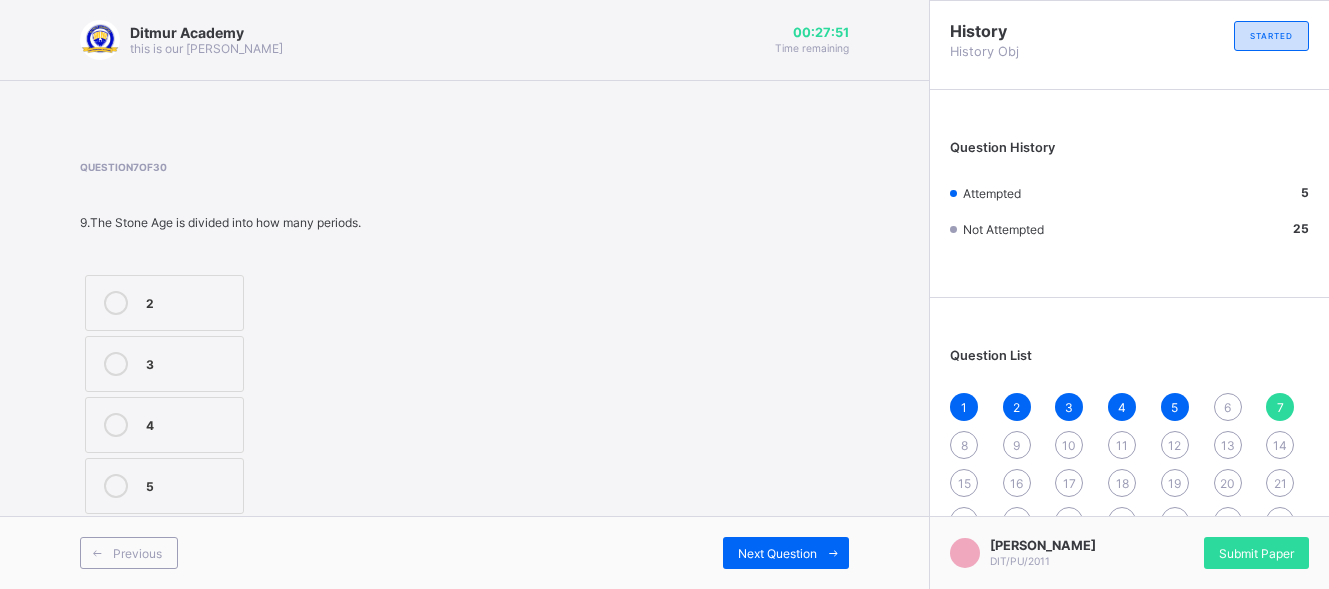 click on "6" at bounding box center [1228, 407] 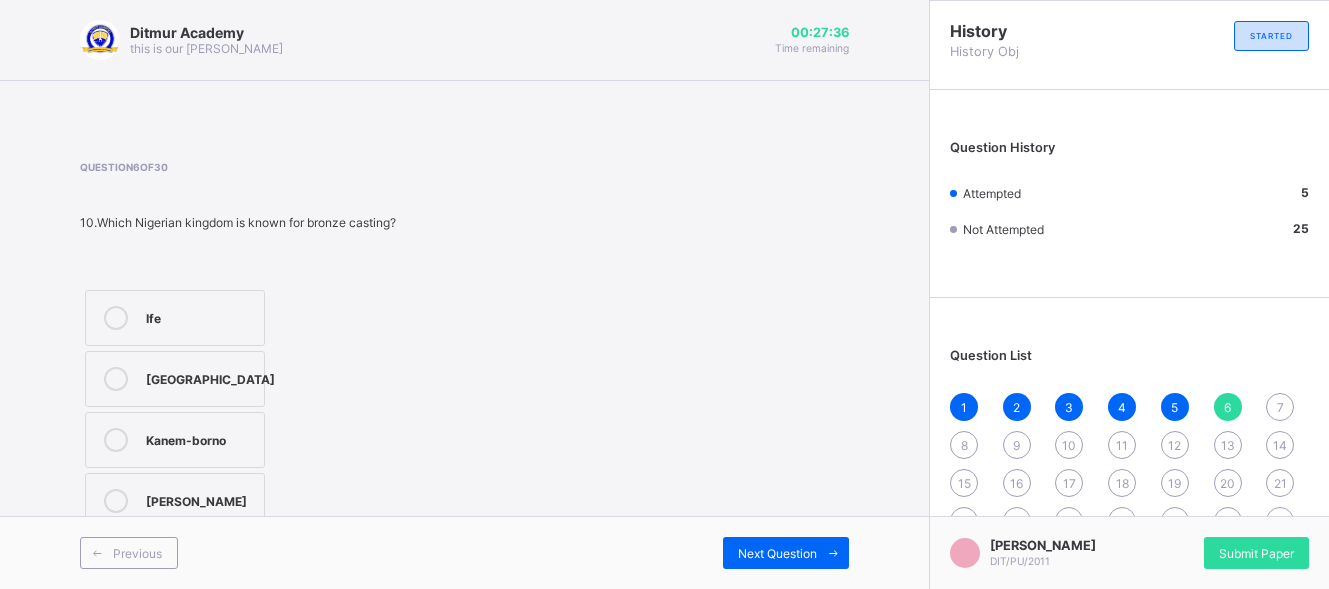 click on "Ife" at bounding box center (200, 316) 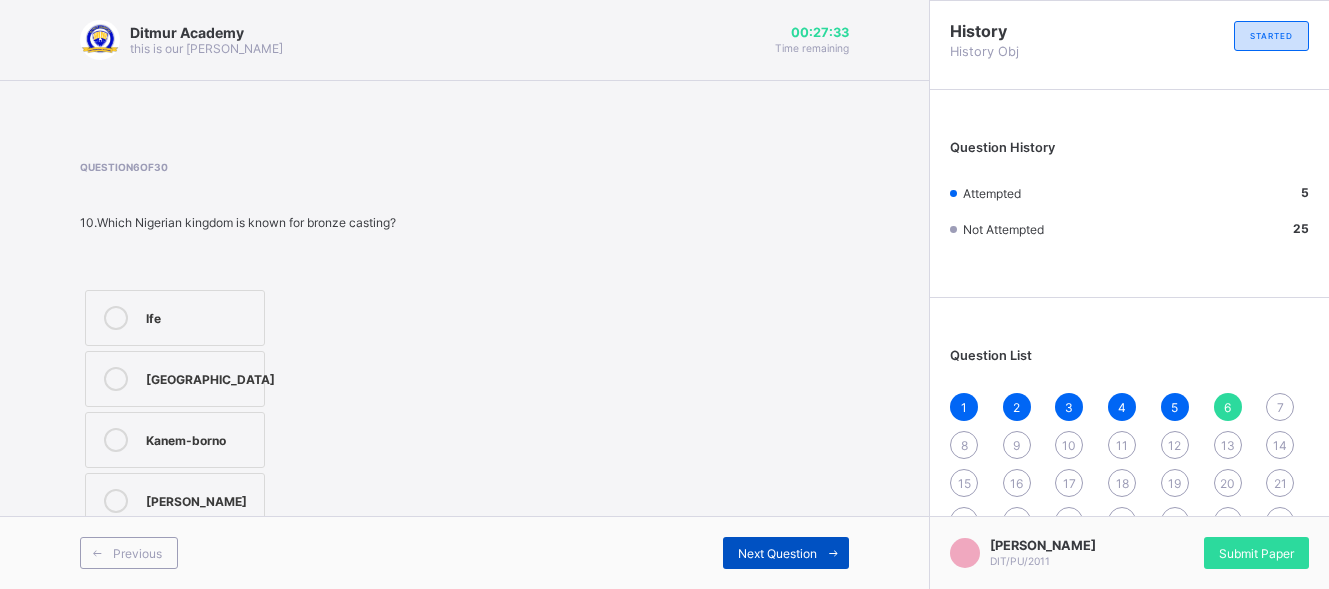 click on "Next Question" at bounding box center (786, 553) 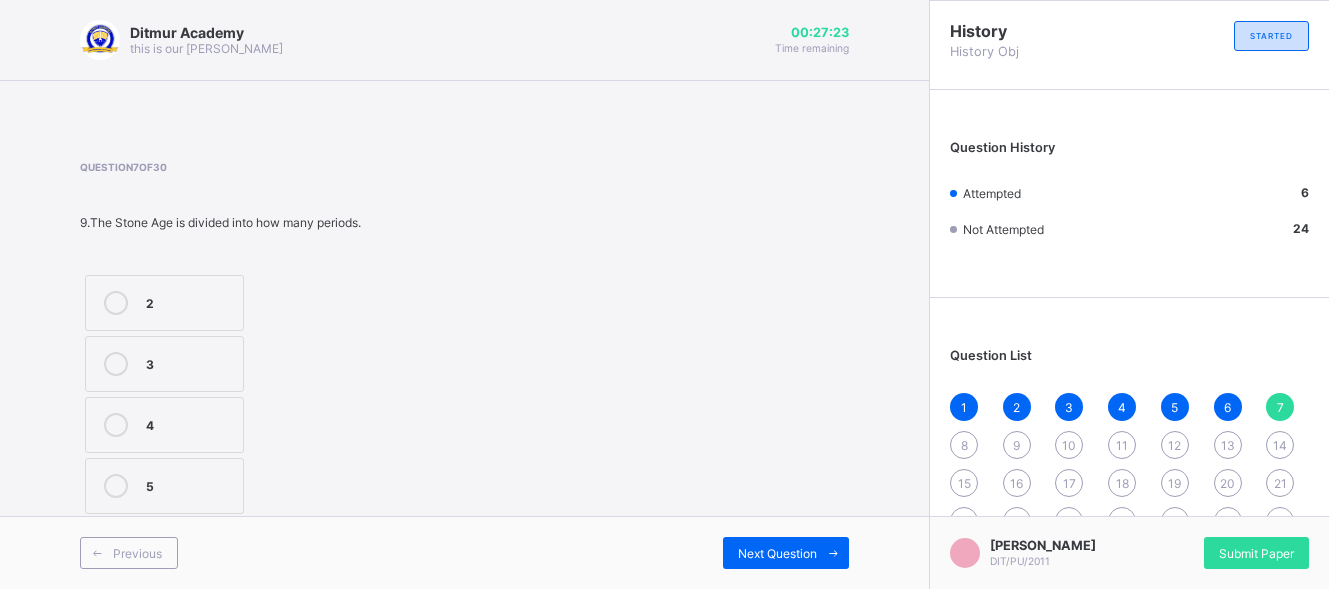 drag, startPoint x: 325, startPoint y: 435, endPoint x: 278, endPoint y: 439, distance: 47.169907 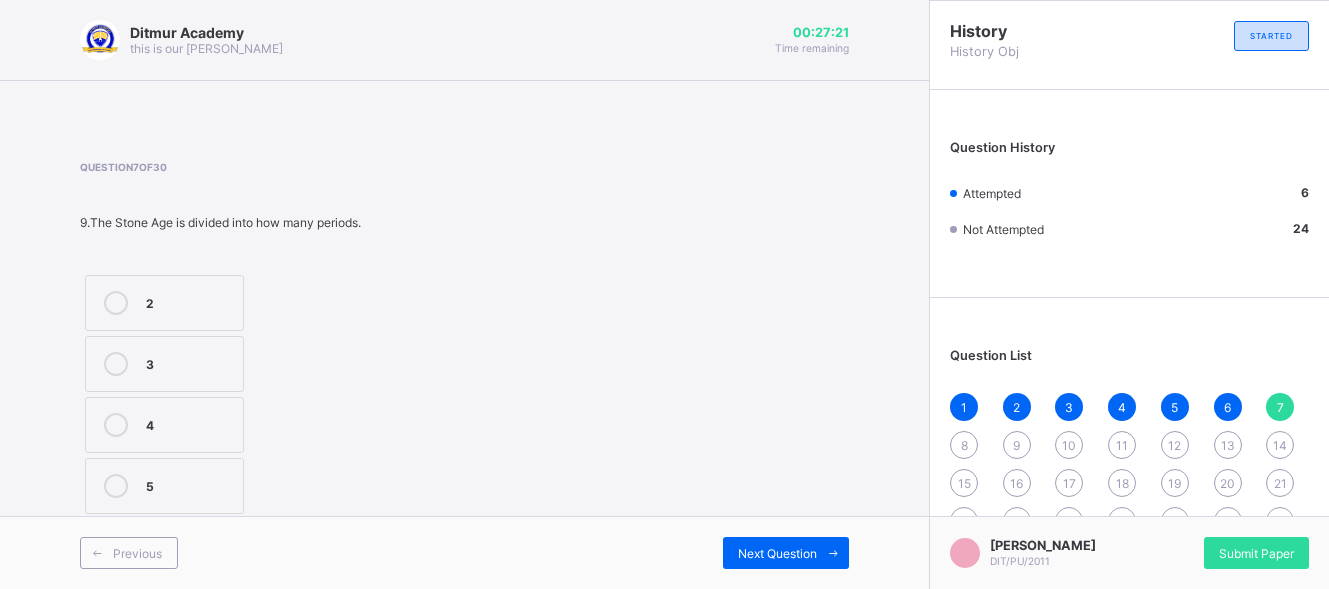 drag, startPoint x: 278, startPoint y: 439, endPoint x: 268, endPoint y: 454, distance: 18.027756 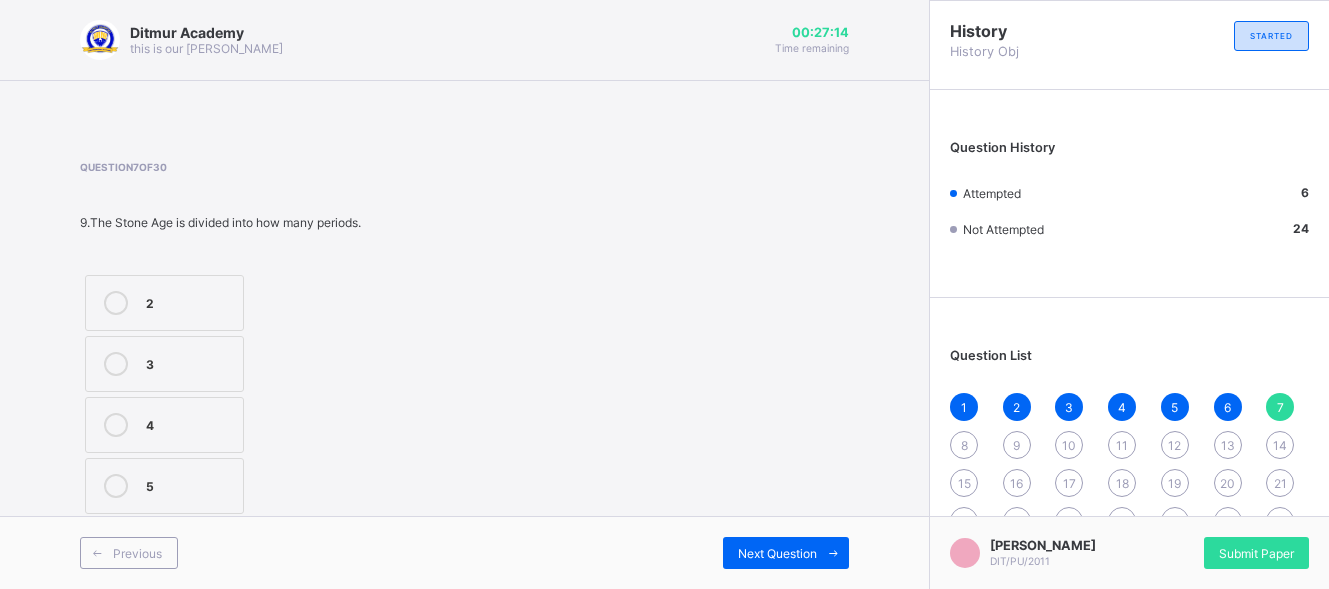 click on "5" at bounding box center [164, 486] 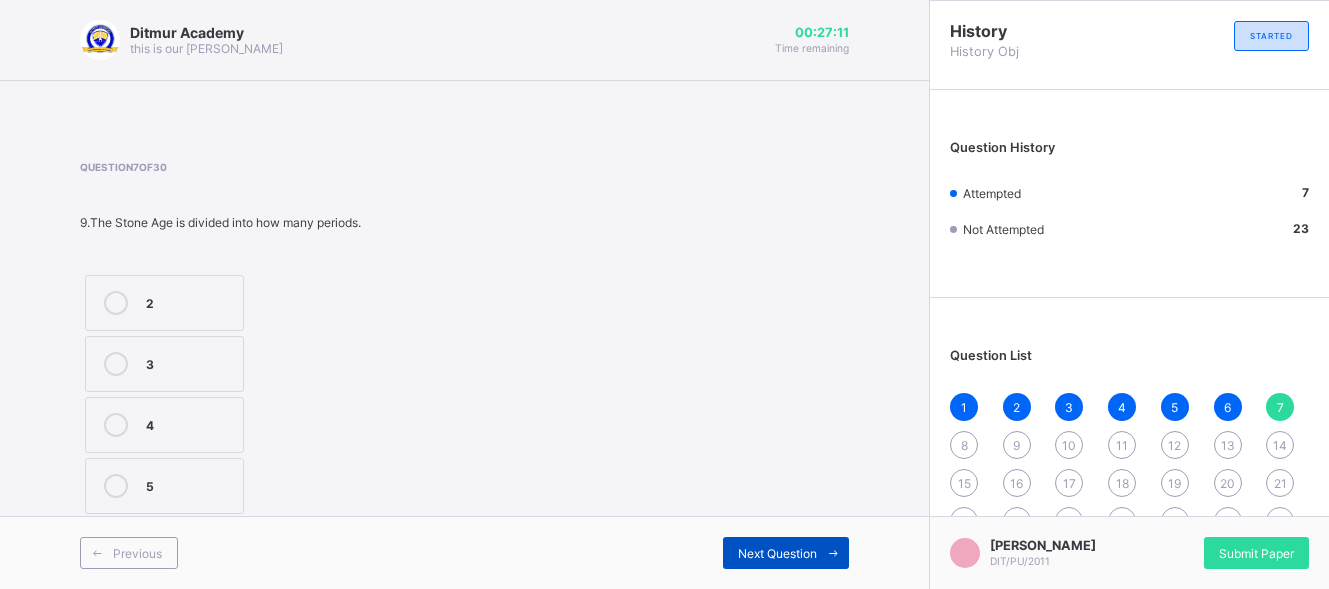 click on "Next Question" at bounding box center (786, 553) 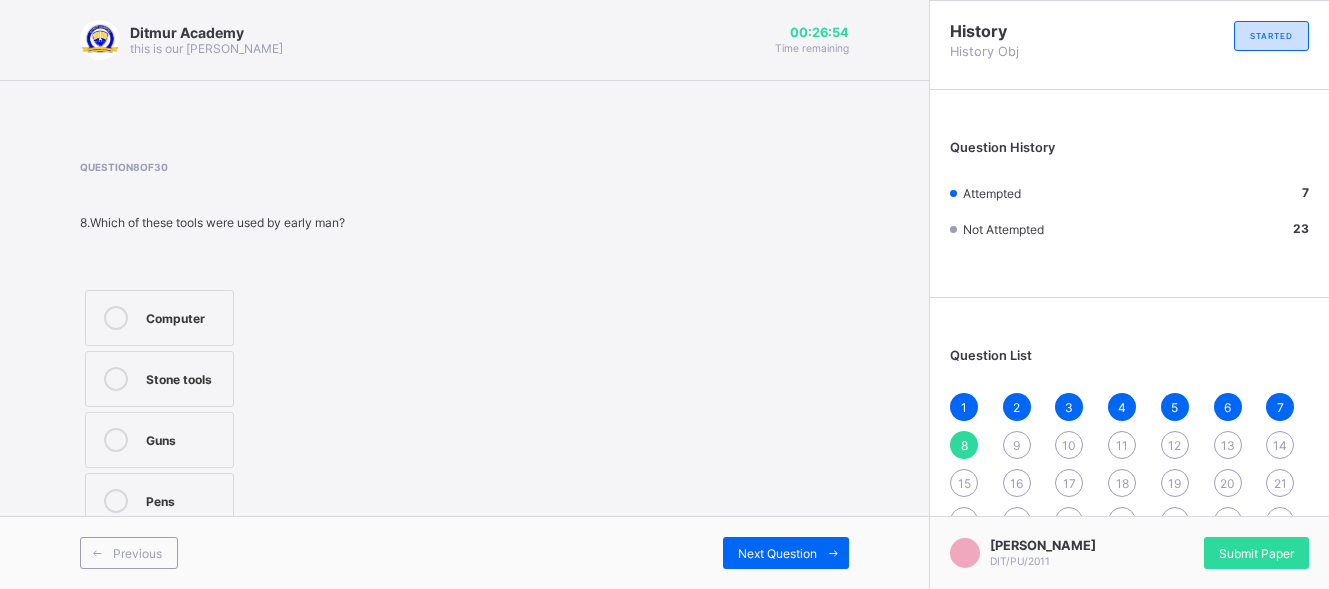 click on "Guns" at bounding box center (184, 438) 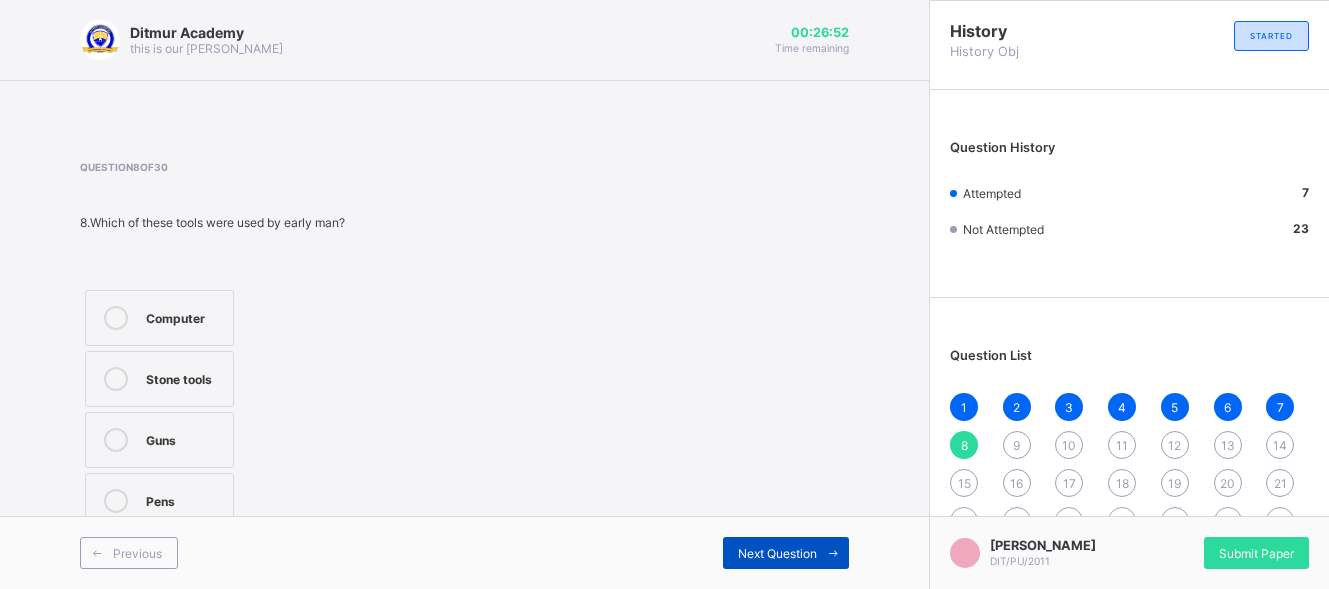 click on "Next Question" at bounding box center [777, 553] 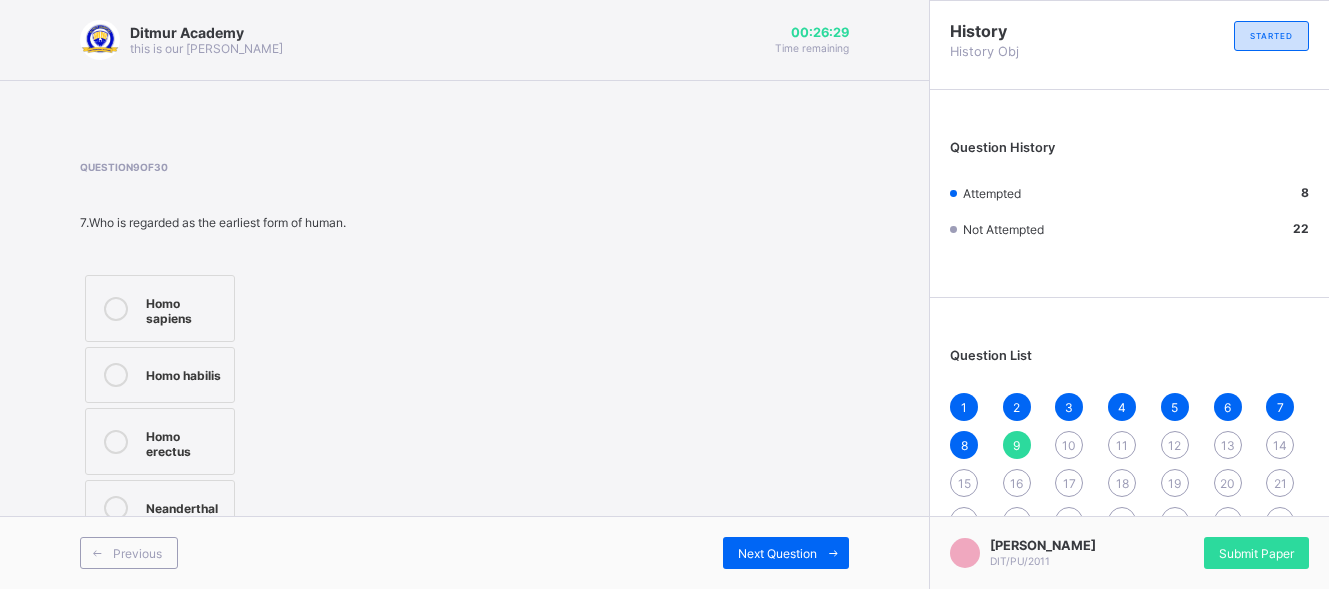 click on "Homo erectus" at bounding box center [160, 441] 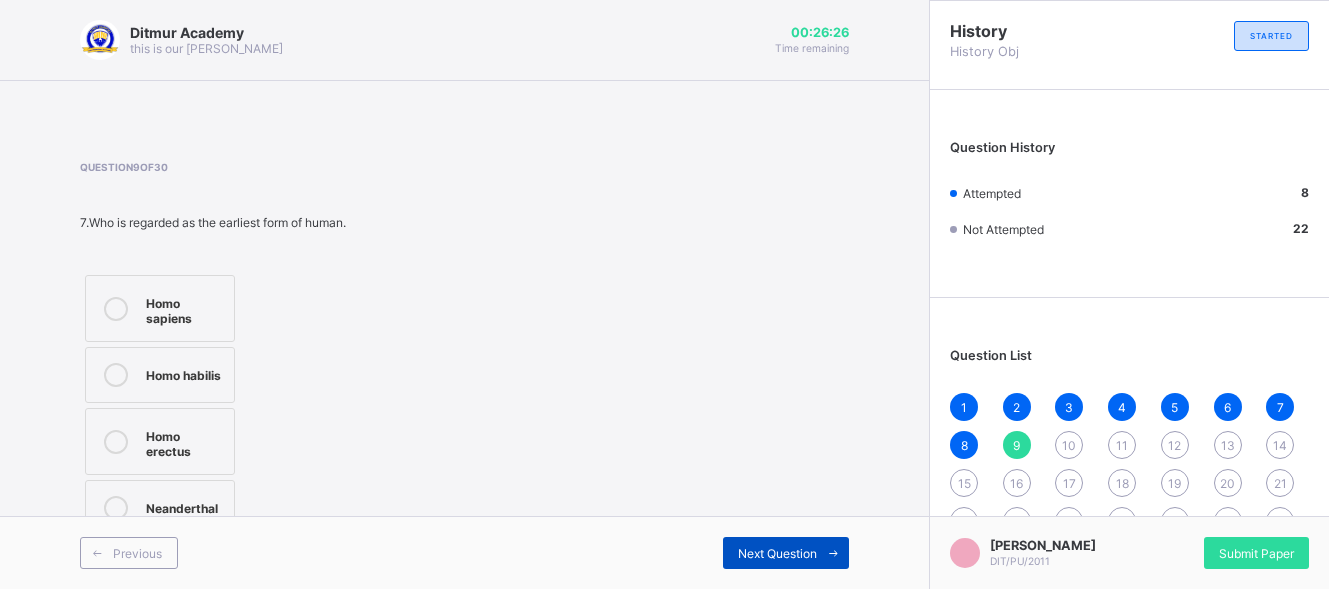 click on "Next Question" at bounding box center [786, 553] 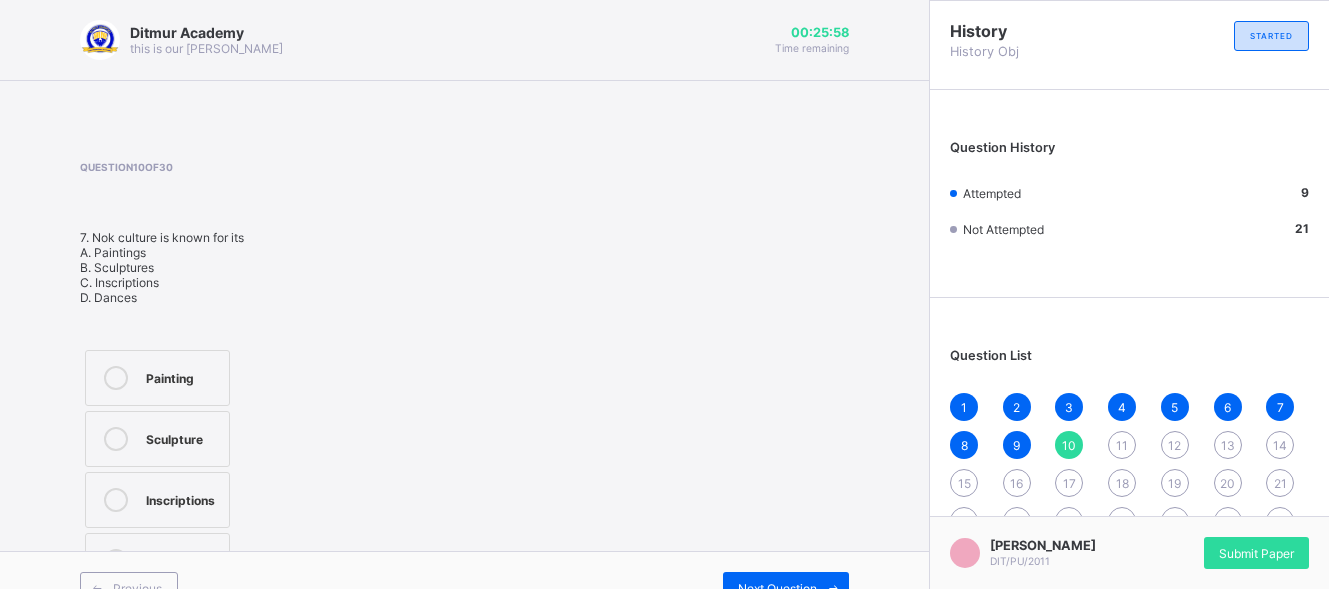 click on "Inscriptions" at bounding box center (182, 498) 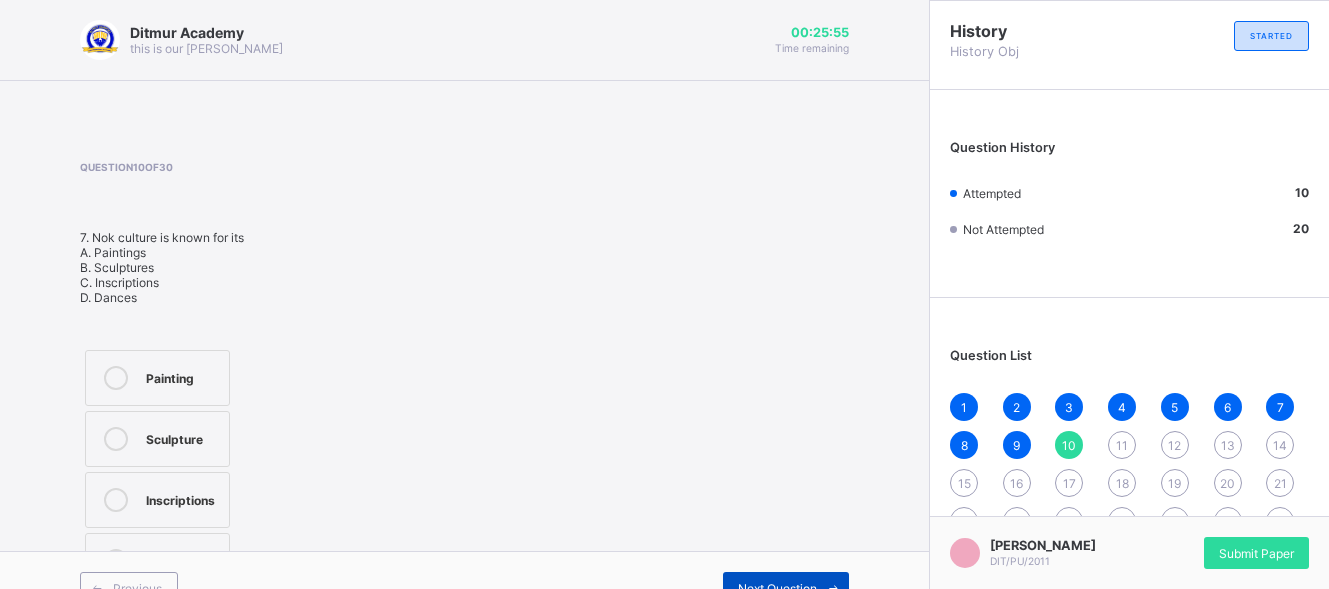 click on "Next Question" at bounding box center [786, 588] 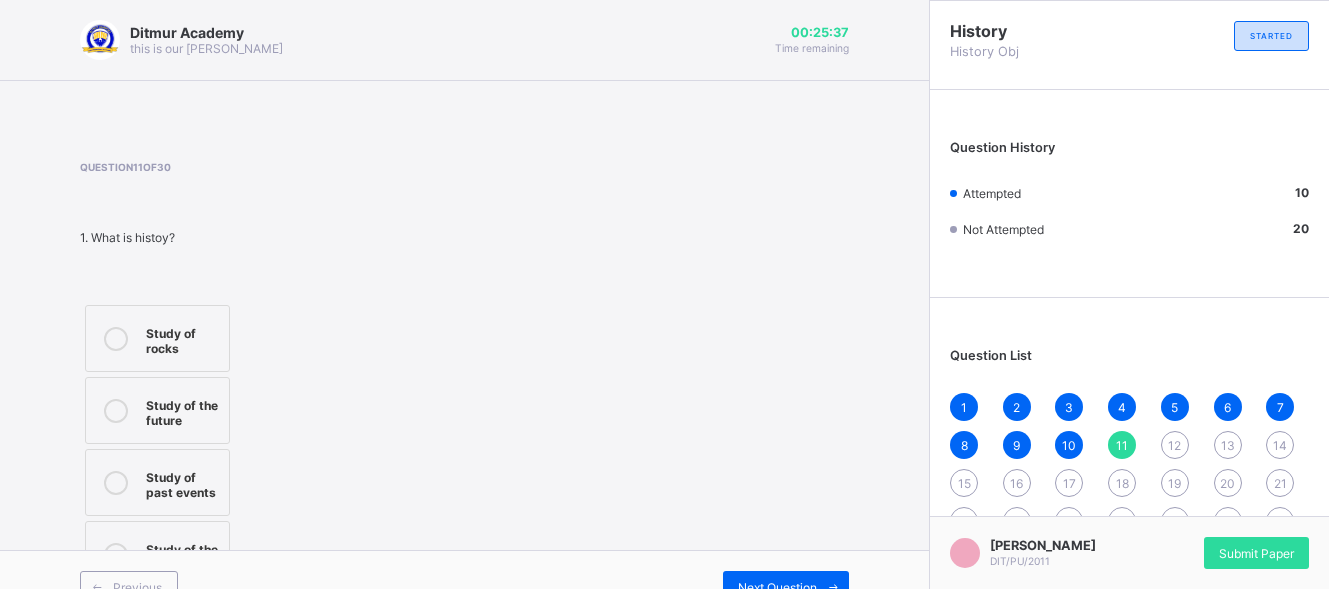 click on "Study of past events" at bounding box center [182, 482] 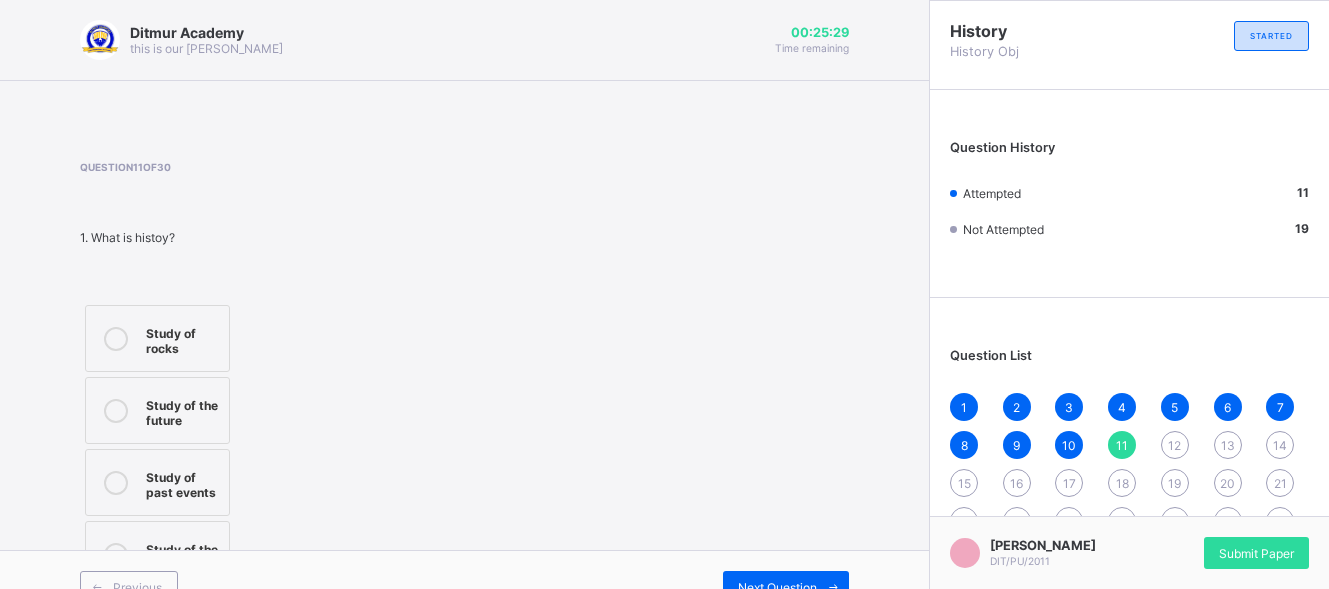 click on "Previous Next Question" at bounding box center (464, 586) 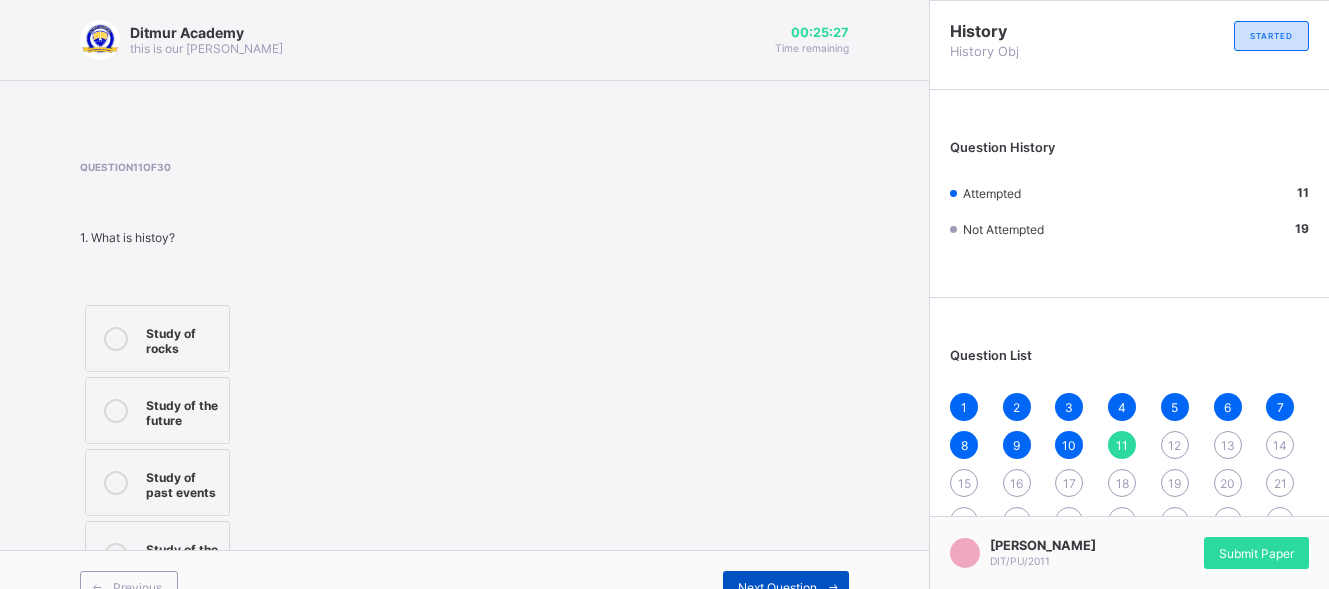 click on "Next Question" at bounding box center [786, 587] 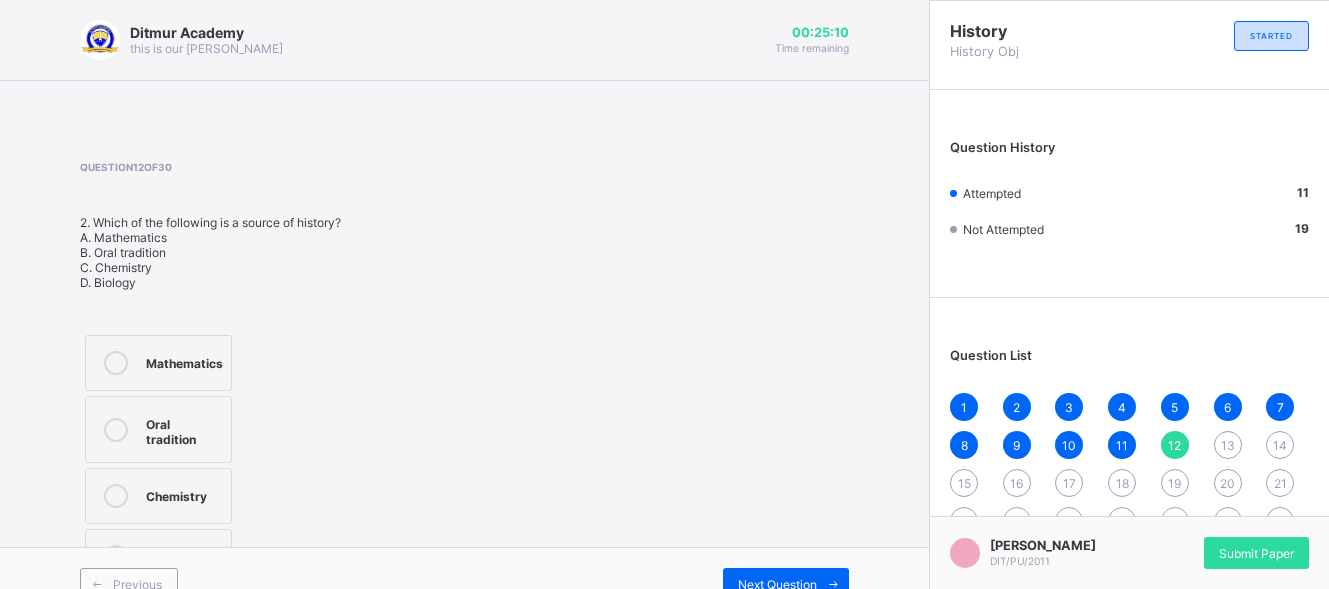 click on "Oral tradition" at bounding box center [183, 429] 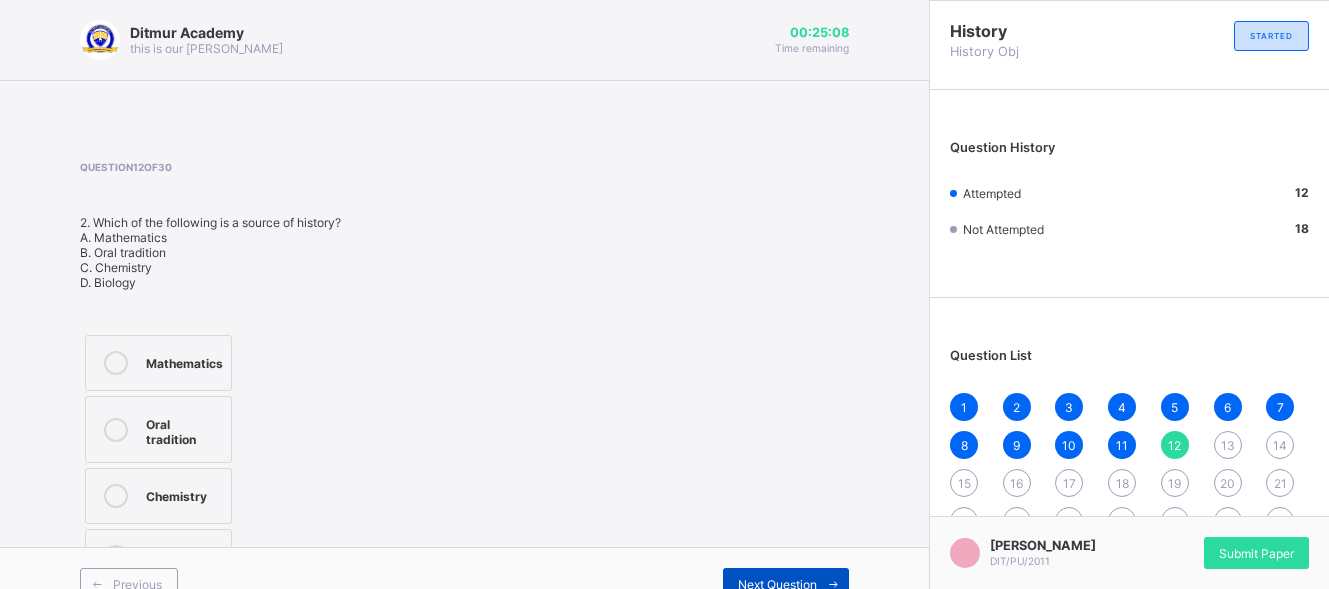 click on "Next Question" at bounding box center [777, 584] 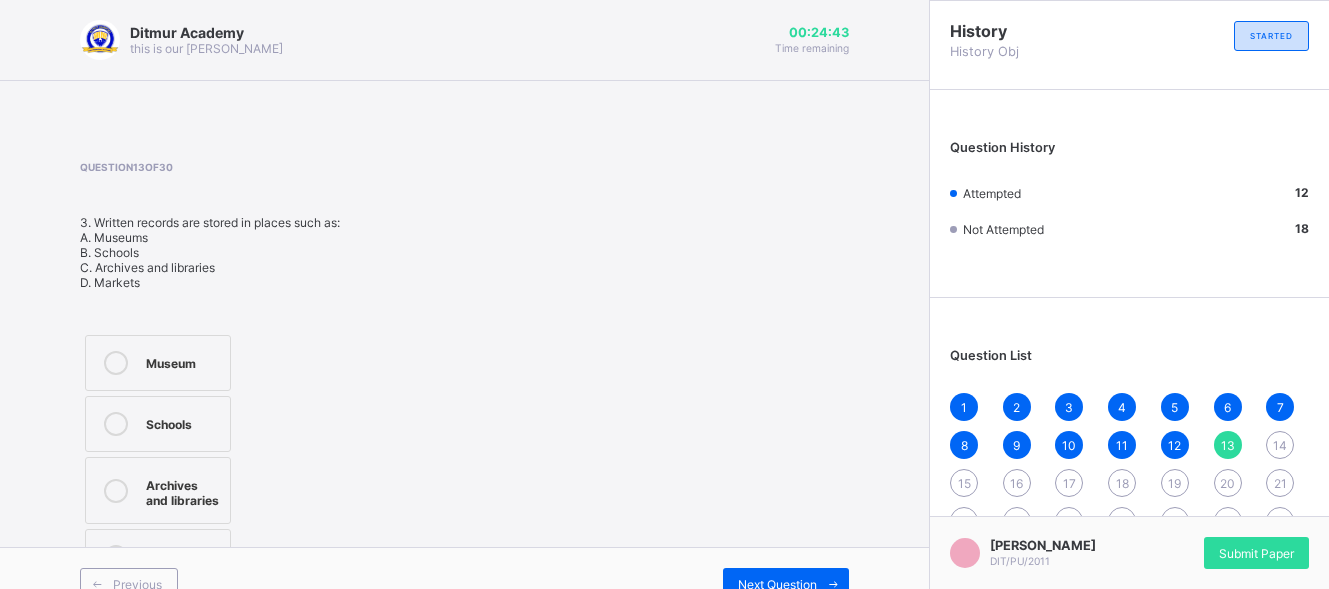 click on "Archives and libraries" at bounding box center [158, 490] 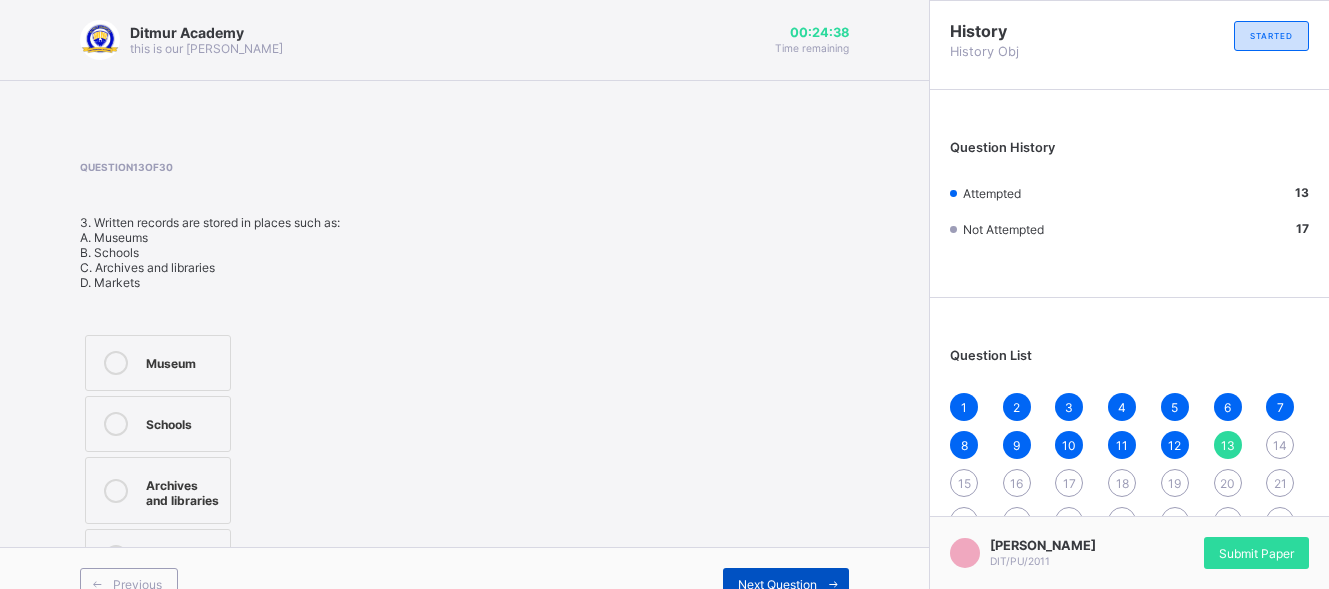 click on "Next Question" at bounding box center (786, 584) 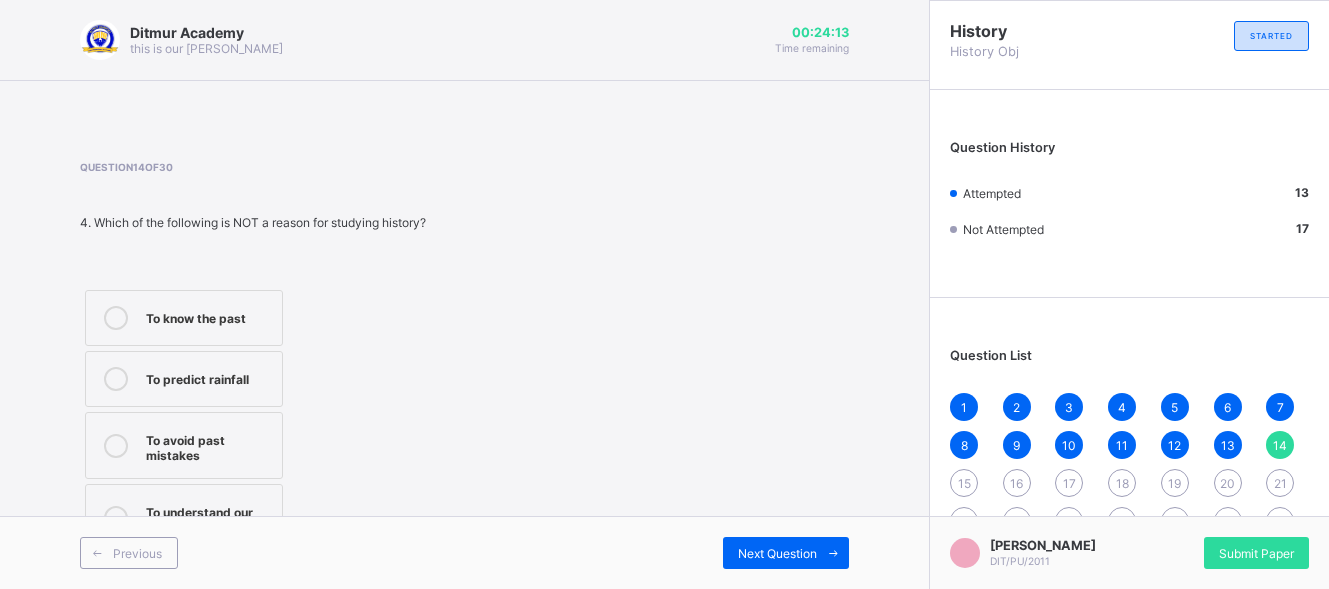click on "To predict rainfall" at bounding box center [184, 379] 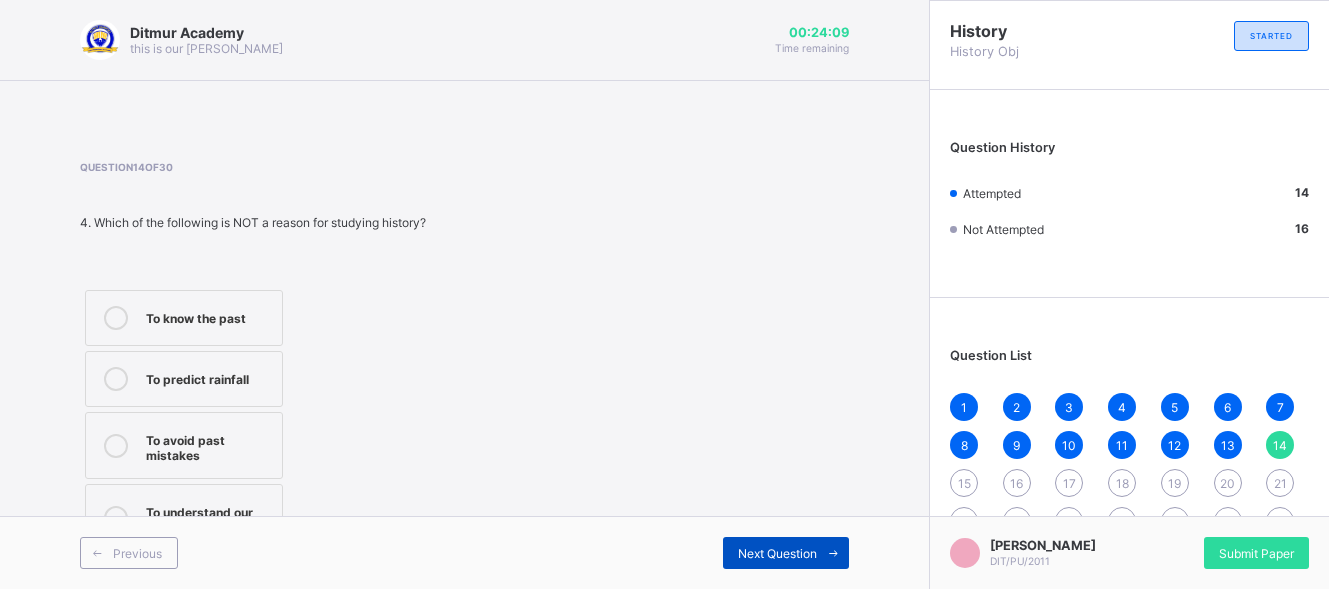 click on "Next Question" at bounding box center (786, 553) 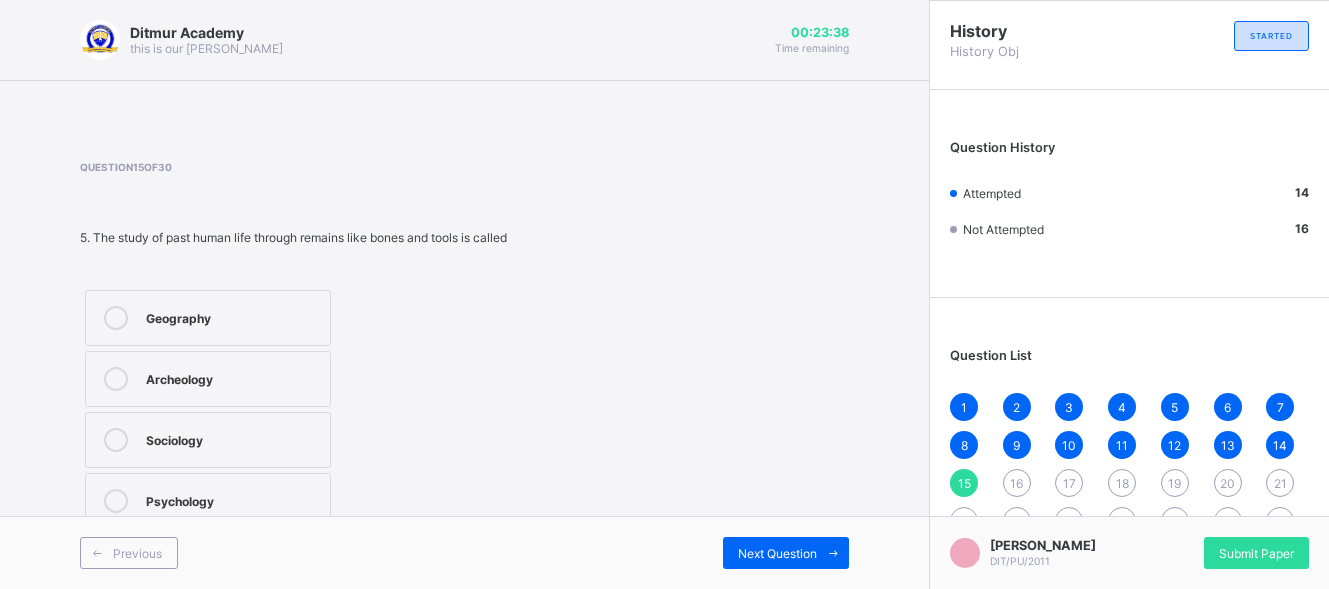 click on "Psychology" at bounding box center (208, 501) 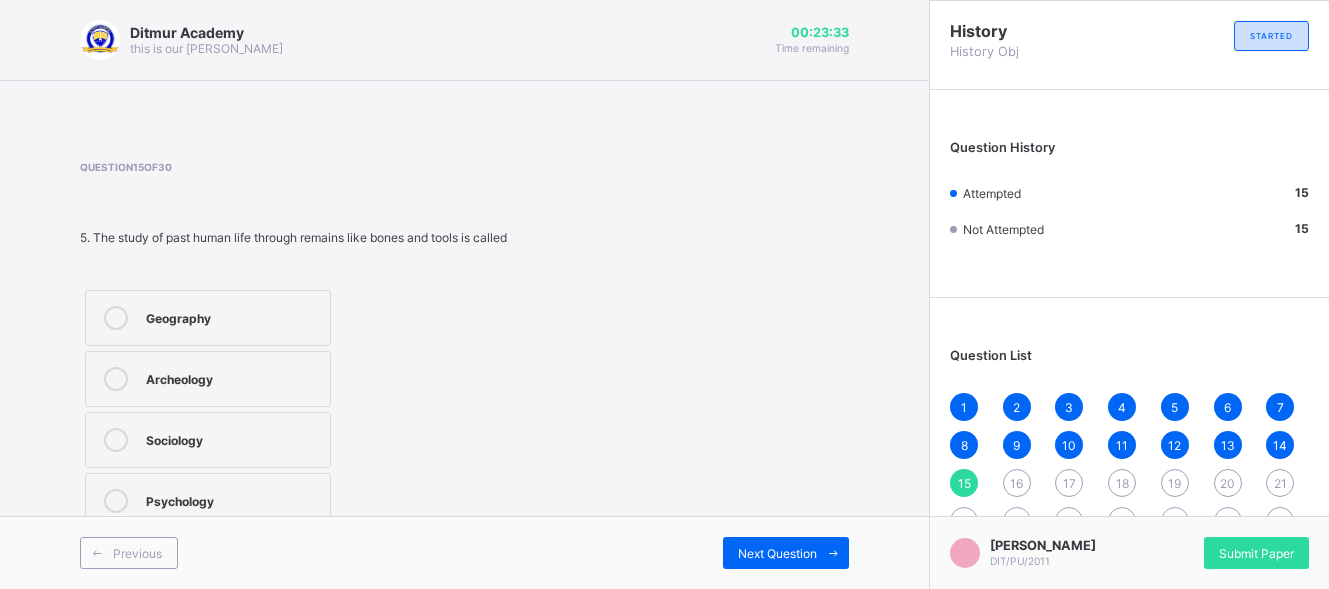click on "Archeology" at bounding box center [233, 377] 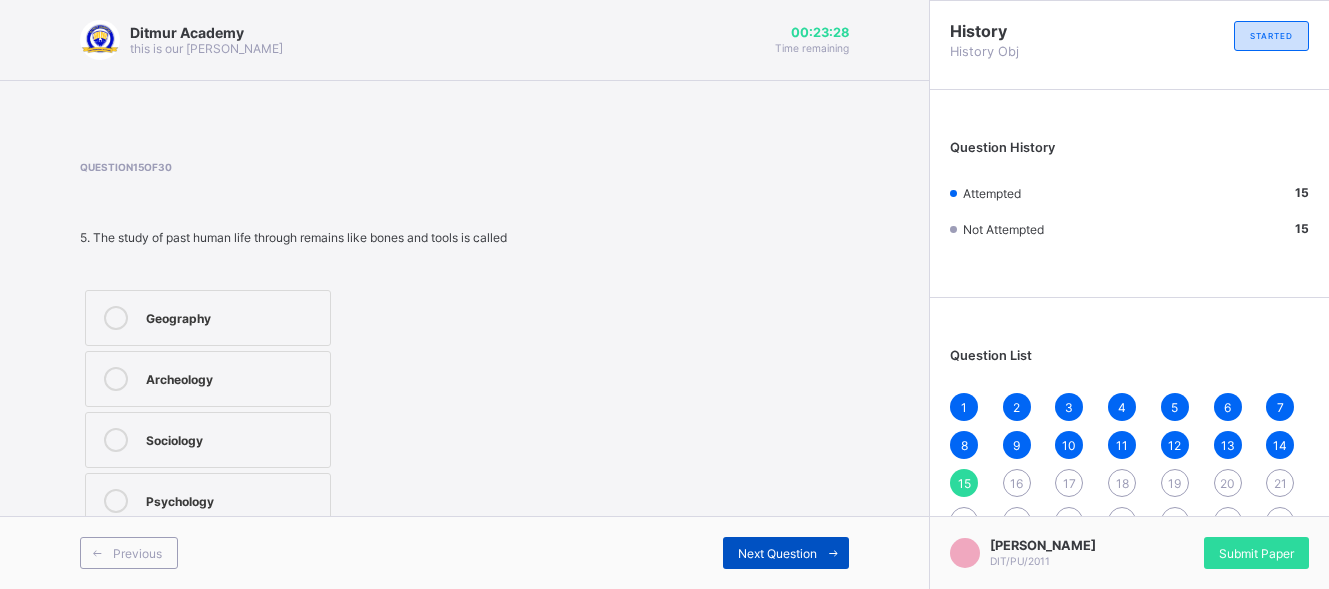 click on "Next Question" at bounding box center [777, 553] 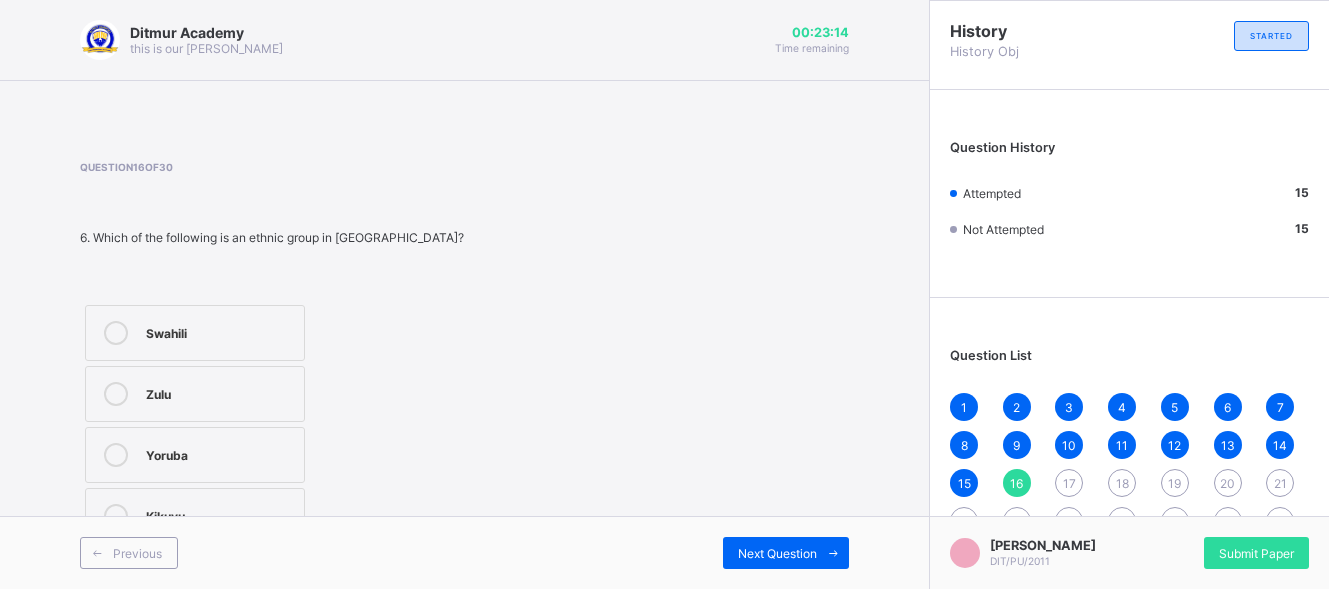 click on "Yoruba" at bounding box center (195, 455) 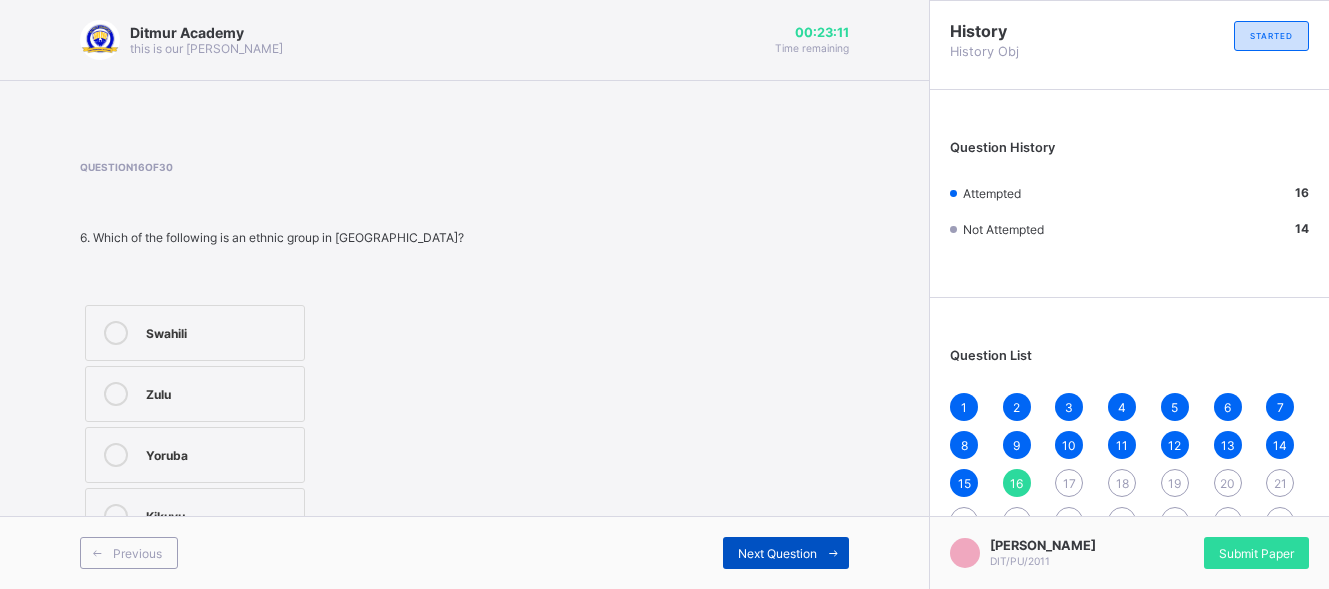 click on "Next Question" at bounding box center [777, 553] 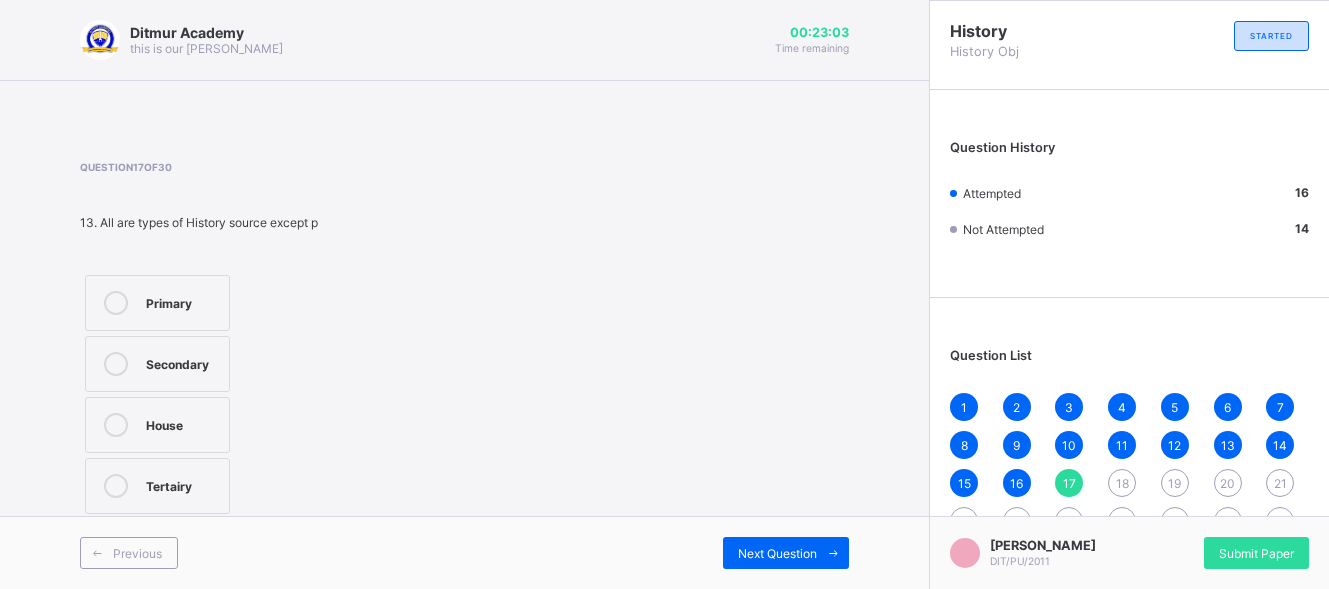 click on "House" at bounding box center (157, 425) 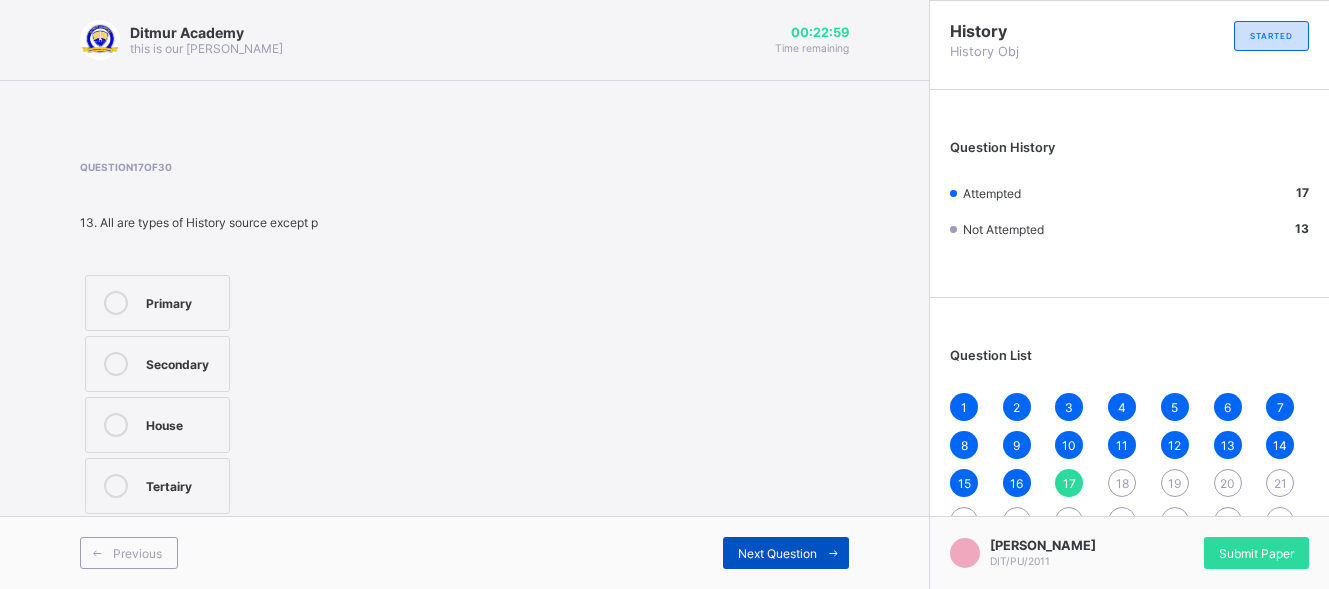 click on "Next Question" at bounding box center (777, 553) 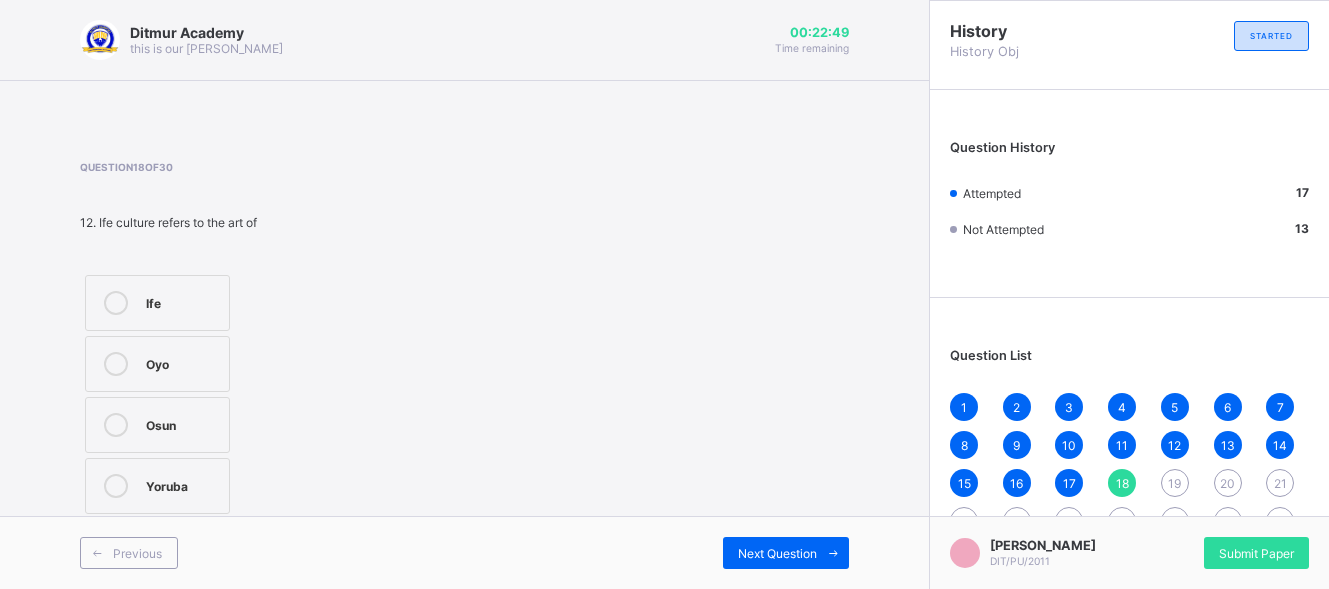 click on "Oyo" at bounding box center [157, 364] 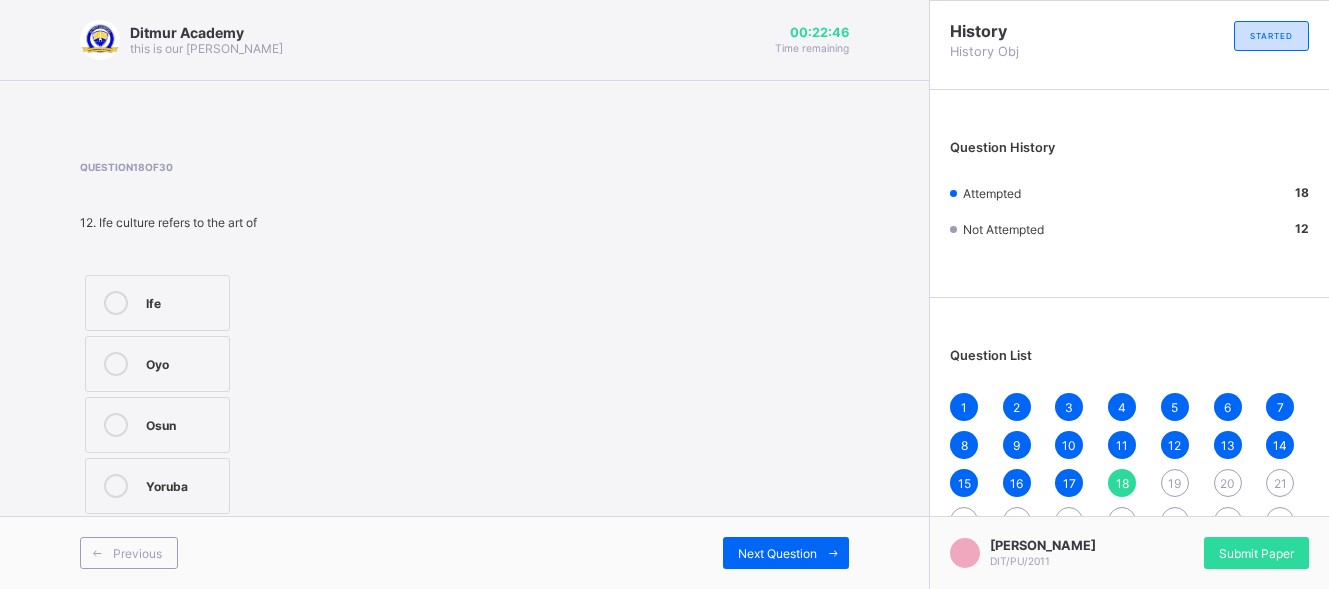 click on "Yoruba" at bounding box center (157, 486) 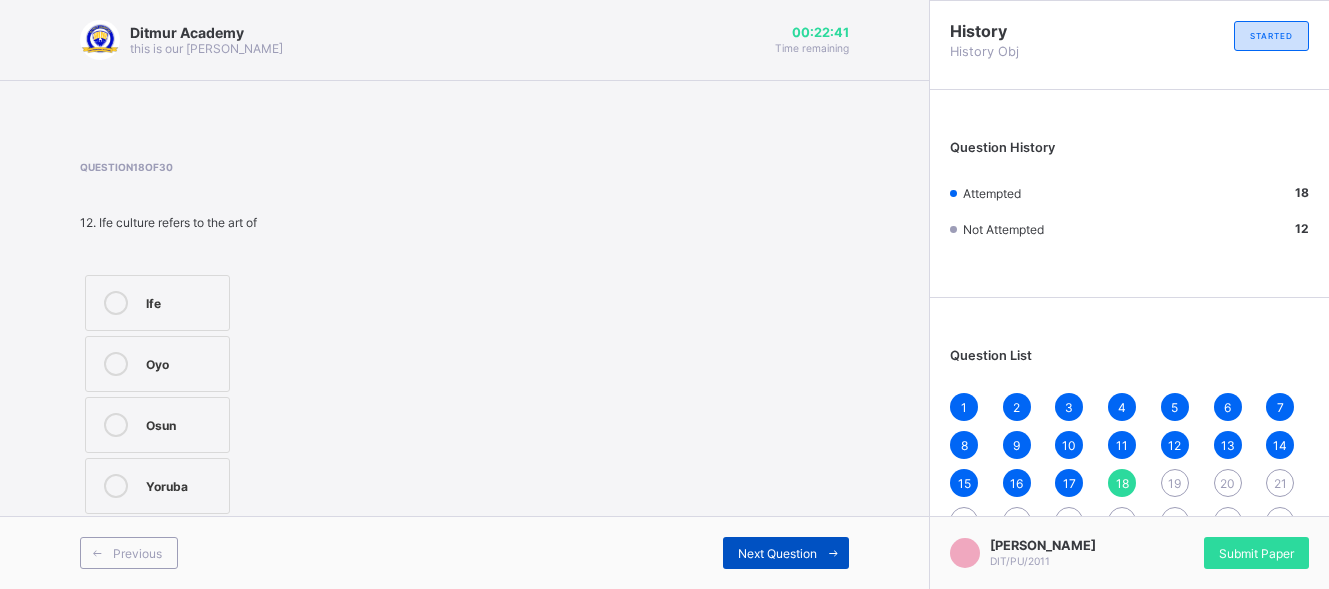 click on "Next Question" at bounding box center (777, 553) 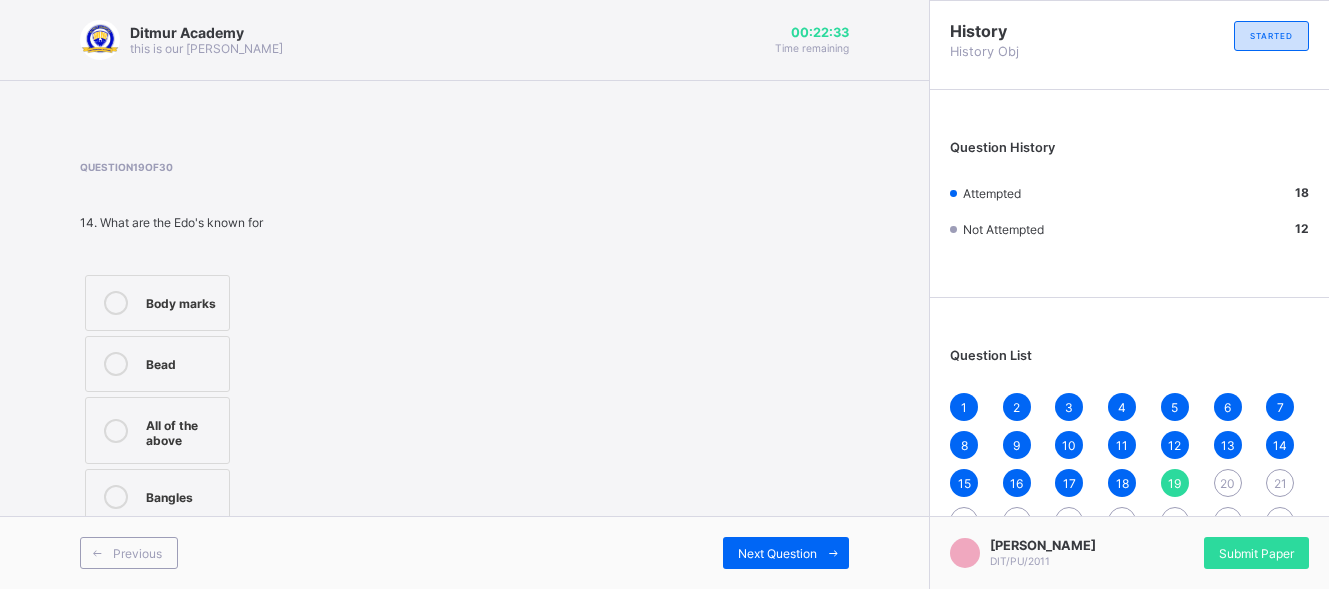 click on "Bead" at bounding box center [182, 362] 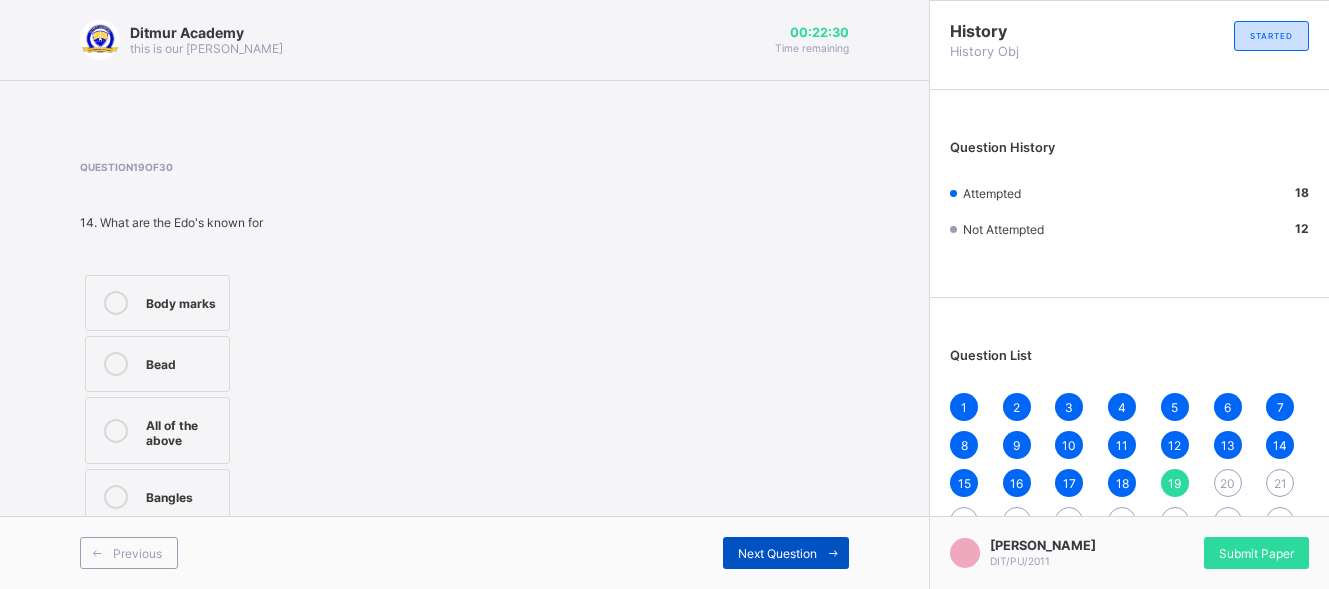click on "Next Question" at bounding box center [777, 553] 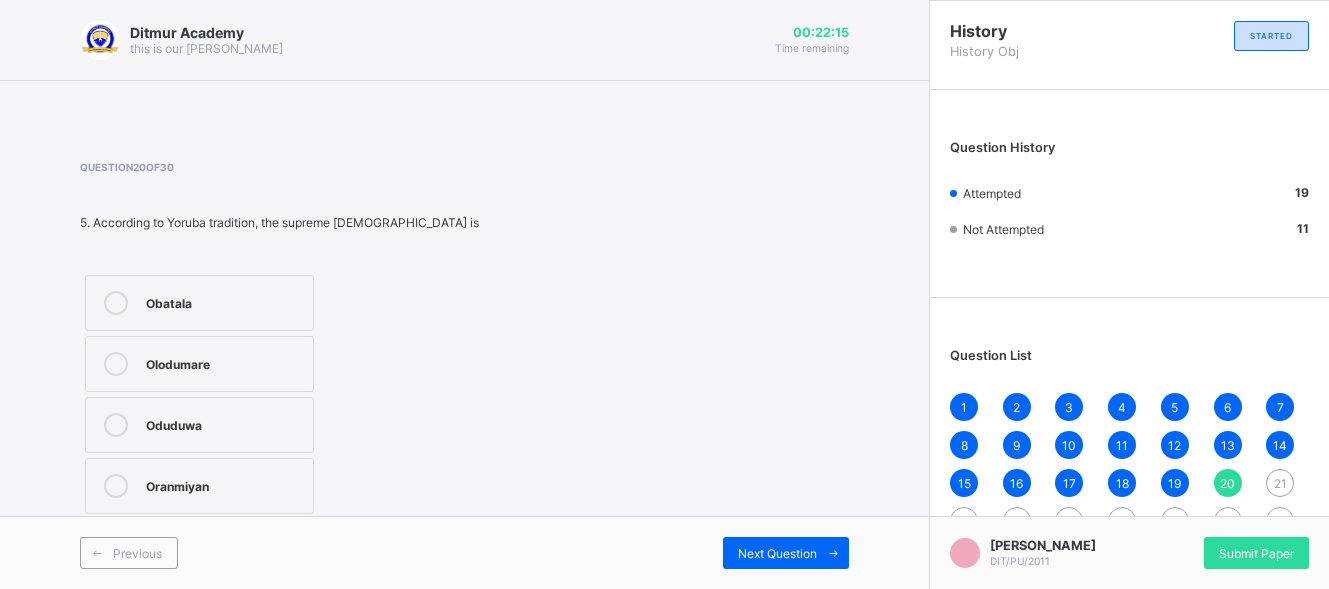 click on "Olodumare" at bounding box center [199, 364] 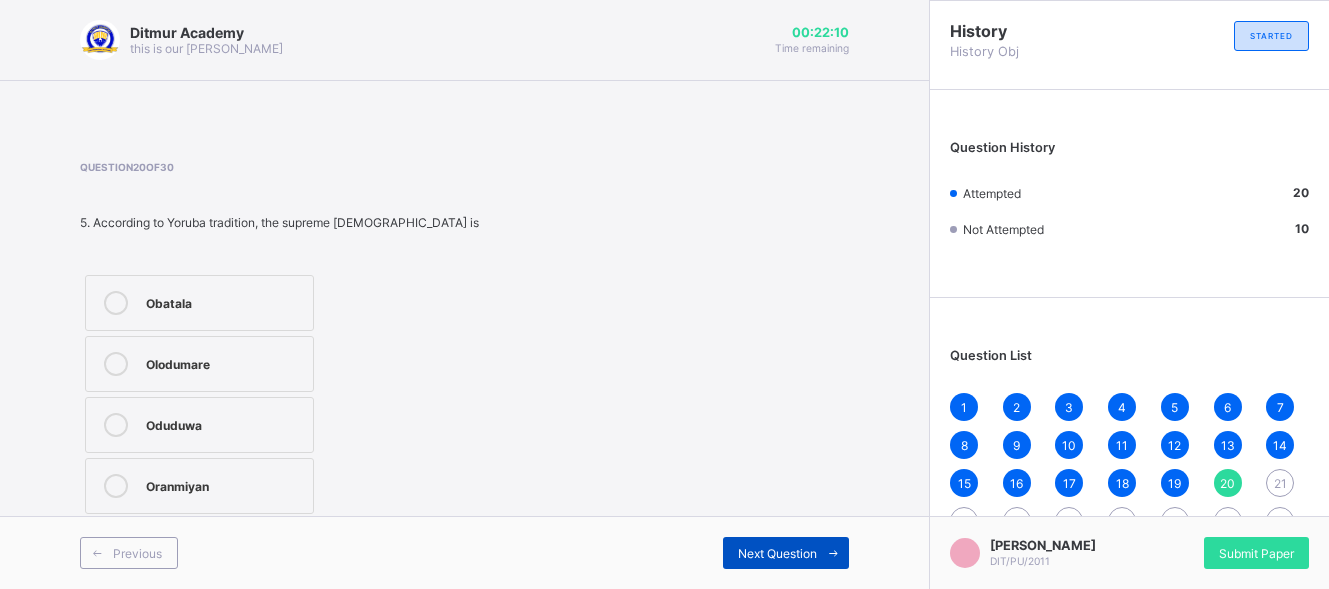 click on "Next Question" at bounding box center (786, 553) 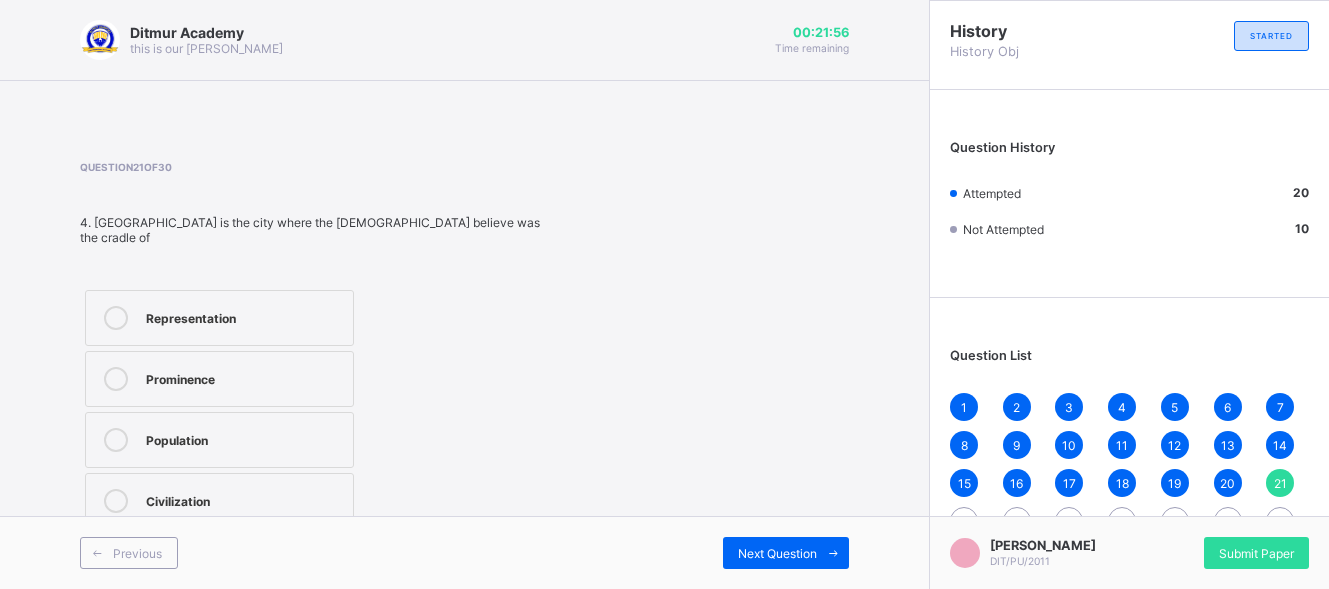 click on "Civilization" at bounding box center [244, 499] 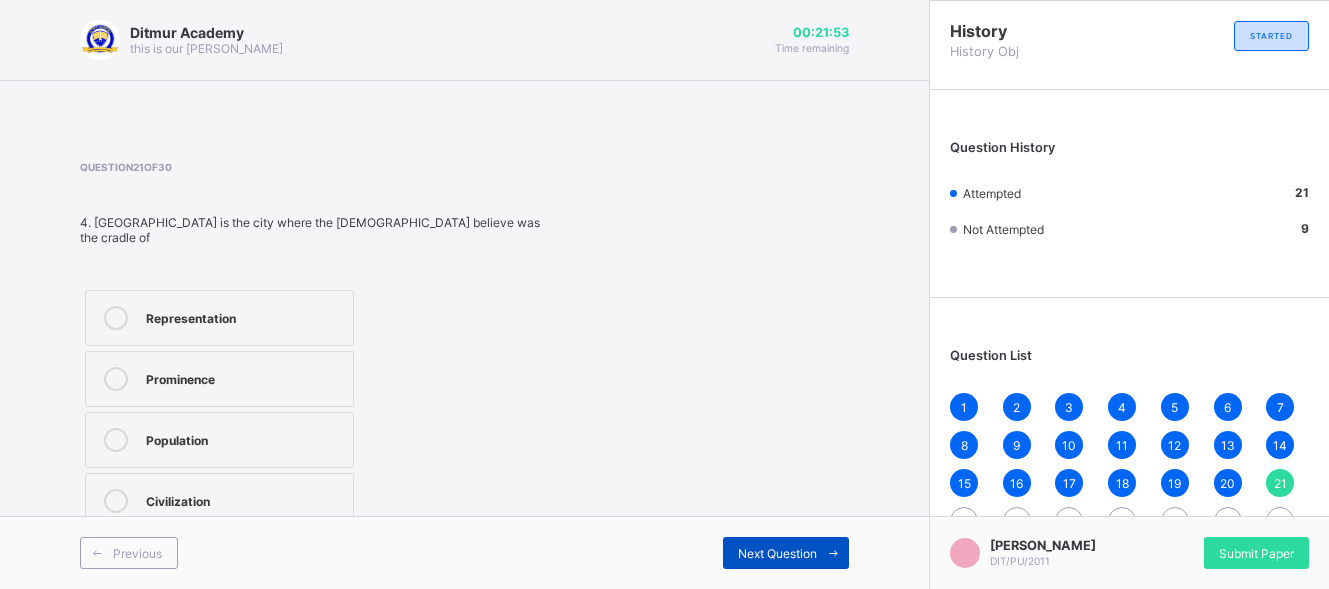 click on "Next Question" at bounding box center (777, 553) 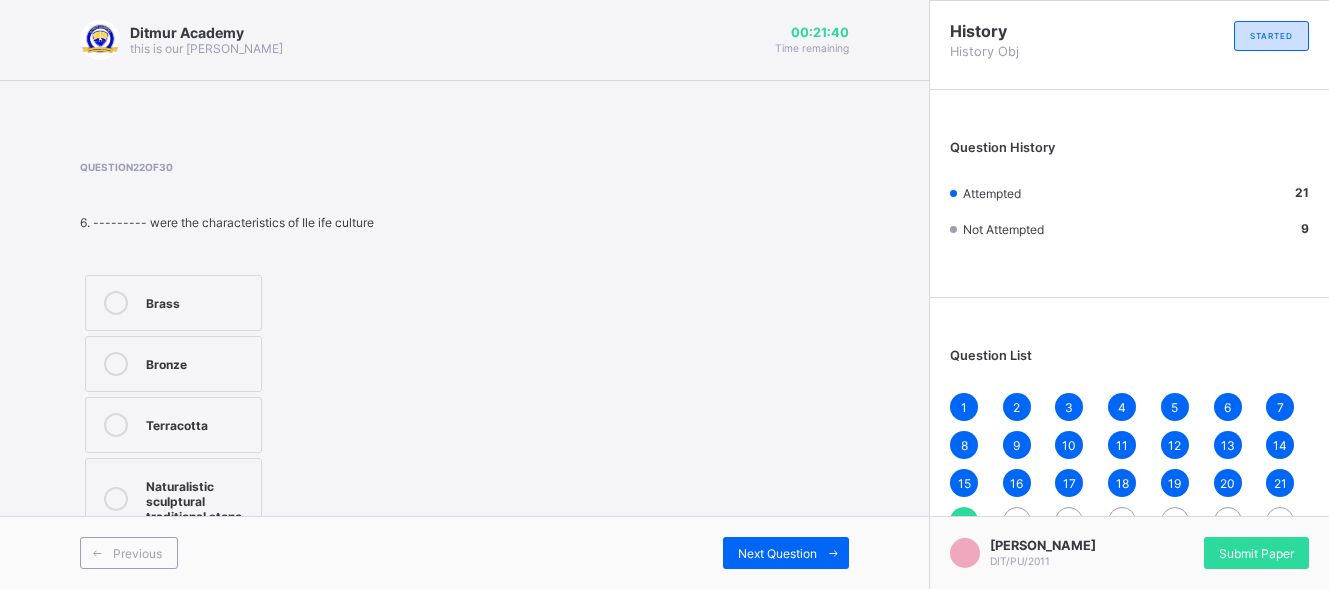 click on "Terracotta" at bounding box center [198, 423] 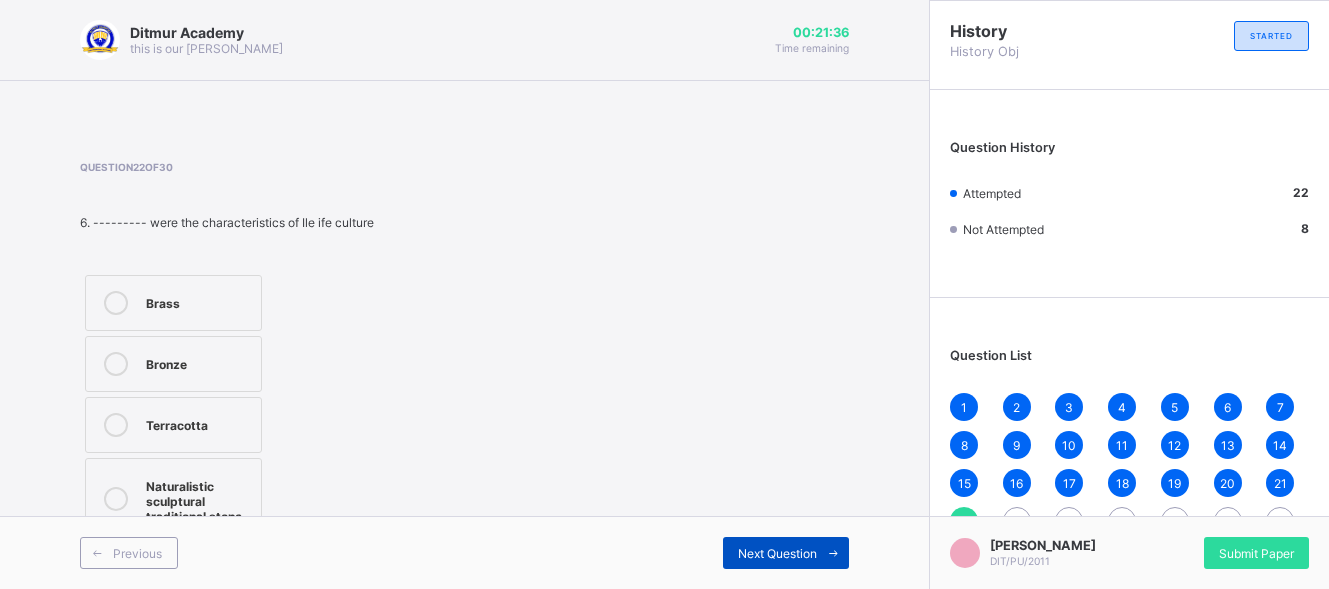 click on "Next Question" at bounding box center (777, 553) 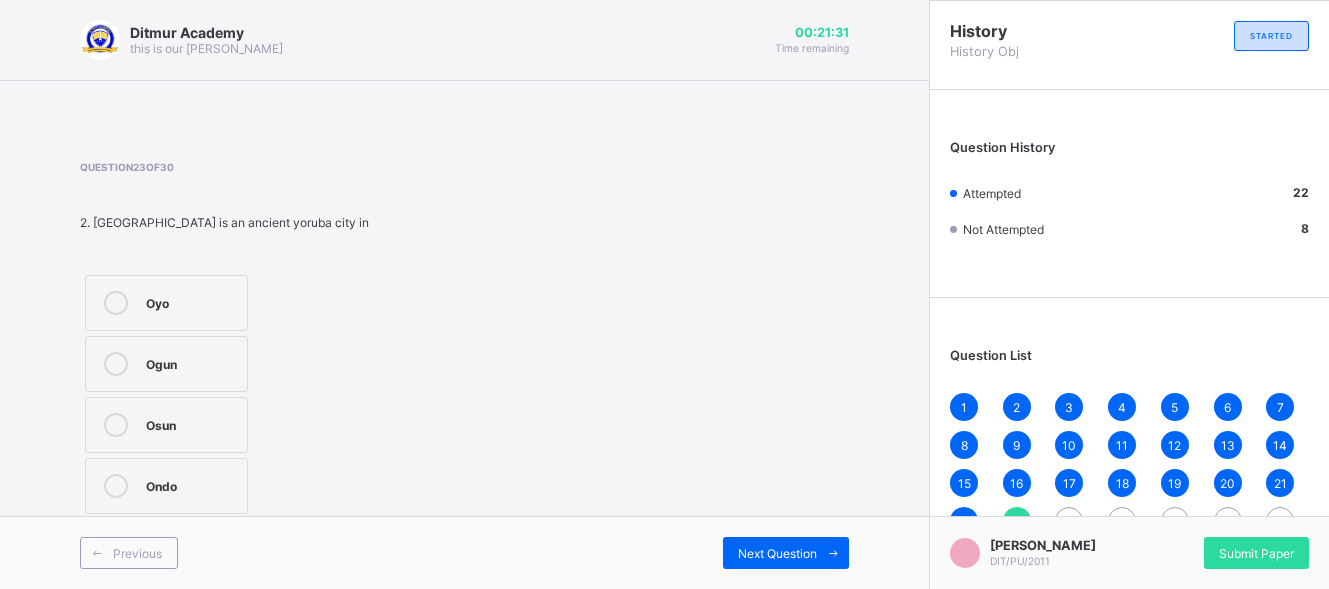 click on "Question  23  of  30 2. Ile-ife is an ancient yoruba city in  Oyo Ogun  Osun Ondo" at bounding box center [464, 340] 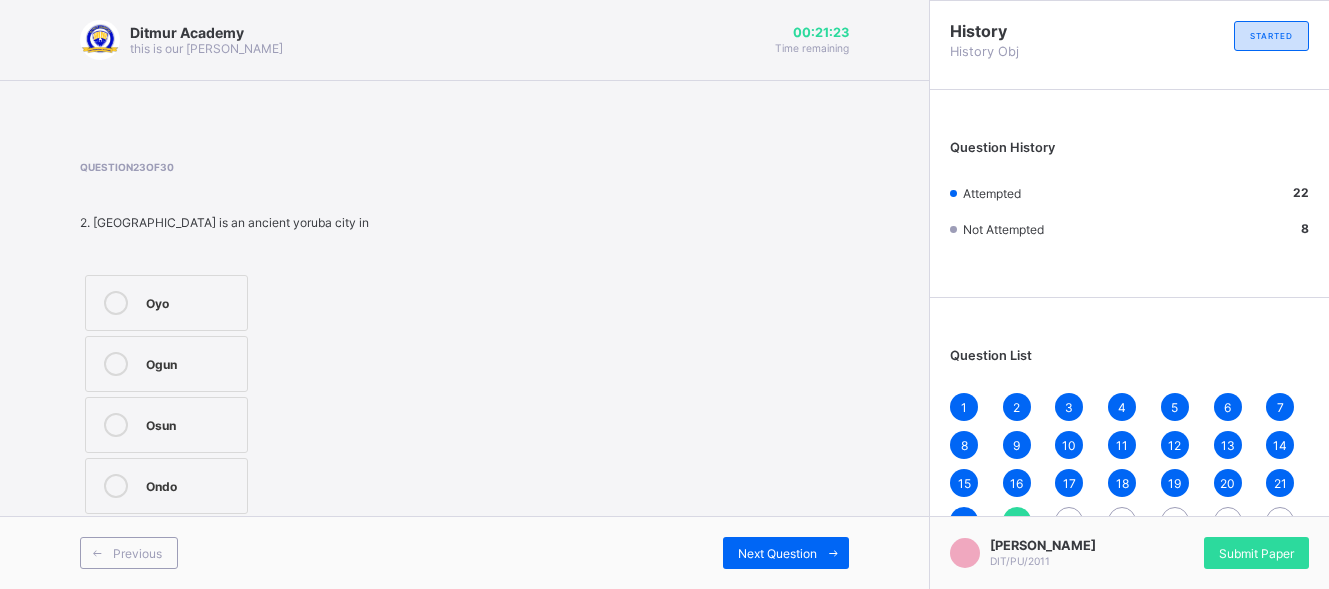 click on "Osun" at bounding box center [166, 425] 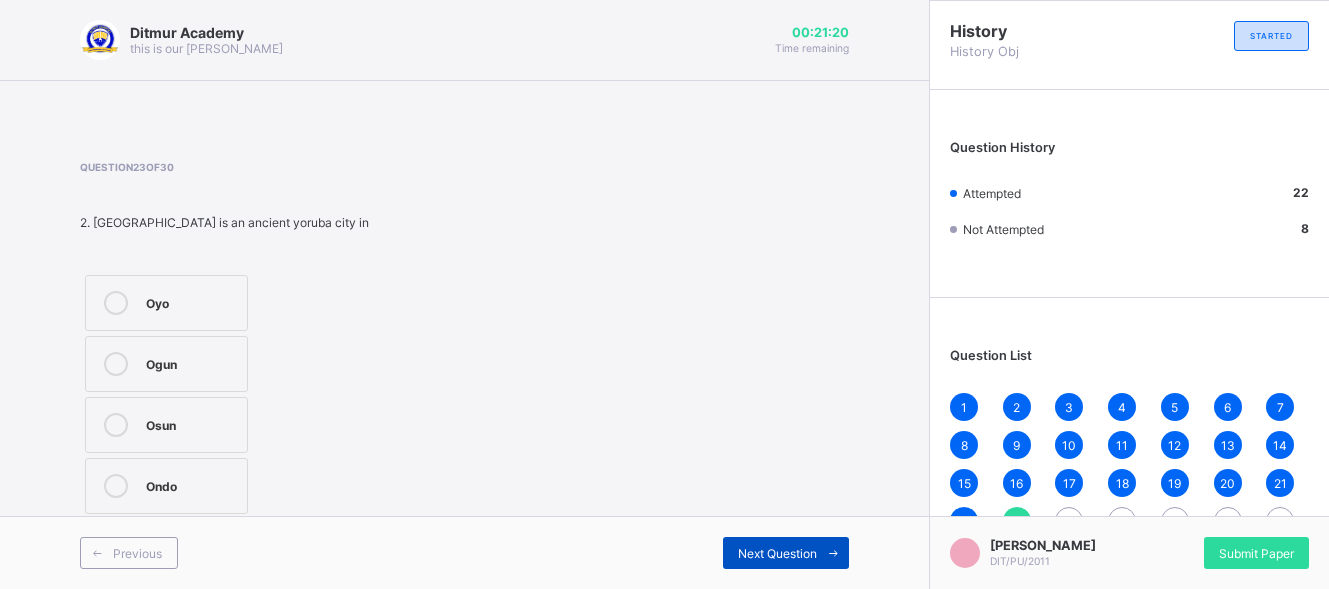 click on "Next Question" at bounding box center [786, 553] 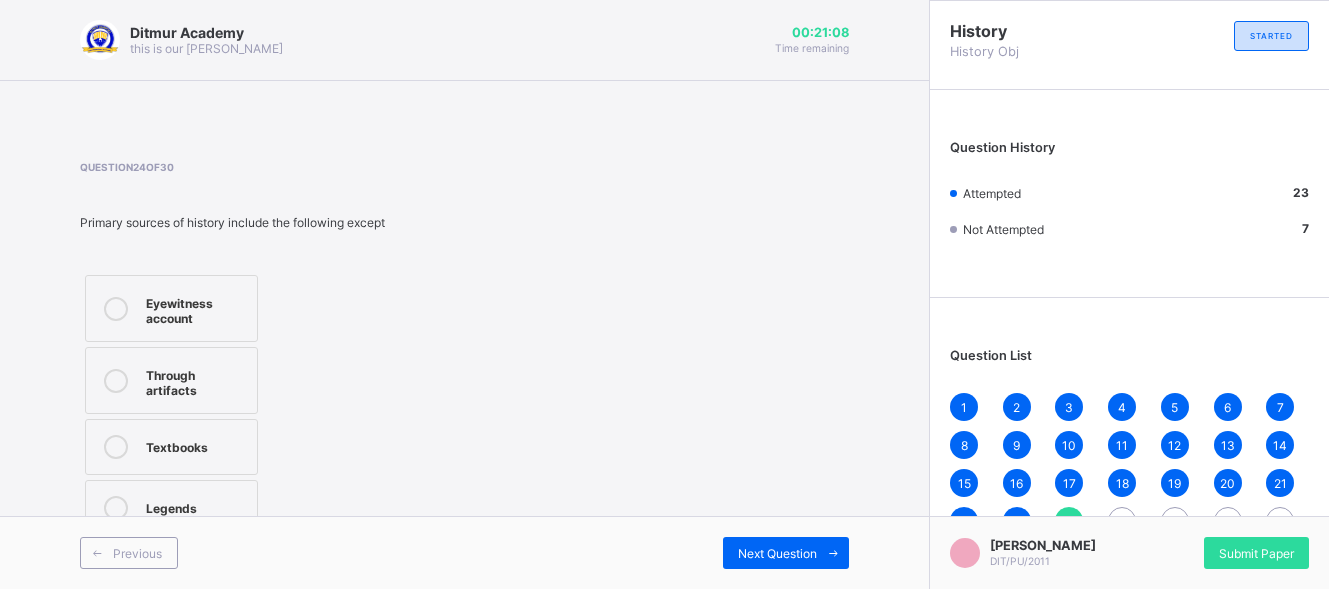 click on "Textbooks" at bounding box center (171, 447) 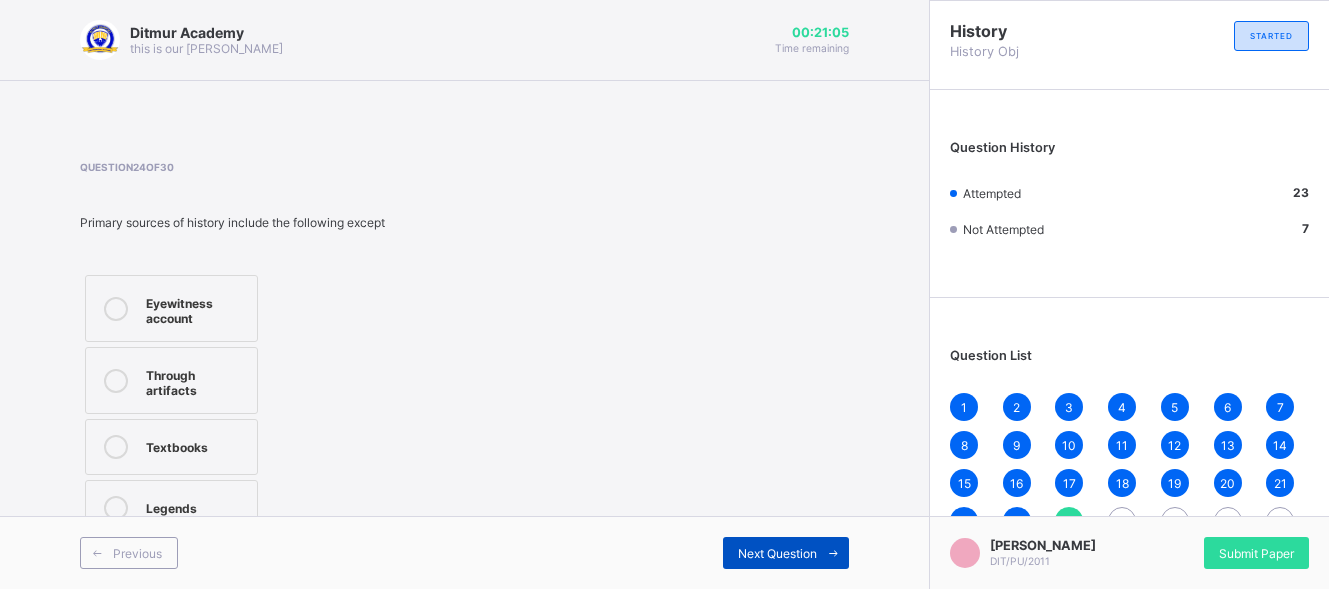 click on "Next Question" at bounding box center (777, 553) 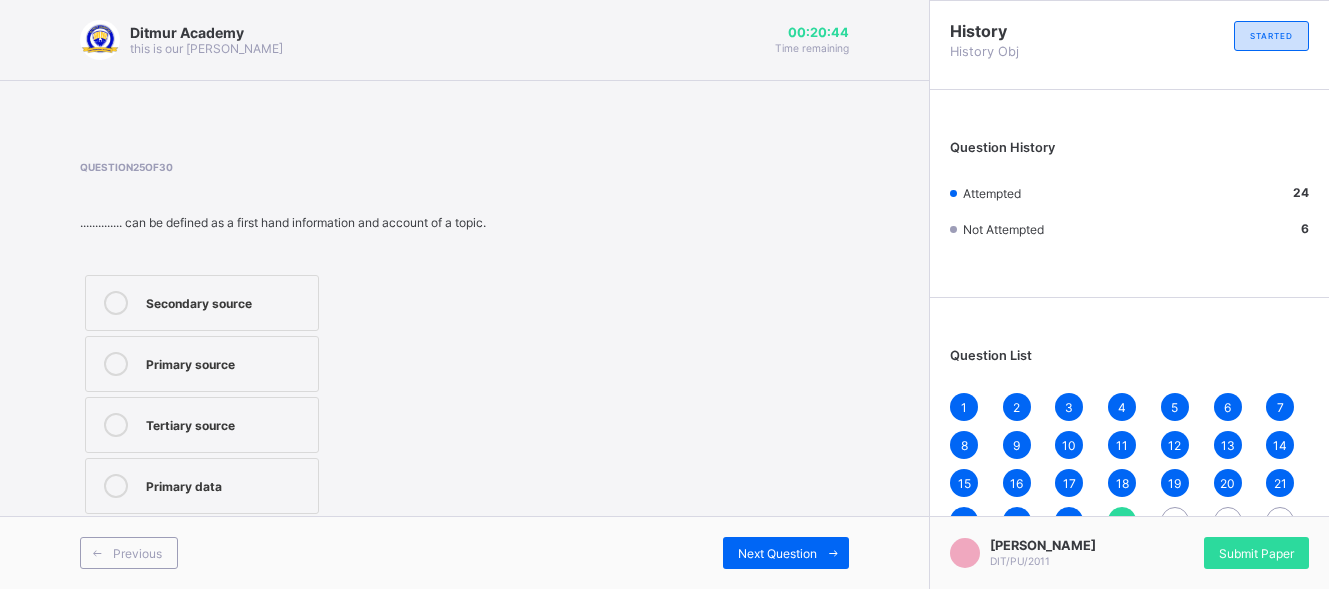 click on "Primary source" at bounding box center (202, 364) 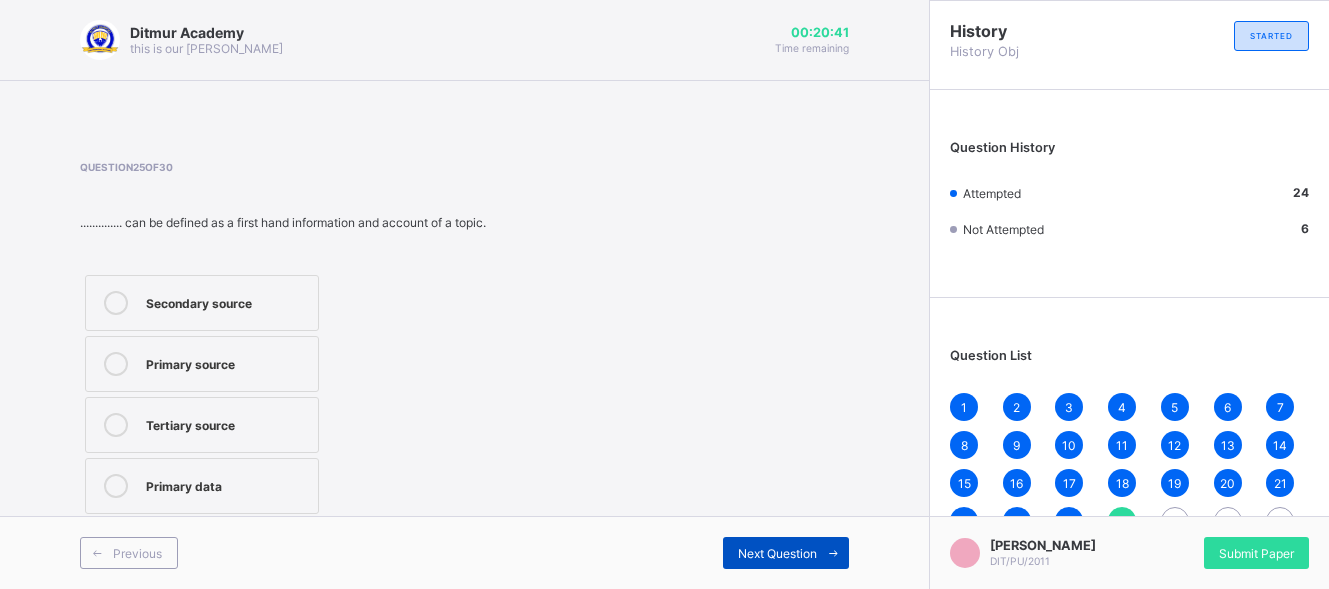 click on "Next Question" at bounding box center (777, 553) 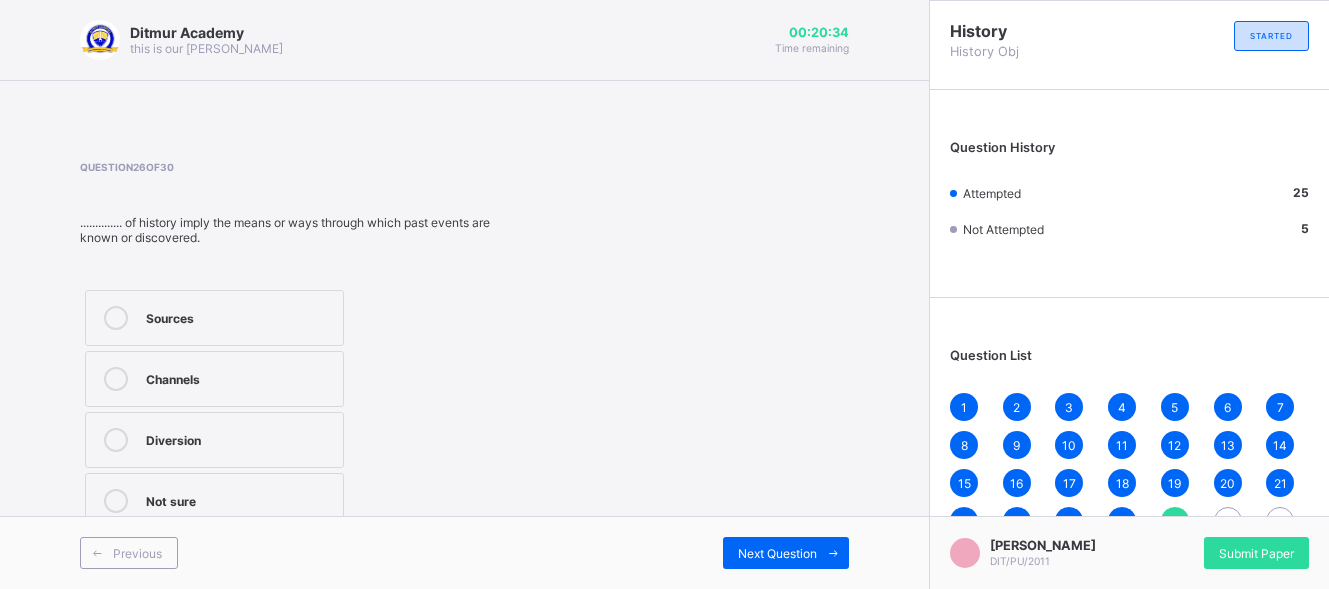 click on "Channels" at bounding box center (214, 379) 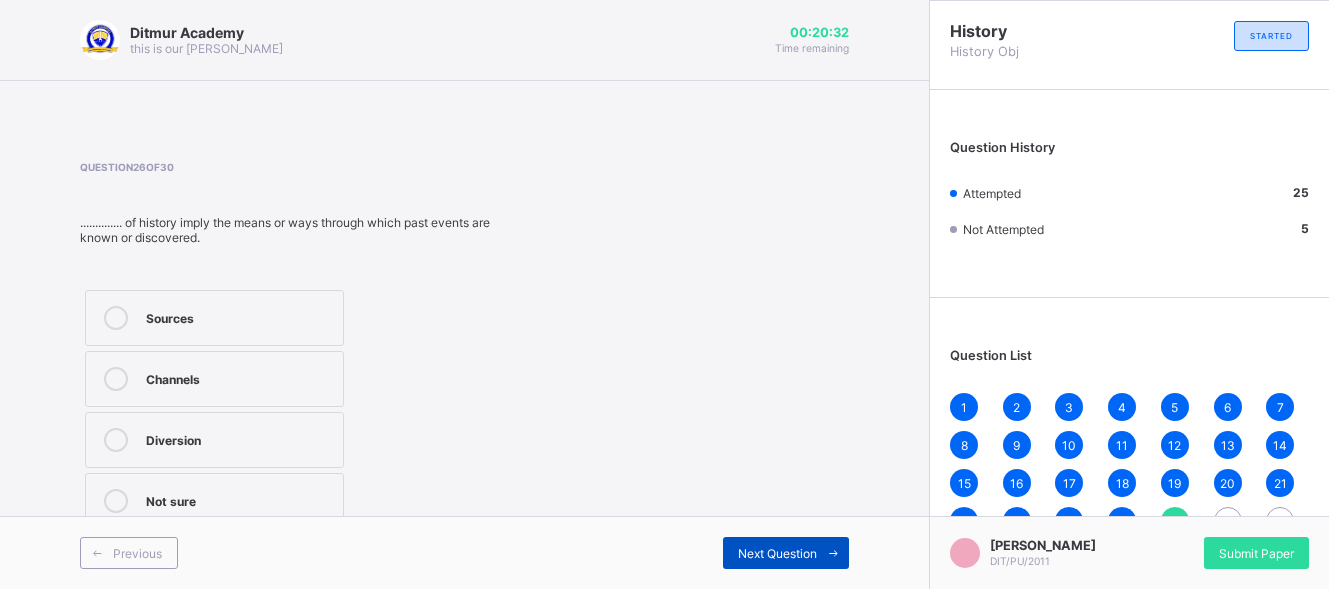 click on "Next Question" at bounding box center [786, 553] 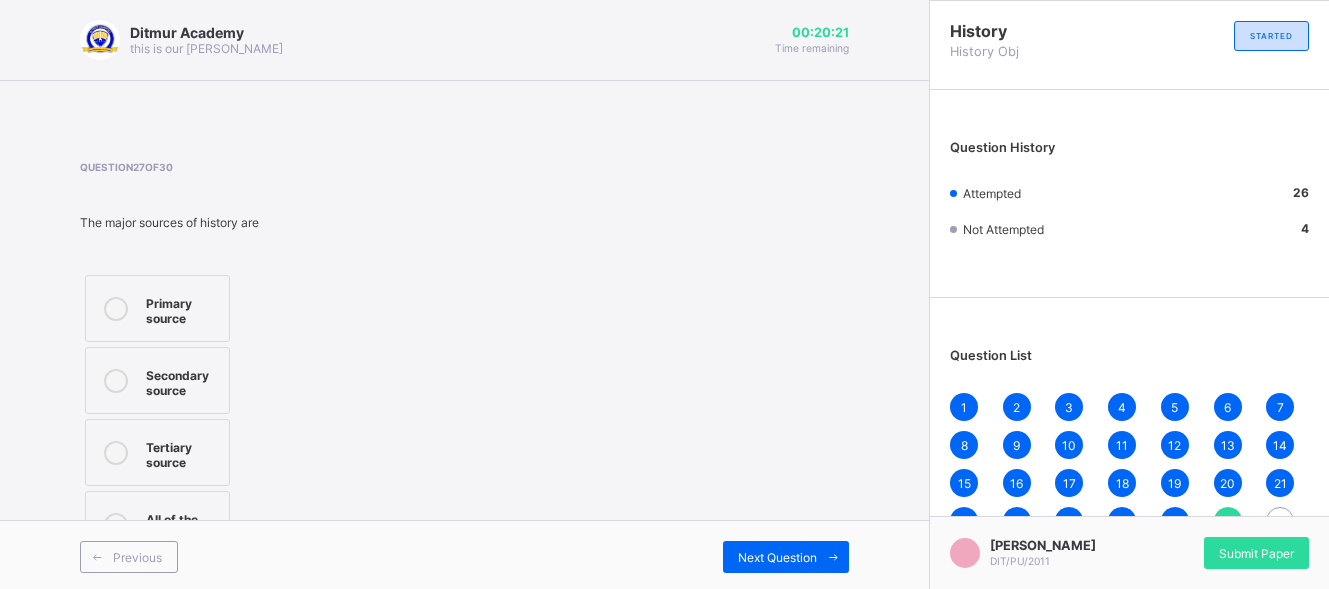 click on "Tertiary source" at bounding box center [182, 452] 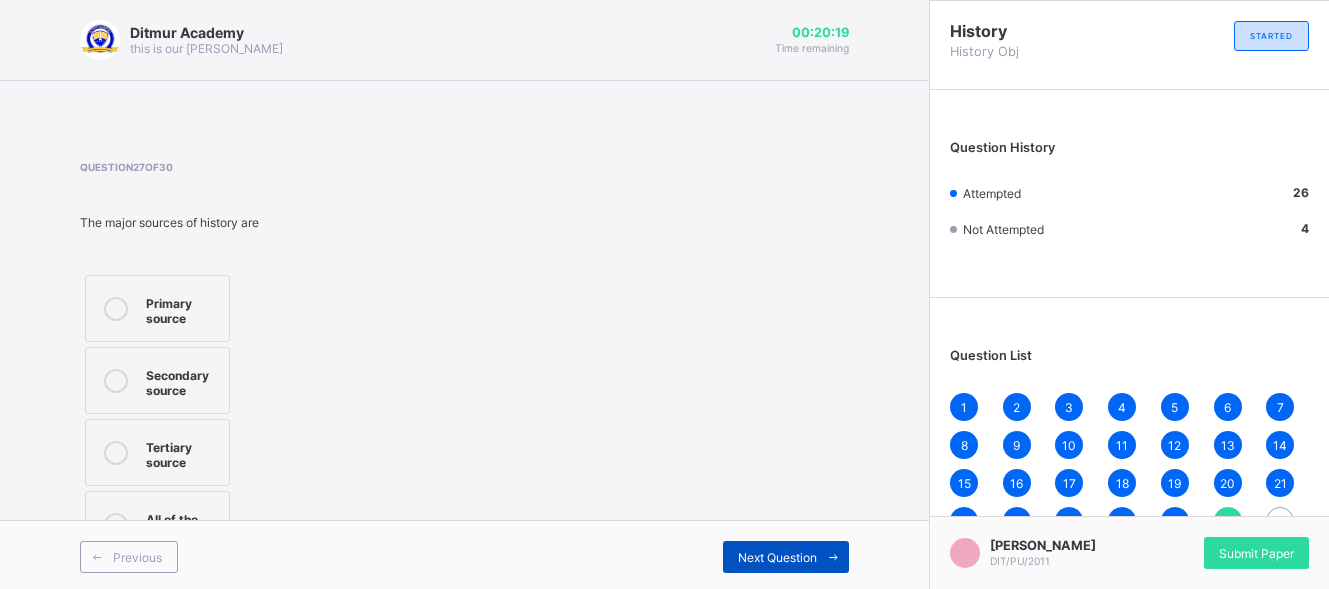 click on "Next Question" at bounding box center (786, 557) 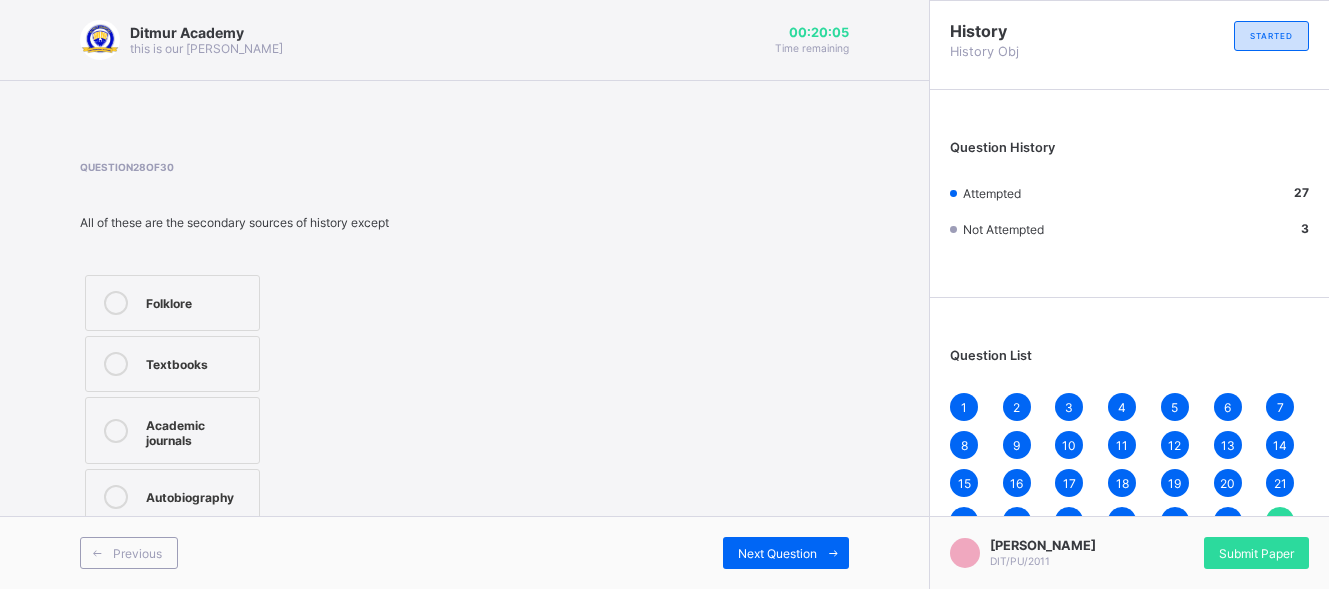 click on "Academic journals" at bounding box center (172, 430) 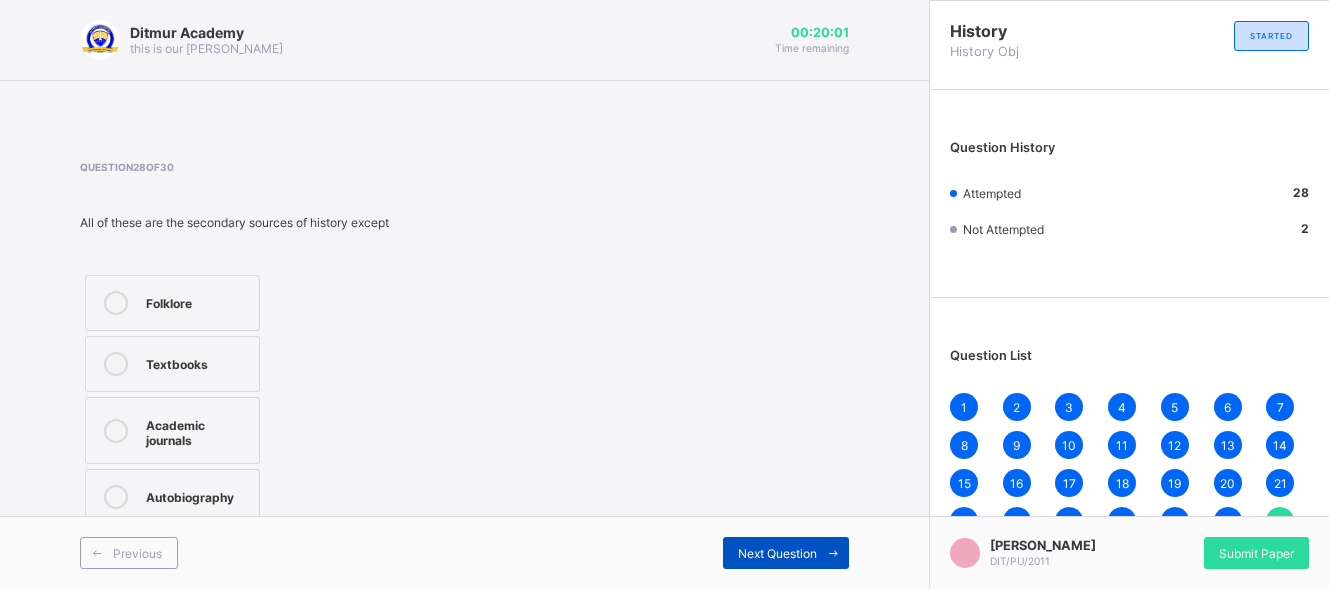 click on "Next Question" at bounding box center [786, 553] 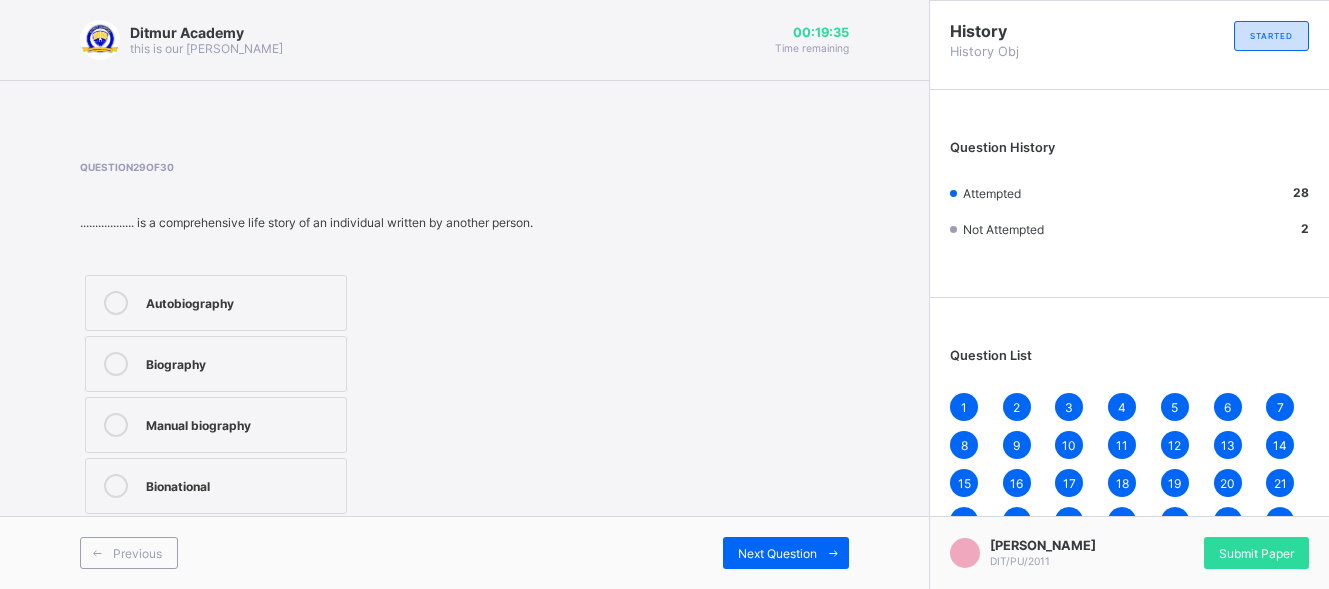 click on "Biography" at bounding box center (241, 362) 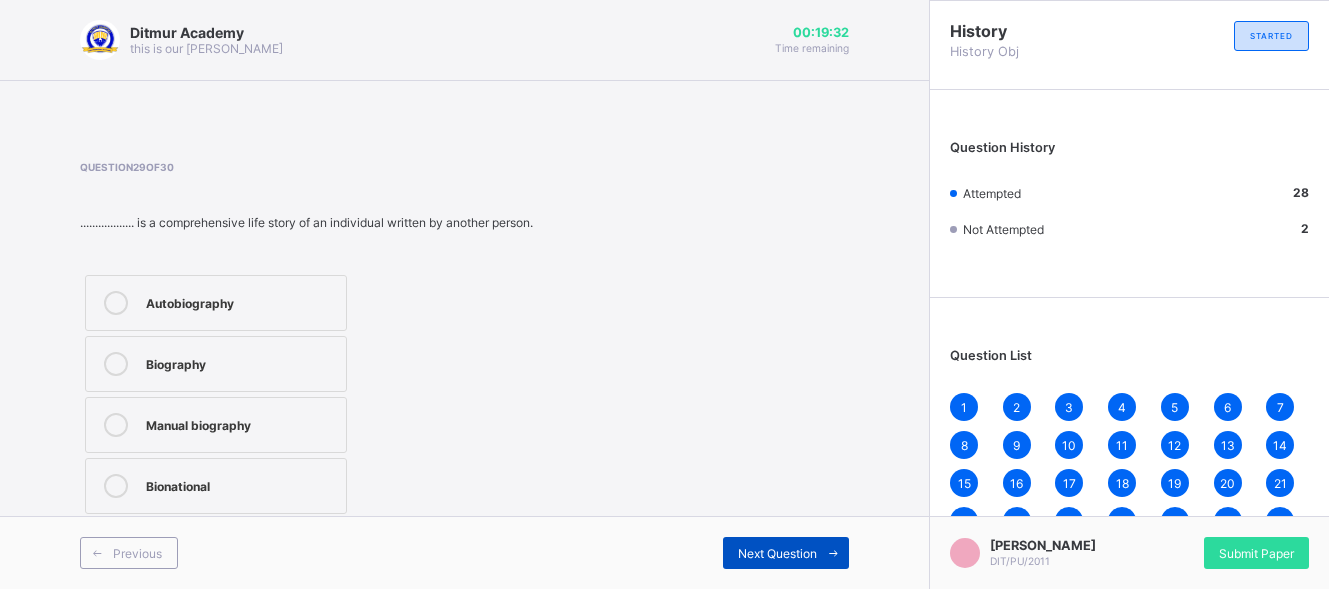 click on "Next Question" at bounding box center [777, 553] 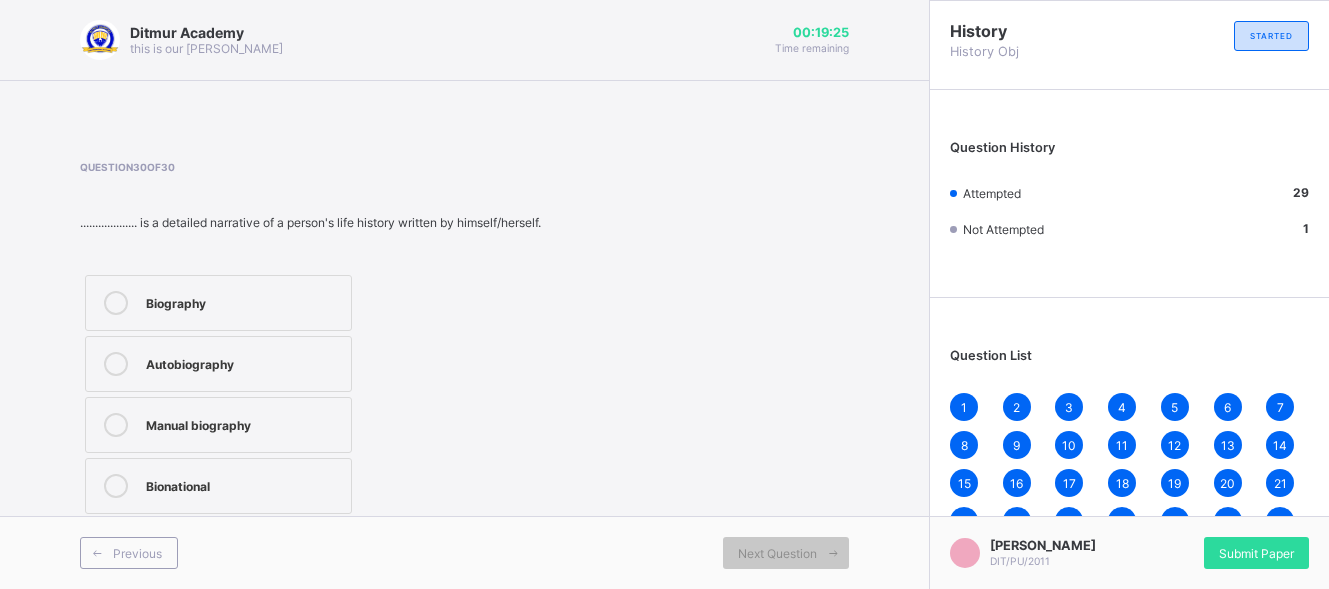 click on "Autobiography" at bounding box center [218, 364] 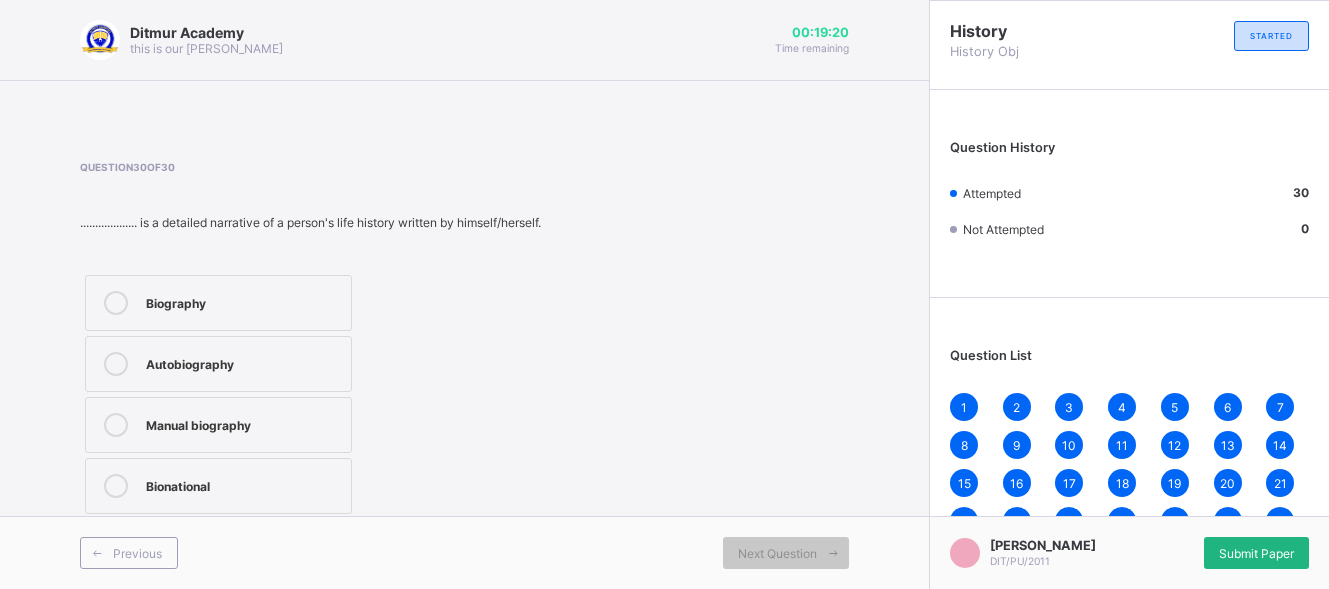 click on "Submit Paper" at bounding box center (1256, 553) 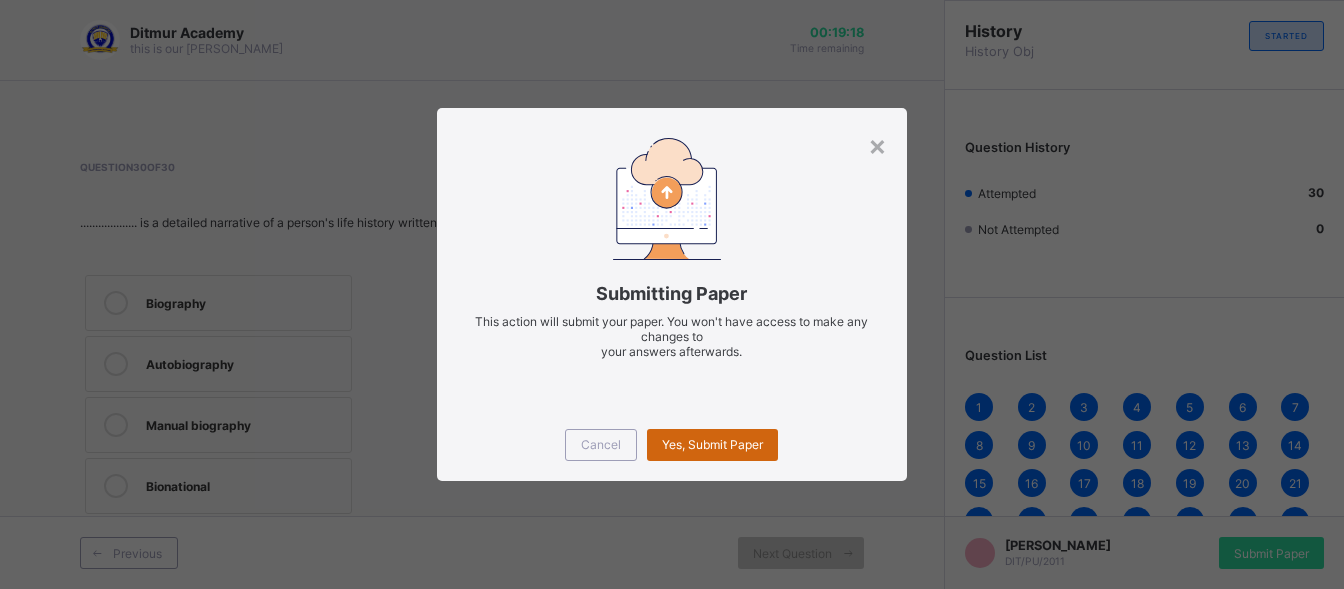click on "Yes, Submit Paper" at bounding box center (712, 444) 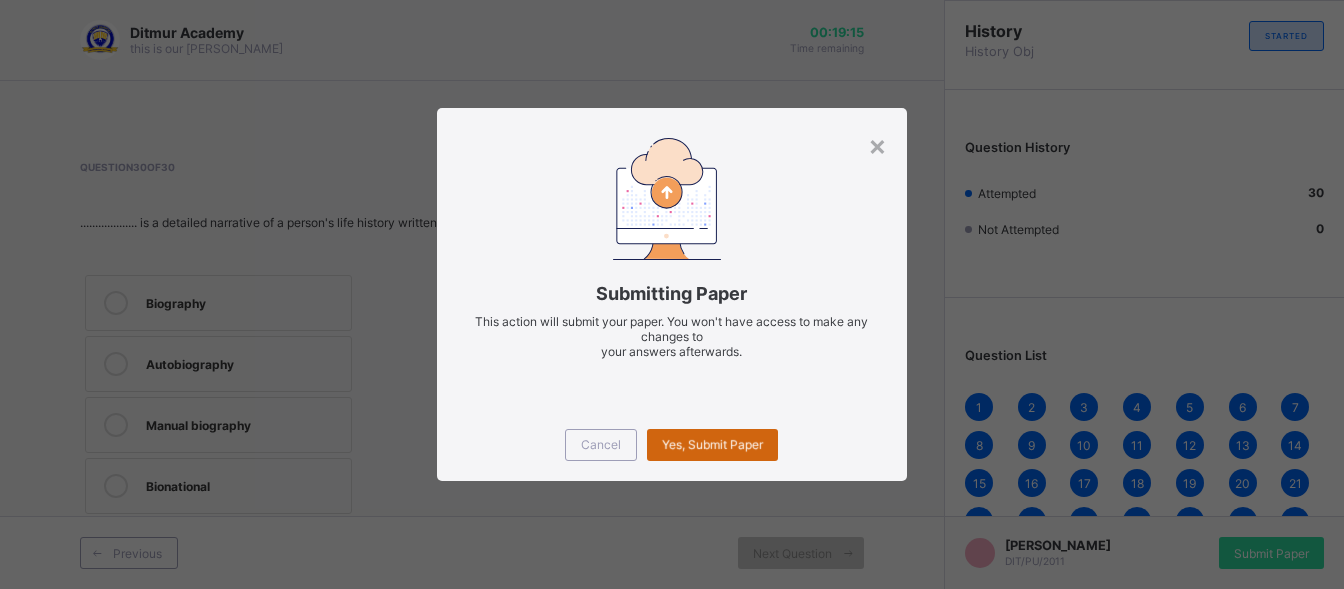 click on "Yes, Submit Paper" at bounding box center (712, 444) 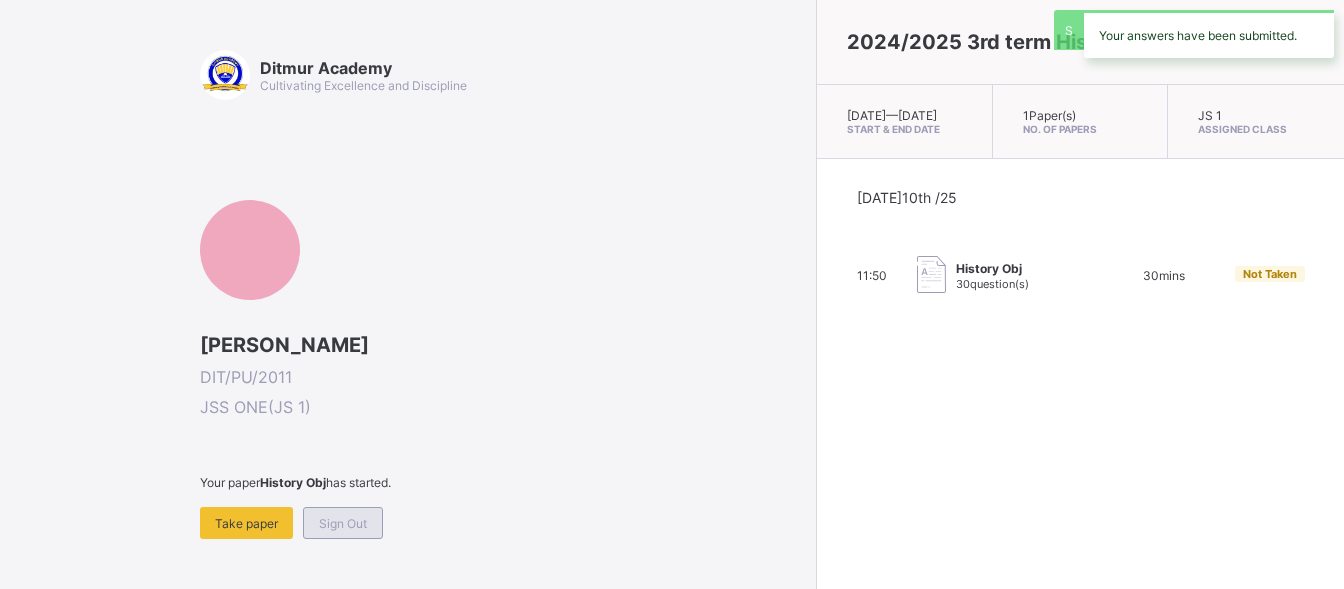 click on "Sign Out" at bounding box center (343, 523) 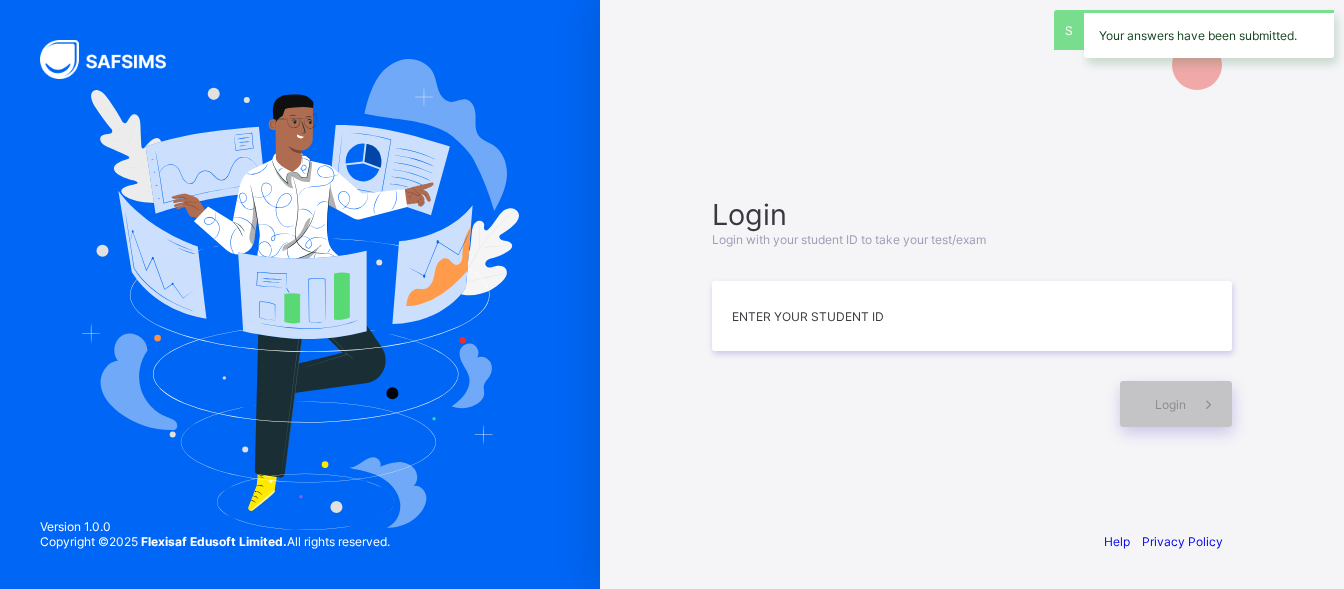 click on "Version 1.0.0" at bounding box center (215, 526) 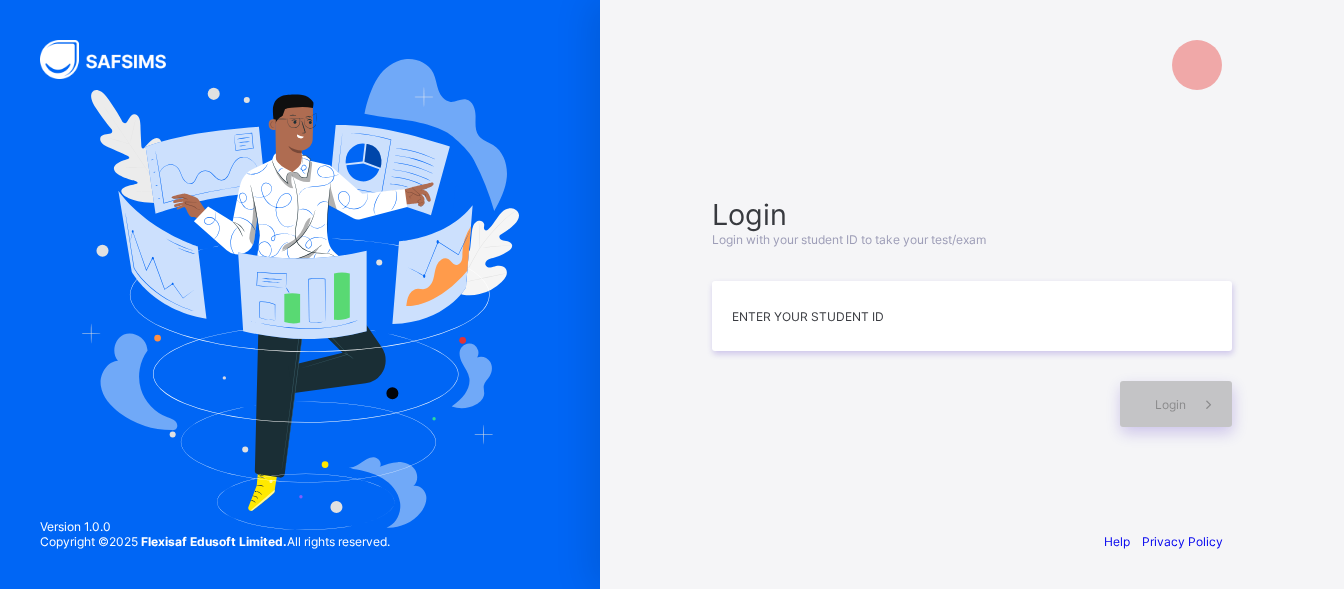 drag, startPoint x: 358, startPoint y: 521, endPoint x: 474, endPoint y: 628, distance: 157.81319 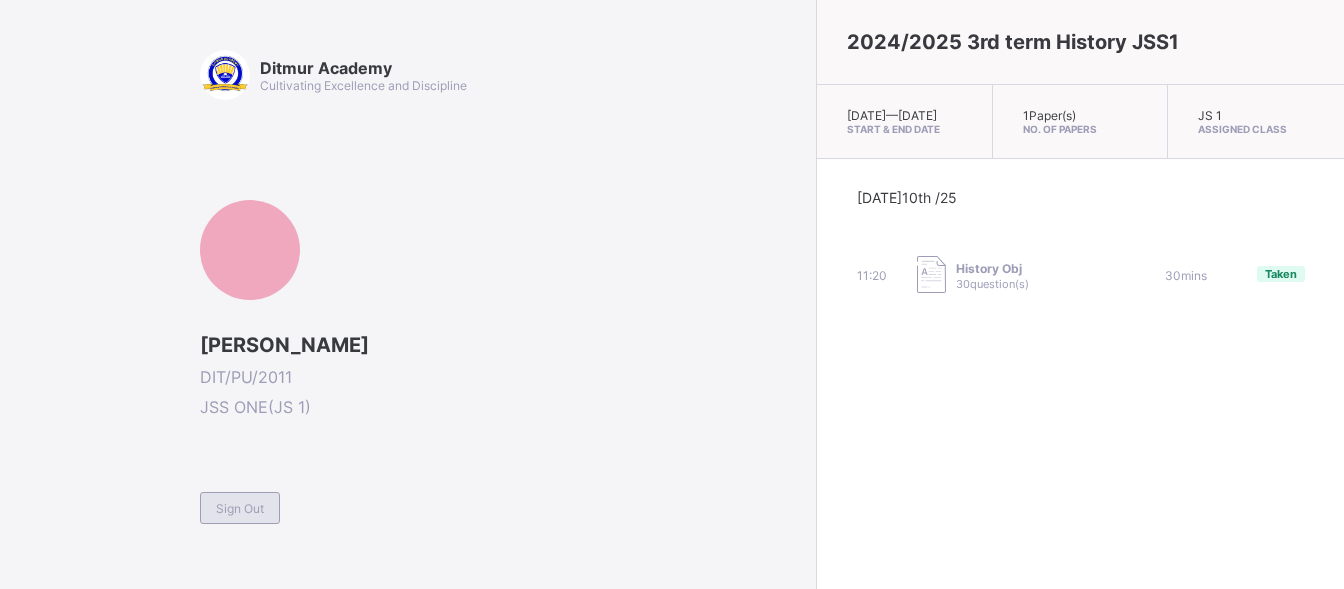 drag, startPoint x: 474, startPoint y: 628, endPoint x: 220, endPoint y: 506, distance: 281.78006 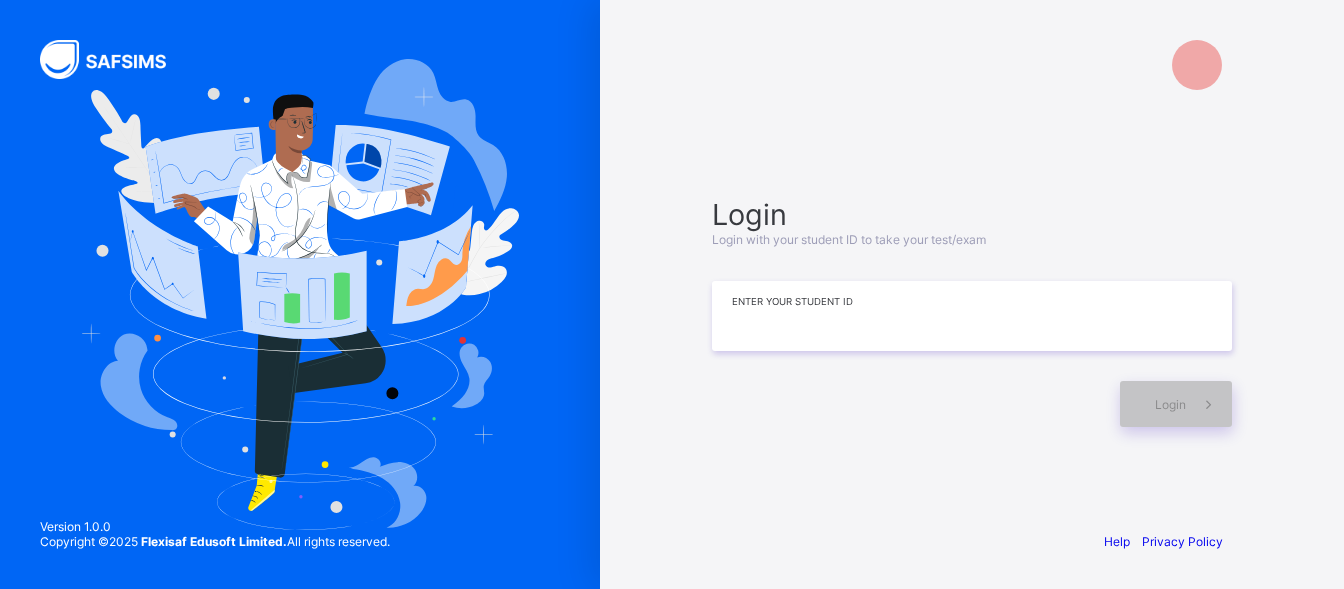click at bounding box center (972, 316) 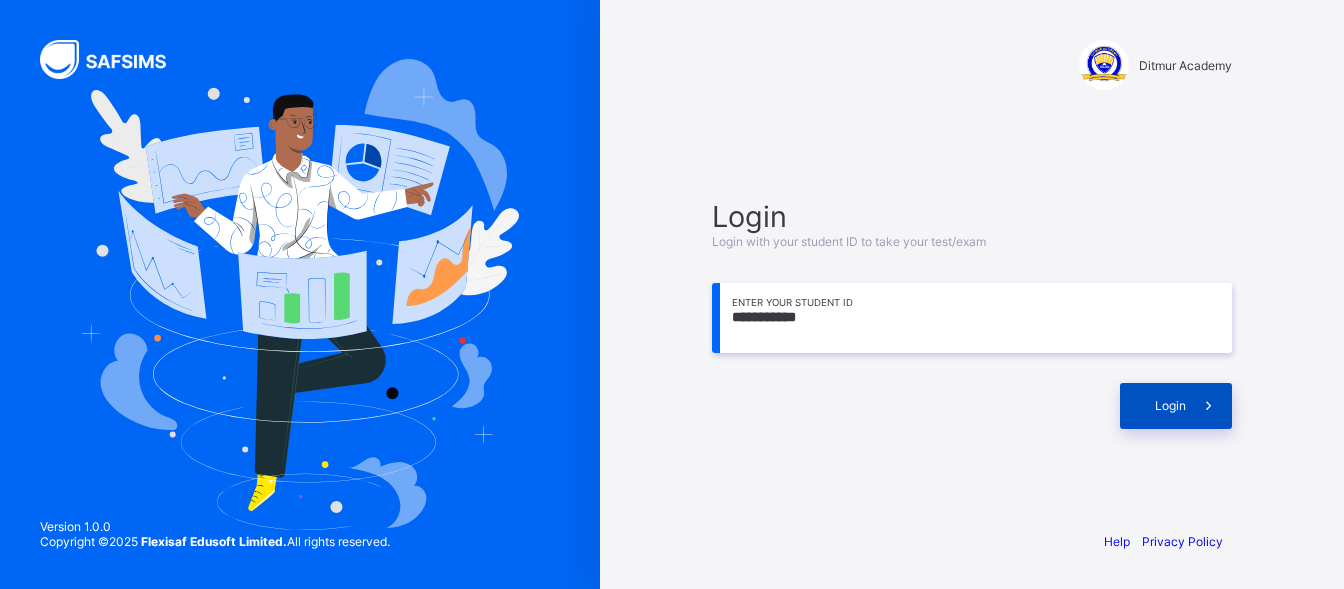 type on "**********" 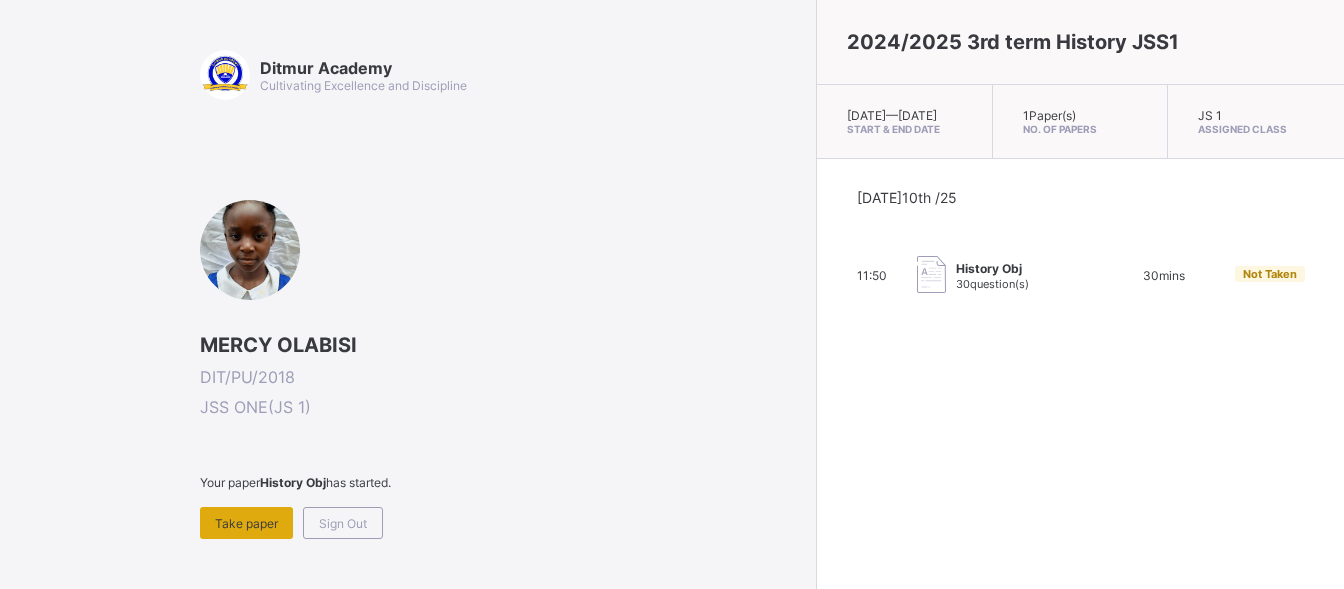 click on "Take paper" at bounding box center [246, 523] 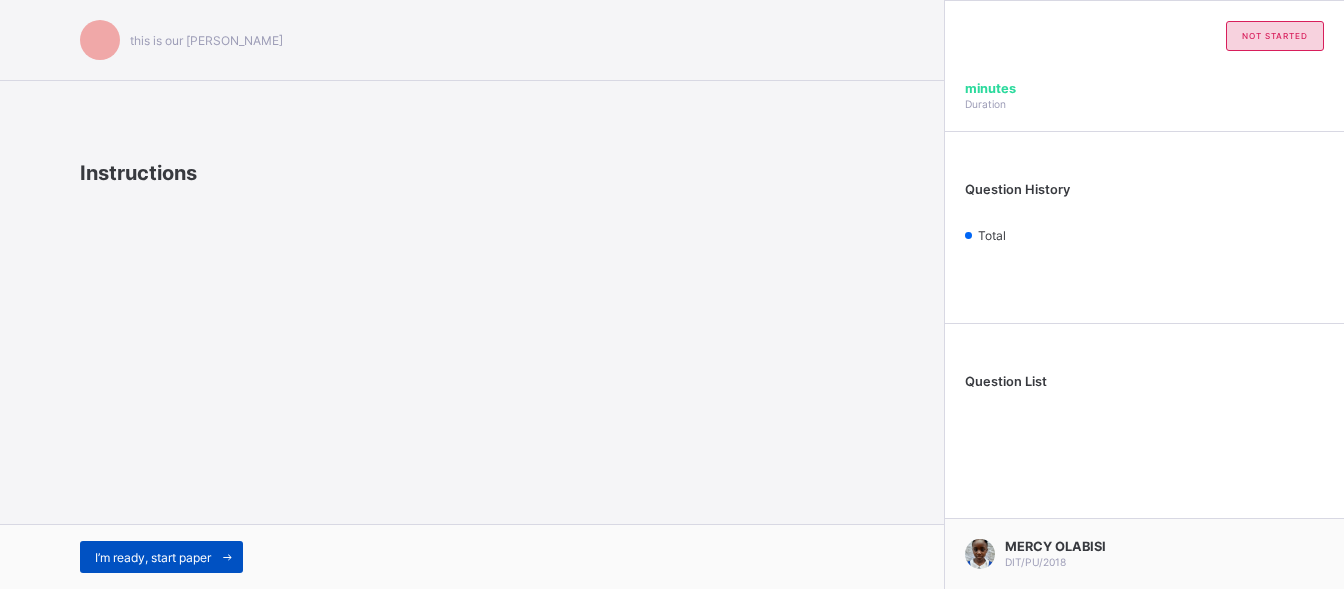 click on "I’m ready, start paper" at bounding box center (153, 557) 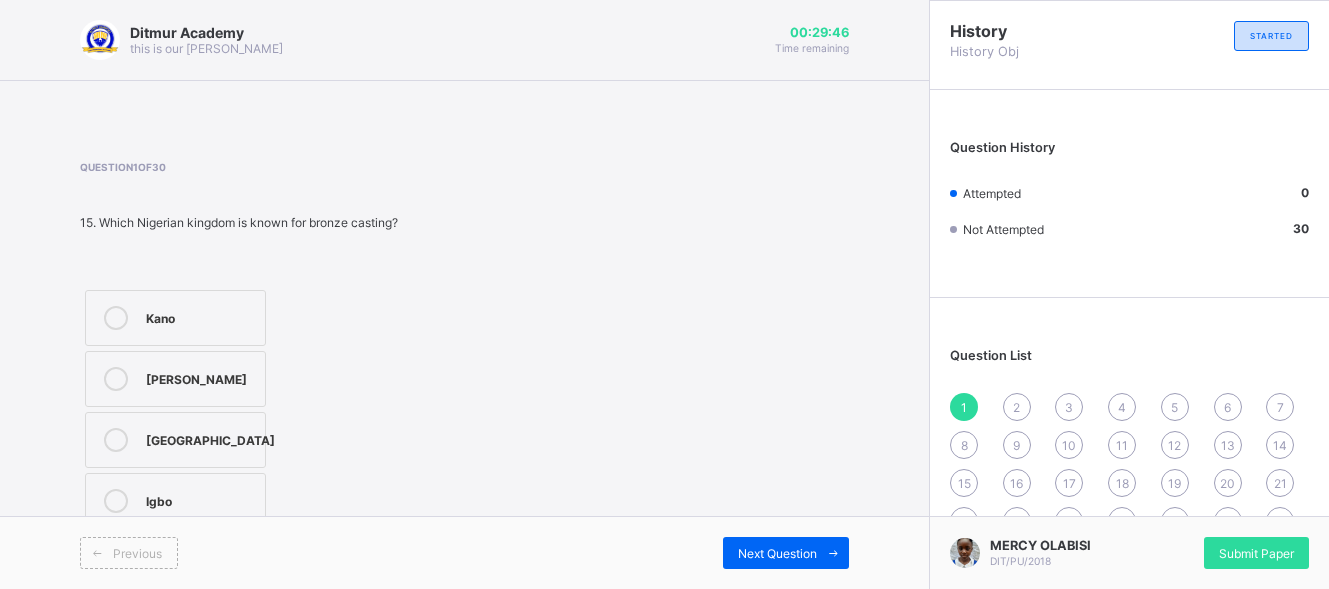click on "Benin" at bounding box center [175, 440] 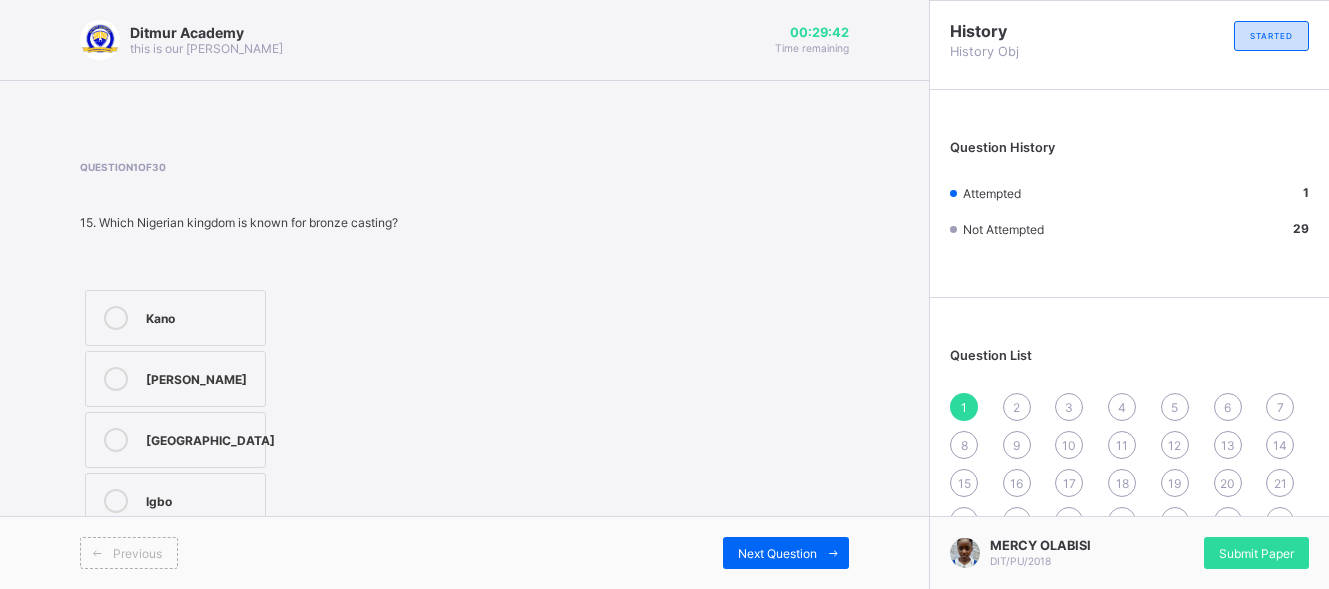 click on "Igbo" at bounding box center (200, 499) 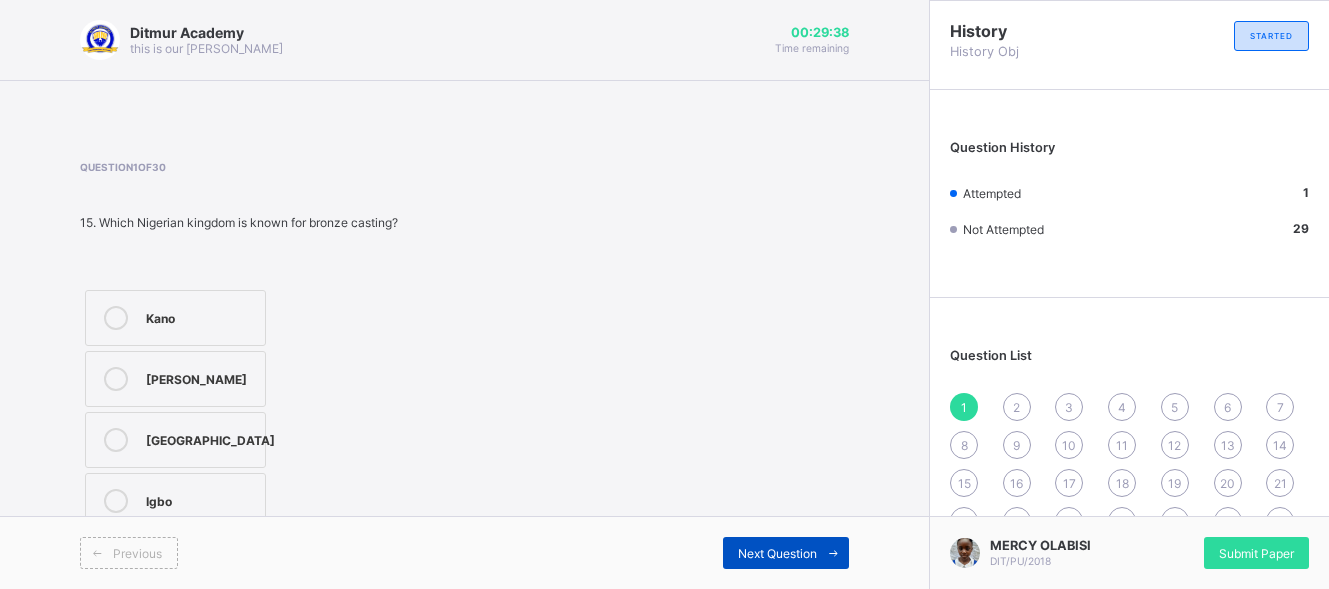 click on "Next Question" at bounding box center [786, 553] 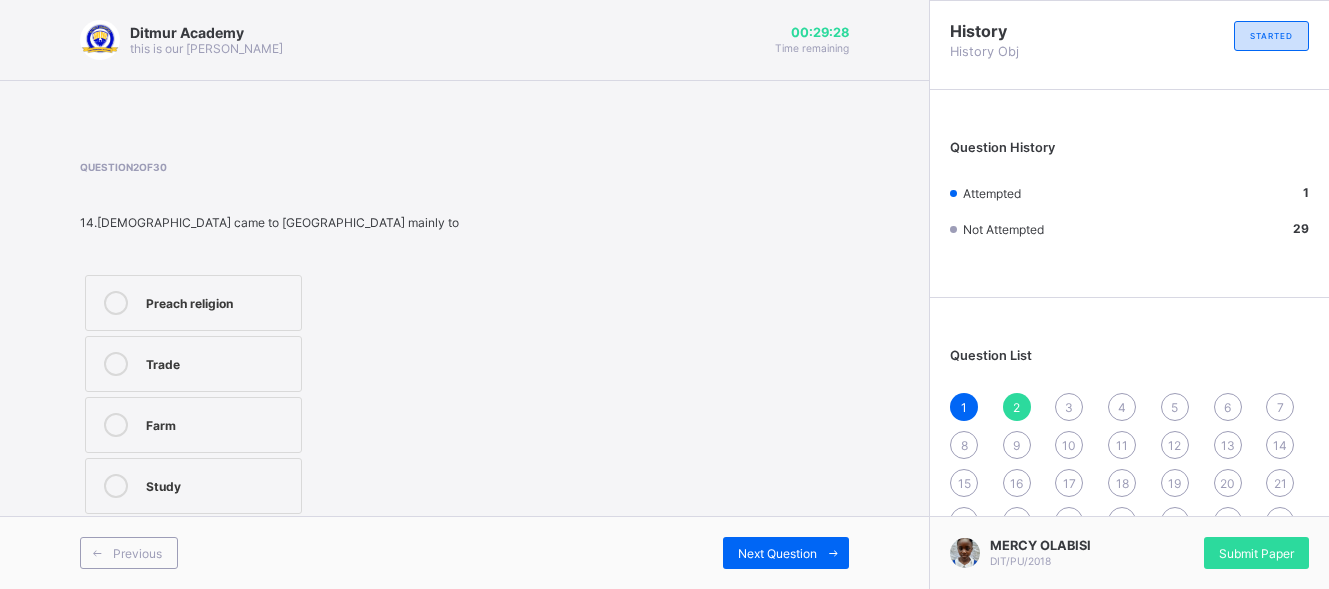 click on "Trade" at bounding box center (193, 364) 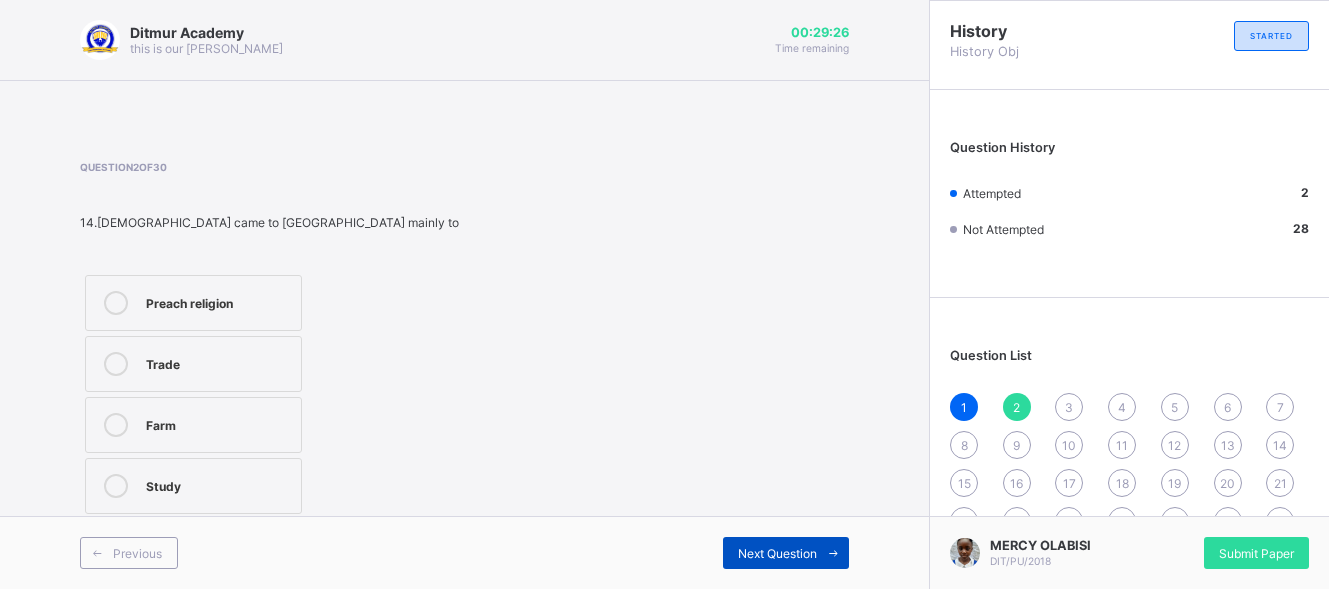 click on "Next Question" at bounding box center (777, 553) 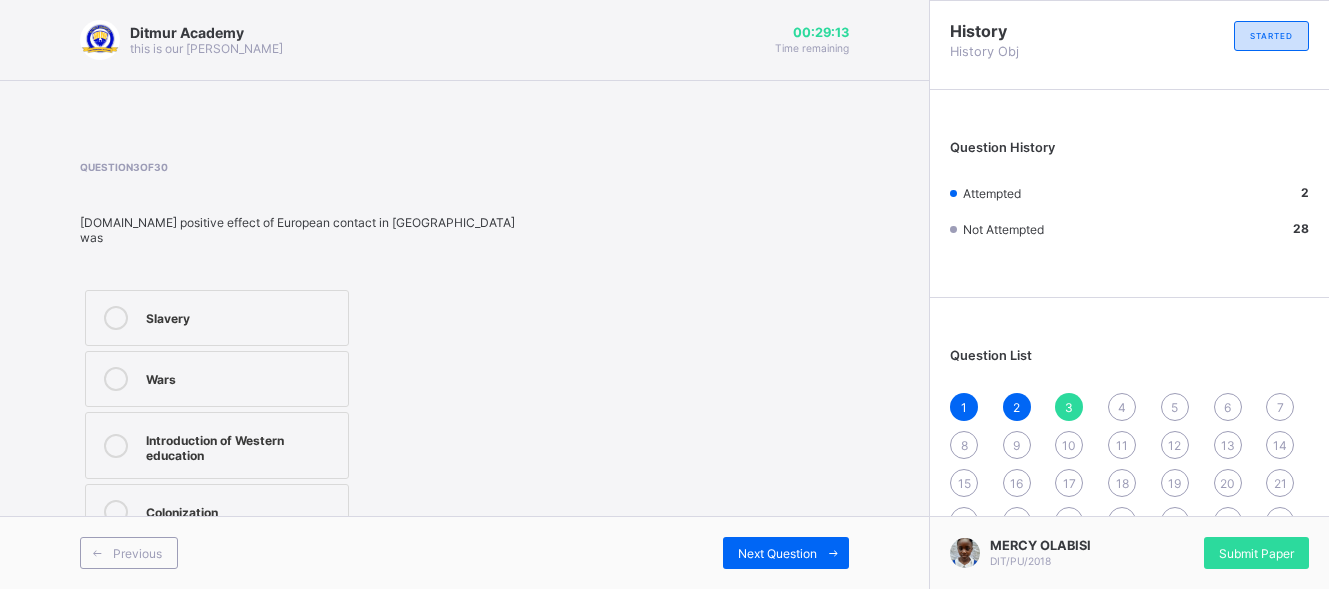 drag, startPoint x: 814, startPoint y: 551, endPoint x: 210, endPoint y: 455, distance: 611.58154 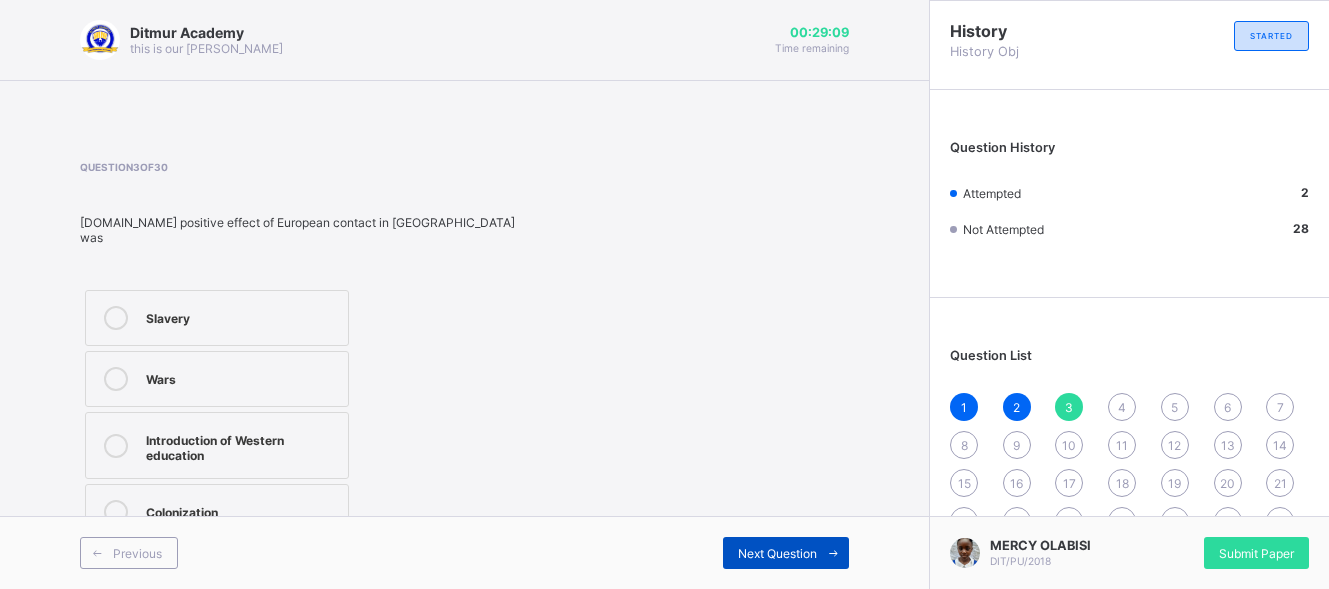 drag, startPoint x: 210, startPoint y: 455, endPoint x: 769, endPoint y: 550, distance: 567.015 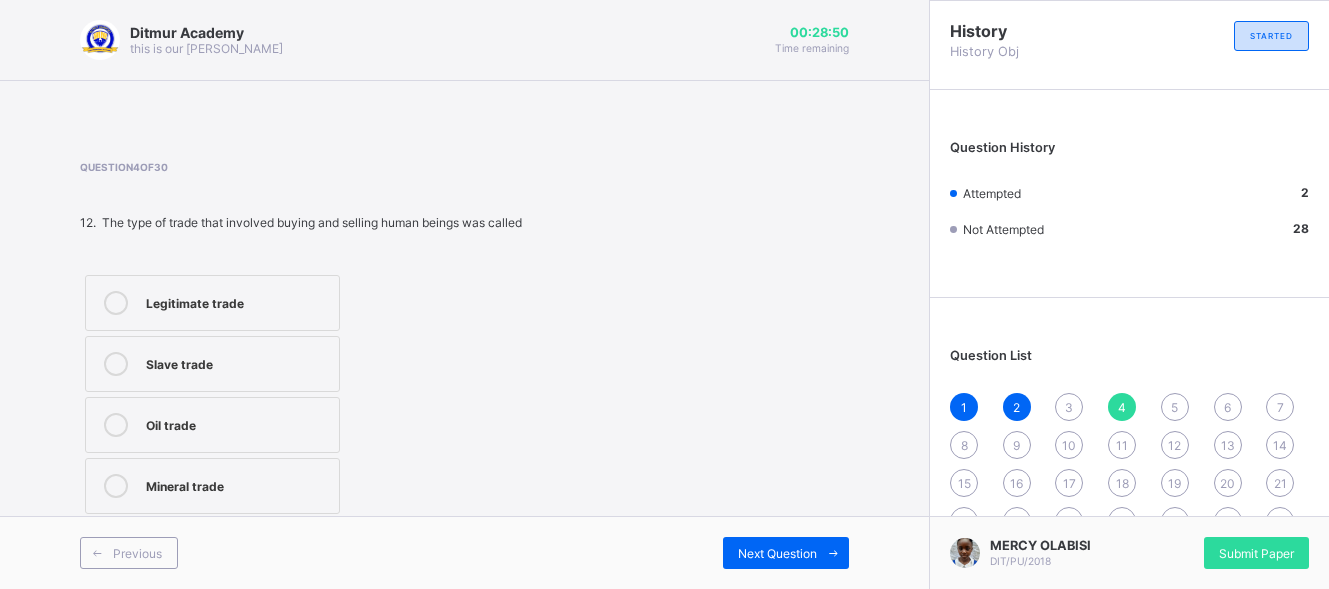 click on "Slave trade" at bounding box center [212, 364] 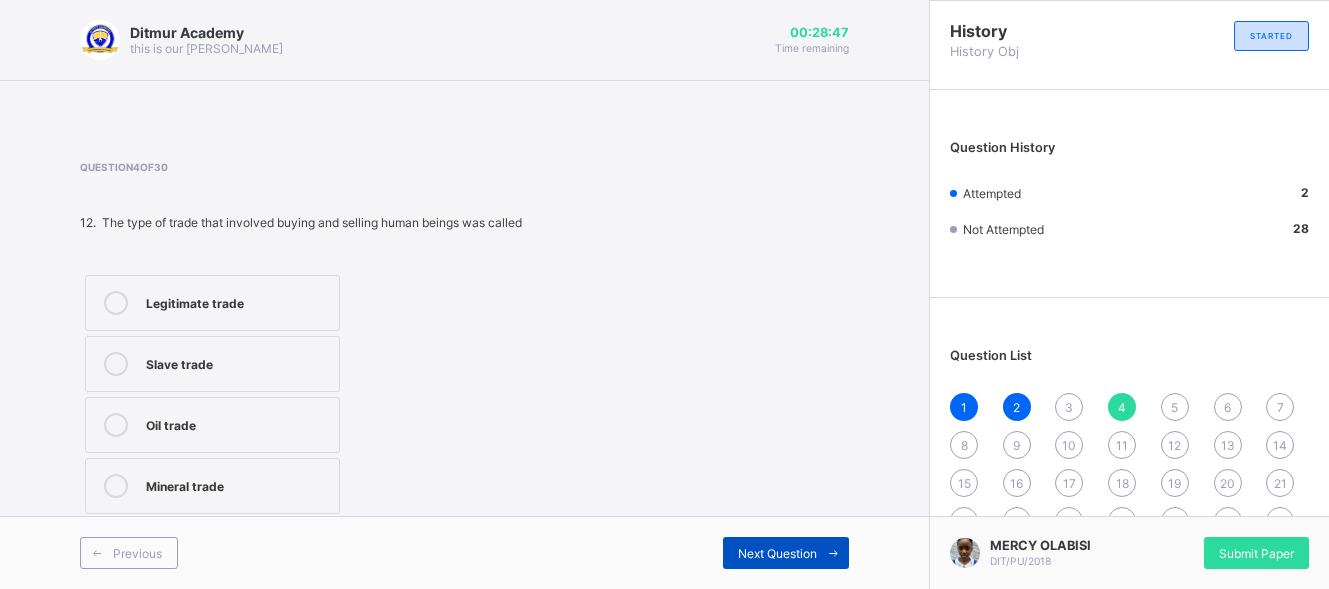 click on "Next Question" at bounding box center (786, 553) 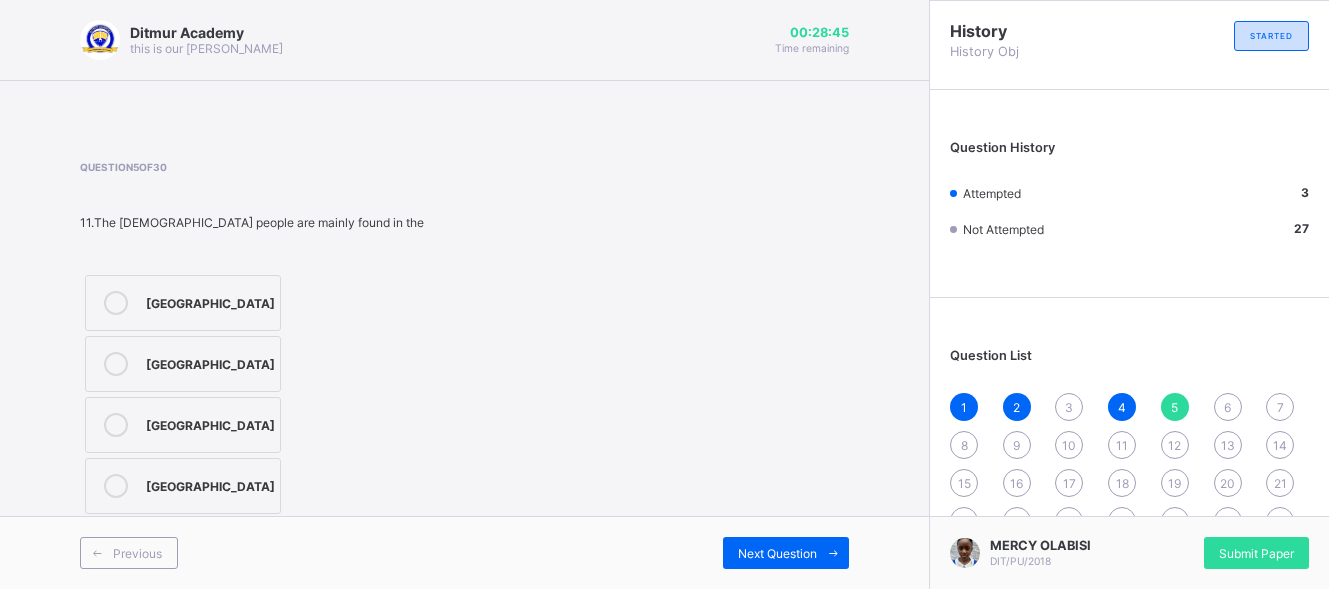 click on "Question List 1 2 3 4 5 6 7 8 9 10 11 12 13 14 15 16 17 18 19 20 21 22 23 24 25 26 27 28 29 30" at bounding box center (1129, 450) 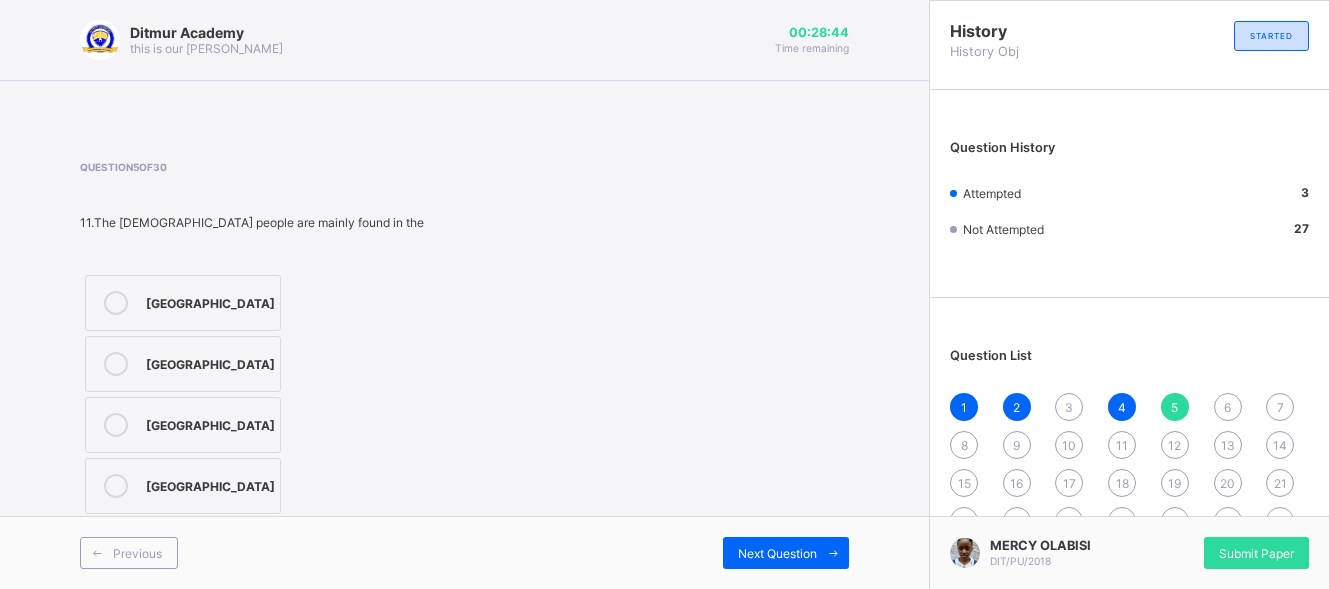 click on "3" at bounding box center [1069, 407] 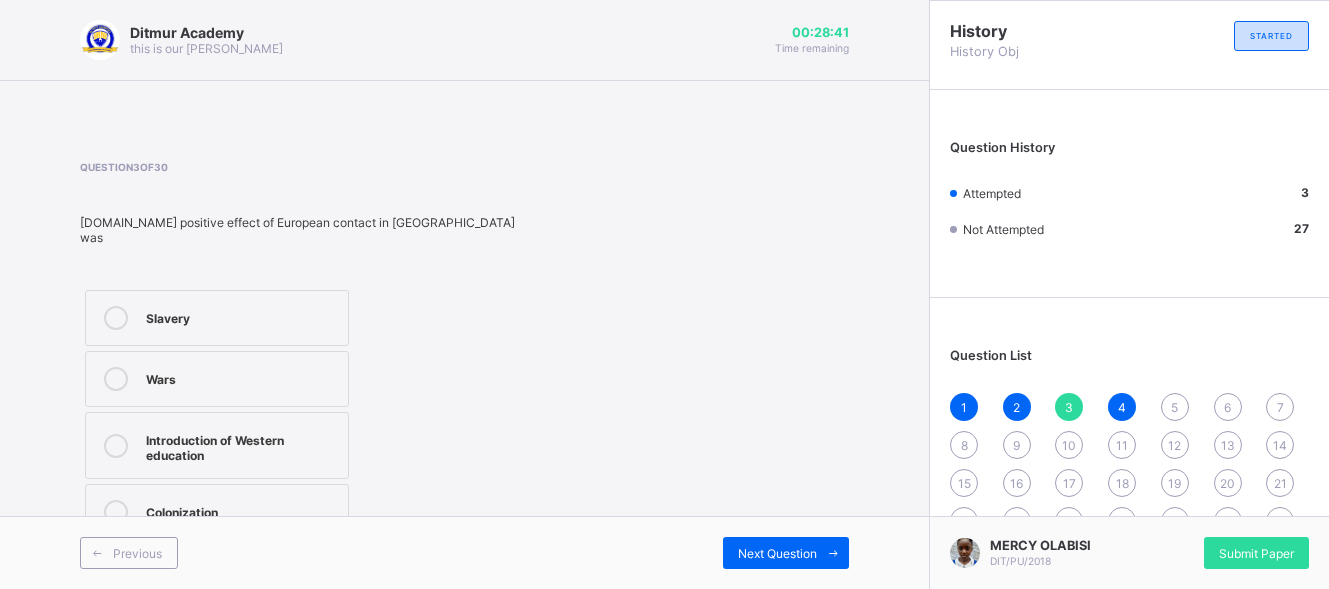 drag, startPoint x: 356, startPoint y: 187, endPoint x: 346, endPoint y: 202, distance: 18.027756 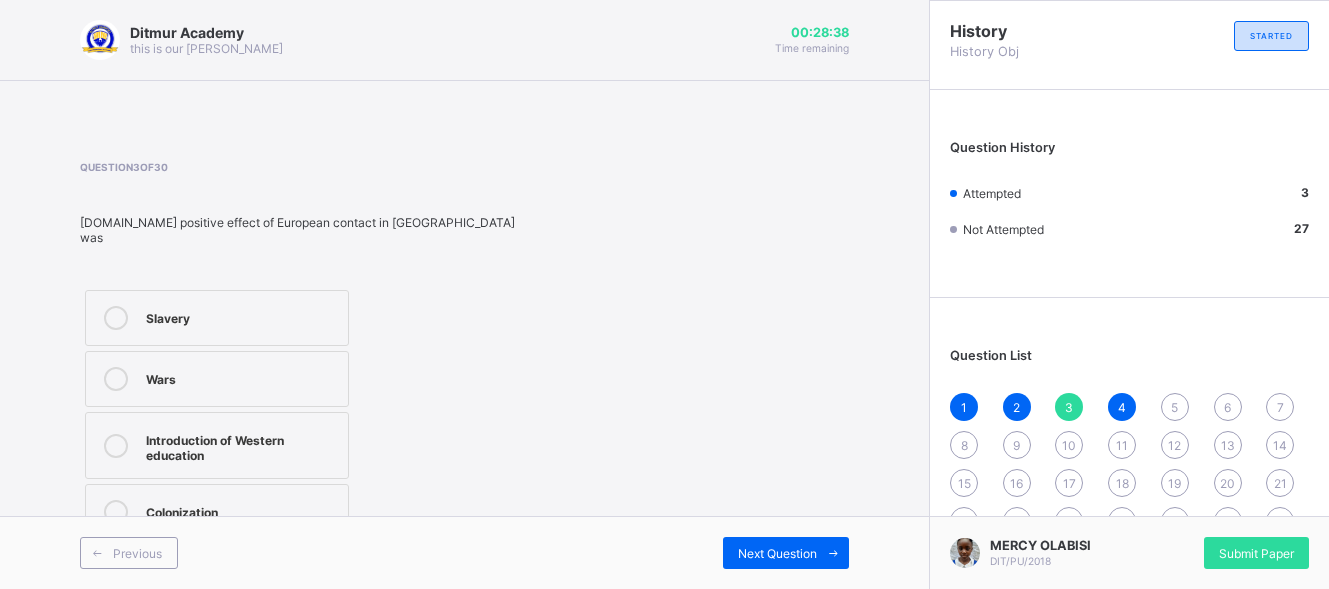 drag, startPoint x: 346, startPoint y: 202, endPoint x: 92, endPoint y: 411, distance: 328.93314 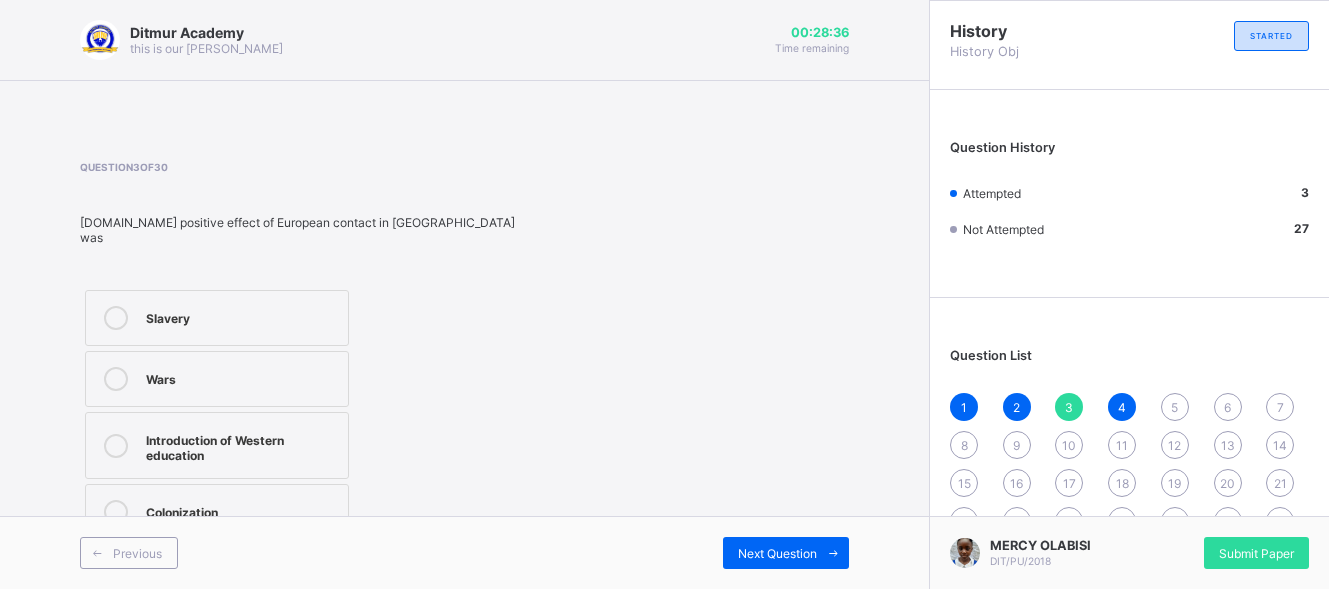 click on "1 2 3 4 5 6 7 8 9 10 11 12 13 14 15 16 17 18 19 20 21 22 23 24 25 26 27 28 29 30" at bounding box center [1129, 483] 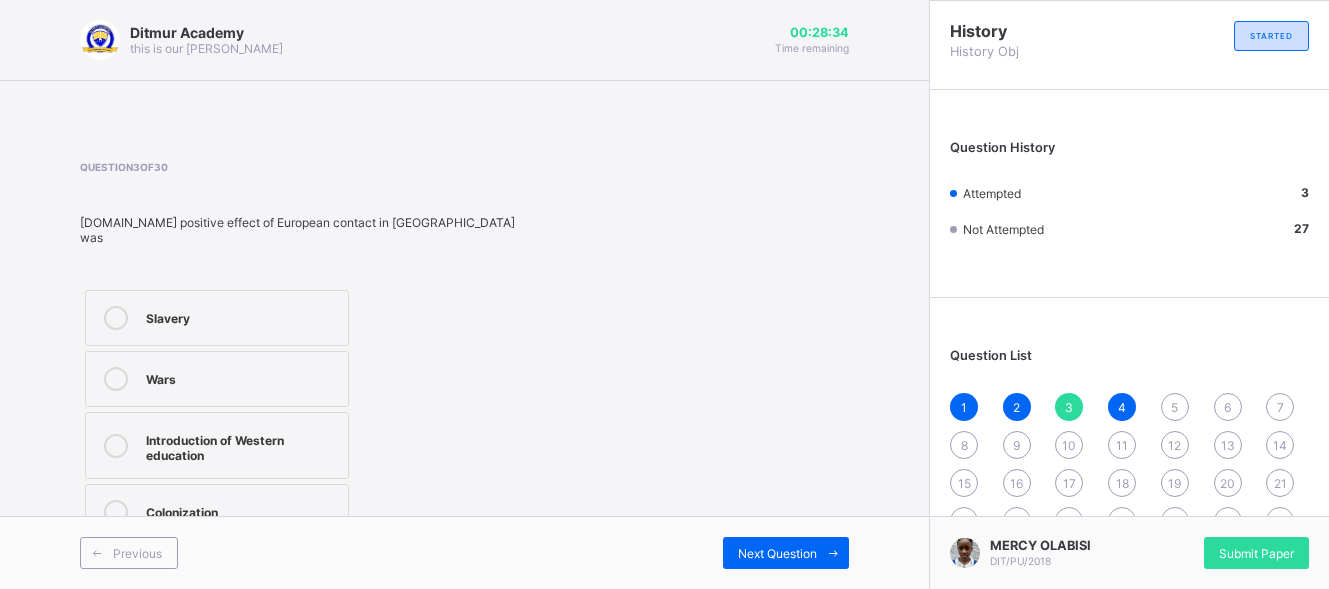 click on "5" at bounding box center [1175, 407] 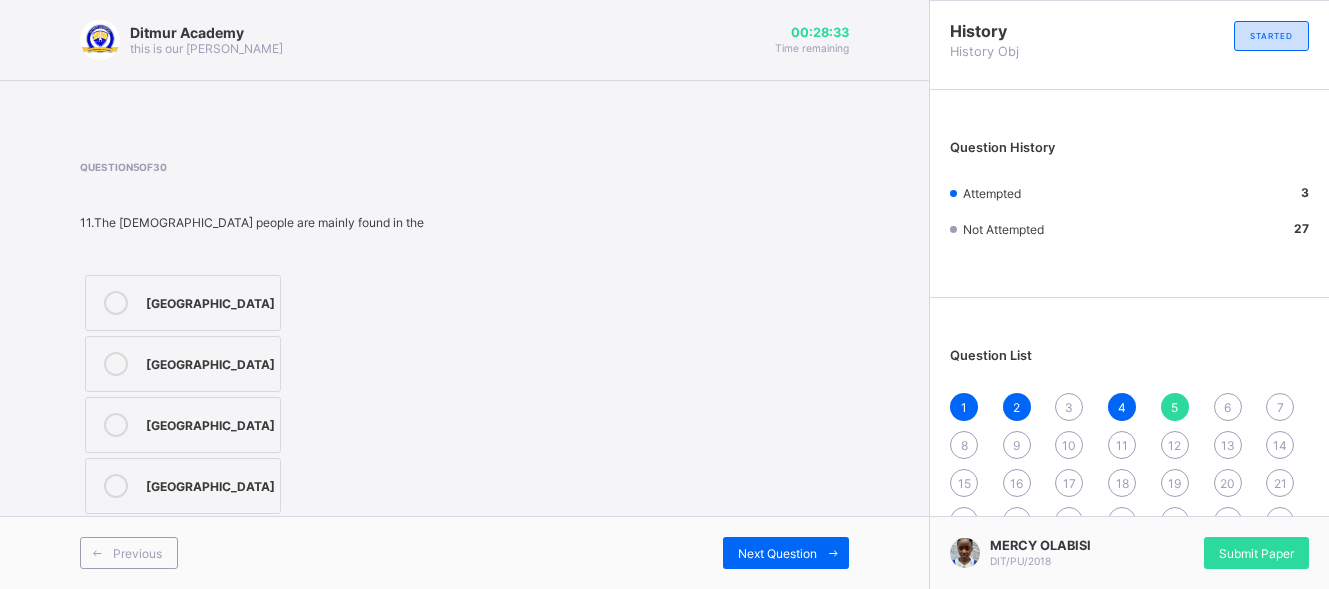 click on "3" at bounding box center (1069, 407) 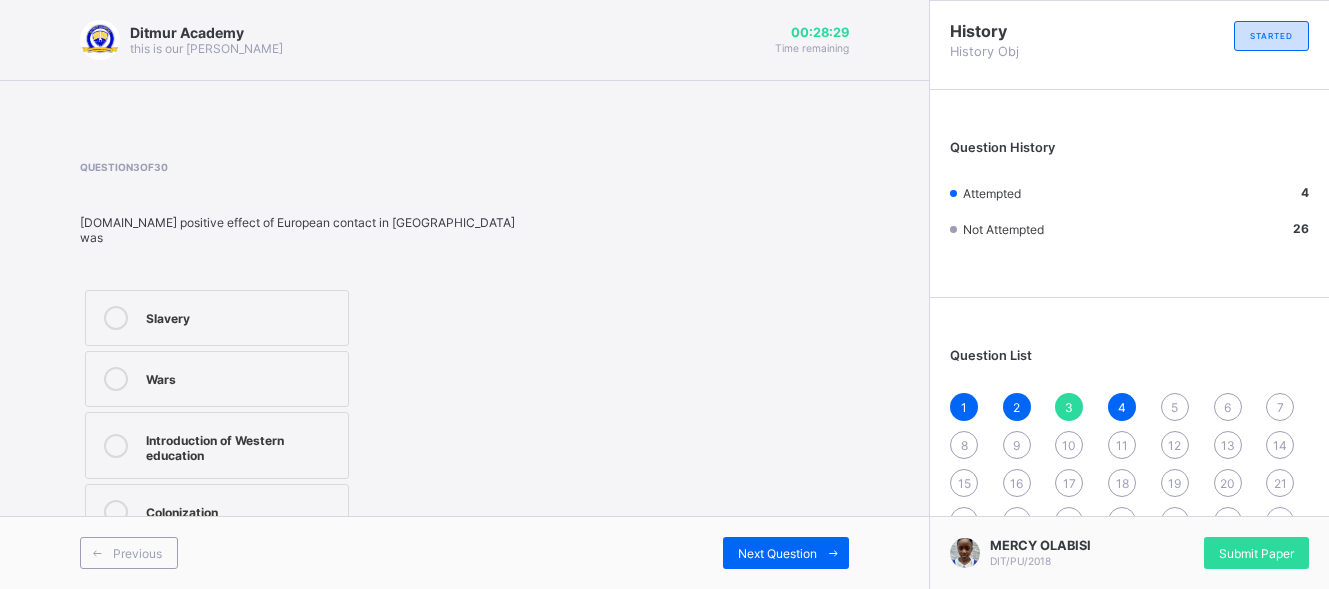 click on "Introduction of Western education" at bounding box center [217, 445] 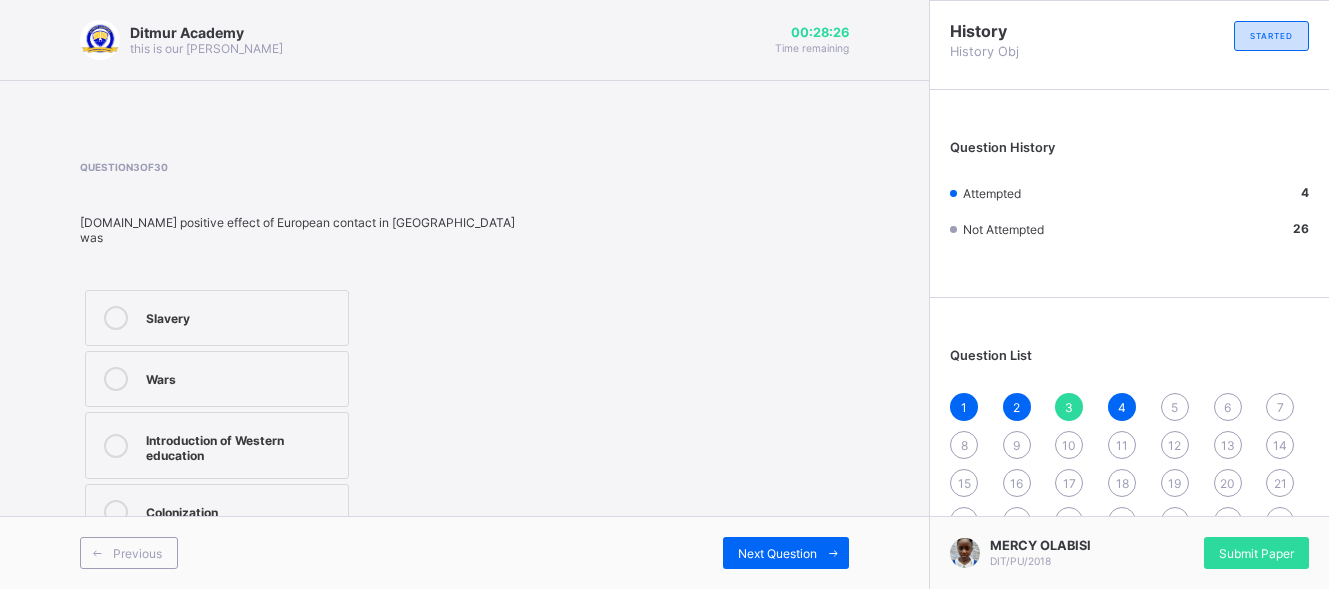 click on "4" at bounding box center [1122, 407] 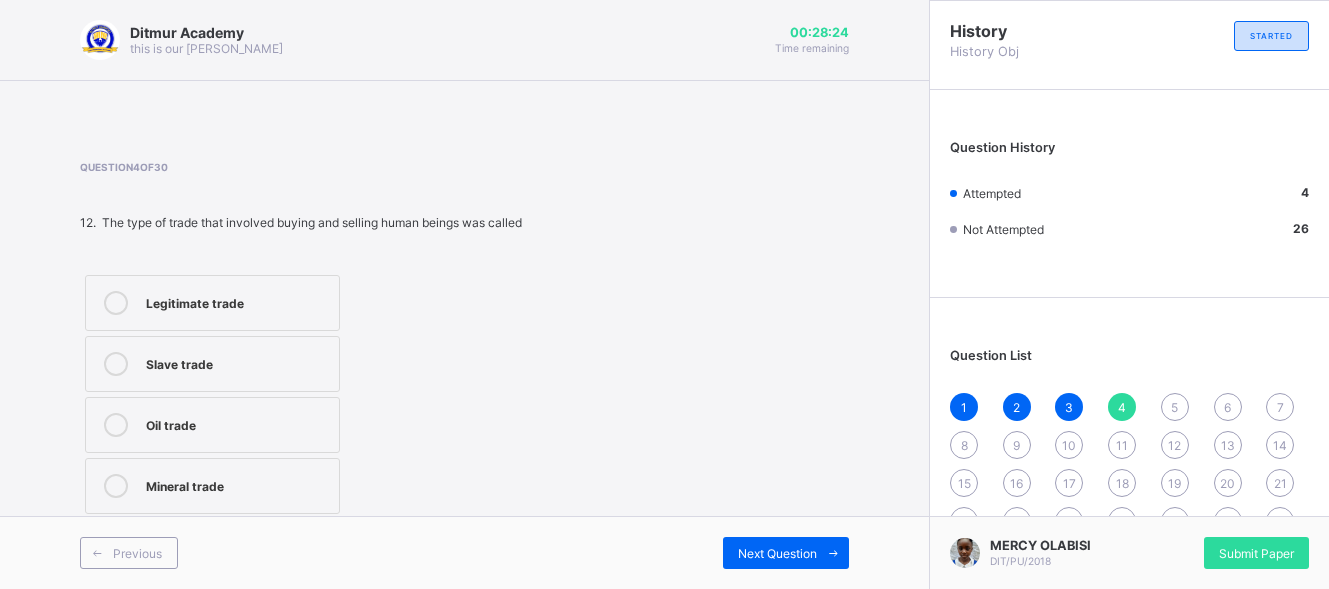 click on "1 2 3 4 5 6 7 8 9 10 11 12 13 14 15 16 17 18 19 20 21 22 23 24 25 26 27 28 29 30" at bounding box center [1129, 483] 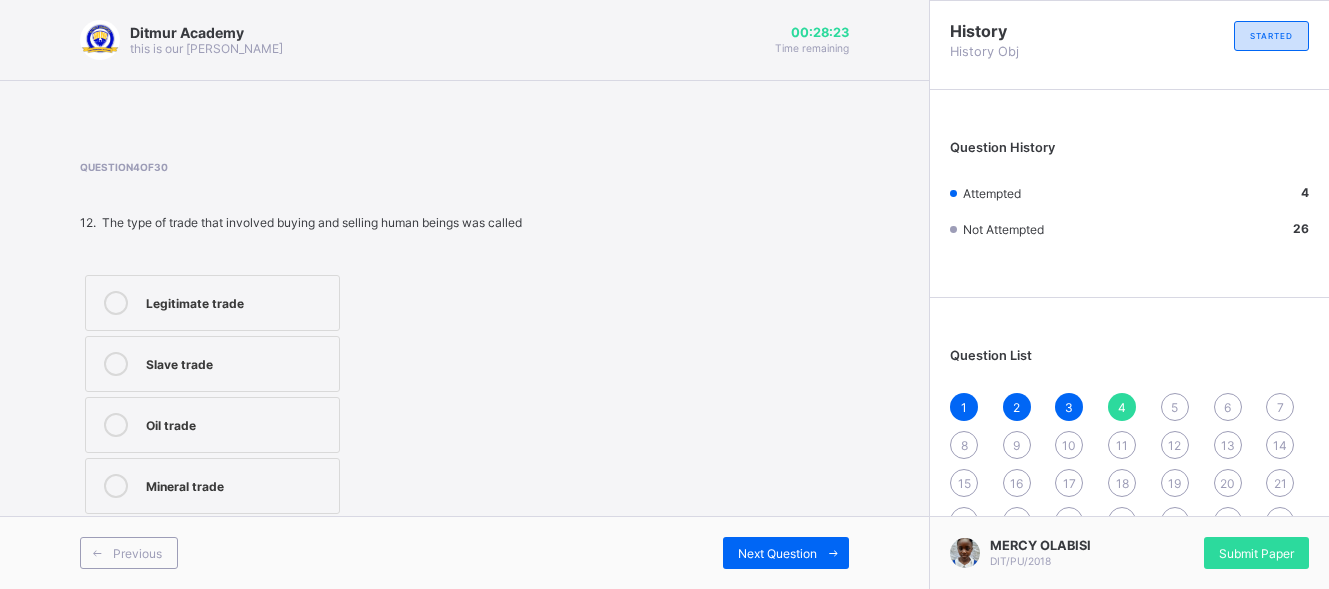 click on "5" at bounding box center [1175, 407] 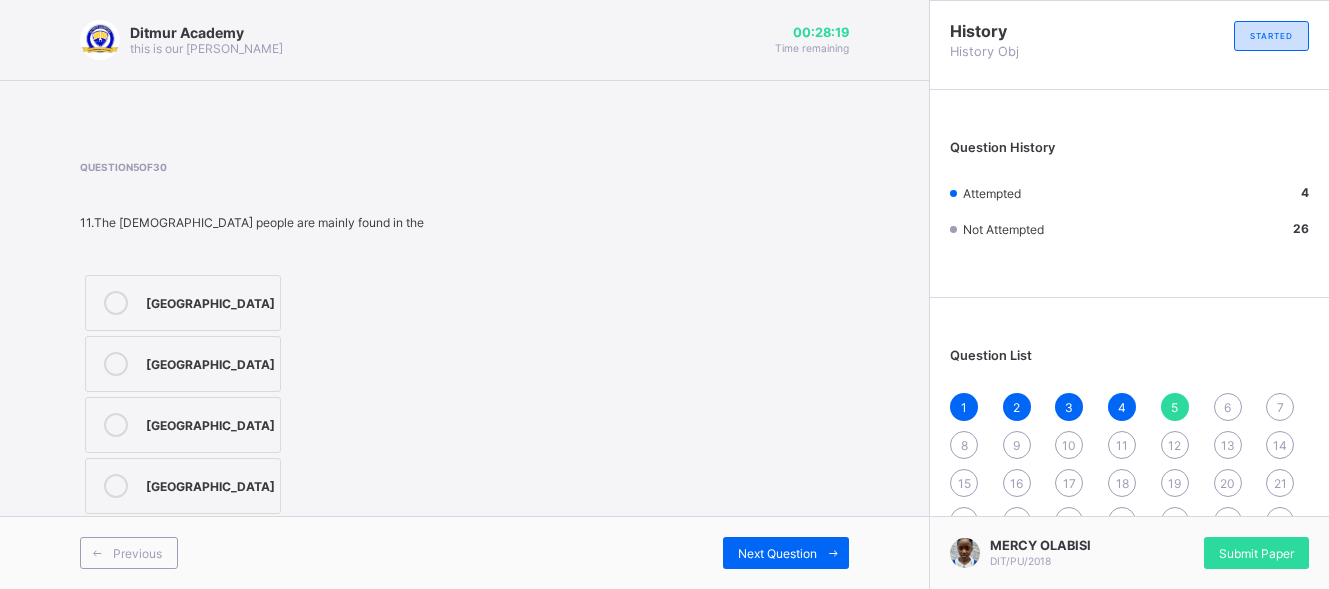 drag, startPoint x: 652, startPoint y: 399, endPoint x: 418, endPoint y: 413, distance: 234.41843 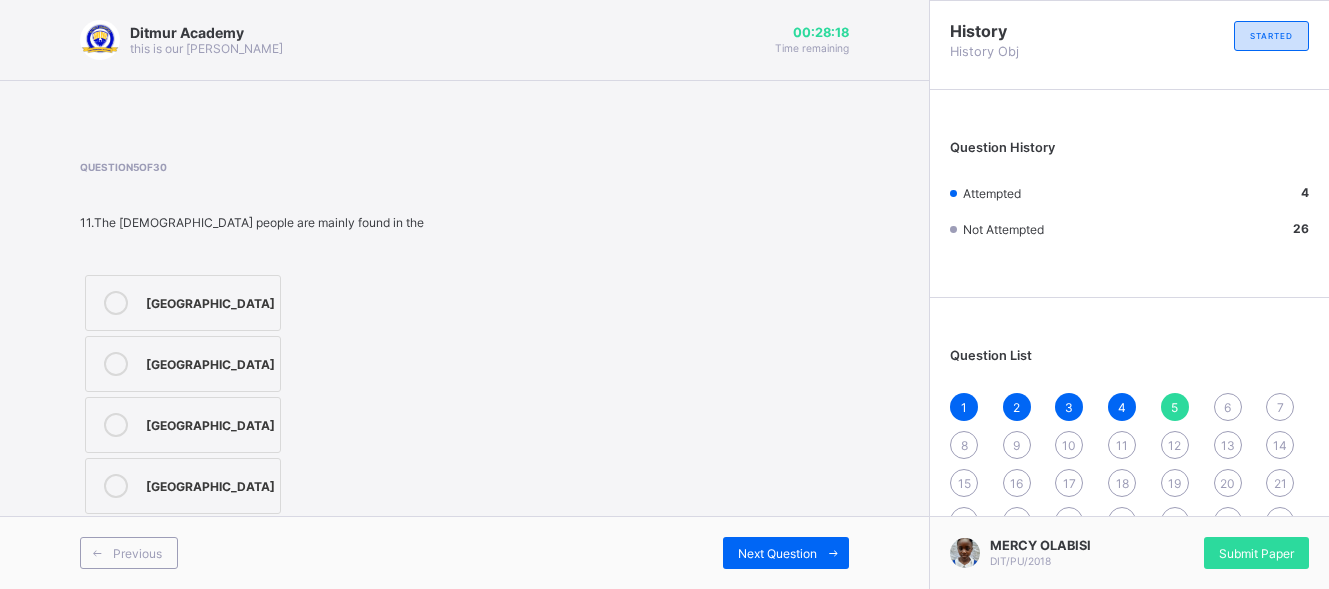drag, startPoint x: 418, startPoint y: 413, endPoint x: 273, endPoint y: 348, distance: 158.90248 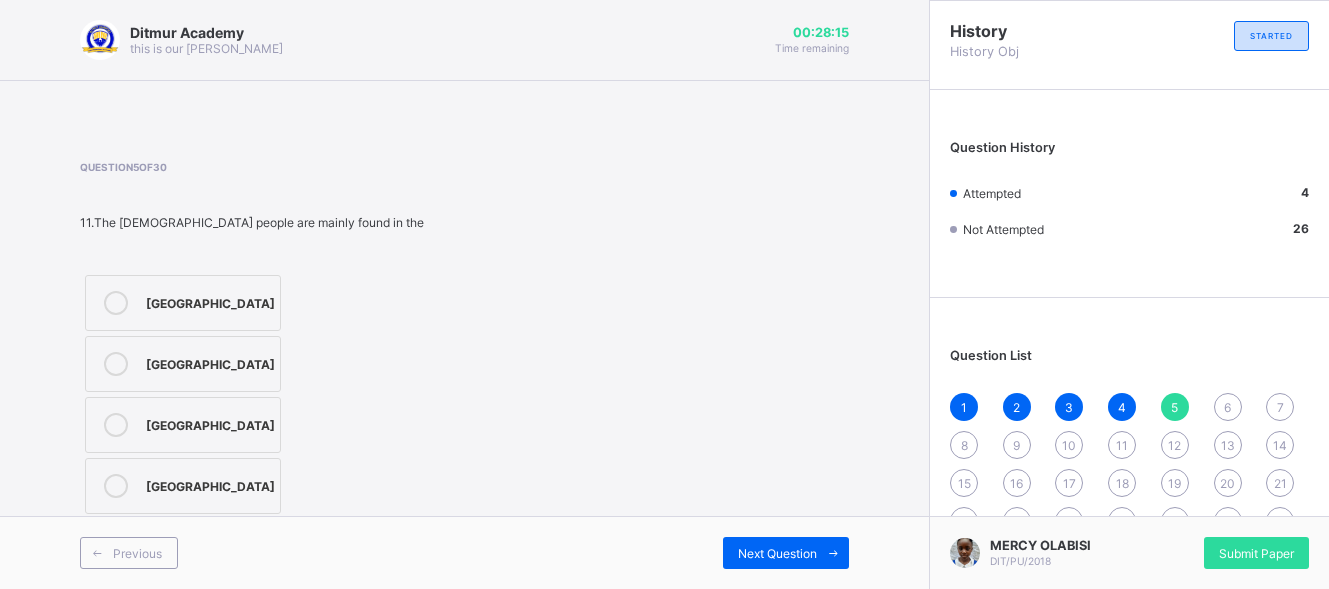 drag, startPoint x: 273, startPoint y: 348, endPoint x: 135, endPoint y: 420, distance: 155.65346 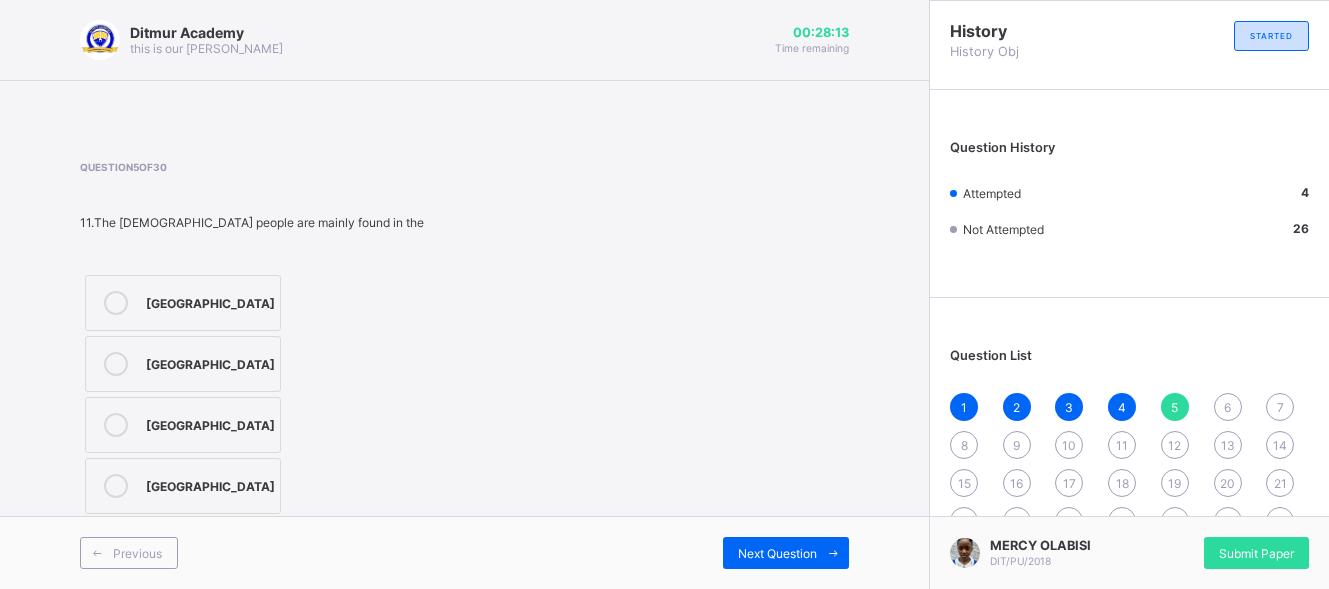 click on "Previous Next Question" at bounding box center [464, 552] 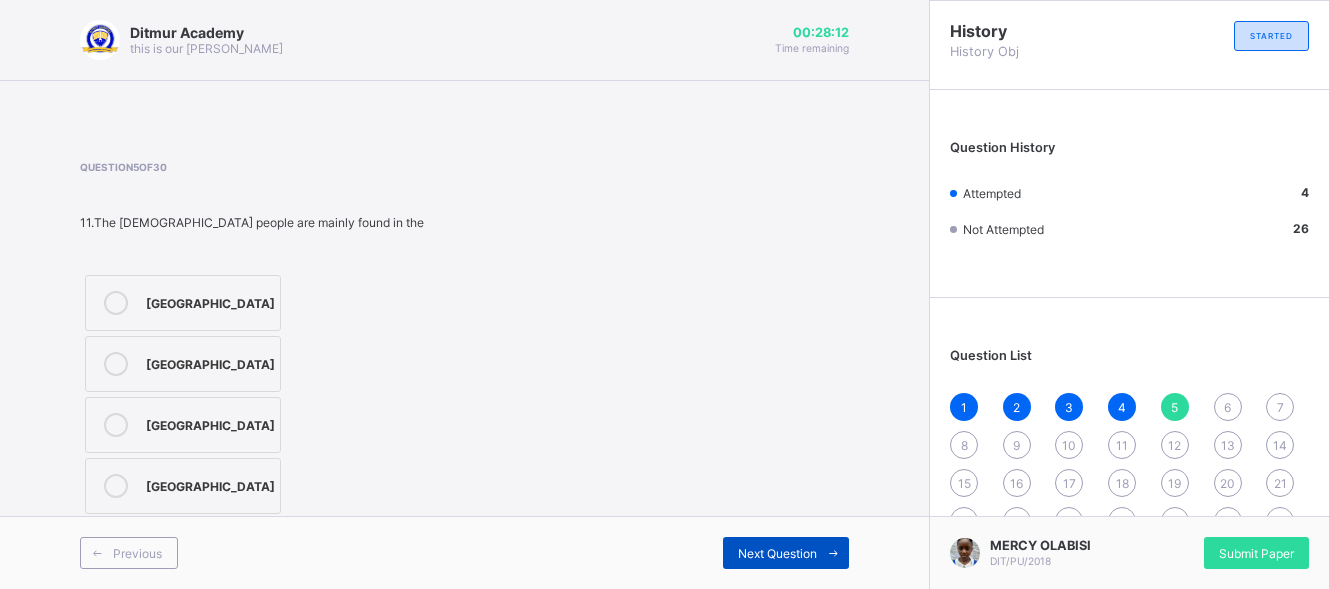 click on "Next Question" at bounding box center [777, 553] 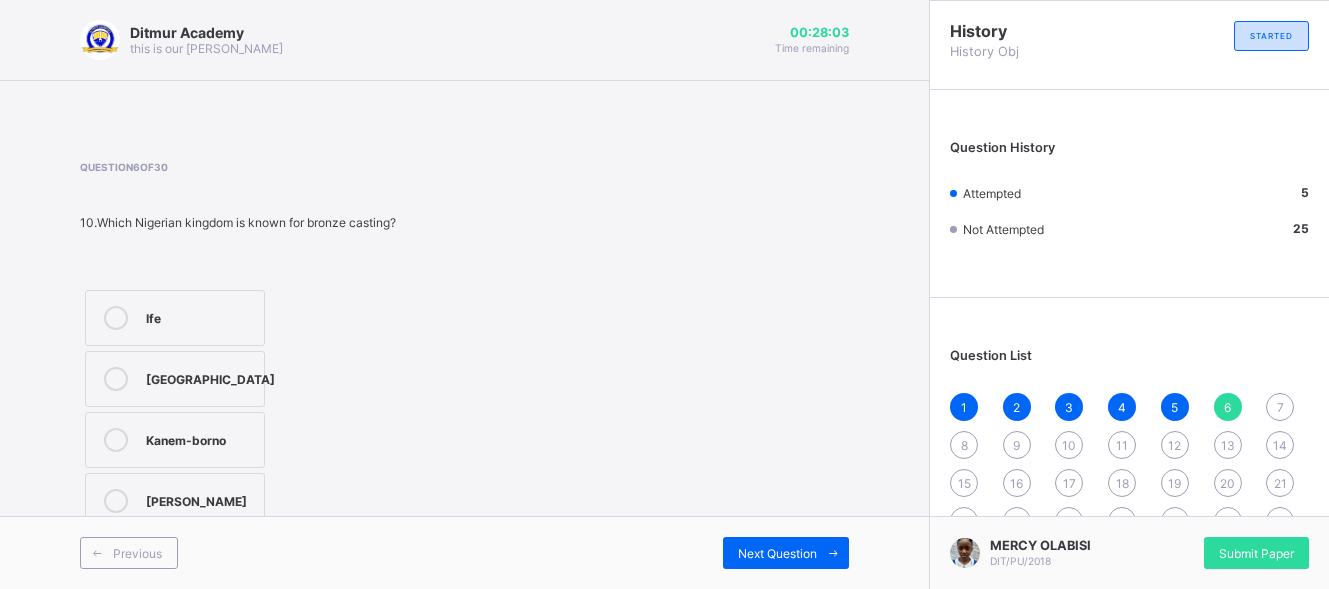 drag, startPoint x: 390, startPoint y: 410, endPoint x: 147, endPoint y: 314, distance: 261.27573 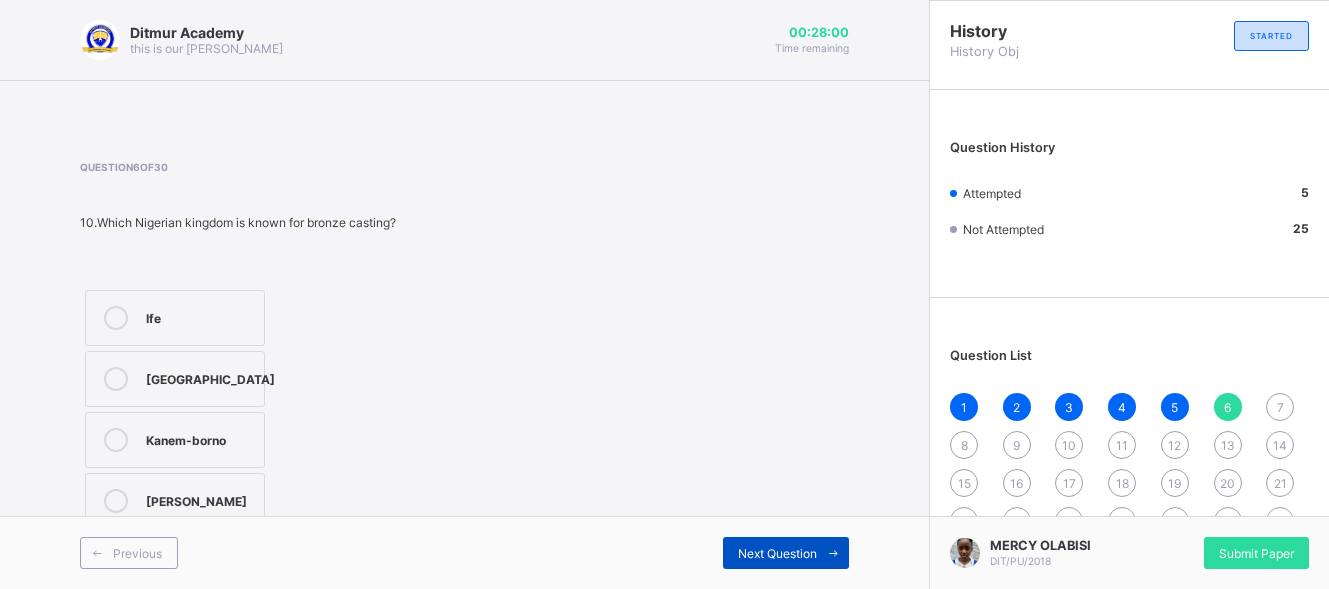 click on "Next Question" at bounding box center (786, 553) 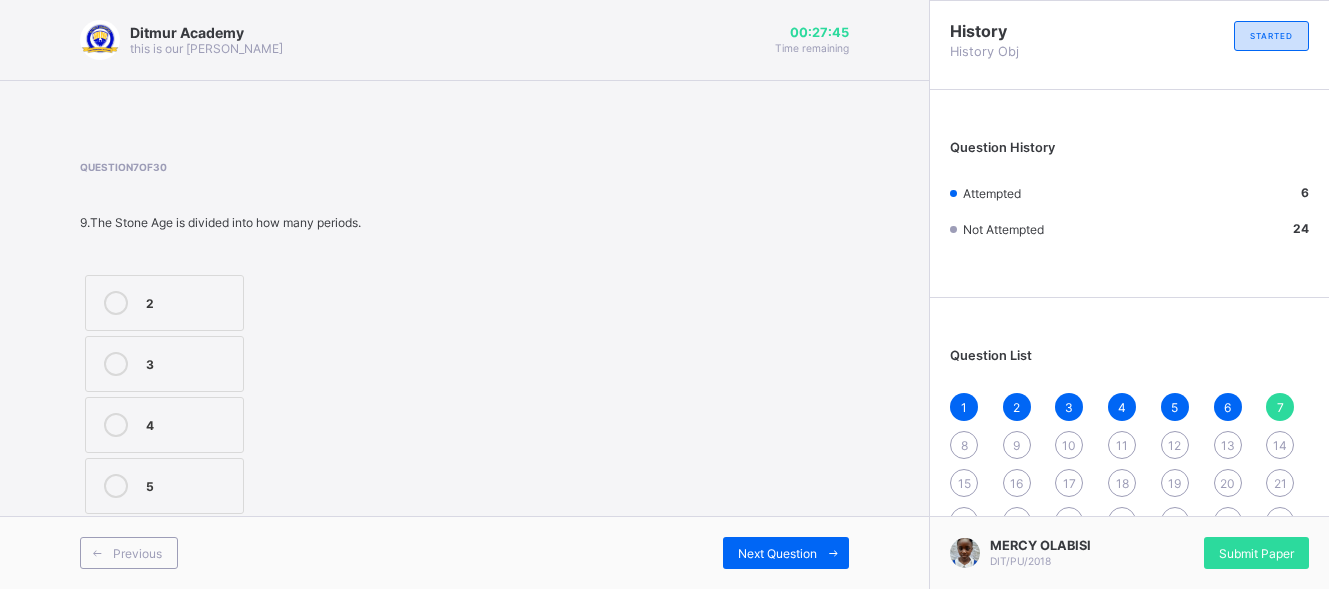 drag, startPoint x: 345, startPoint y: 428, endPoint x: 131, endPoint y: 410, distance: 214.75568 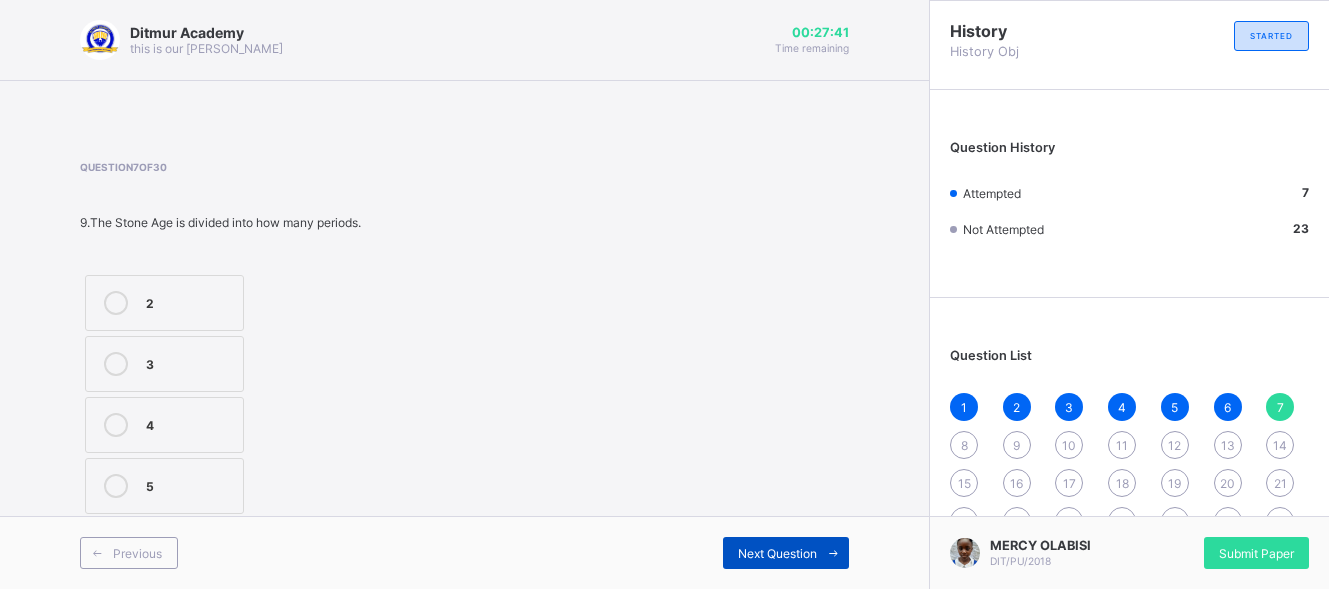 click on "Next Question" at bounding box center (777, 553) 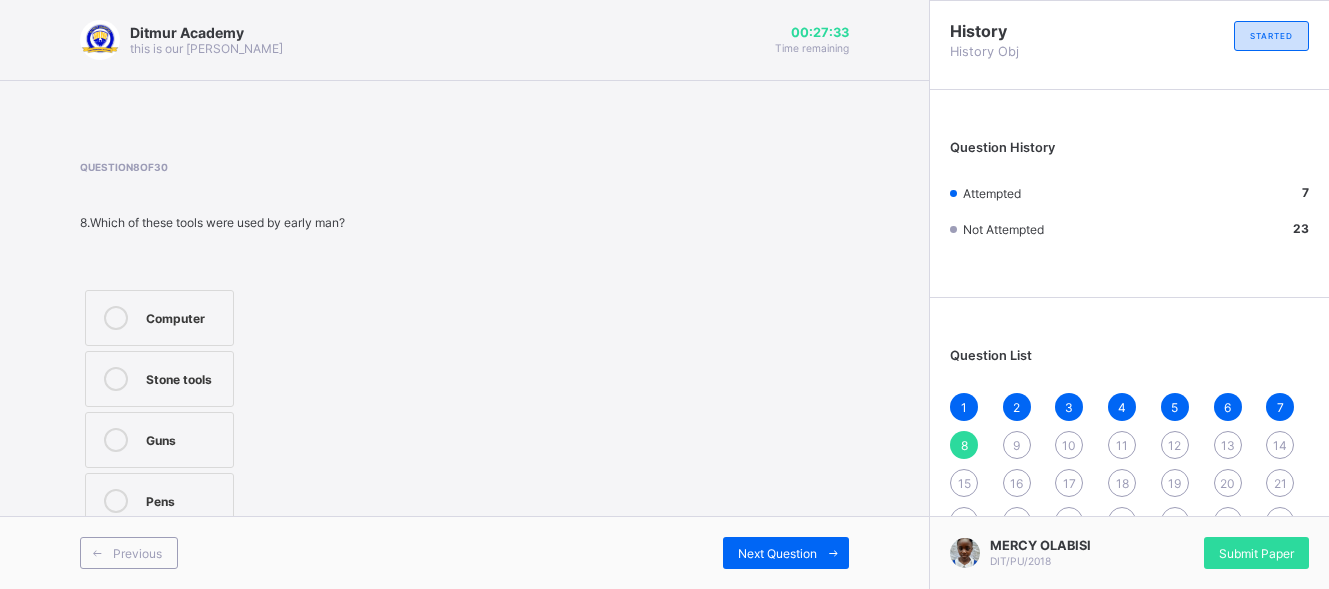 click on "Stone tools" at bounding box center [184, 377] 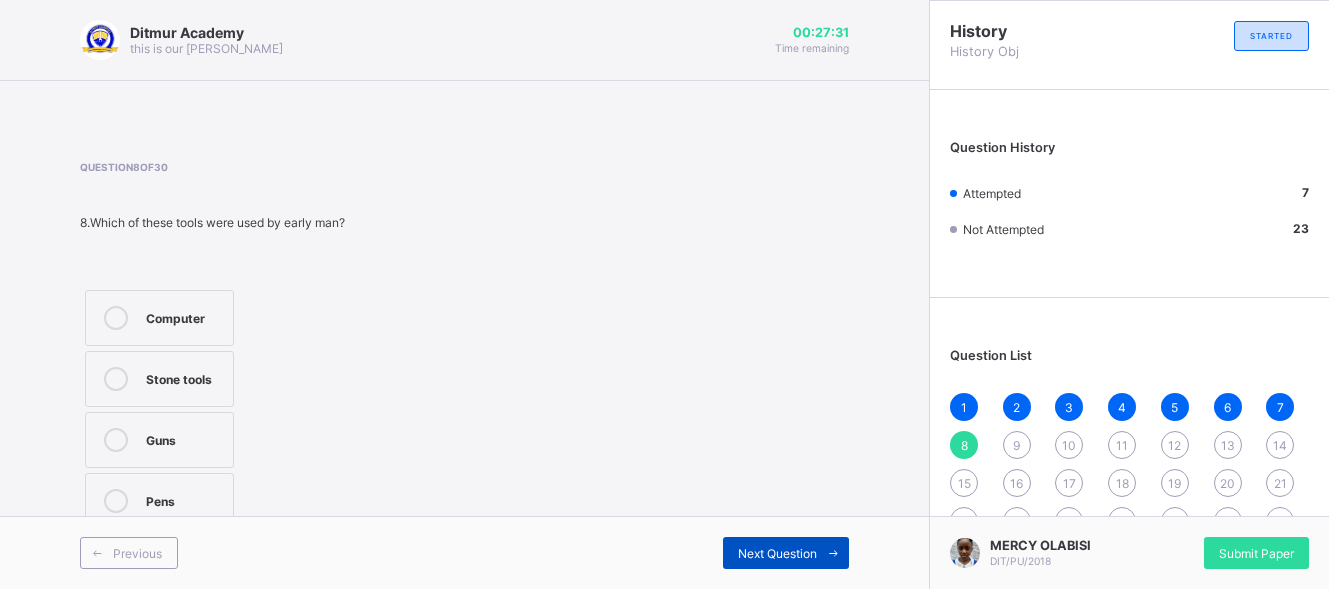 click on "Next Question" at bounding box center (786, 553) 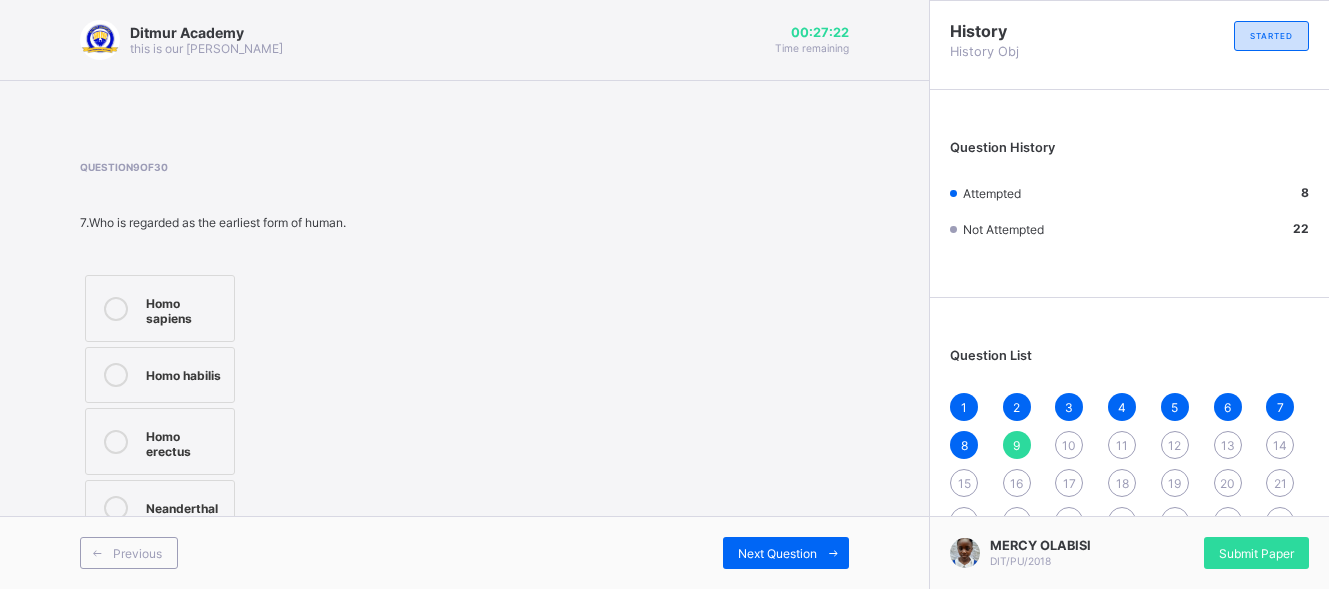 click on "Homo erectus" at bounding box center [160, 441] 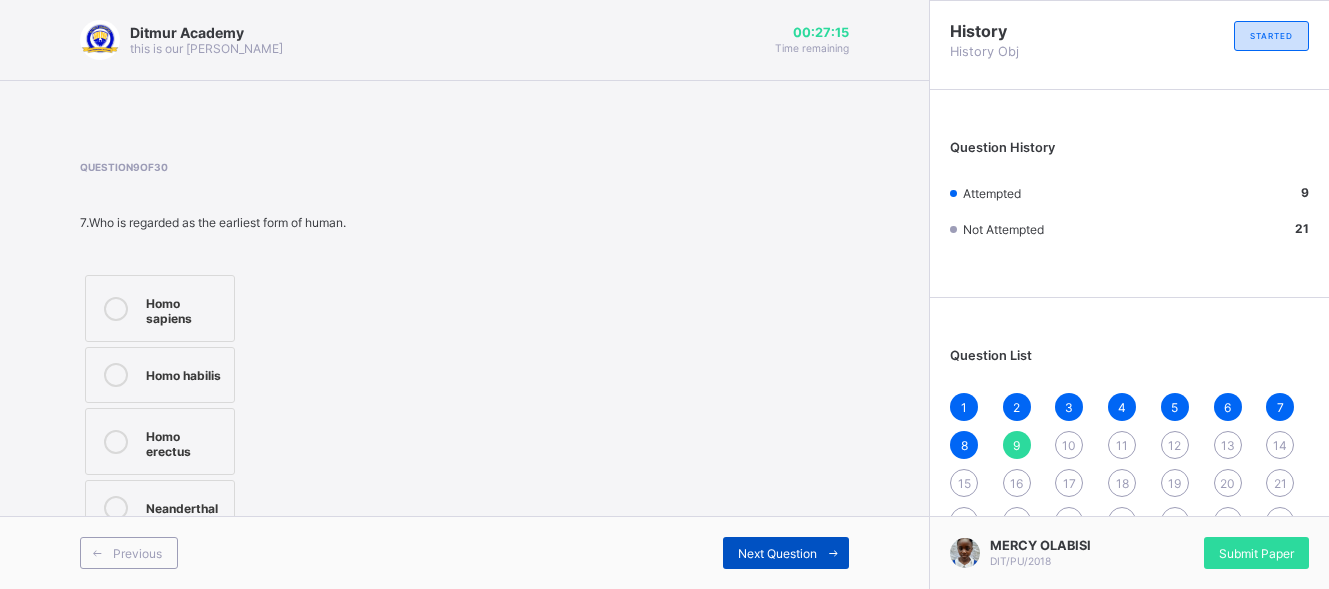 click on "Next Question" at bounding box center [777, 553] 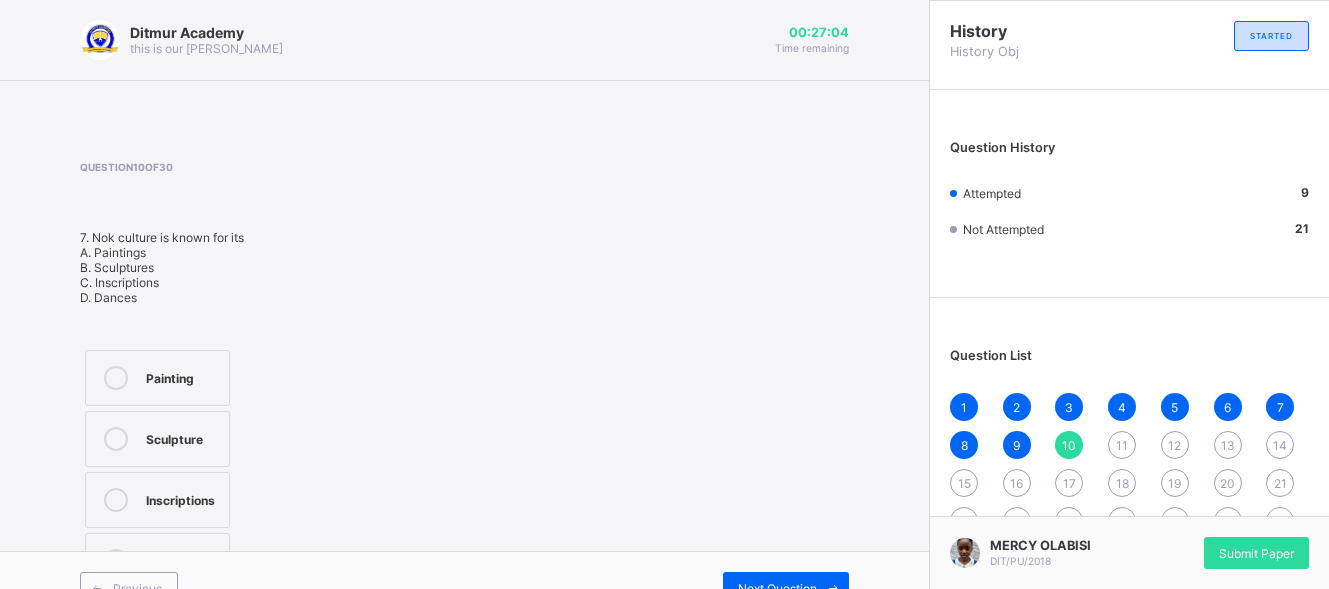 click on "Painting" at bounding box center [157, 378] 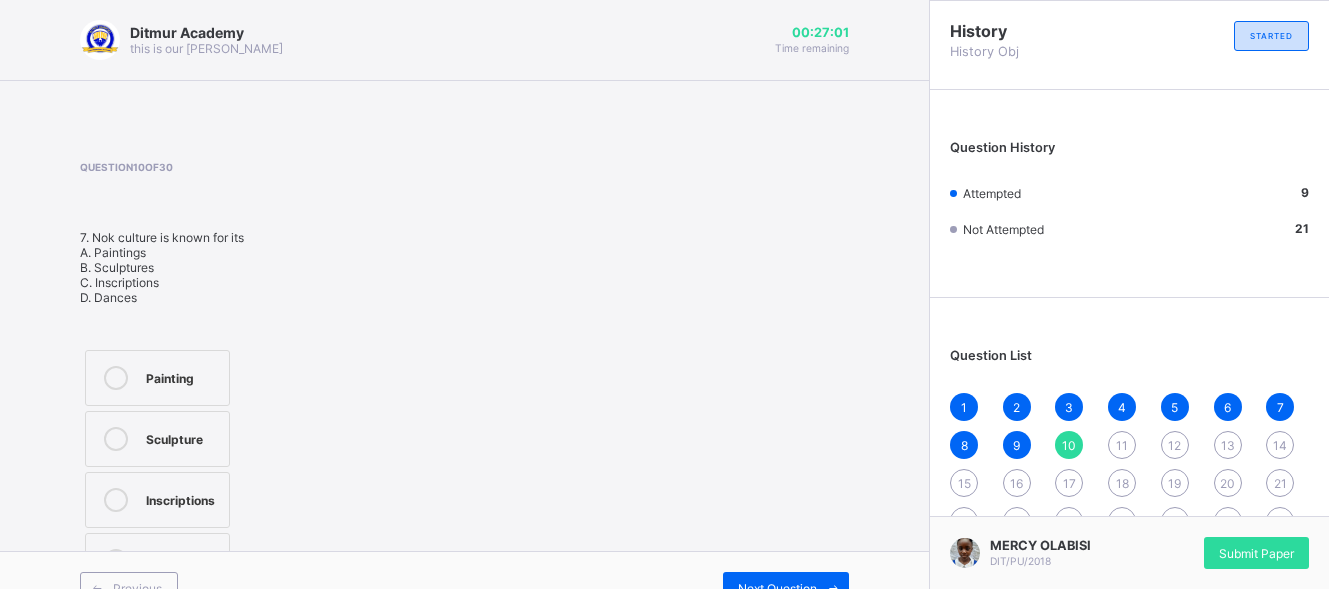 drag, startPoint x: 119, startPoint y: 415, endPoint x: 767, endPoint y: 571, distance: 666.5133 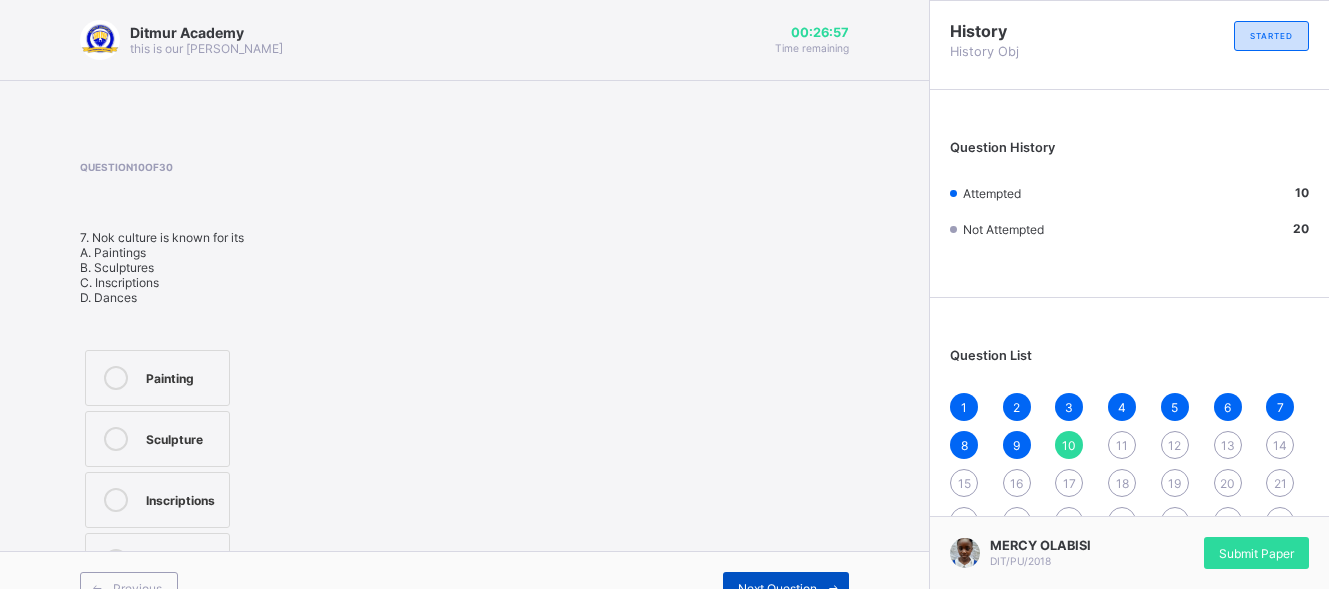 click on "Next Question" at bounding box center (777, 588) 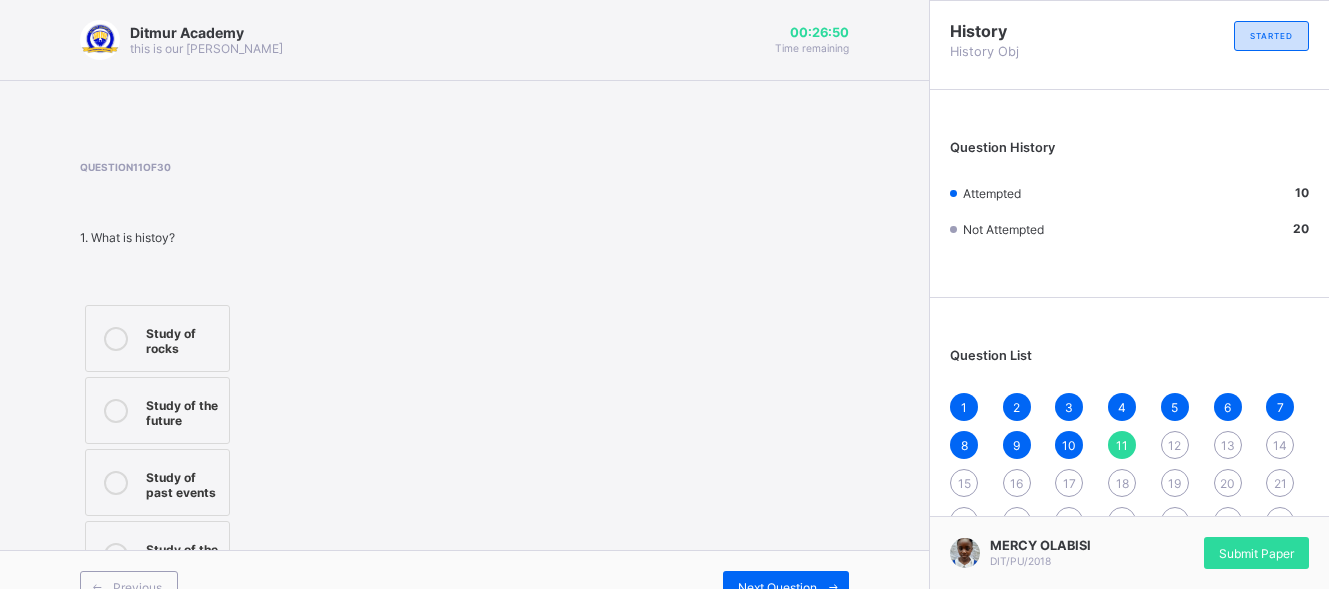 click on "Study of past events" at bounding box center (182, 482) 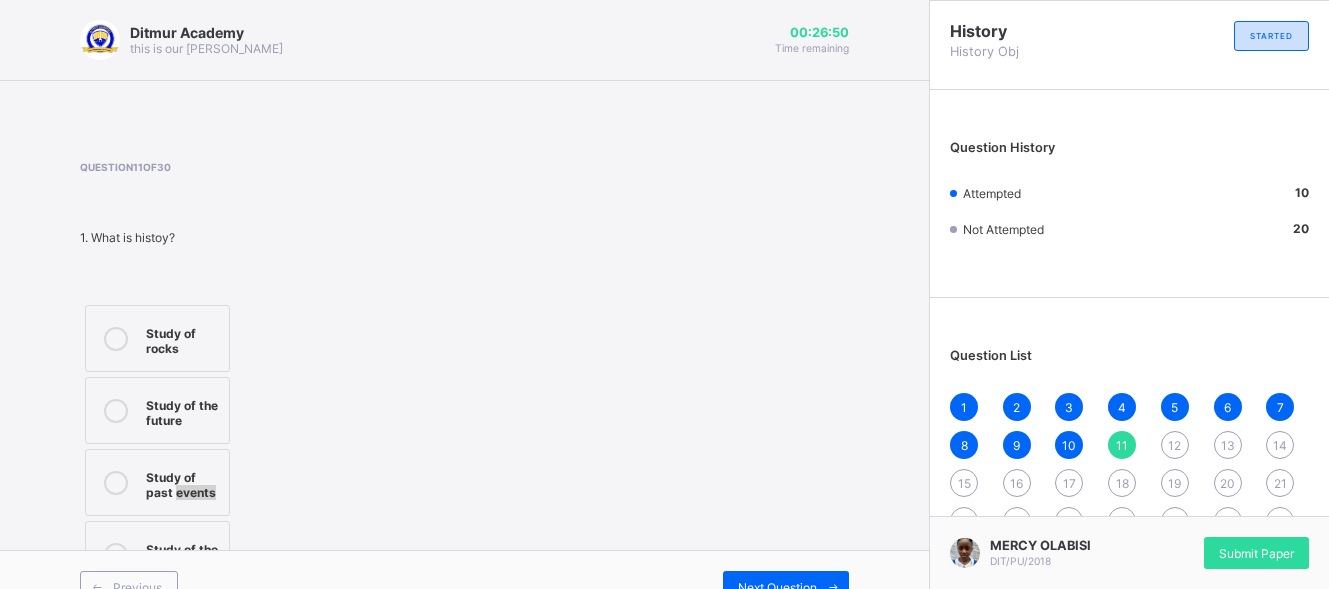 click on "Study of past events" at bounding box center [182, 482] 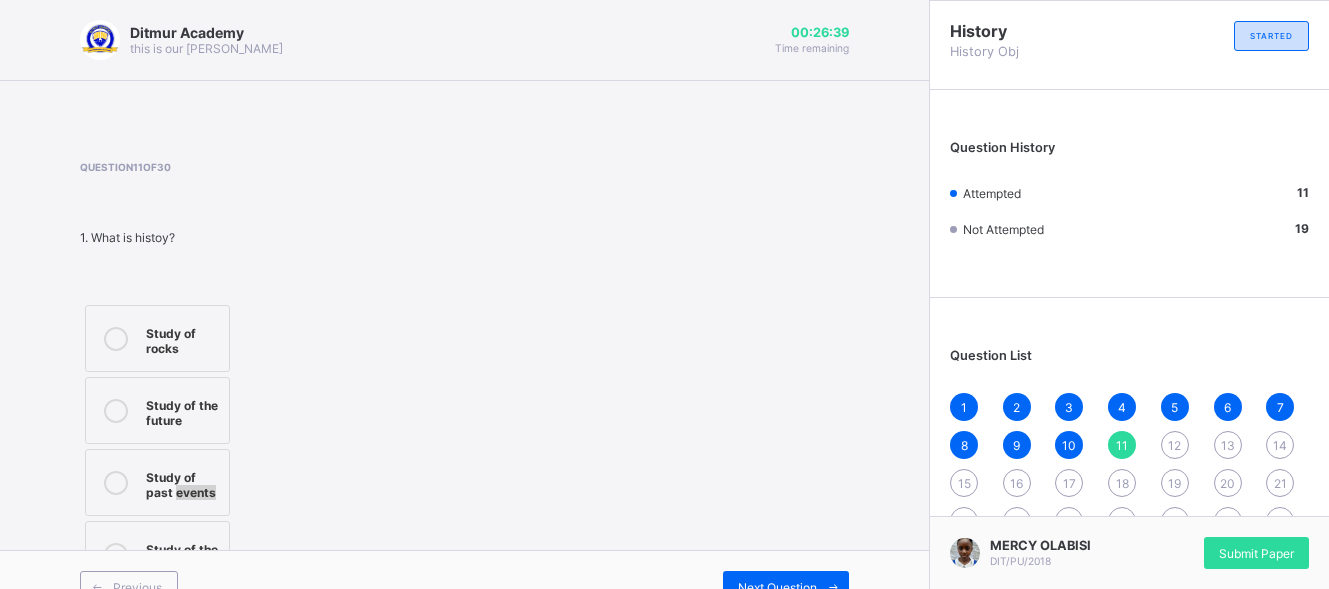 drag, startPoint x: 979, startPoint y: 530, endPoint x: 1023, endPoint y: 528, distance: 44.04543 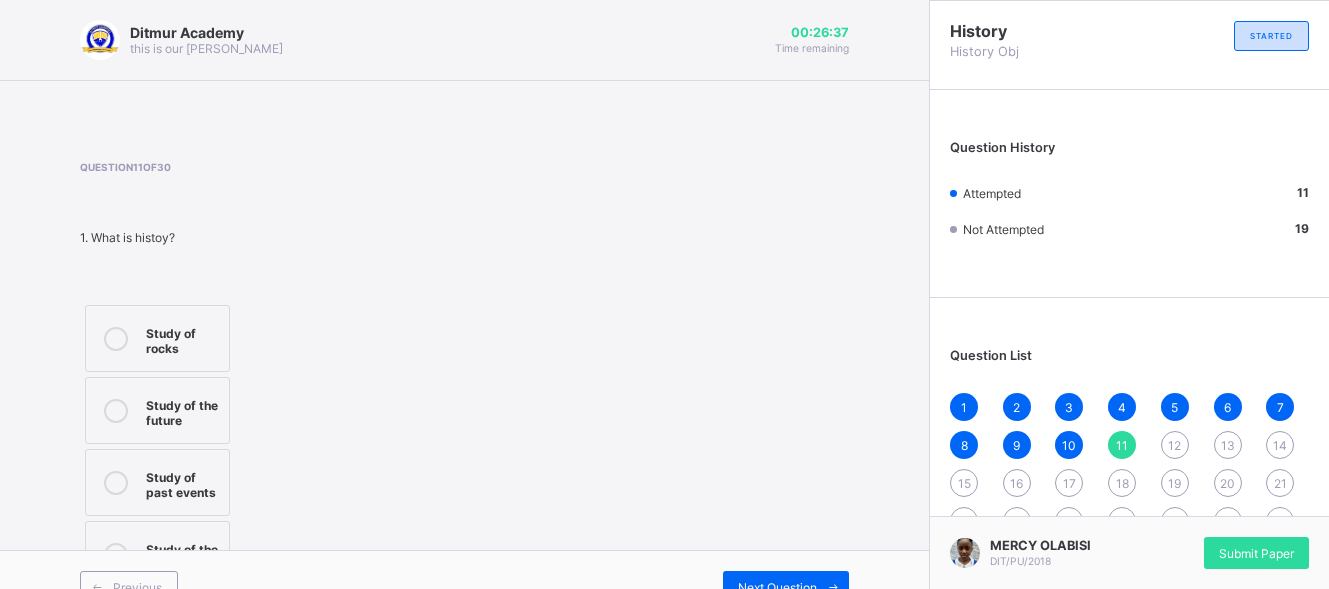 click on "12" at bounding box center (1174, 445) 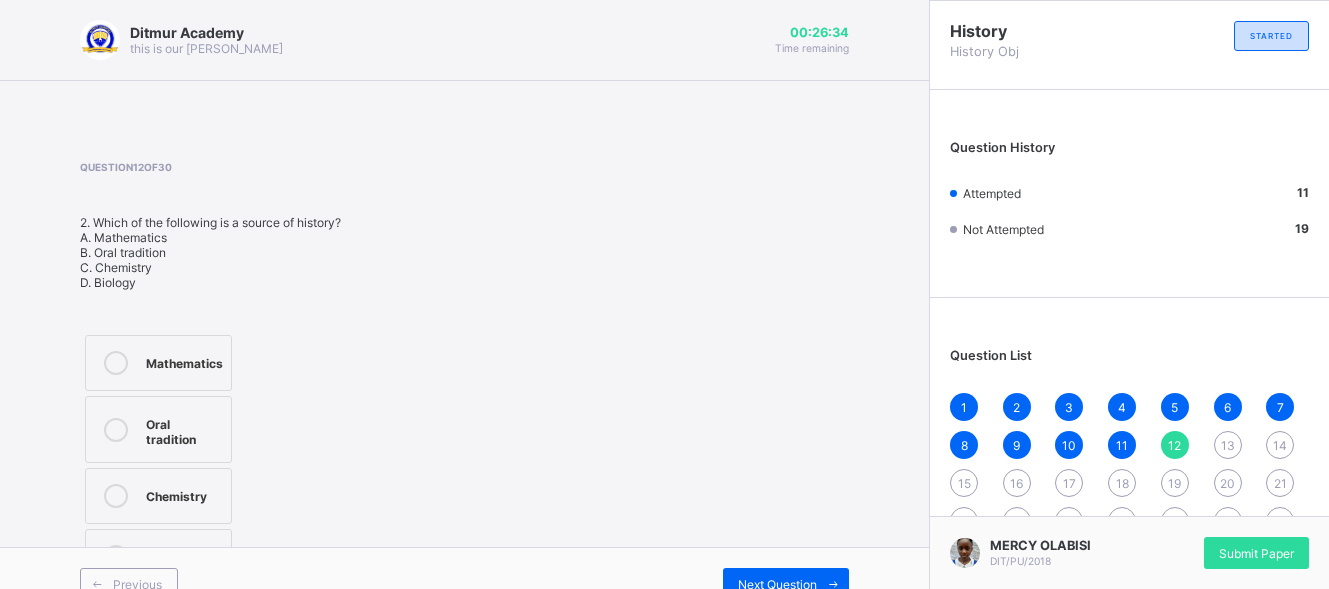 drag, startPoint x: 1083, startPoint y: 322, endPoint x: 994, endPoint y: 326, distance: 89.08984 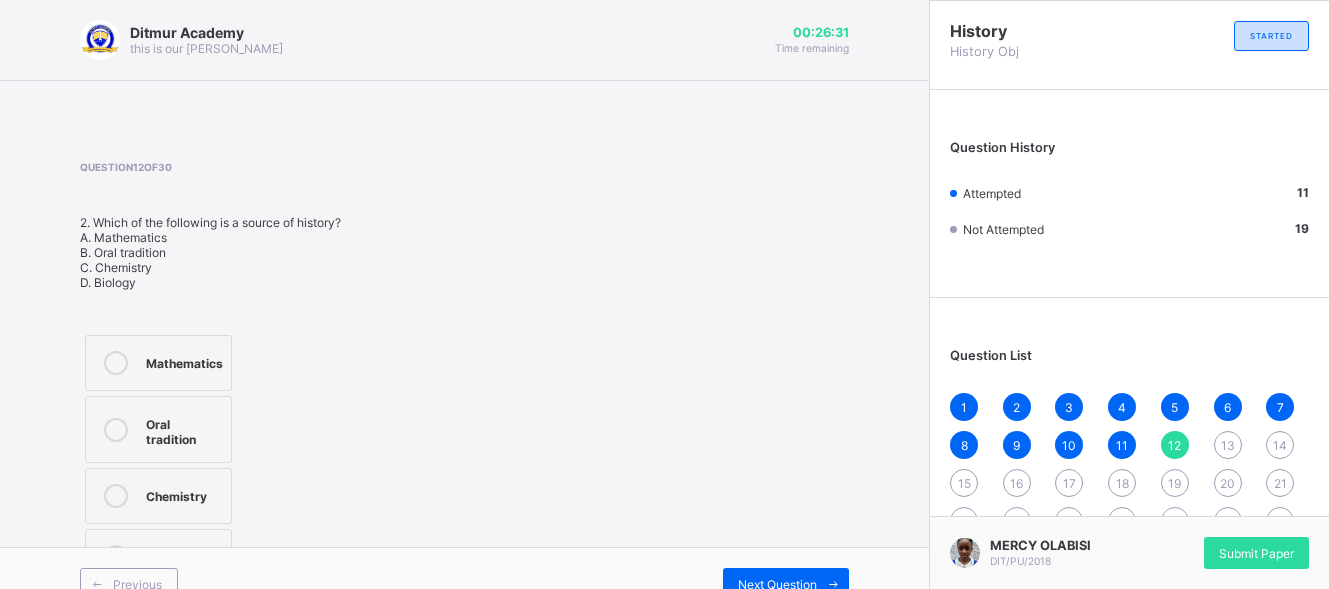 click on "Oral tradition" at bounding box center (158, 429) 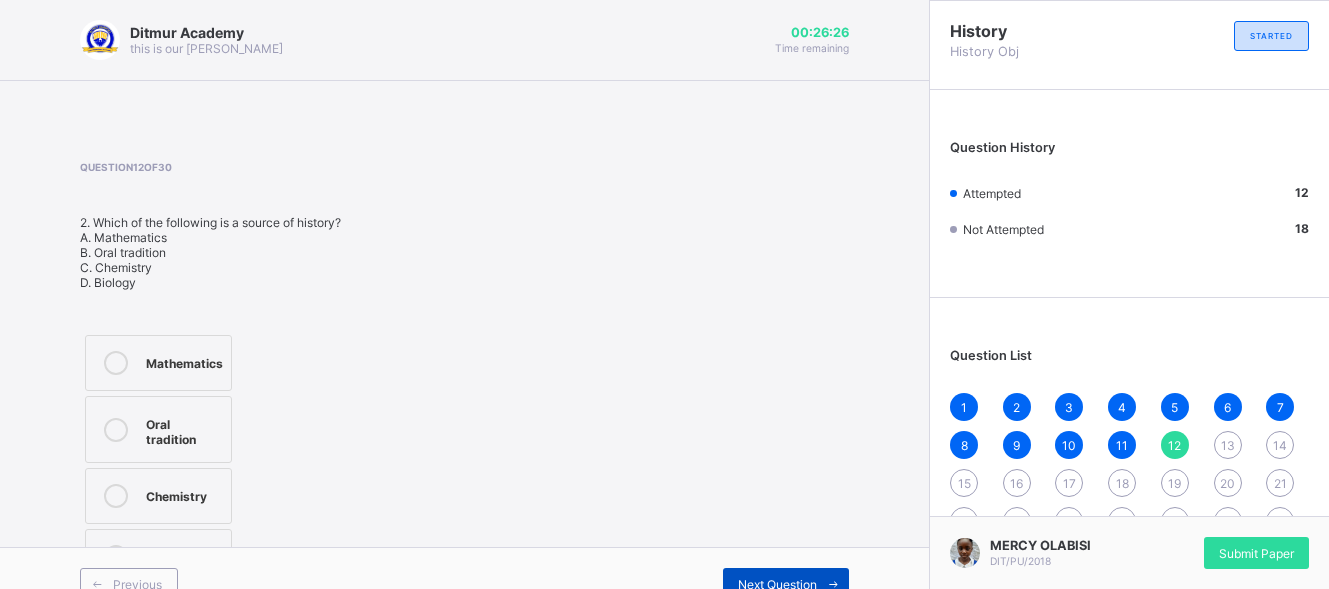 click on "Next Question" at bounding box center [777, 584] 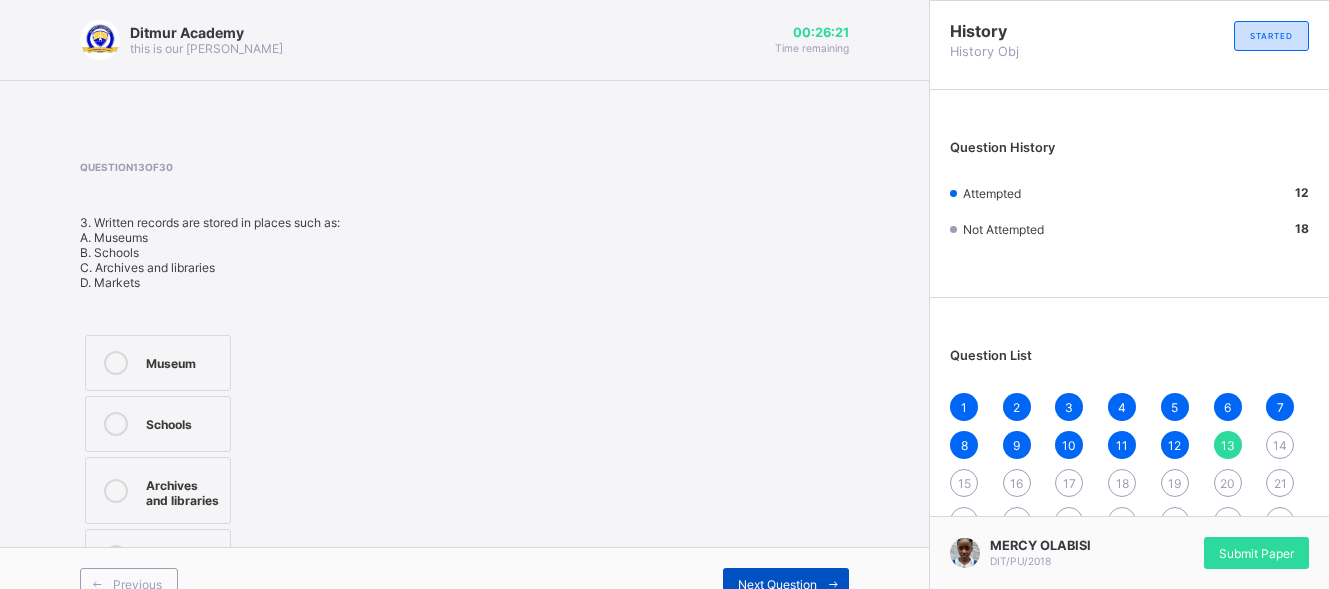 click on "Next Question" at bounding box center [786, 584] 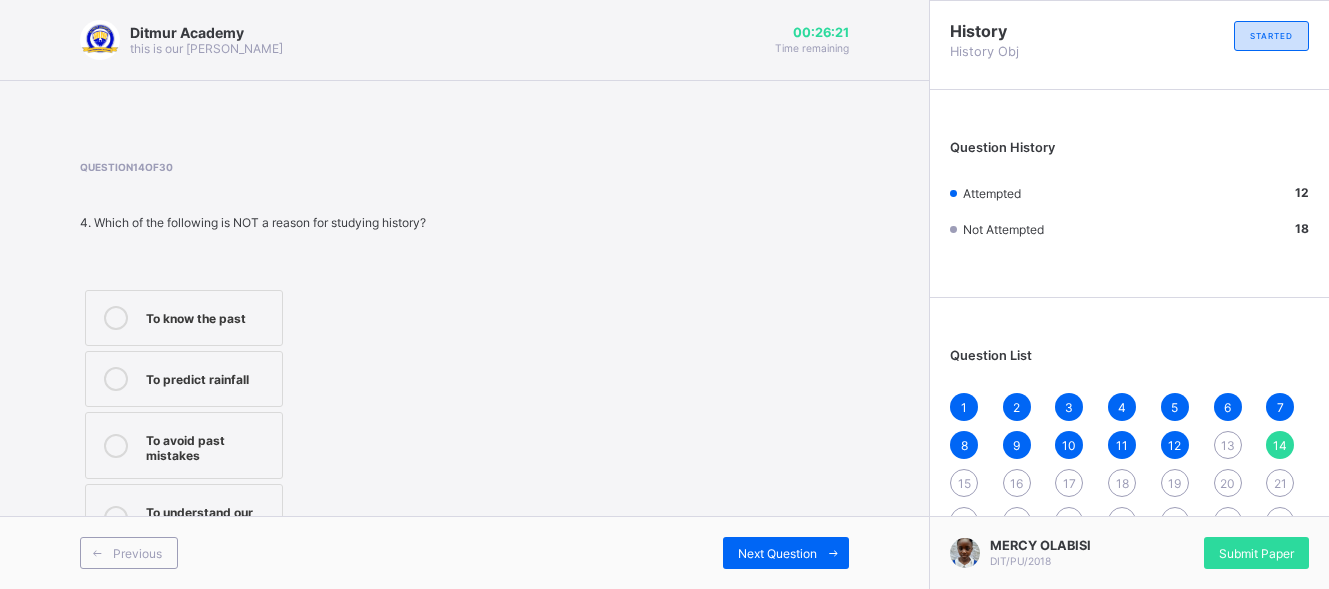 click on "Previous Next Question" at bounding box center [464, 552] 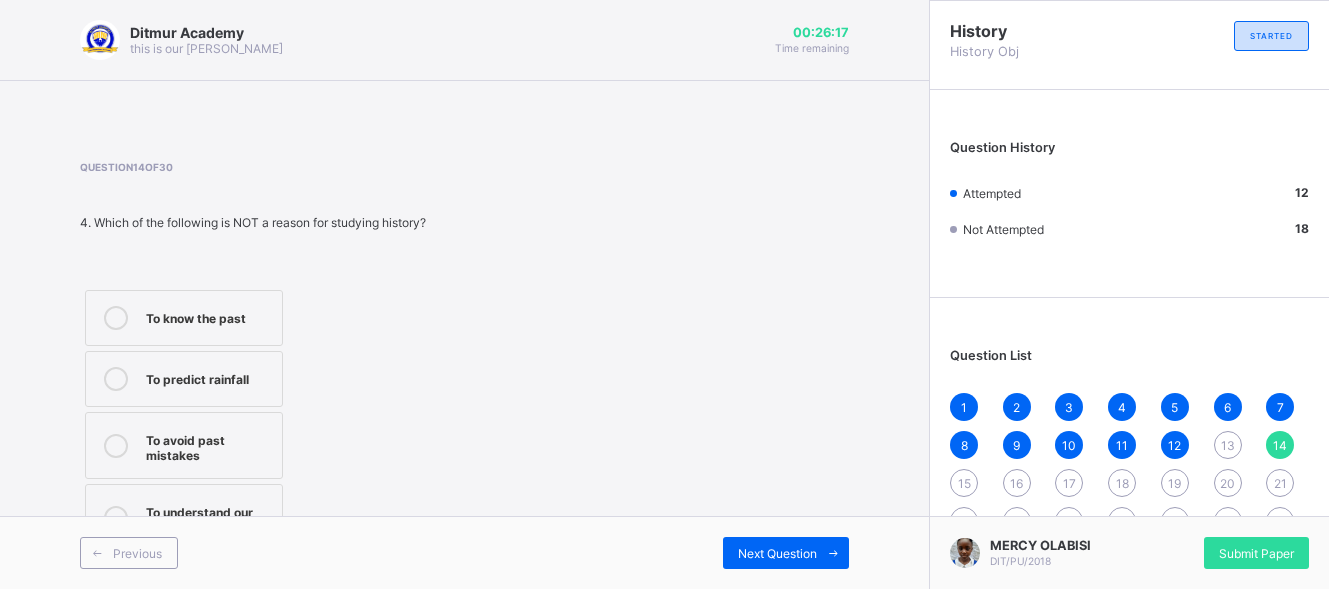 drag, startPoint x: 768, startPoint y: 572, endPoint x: 1248, endPoint y: 432, distance: 500 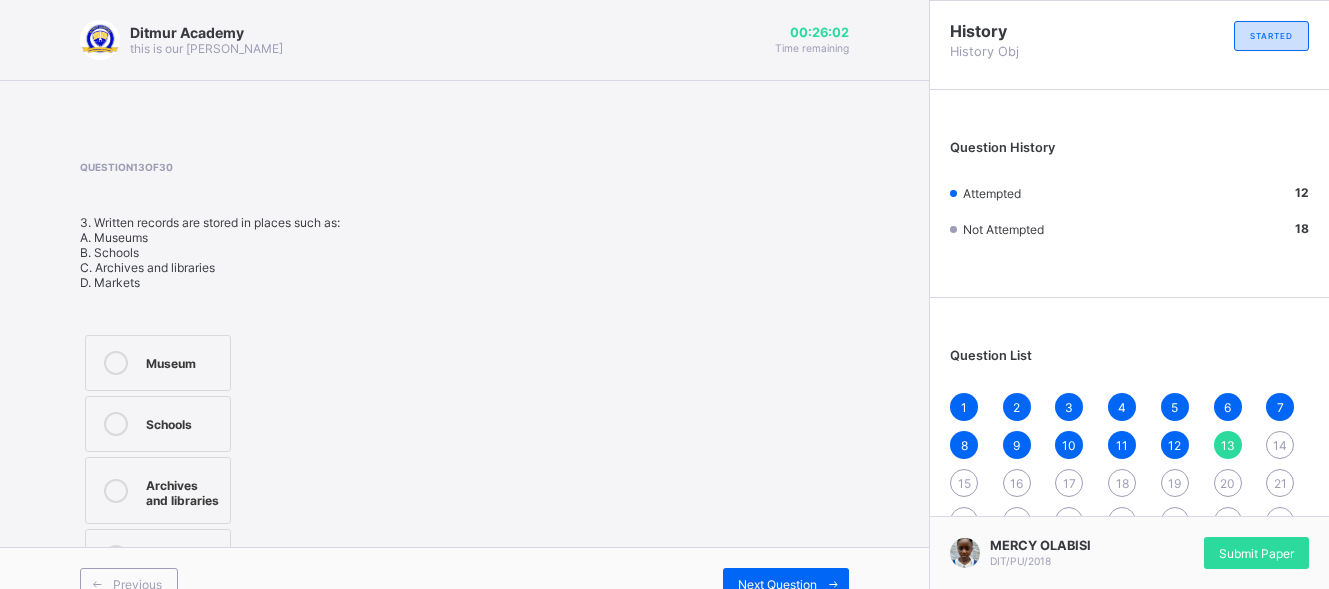 click on "Archives and libraries" at bounding box center [183, 490] 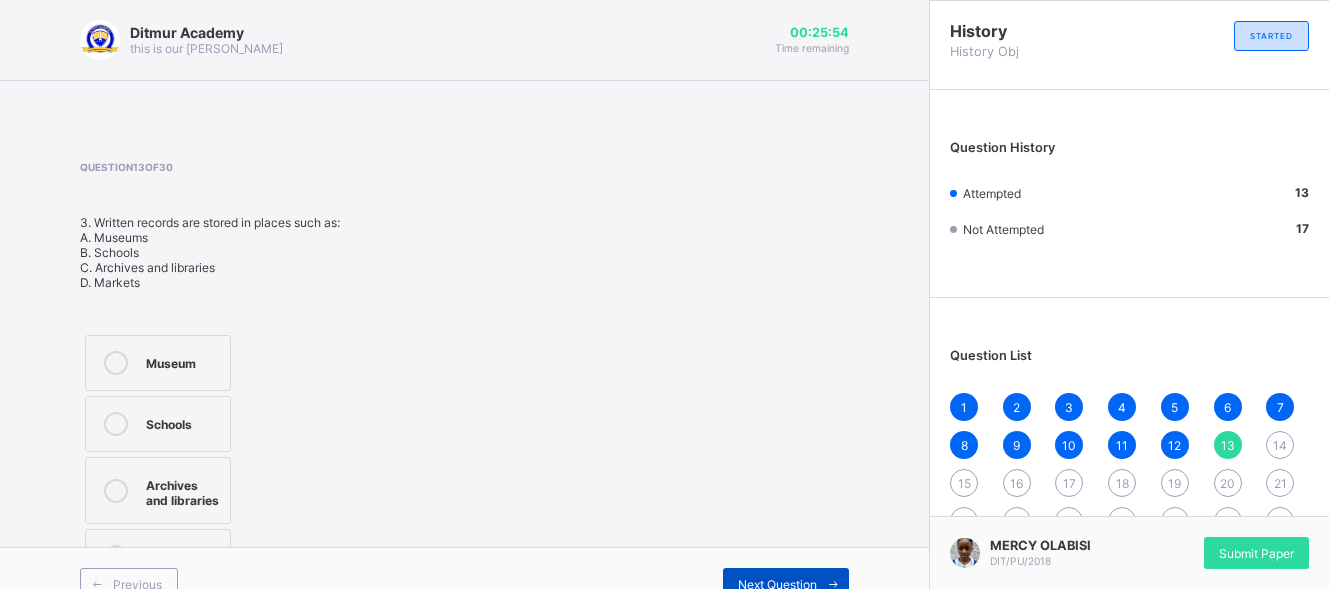 click on "Next Question" at bounding box center (786, 584) 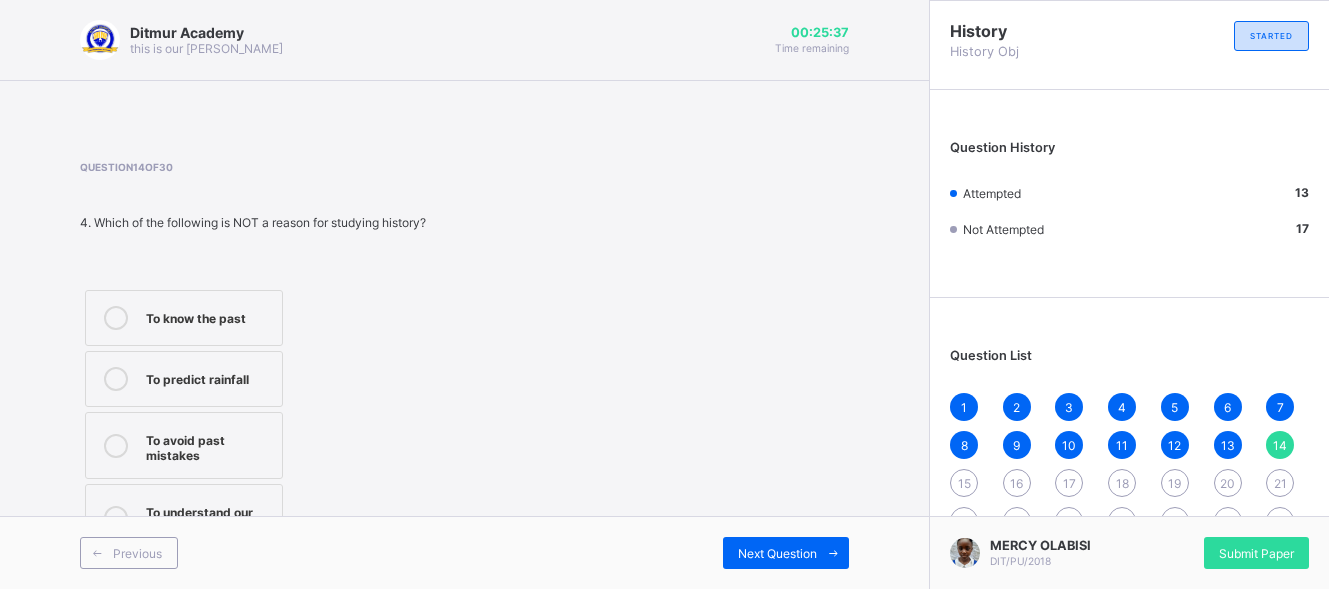 click on "To avoid past mistakes" at bounding box center (184, 445) 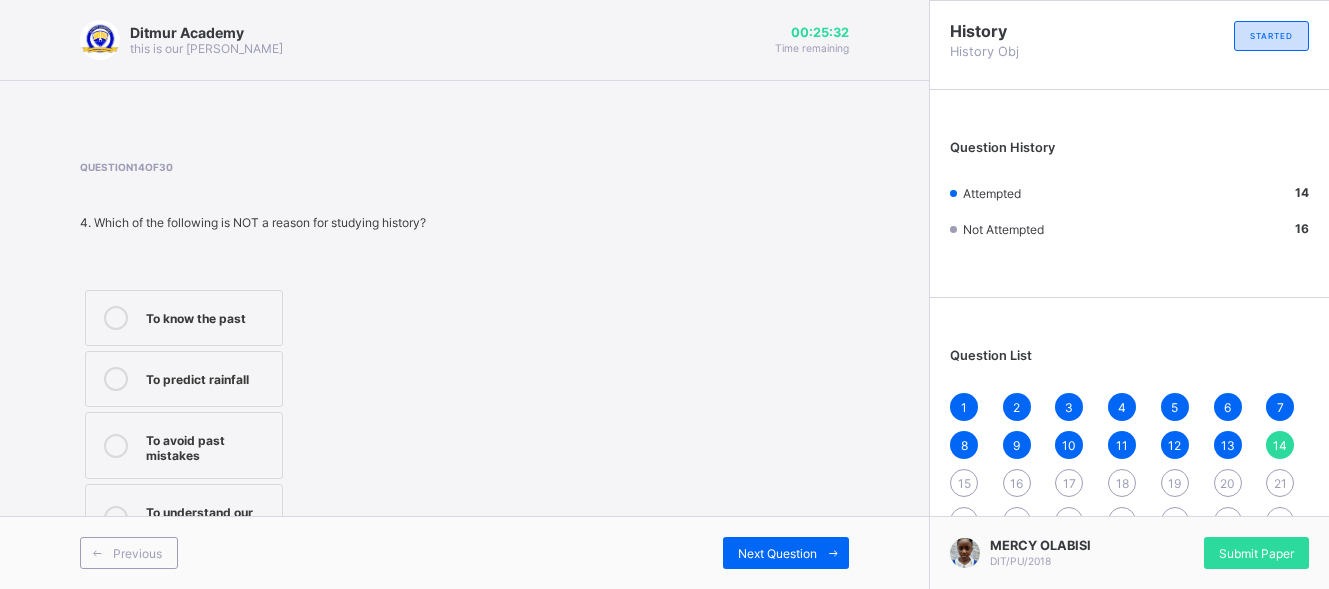 scroll, scrollTop: 4, scrollLeft: 0, axis: vertical 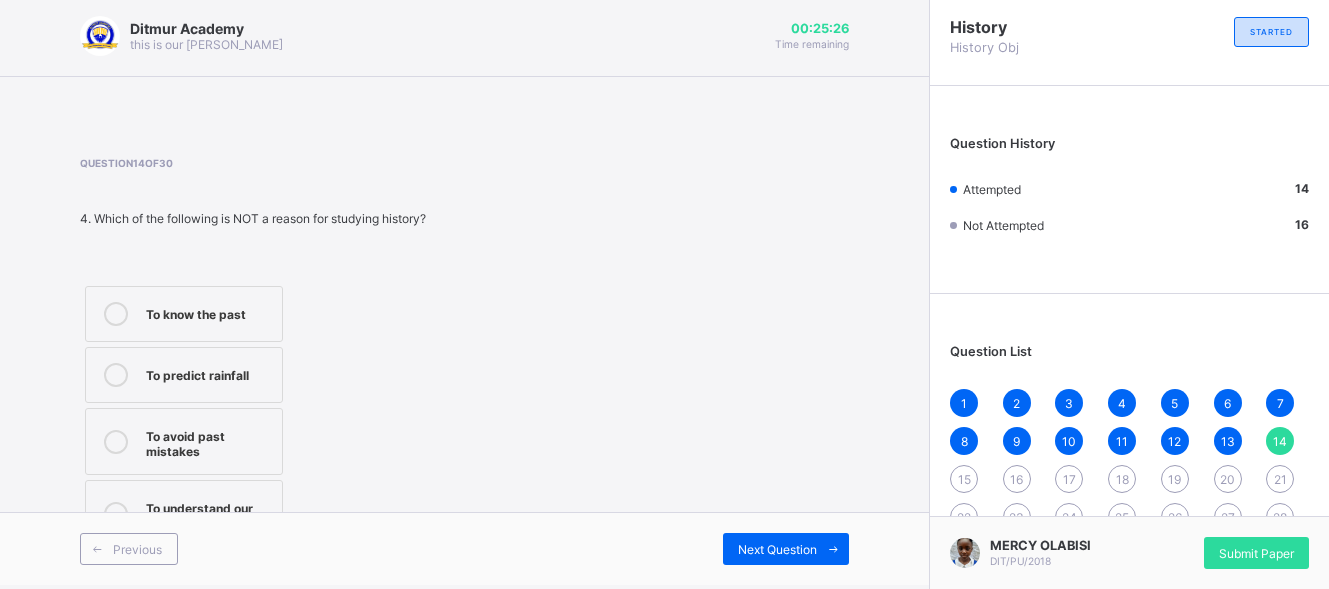 click on "Question  14  of  30 4. Which of the following is NOT a reason for studying history? To know the past To predict rainfall  To avoid past mistakes  To understand our culture" at bounding box center [464, 354] 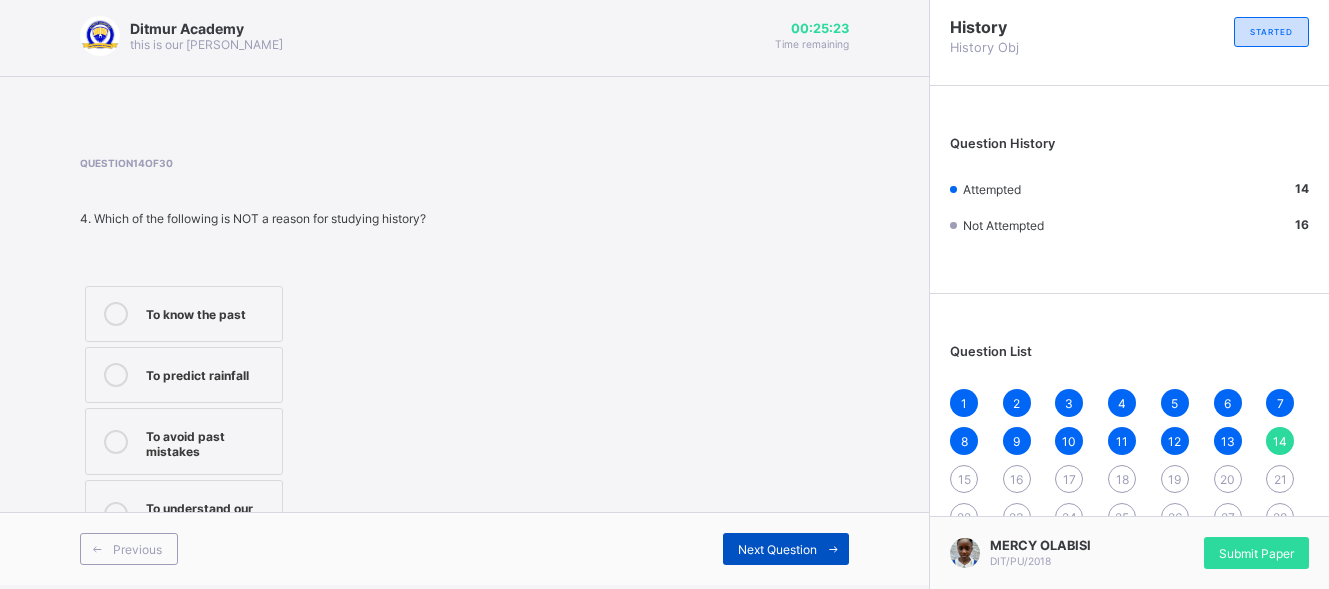 click at bounding box center (833, 549) 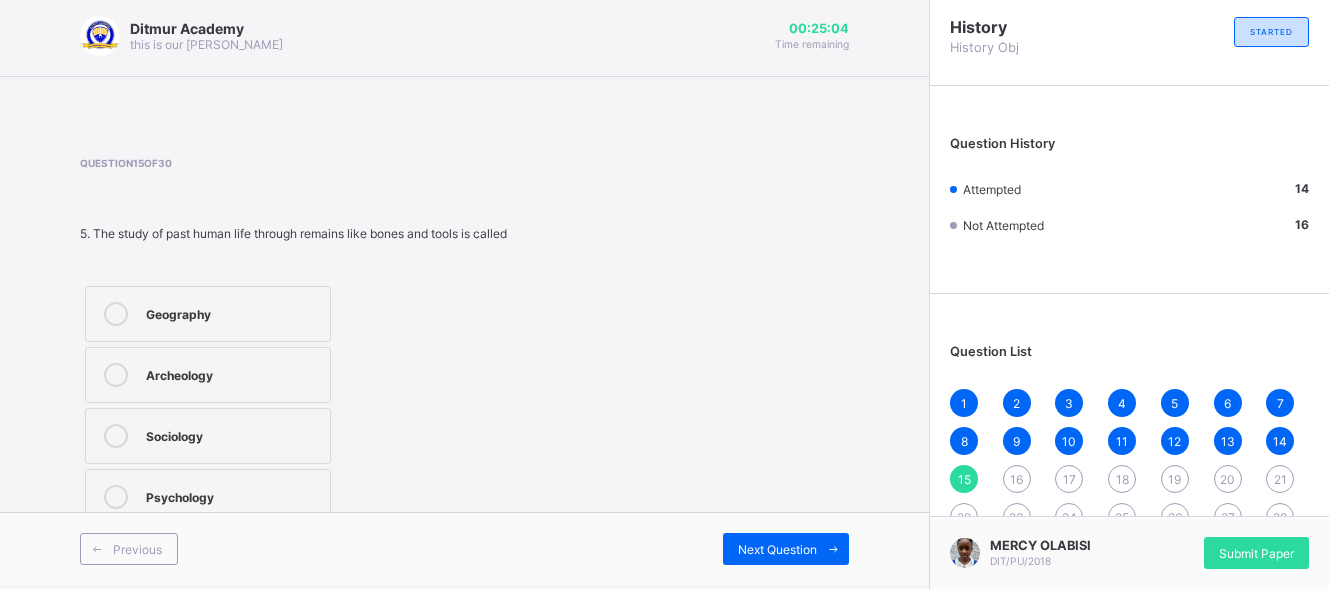 click on "Archeology" at bounding box center [233, 373] 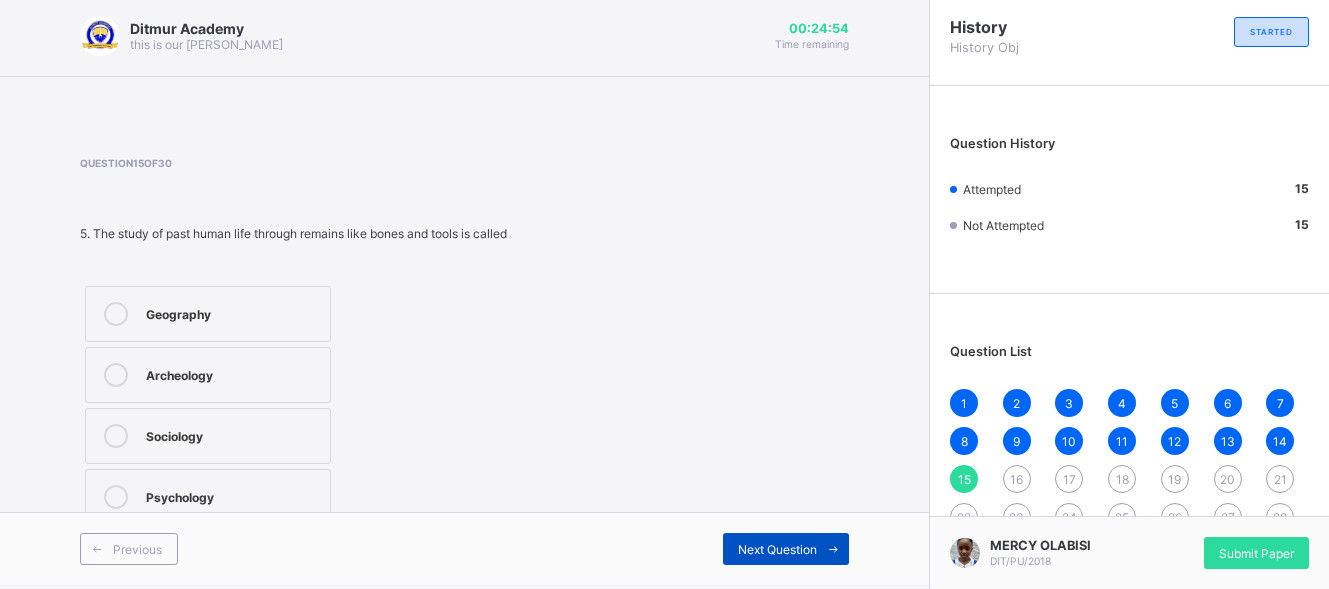 click on "Next Question" at bounding box center (786, 549) 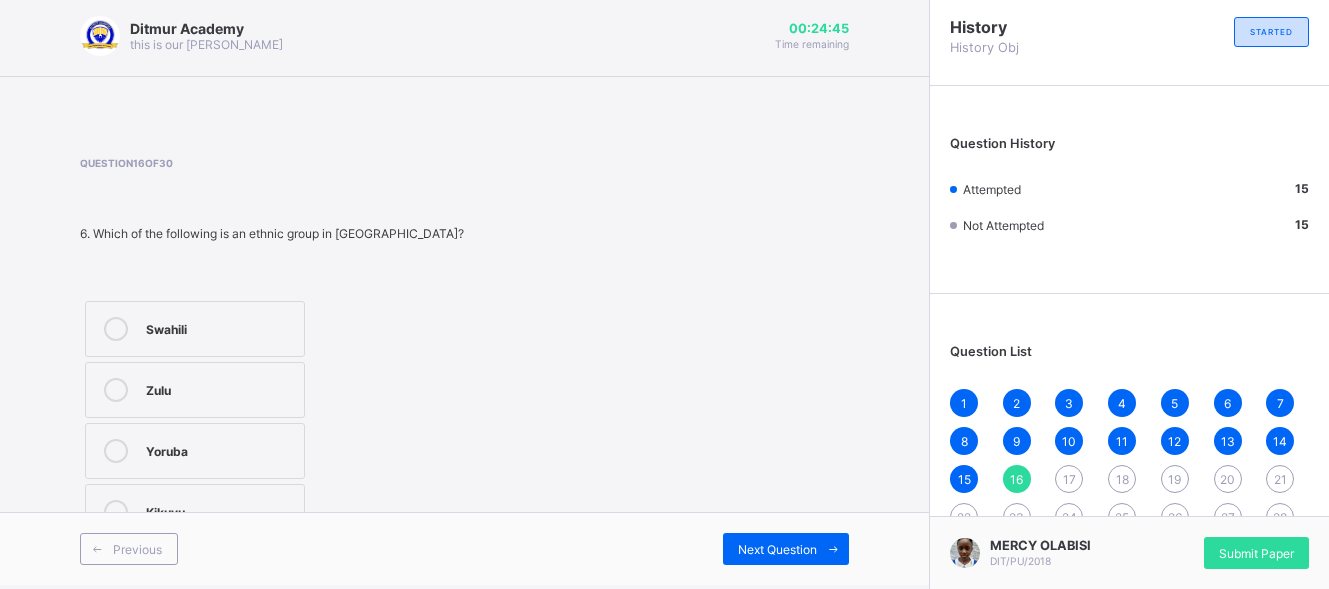 drag, startPoint x: 301, startPoint y: 473, endPoint x: 229, endPoint y: 382, distance: 116.03879 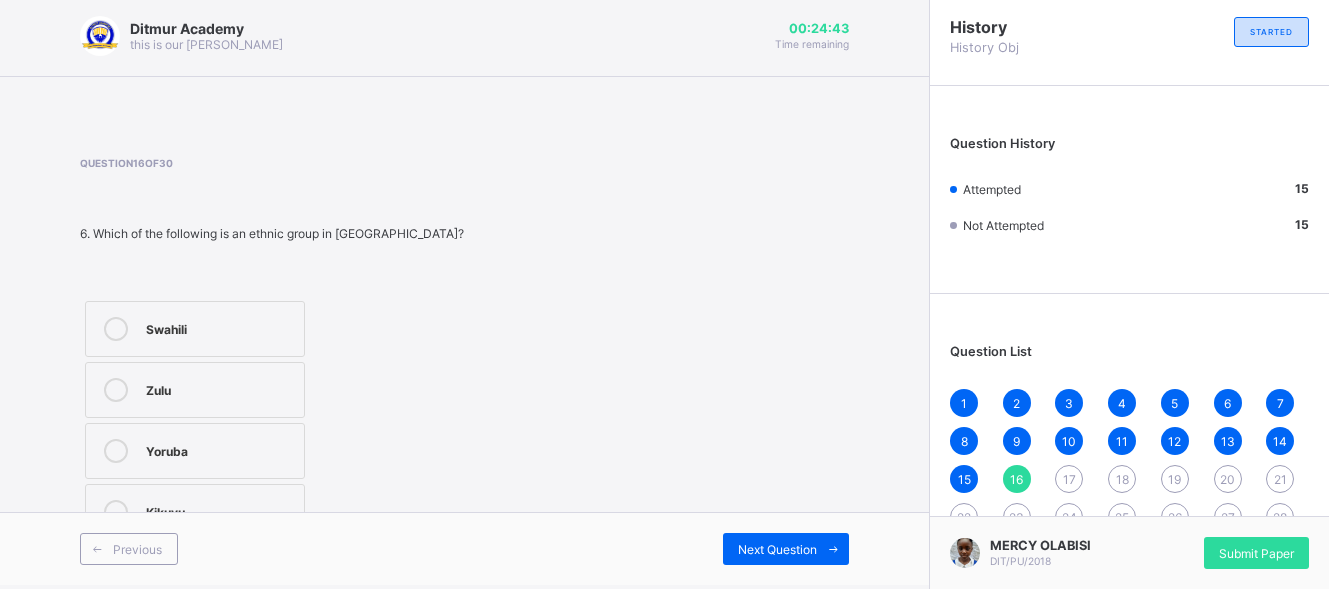 drag, startPoint x: 229, startPoint y: 382, endPoint x: 264, endPoint y: 450, distance: 76.47875 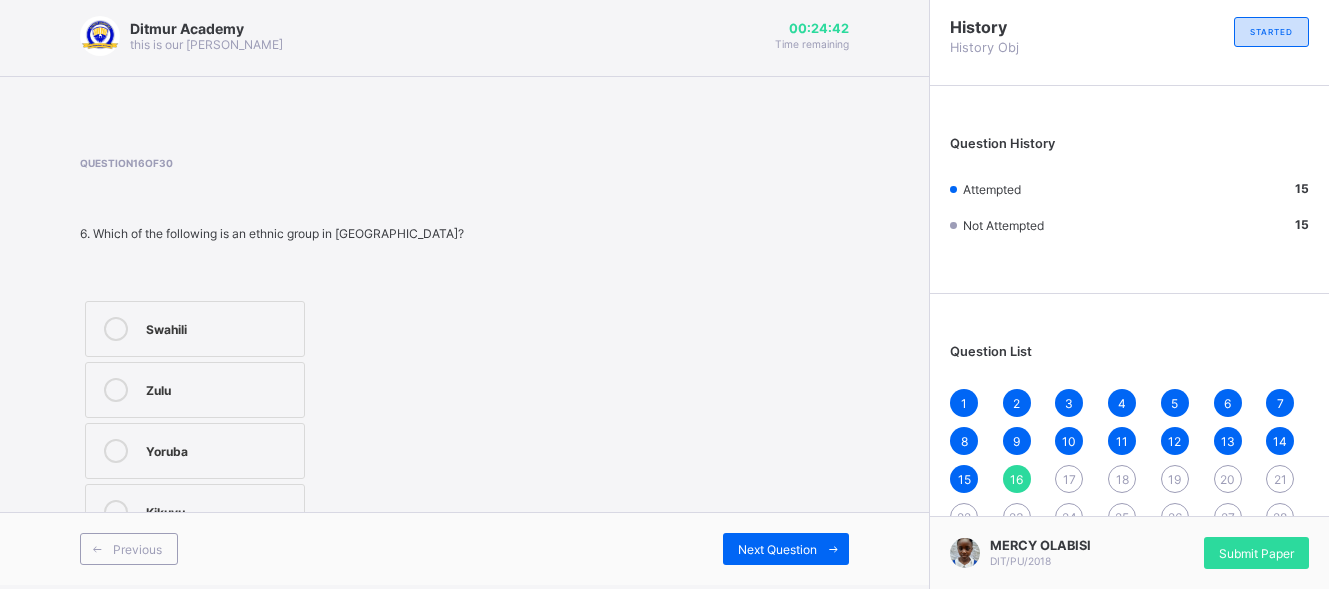 drag, startPoint x: 264, startPoint y: 450, endPoint x: 114, endPoint y: 455, distance: 150.08331 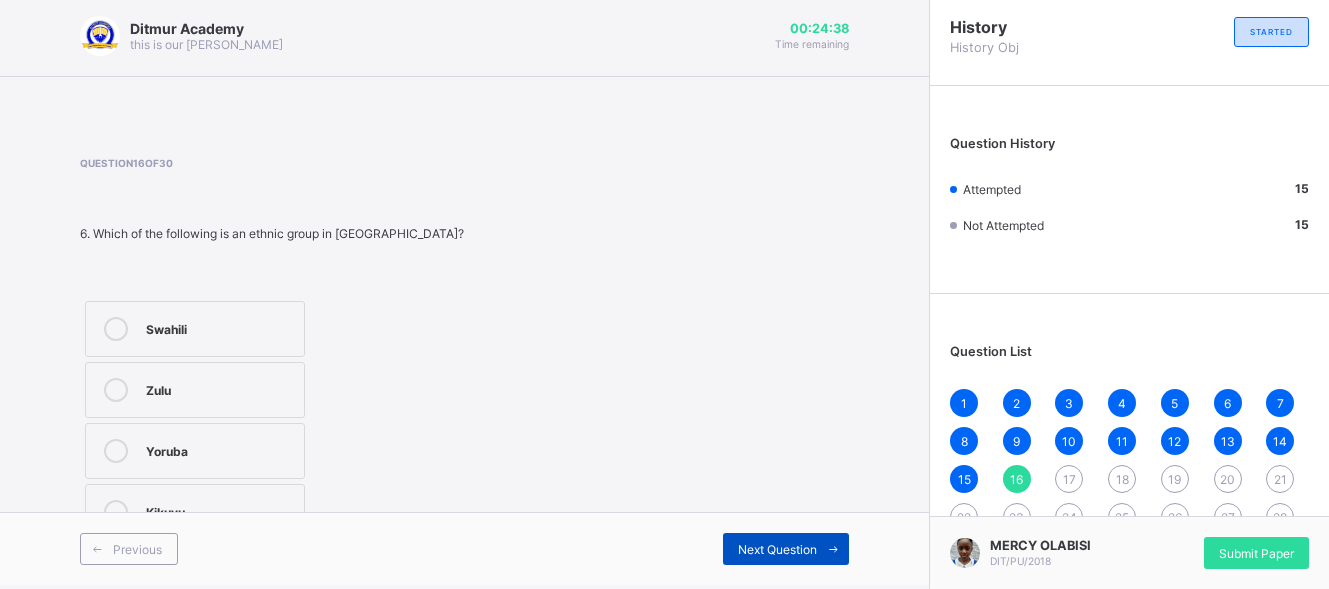 click at bounding box center (833, 549) 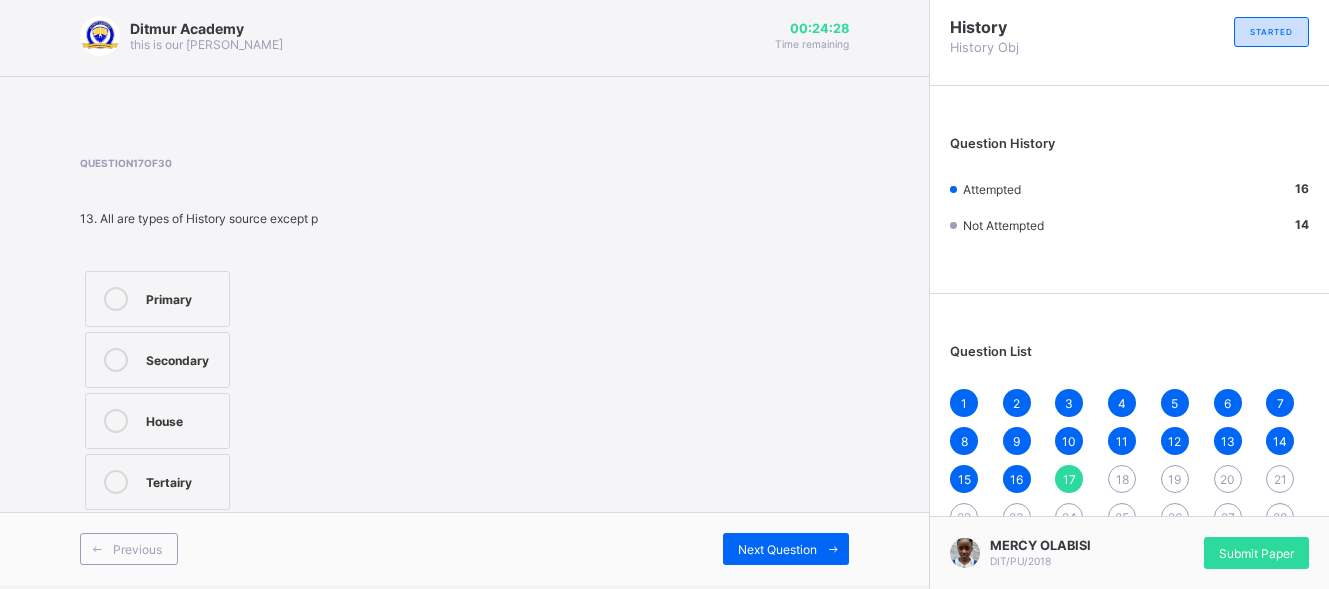 drag, startPoint x: 472, startPoint y: 446, endPoint x: 124, endPoint y: 415, distance: 349.37802 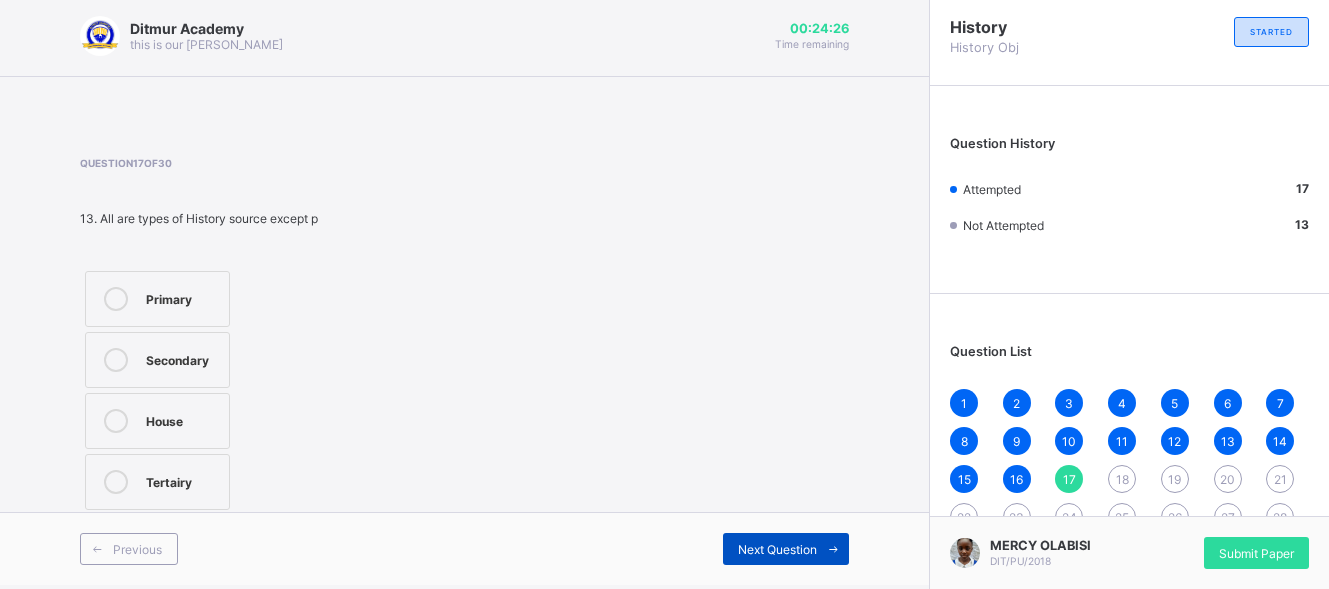 click on "Next Question" at bounding box center [777, 549] 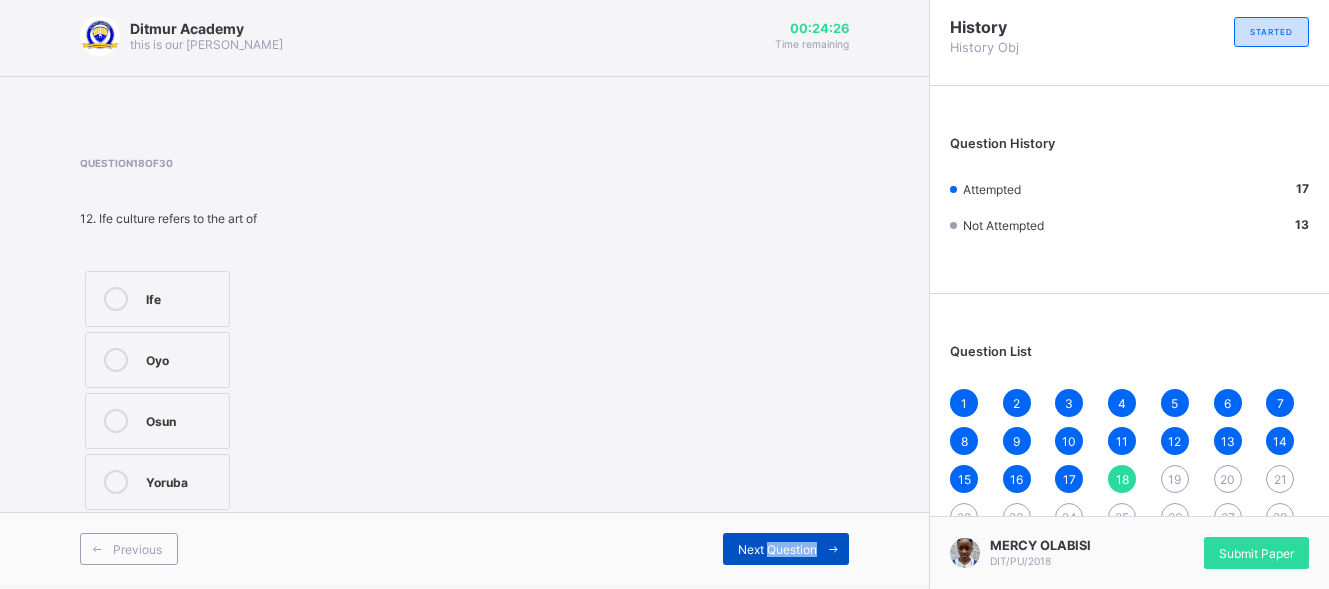 click on "Next Question" at bounding box center (777, 549) 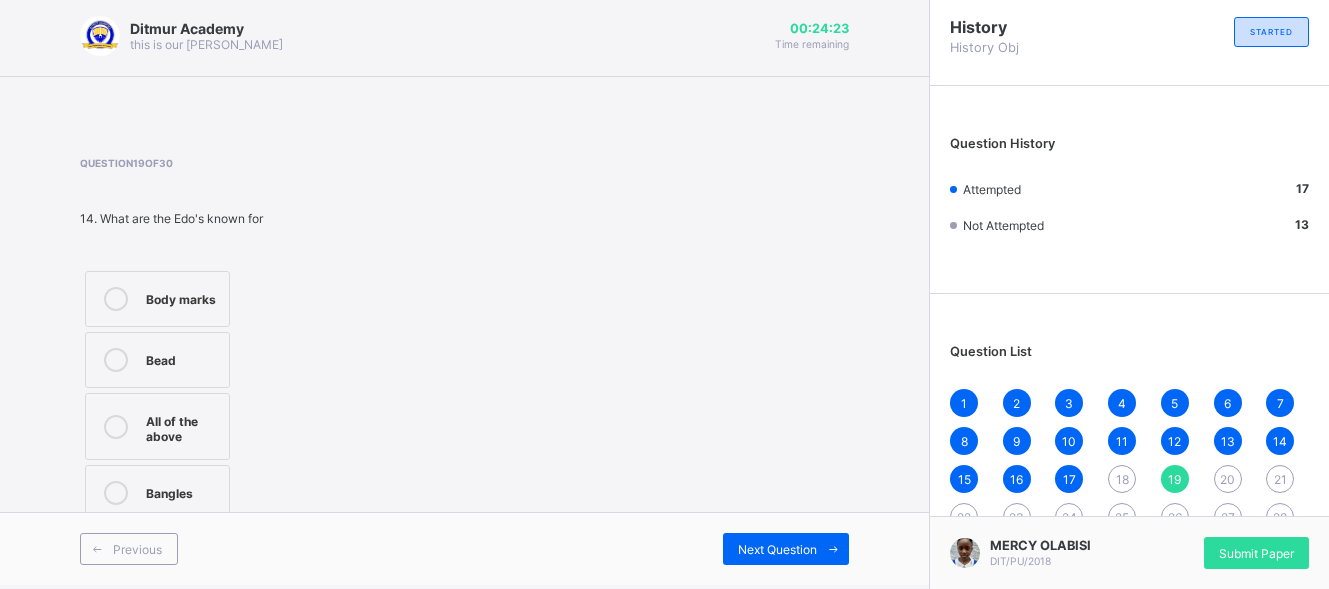 click on "1 2 3 4 5 6 7 8 9 10 11 12 13 14 15 16 17 18 19 20 21 22 23 24 25 26 27 28 29 30" at bounding box center [1129, 479] 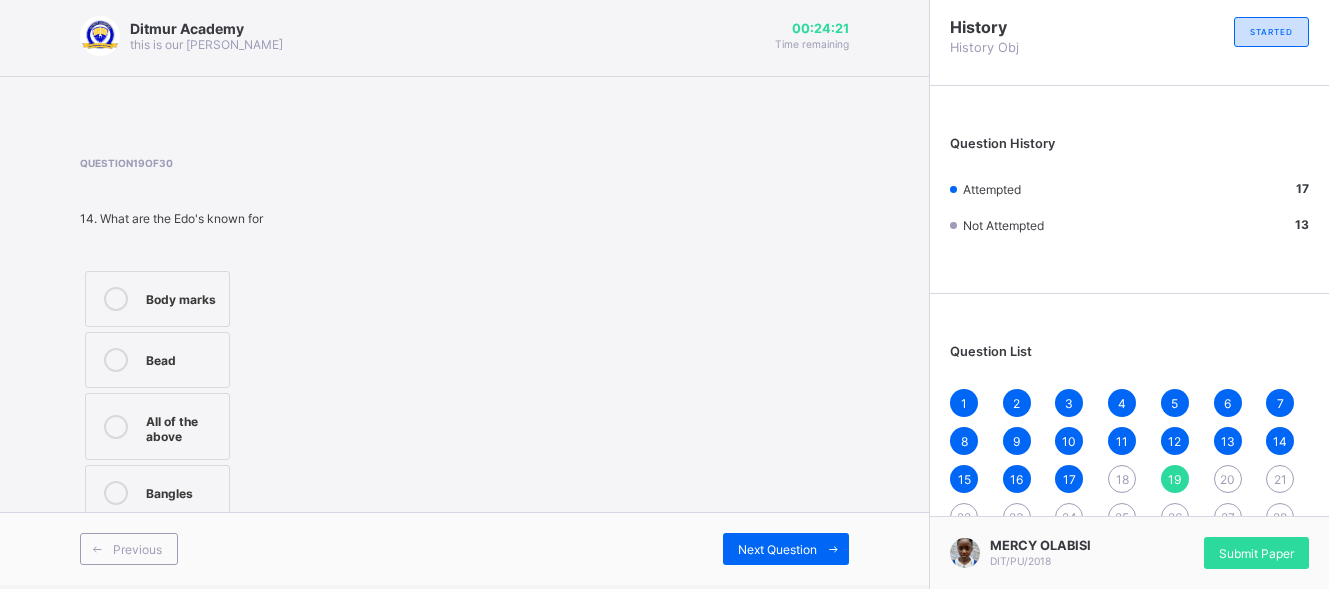 click on "18" at bounding box center (1122, 479) 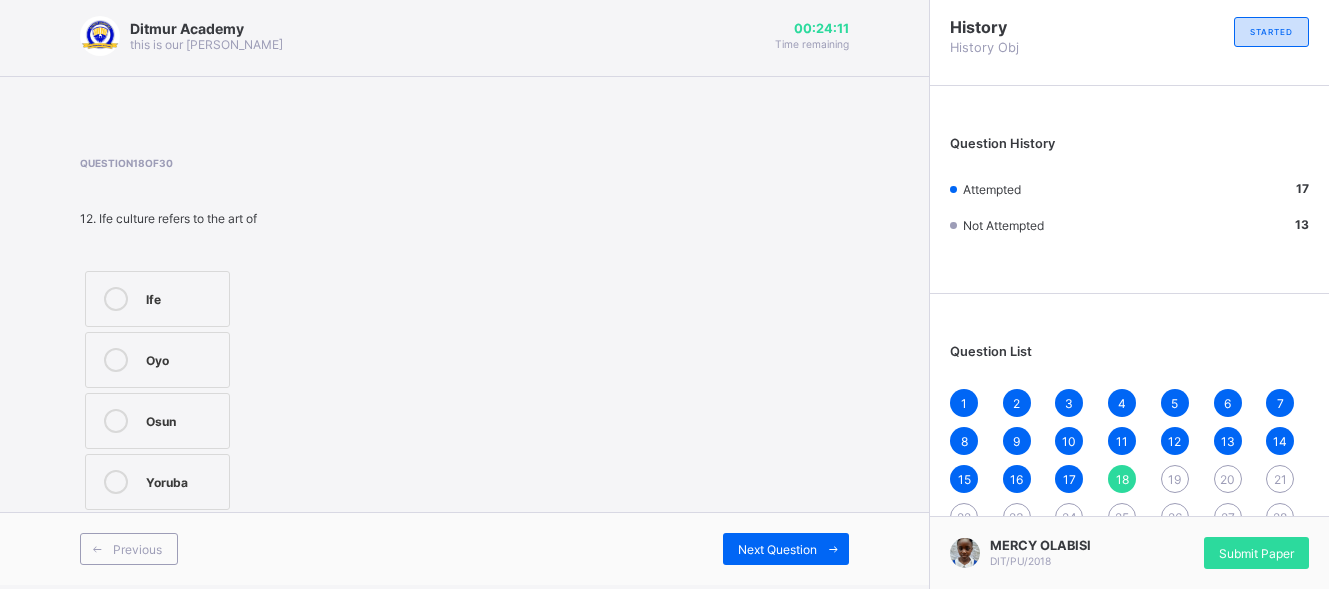 click on "Question  18  of  30 12. Ife culture refers to the art of  Ife Oyo Osun Yoruba" at bounding box center (464, 336) 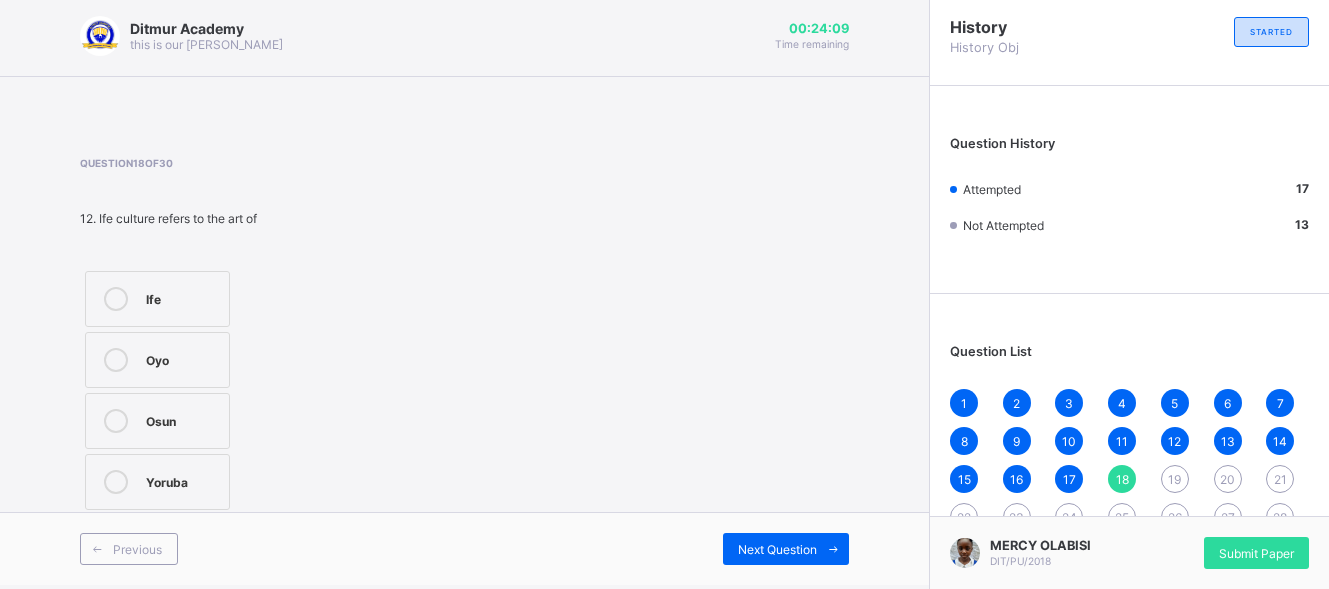 click on "Osun" at bounding box center (157, 421) 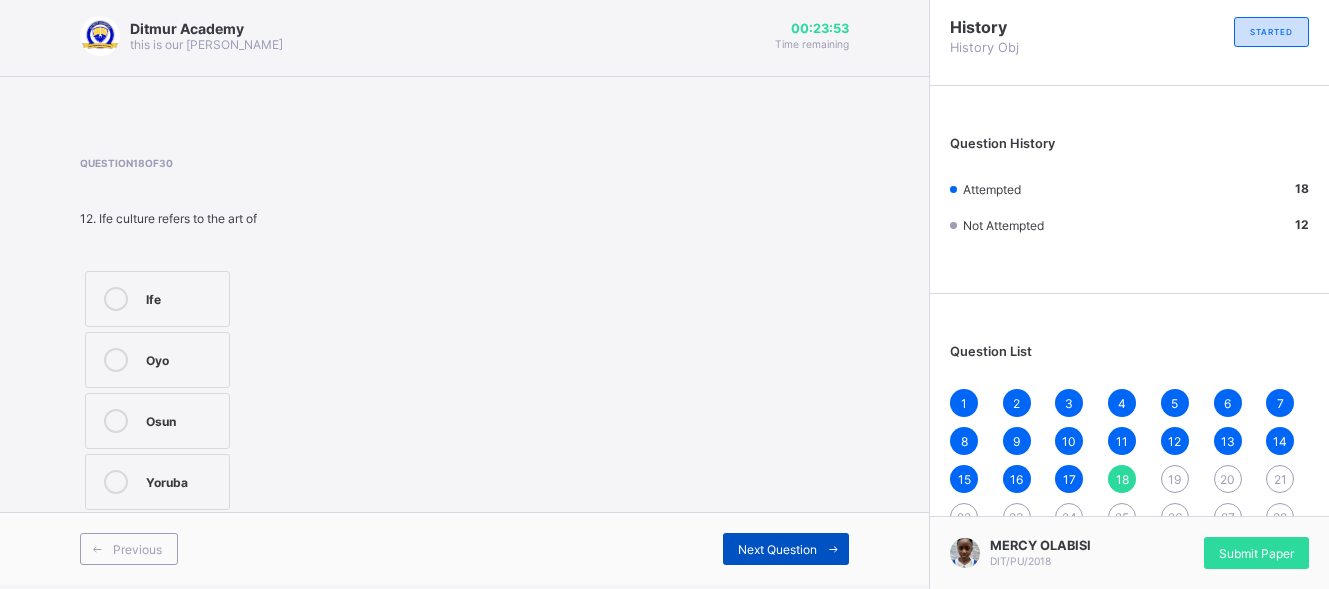 click at bounding box center (833, 549) 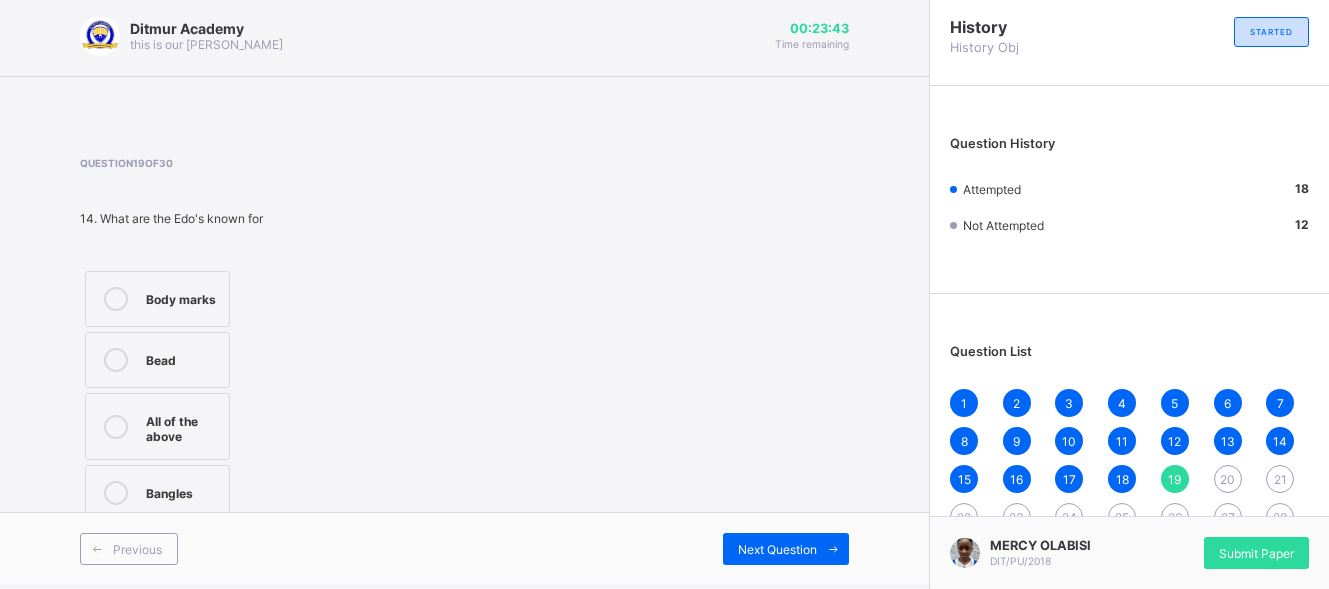 click on "Bead" at bounding box center (157, 360) 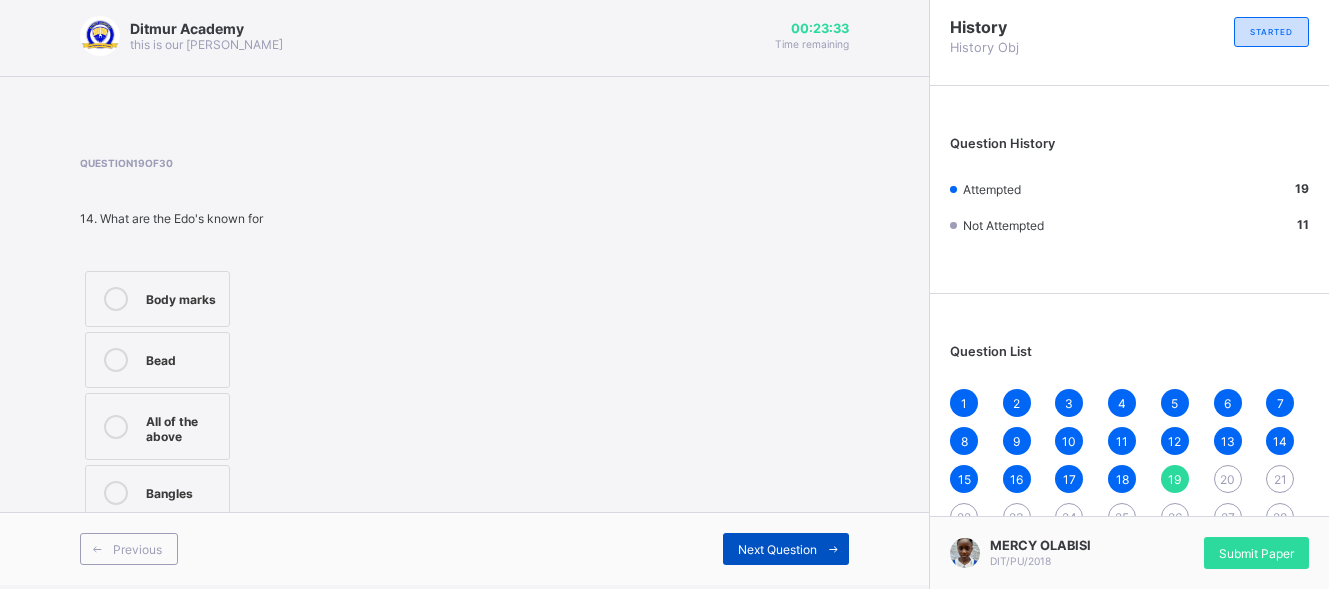 click on "Next Question" at bounding box center [777, 549] 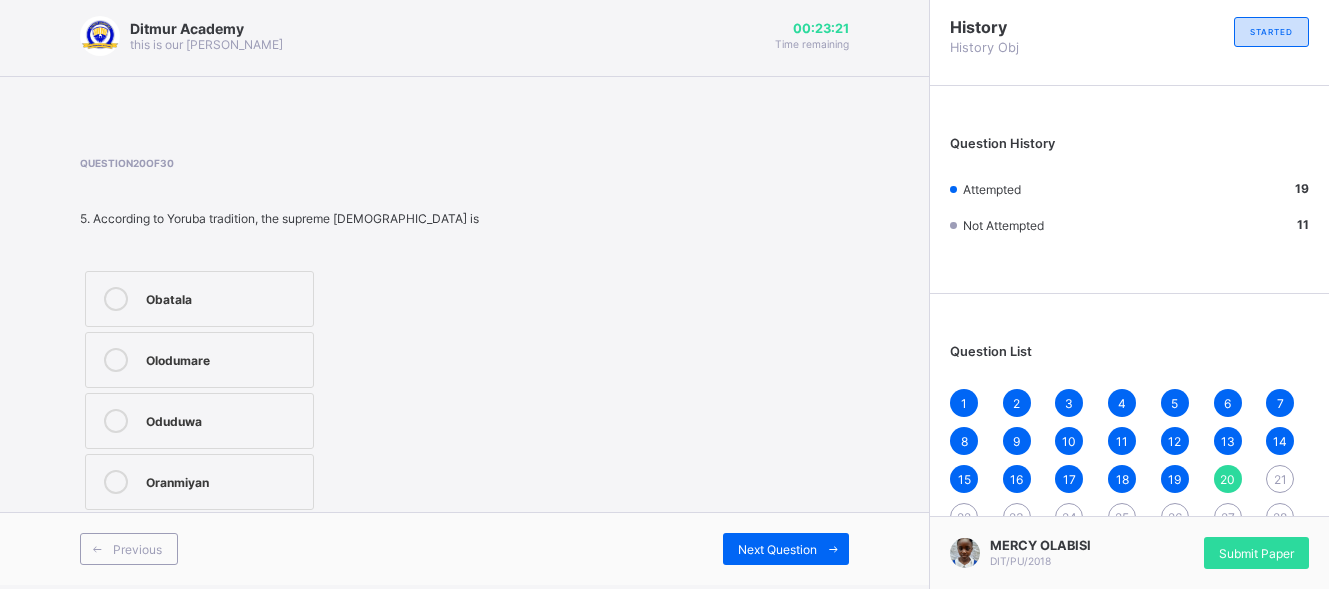 drag, startPoint x: 774, startPoint y: 547, endPoint x: 619, endPoint y: 406, distance: 209.53758 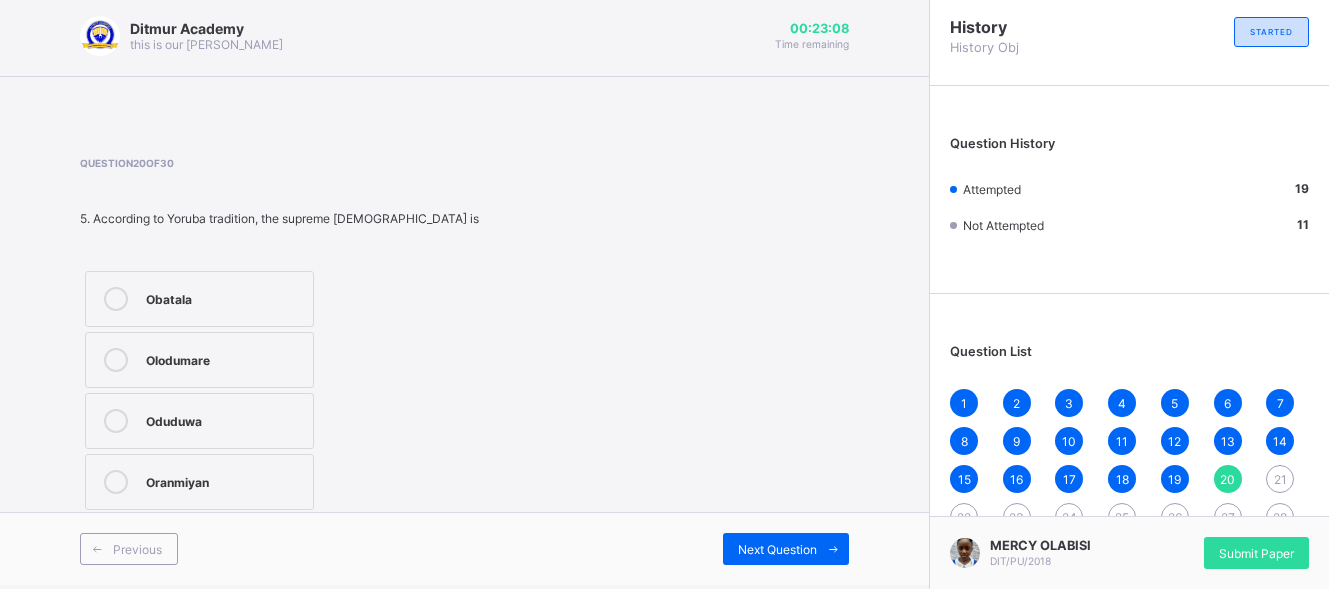 click on "Oduduwa" at bounding box center [199, 421] 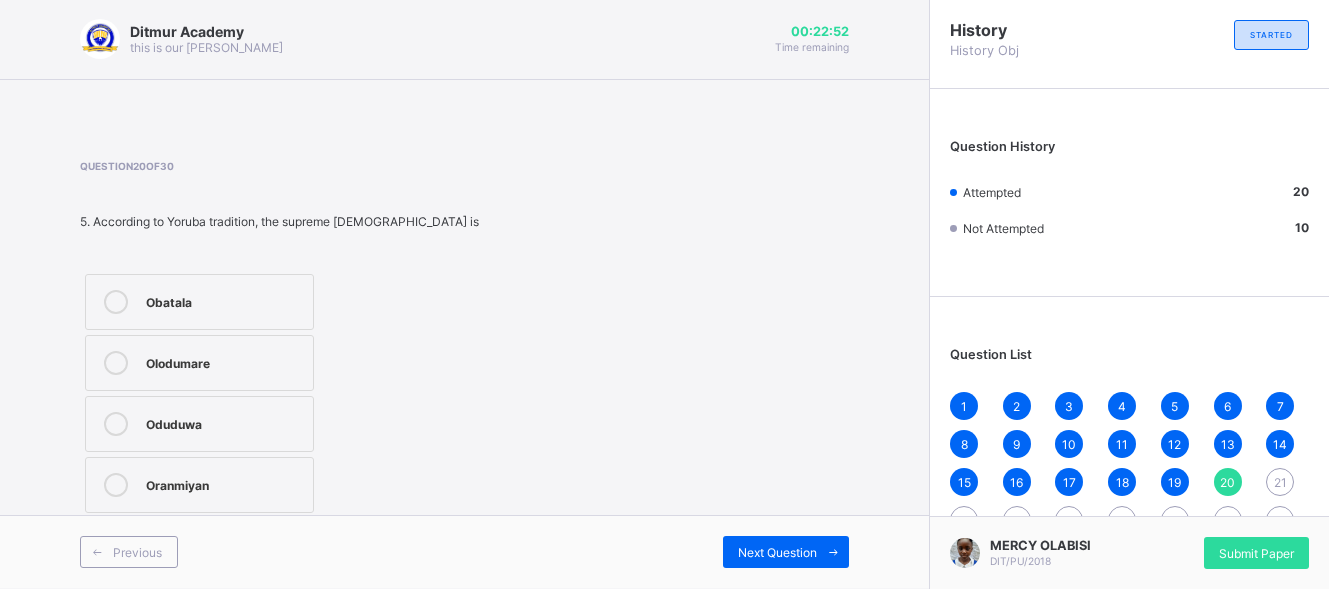 scroll, scrollTop: 0, scrollLeft: 0, axis: both 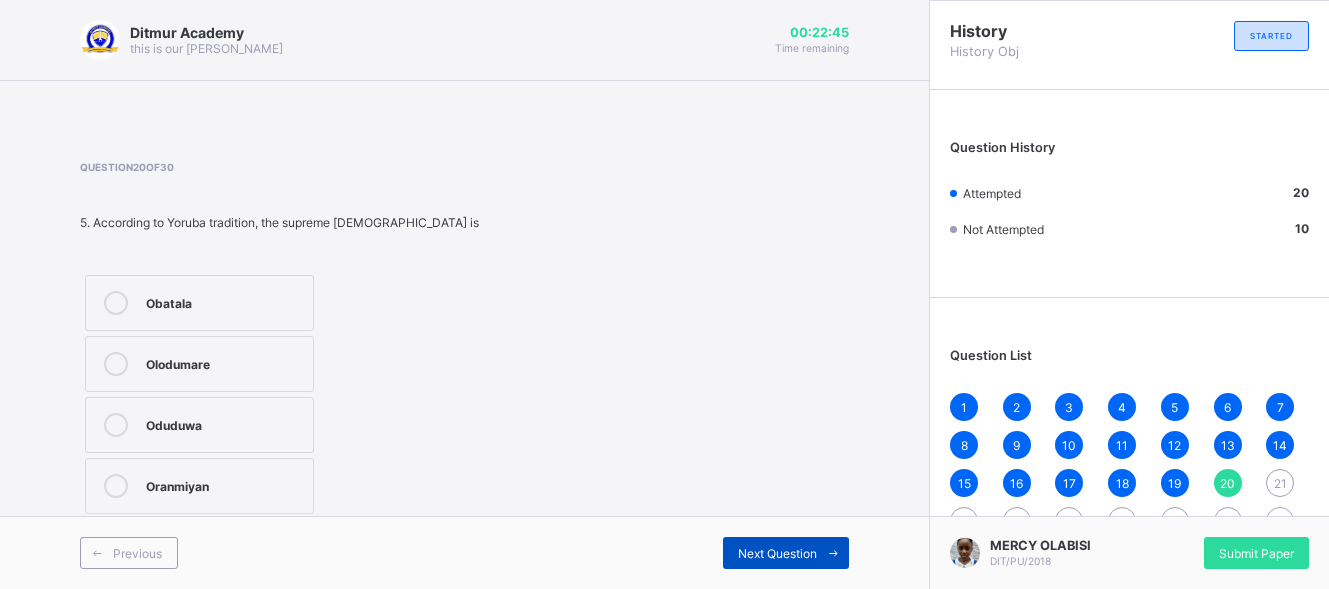 click on "Next Question" at bounding box center (786, 553) 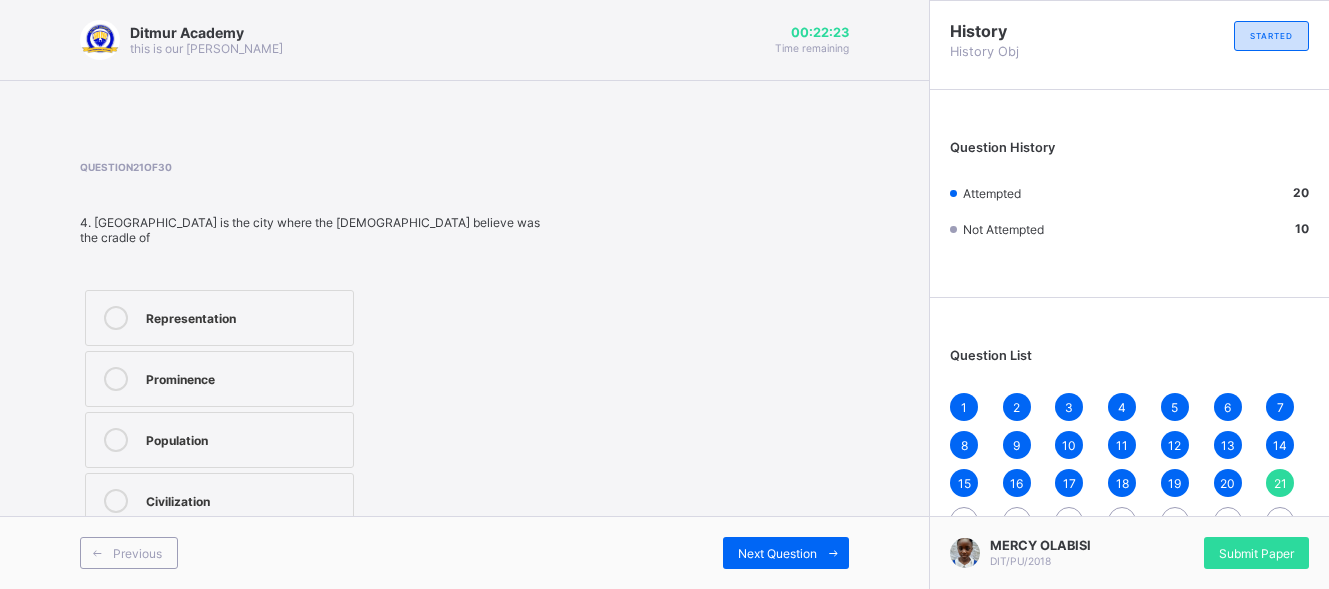 click on "Civilization" at bounding box center (244, 499) 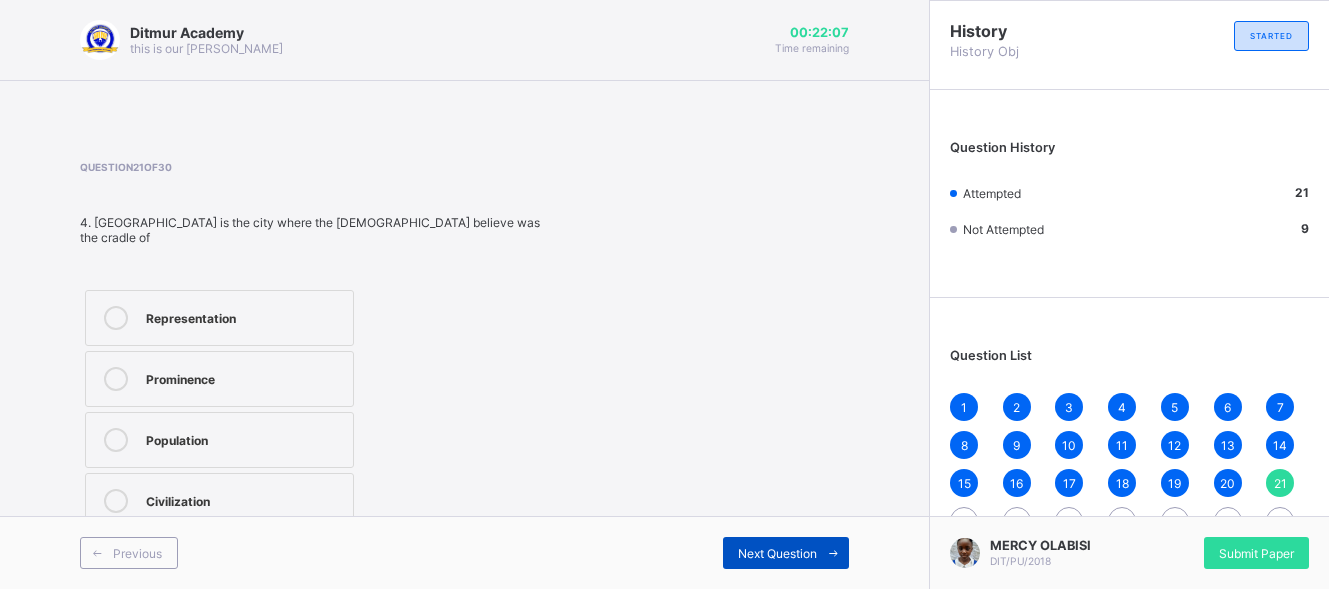 click on "Next Question" at bounding box center (777, 553) 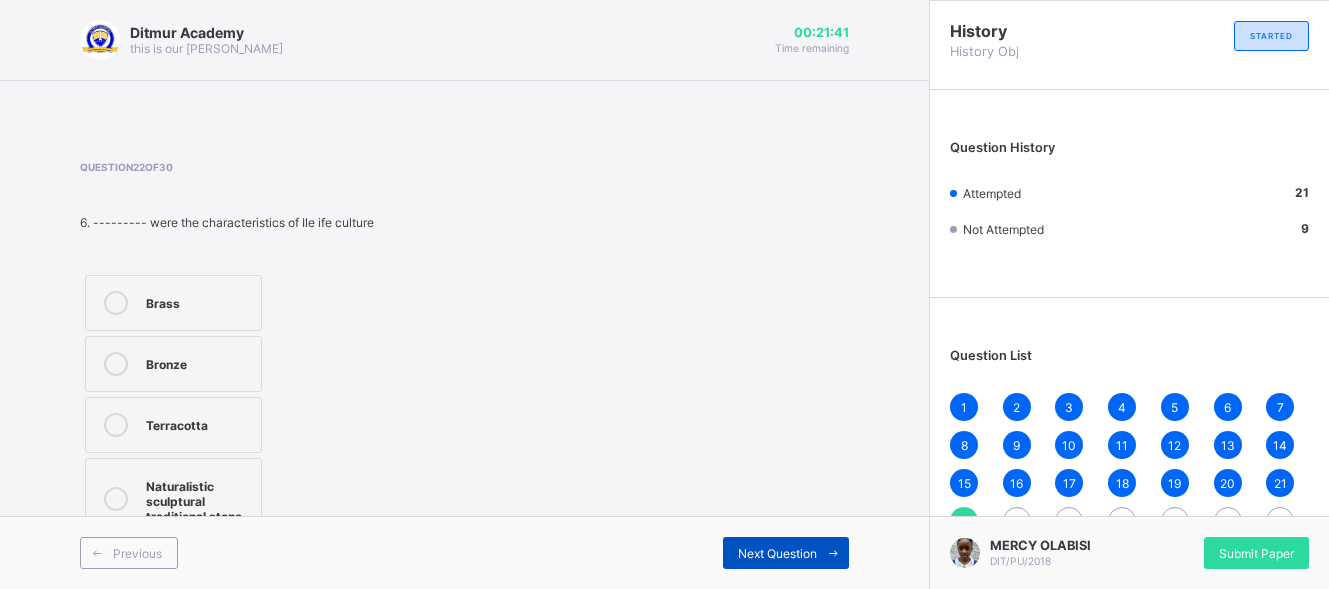 click on "Next Question" at bounding box center [777, 553] 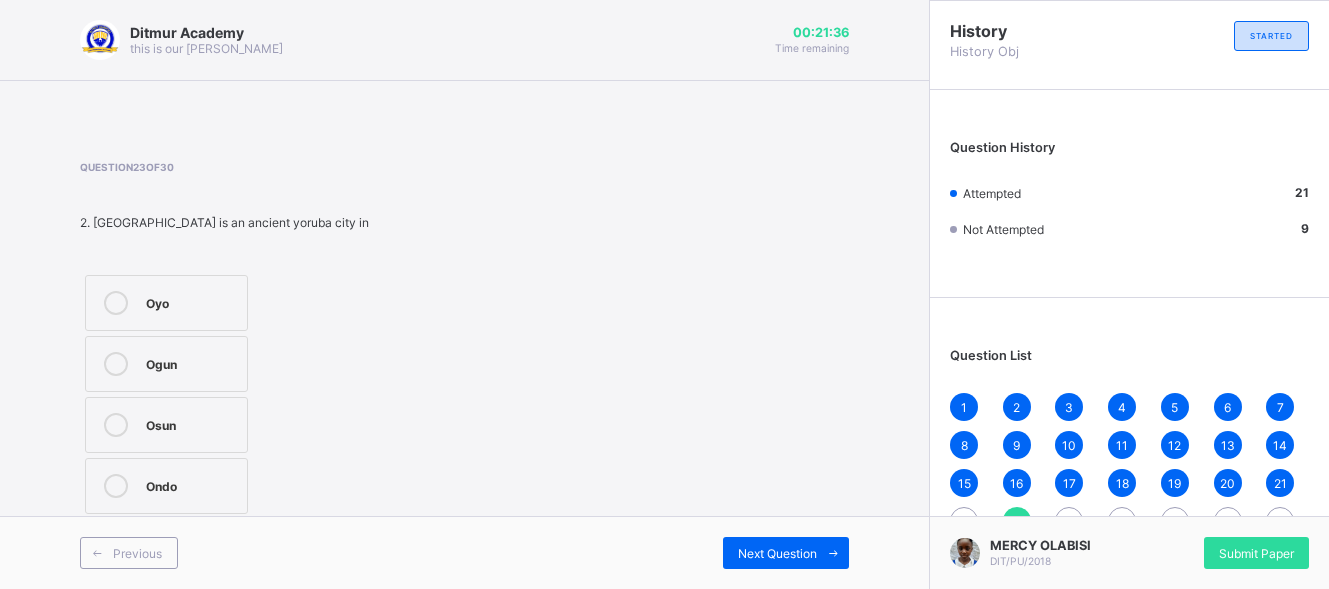 click on "Question List 1 2 3 4 5 6 7 8 9 10 11 12 13 14 15 16 17 18 19 20 21 22 23 24 25 26 27 28 29 30" at bounding box center (1129, 450) 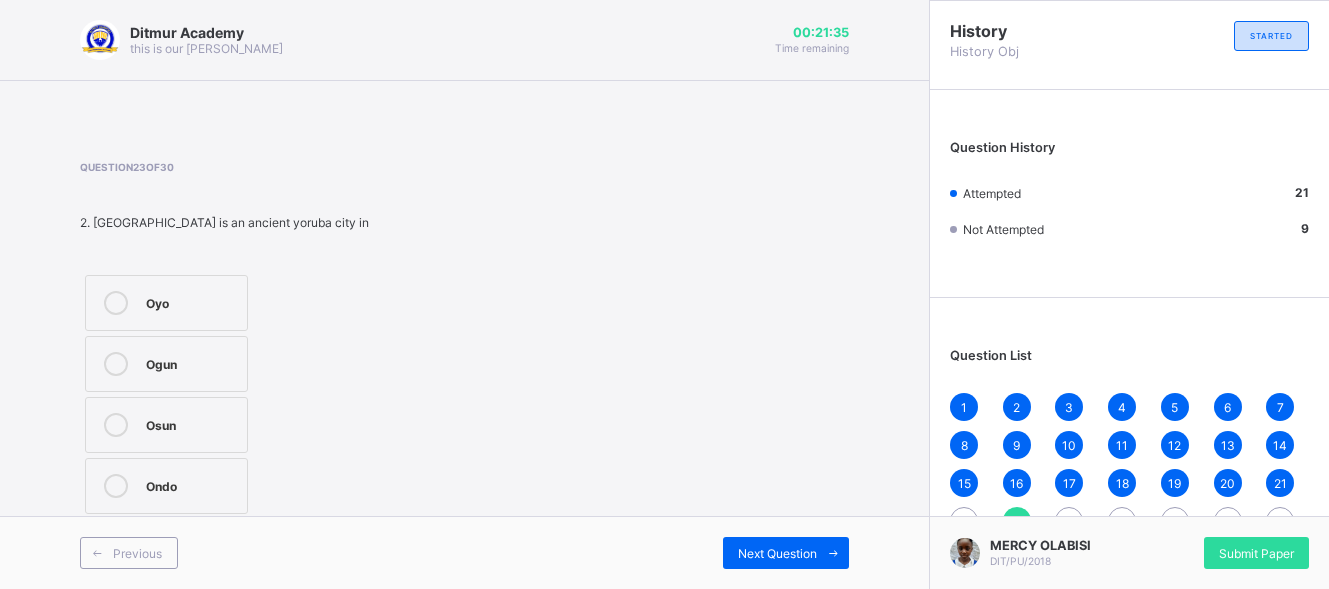 click on "1 2 3 4 5 6 7 8 9 10 11 12 13 14 15 16 17 18 19 20 21 22 23 24 25 26 27 28 29 30" at bounding box center (1129, 483) 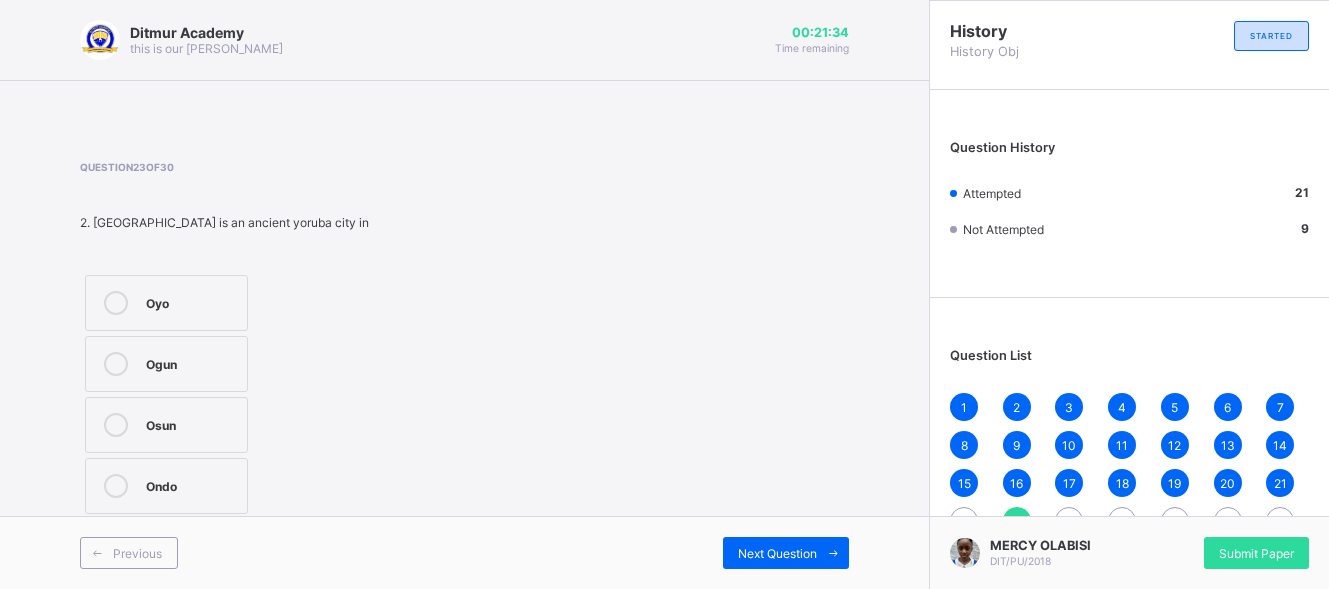 click on "22" at bounding box center (964, 521) 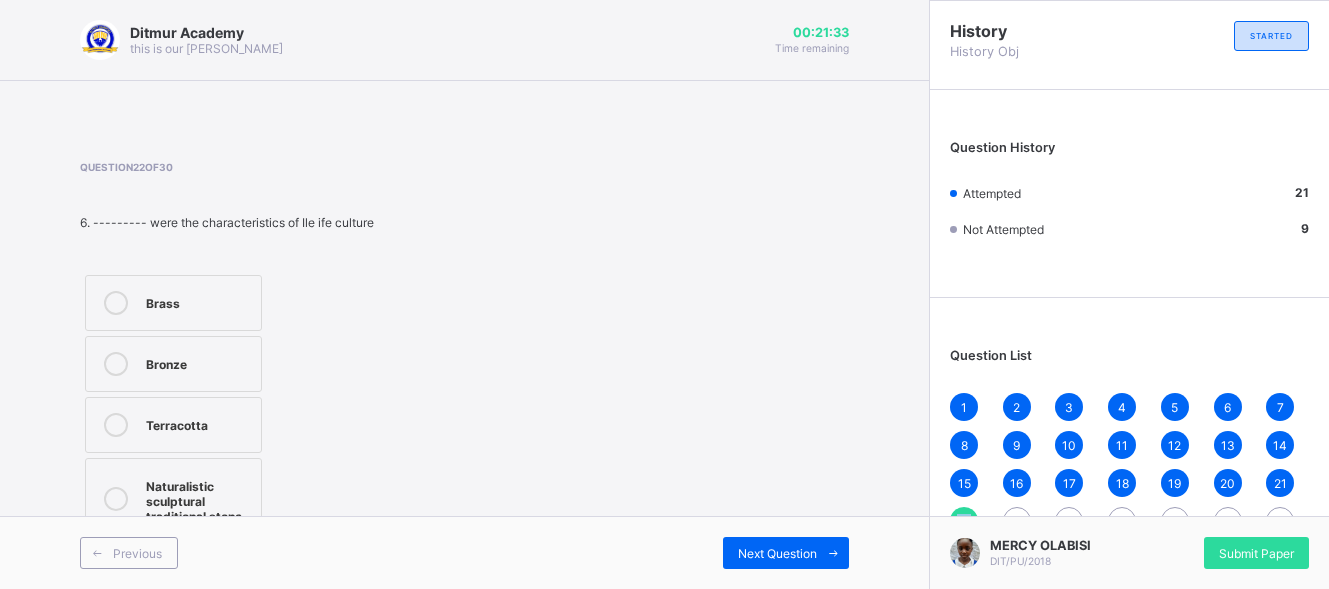 click on "22" at bounding box center [964, 521] 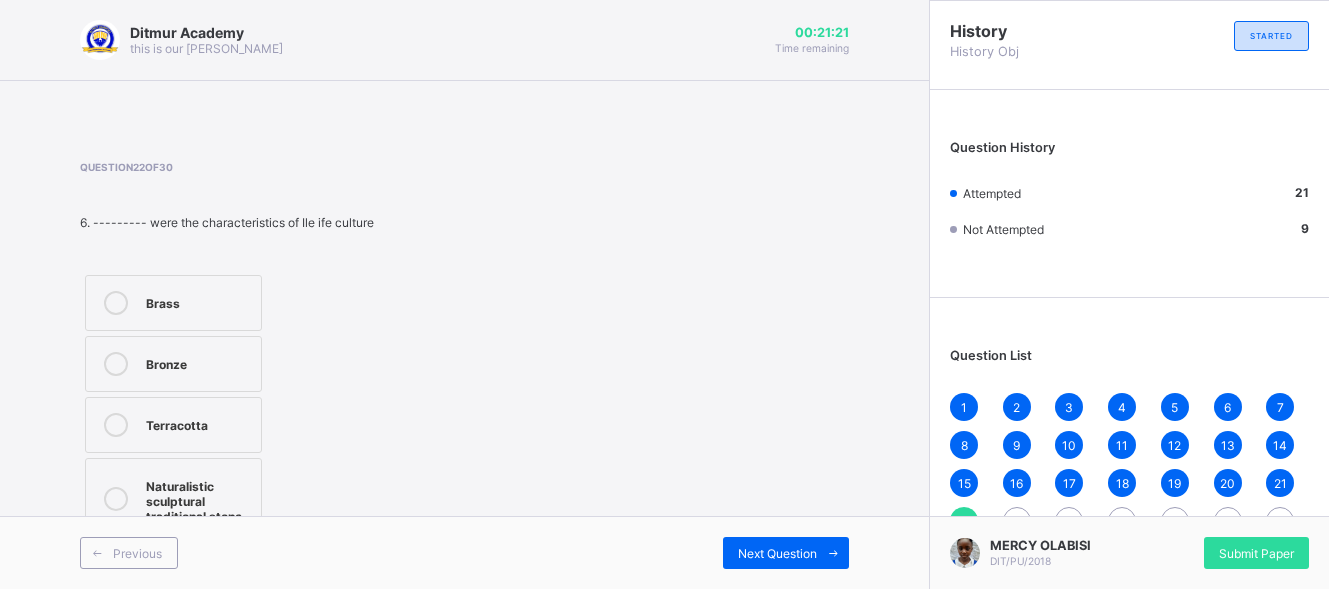 click on "Terracotta" at bounding box center (173, 425) 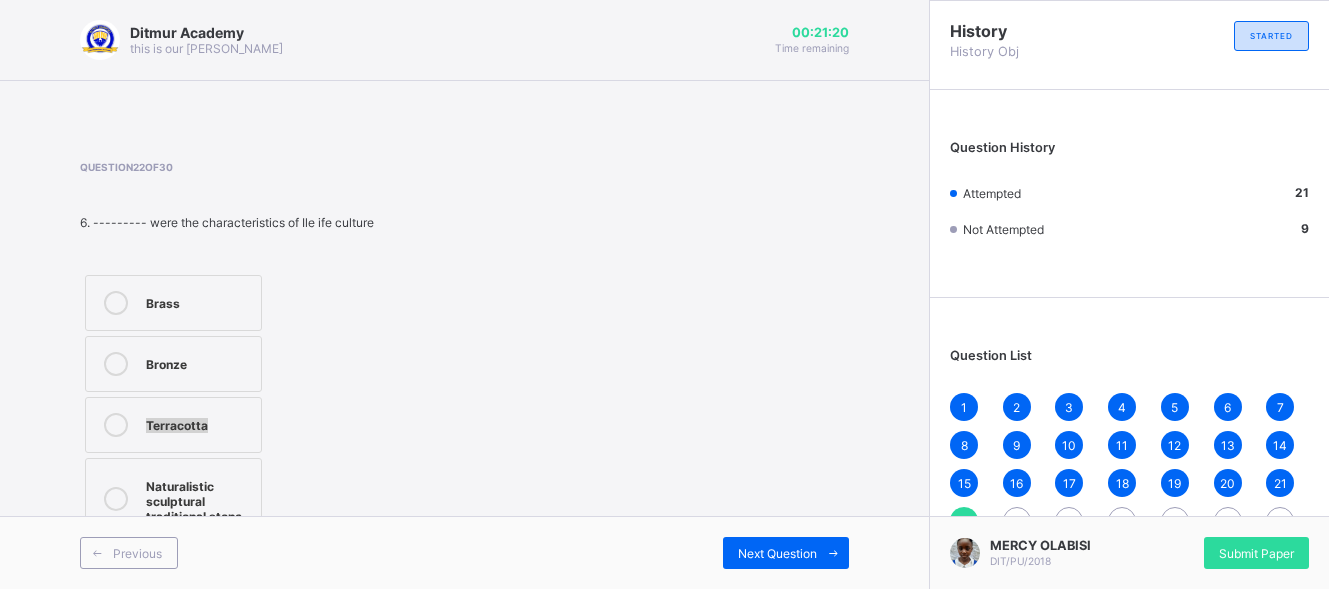 click on "Terracotta" at bounding box center [173, 425] 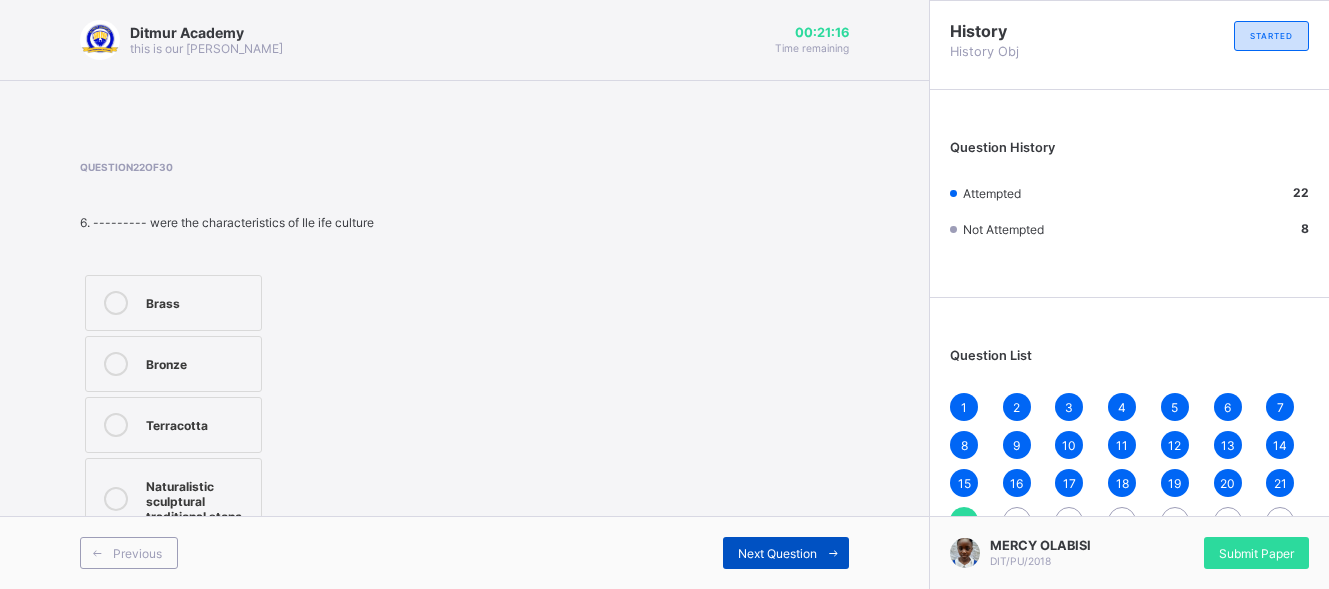 click on "Next Question" at bounding box center (777, 553) 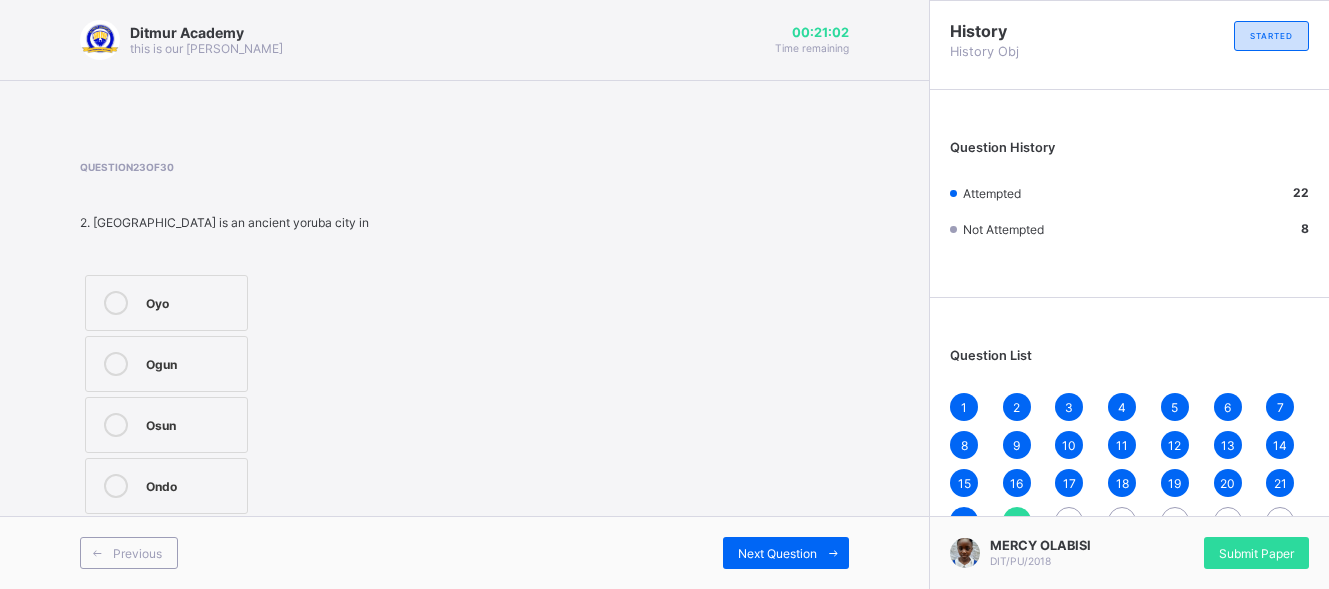 drag, startPoint x: 333, startPoint y: 438, endPoint x: 103, endPoint y: 419, distance: 230.78345 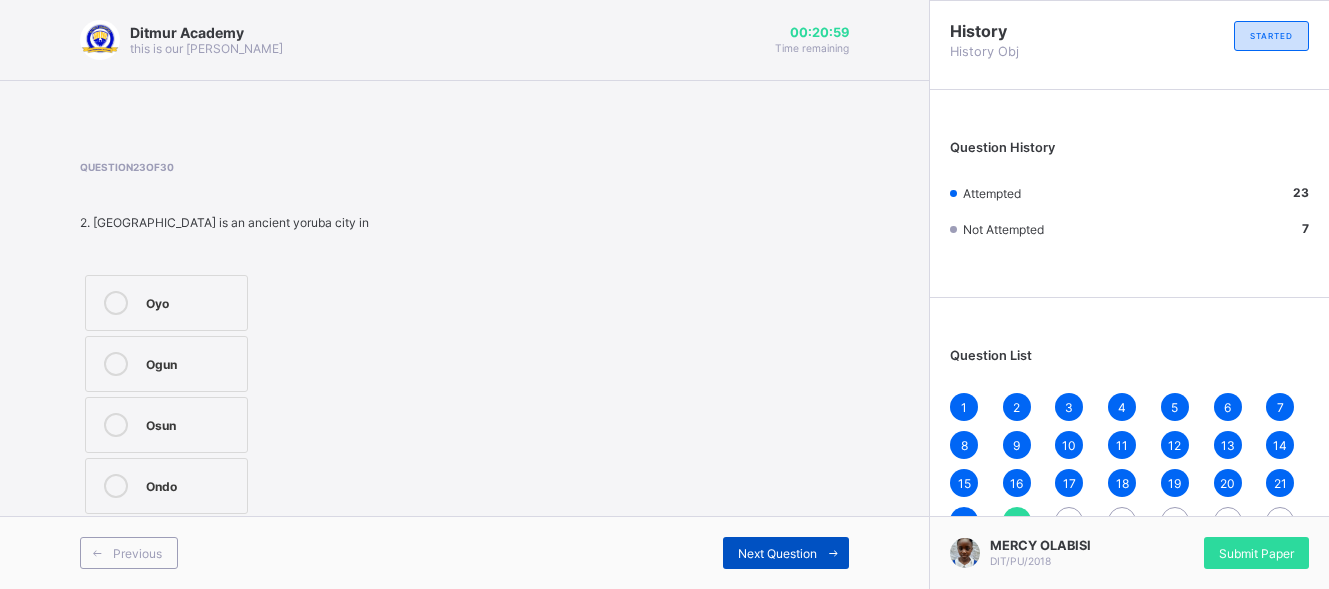 click on "Next Question" at bounding box center [786, 553] 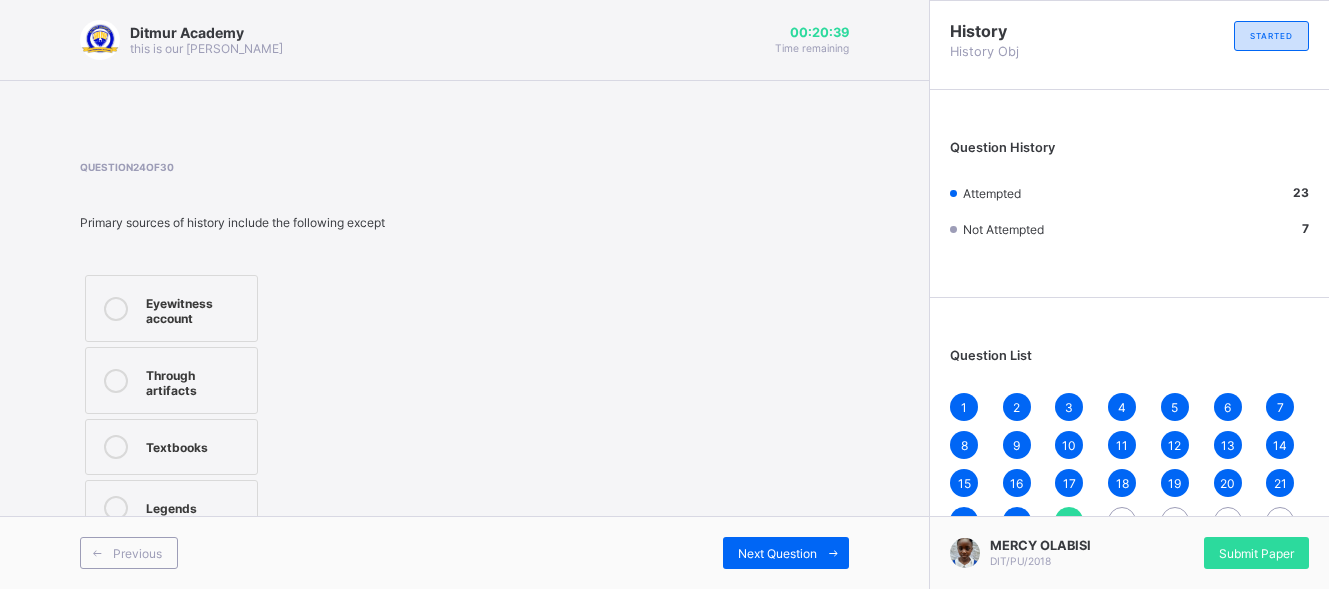 click on "Textbooks" at bounding box center [196, 445] 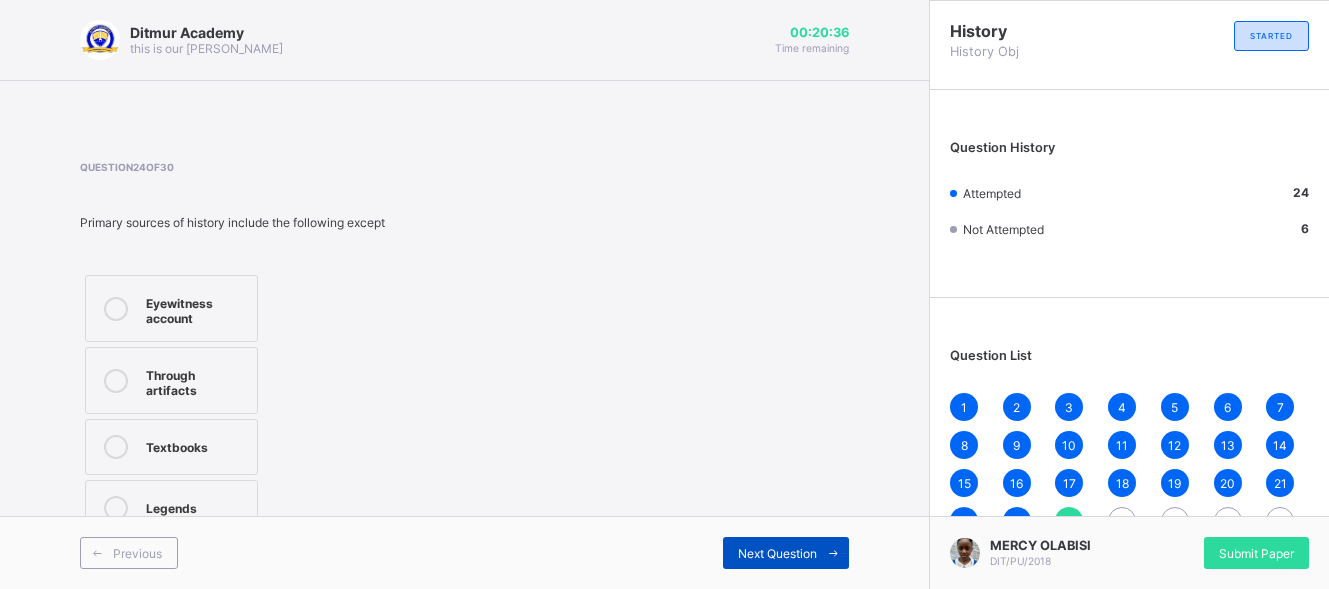 click on "Next Question" at bounding box center [786, 553] 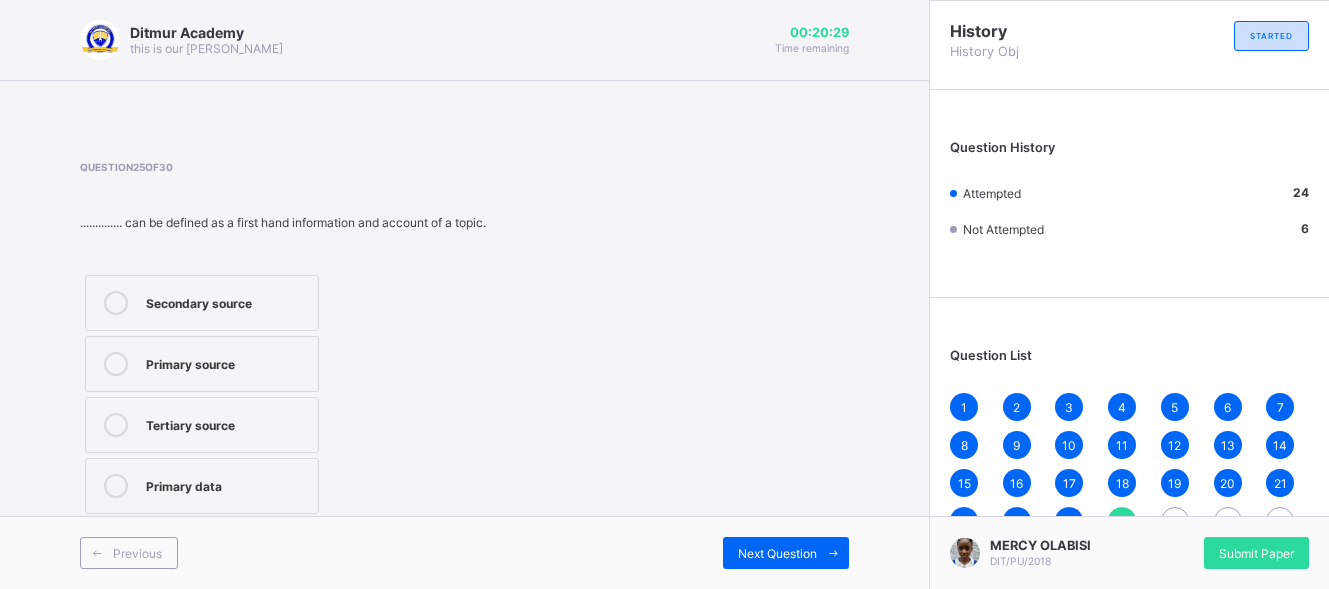 click on "Primary source" at bounding box center [202, 364] 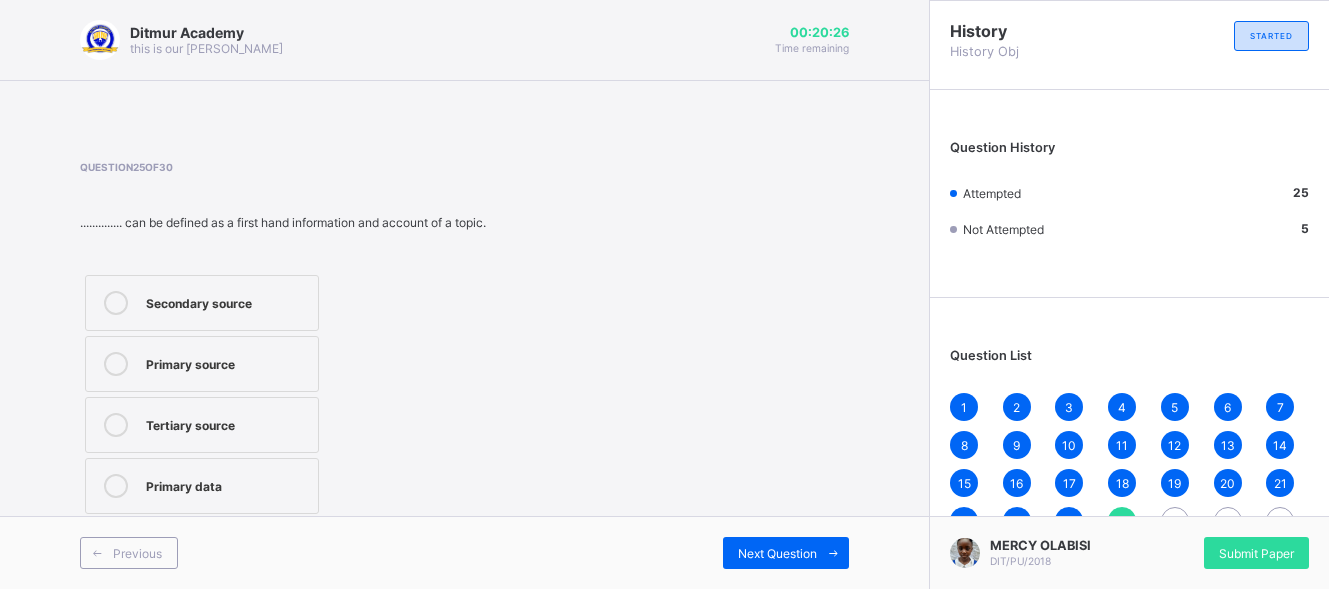 click on "Tertiary source" at bounding box center (227, 423) 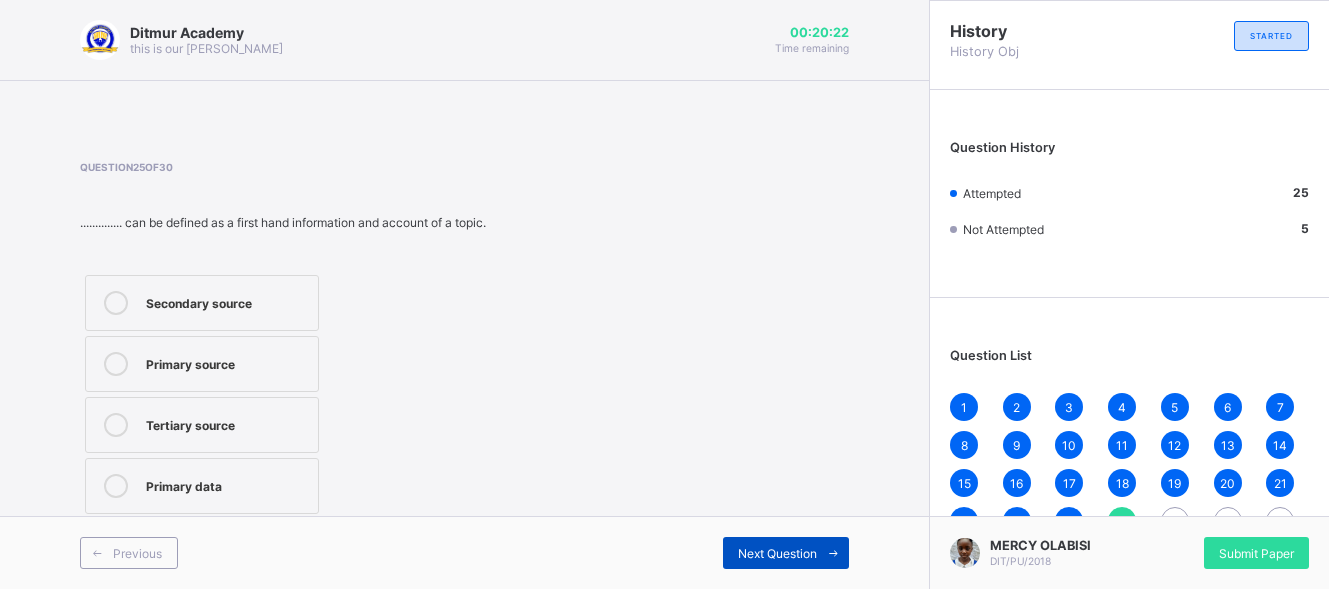 click on "Next Question" at bounding box center (786, 553) 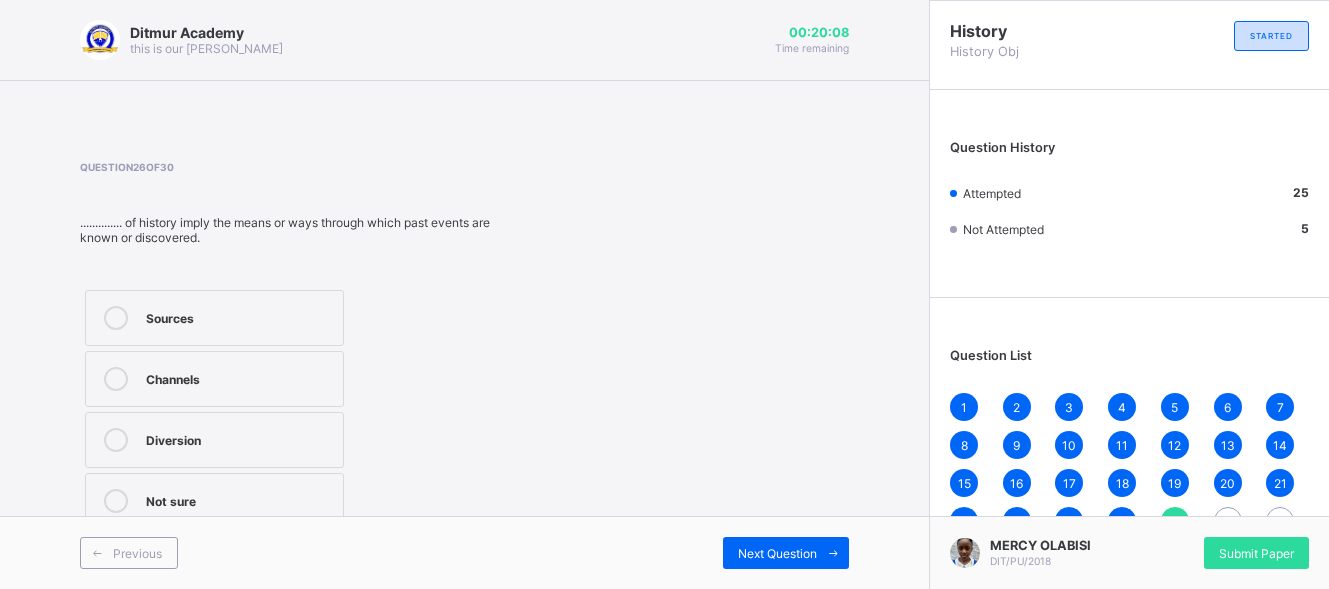 click on "Sources" at bounding box center [214, 318] 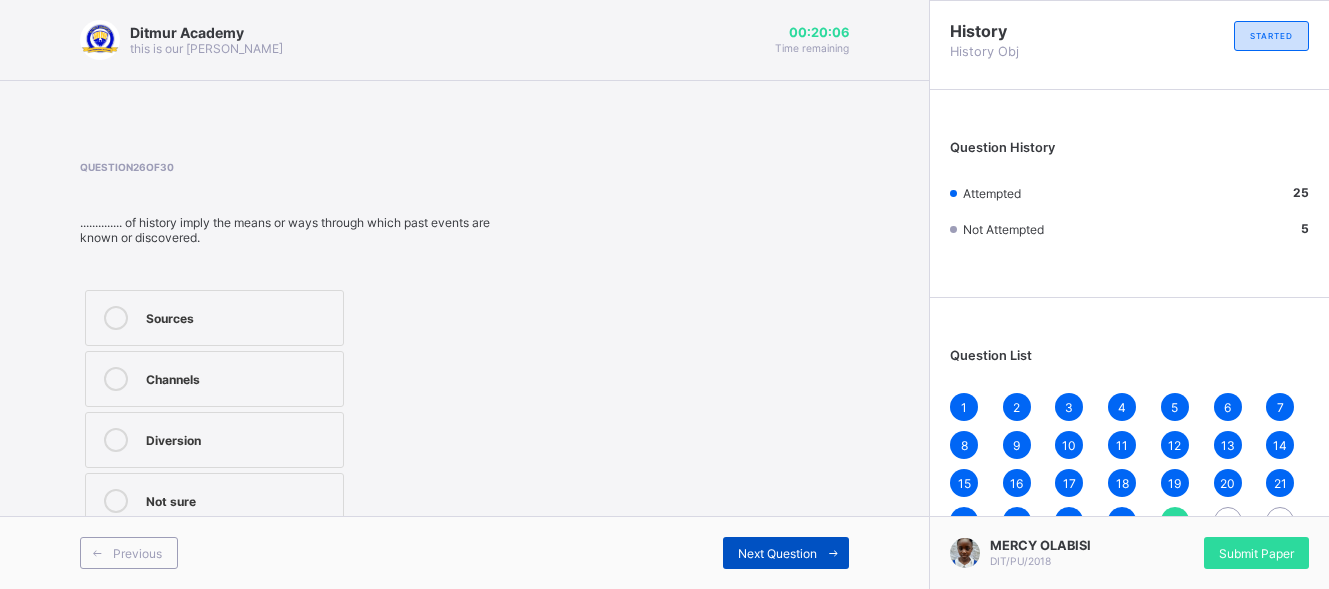 click on "Next Question" at bounding box center (777, 553) 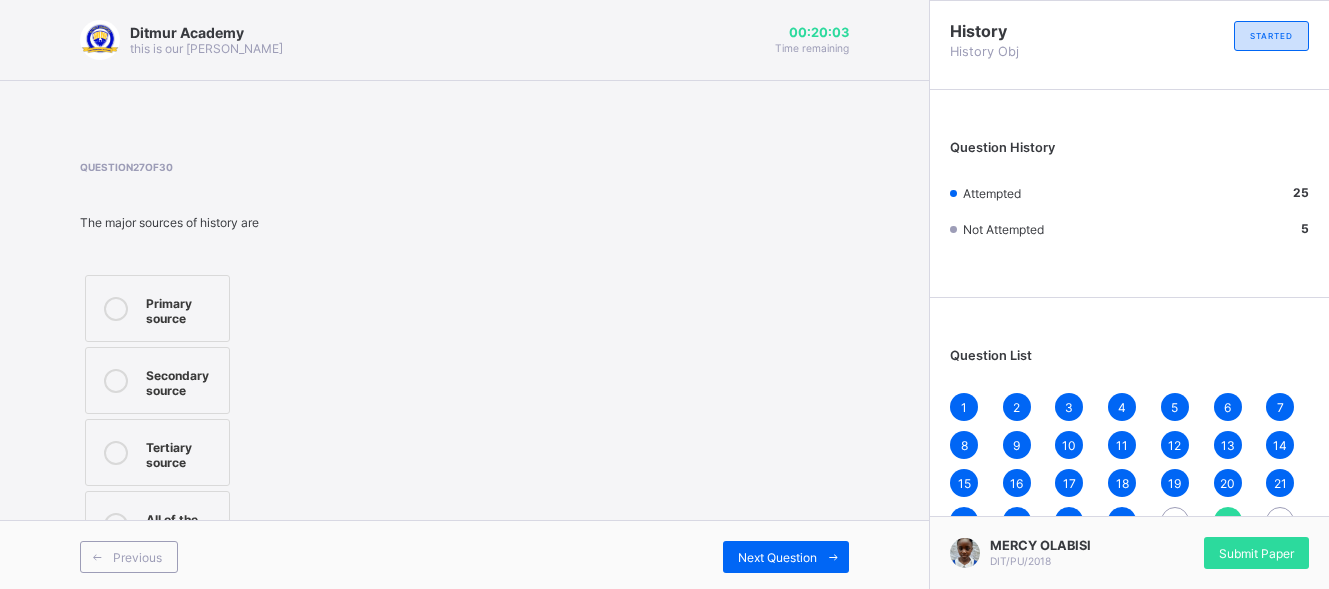 click on "26" at bounding box center [1175, 521] 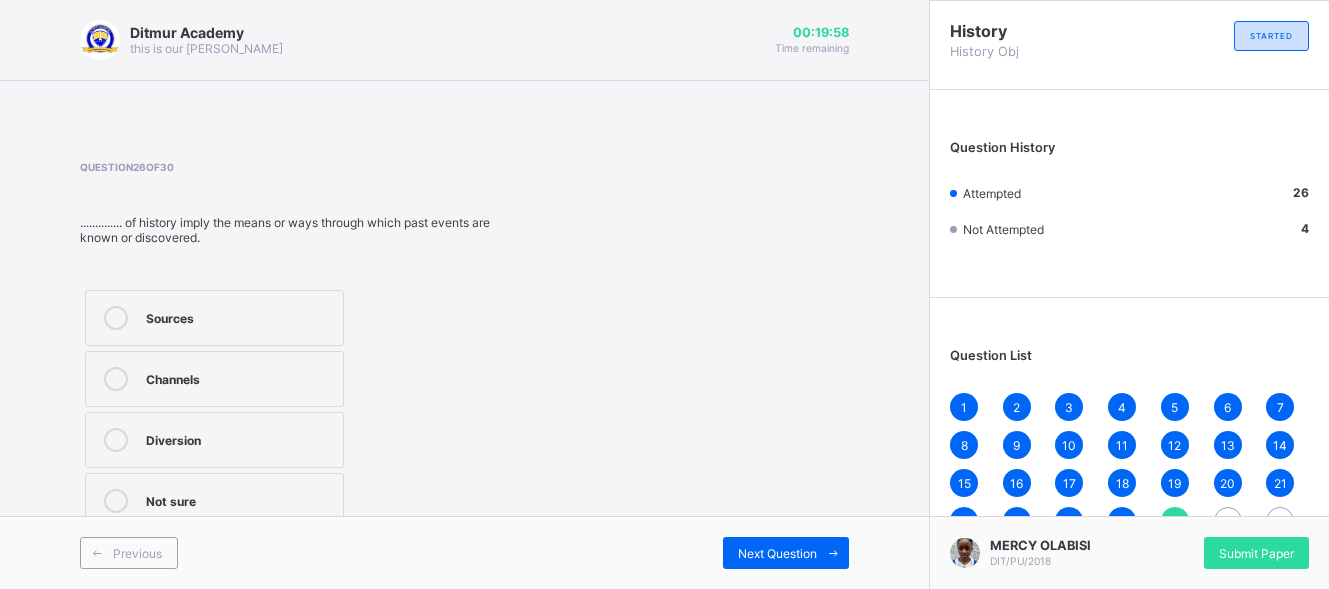 click on "Sources" at bounding box center (214, 318) 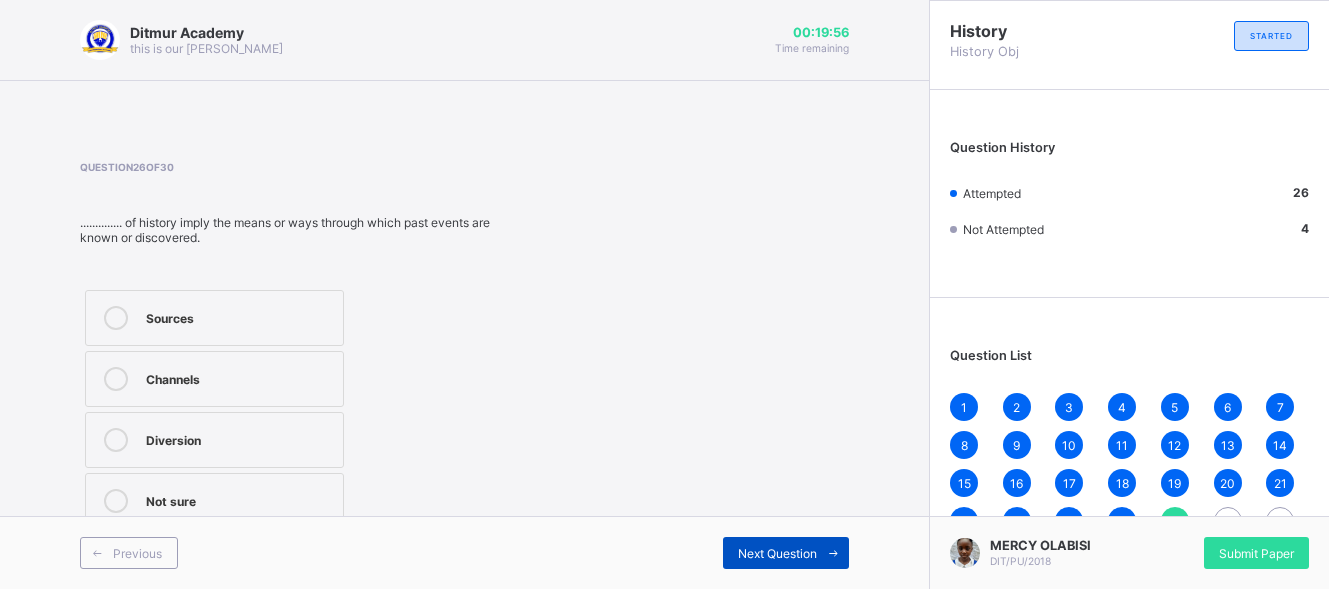 click on "Next Question" at bounding box center [777, 553] 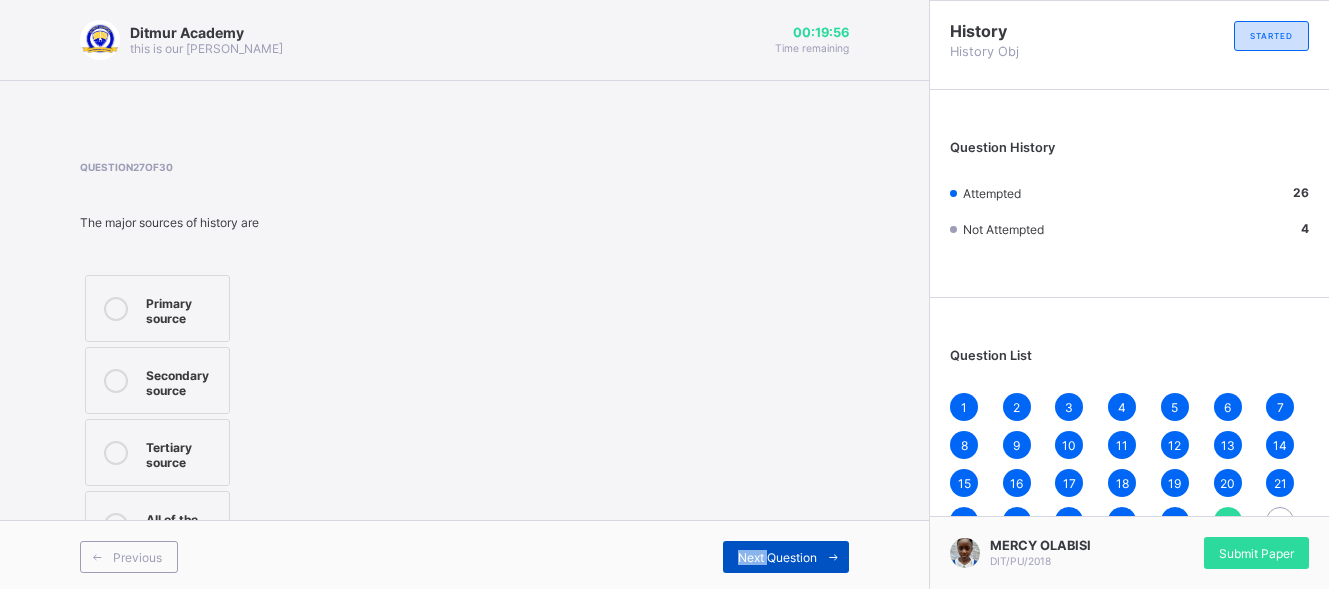 click on "Next Question" at bounding box center (777, 557) 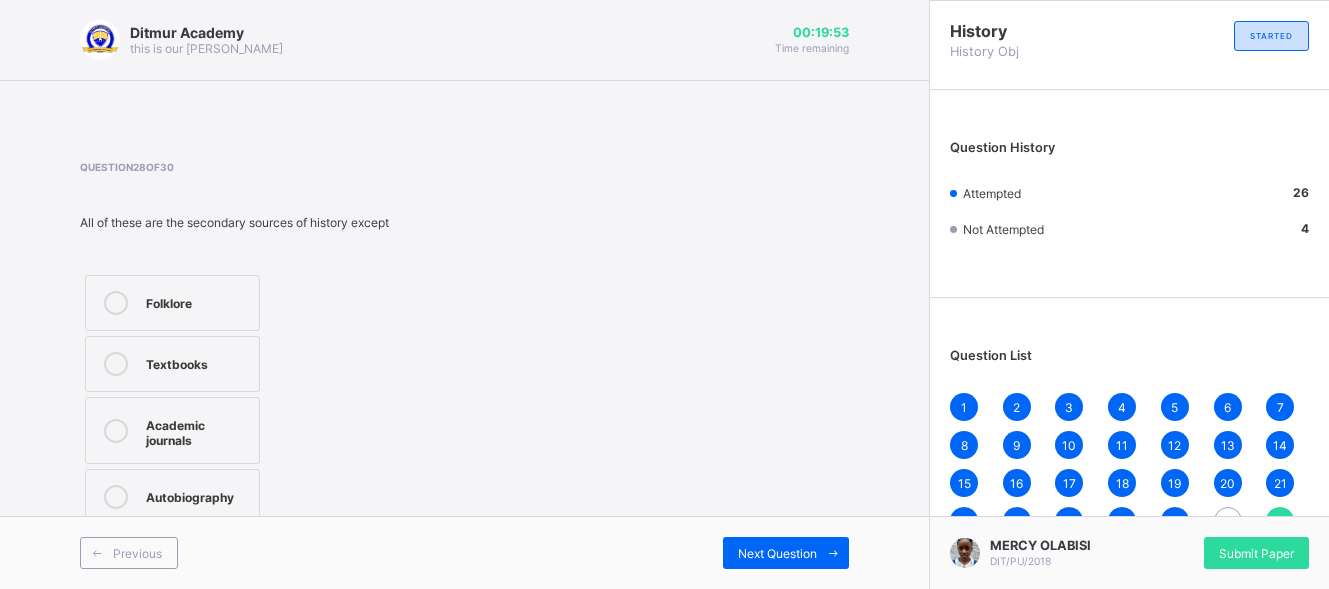 click on "MERCY  OLABISI DIT/PU/2018 Submit Paper" at bounding box center [1129, 552] 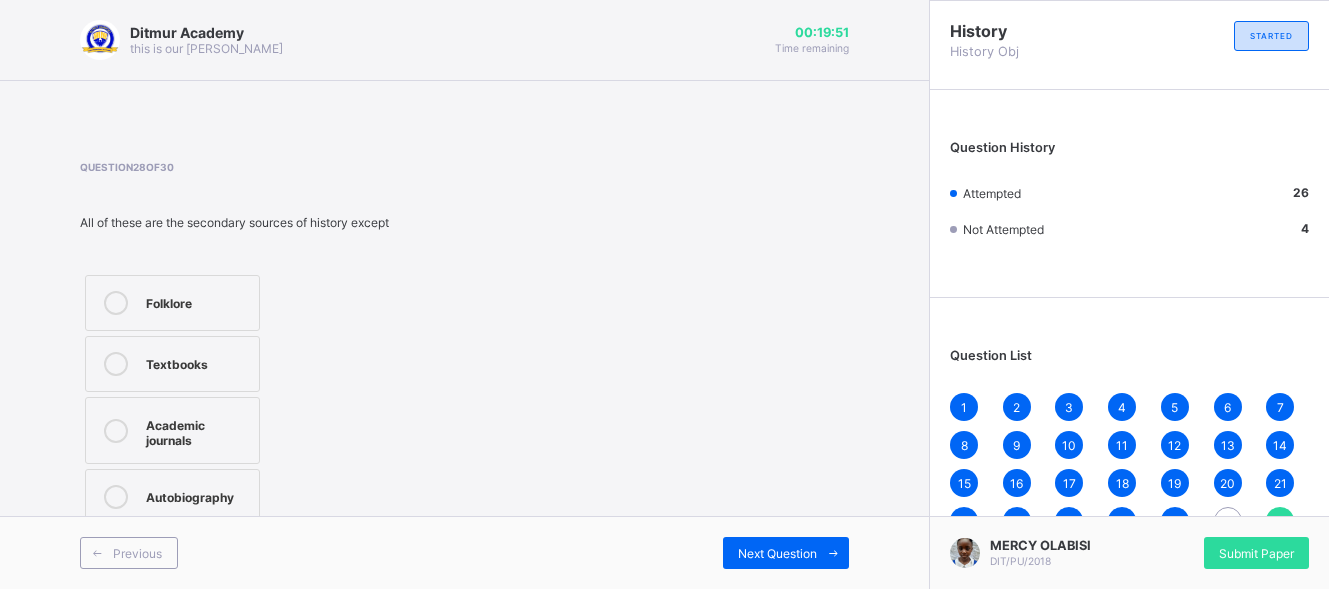 click on "27" at bounding box center (1228, 521) 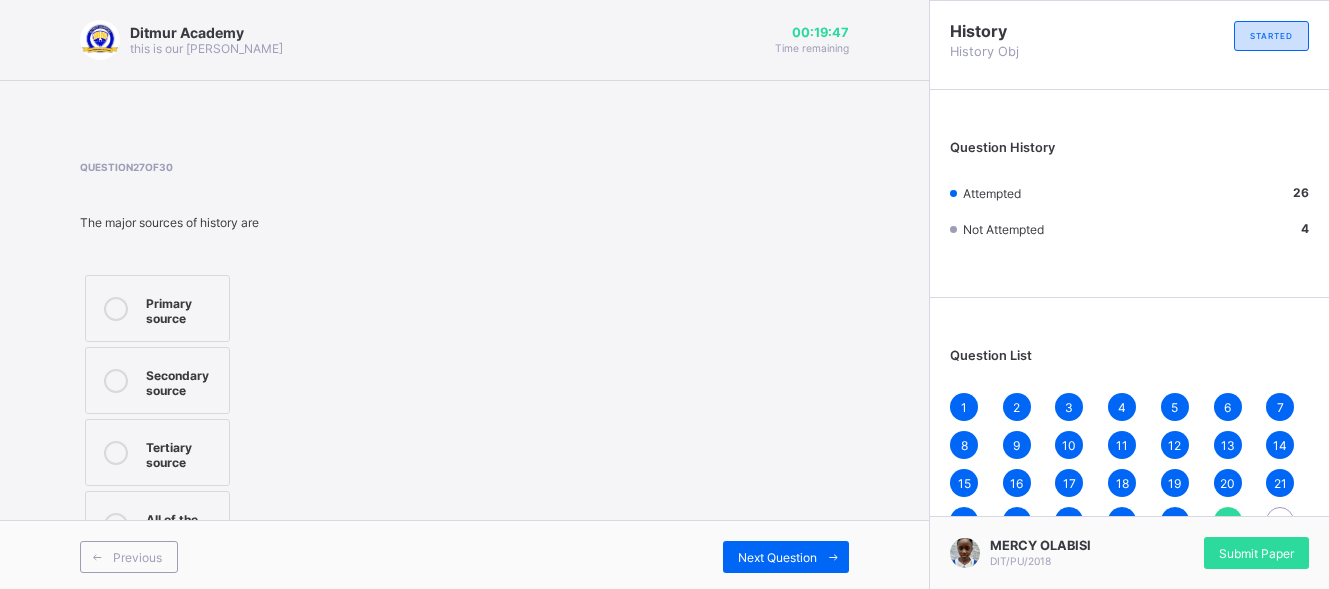 click on "Primary source" at bounding box center [182, 308] 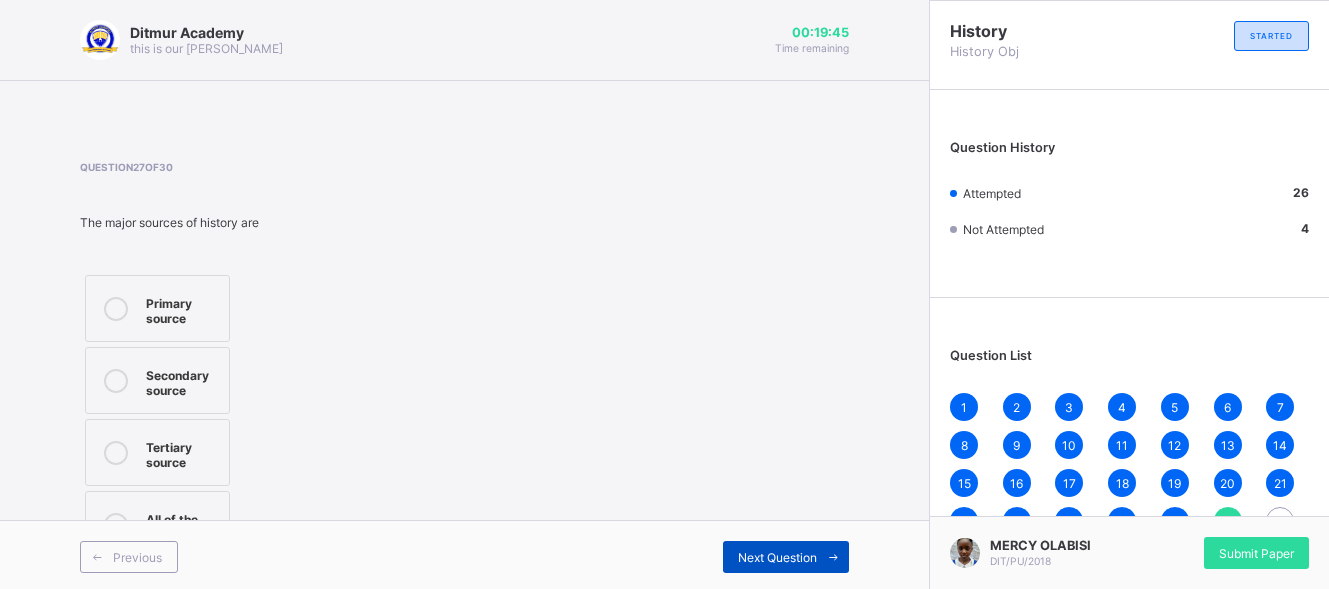 click on "Next Question" at bounding box center (777, 557) 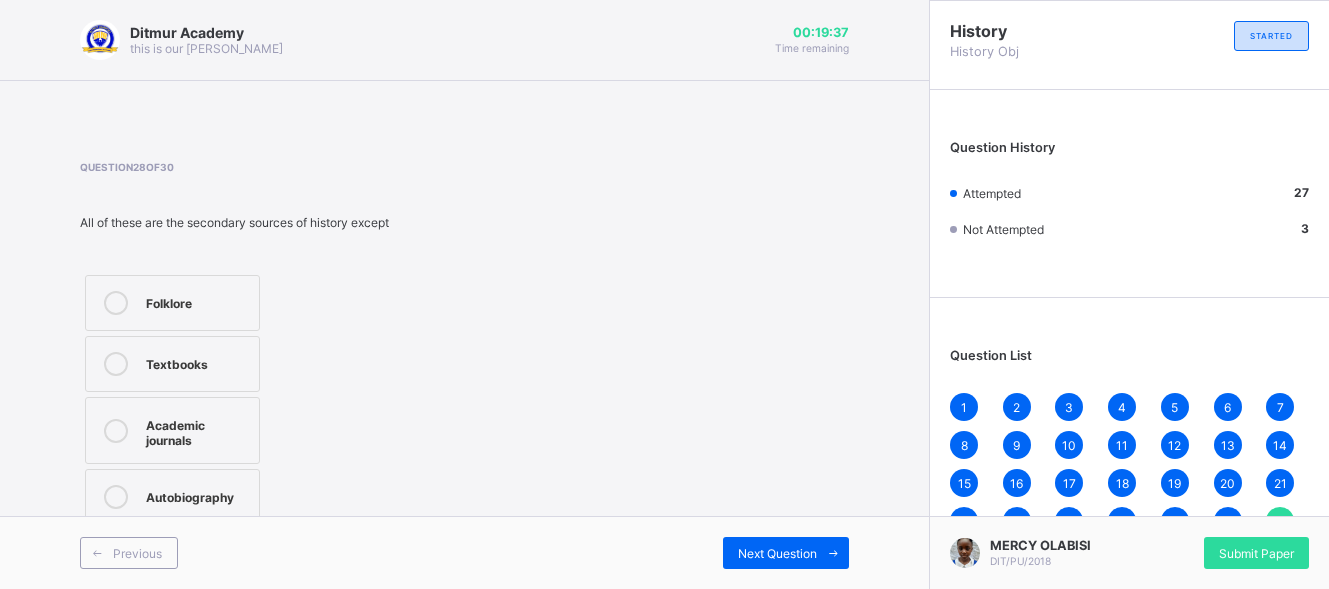 click on "Autobiography" at bounding box center [172, 497] 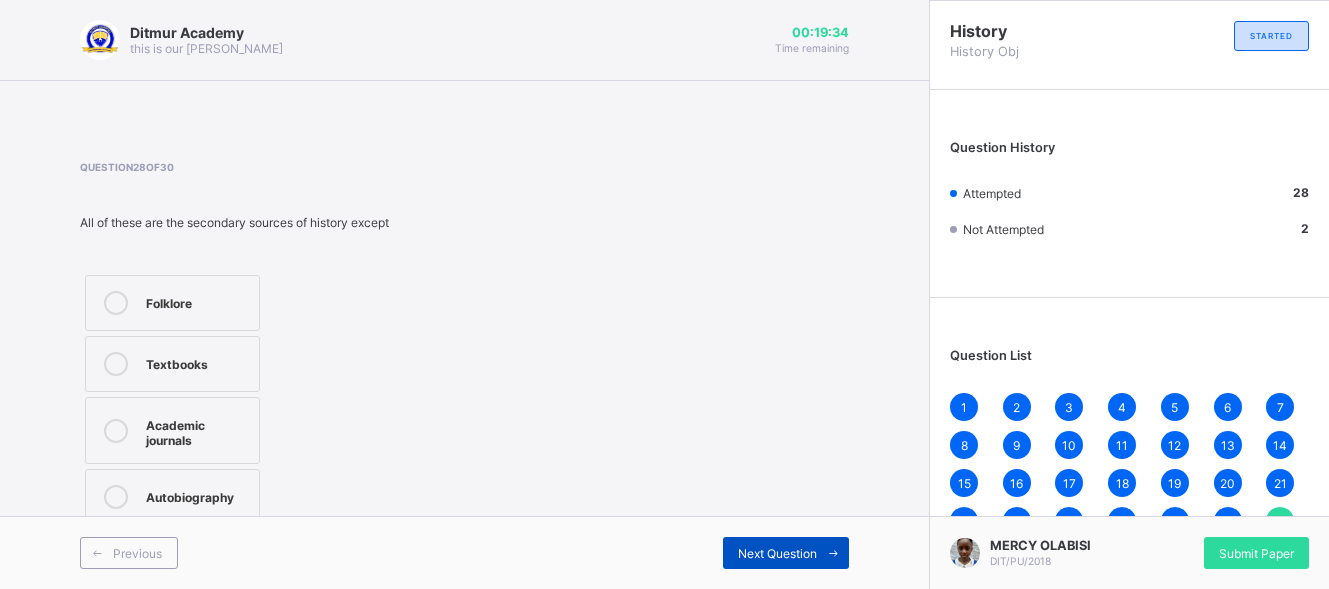 click on "Next Question" at bounding box center [777, 553] 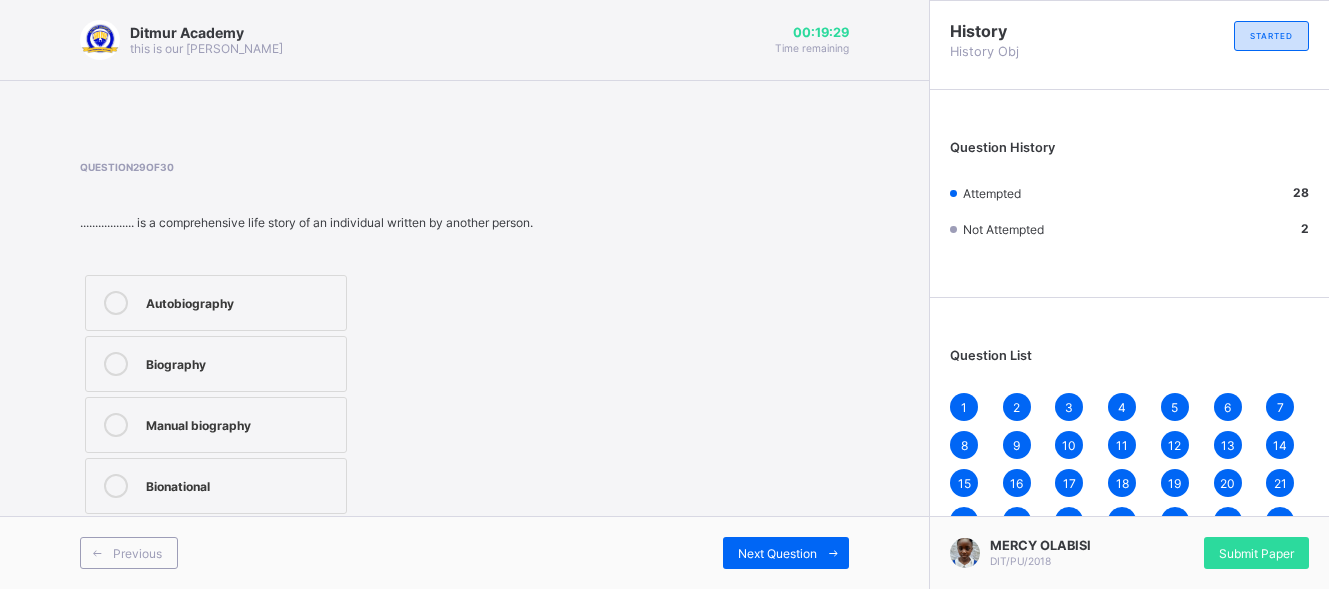 drag, startPoint x: 757, startPoint y: 558, endPoint x: 149, endPoint y: 420, distance: 623.46454 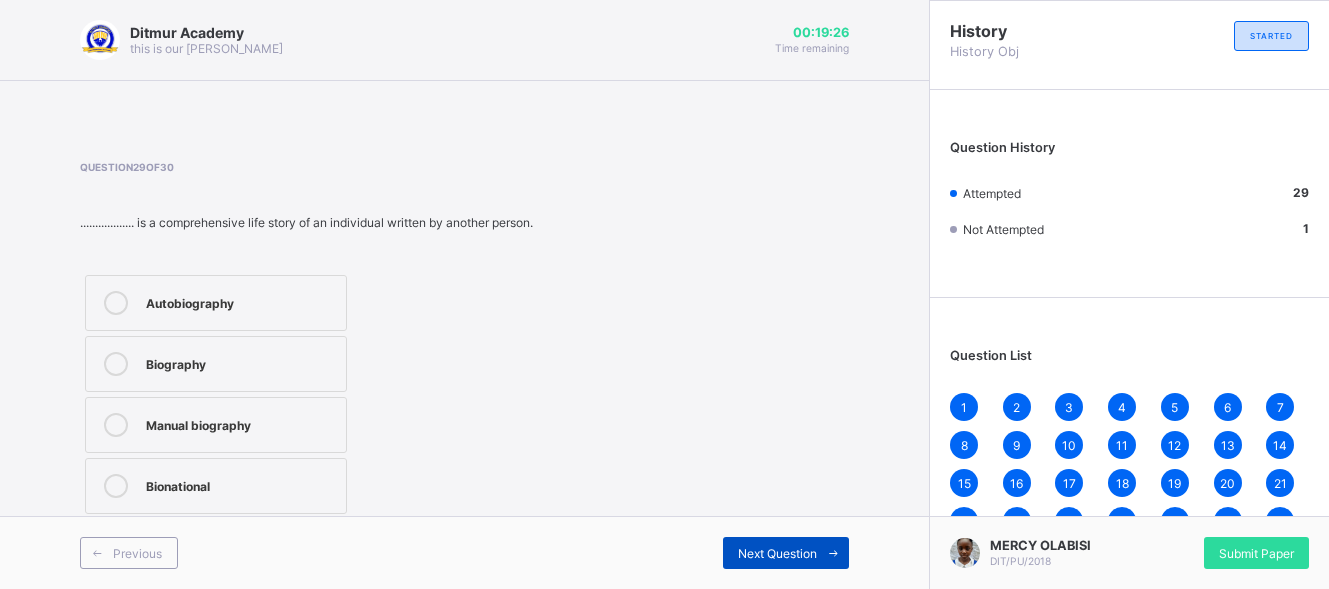 click on "Next Question" at bounding box center [777, 553] 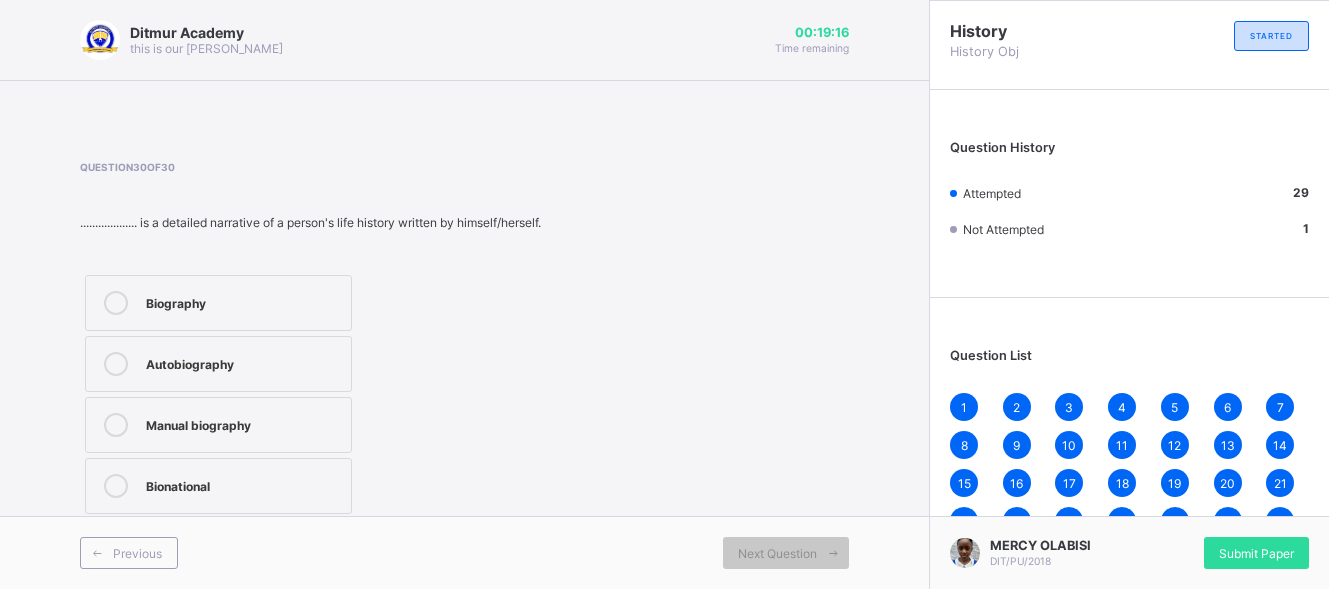 click on "Biography" at bounding box center (218, 303) 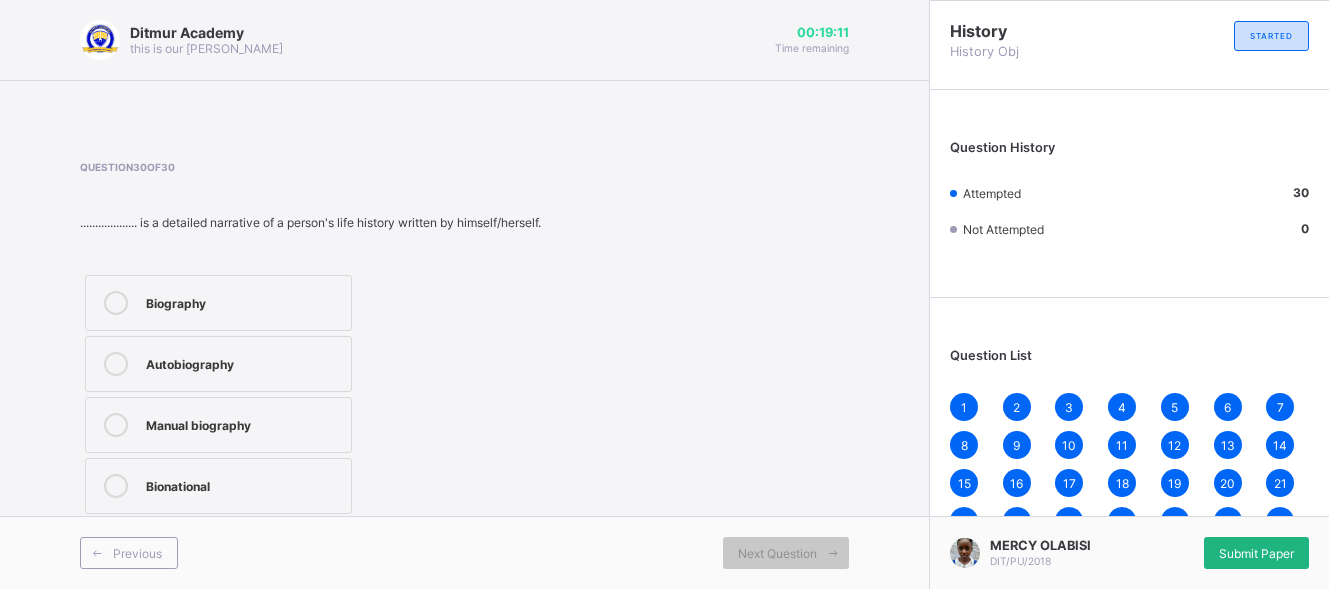 click on "Submit Paper" at bounding box center [1256, 553] 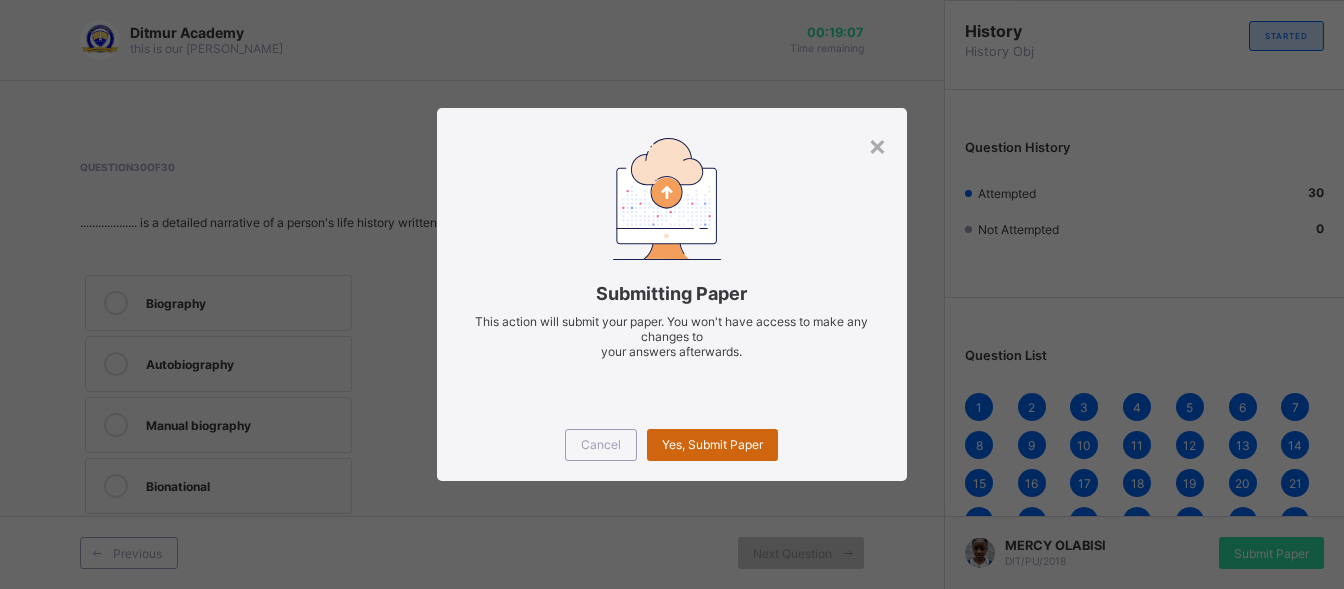 click on "Yes, Submit Paper" at bounding box center (712, 445) 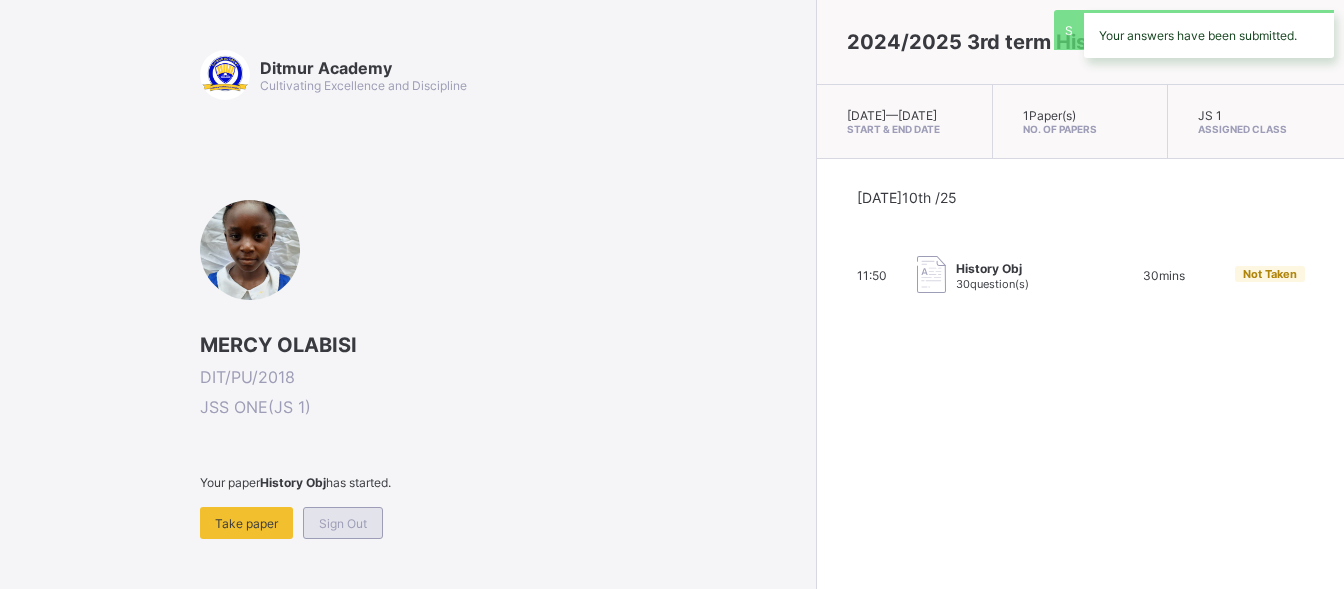 click on "Sign Out" at bounding box center (343, 523) 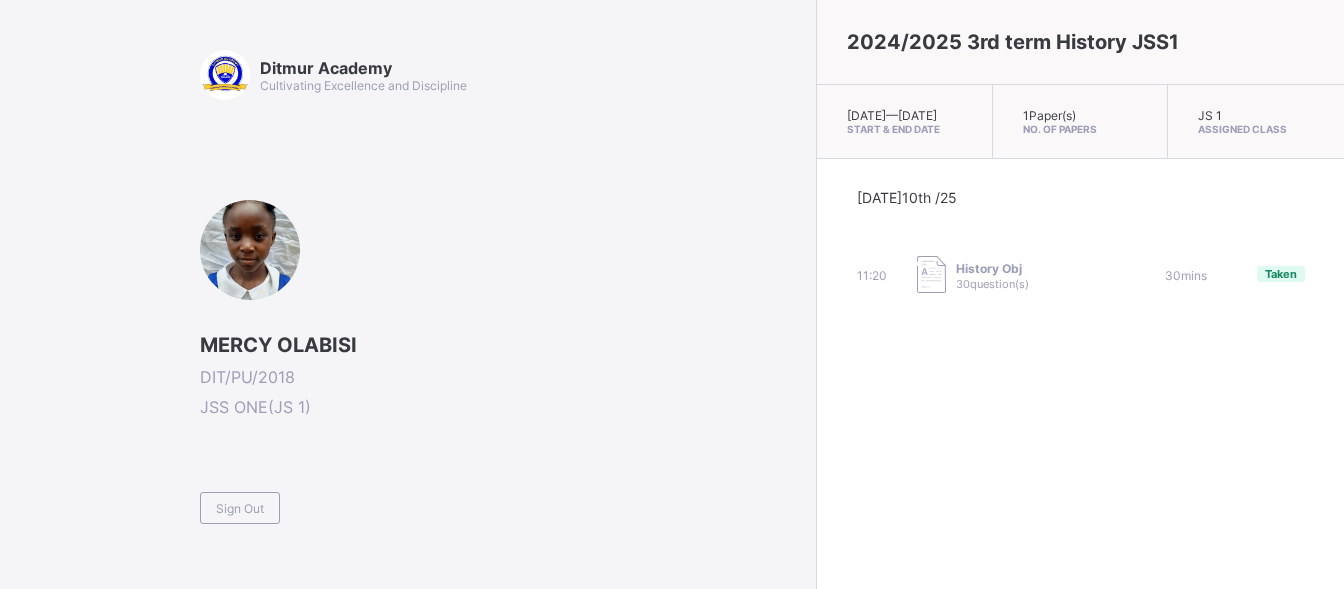 drag, startPoint x: 331, startPoint y: 525, endPoint x: 316, endPoint y: 515, distance: 18.027756 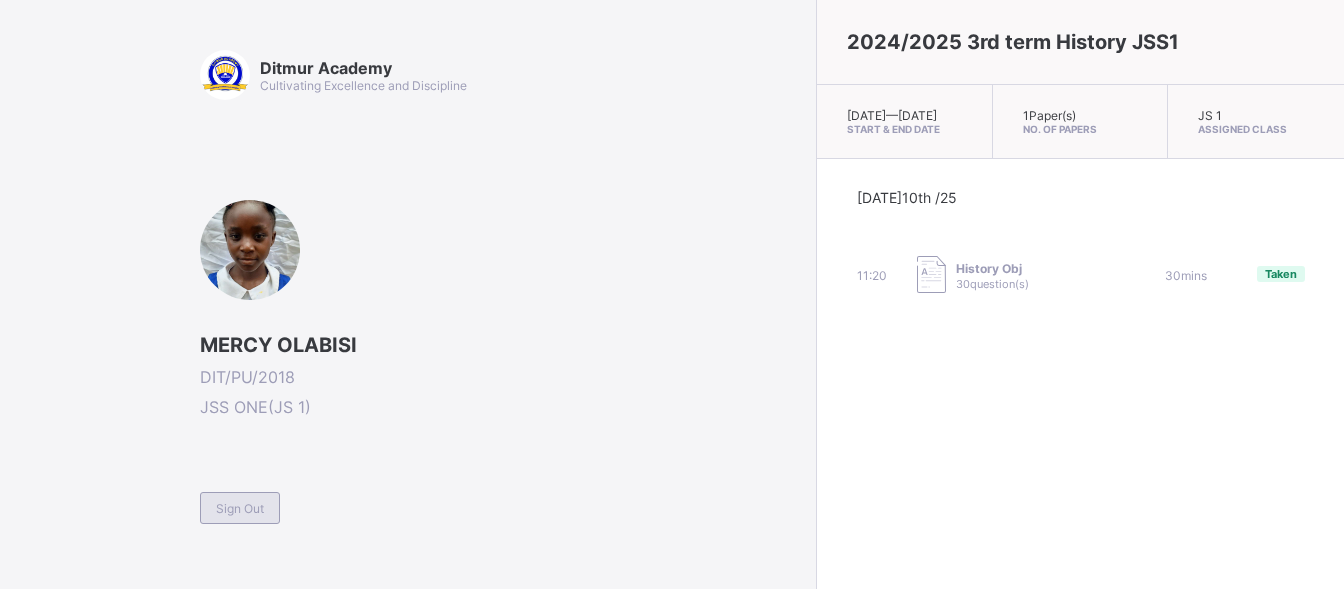 drag, startPoint x: 316, startPoint y: 515, endPoint x: 260, endPoint y: 502, distance: 57.48913 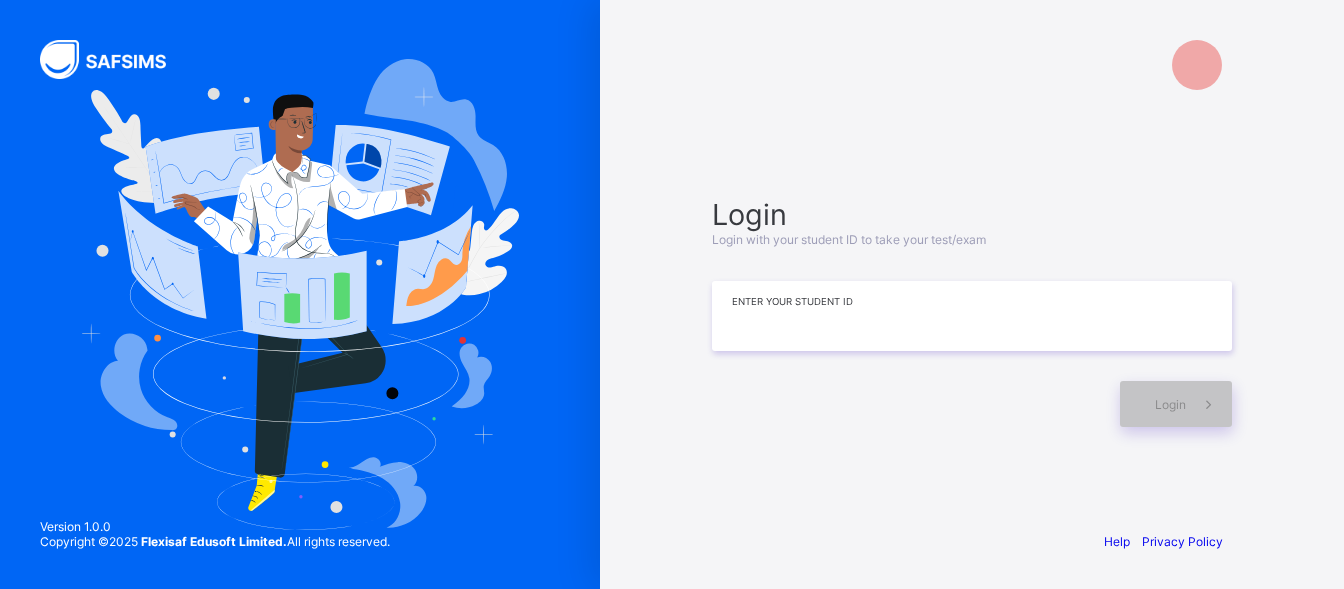 click at bounding box center (972, 316) 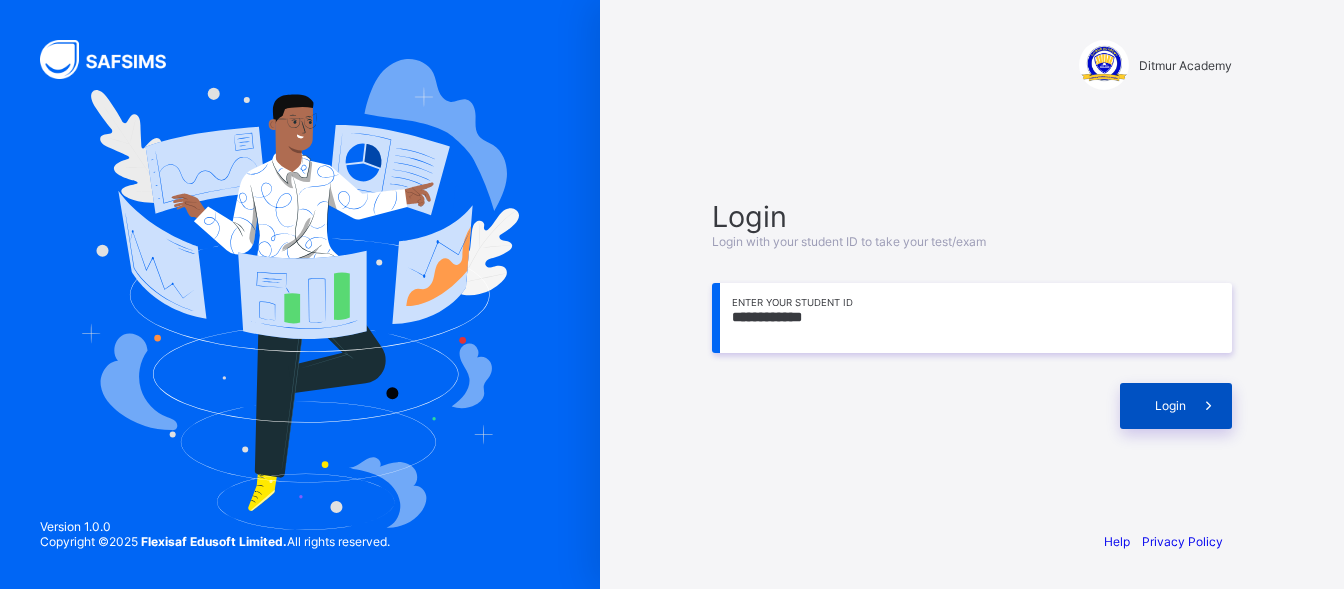 type on "**********" 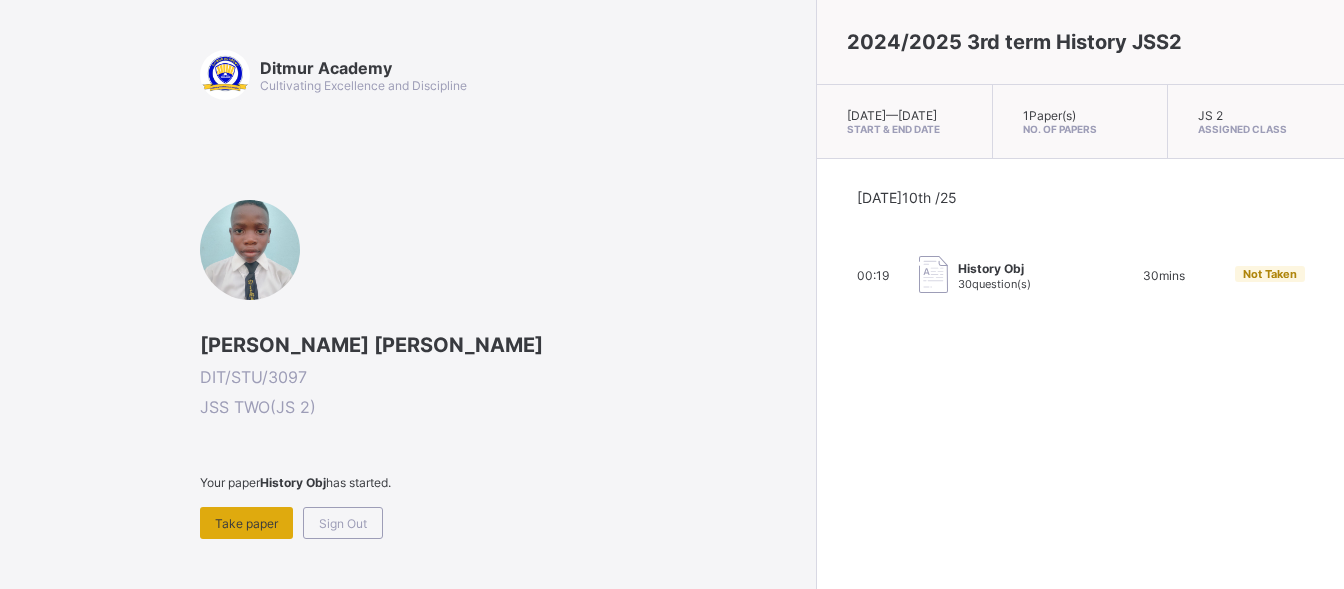 click on "Take paper" at bounding box center (246, 523) 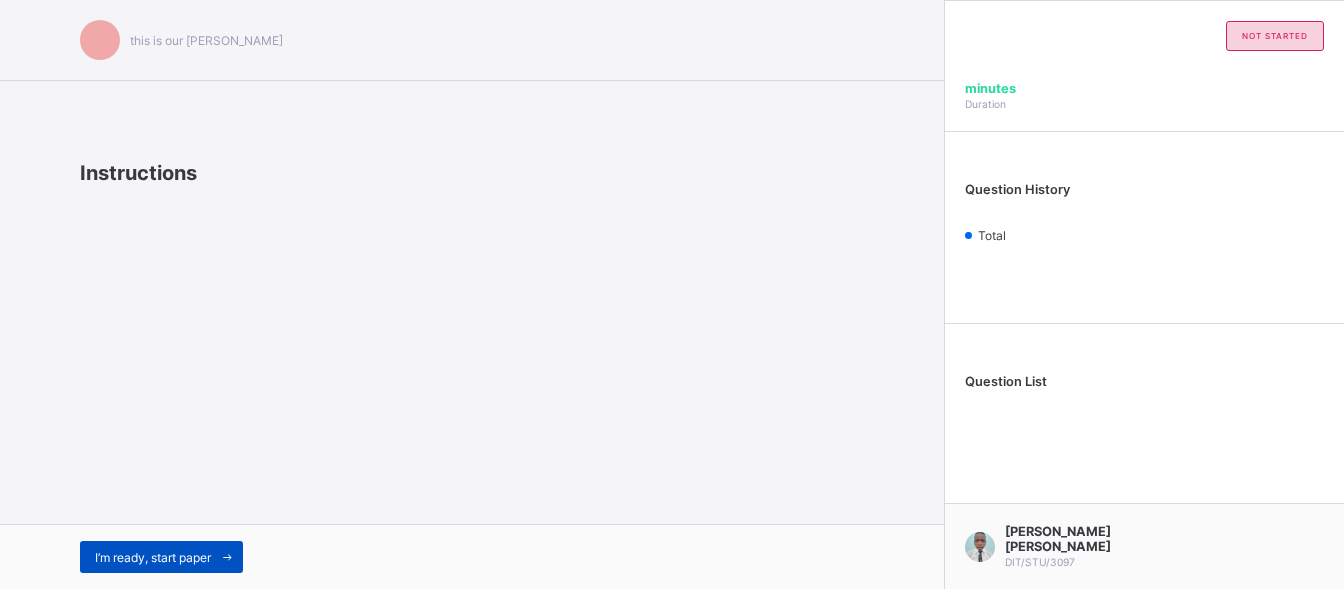 click on "I’m ready, start paper" at bounding box center (153, 557) 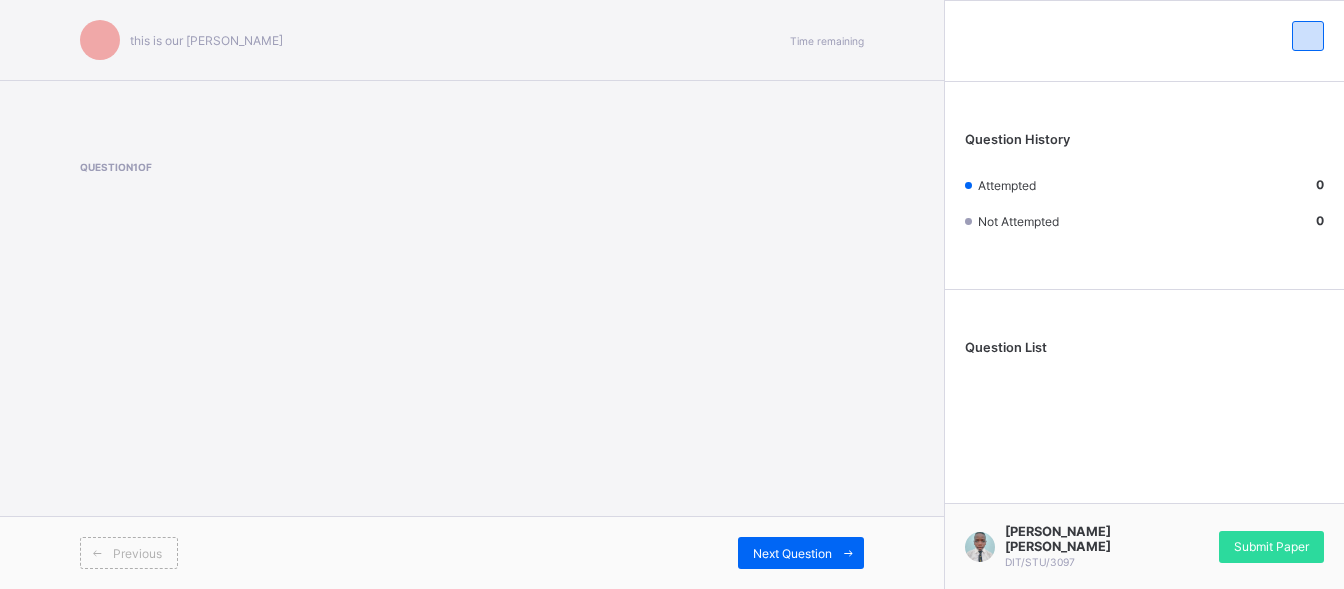 drag, startPoint x: 319, startPoint y: 455, endPoint x: 579, endPoint y: 346, distance: 281.92374 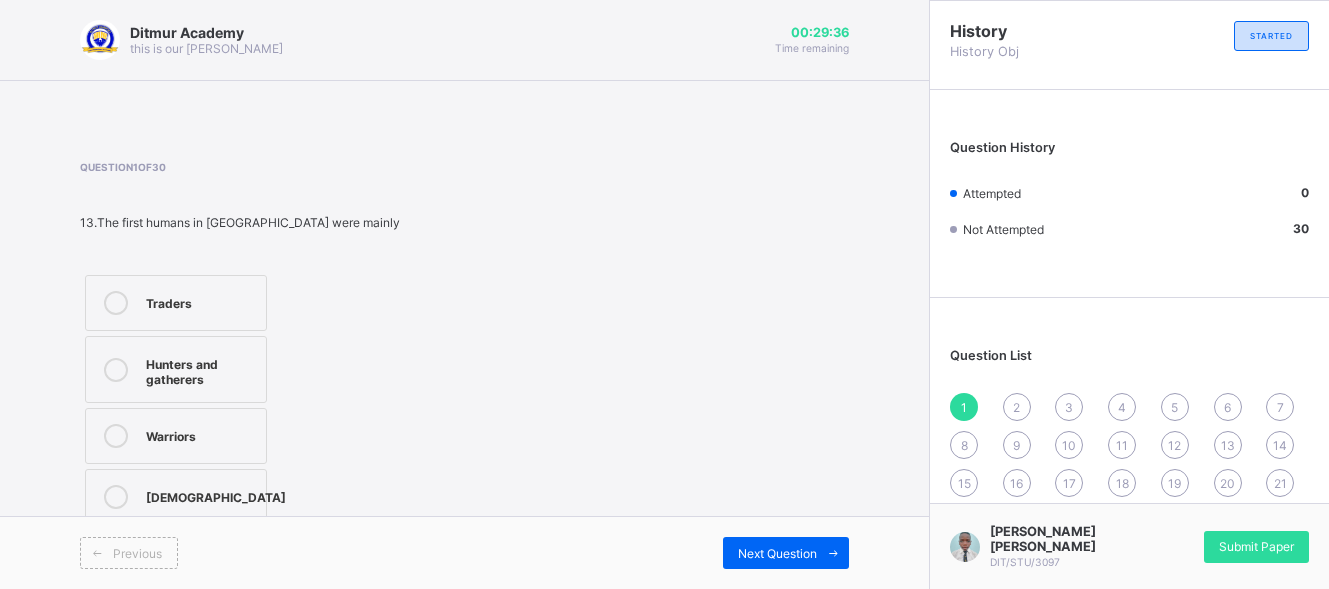 click on "Traders" at bounding box center (201, 303) 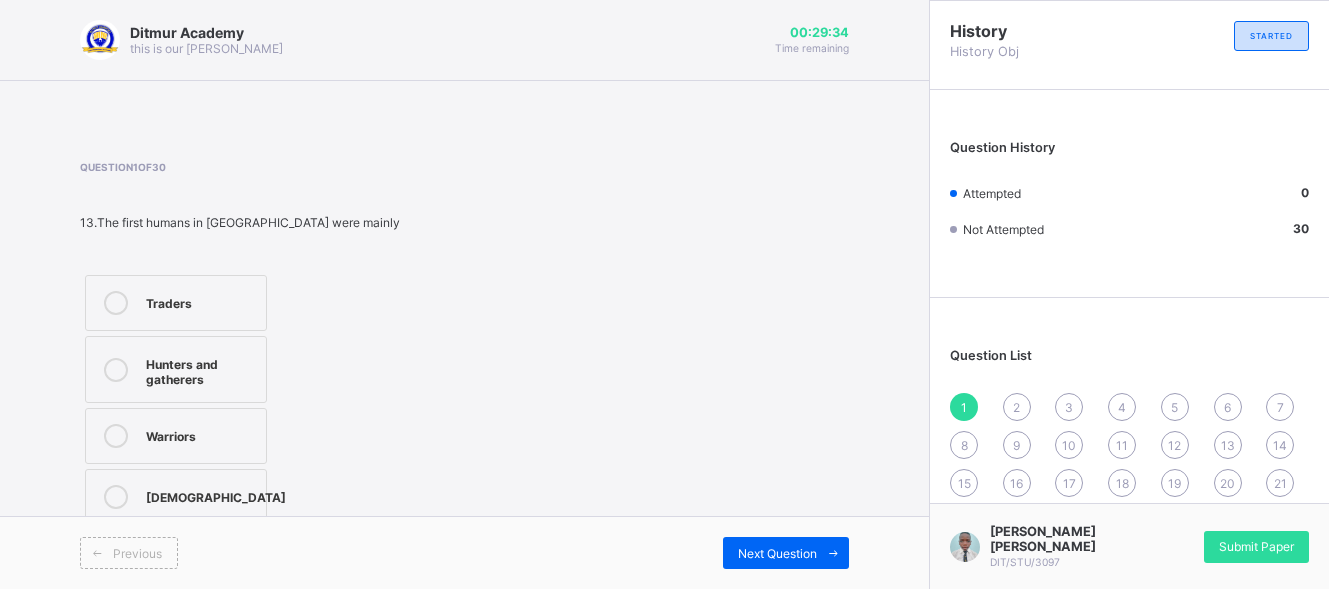 drag, startPoint x: 694, startPoint y: 572, endPoint x: 799, endPoint y: 524, distance: 115.45129 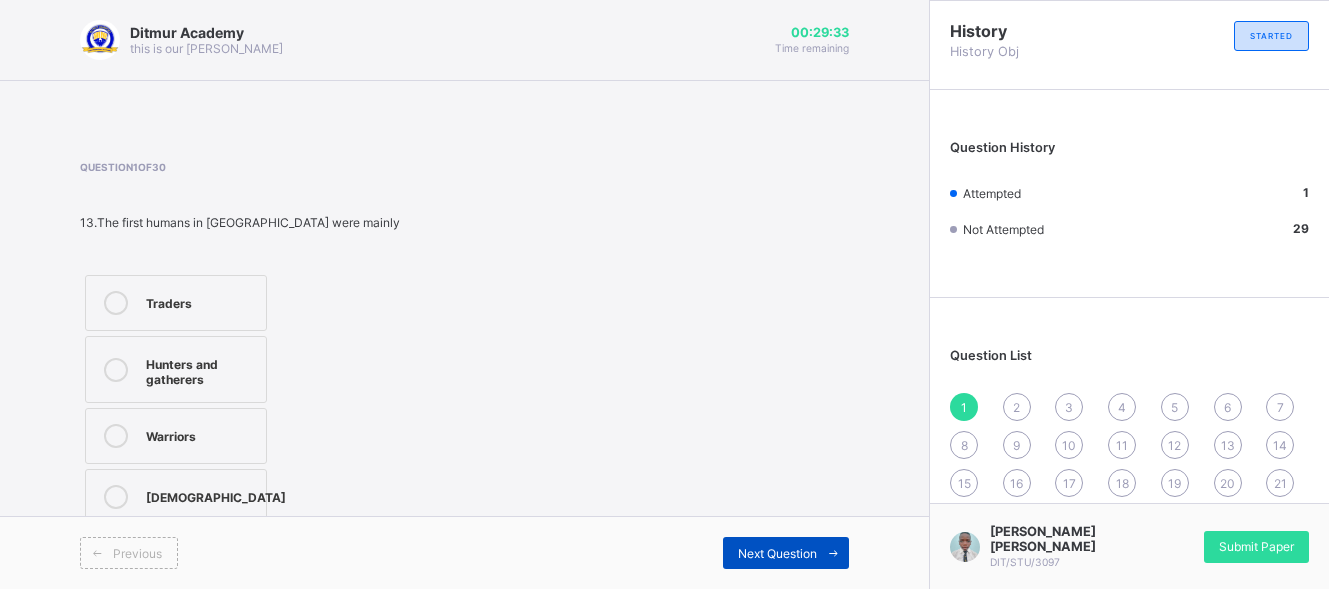 drag, startPoint x: 799, startPoint y: 524, endPoint x: 787, endPoint y: 546, distance: 25.059929 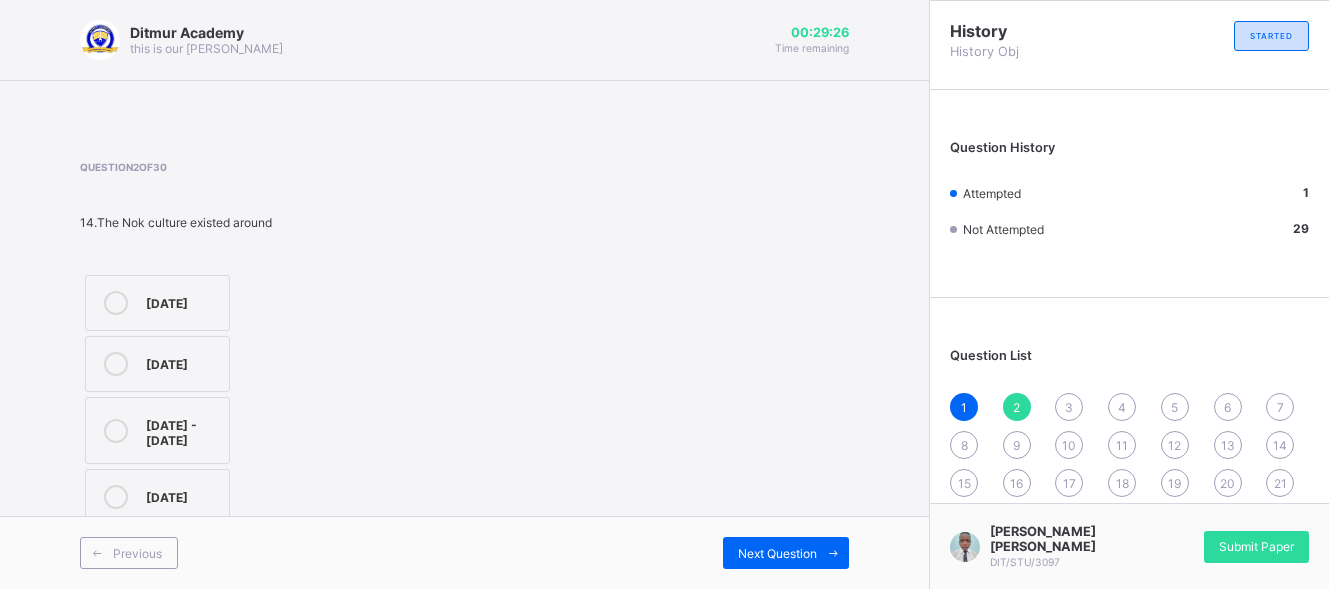 click on "1000AD" at bounding box center (157, 364) 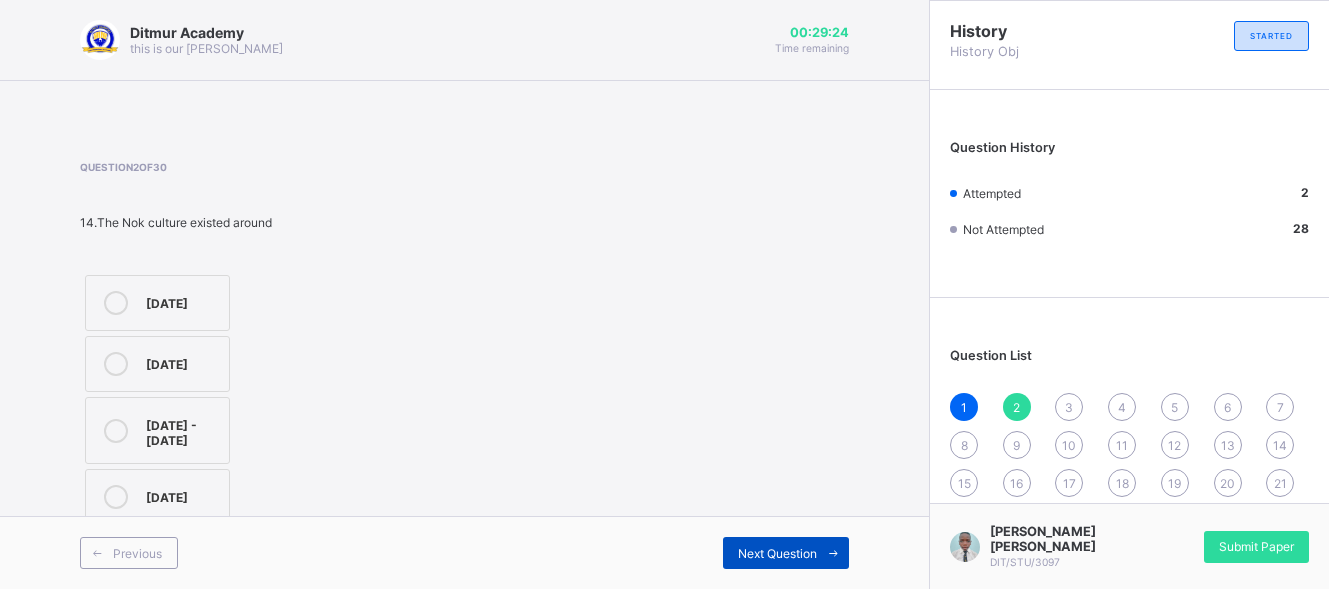 click on "Next Question" at bounding box center [786, 553] 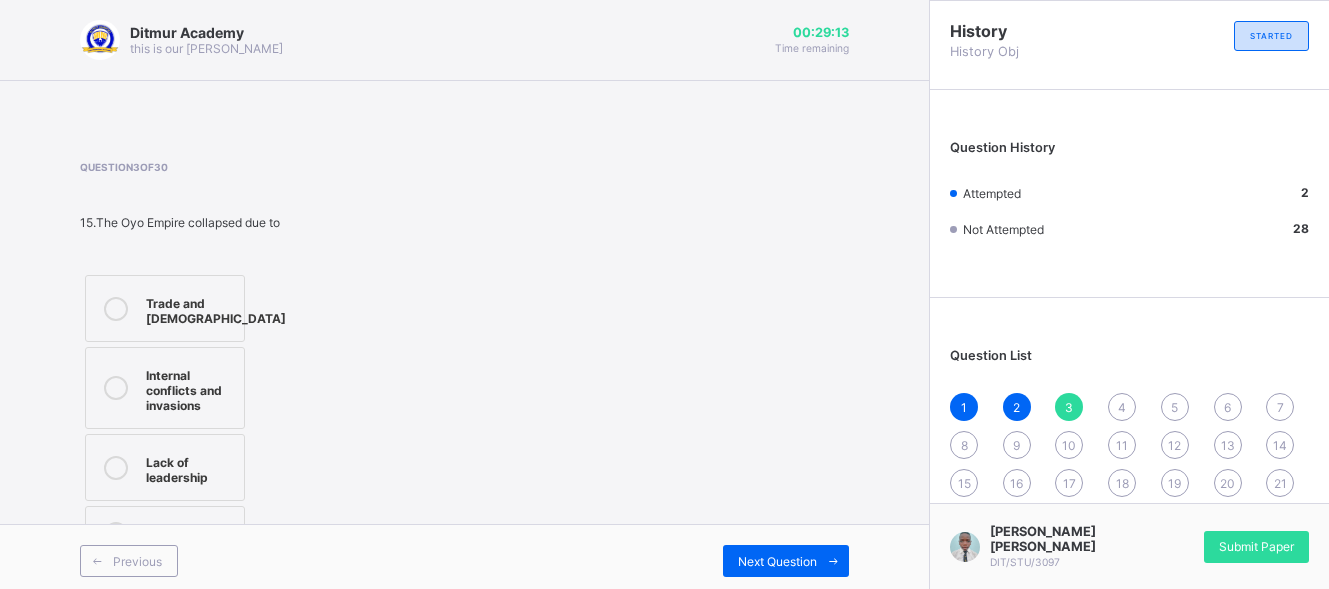 click on "Trade and Europeans" at bounding box center [216, 308] 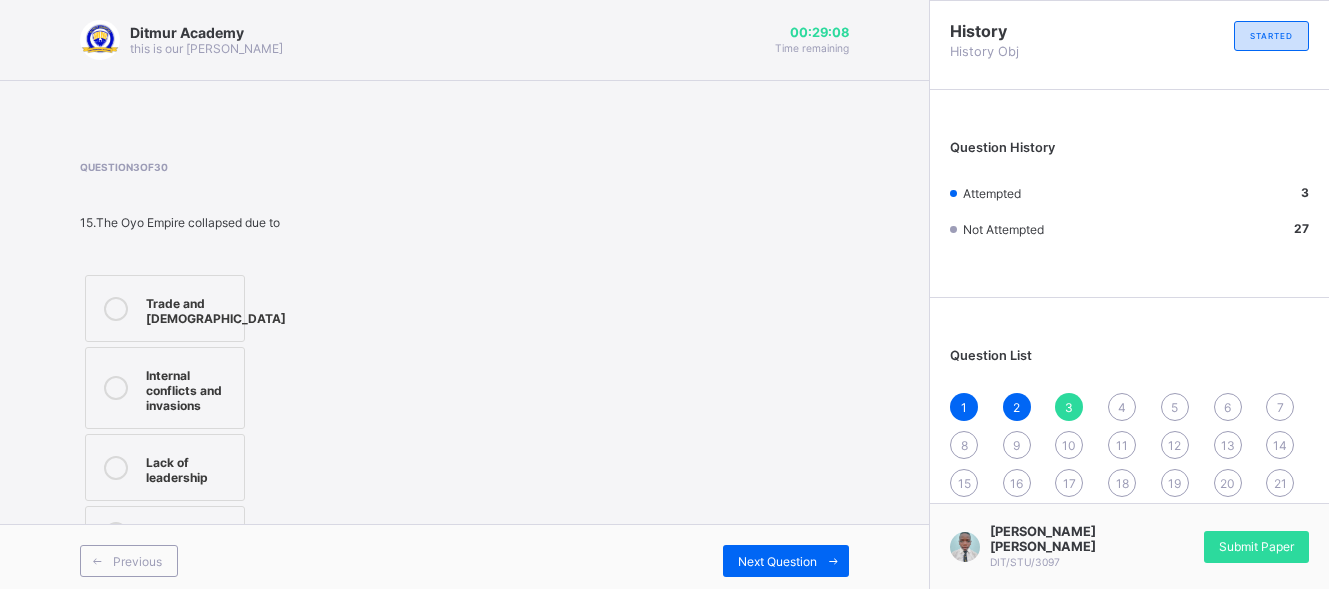 click on "Lack of leadership" at bounding box center (190, 467) 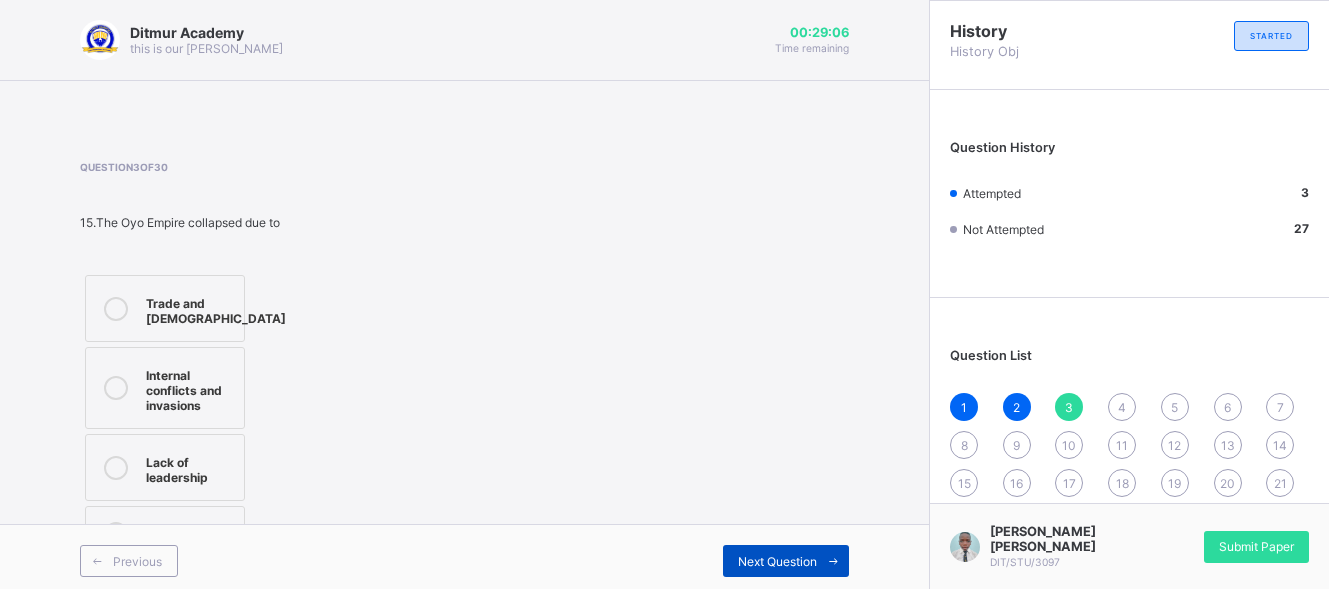 click at bounding box center [833, 561] 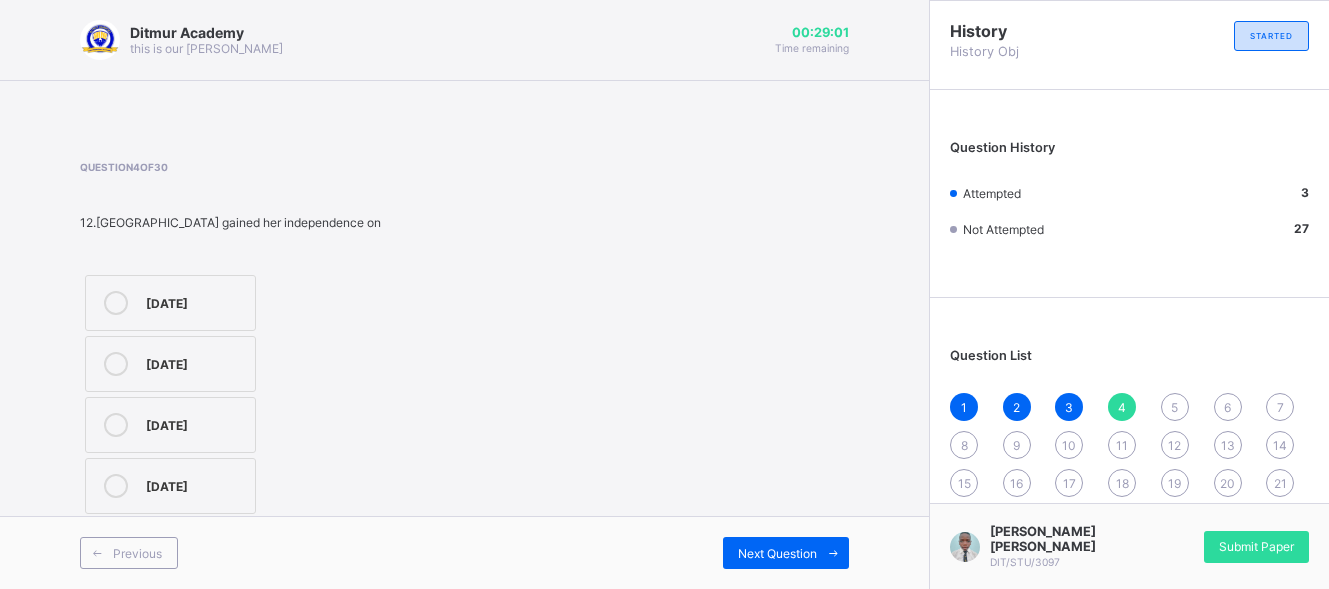 drag, startPoint x: 783, startPoint y: 542, endPoint x: 432, endPoint y: 386, distance: 384.10547 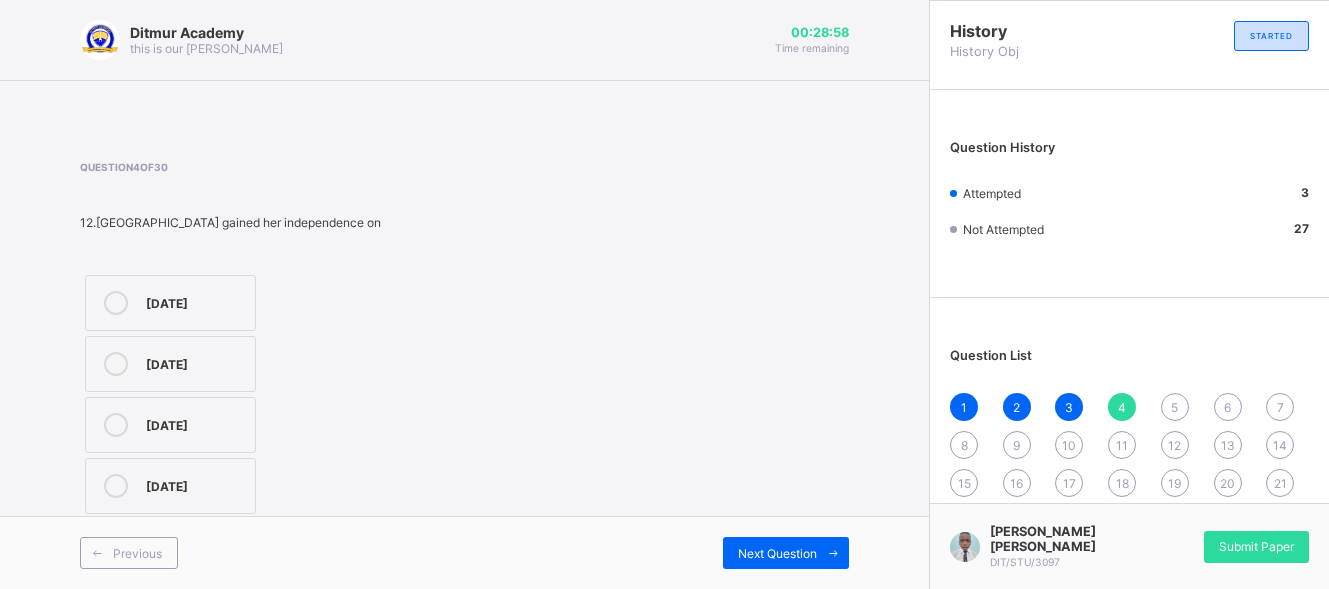 drag, startPoint x: 432, startPoint y: 386, endPoint x: 185, endPoint y: 229, distance: 292.6739 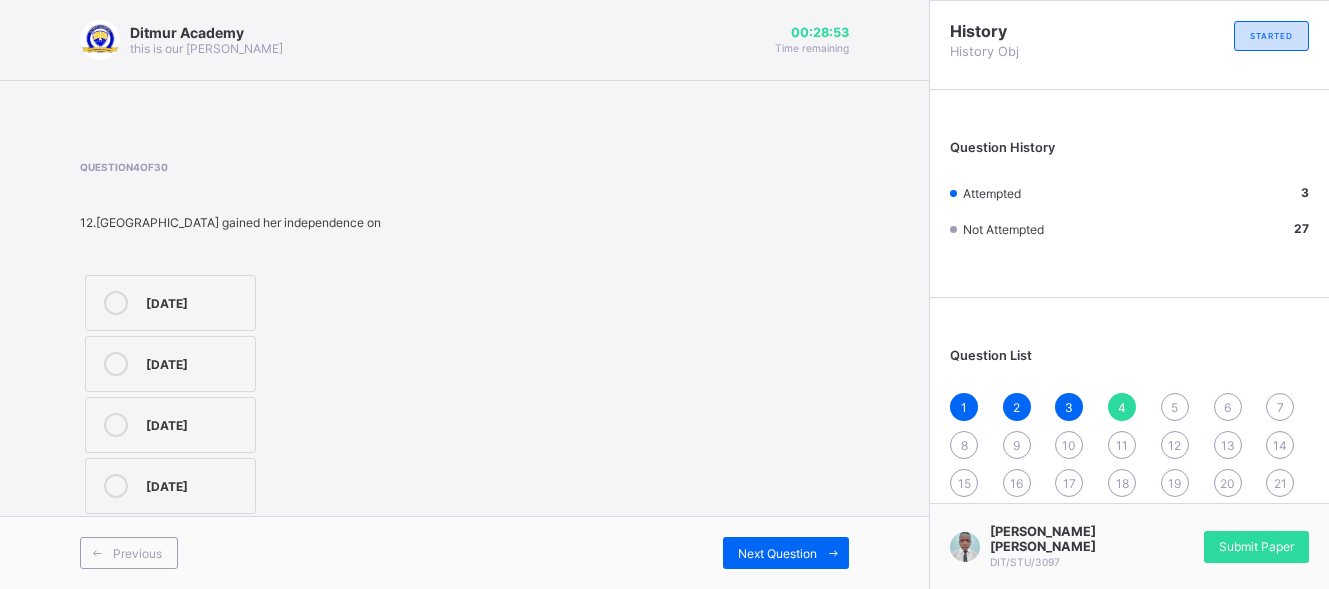 drag, startPoint x: 185, startPoint y: 229, endPoint x: 143, endPoint y: 463, distance: 237.73935 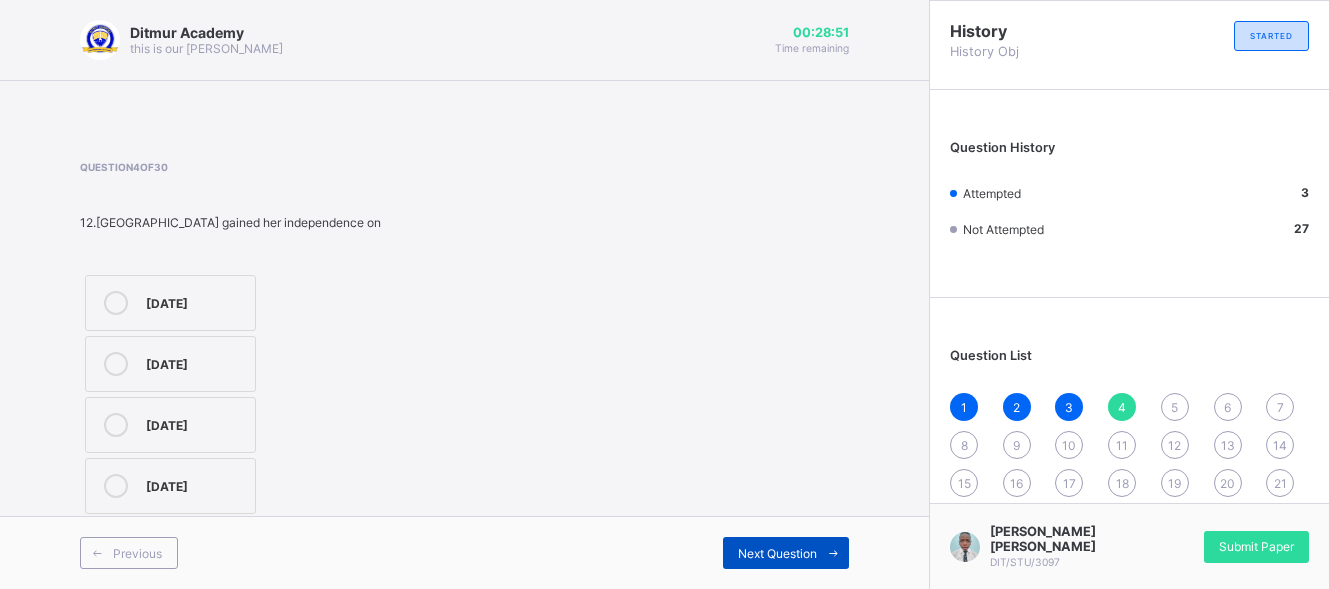 drag, startPoint x: 463, startPoint y: 543, endPoint x: 816, endPoint y: 557, distance: 353.2775 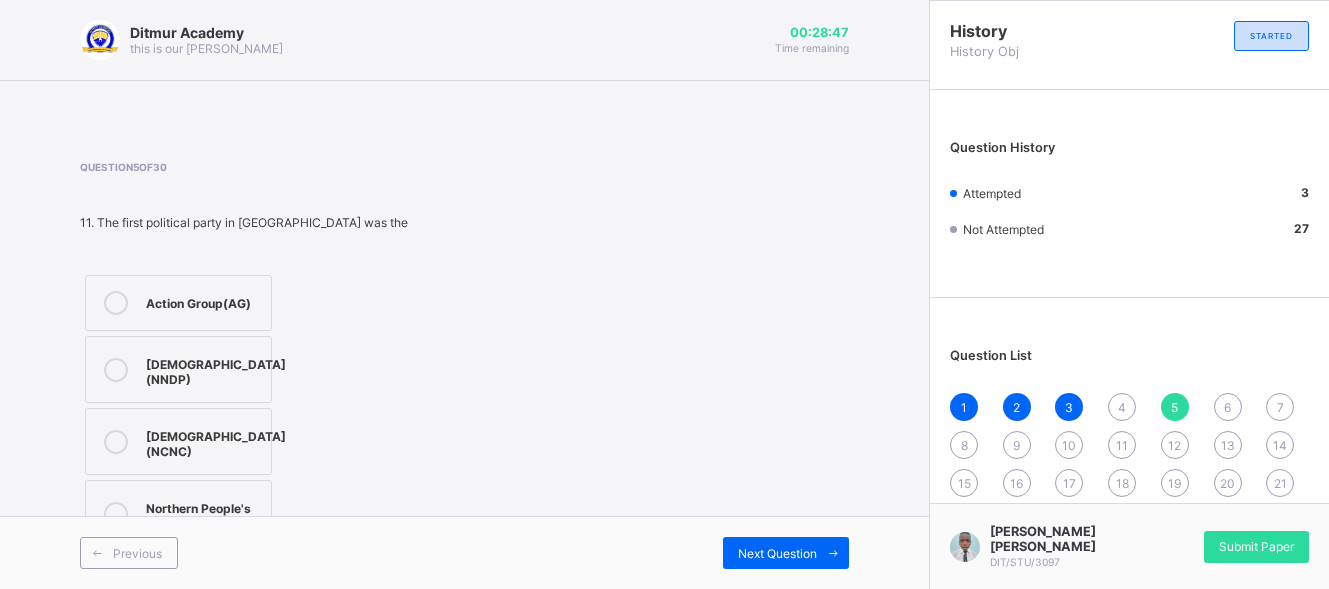click on "4" at bounding box center [1122, 407] 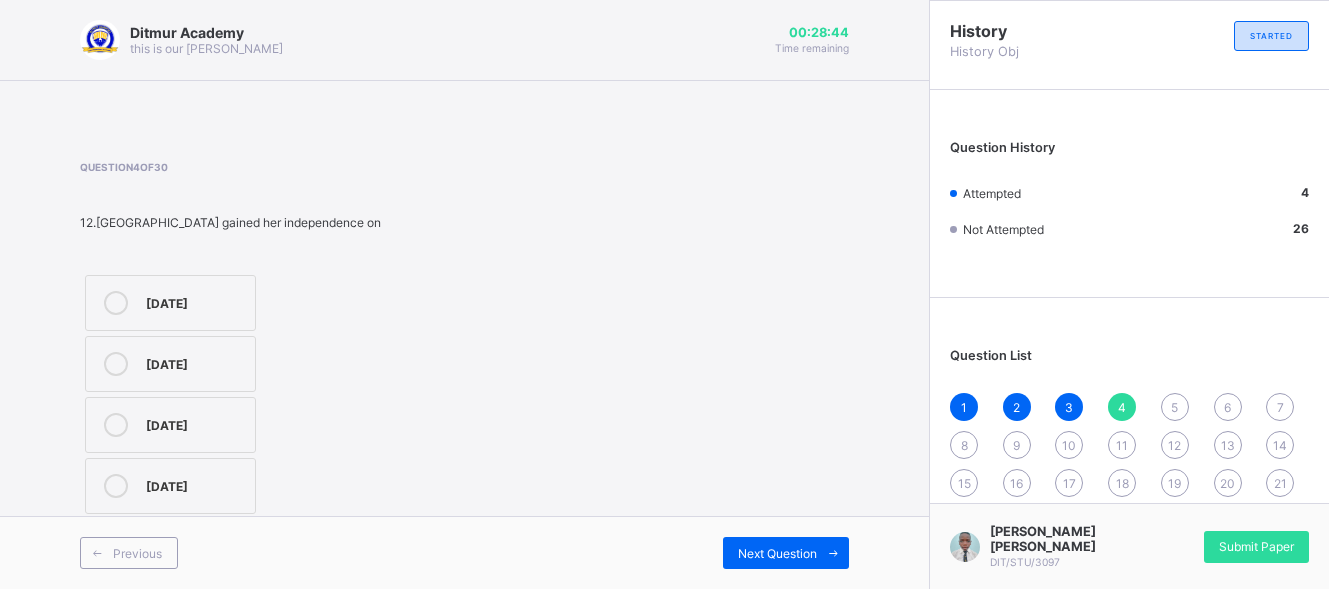click on "1st October 1960" at bounding box center [195, 423] 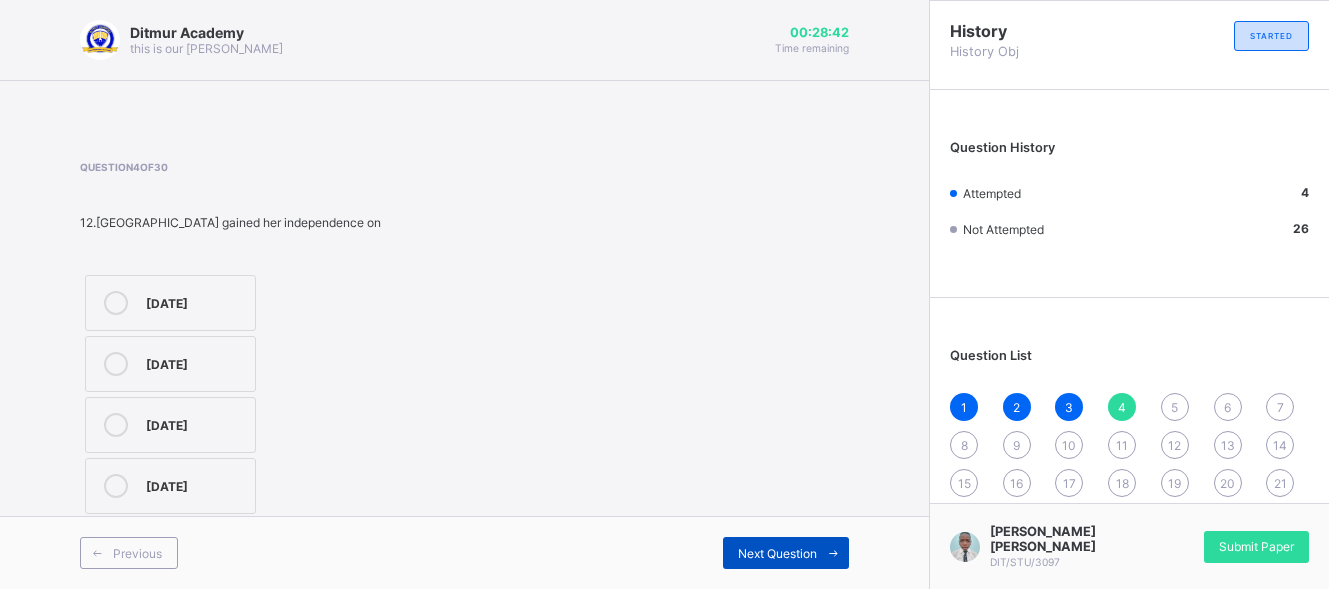 click on "Next Question" at bounding box center (777, 553) 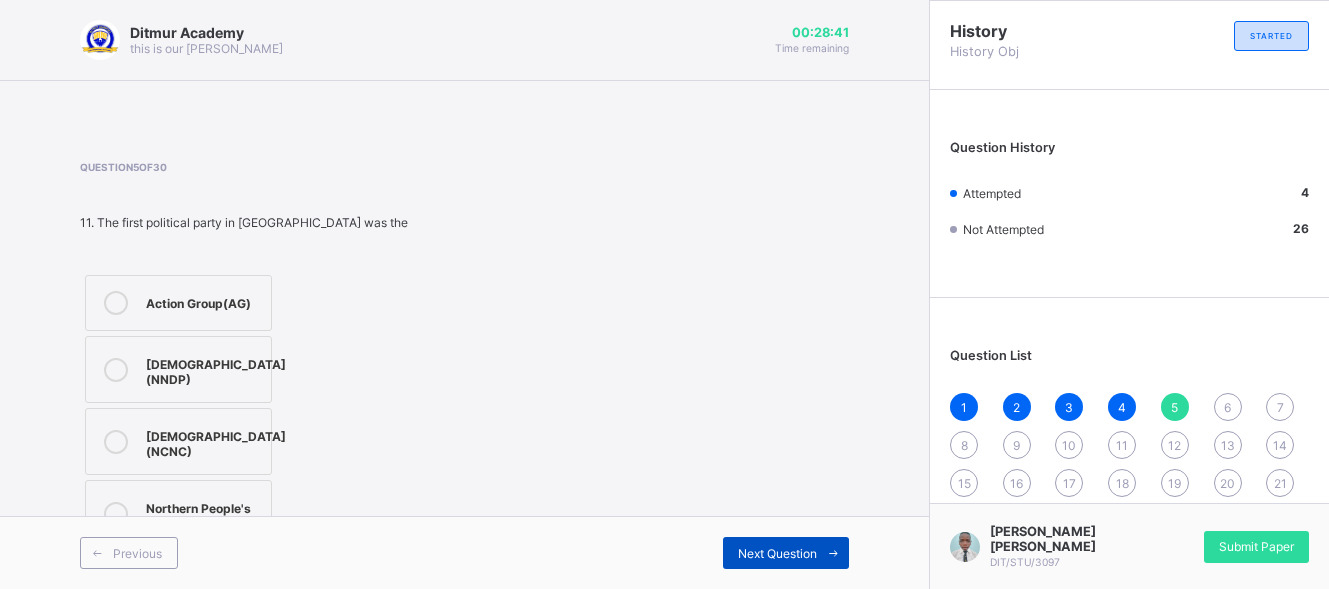 click on "Next Question" at bounding box center (786, 553) 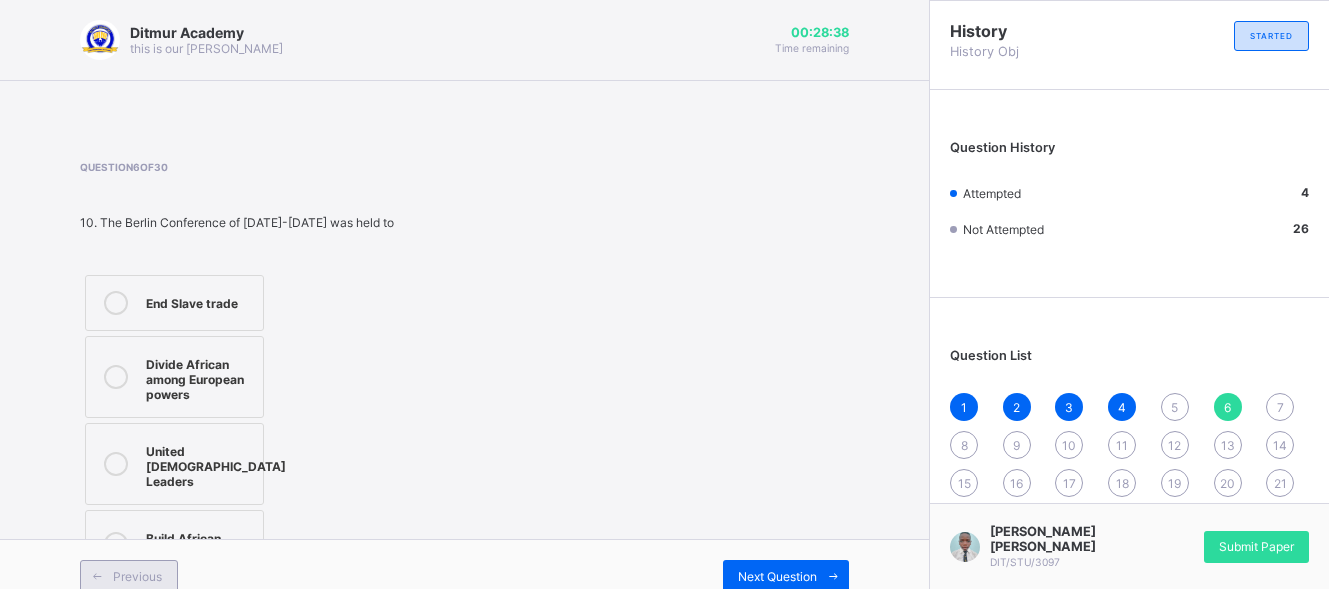 click on "Previous" at bounding box center (137, 576) 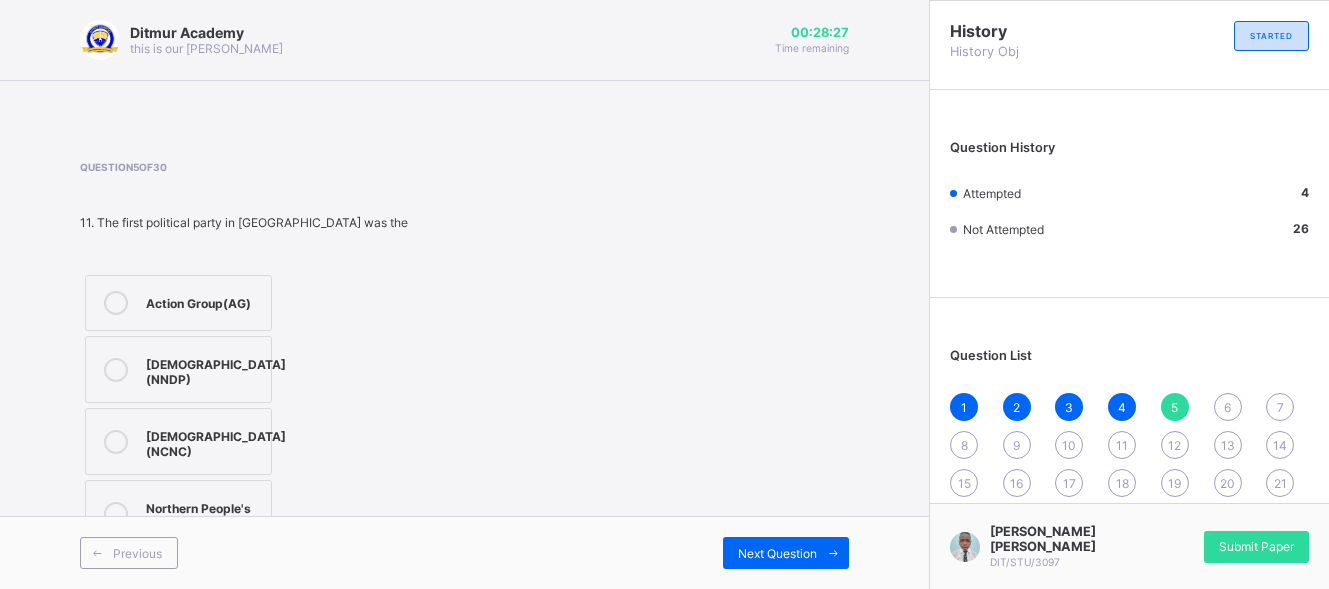 drag, startPoint x: 234, startPoint y: 345, endPoint x: 242, endPoint y: 338, distance: 10.630146 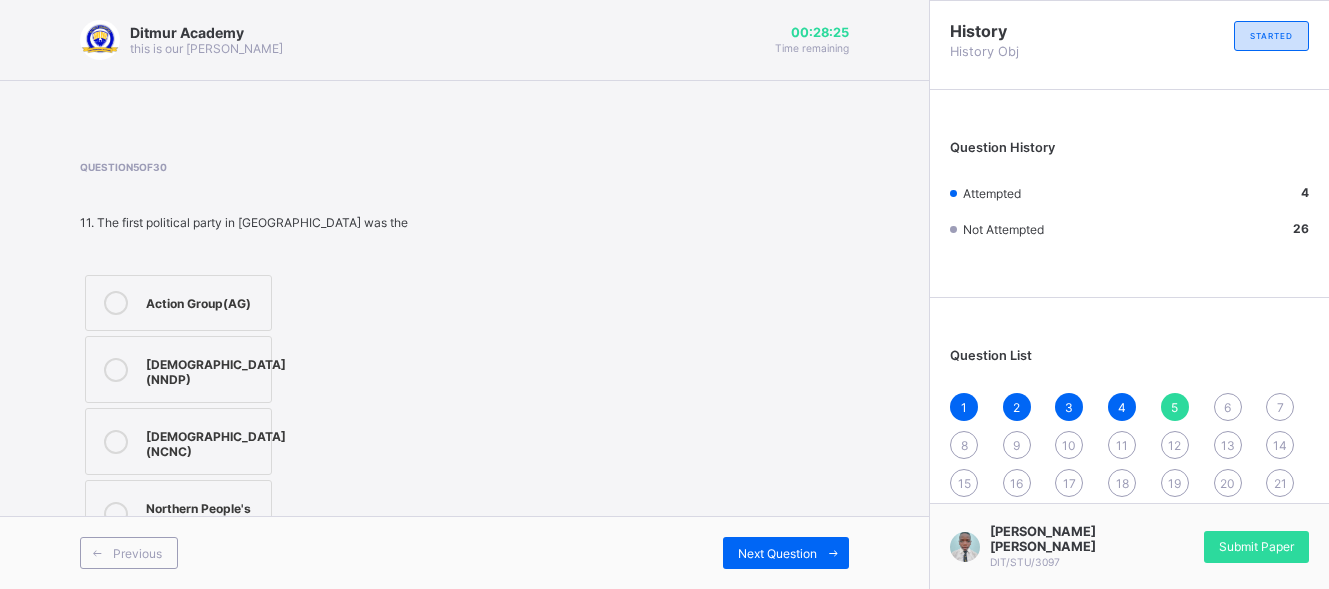 drag, startPoint x: 242, startPoint y: 338, endPoint x: 254, endPoint y: 374, distance: 37.94733 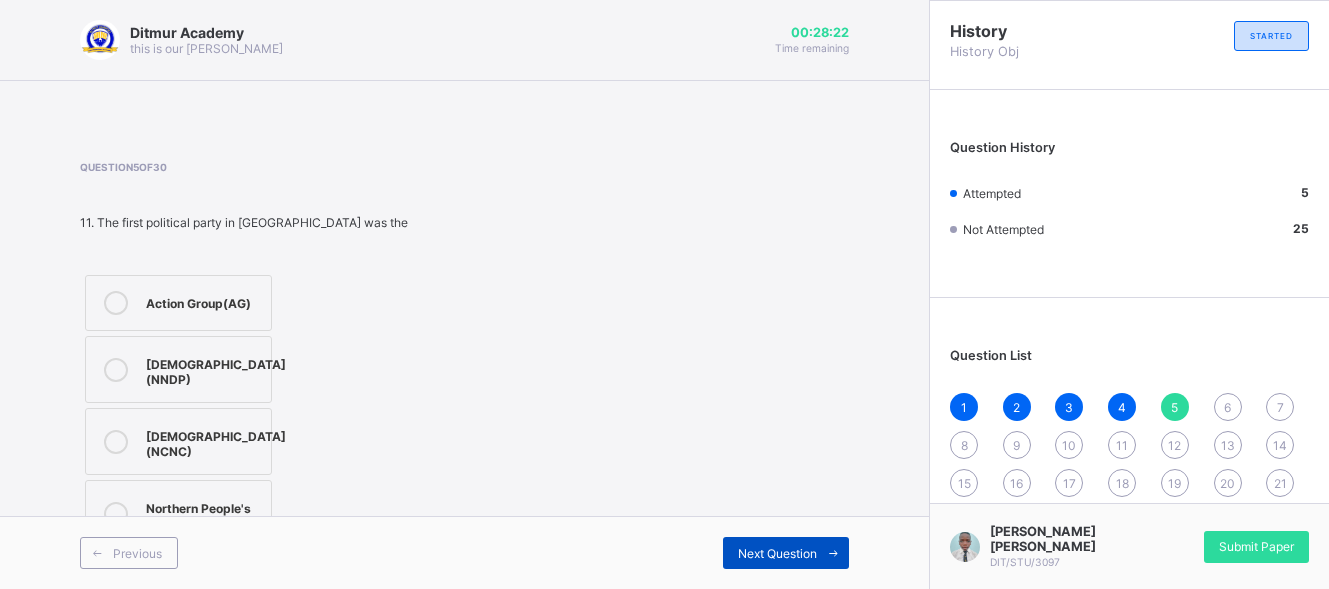 click on "Next Question" at bounding box center (777, 553) 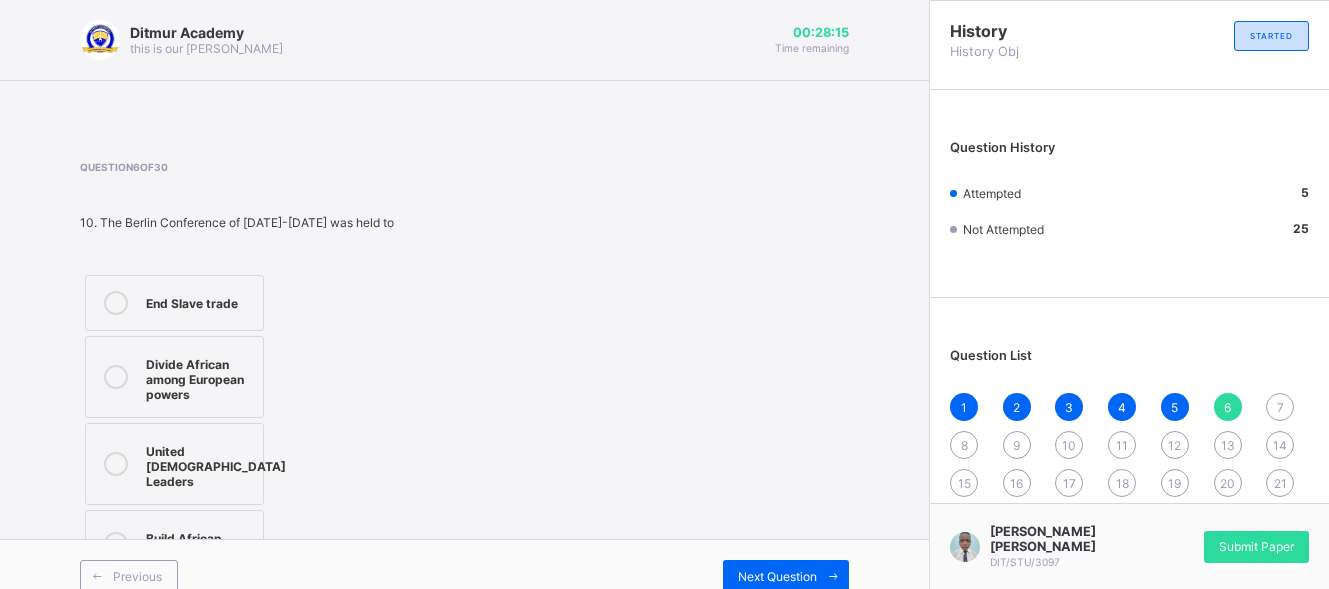 click on "End Slave trade" at bounding box center [174, 303] 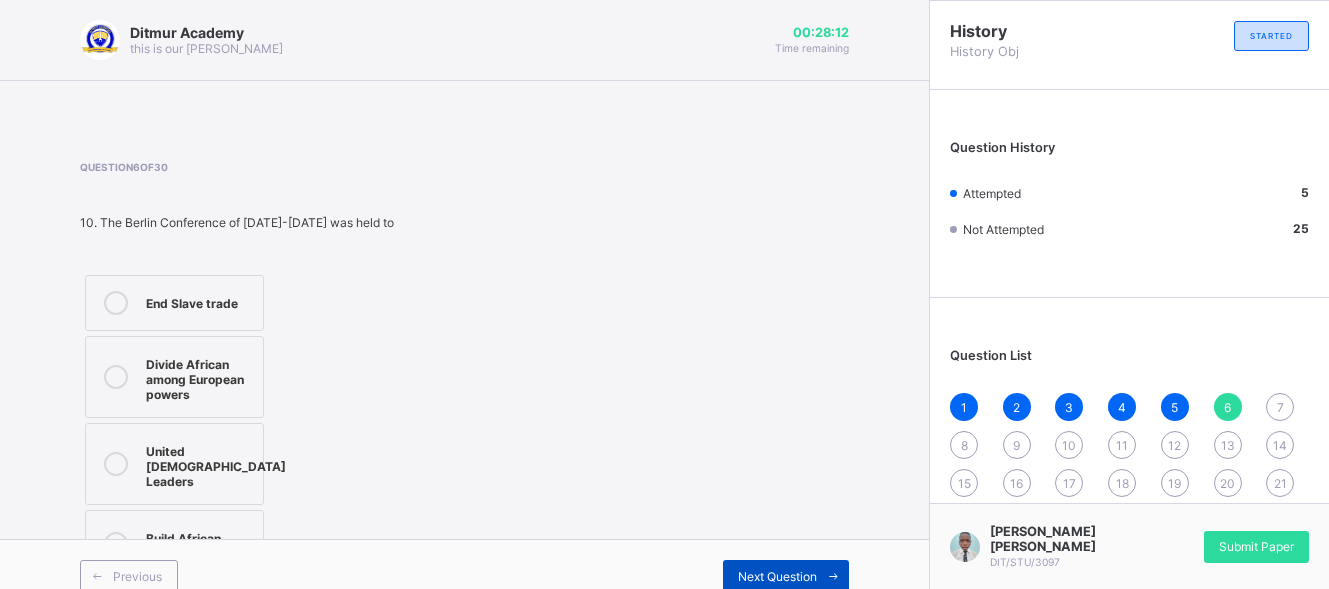 click on "Next Question" at bounding box center (777, 576) 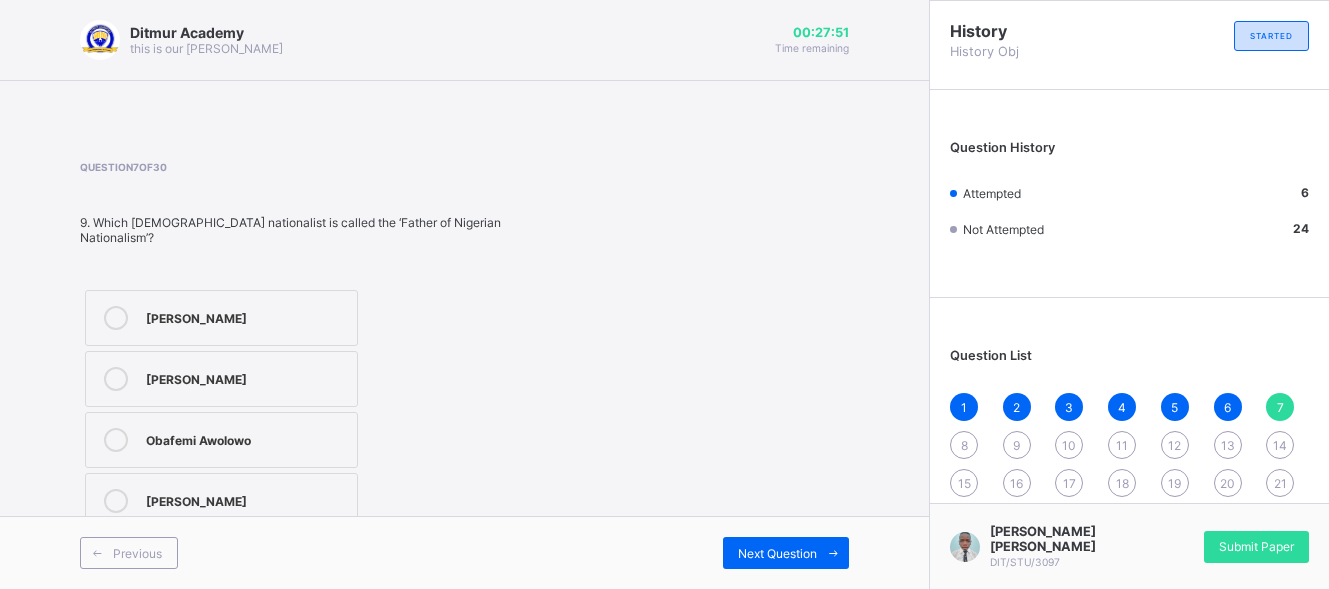 click on "Nnamdi Azikwe" at bounding box center [221, 318] 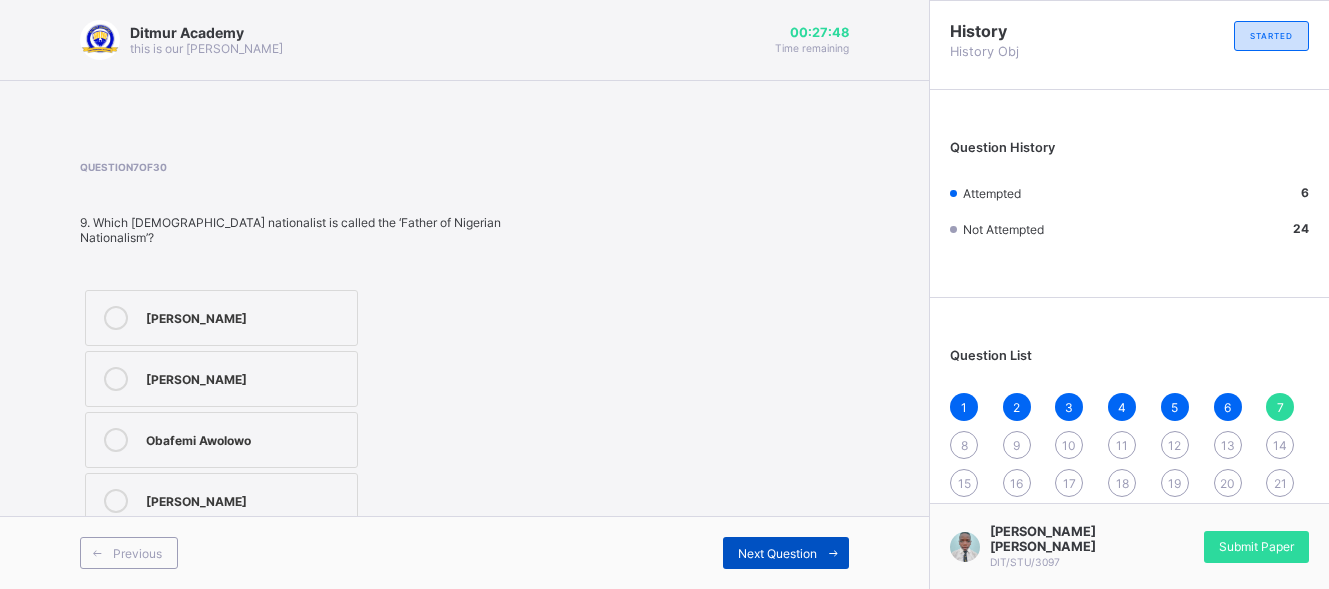 click on "Next Question" at bounding box center (786, 553) 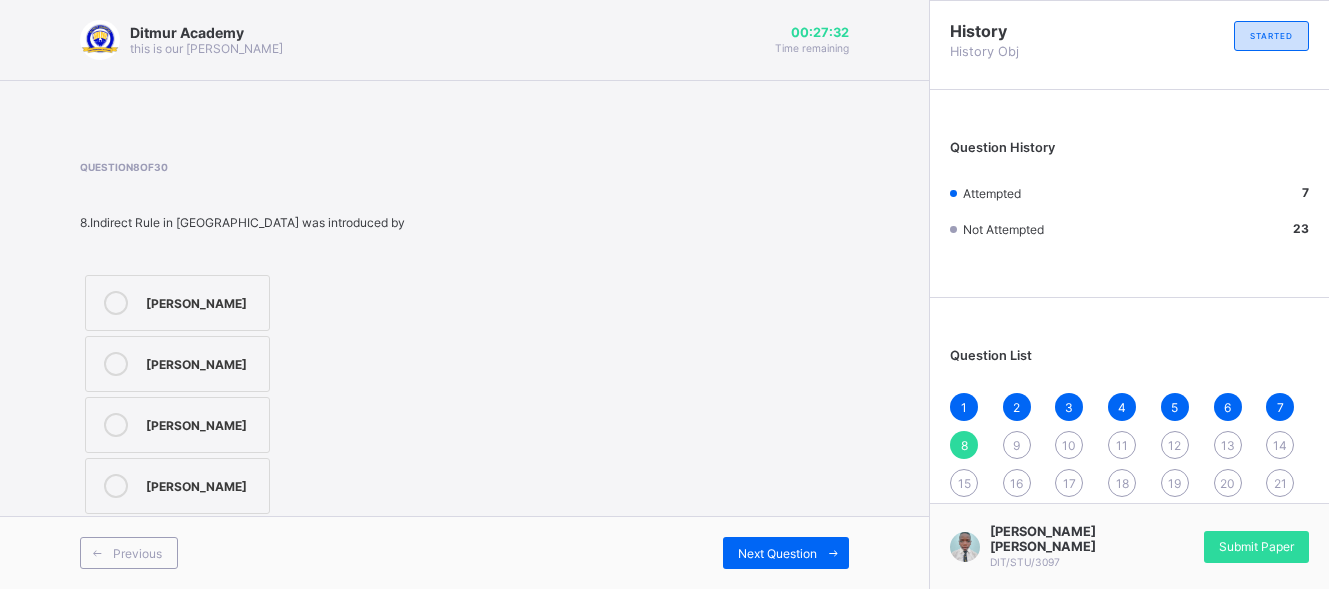 click on "Tafa Balewa" at bounding box center [177, 486] 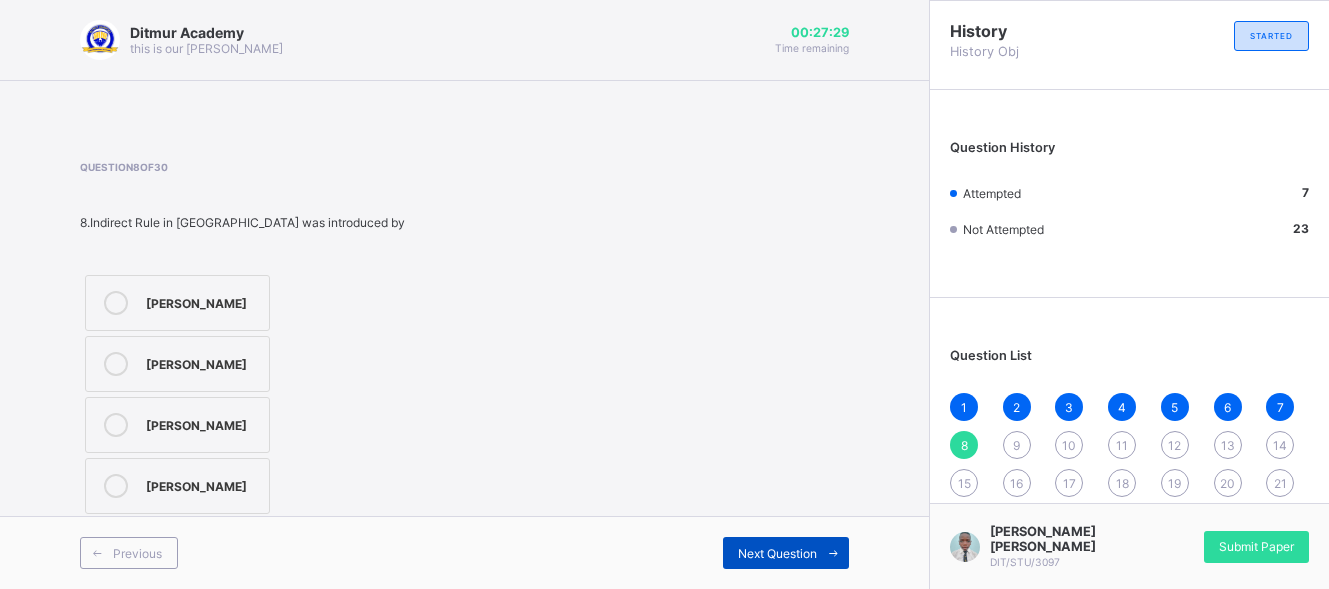 click at bounding box center [833, 553] 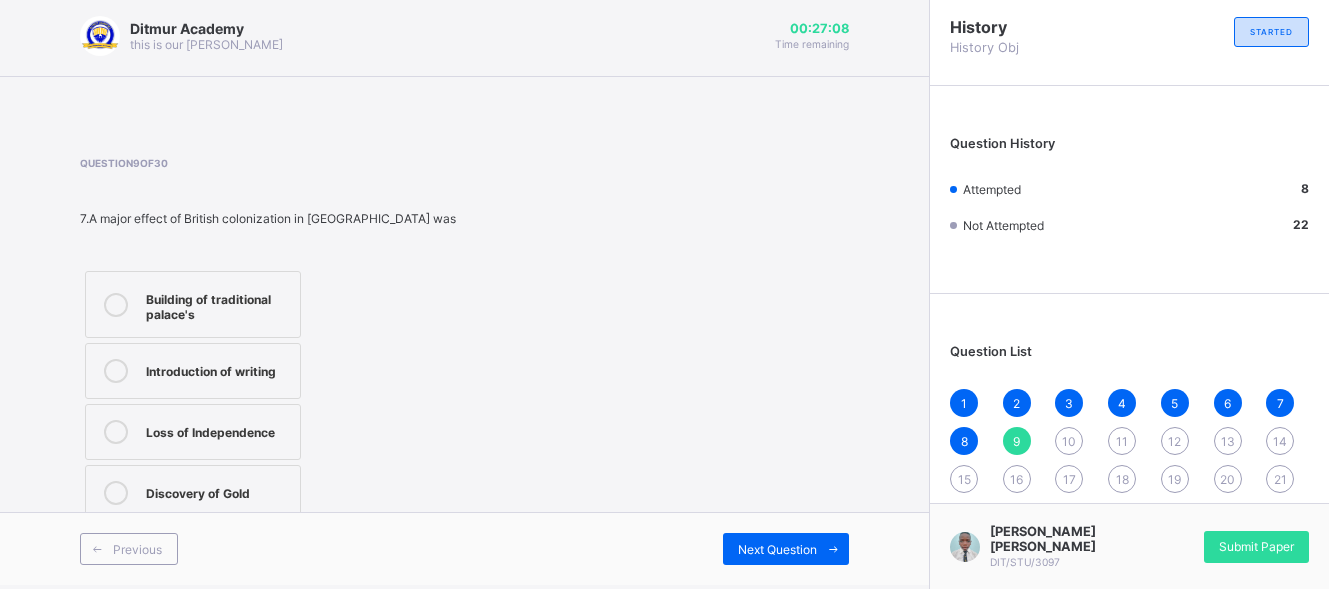 scroll, scrollTop: 19, scrollLeft: 0, axis: vertical 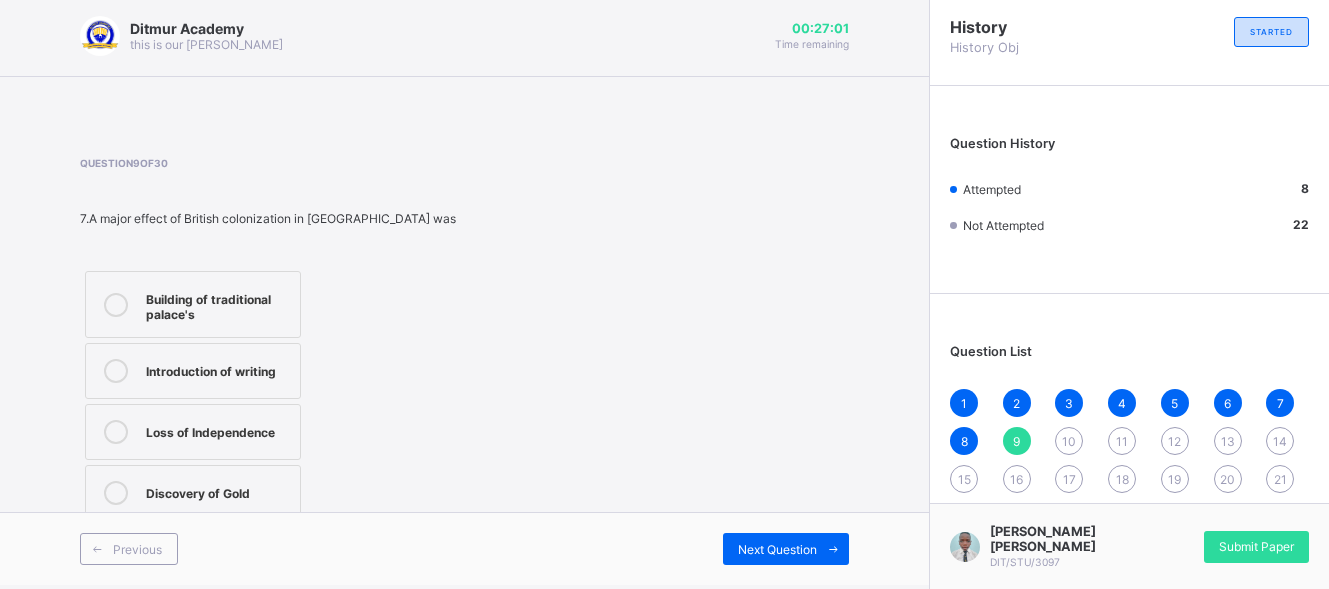 drag, startPoint x: 324, startPoint y: 427, endPoint x: 261, endPoint y: 401, distance: 68.154236 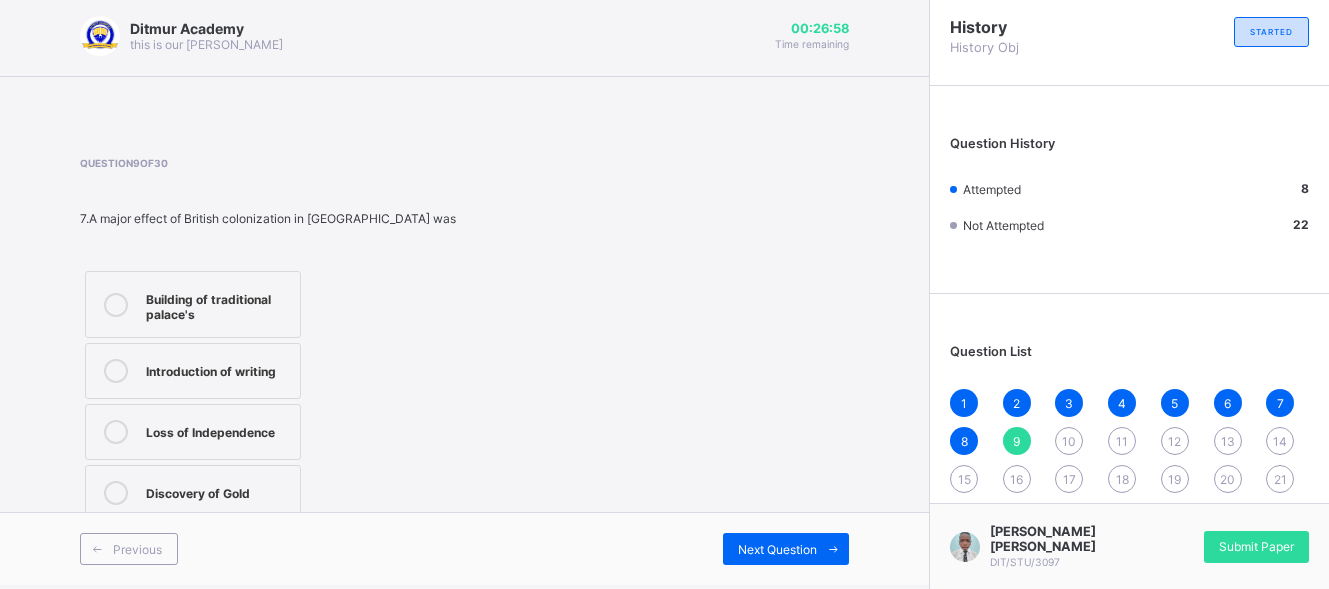 drag, startPoint x: 261, startPoint y: 401, endPoint x: 306, endPoint y: 492, distance: 101.51847 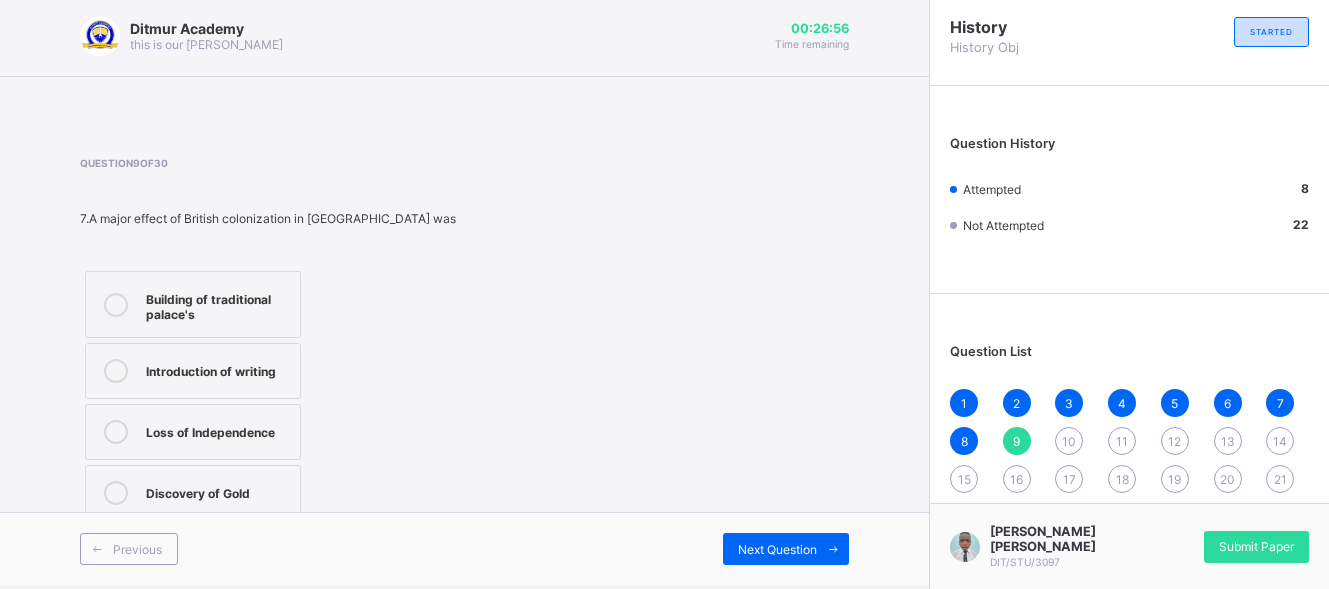 drag, startPoint x: 306, startPoint y: 492, endPoint x: 174, endPoint y: 451, distance: 138.22084 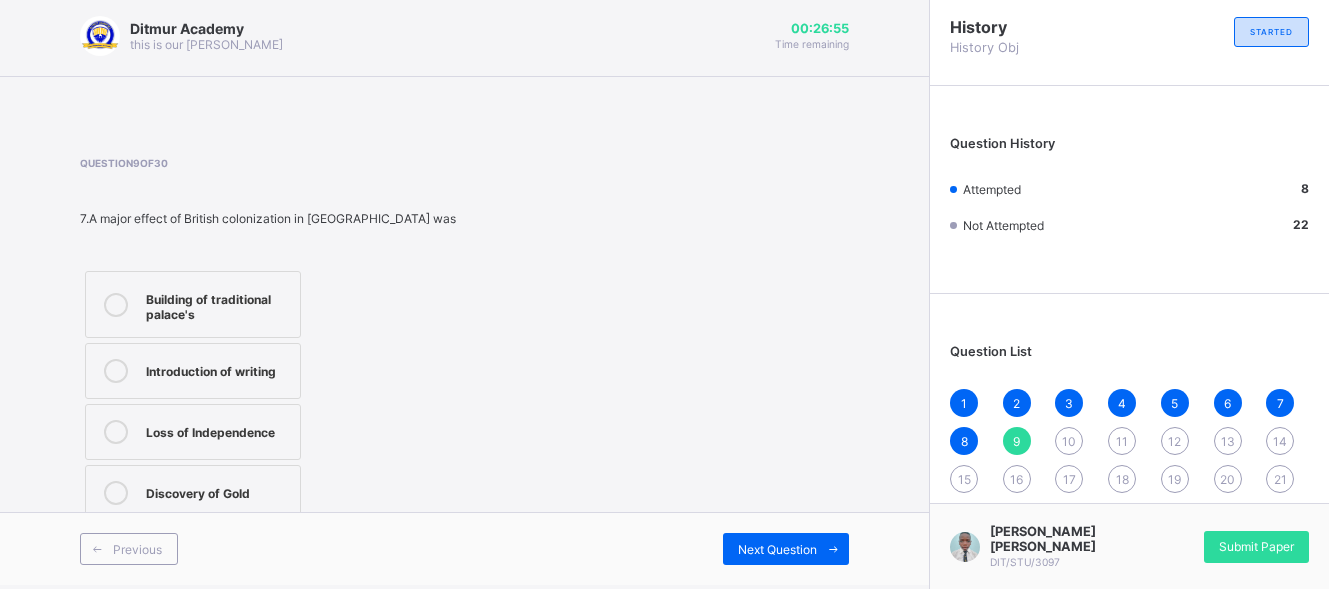 drag, startPoint x: 174, startPoint y: 451, endPoint x: 56, endPoint y: 291, distance: 198.80644 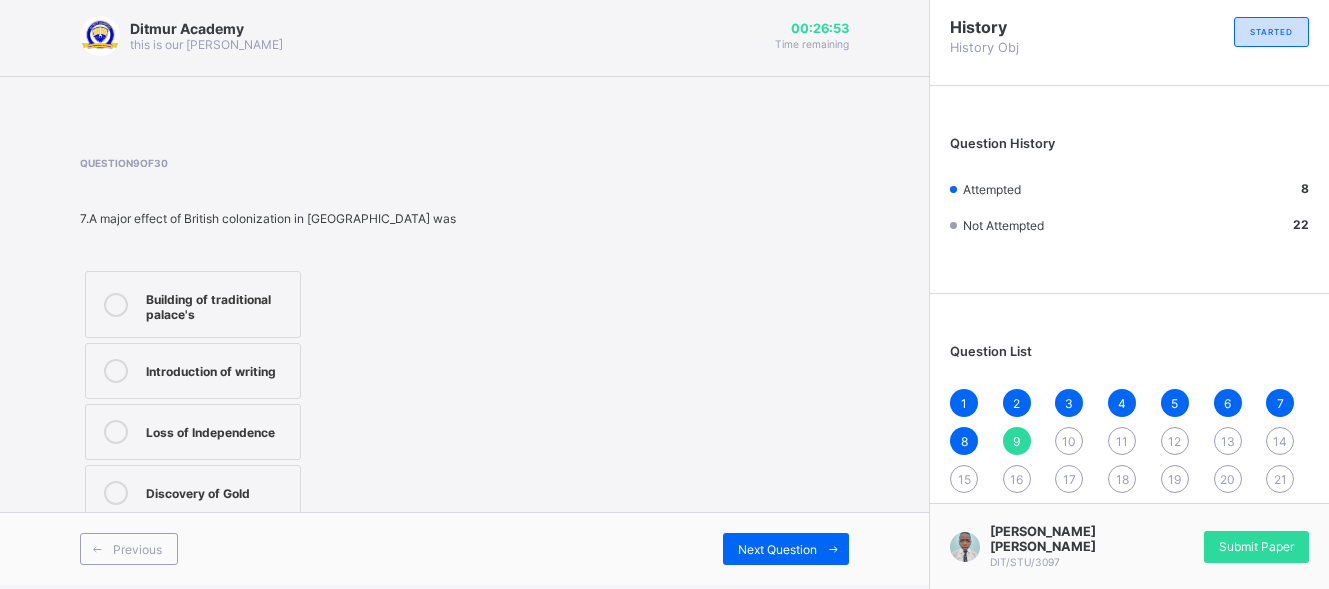 click on "Introduction of writing" at bounding box center (193, 371) 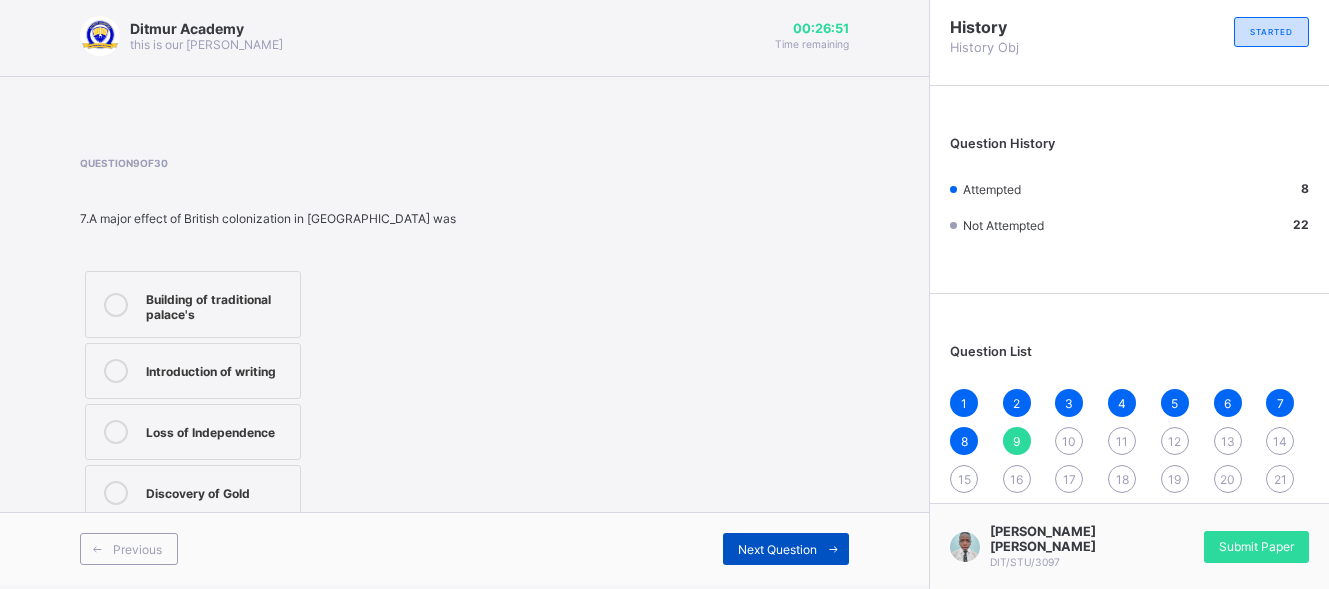 click on "Next Question" at bounding box center (777, 549) 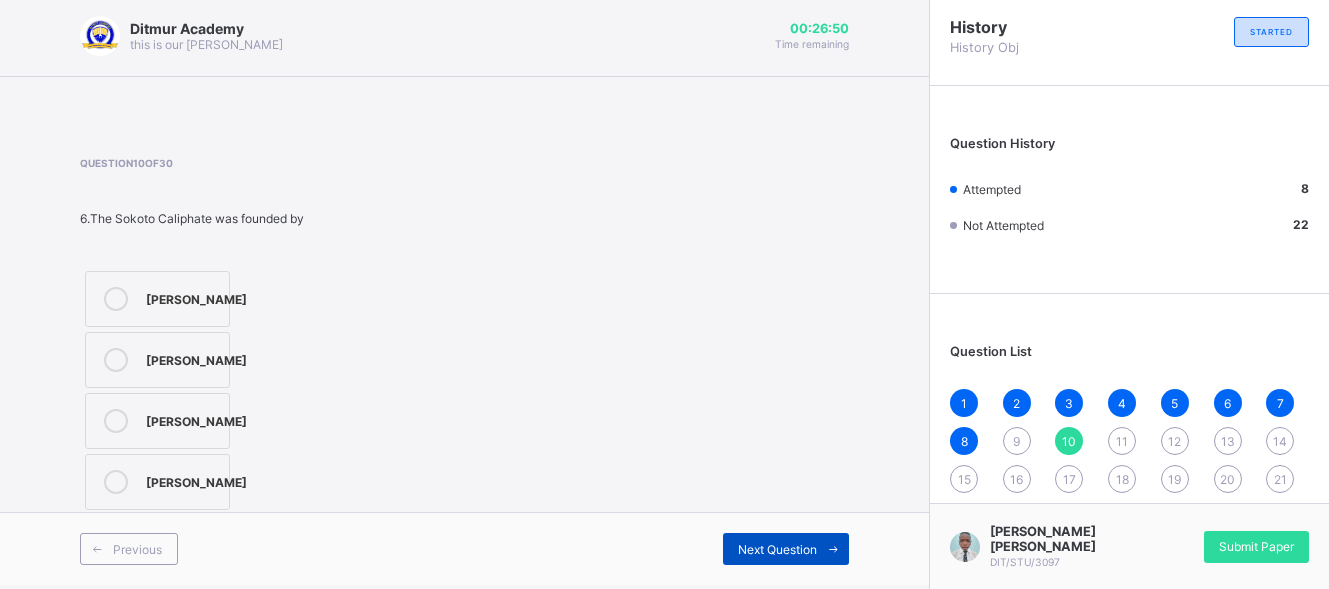 click on "Next Question" at bounding box center [777, 549] 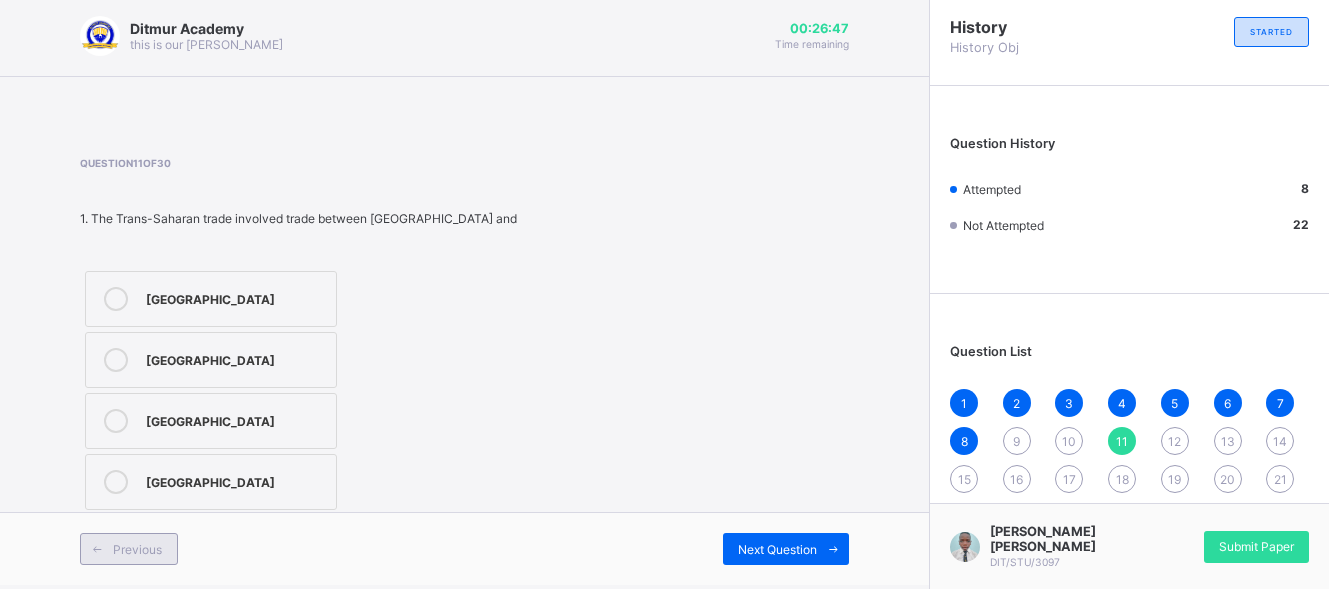 click at bounding box center [97, 549] 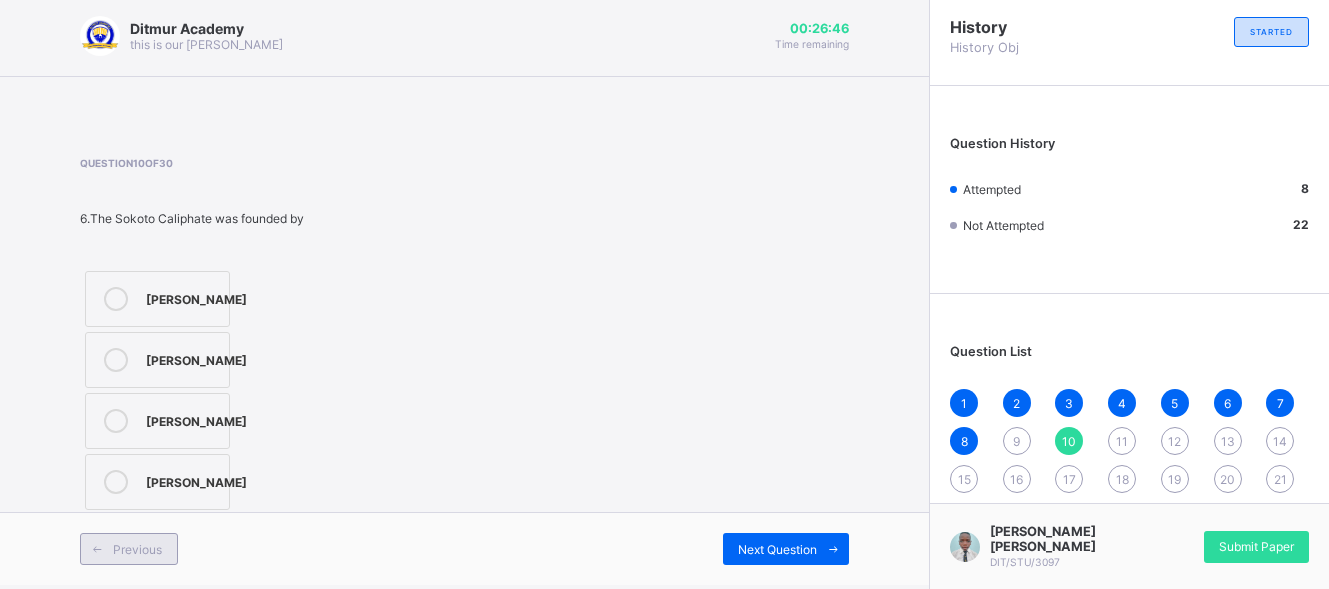 click at bounding box center [97, 549] 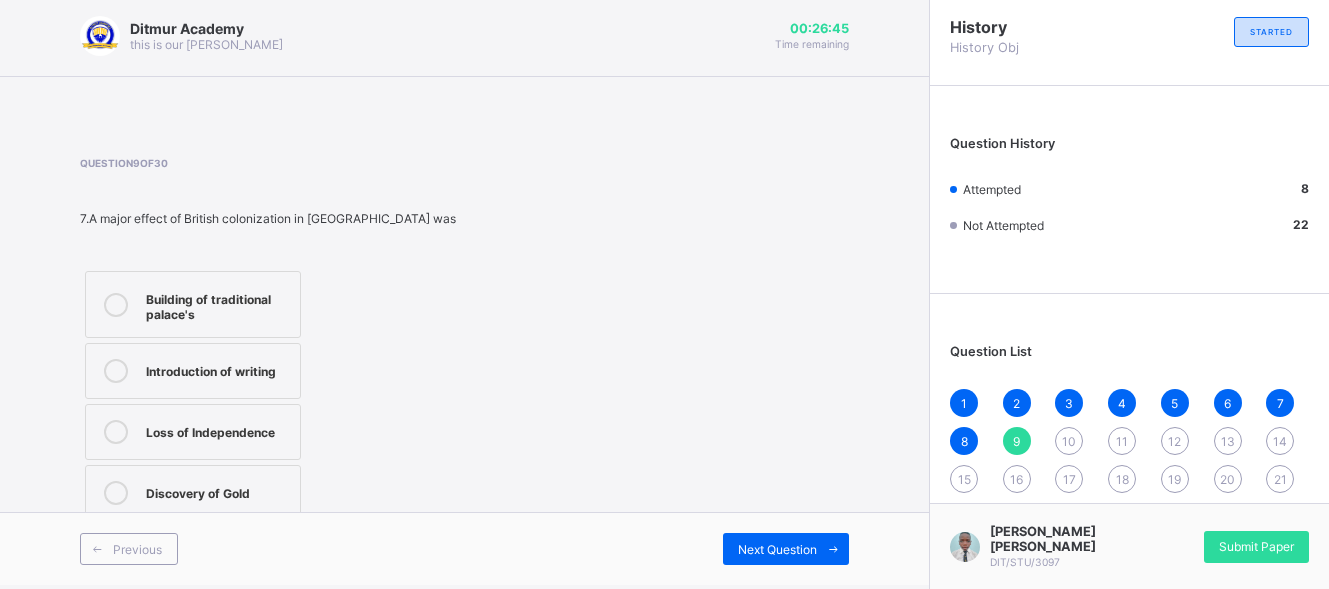 click on "Building of traditional palace's" at bounding box center [218, 304] 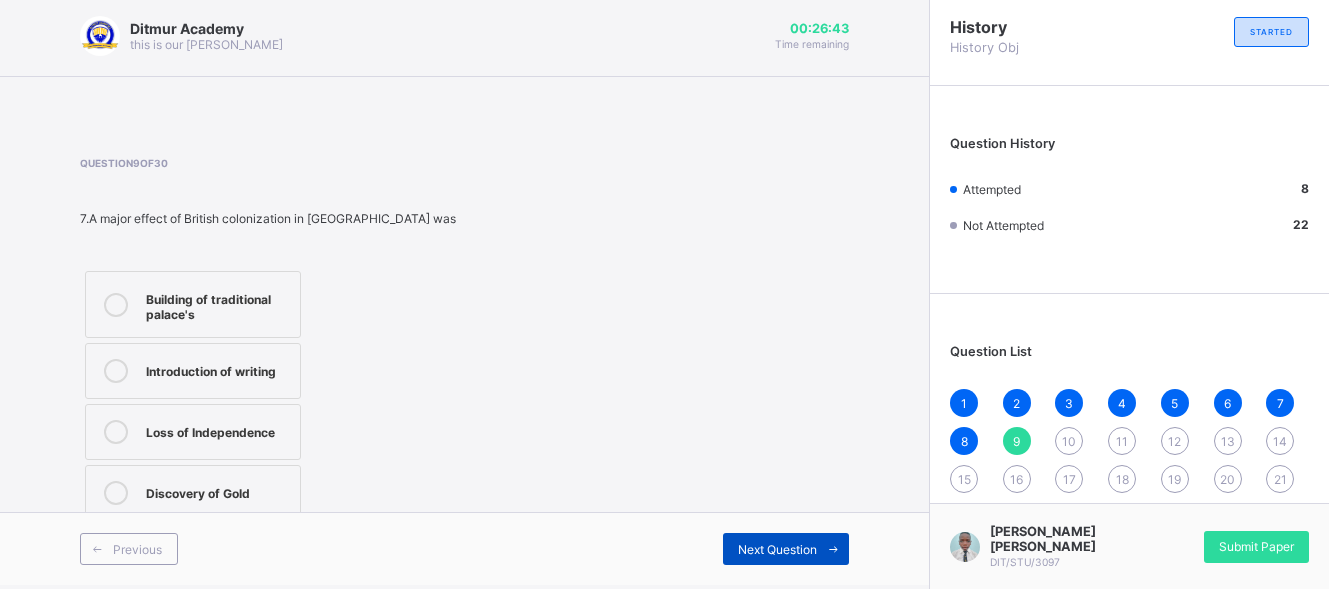 click at bounding box center (833, 549) 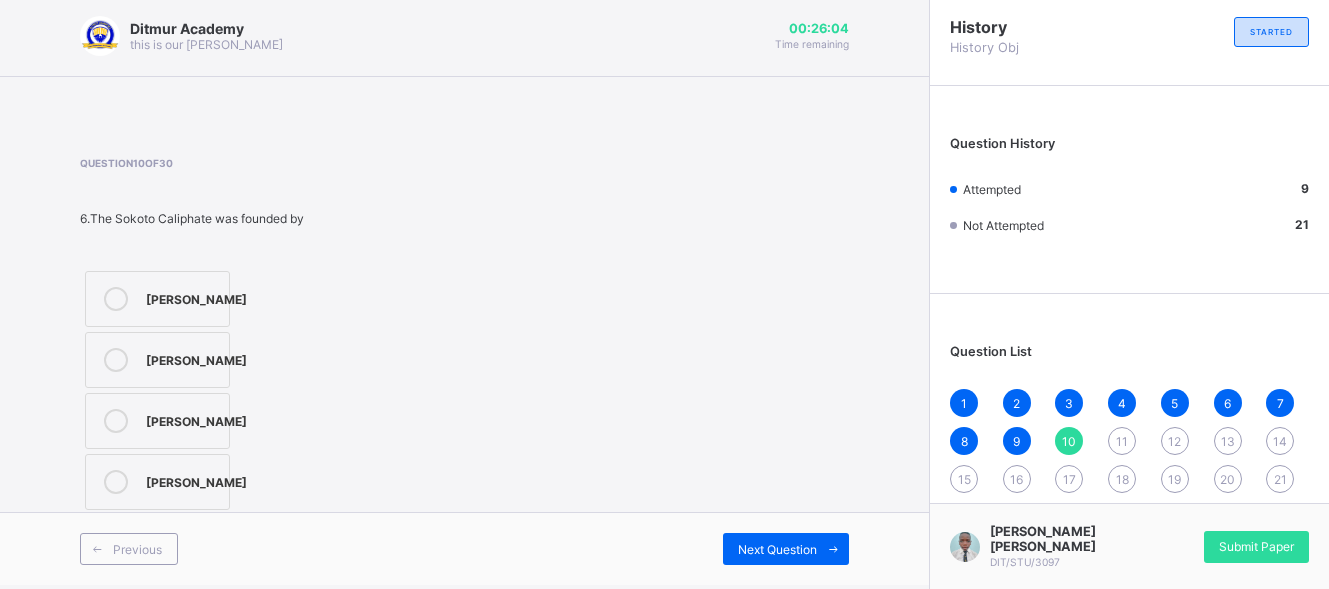 drag, startPoint x: 378, startPoint y: 421, endPoint x: 194, endPoint y: 451, distance: 186.42961 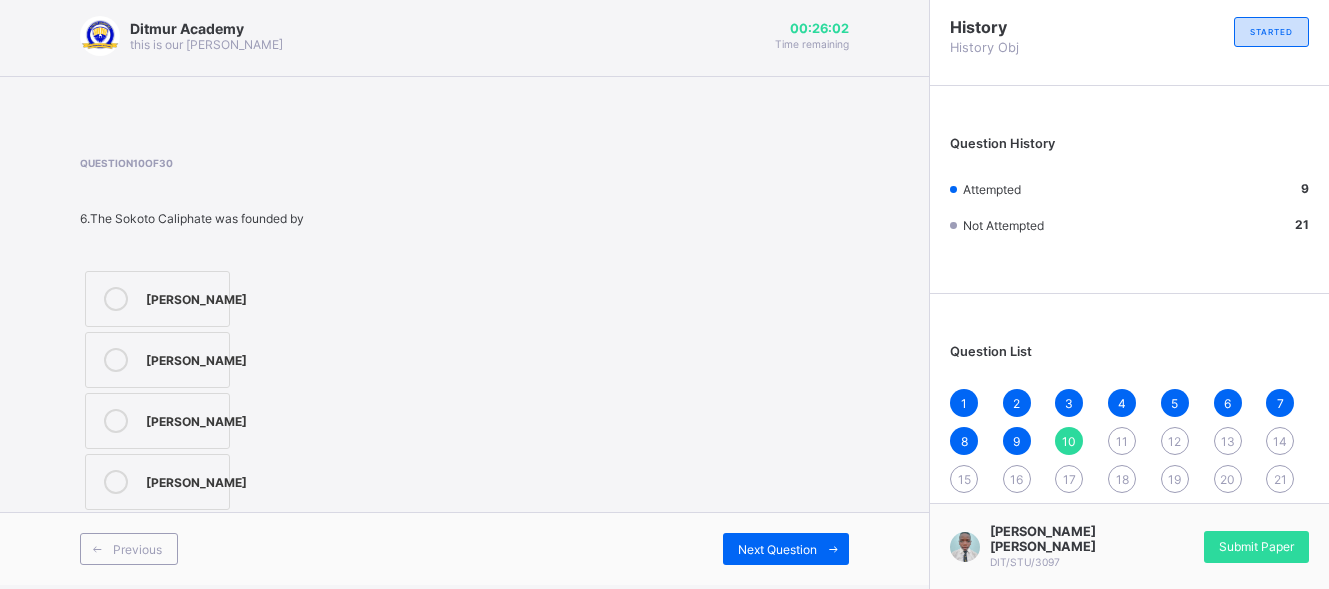 drag, startPoint x: 194, startPoint y: 451, endPoint x: 400, endPoint y: 483, distance: 208.47063 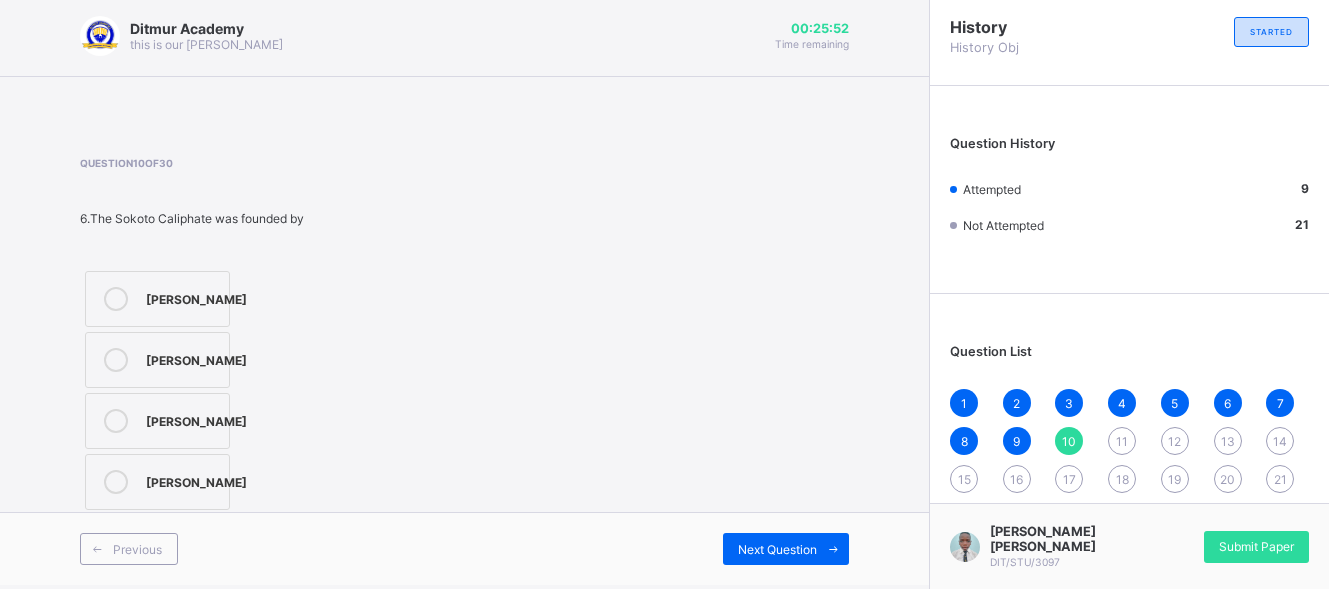 click on "Mansa Musa" at bounding box center [196, 480] 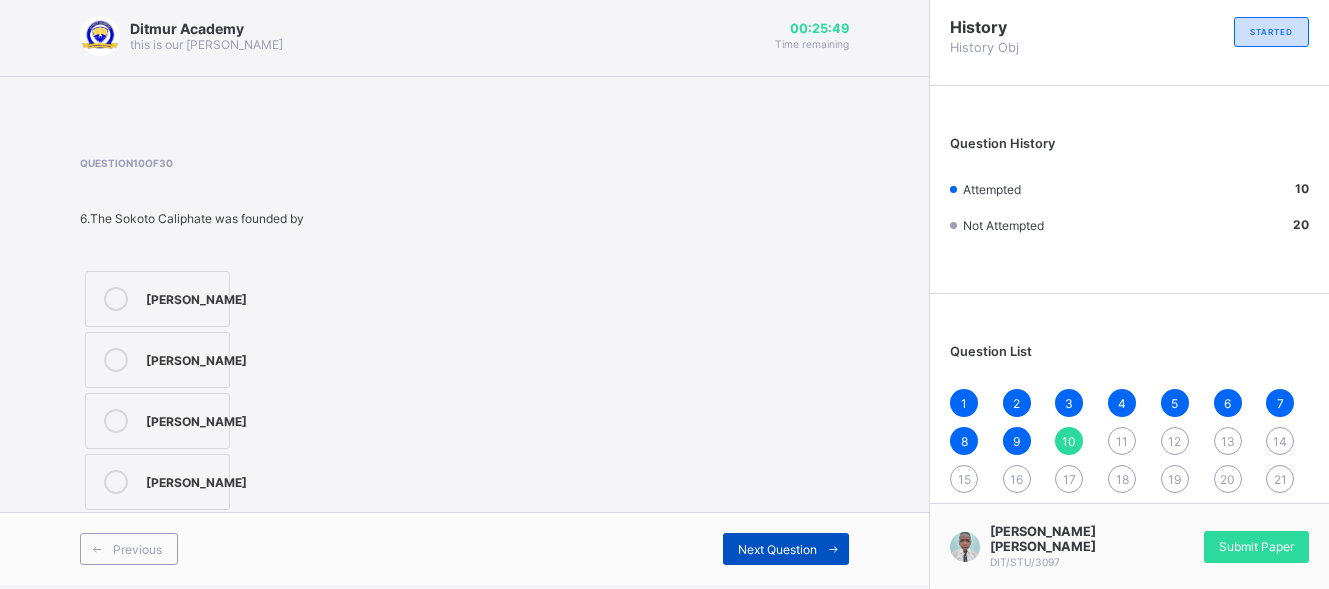 click on "Next Question" at bounding box center (786, 549) 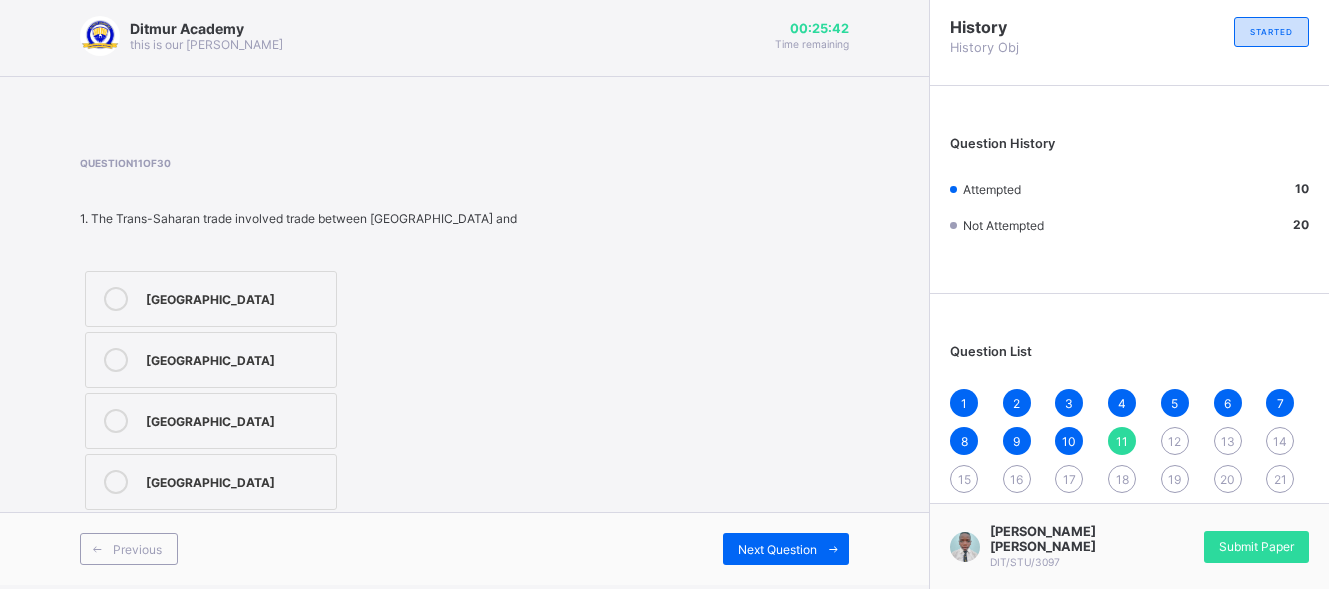 click on "West Africa" at bounding box center (236, 421) 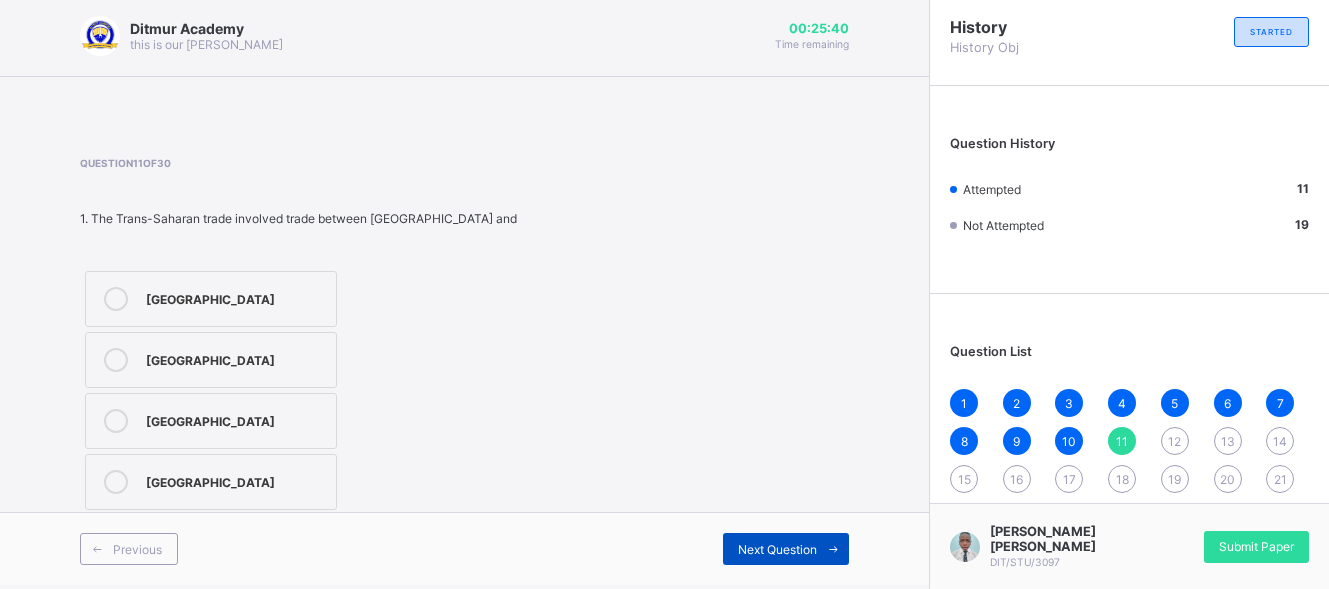 click on "Next Question" at bounding box center [777, 549] 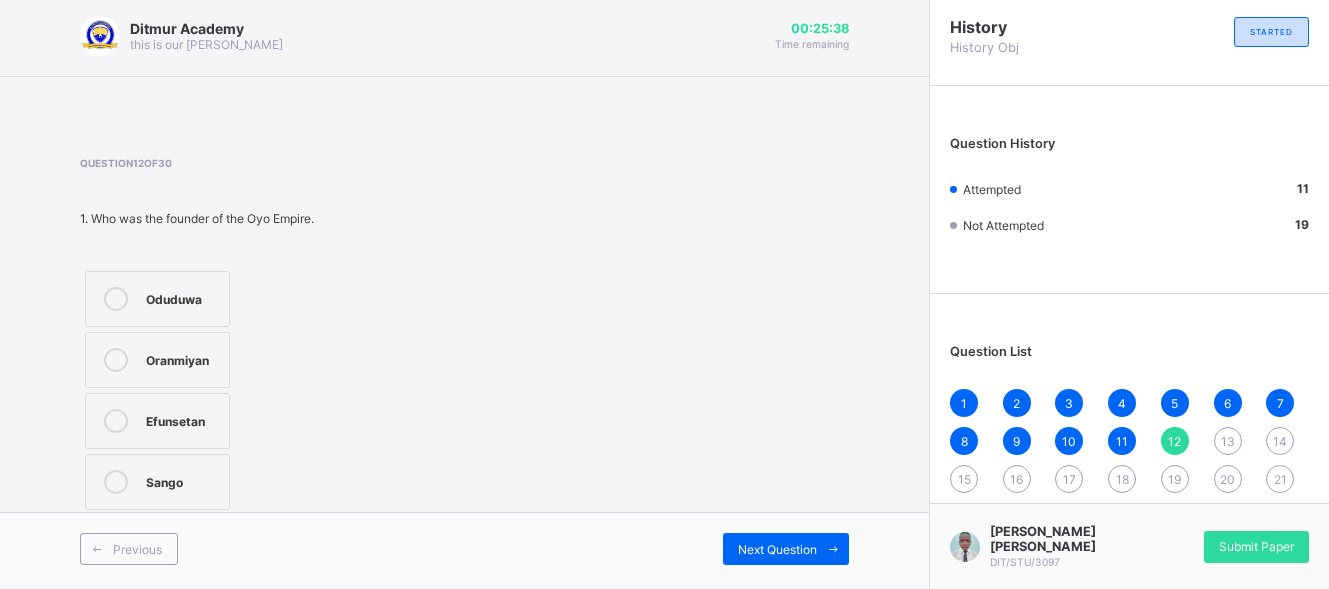 drag, startPoint x: 328, startPoint y: 374, endPoint x: 220, endPoint y: 280, distance: 143.1782 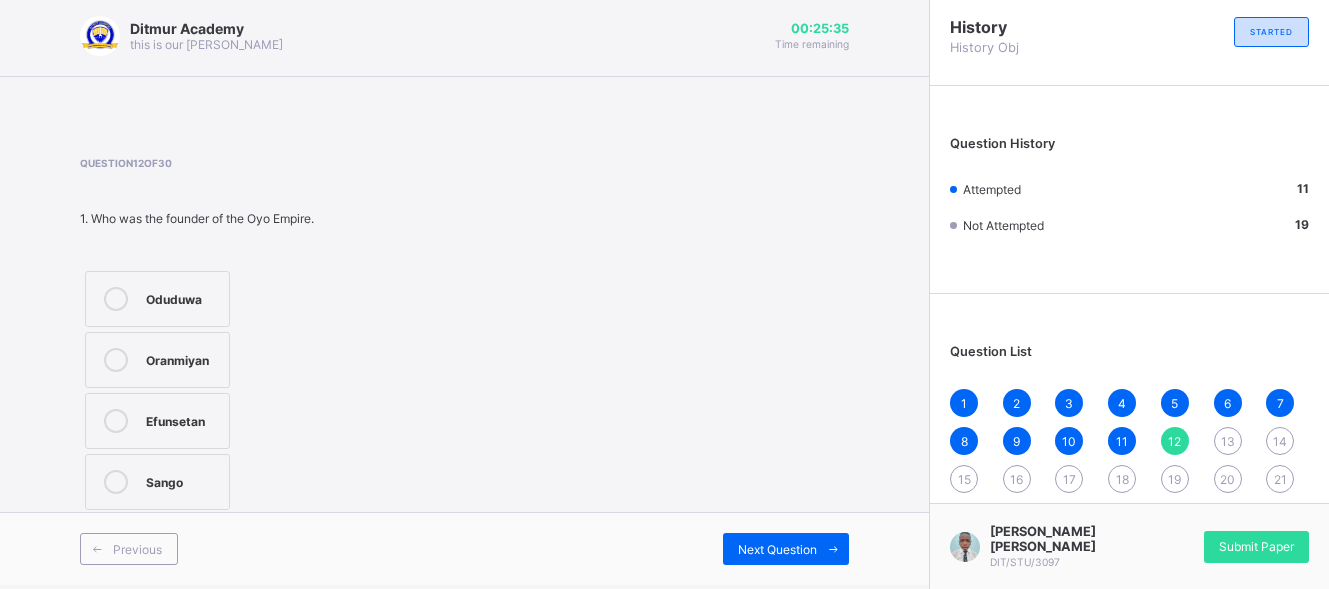 drag, startPoint x: 220, startPoint y: 280, endPoint x: 24, endPoint y: 359, distance: 211.32204 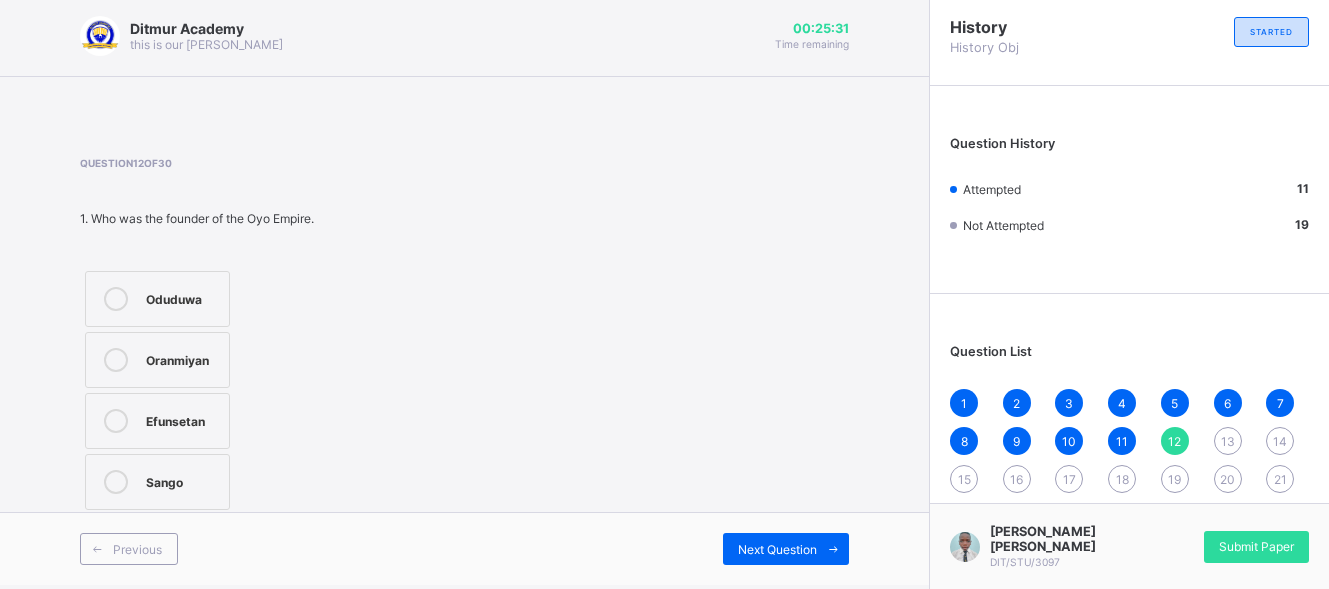 click on "Oranmiyan" at bounding box center [157, 360] 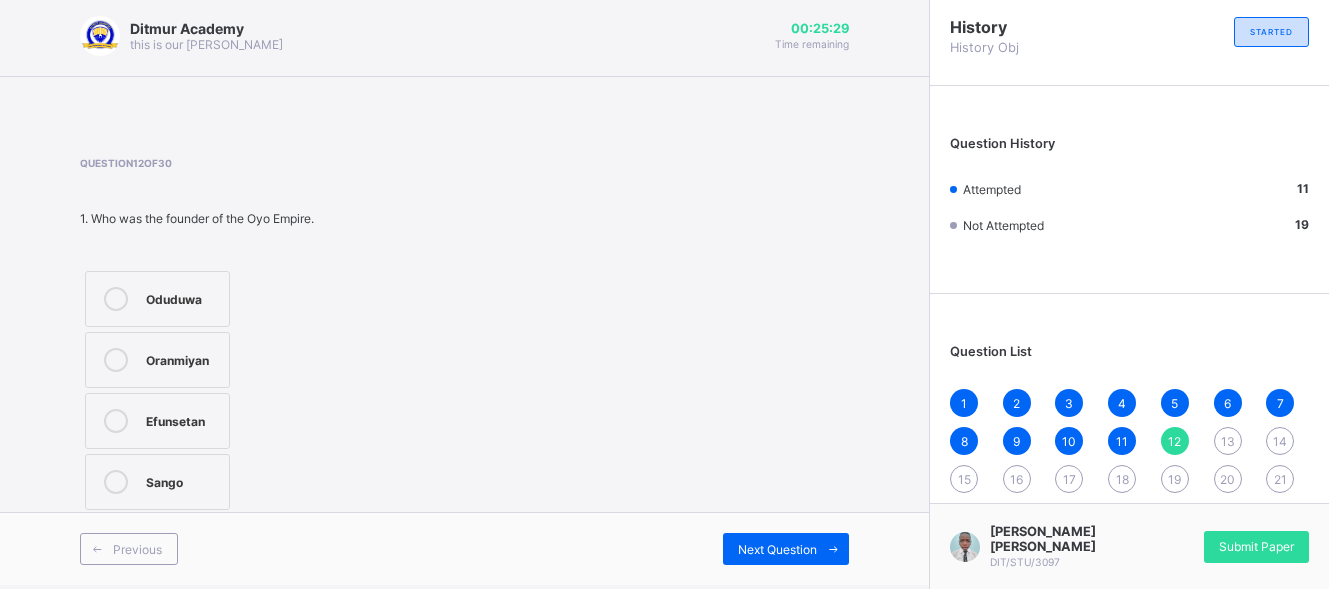 click on "Oduduwa" at bounding box center (182, 297) 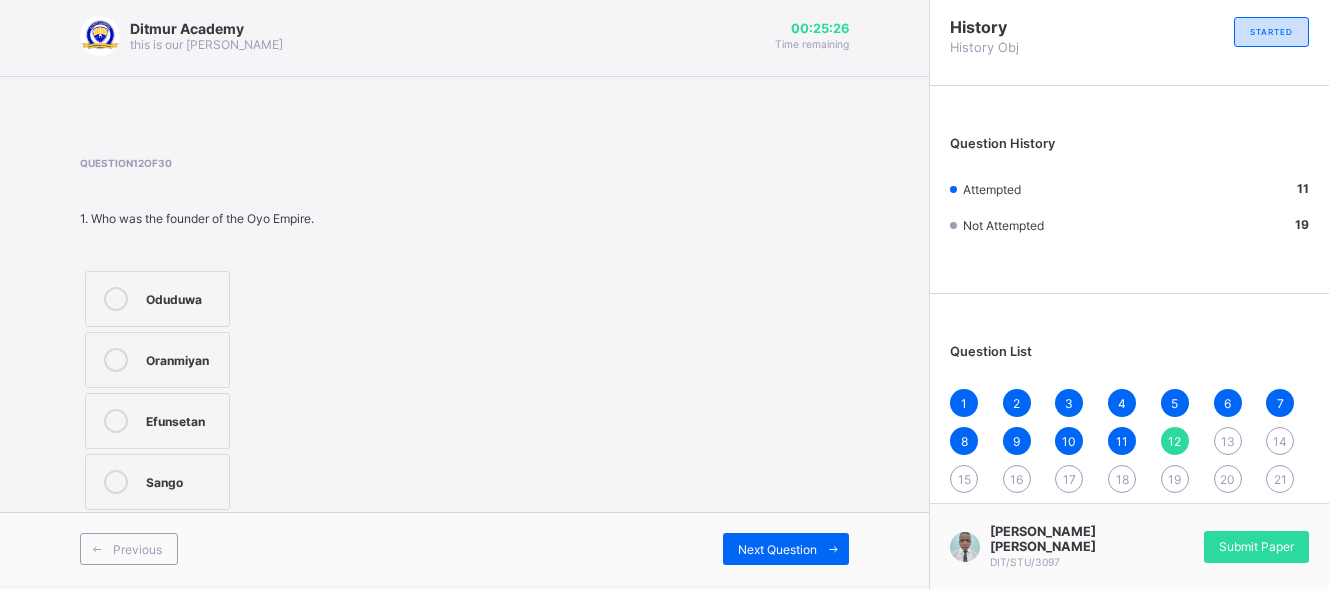 click on "Oranmiyan" at bounding box center [157, 360] 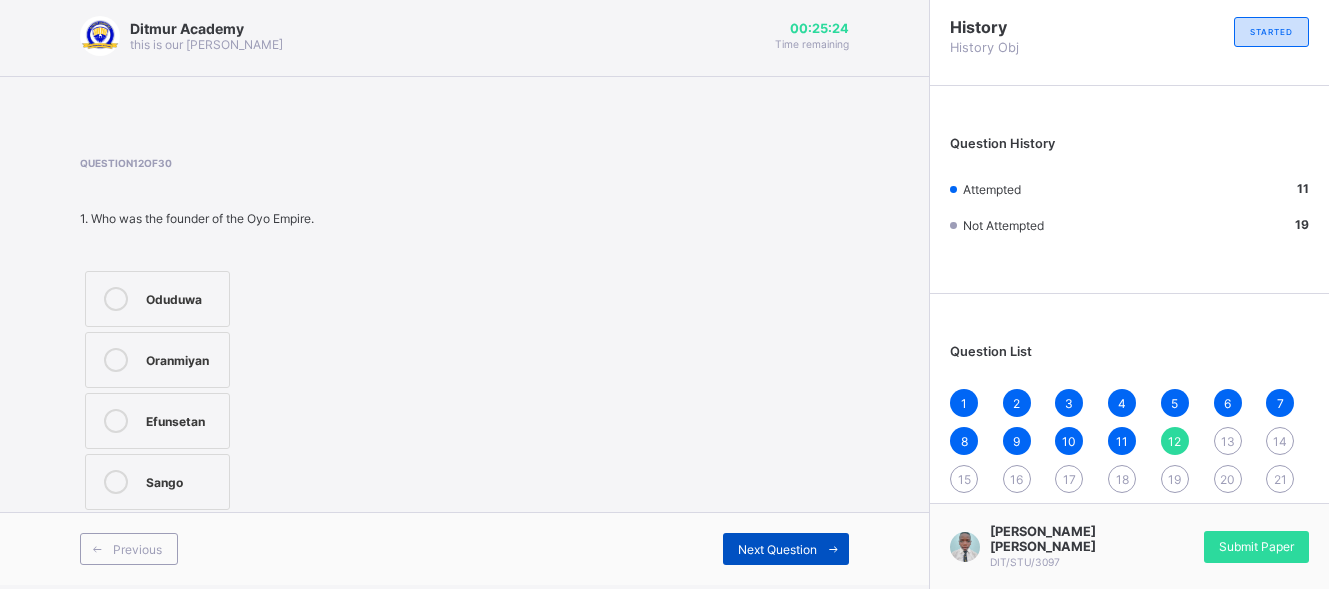 click on "Next Question" at bounding box center (777, 549) 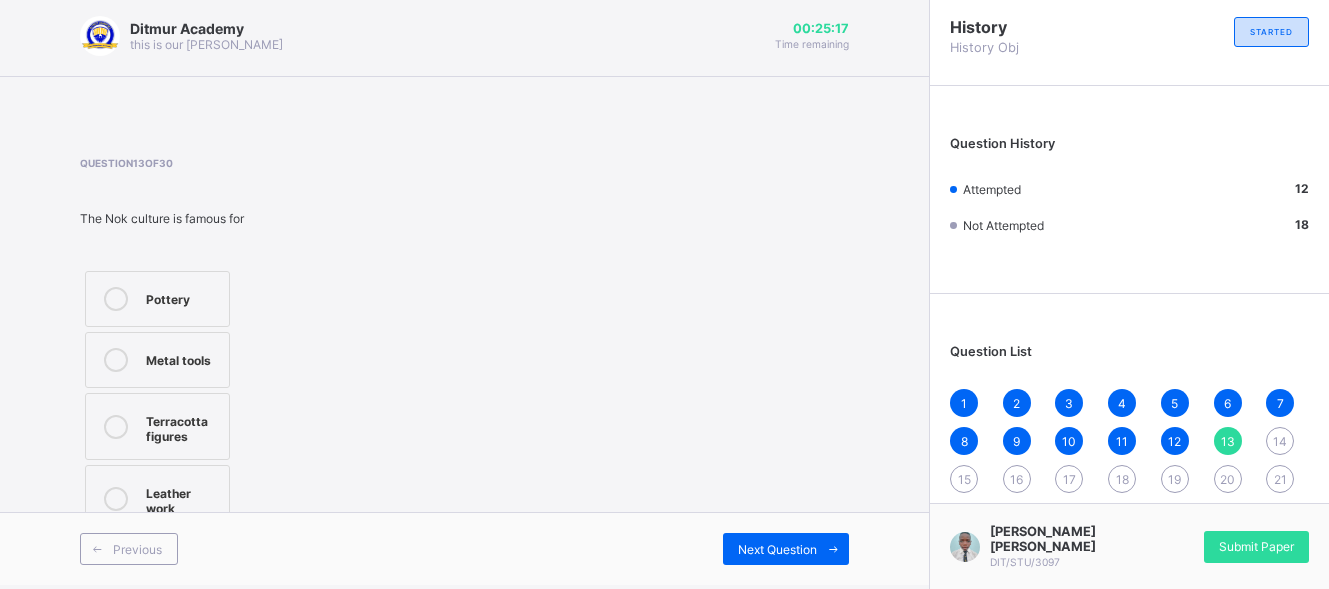 click on "Terracotta figures" at bounding box center [157, 426] 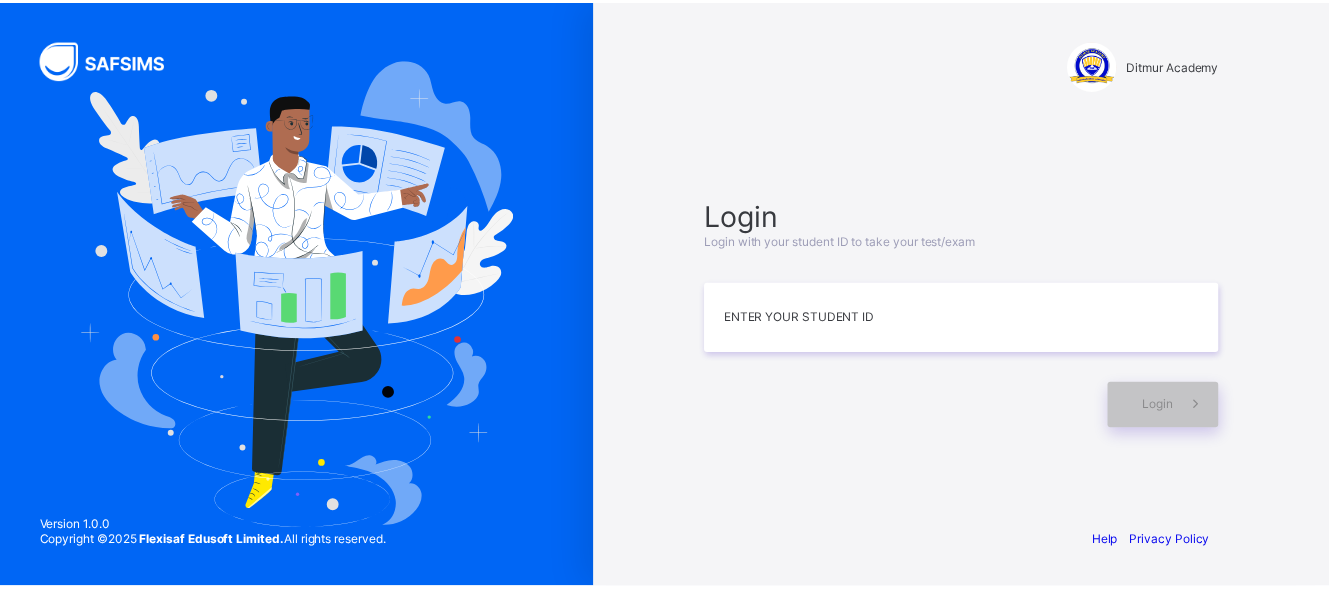 scroll, scrollTop: 0, scrollLeft: 0, axis: both 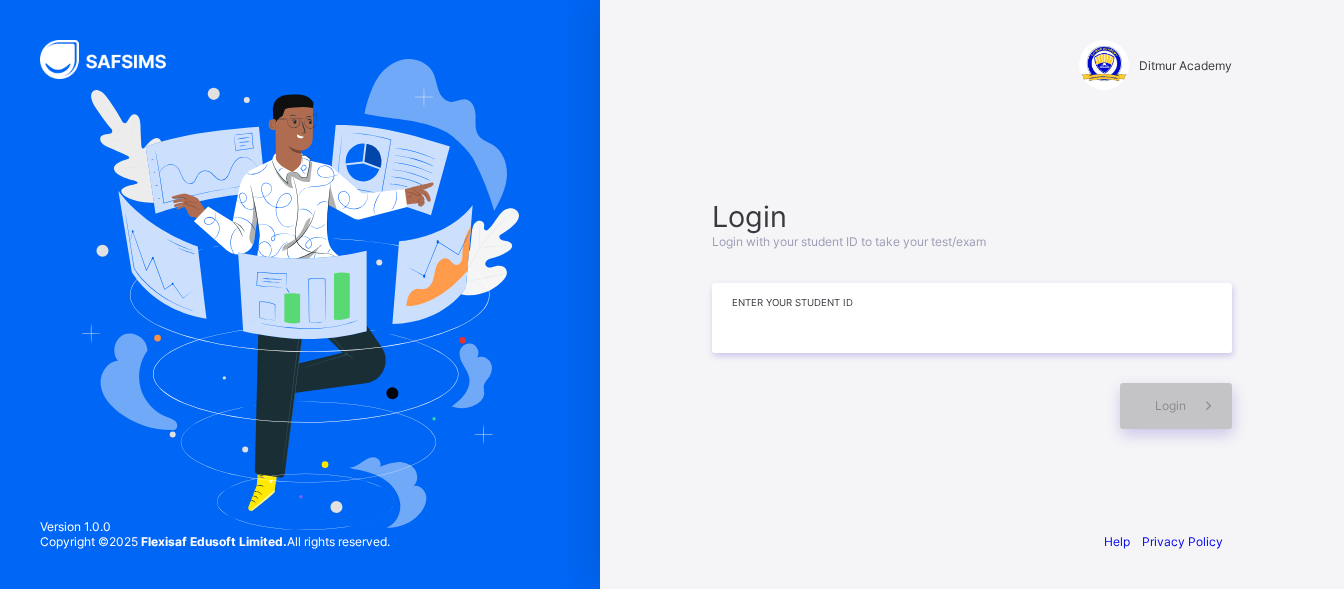 click at bounding box center [972, 318] 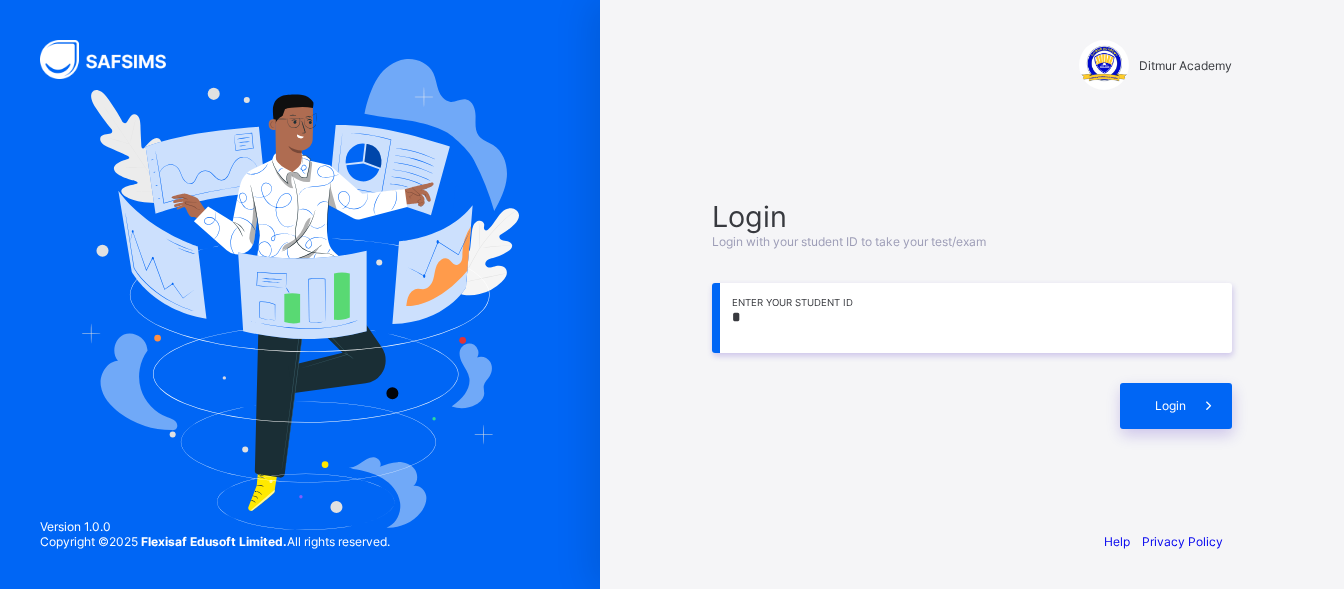 drag, startPoint x: 764, startPoint y: 335, endPoint x: 757, endPoint y: 346, distance: 13.038404 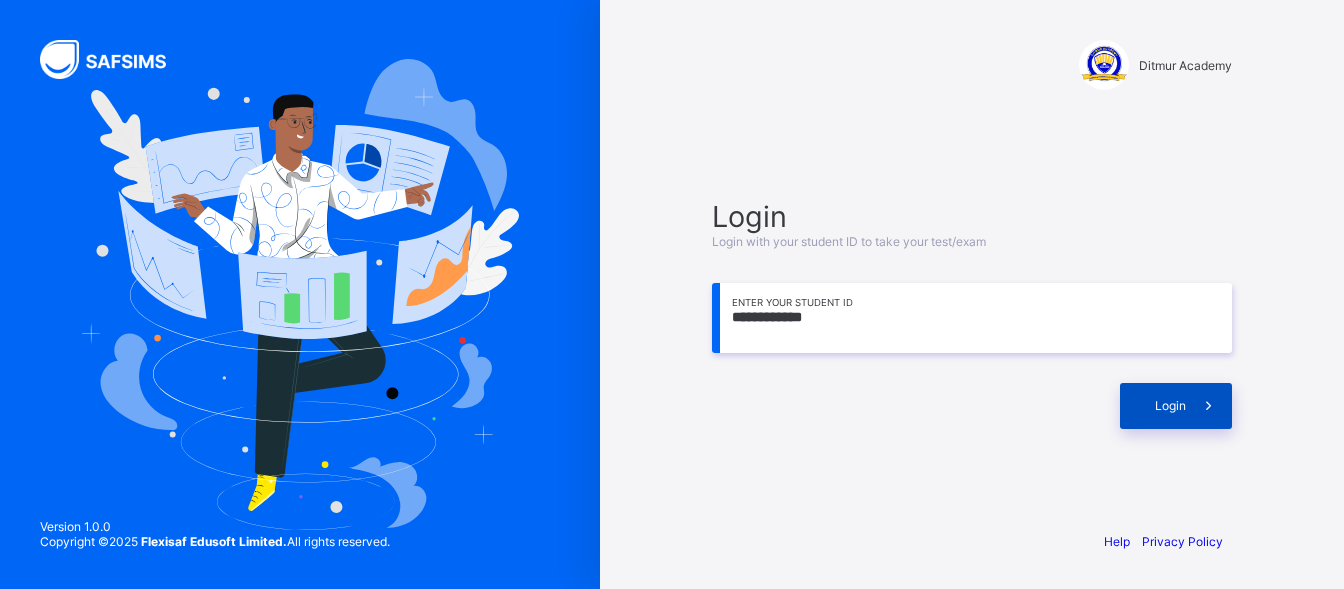type on "**********" 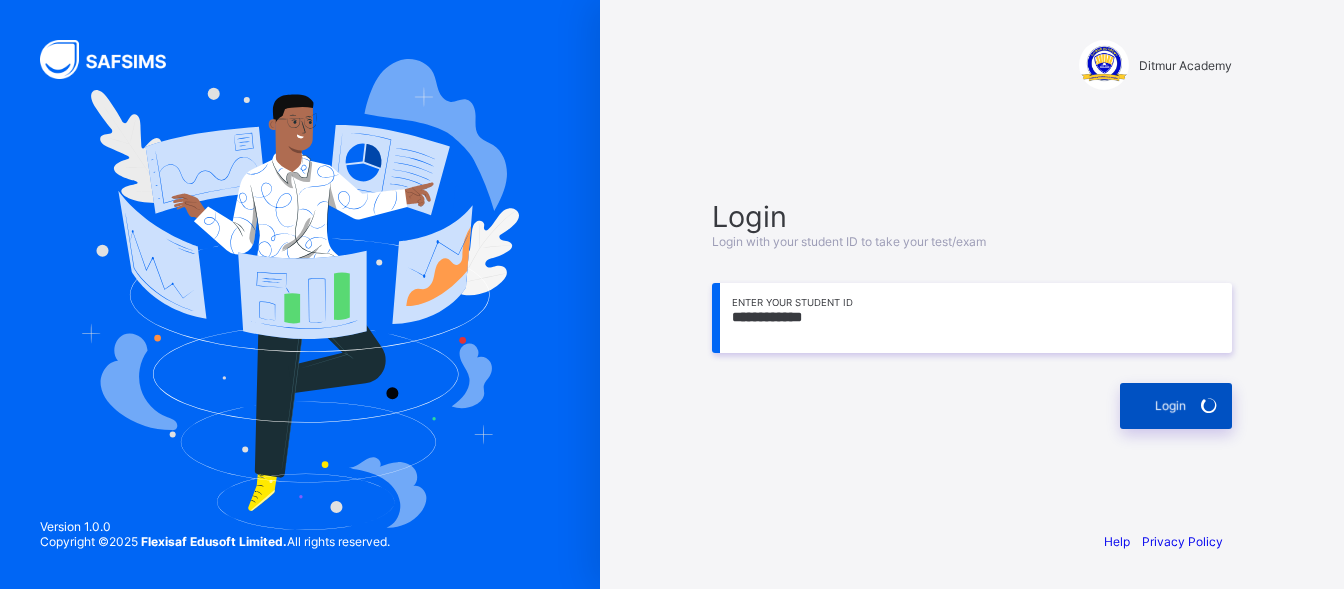 click on "Login" at bounding box center (1176, 406) 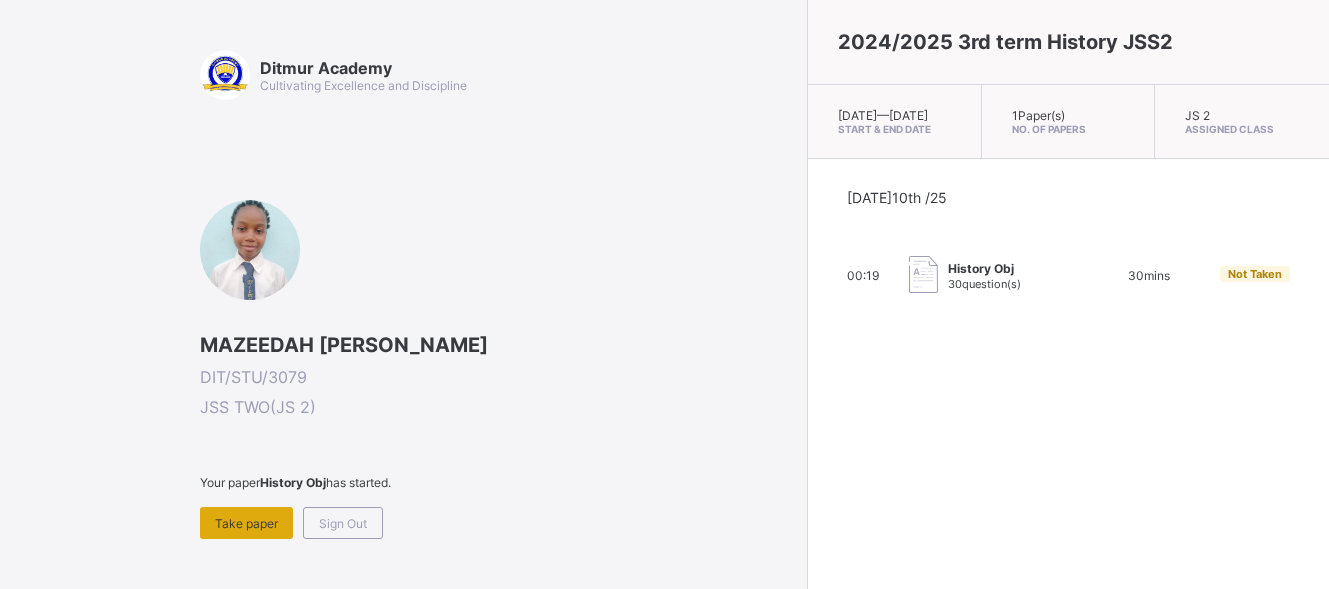click on "Take paper" at bounding box center [246, 523] 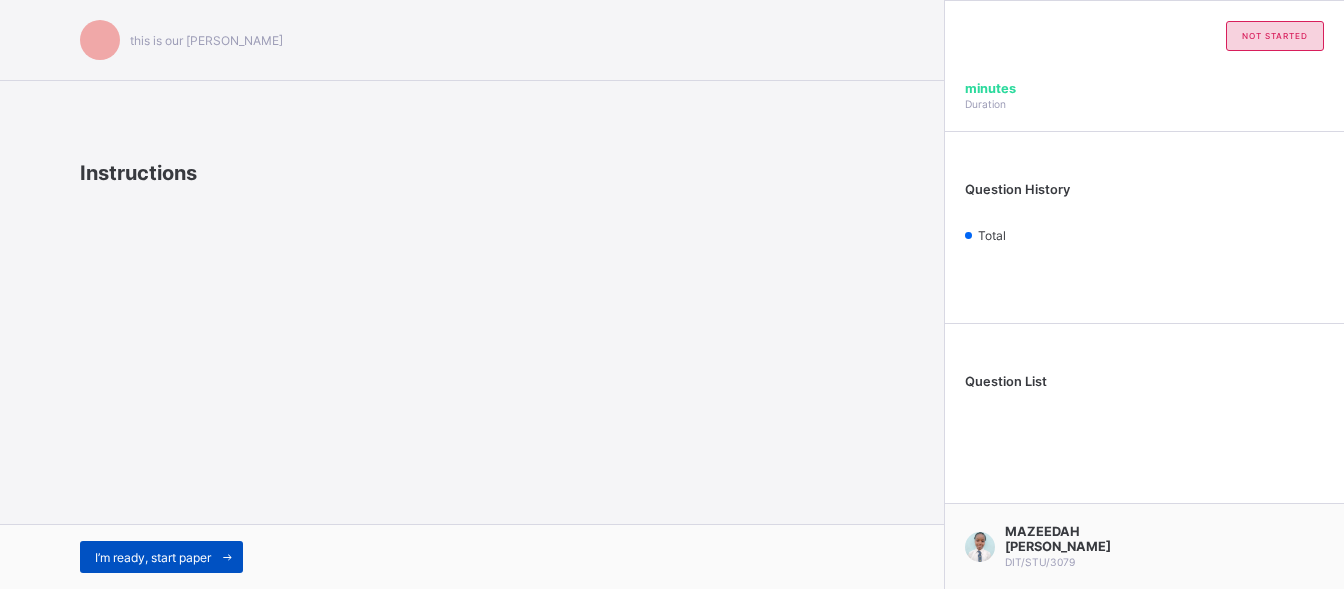 click on "I’m ready, start paper" at bounding box center (153, 557) 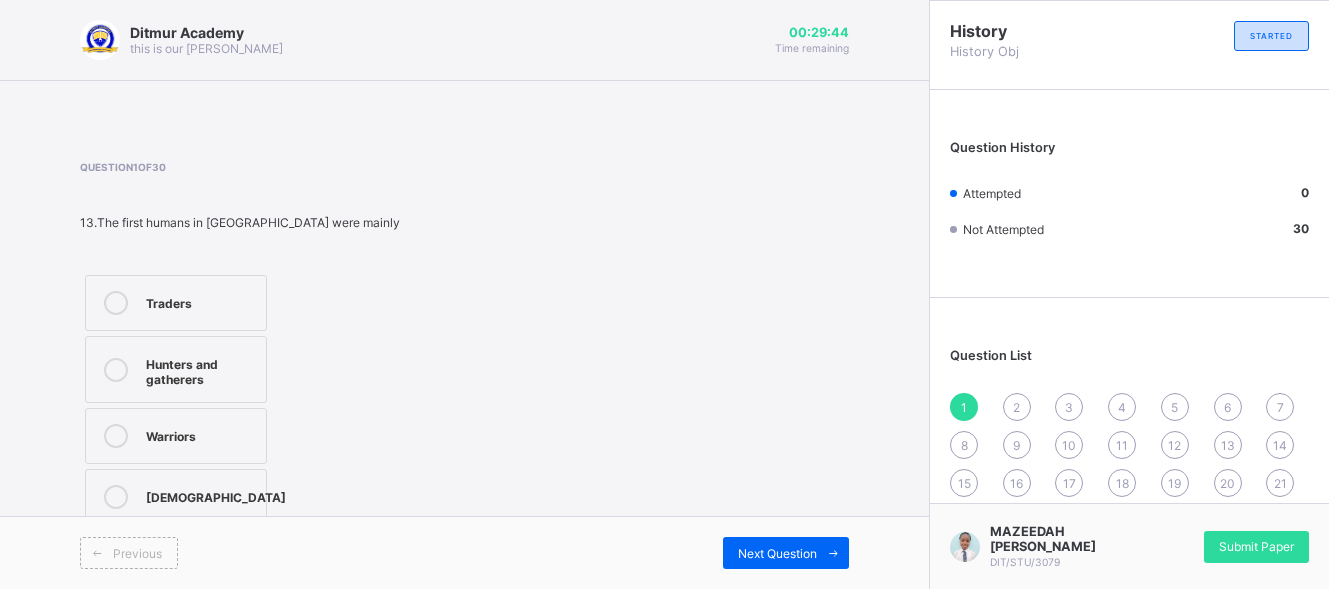 click on "Traders" at bounding box center (176, 303) 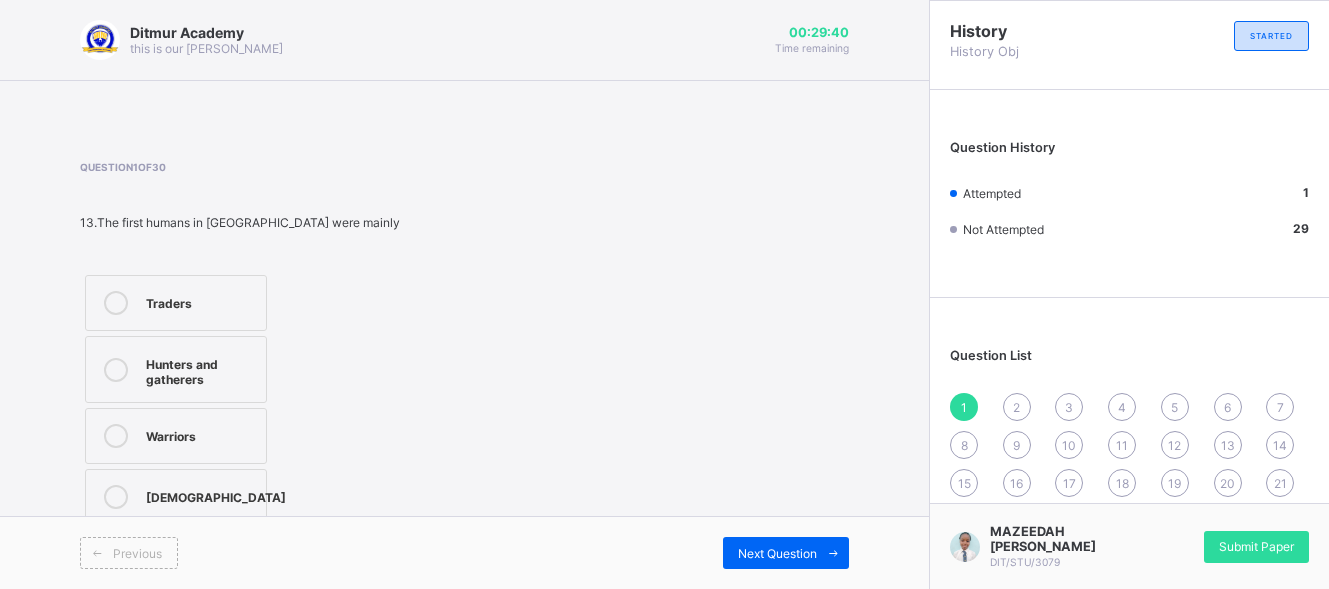 click on "Hunters and gatherers" at bounding box center [201, 369] 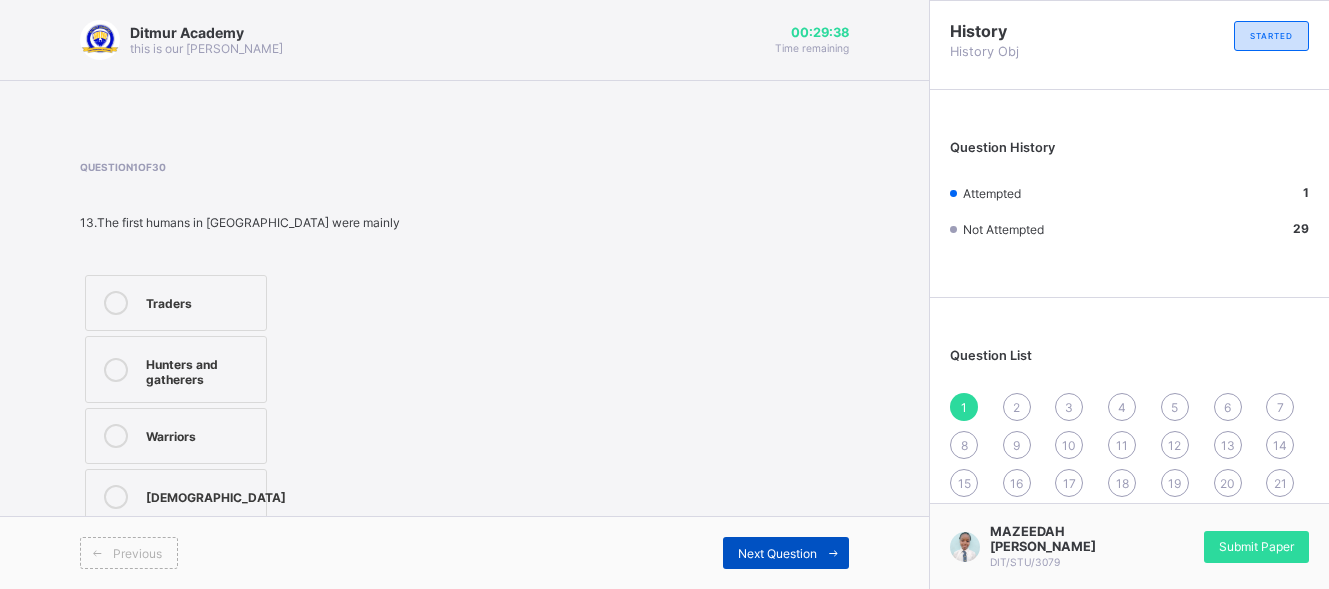 click on "Next Question" at bounding box center (777, 553) 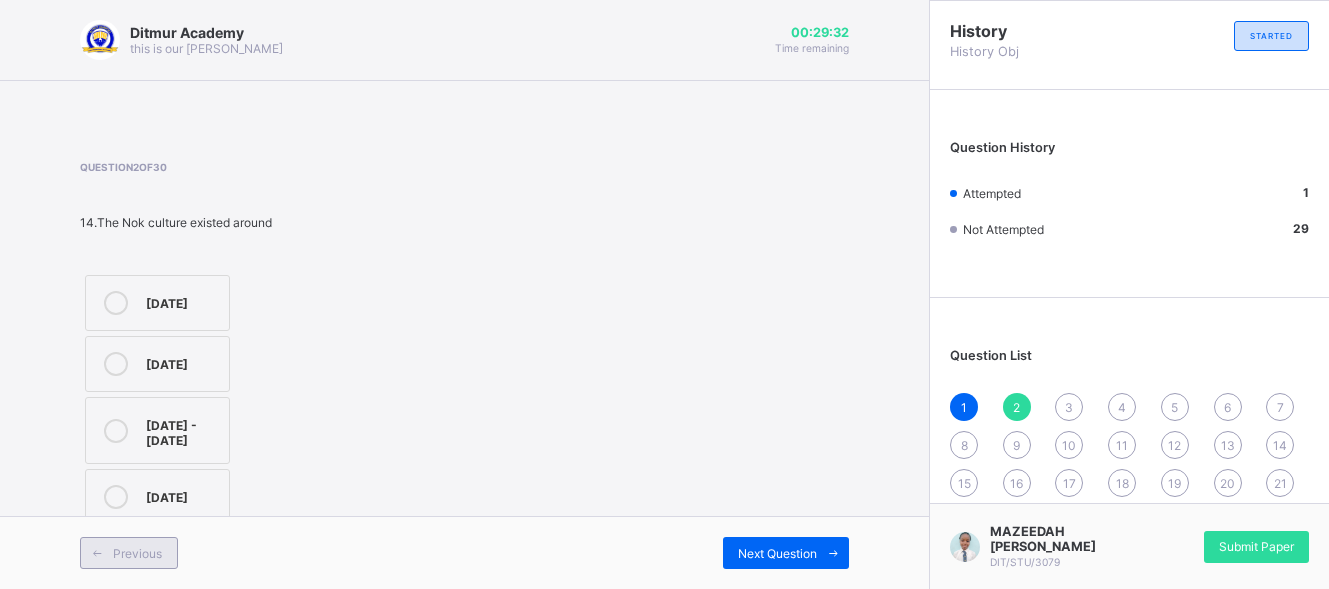 click on "Previous" at bounding box center (137, 553) 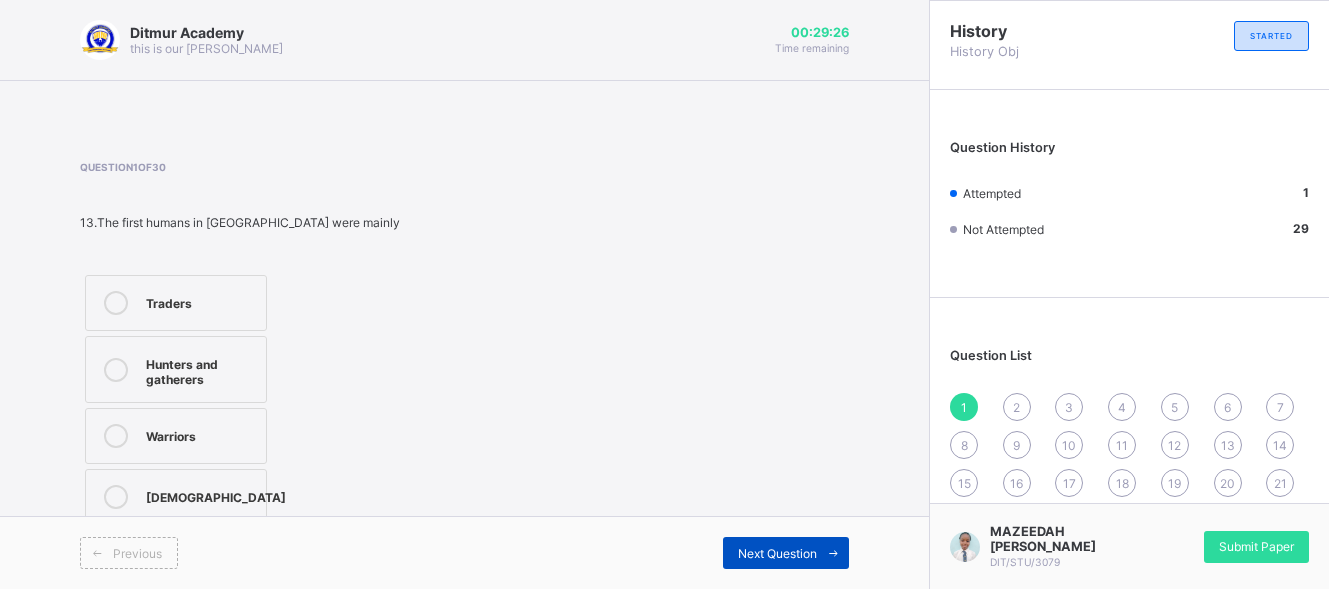 click on "Next Question" at bounding box center [777, 553] 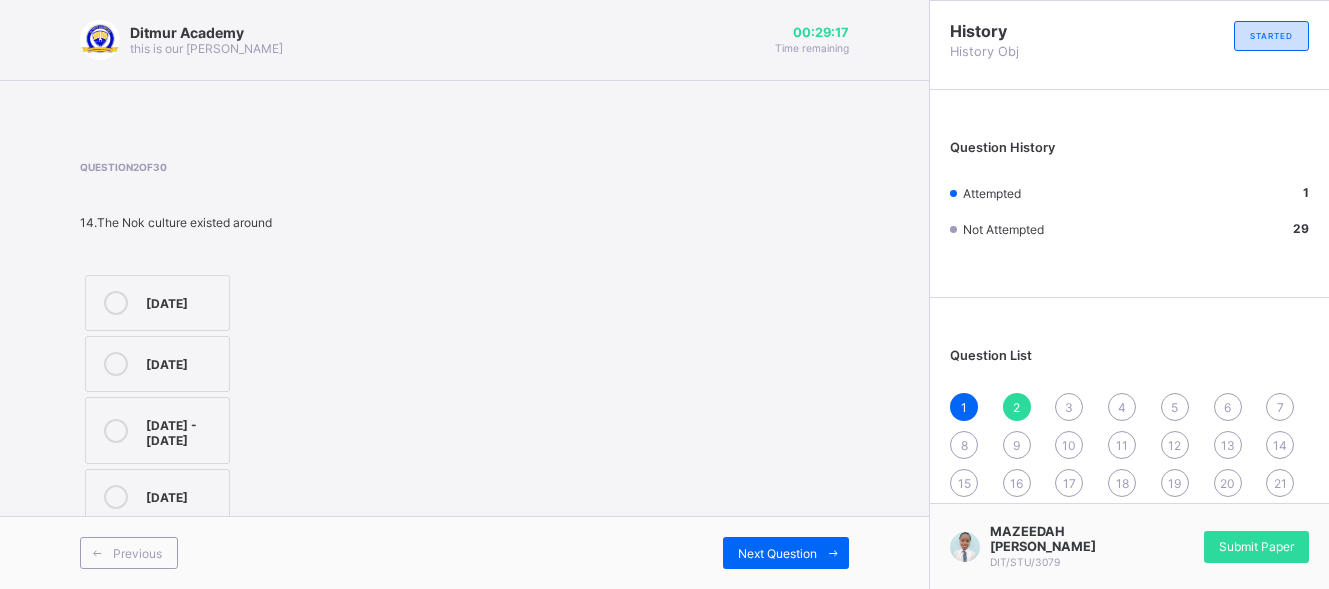 click on "2000BC" at bounding box center [157, 303] 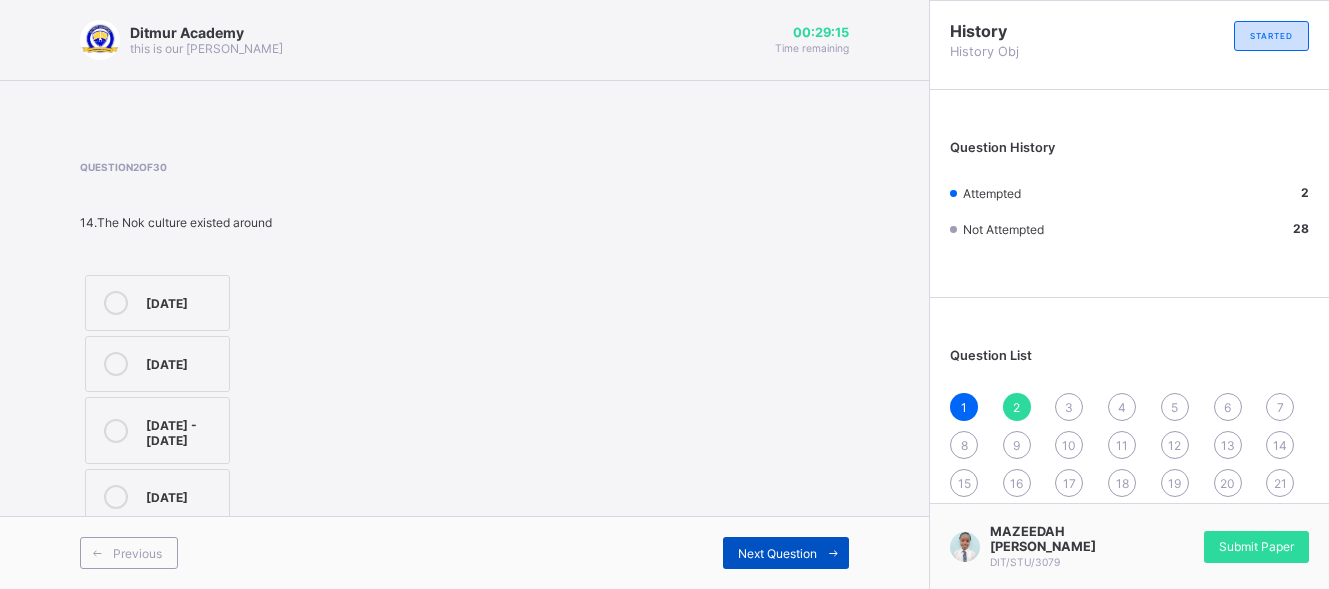click on "Next Question" at bounding box center [777, 553] 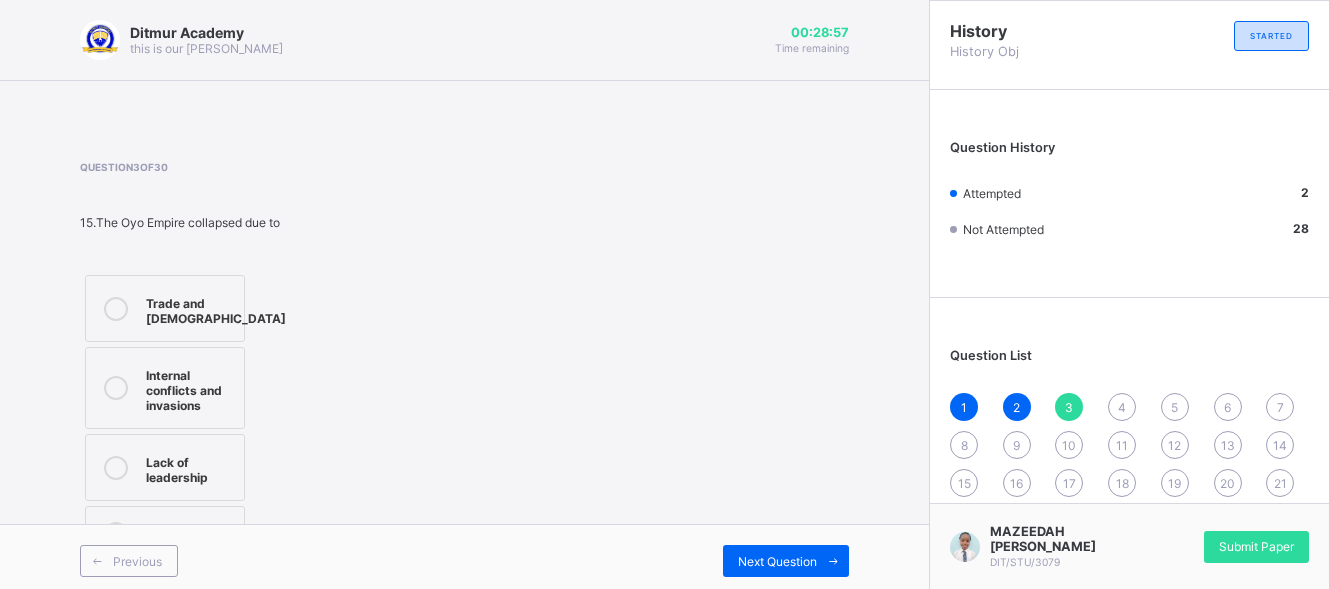 click on "Internal conflicts and invasions" at bounding box center [165, 388] 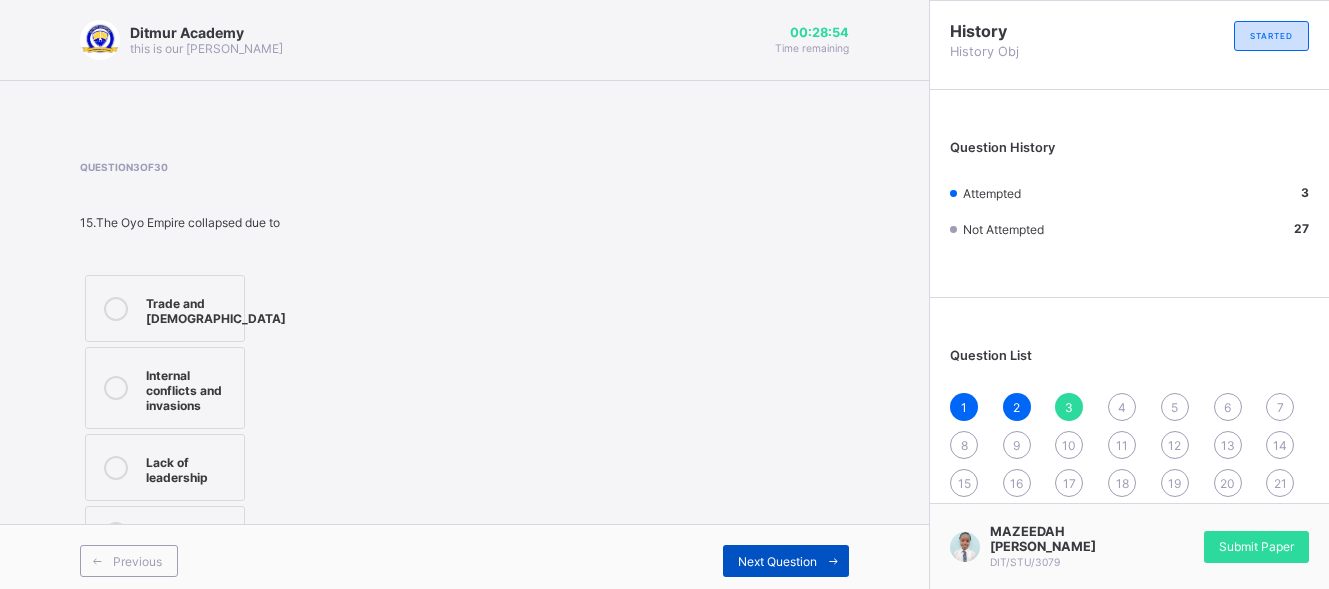 click on "Next Question" at bounding box center [777, 561] 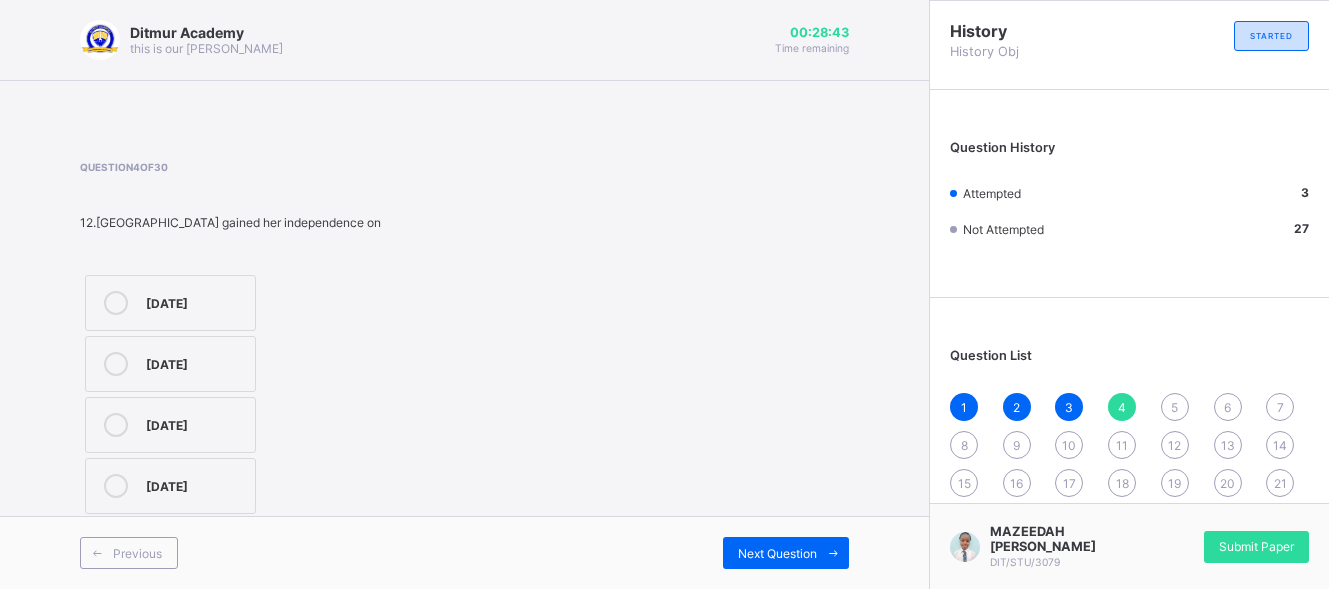 click on "1st October 1960" at bounding box center [170, 425] 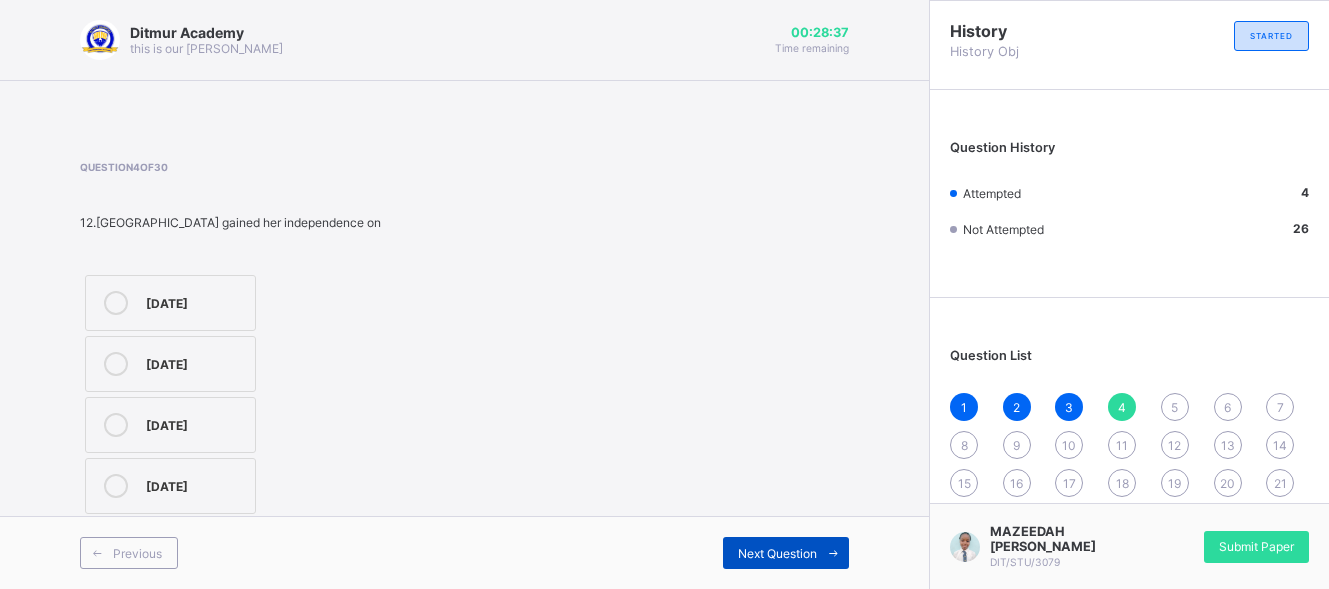 click on "Next Question" at bounding box center (786, 553) 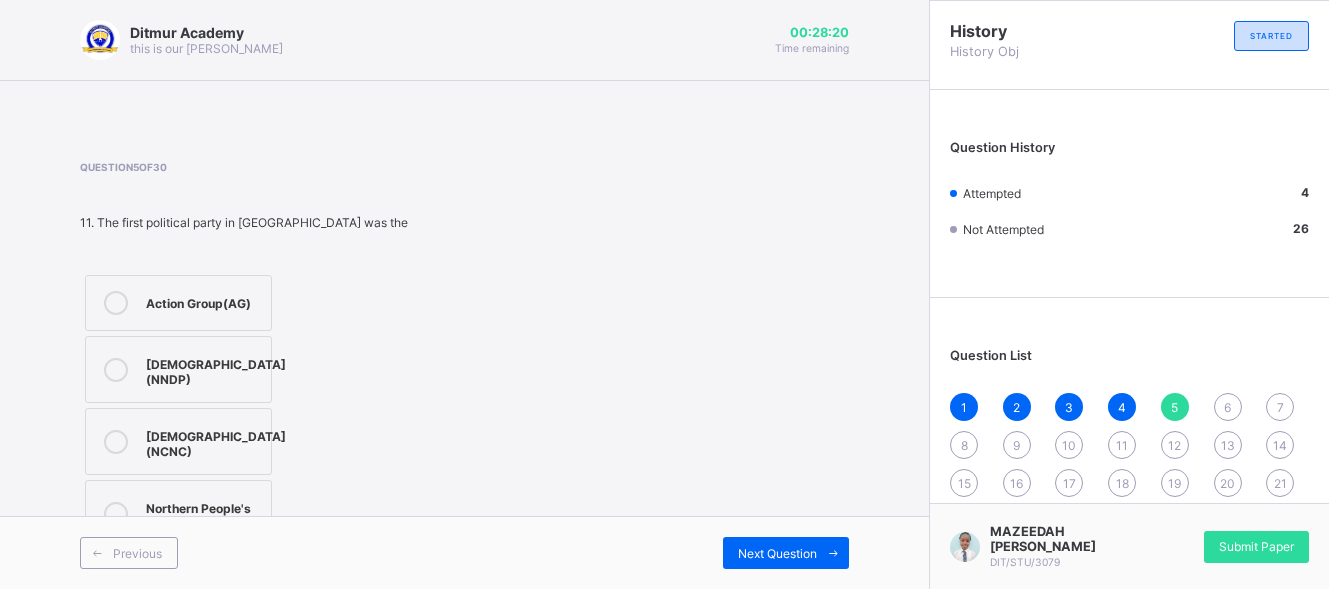 click on "Nigerian National Democratic Party (NNDP)" at bounding box center (216, 369) 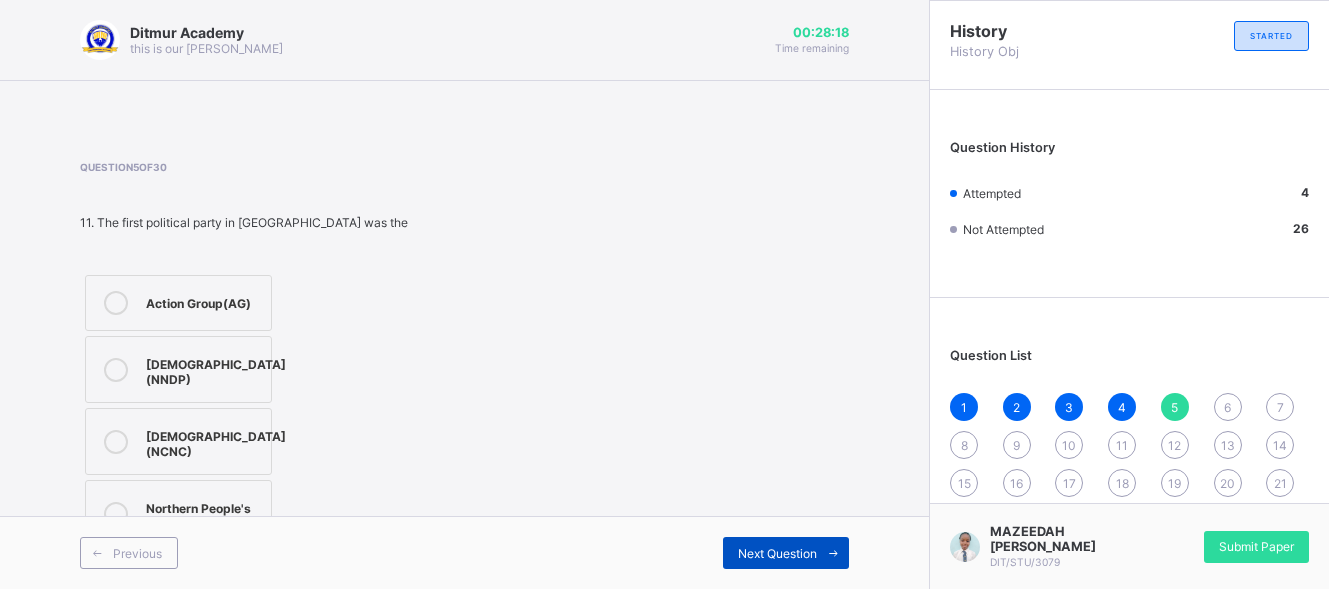 click on "Next Question" at bounding box center [786, 553] 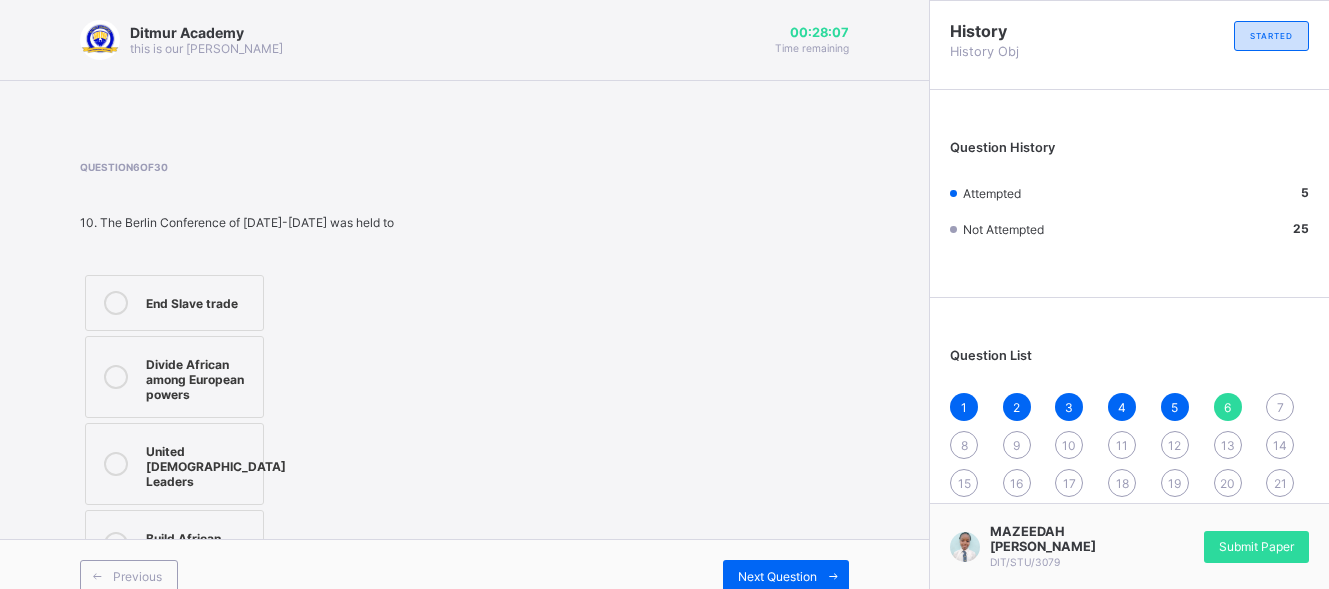 click on "United African Leaders" at bounding box center (216, 464) 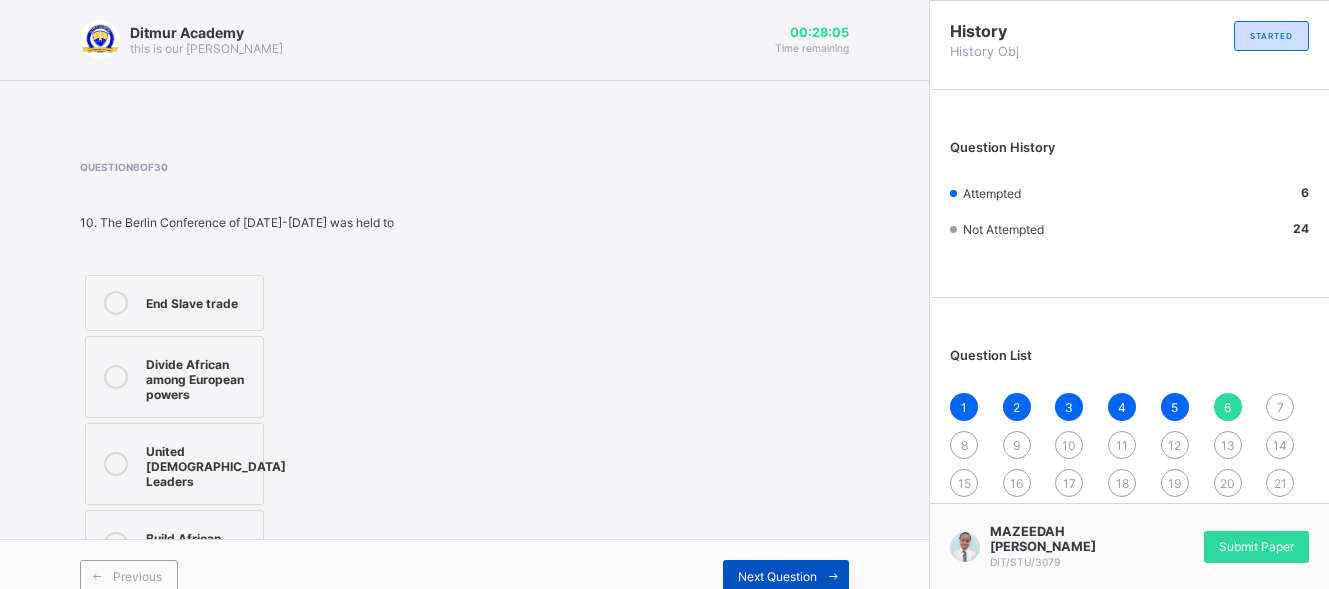 click on "Next Question" at bounding box center [786, 576] 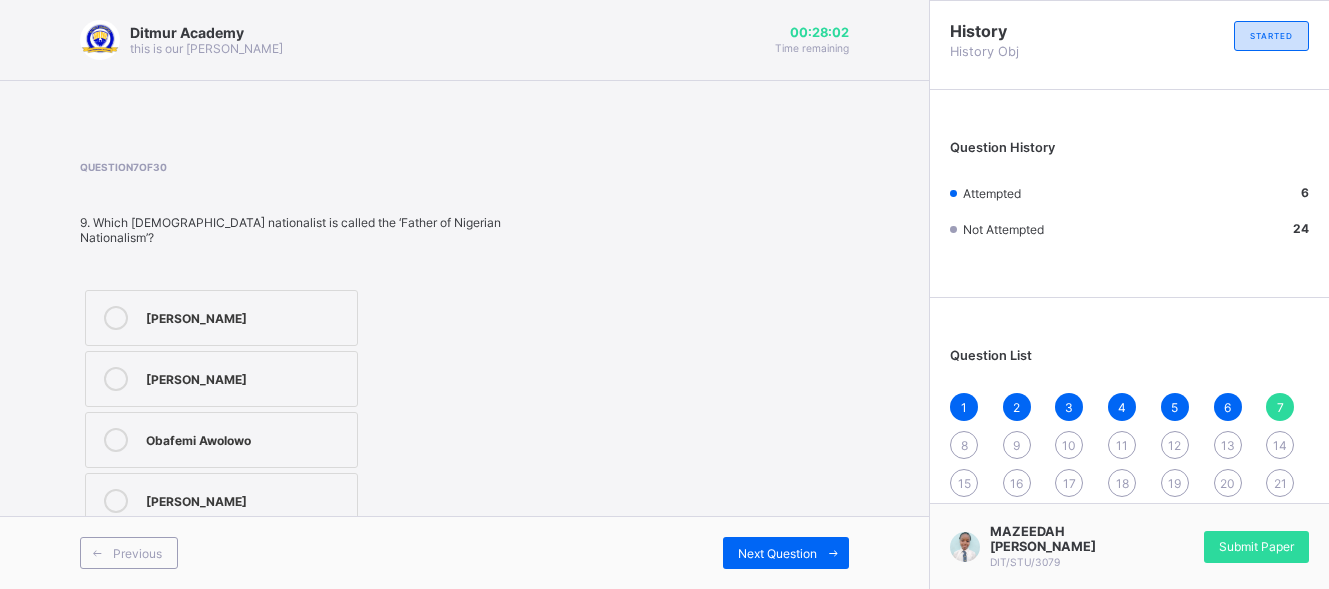 click on "Question  7  of  30 9. Which Nigerian nationalist is called the ‘Father of Nigerian Nationalism’? Nnamdi Azikwe Herbert Macaulay  Obafemi Awolowo Ahmadu Bello" at bounding box center [464, 347] 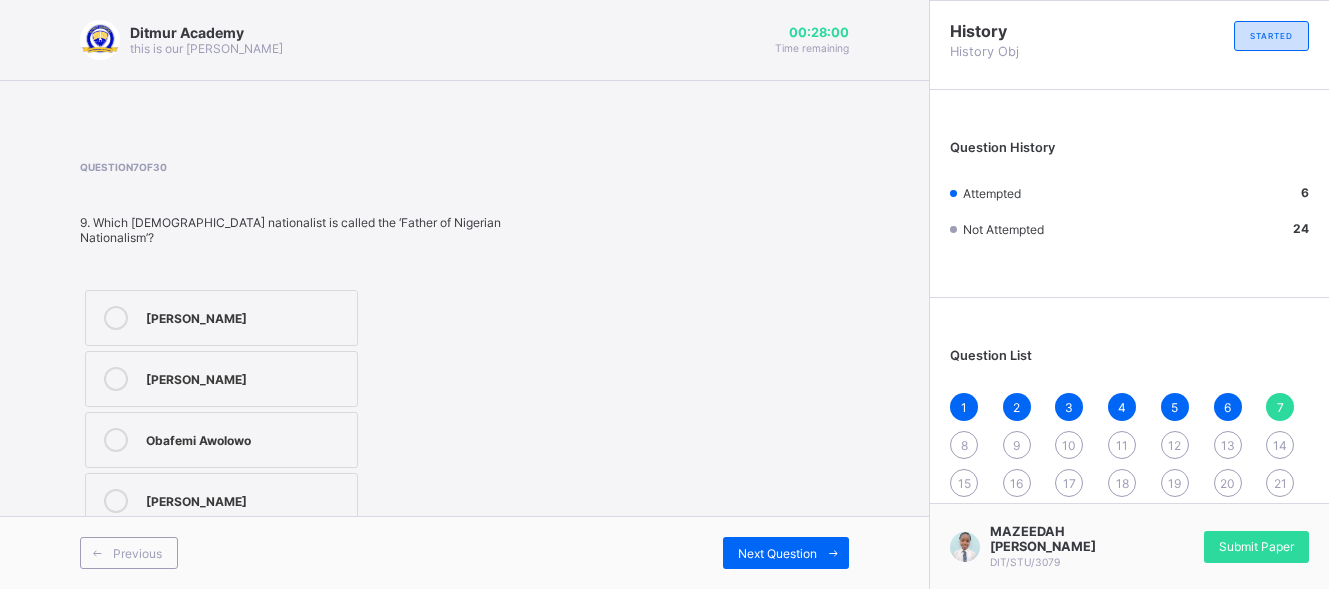 click on "Nnamdi Azikwe Herbert Macaulay  Obafemi Awolowo Ahmadu Bello" at bounding box center (315, 409) 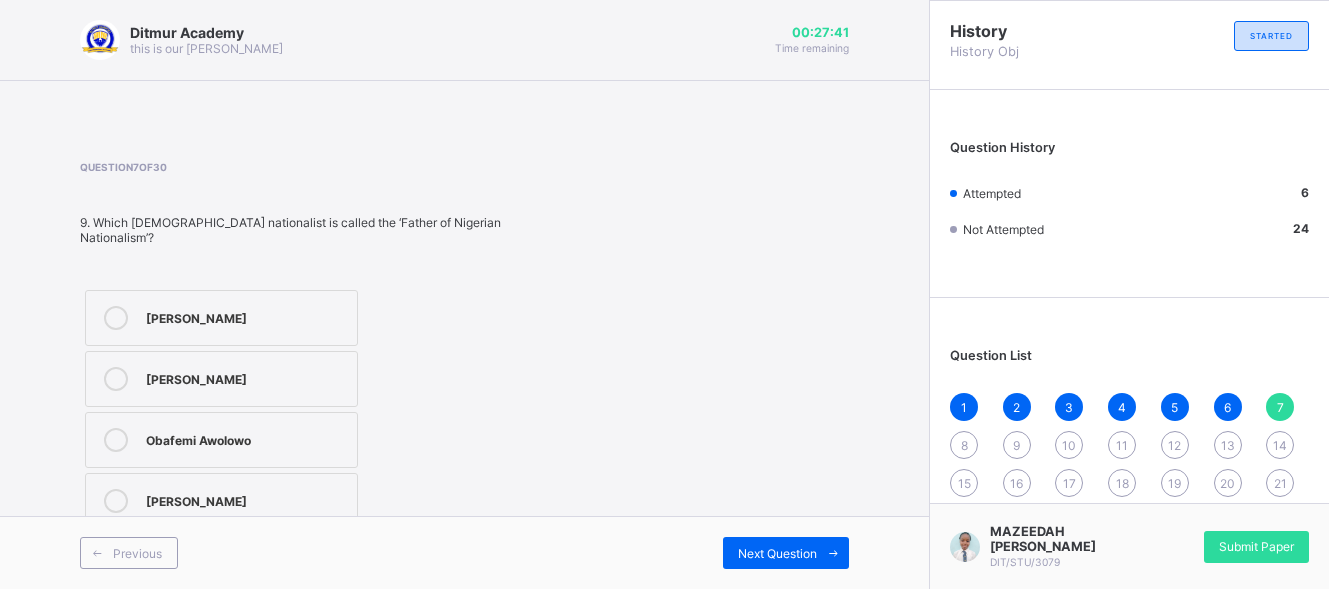 click on "Herbert Macaulay" at bounding box center [246, 377] 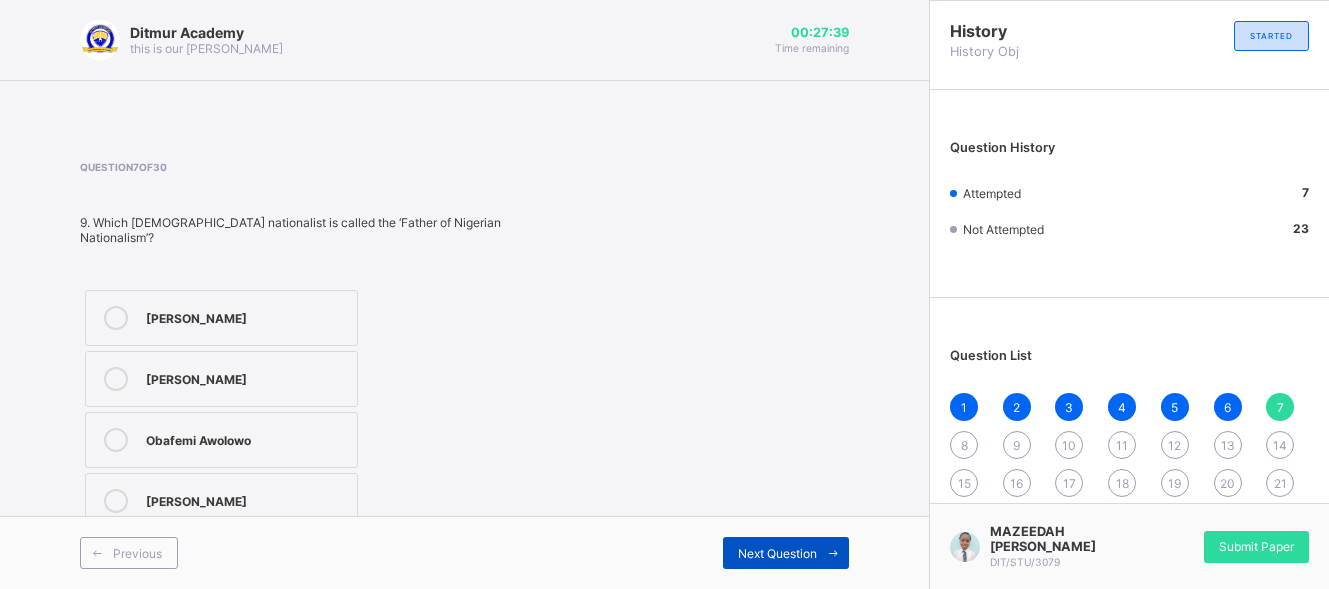 click on "Next Question" at bounding box center (777, 553) 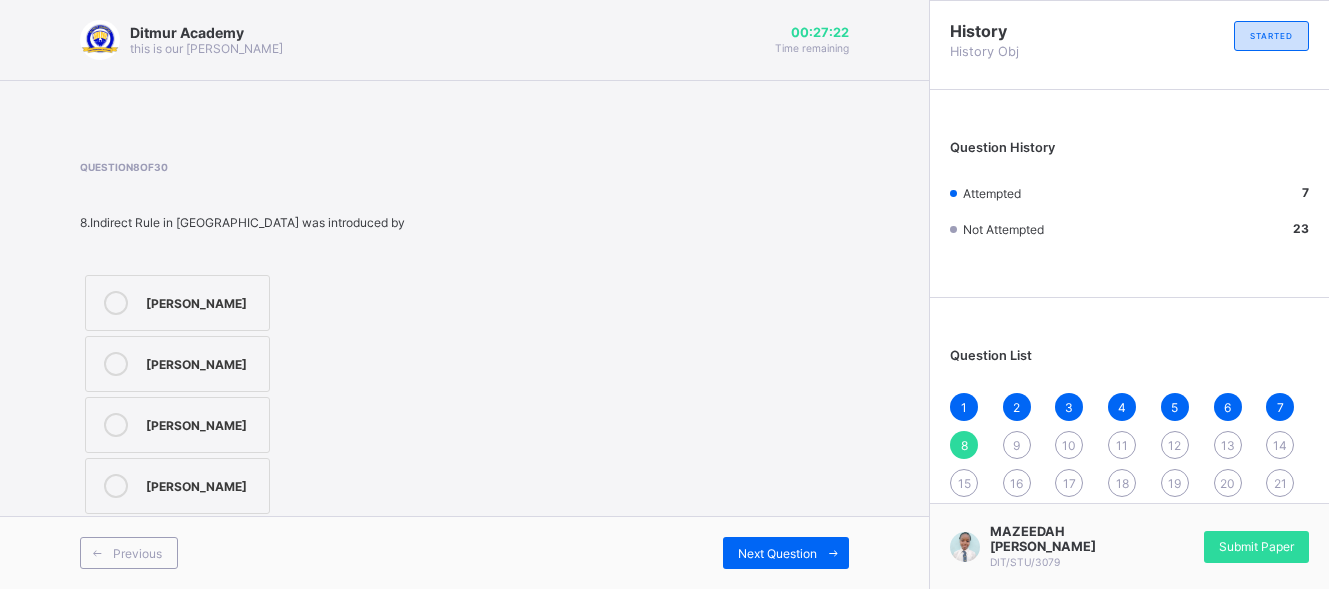 click on "Mungo Park" at bounding box center (202, 301) 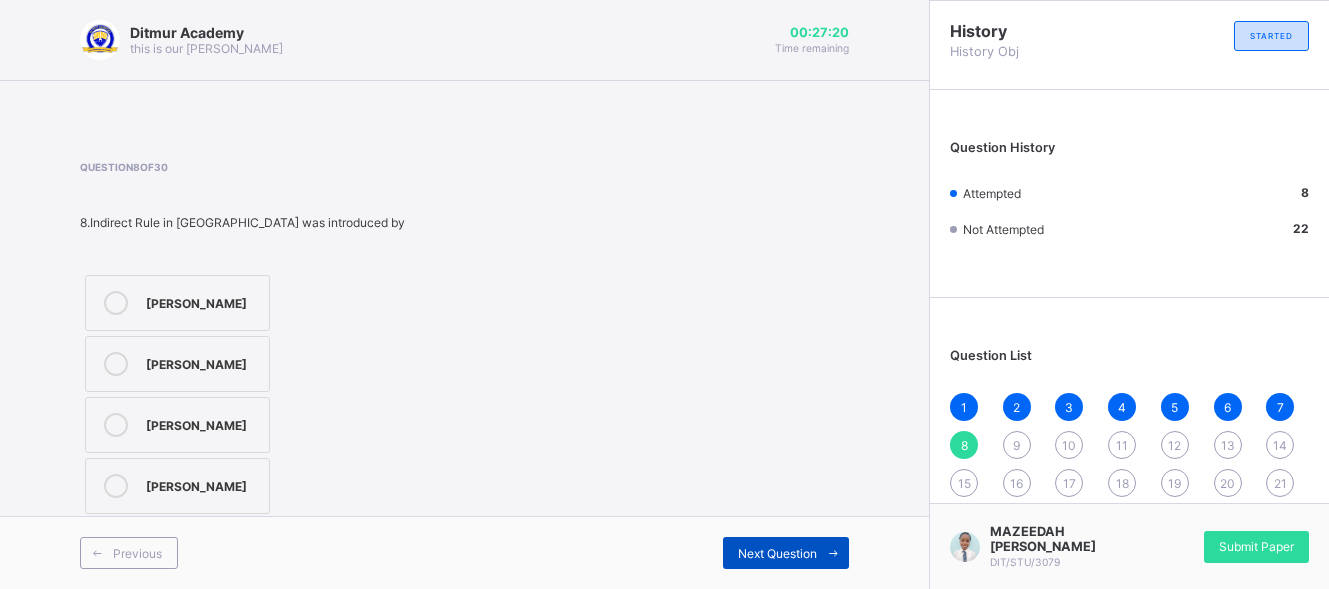 click on "Next Question" at bounding box center (777, 553) 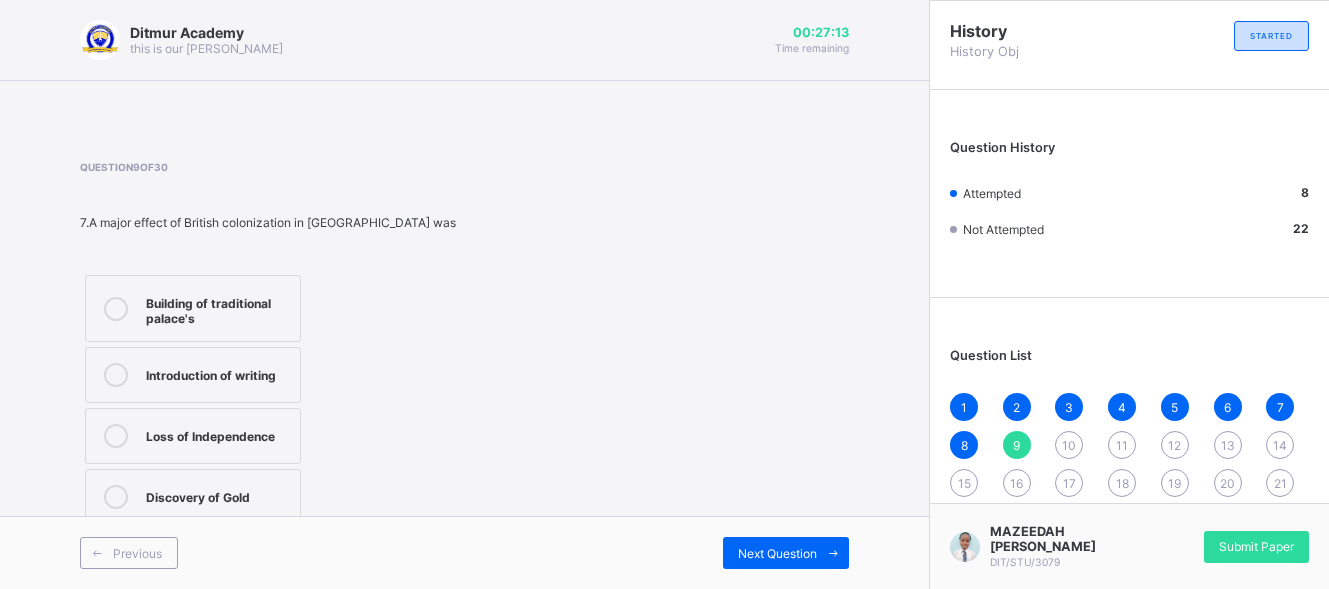 click on "Building of traditional palace's" at bounding box center [218, 308] 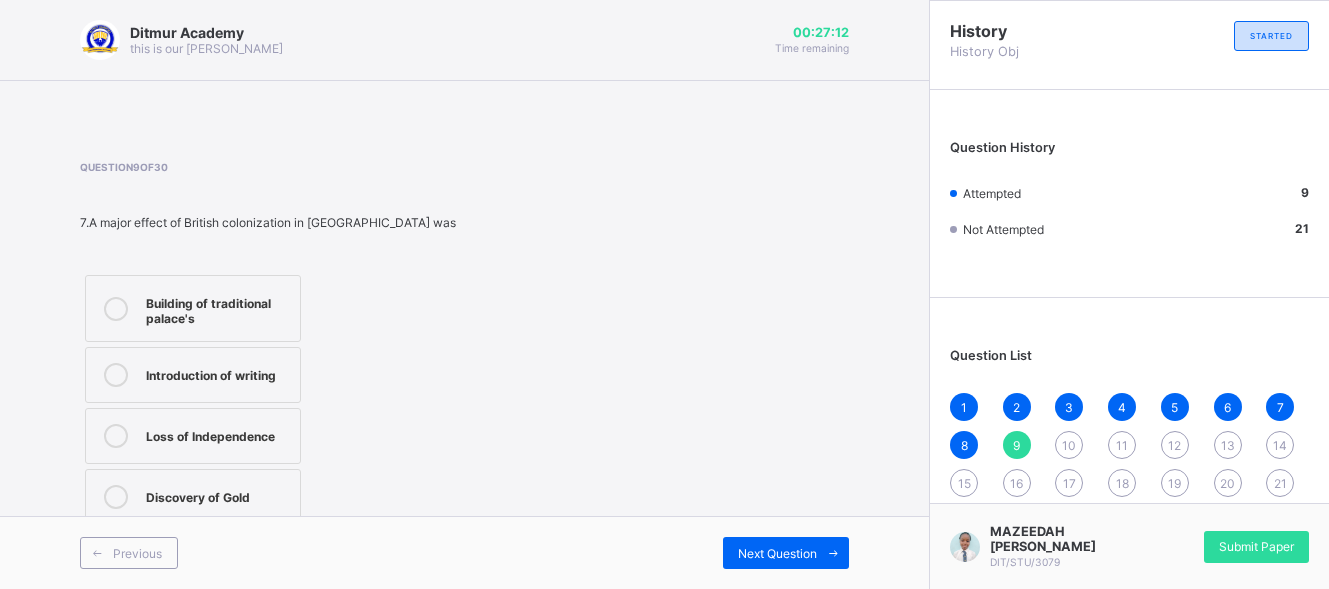 click on "Loss of Independence" at bounding box center (193, 436) 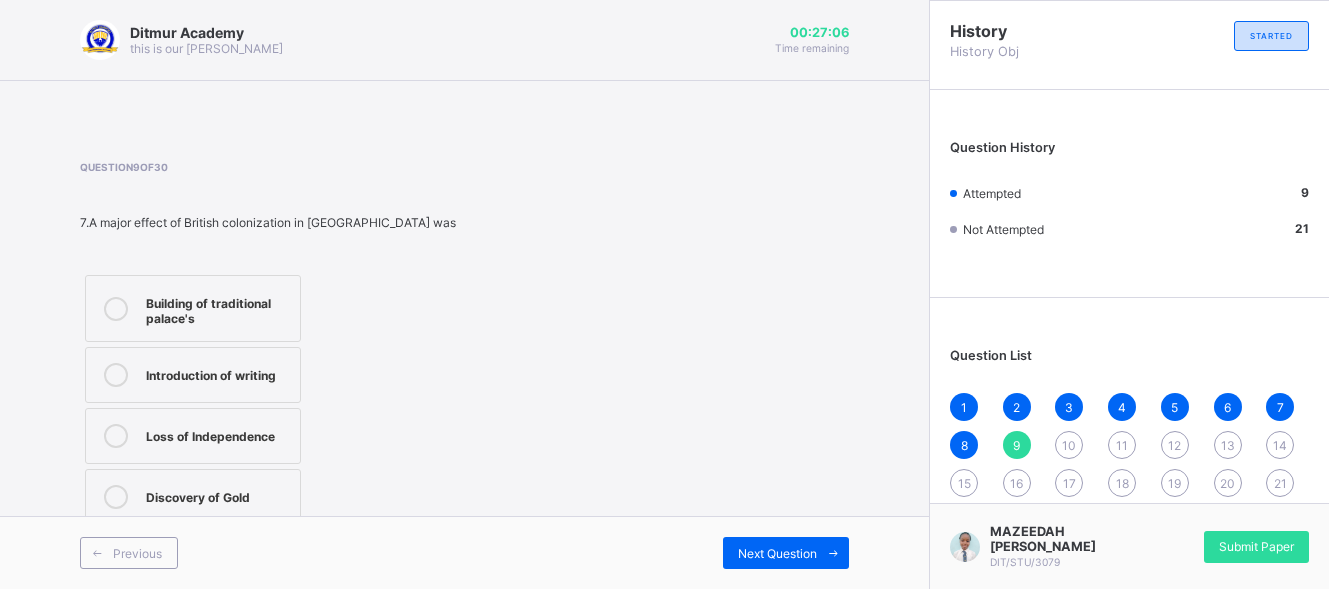 click on "Introduction of writing" at bounding box center [218, 373] 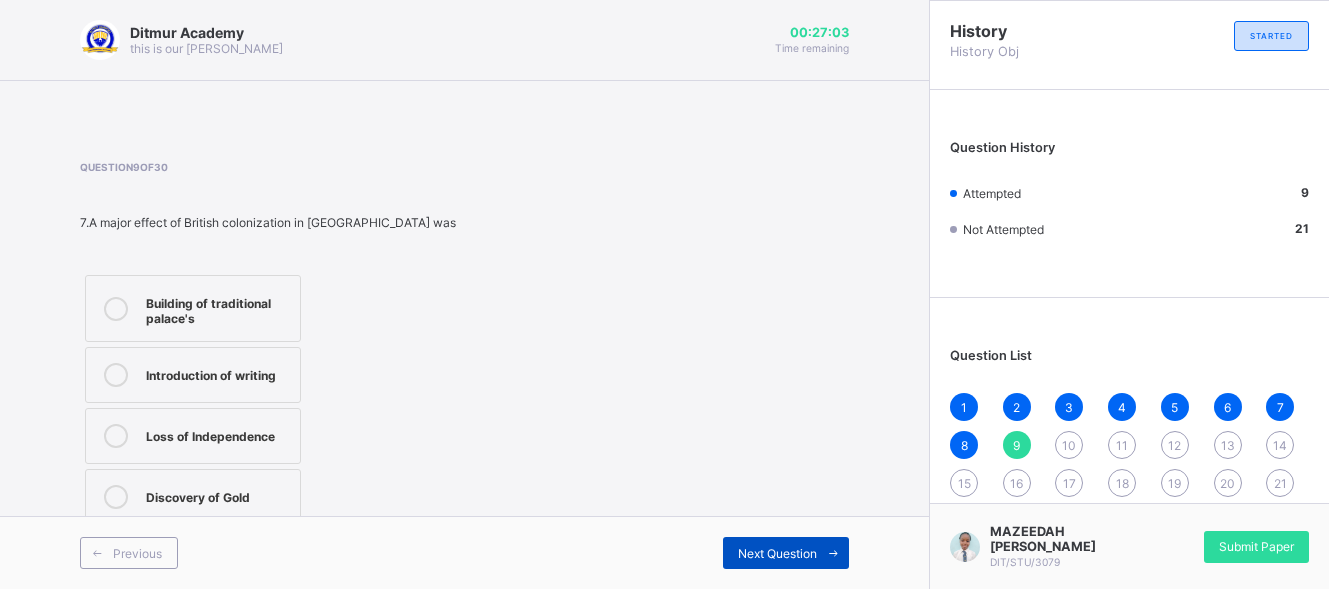 click on "Next Question" at bounding box center [777, 553] 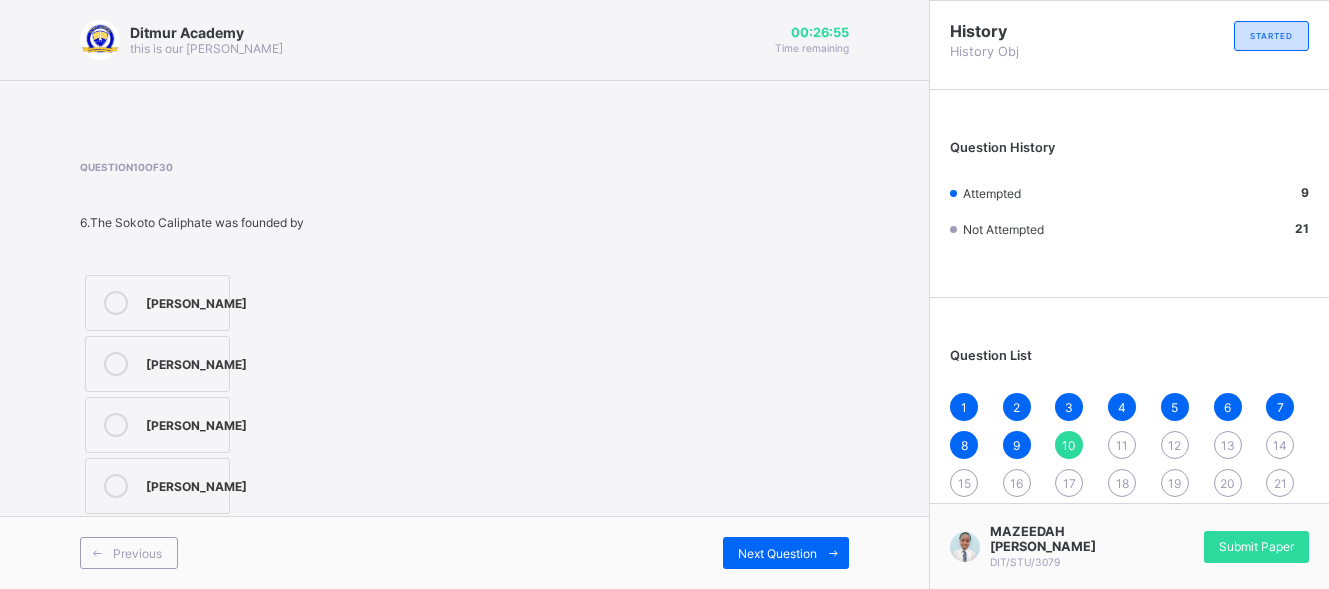 click on "Muhammad Bello" at bounding box center [157, 364] 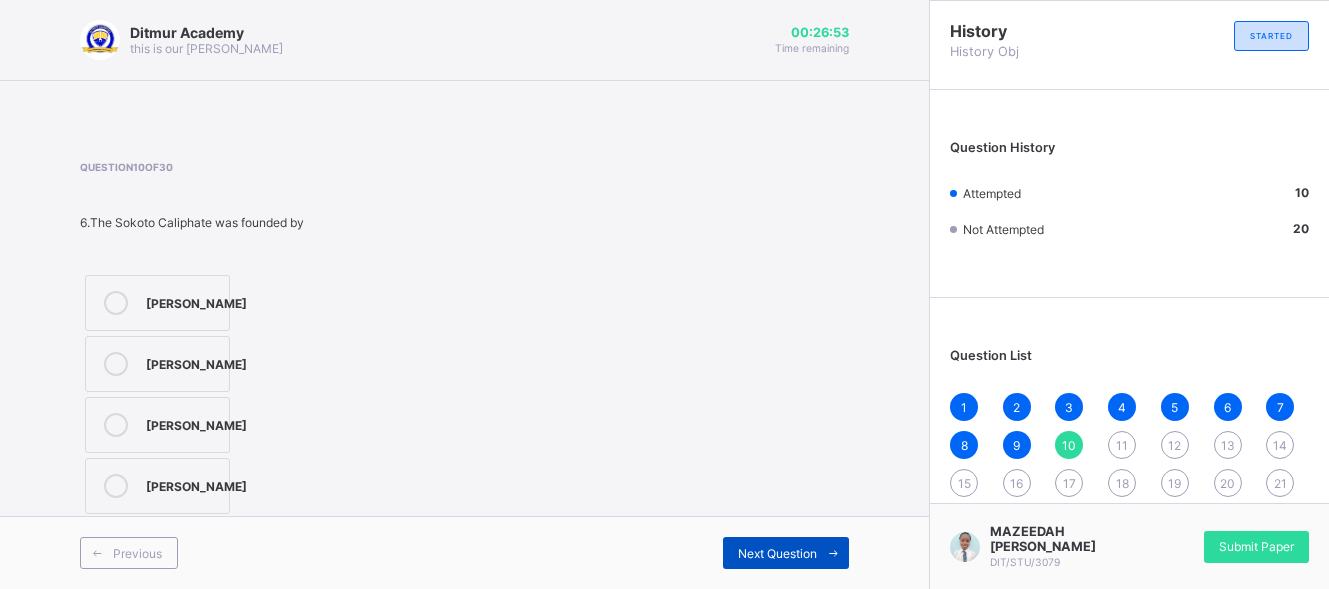 click on "Next Question" at bounding box center [777, 553] 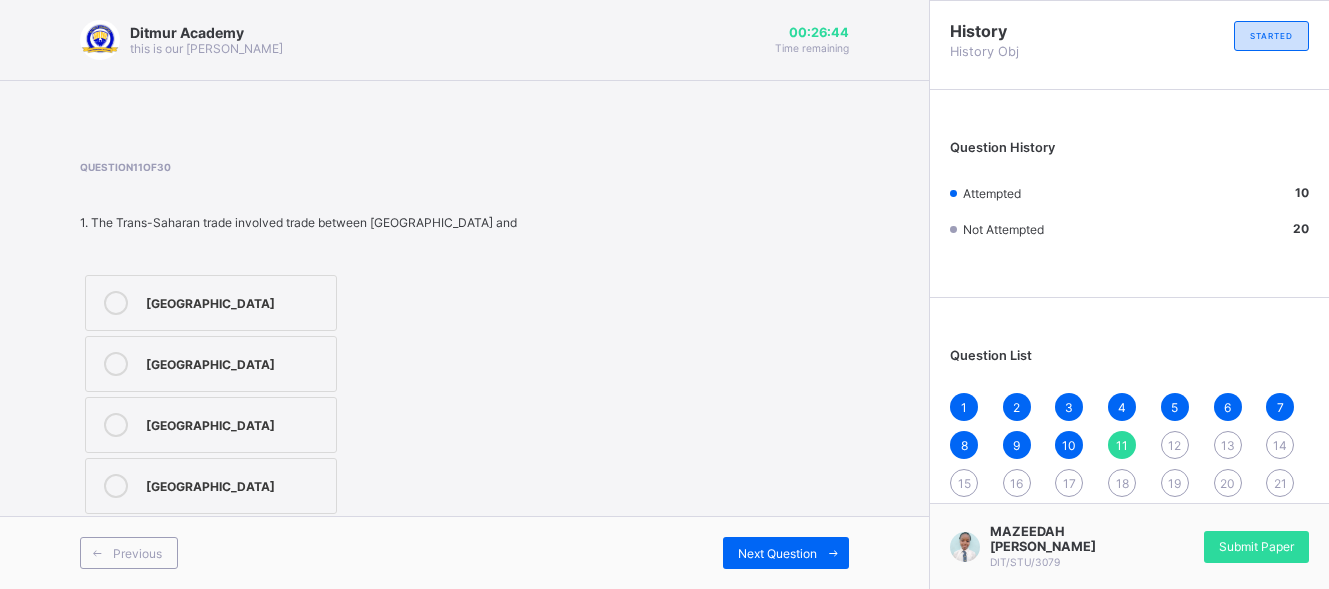 click on "South Africa" at bounding box center (236, 301) 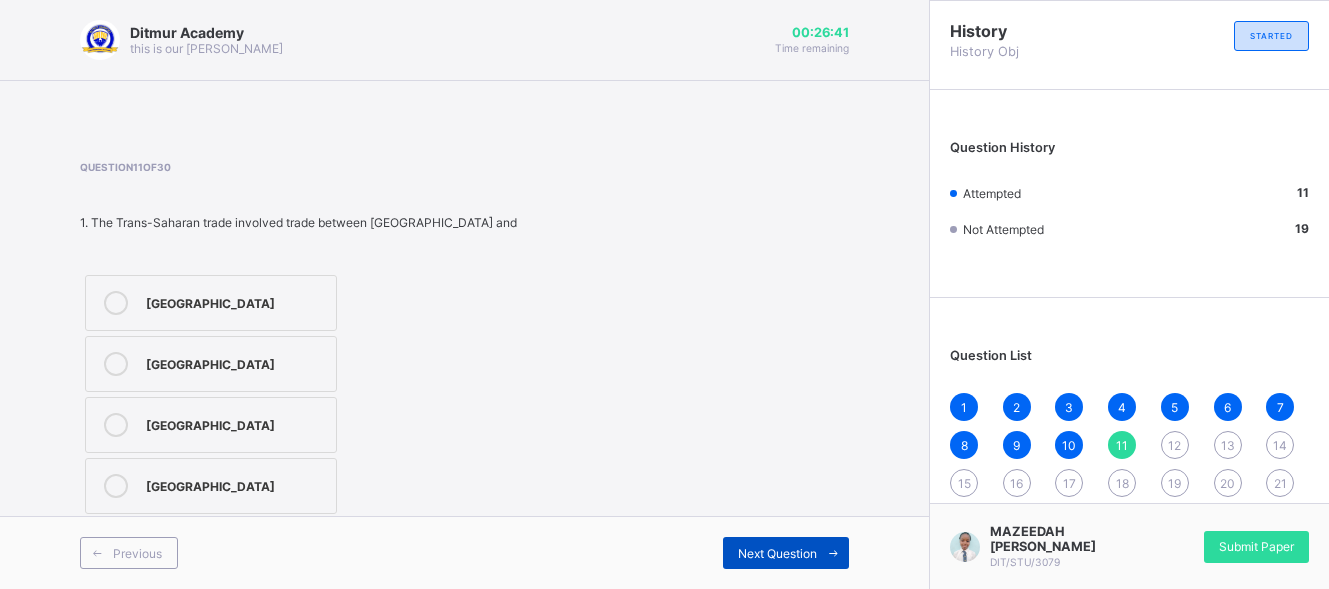 click on "Next Question" at bounding box center (777, 553) 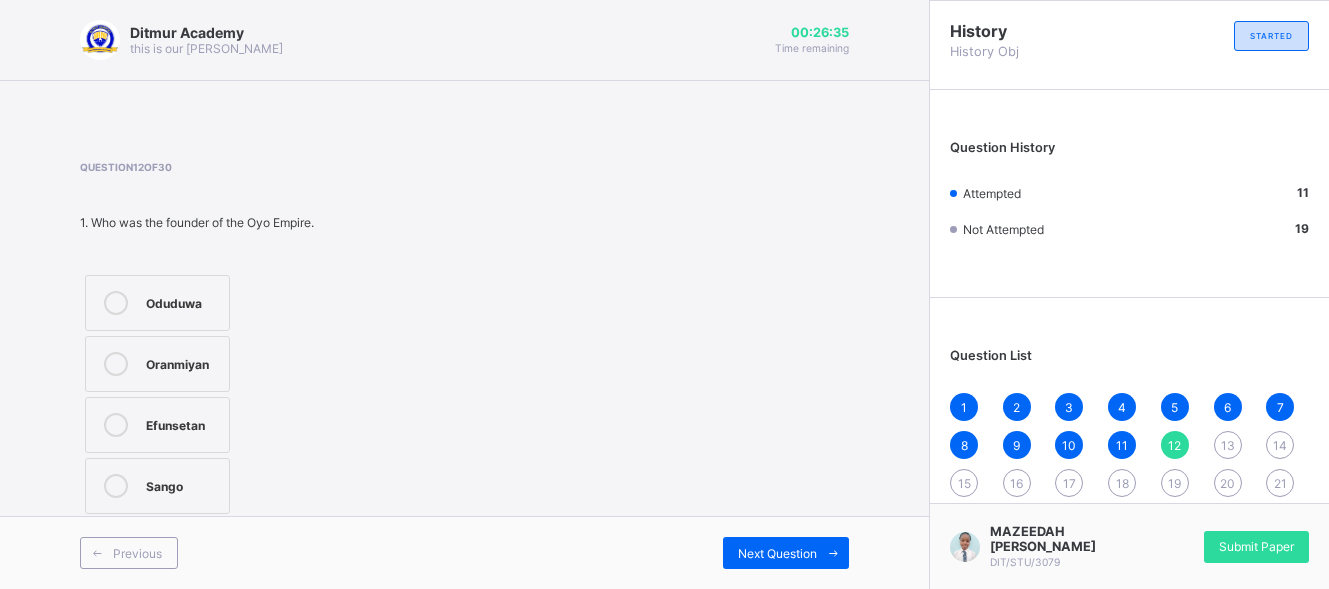 click on "Oduduwa" at bounding box center (157, 303) 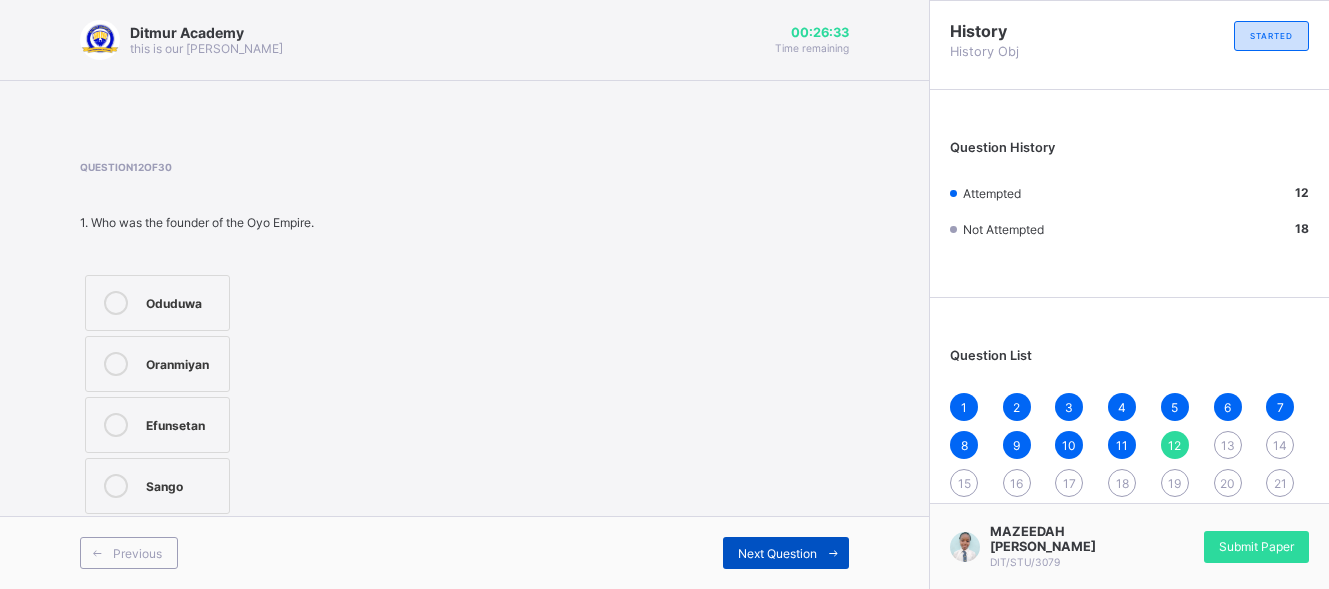 click on "Next Question" at bounding box center [786, 553] 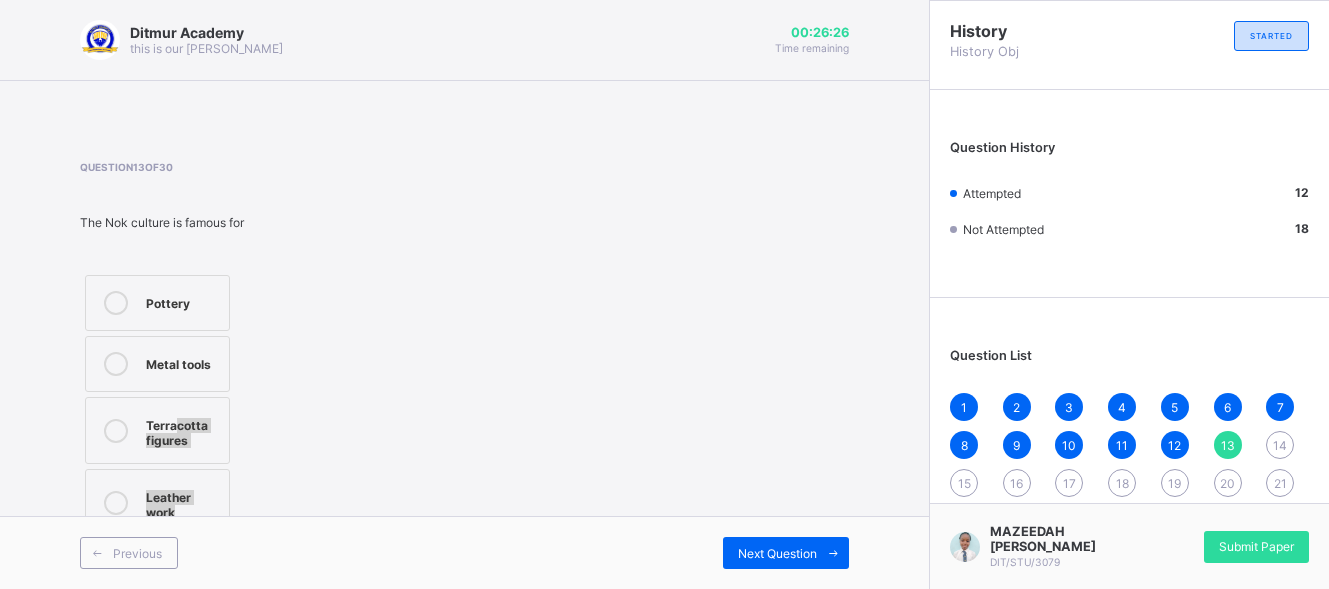 drag, startPoint x: 175, startPoint y: 415, endPoint x: 446, endPoint y: 501, distance: 284.31848 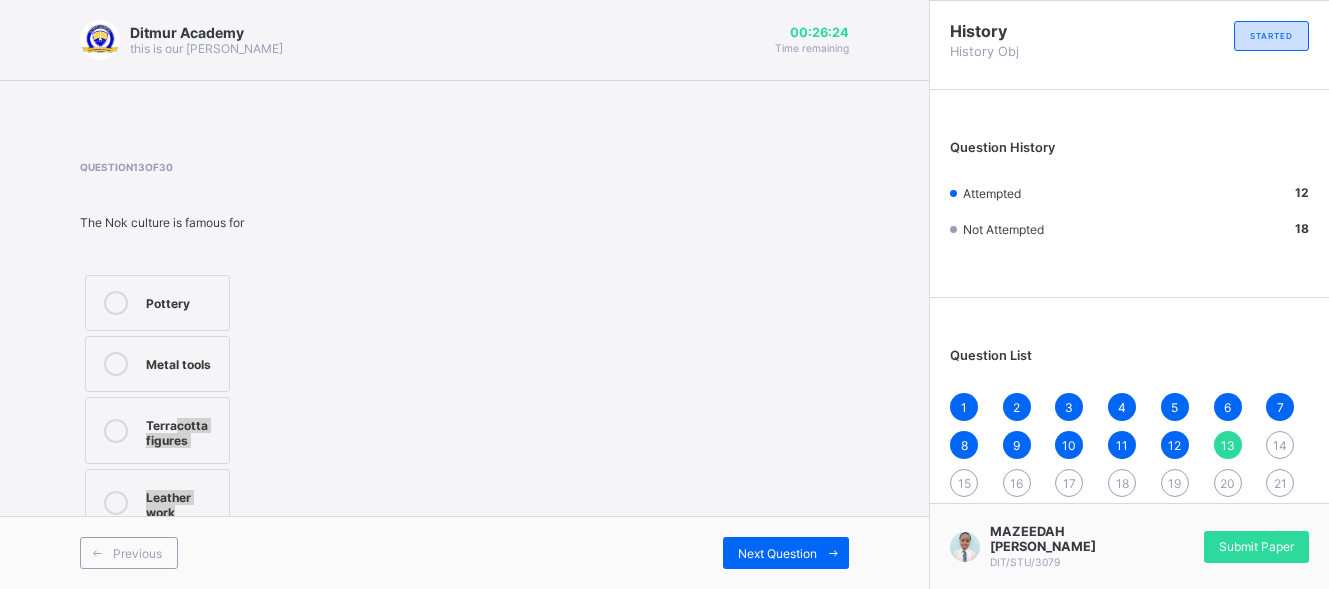 click on "Terracotta figures" at bounding box center [182, 430] 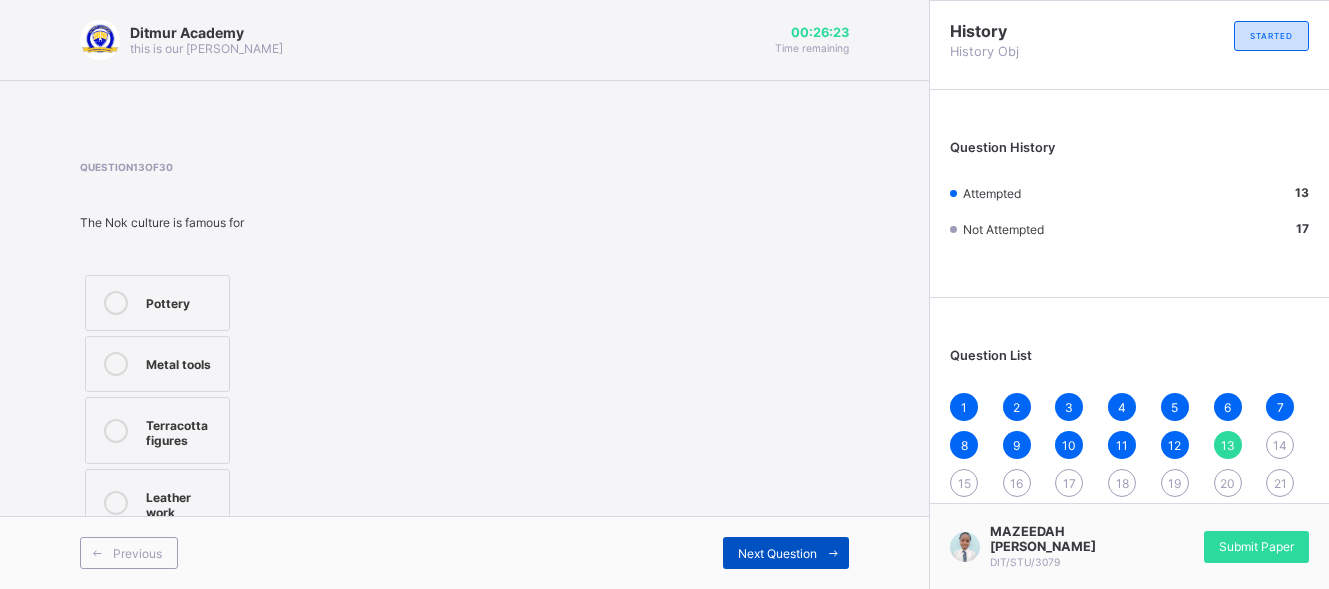 click on "Next Question" at bounding box center (777, 553) 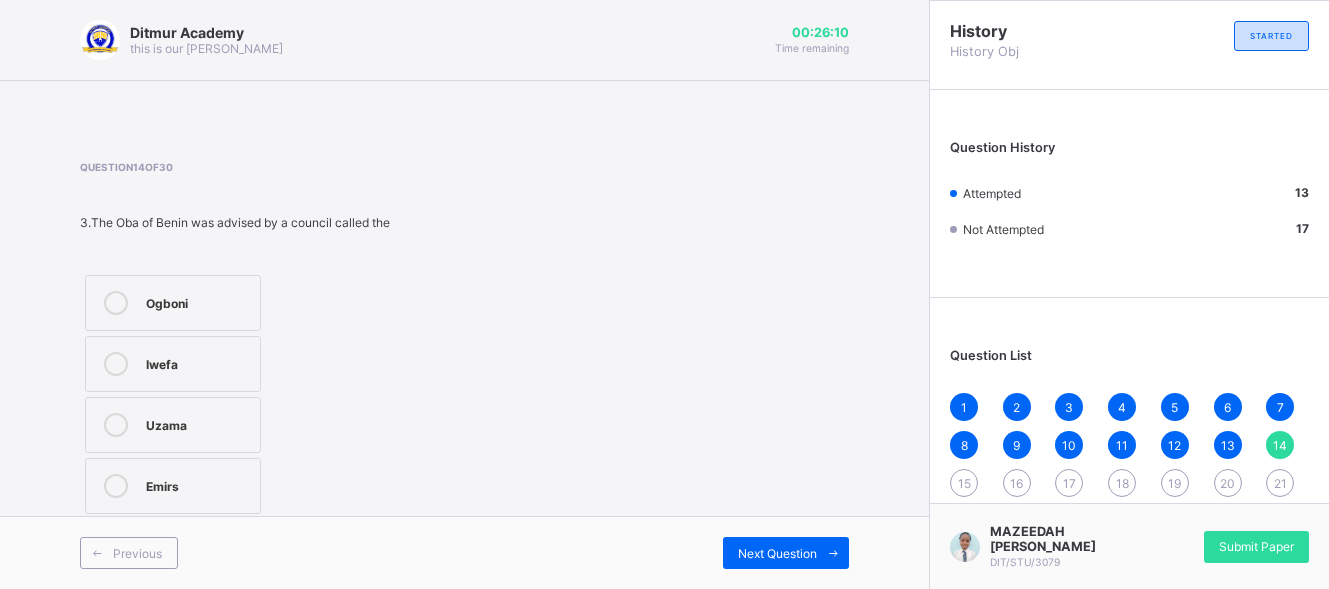 click on "Iwefa" at bounding box center (173, 364) 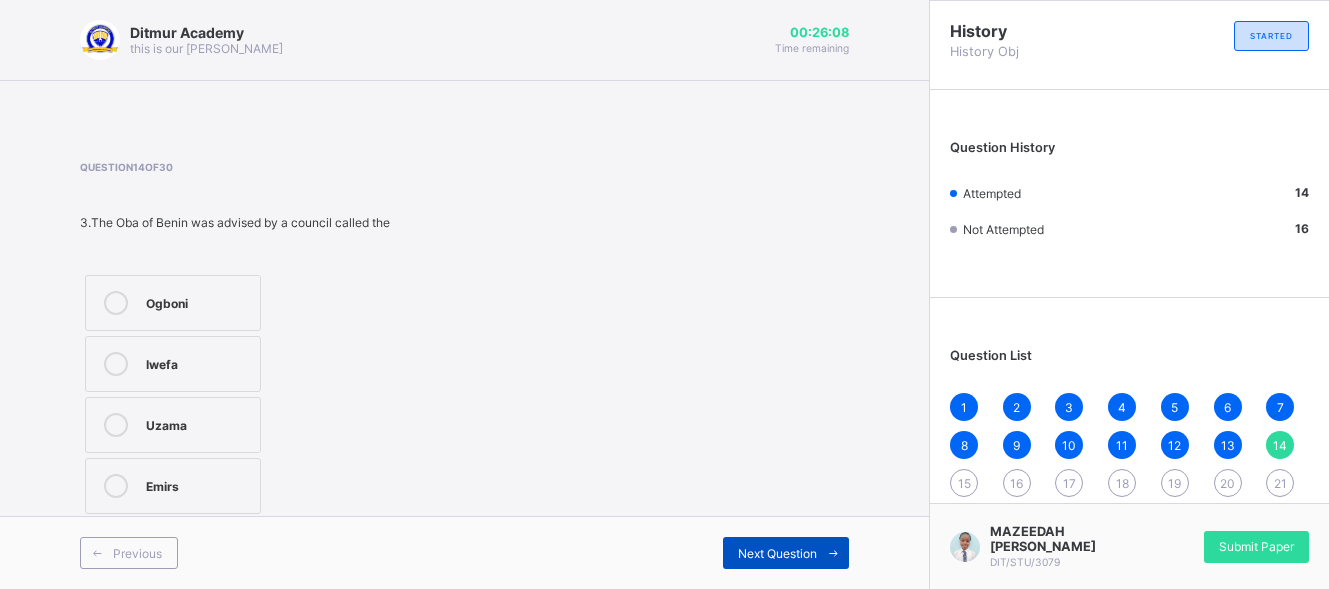 click on "Next Question" at bounding box center [777, 553] 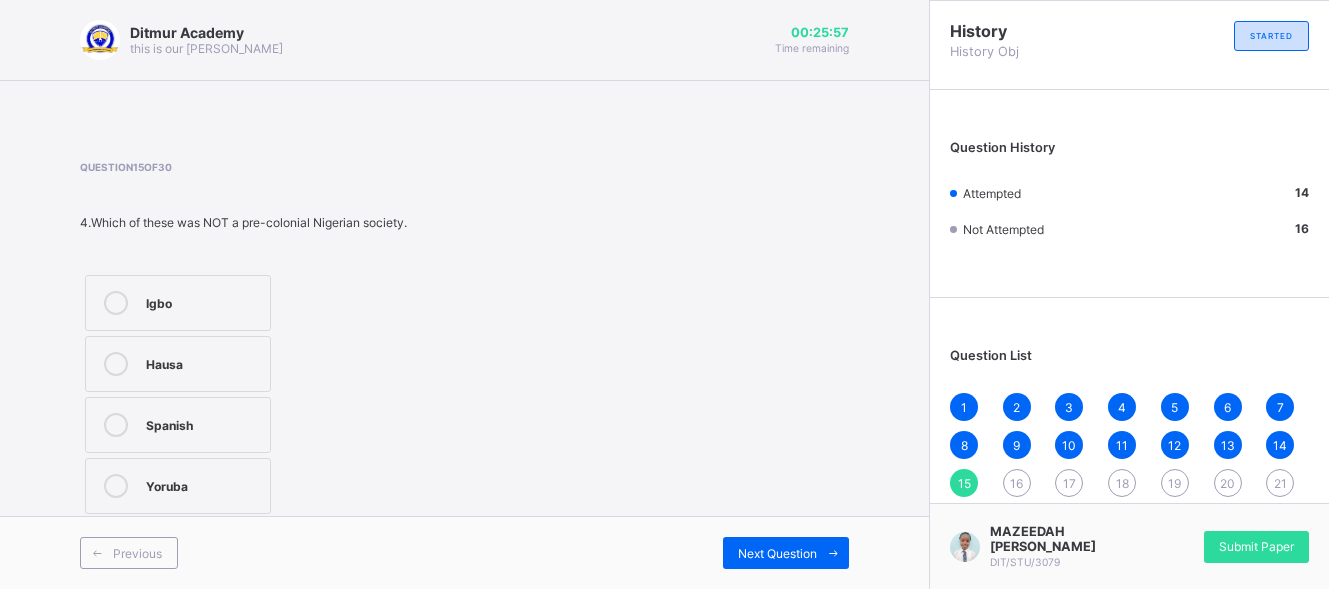 click on "Spanish" at bounding box center [178, 425] 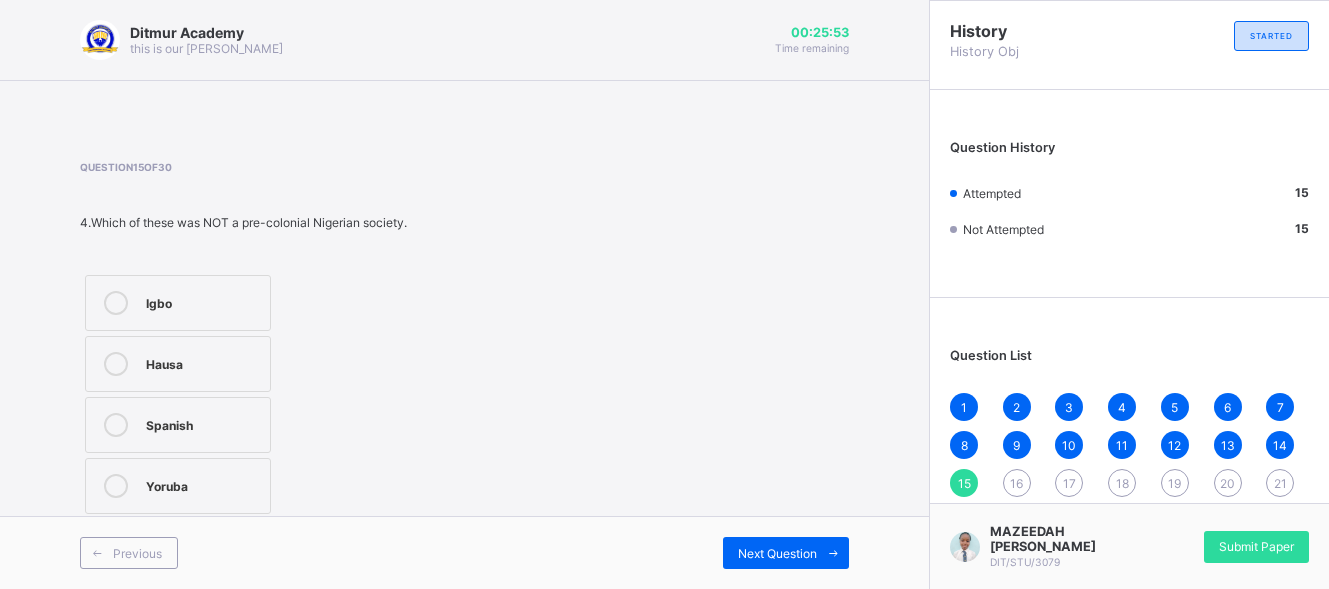 click on "Previous Next Question" at bounding box center [464, 552] 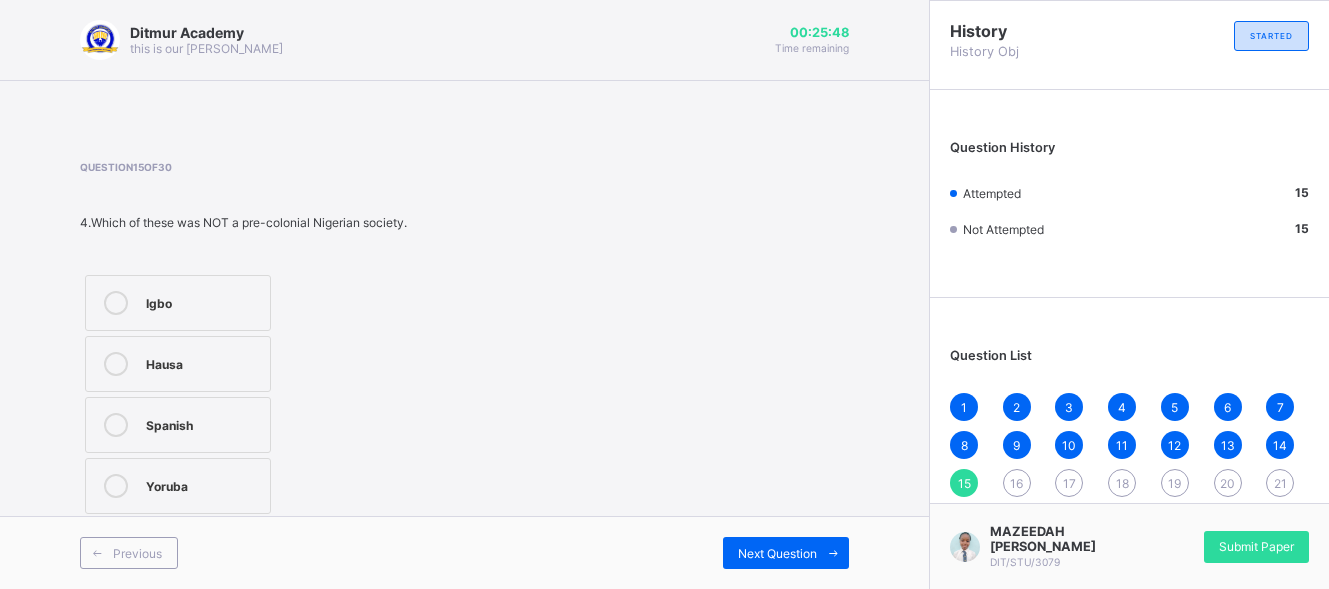 click on "Igbo" at bounding box center (178, 303) 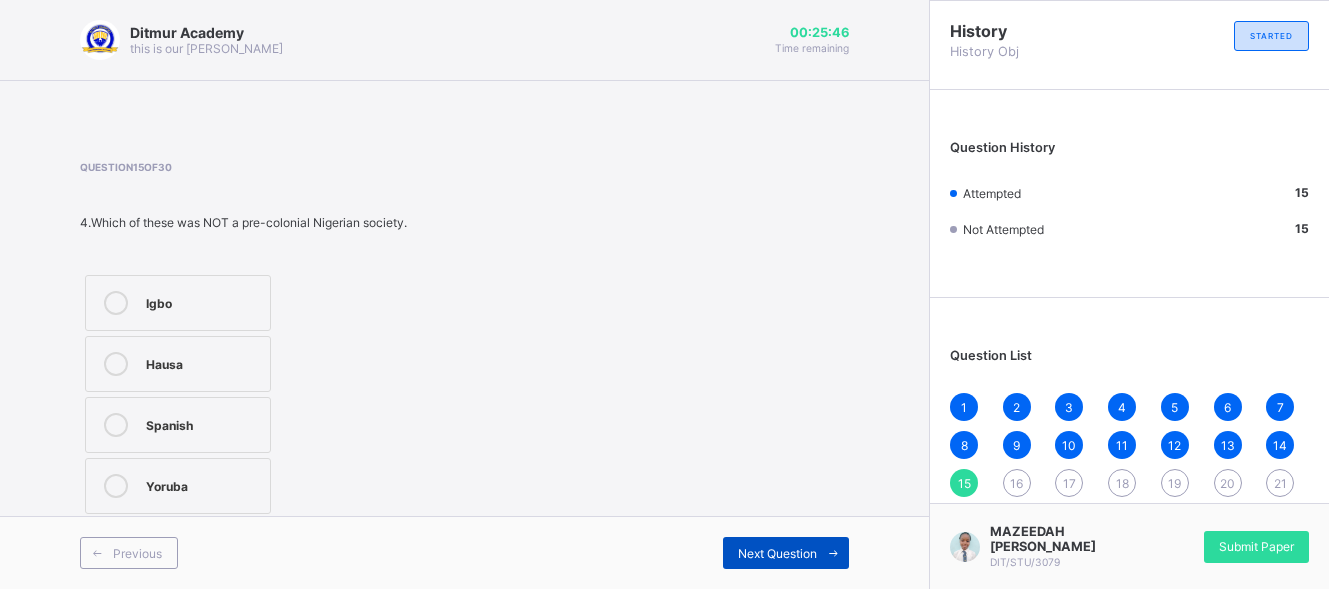click on "Next Question" at bounding box center [777, 553] 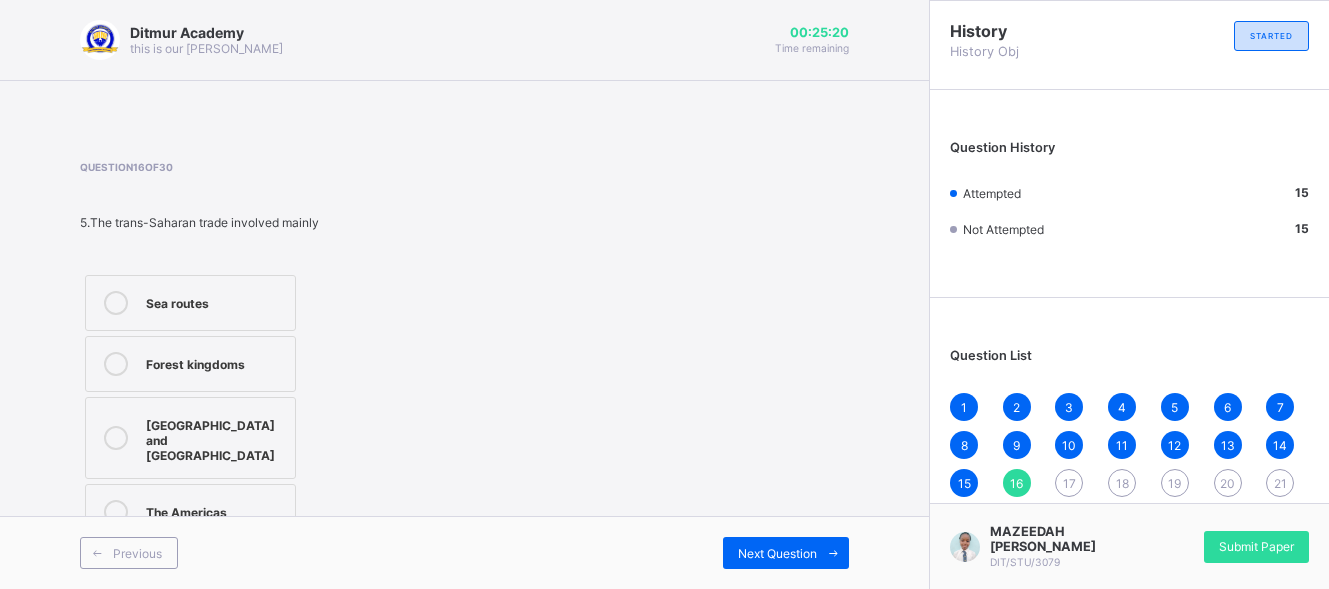 click on "The Americas" at bounding box center (215, 510) 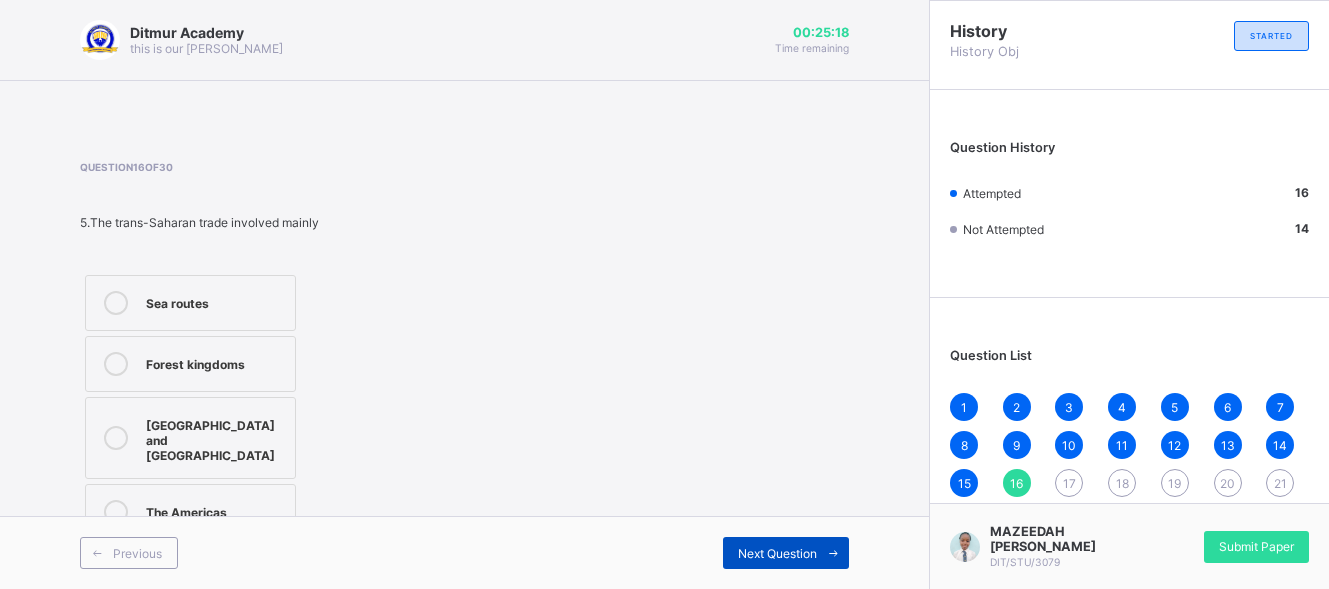 click on "Next Question" at bounding box center [777, 553] 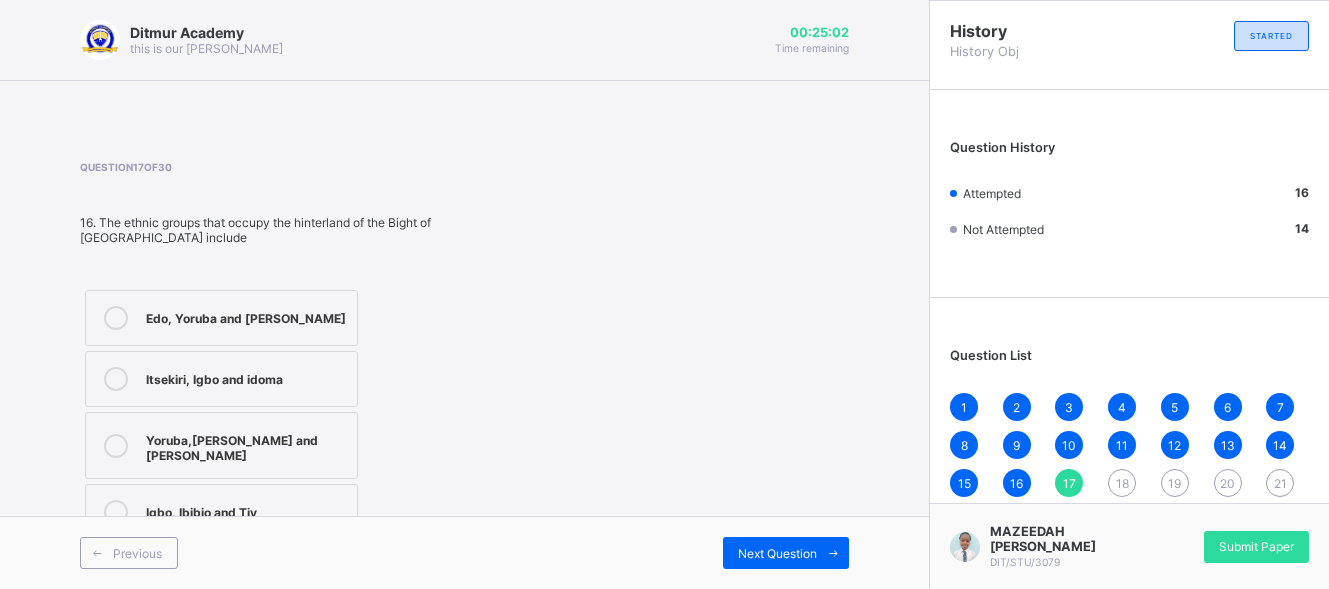 click on "Igbo, Ibibio and Tiv" at bounding box center [246, 510] 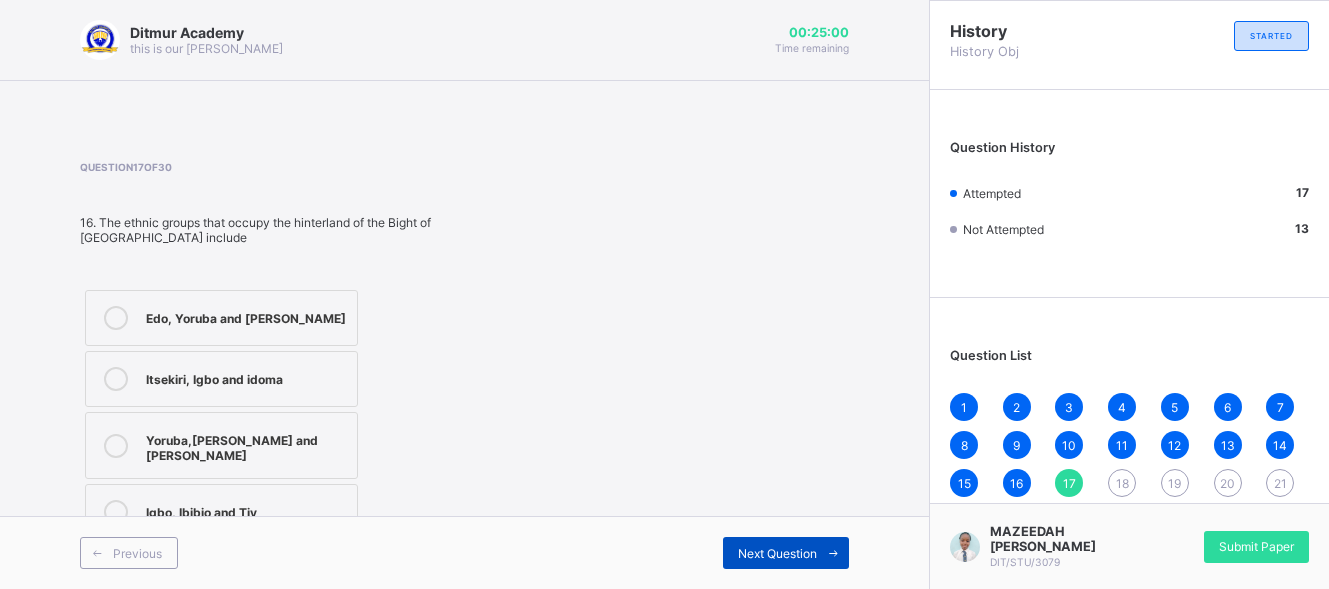 click on "Next Question" at bounding box center (777, 553) 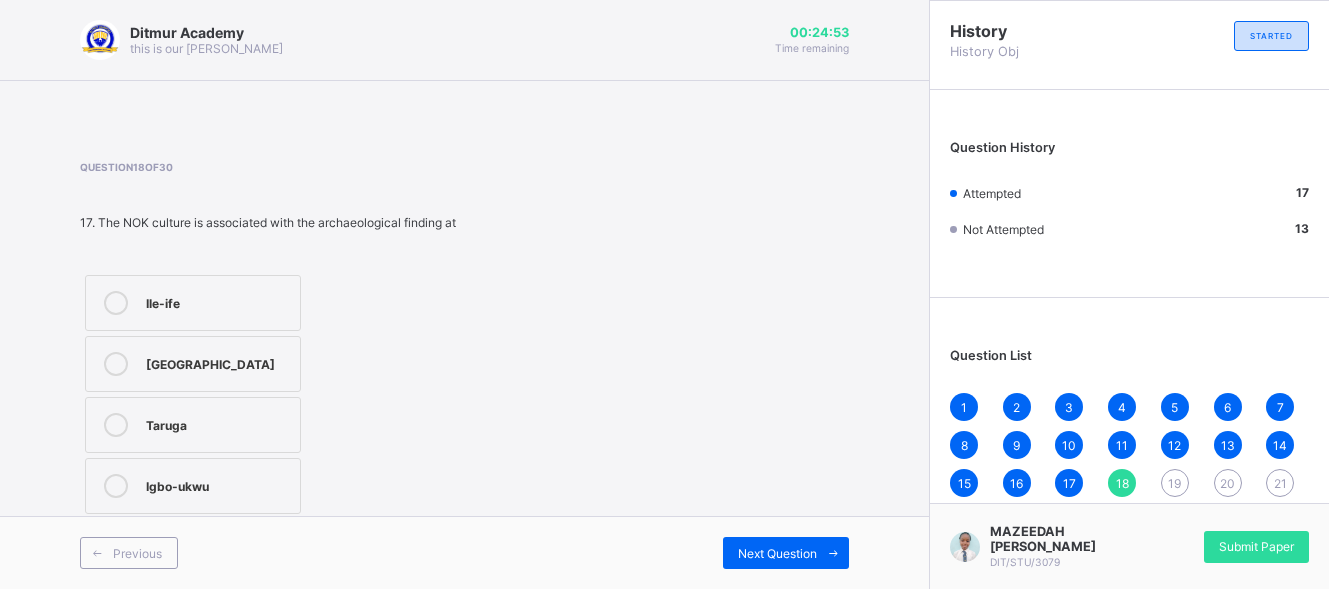 click on "Ile-ife" at bounding box center (193, 303) 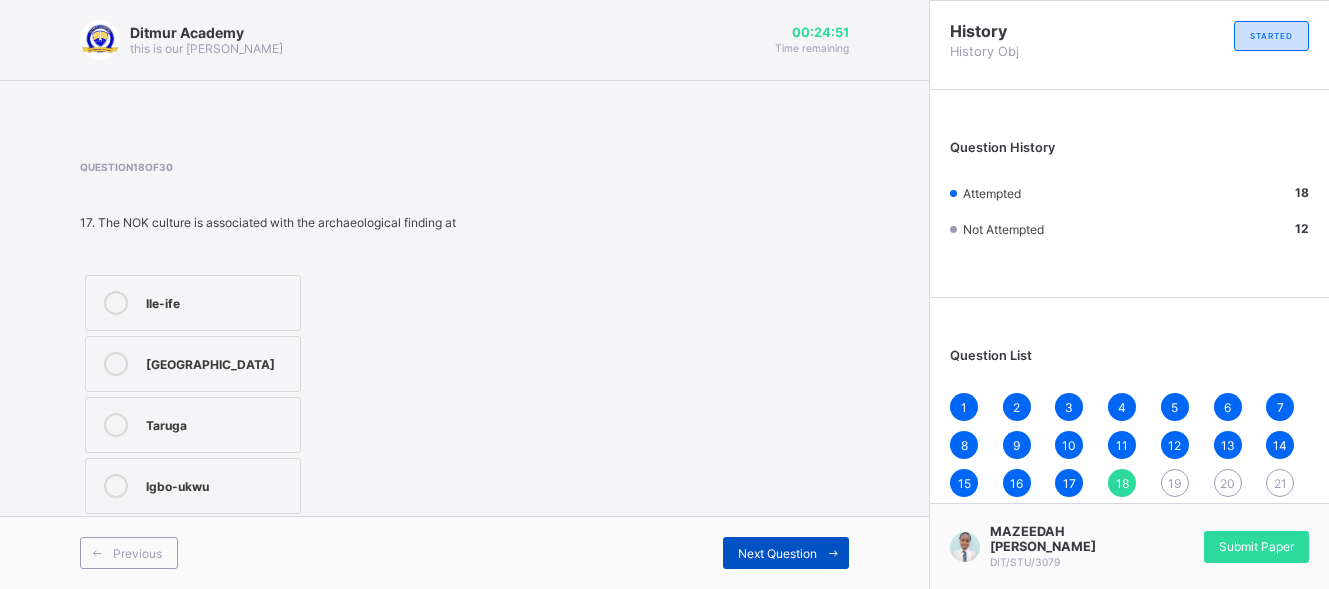 click on "Next Question" at bounding box center [777, 553] 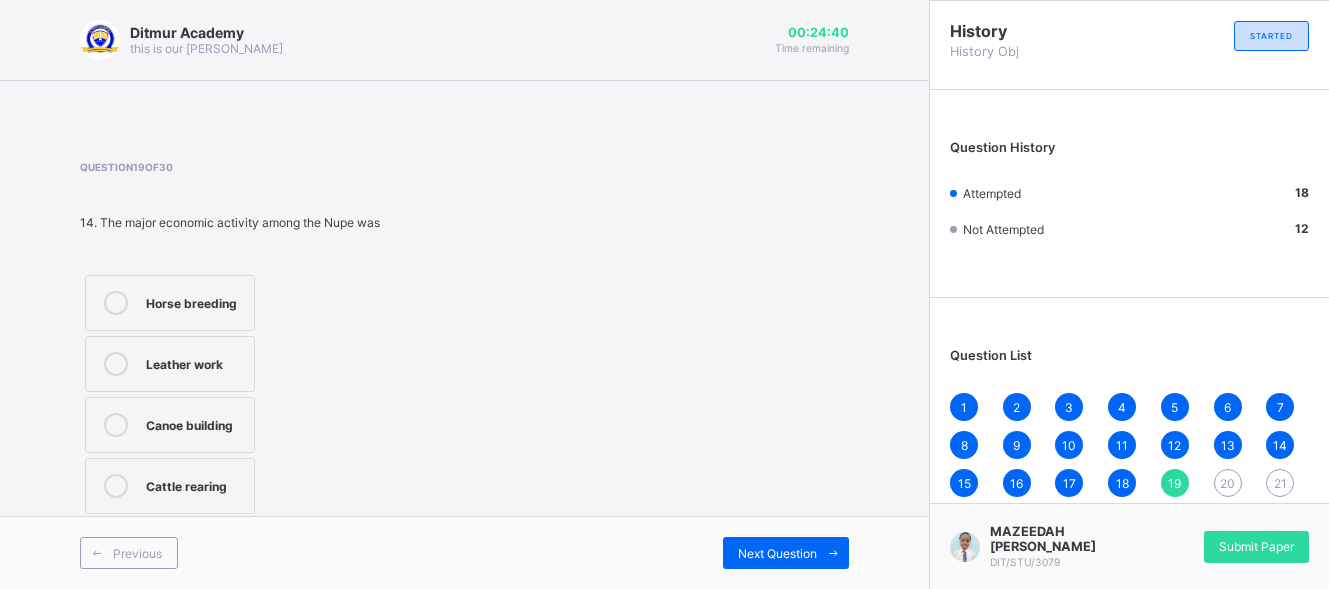 click on "Leather work" at bounding box center (170, 364) 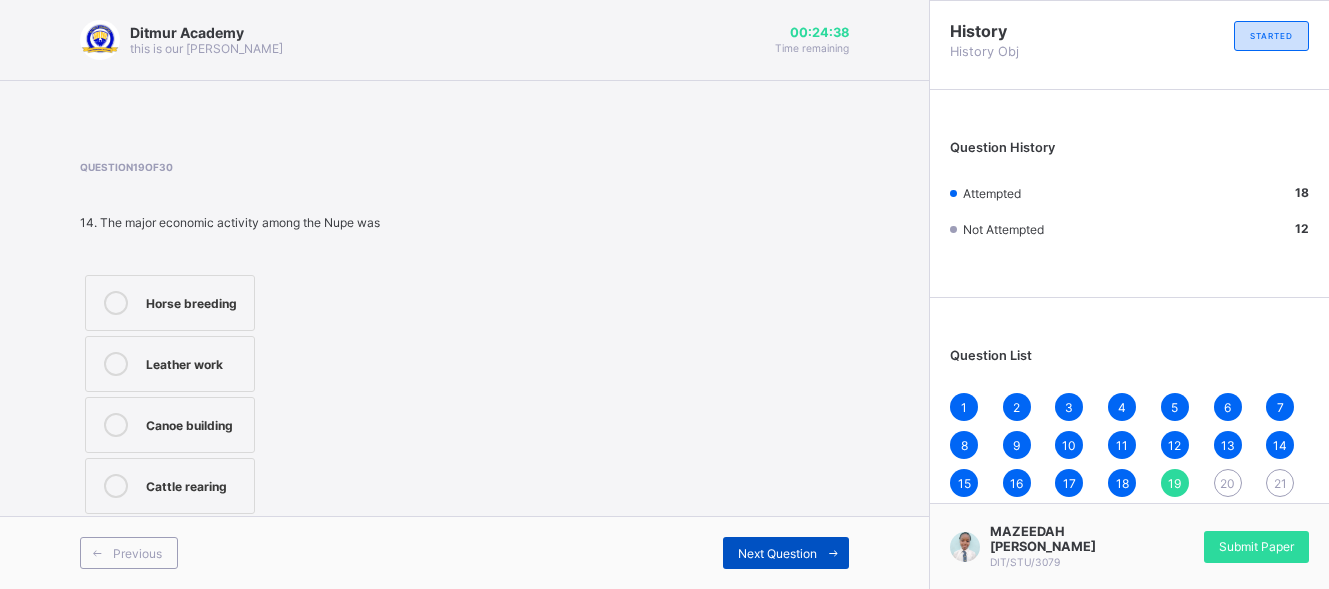 click on "Next Question" at bounding box center [777, 553] 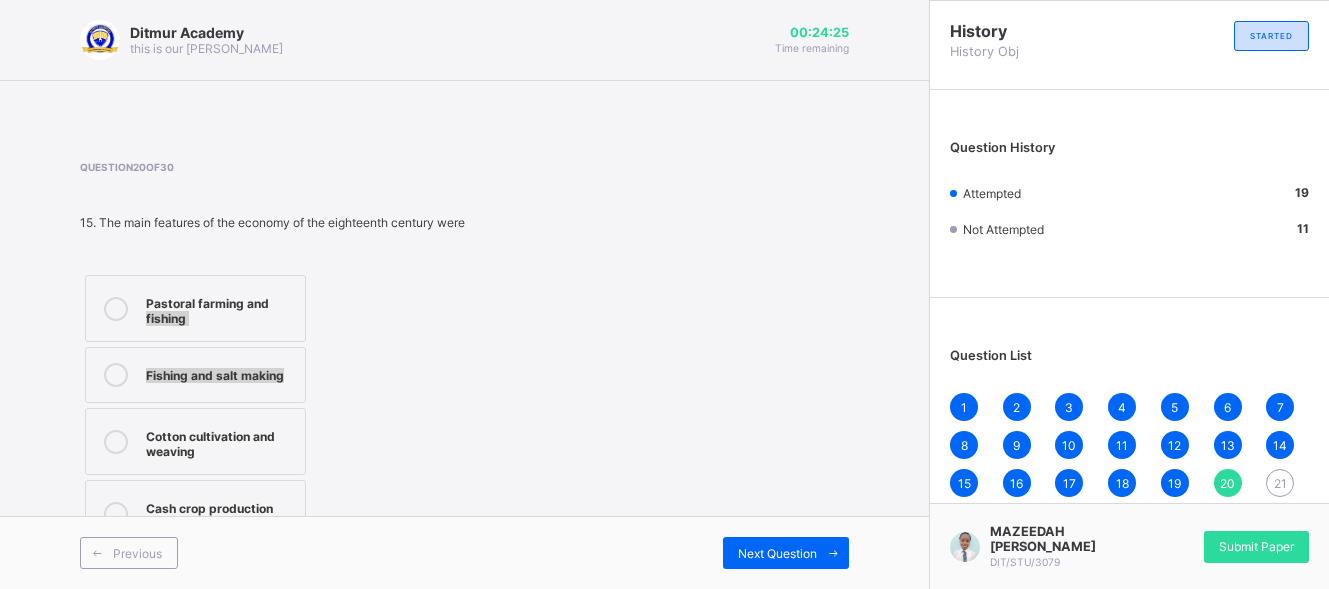 drag, startPoint x: 305, startPoint y: 301, endPoint x: 499, endPoint y: 379, distance: 209.09328 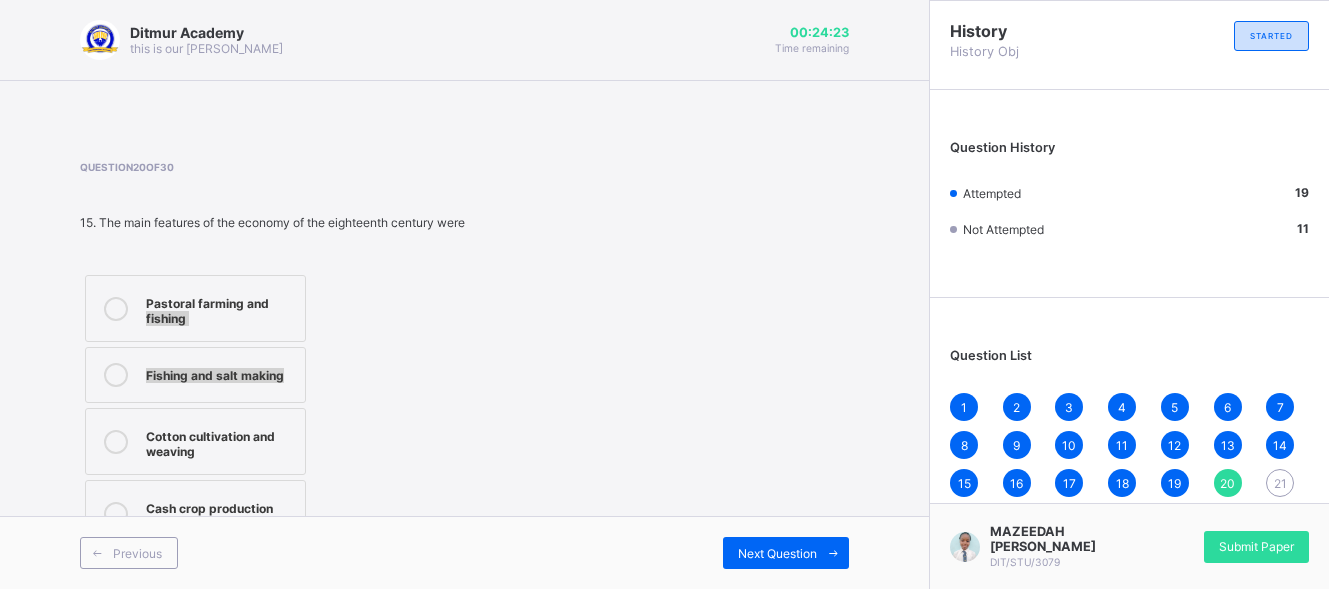 click on "Pastoral farming and fishing" at bounding box center [195, 308] 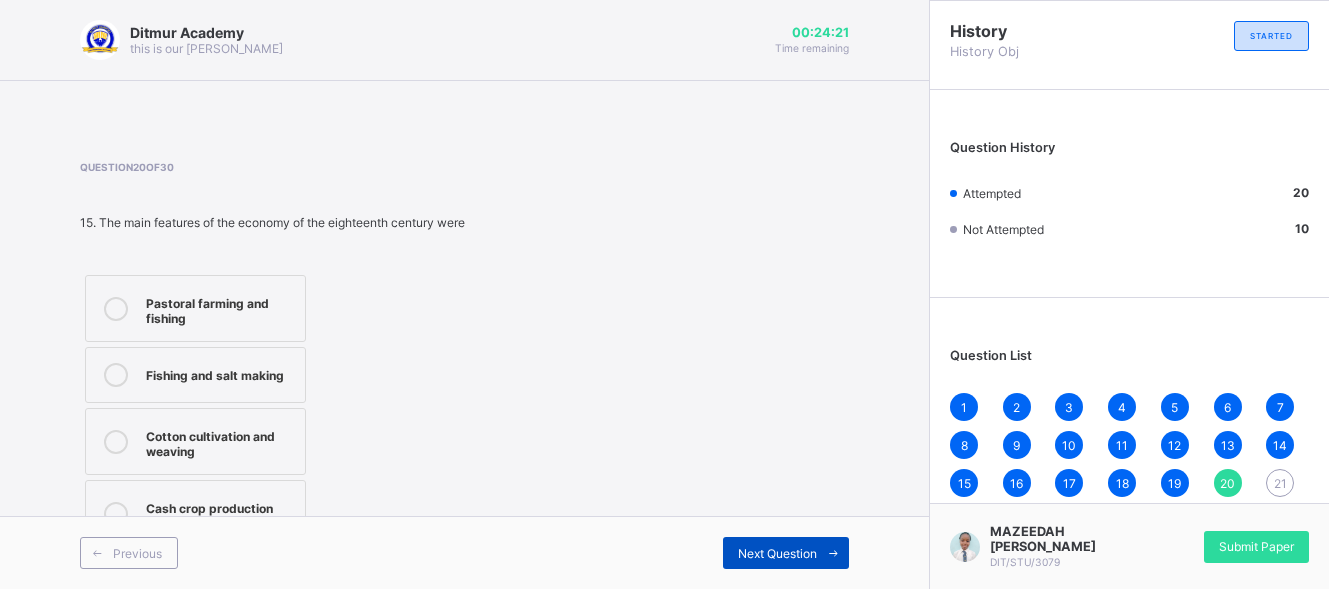 click on "Next Question" at bounding box center [777, 553] 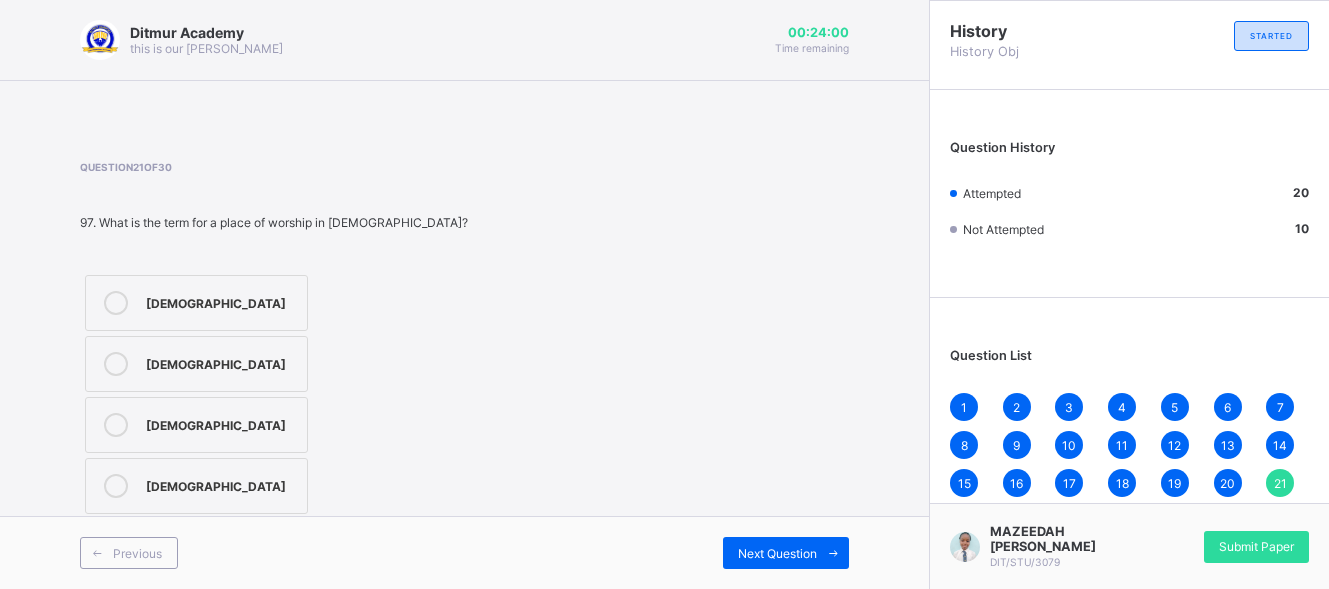 click on "Mosque" at bounding box center (196, 425) 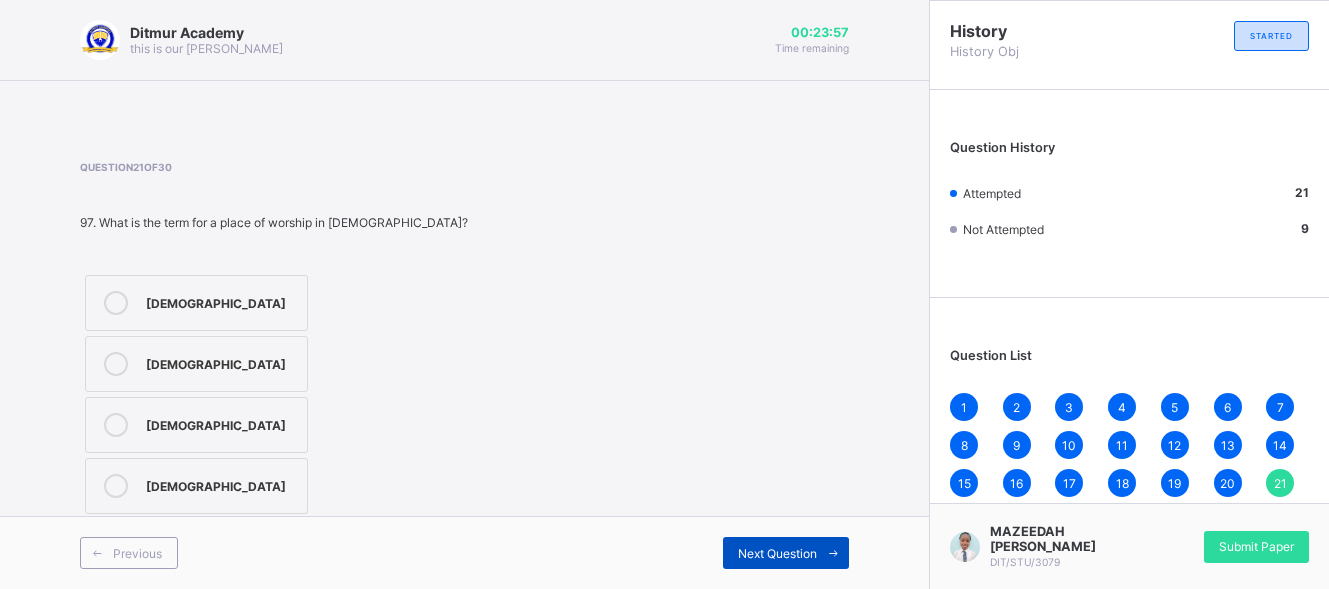 click on "Next Question" at bounding box center (786, 553) 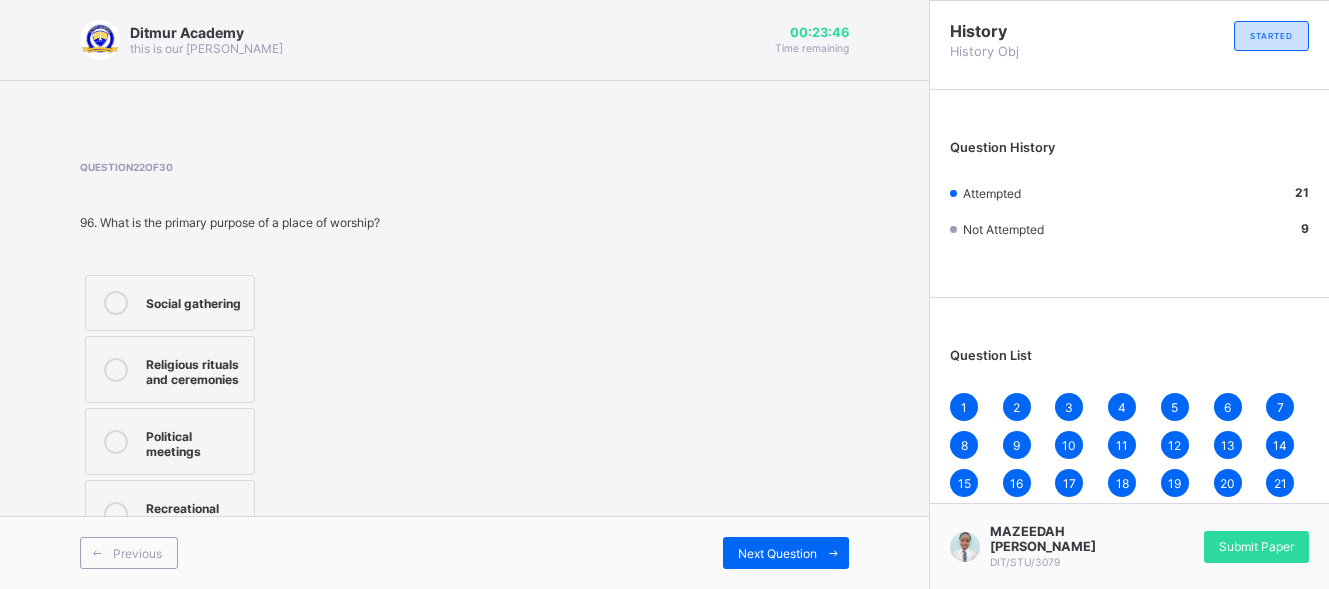 click on "Religious rituals and ceremonies" at bounding box center [195, 369] 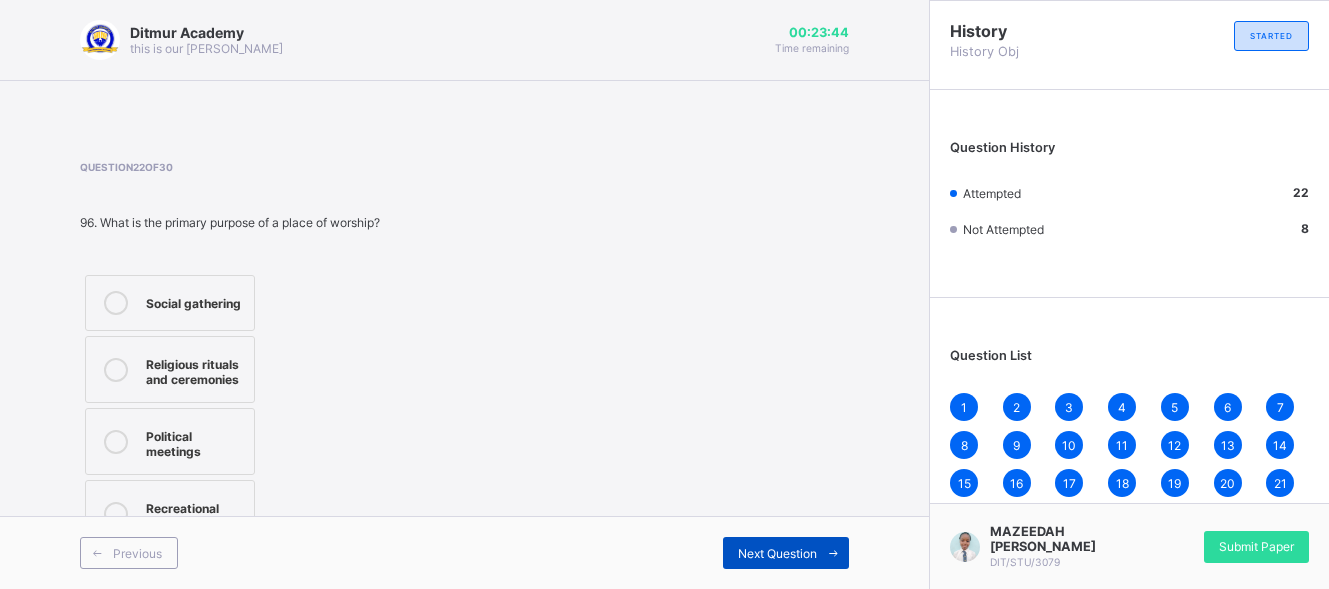 click on "Next Question" at bounding box center (777, 553) 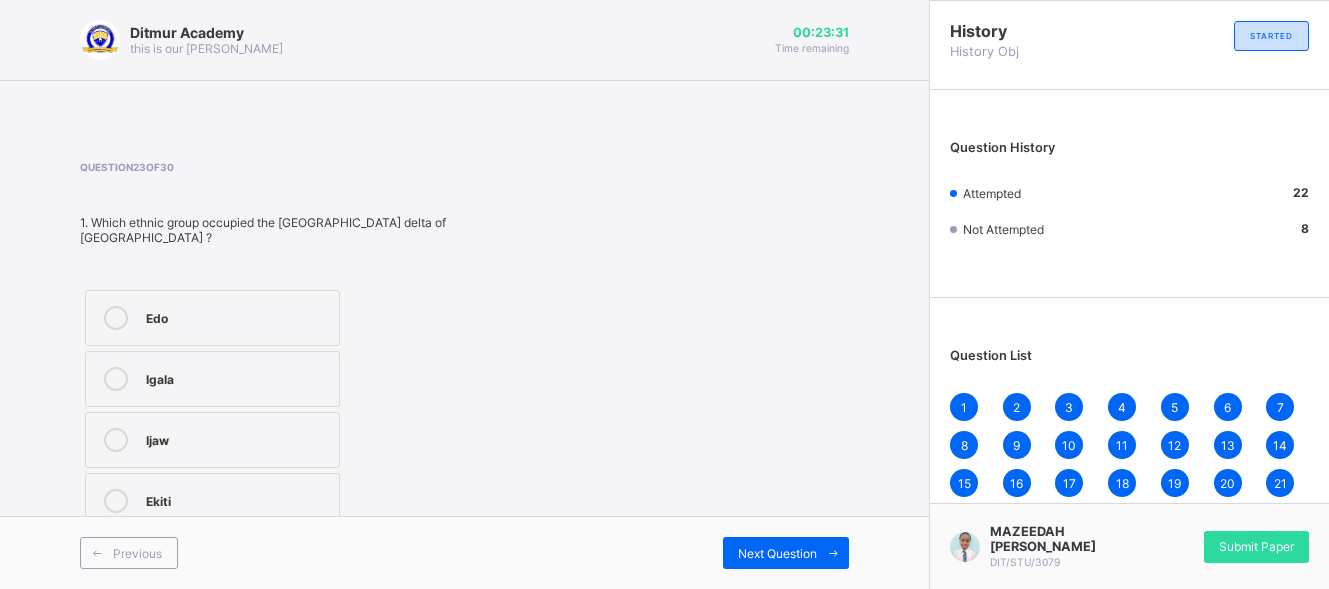 click on "Edo" at bounding box center (237, 316) 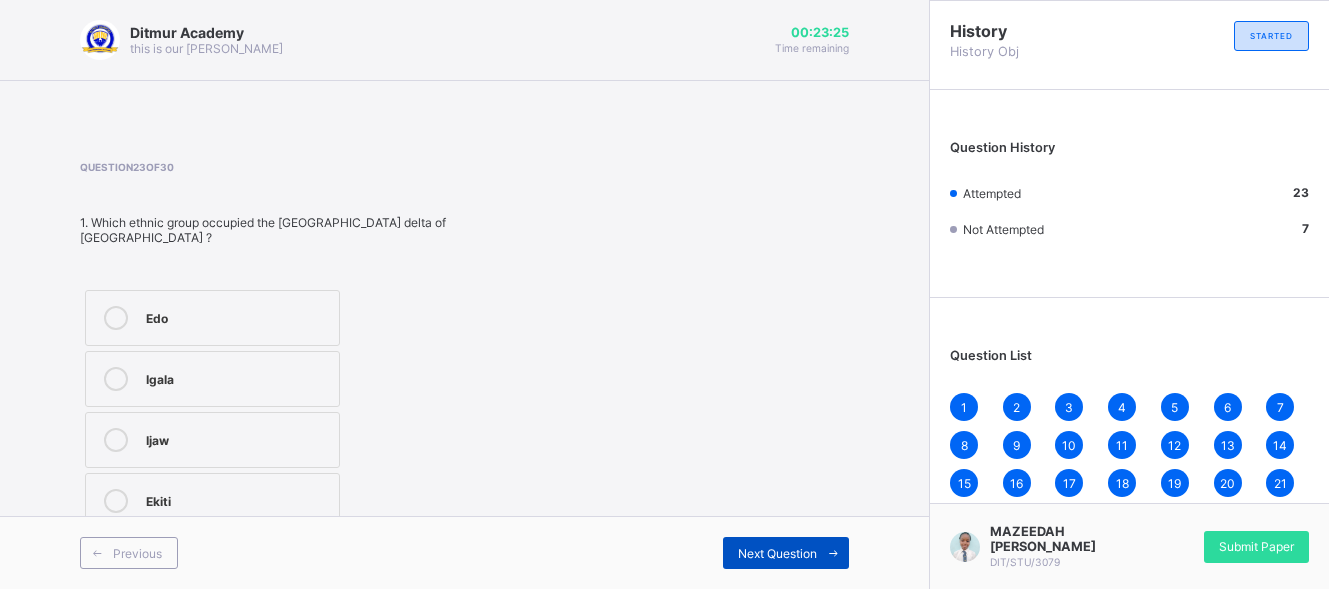 click on "Next Question" at bounding box center (786, 553) 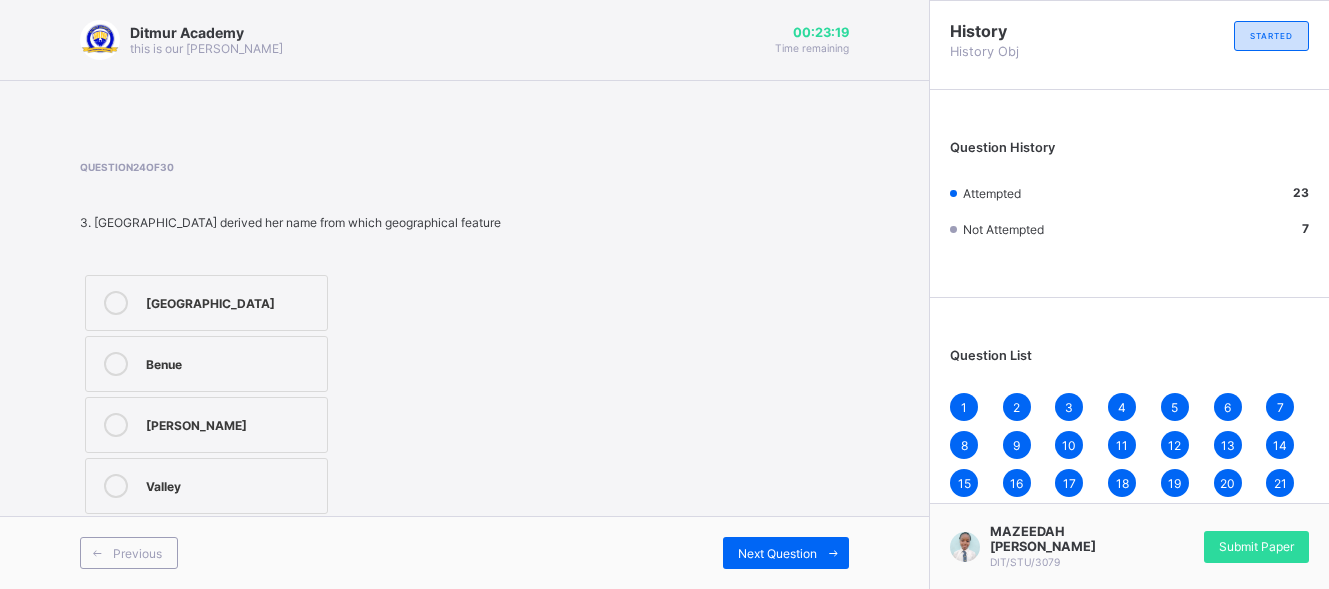 click on "Niger" at bounding box center [231, 301] 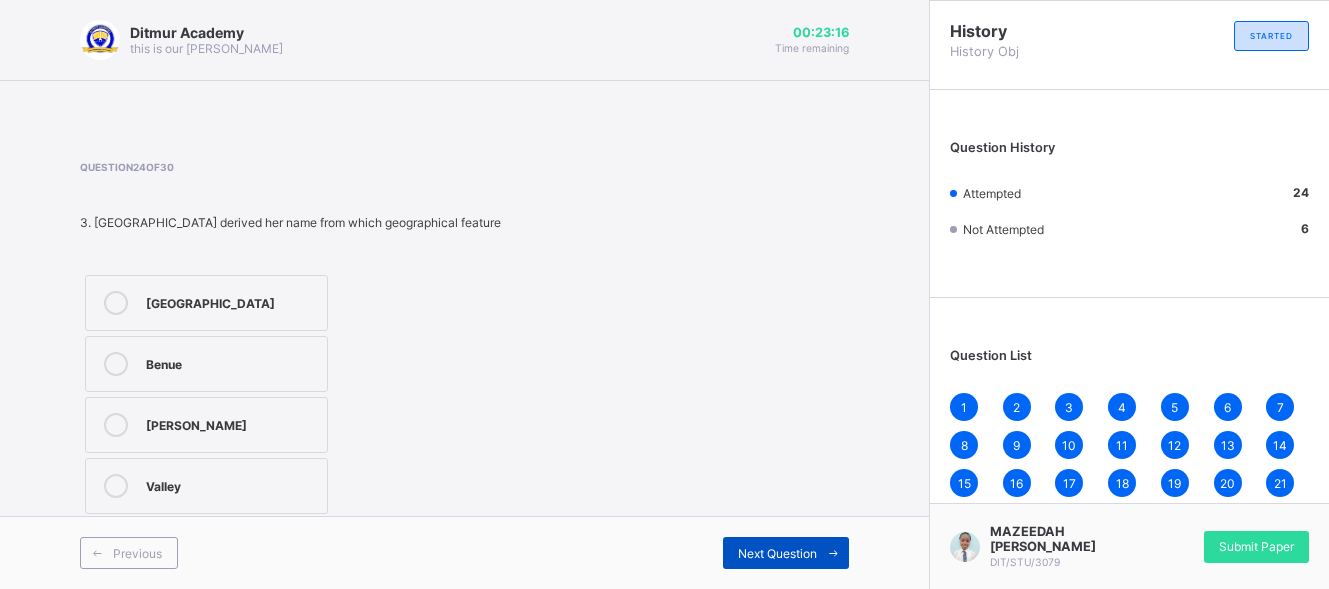 click on "Next Question" at bounding box center [777, 553] 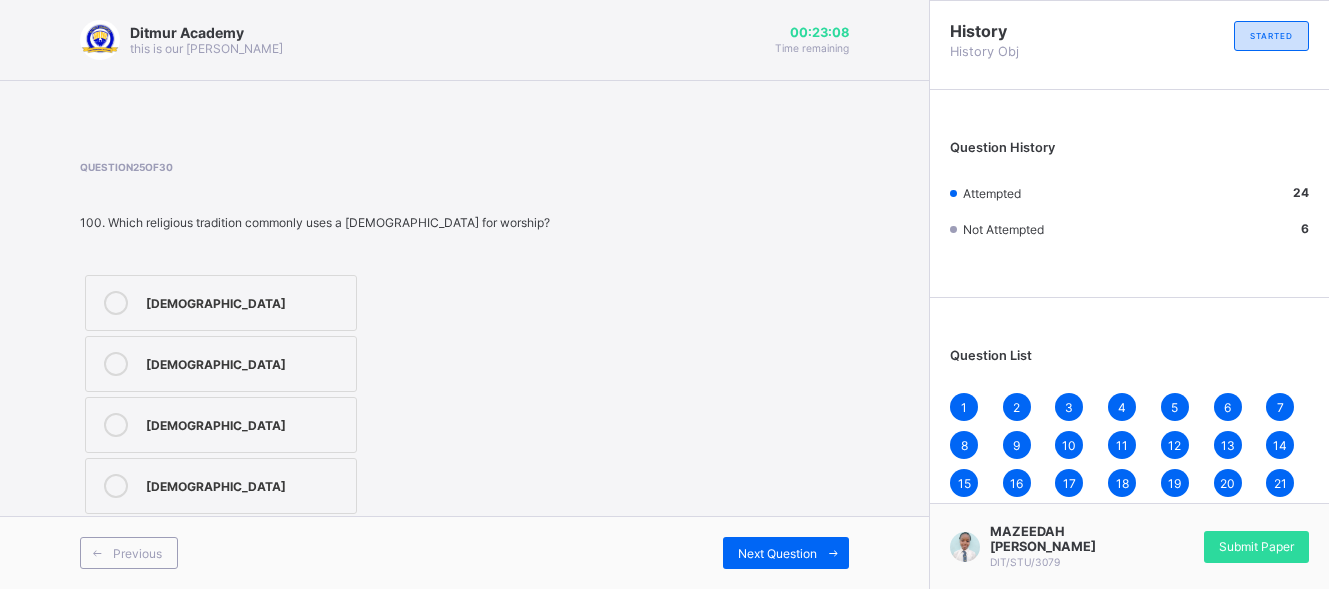 click on "Christianity" at bounding box center (246, 364) 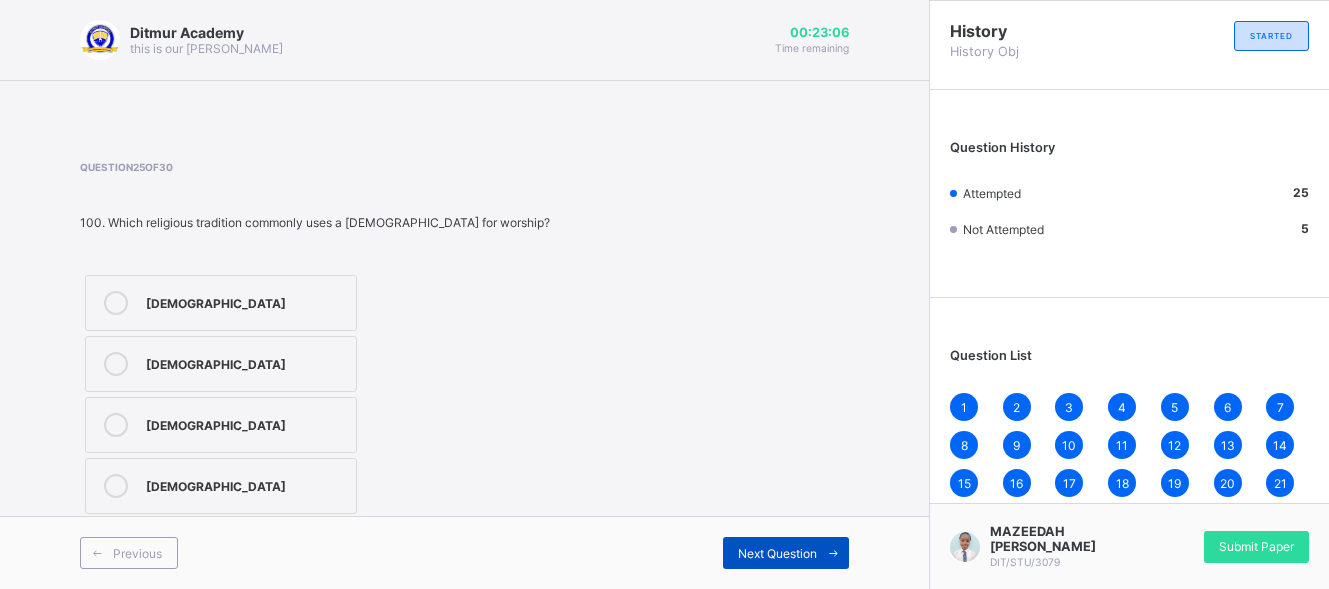 click on "Next Question" at bounding box center (777, 553) 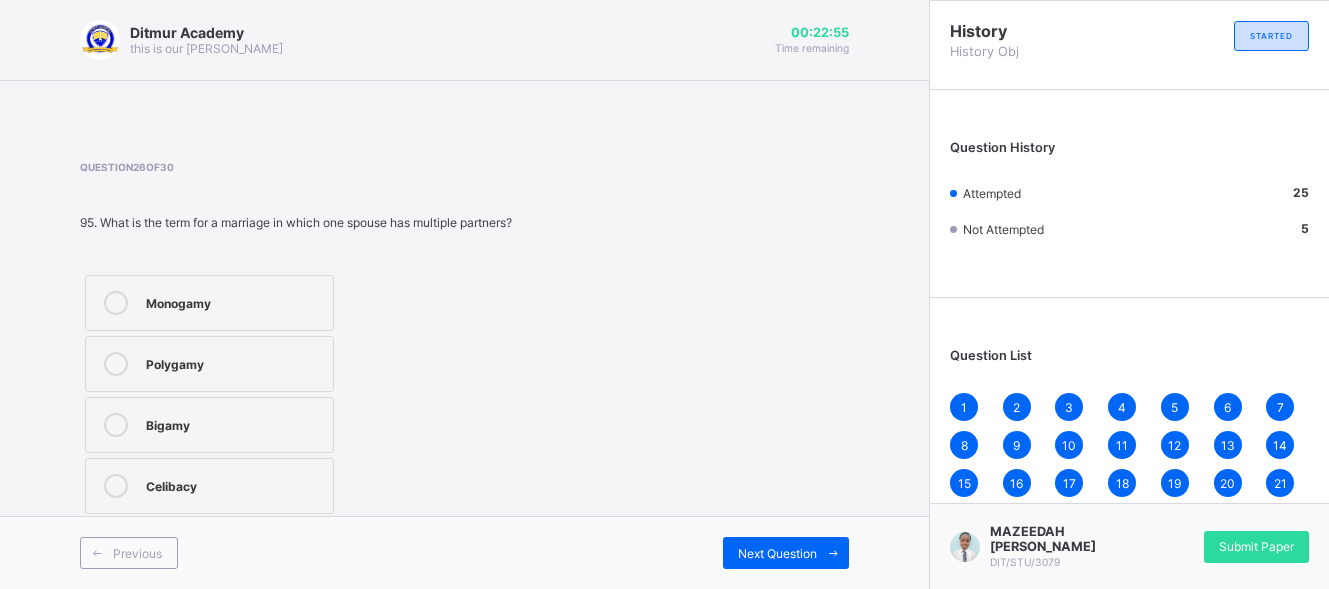 click on "Polygamy" at bounding box center [209, 364] 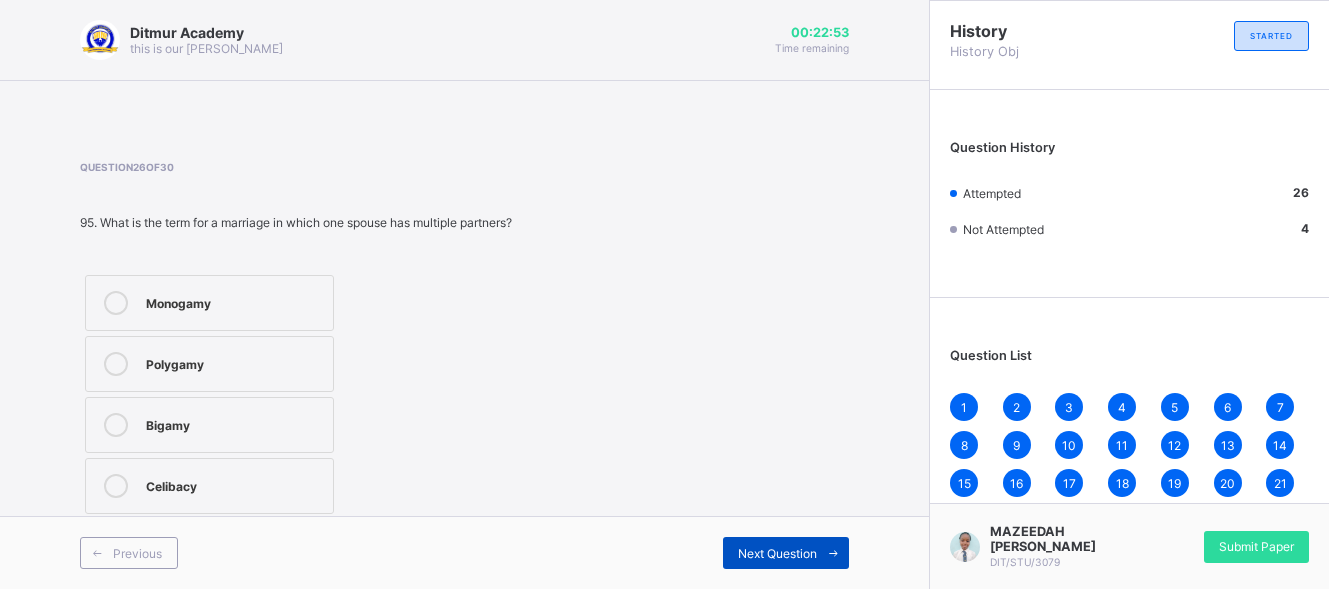 click on "Next Question" at bounding box center [777, 553] 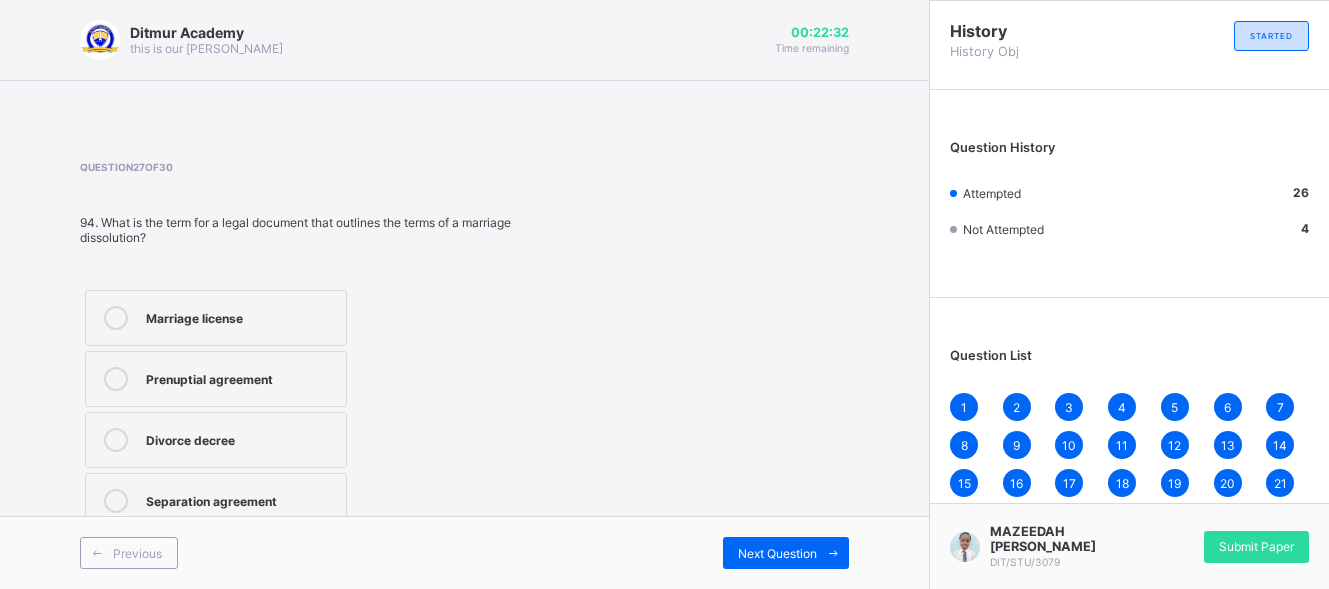 click on "Prenuptial agreement" at bounding box center (216, 379) 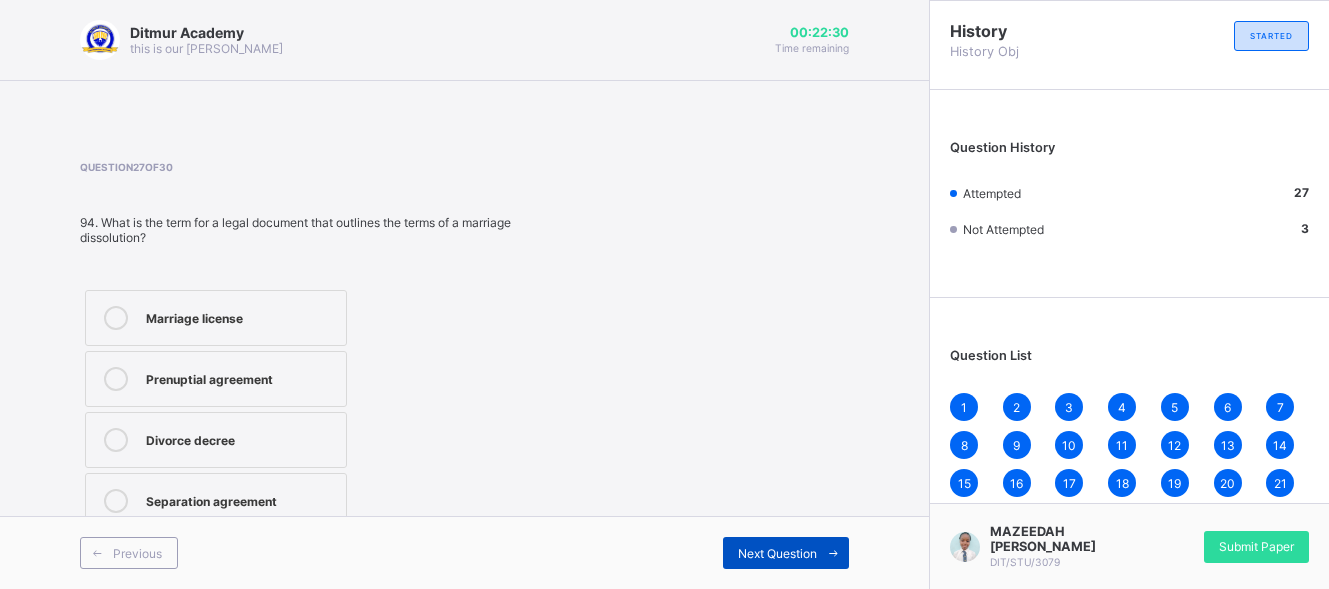 click on "Next Question" at bounding box center (777, 553) 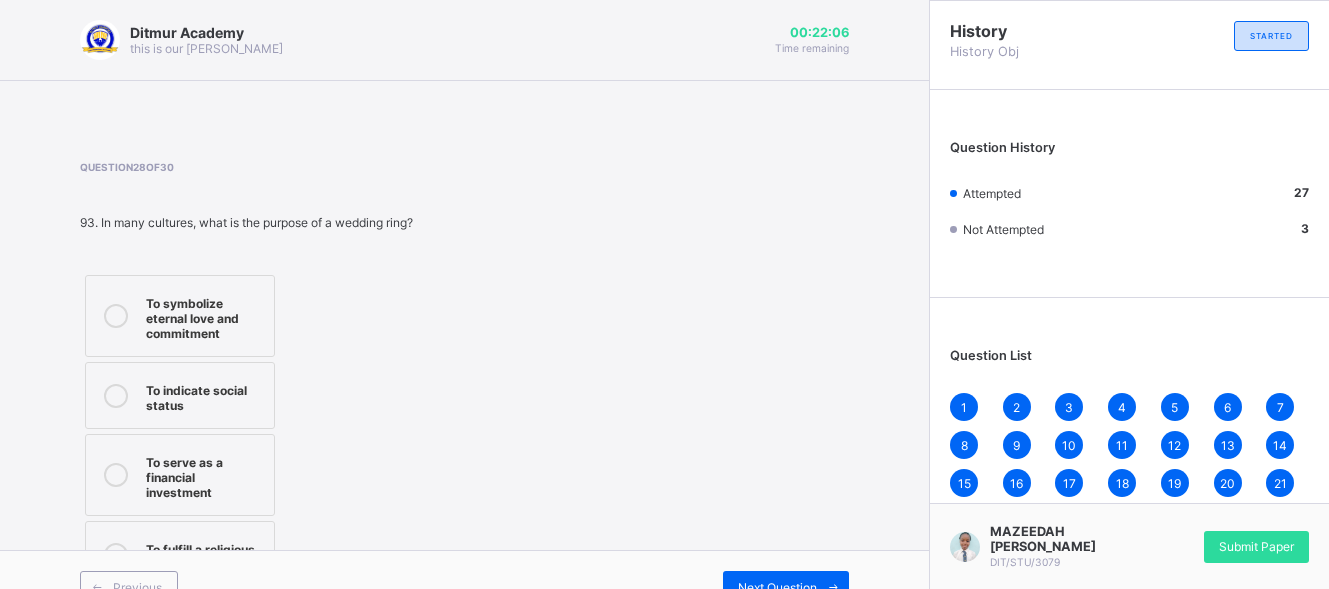 click on "To symbolize eternal love and commitment" at bounding box center [205, 316] 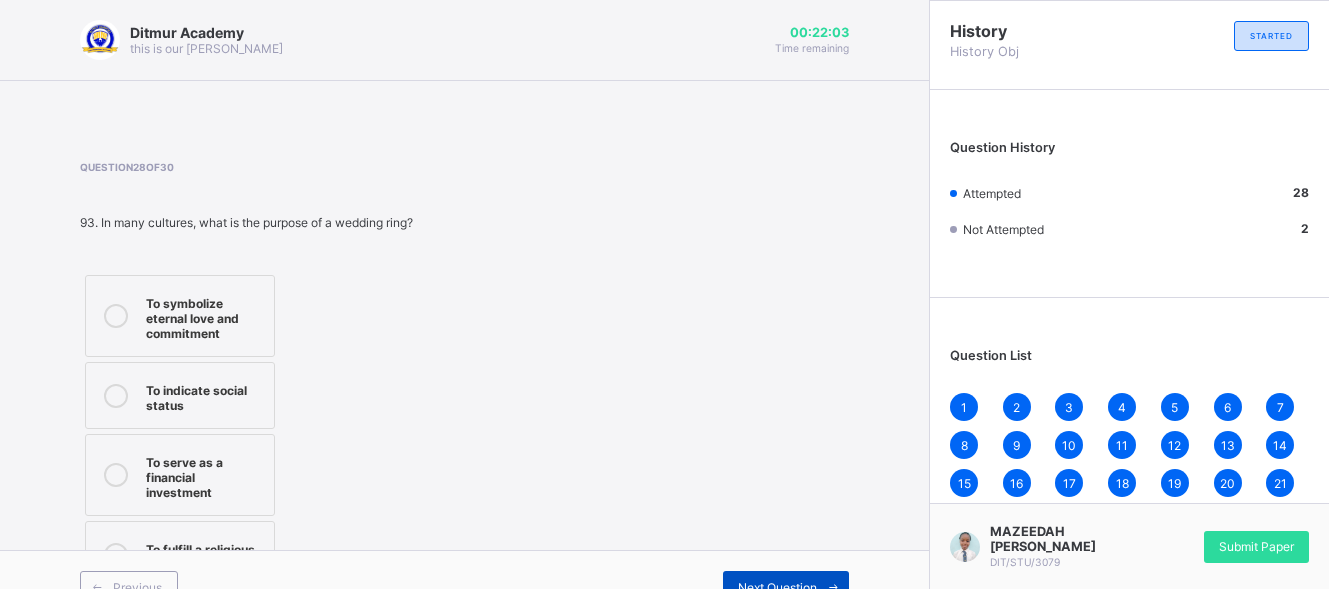 click on "Next Question" at bounding box center (777, 587) 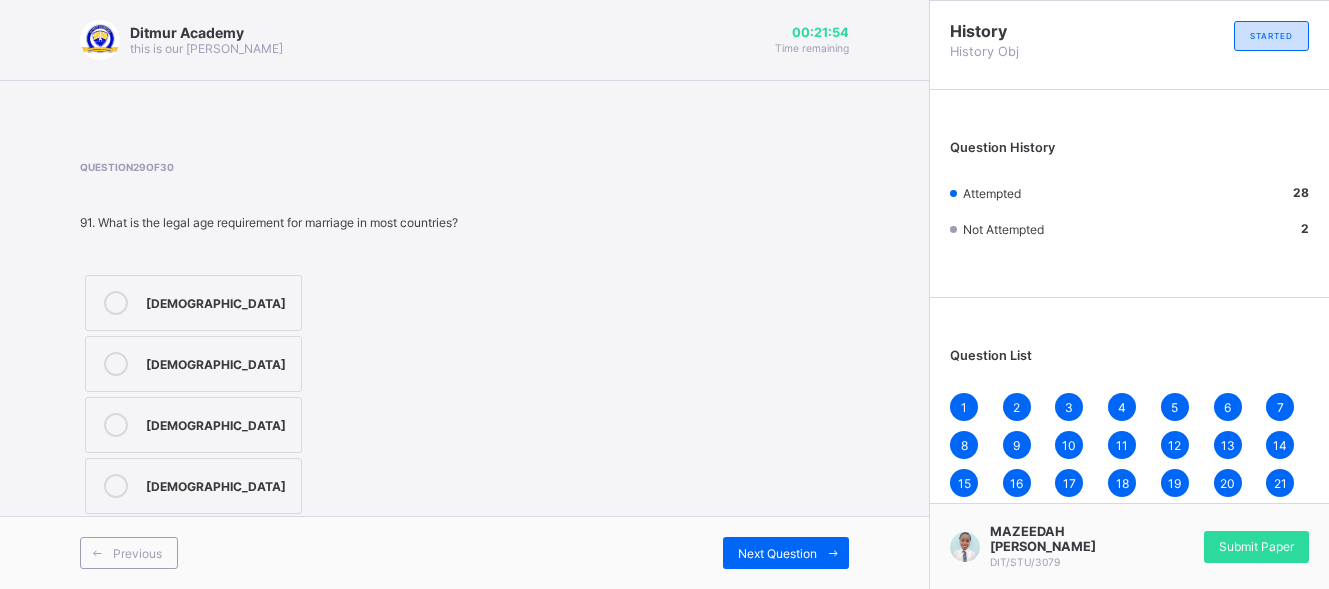 click on "25 years old" at bounding box center [193, 486] 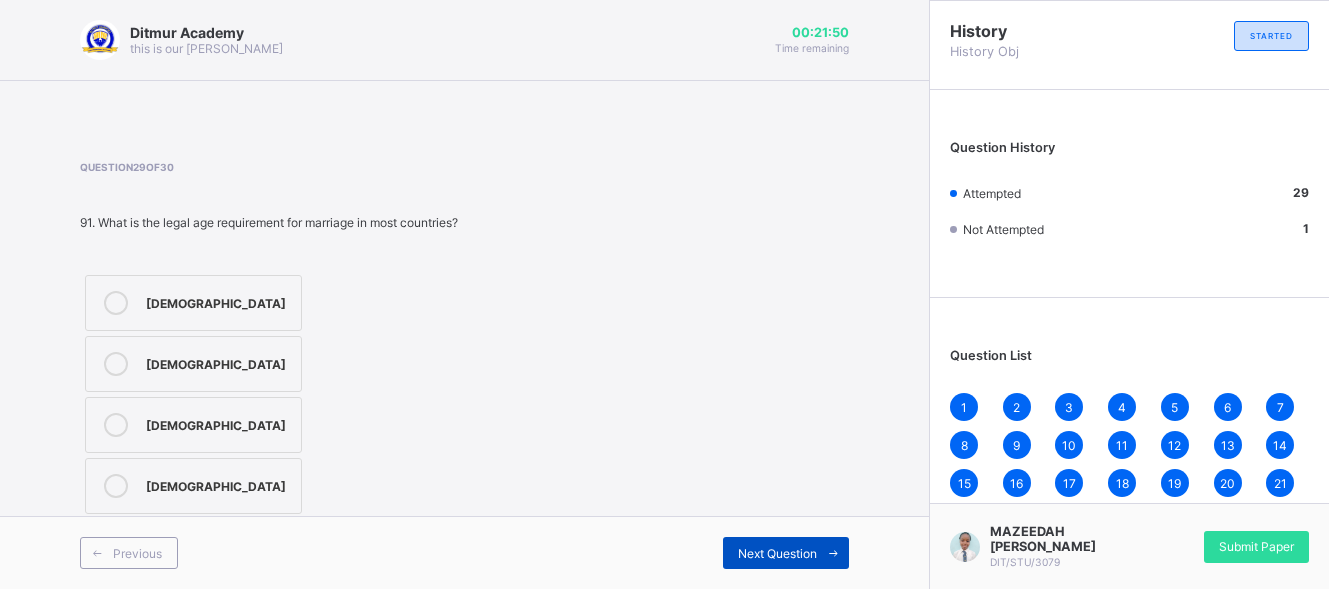 click on "Next Question" at bounding box center [777, 553] 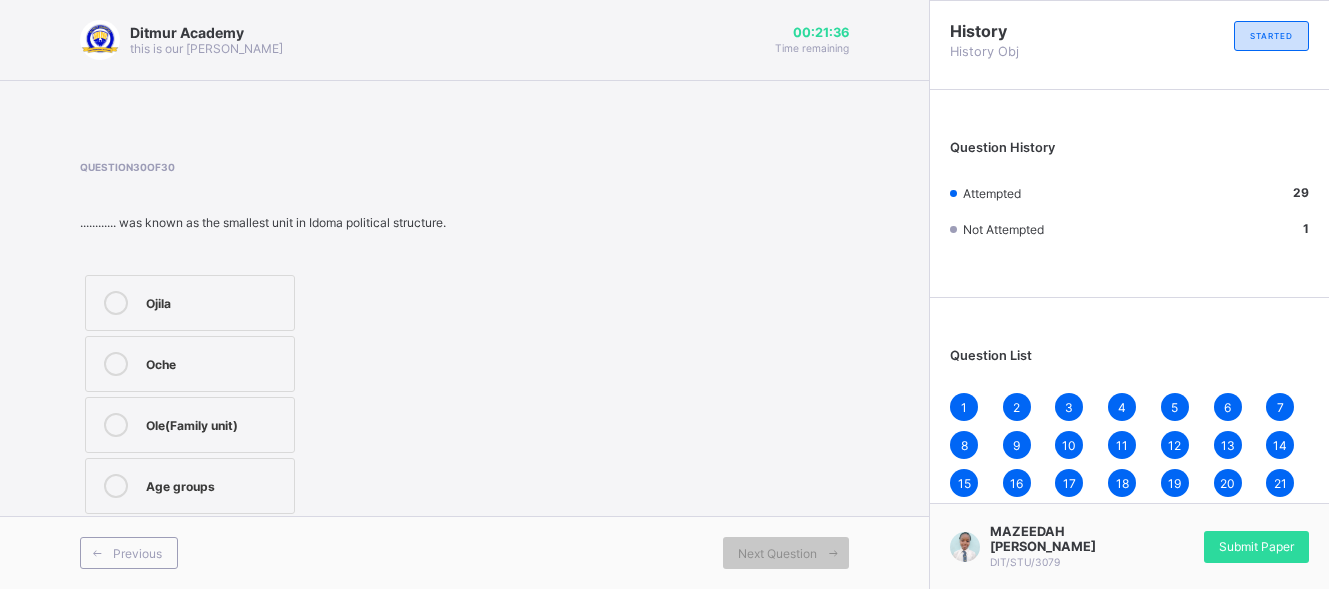 click on "Age groups" at bounding box center [190, 486] 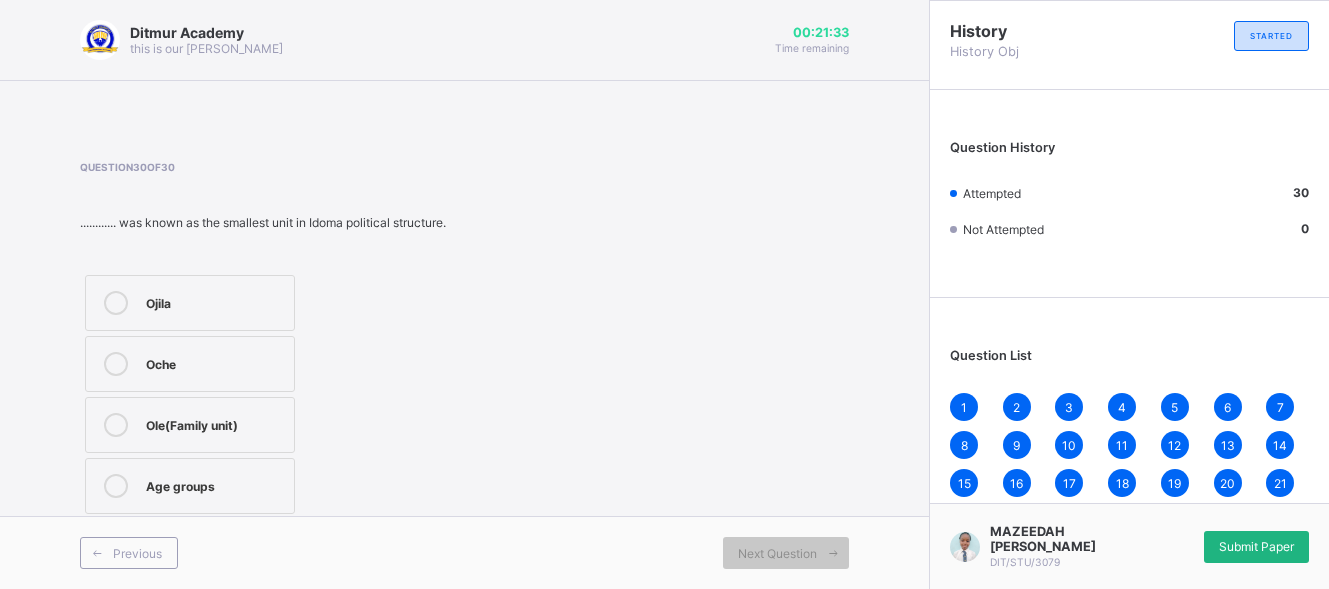 click on "Submit Paper" at bounding box center (1256, 546) 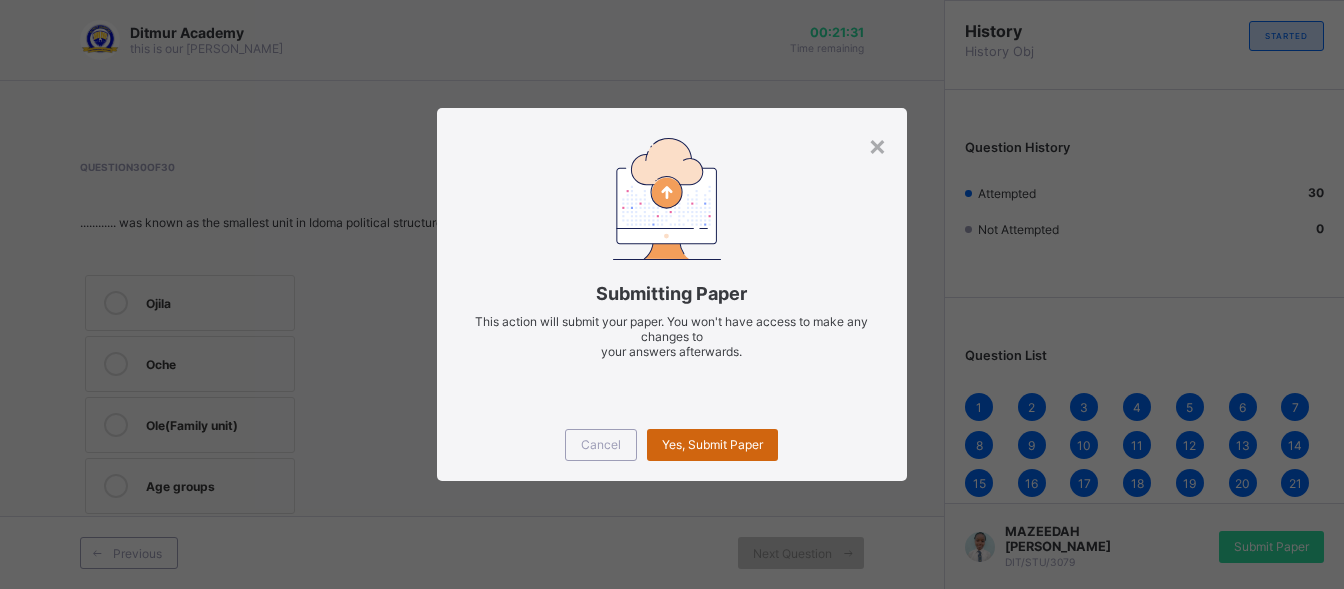 click on "Yes, Submit Paper" at bounding box center [712, 444] 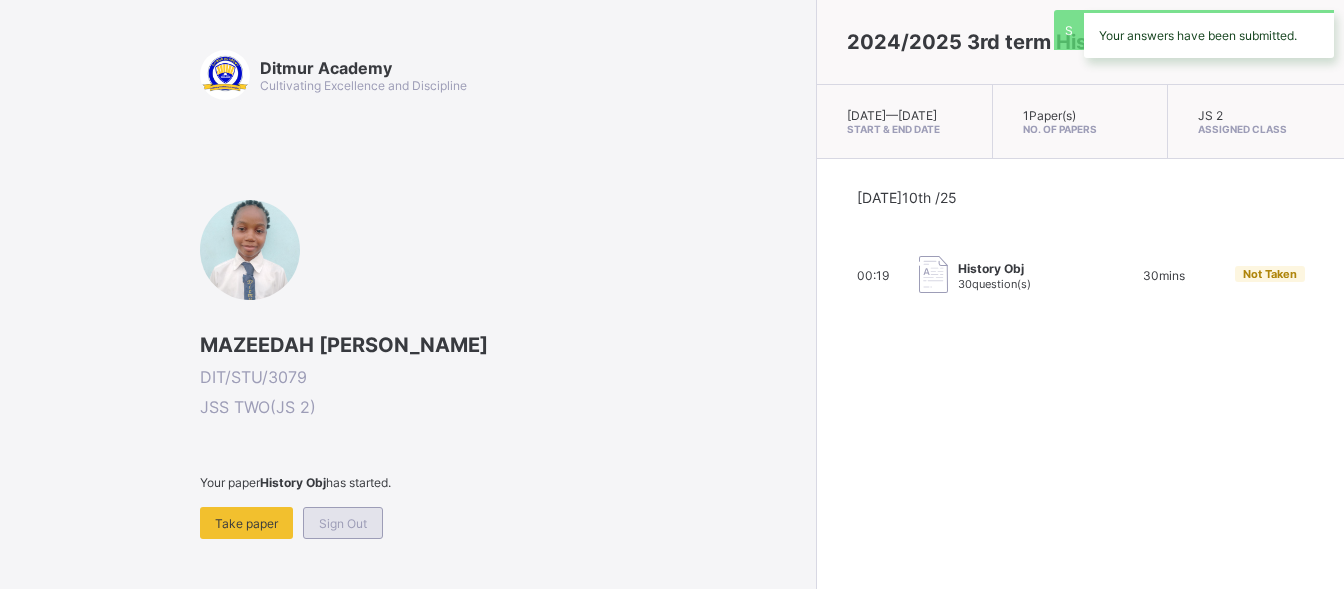 click on "Sign Out" at bounding box center [343, 523] 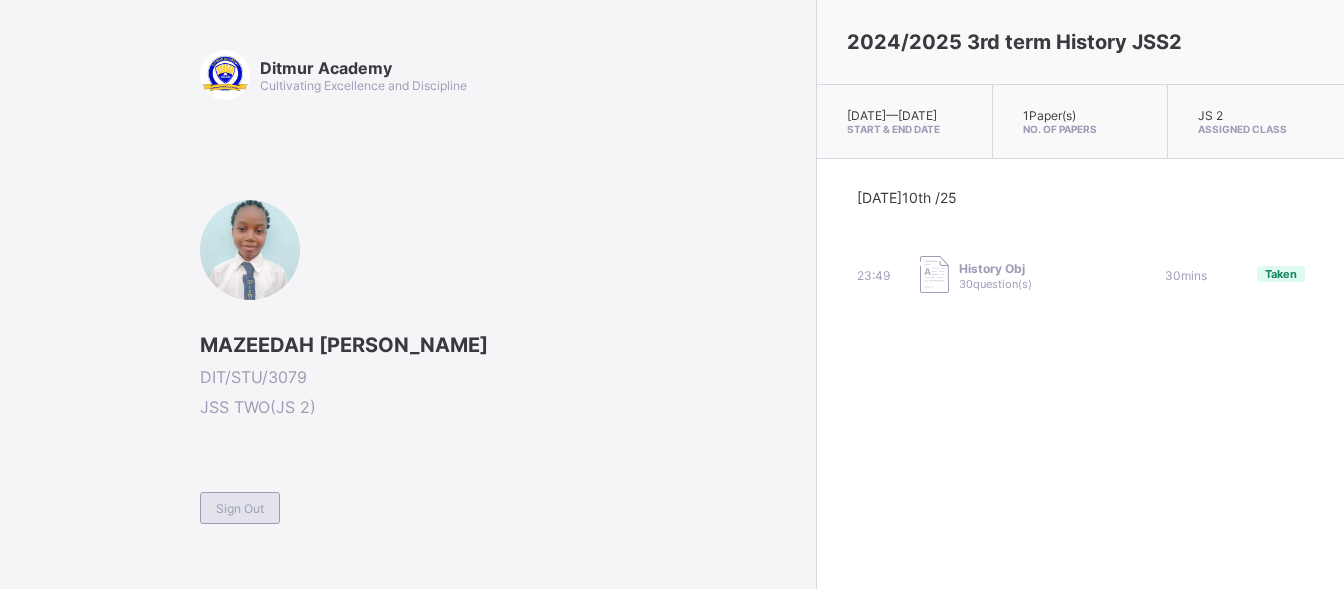 click on "Sign Out" at bounding box center [240, 508] 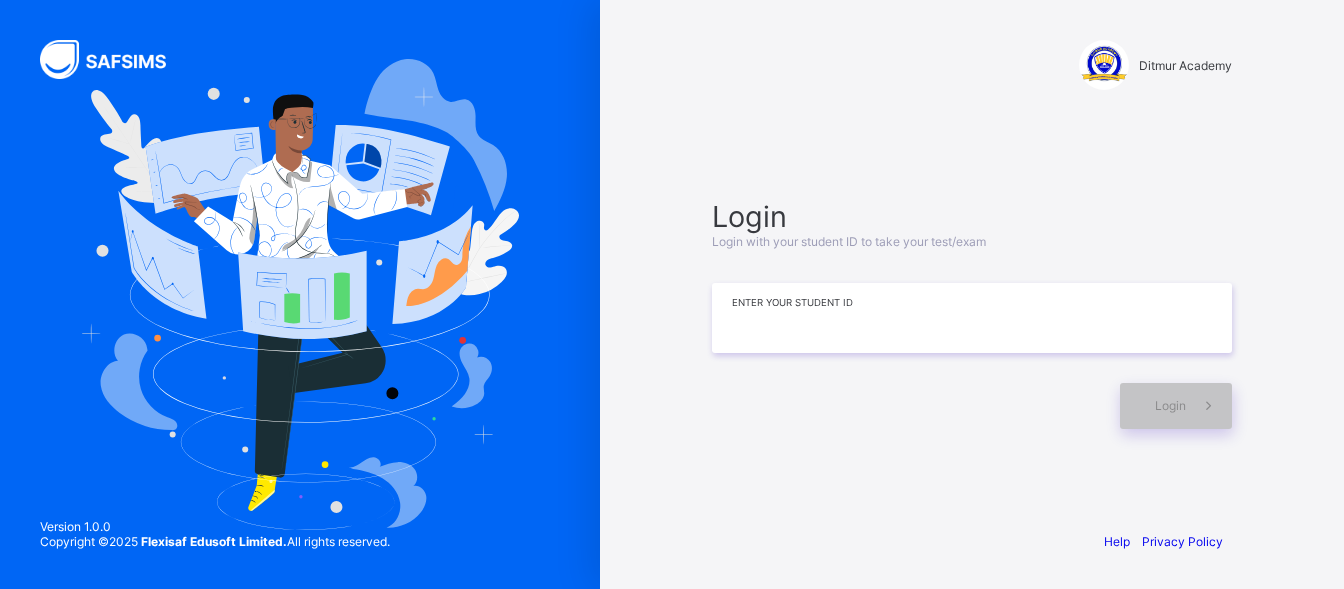 click at bounding box center (972, 318) 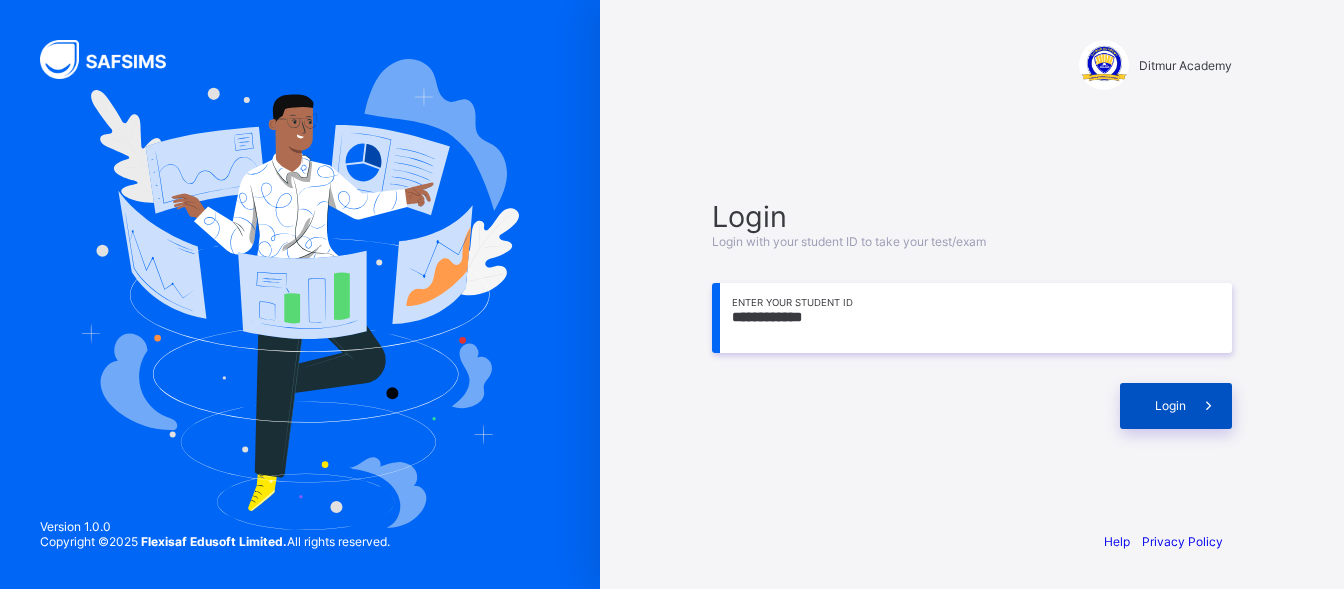 type on "**********" 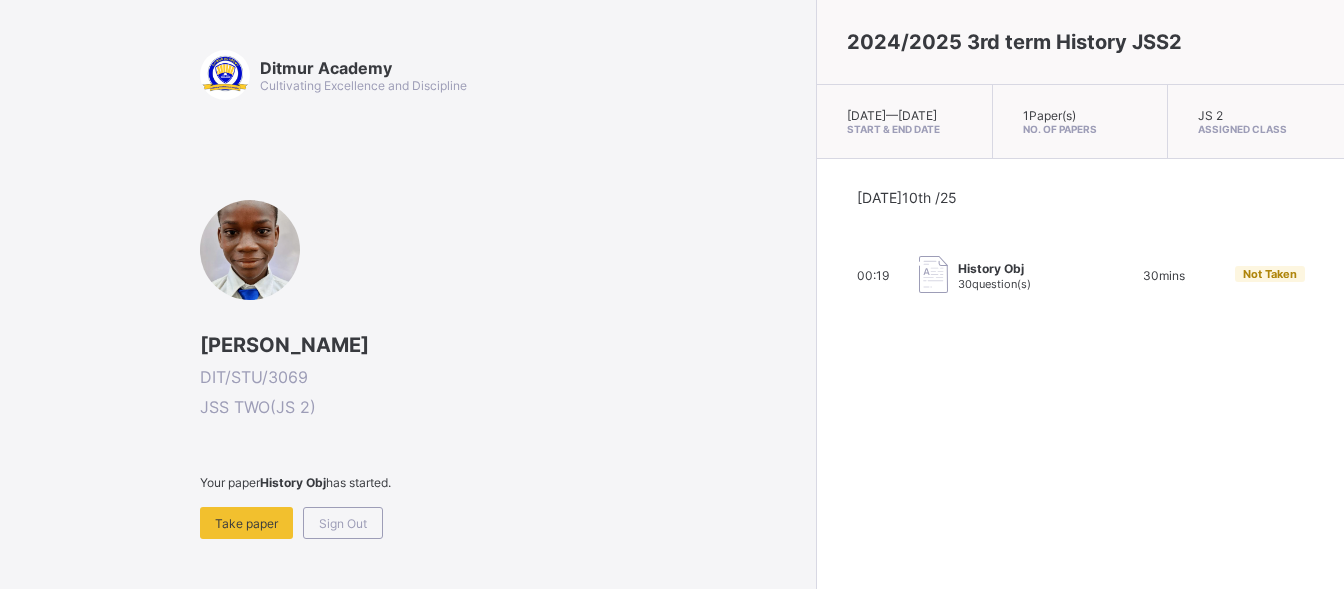 click on "2024/2025 3rd term History JSS2 Thu, Jul 10th 2025  —  Fri, Jul 25th 2025 Start & End Date   1  Paper(s)  No. of Papers   JS 2   Assigned Class Today  10th /25 00:19 History Obj  30  question(s)   30  mins Not Taken" at bounding box center (1080, 294) 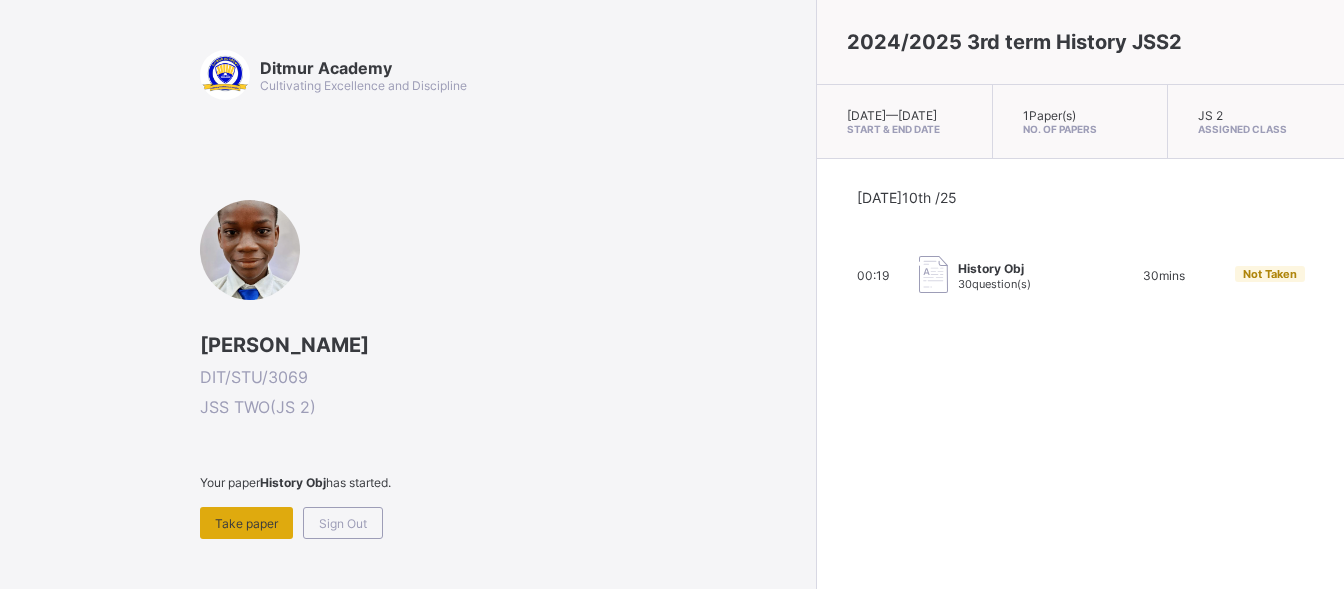 click on "Take paper" at bounding box center [246, 523] 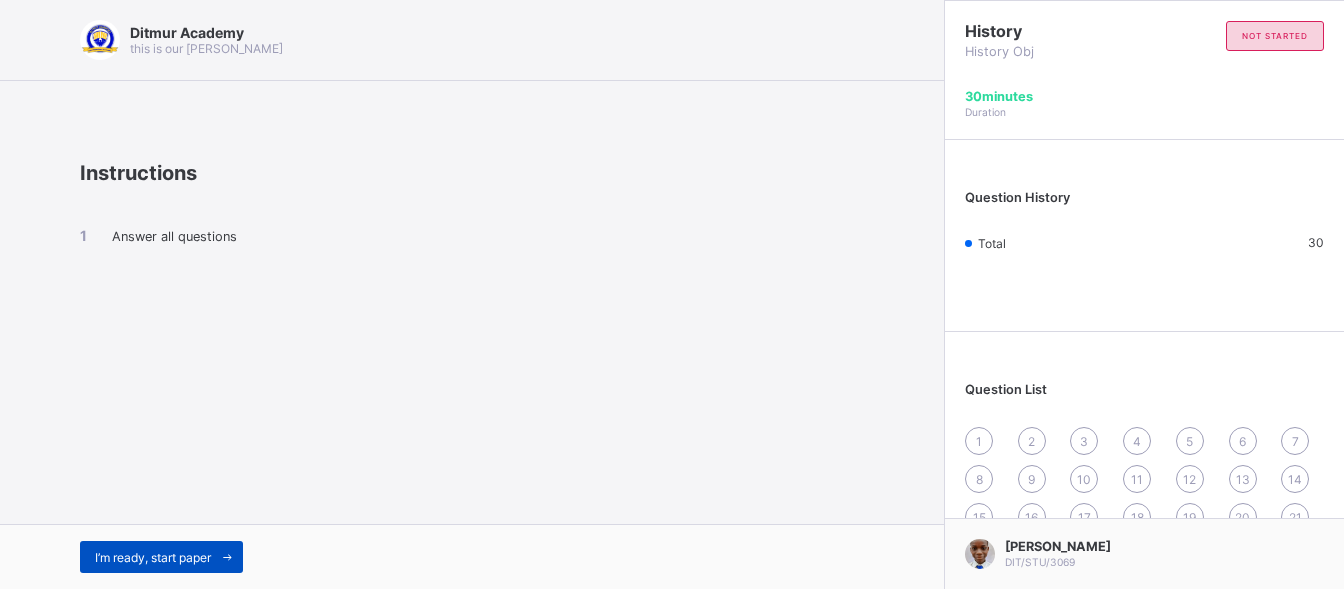 click at bounding box center (227, 557) 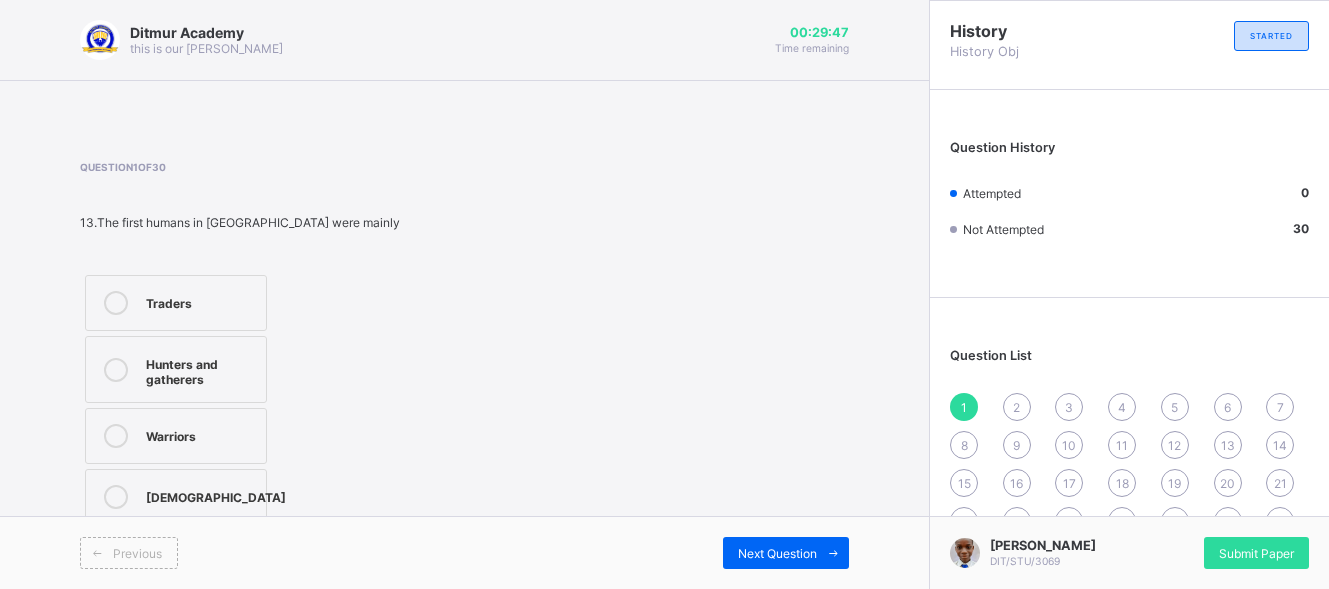 click on "Traders" at bounding box center [201, 301] 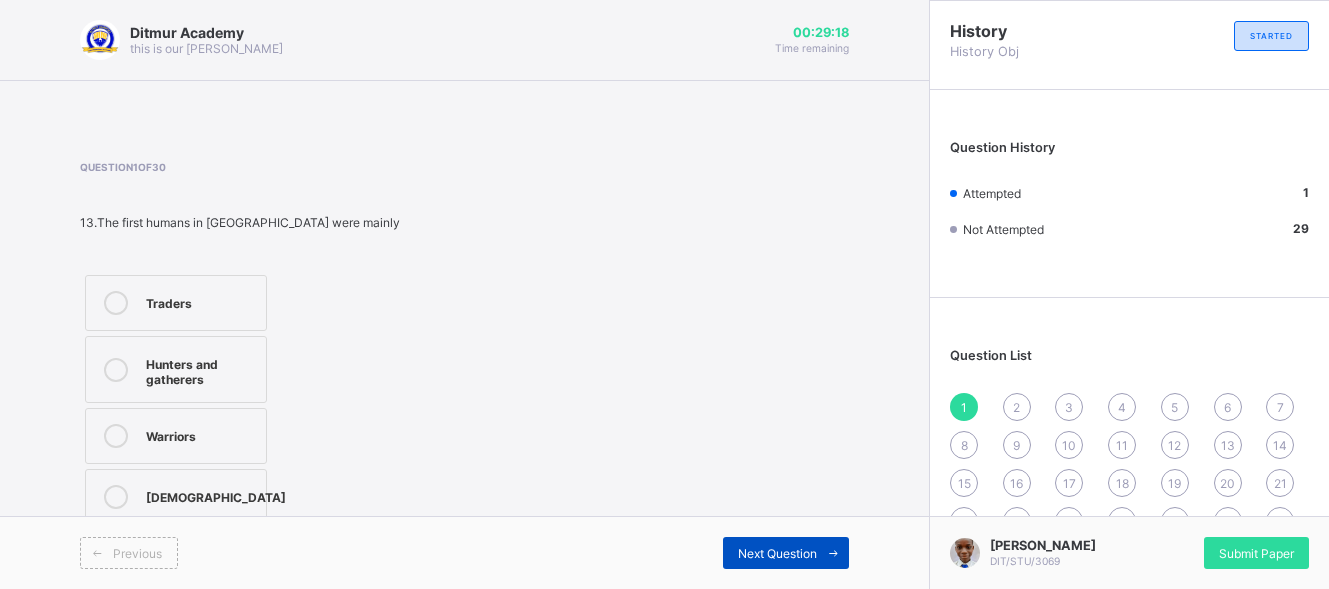 click on "Next Question" at bounding box center (777, 553) 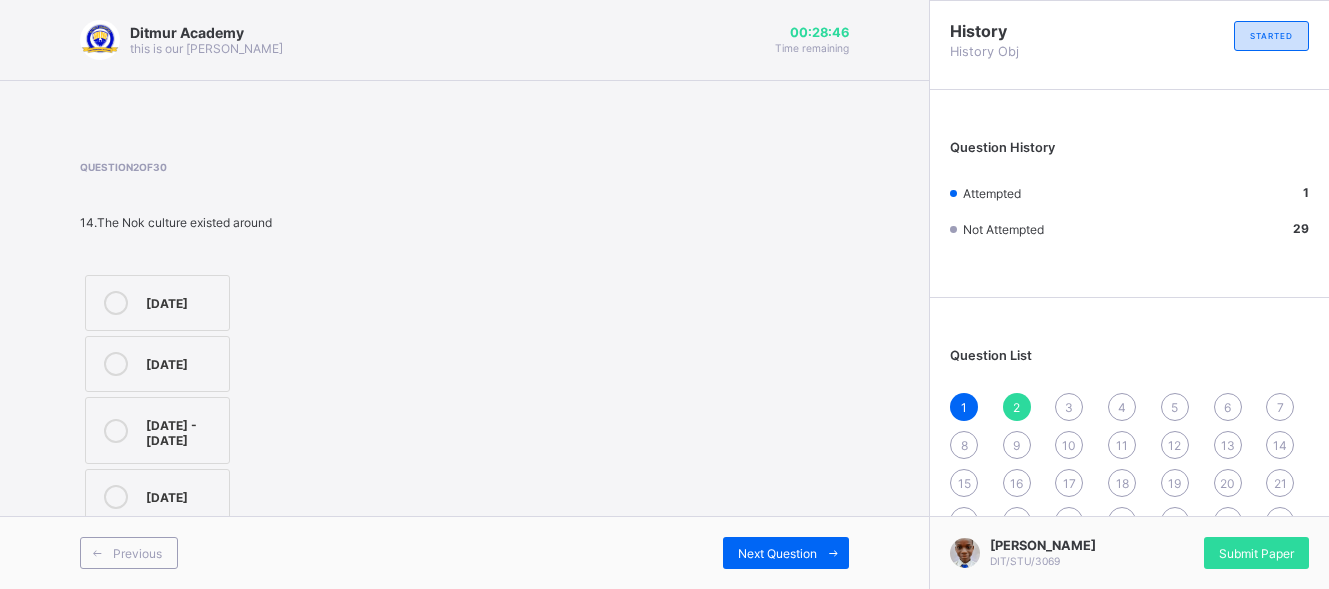 click on "2000BC" at bounding box center (157, 303) 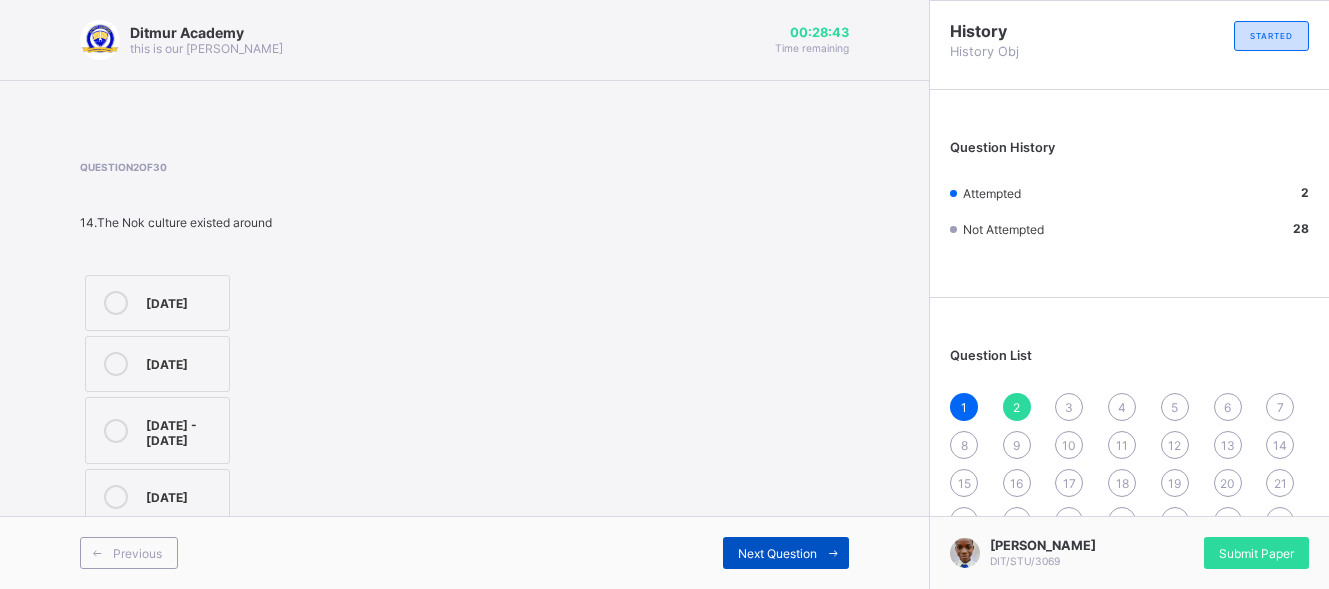 click on "Next Question" at bounding box center [777, 553] 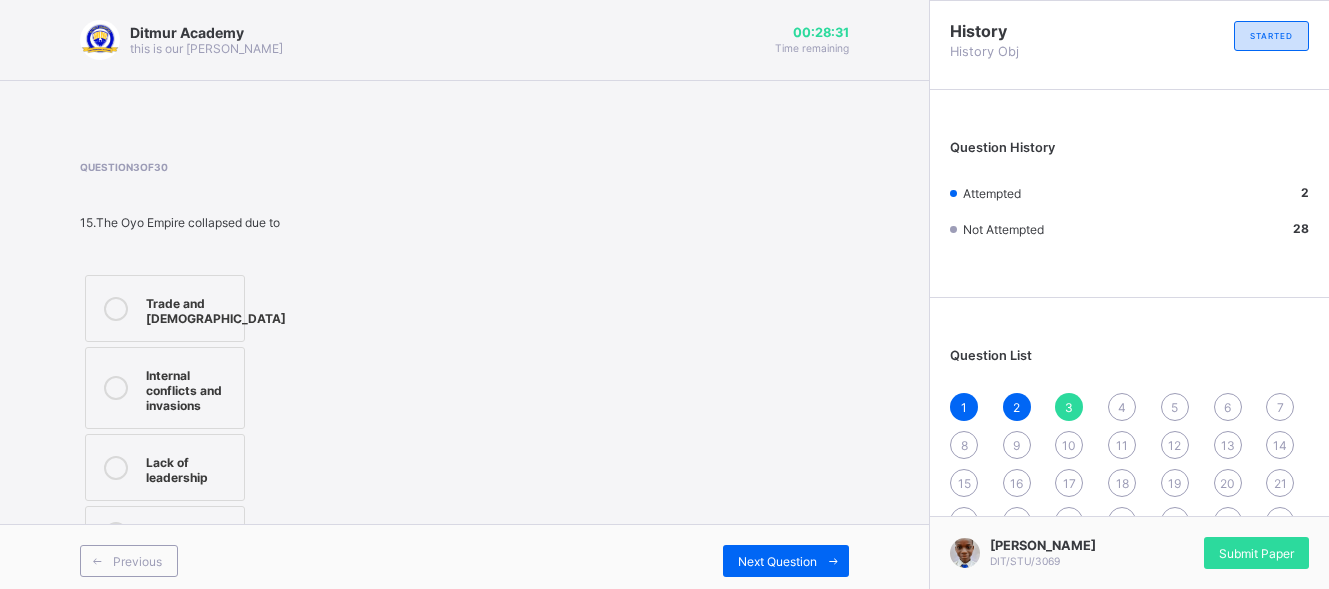 scroll, scrollTop: 8, scrollLeft: 0, axis: vertical 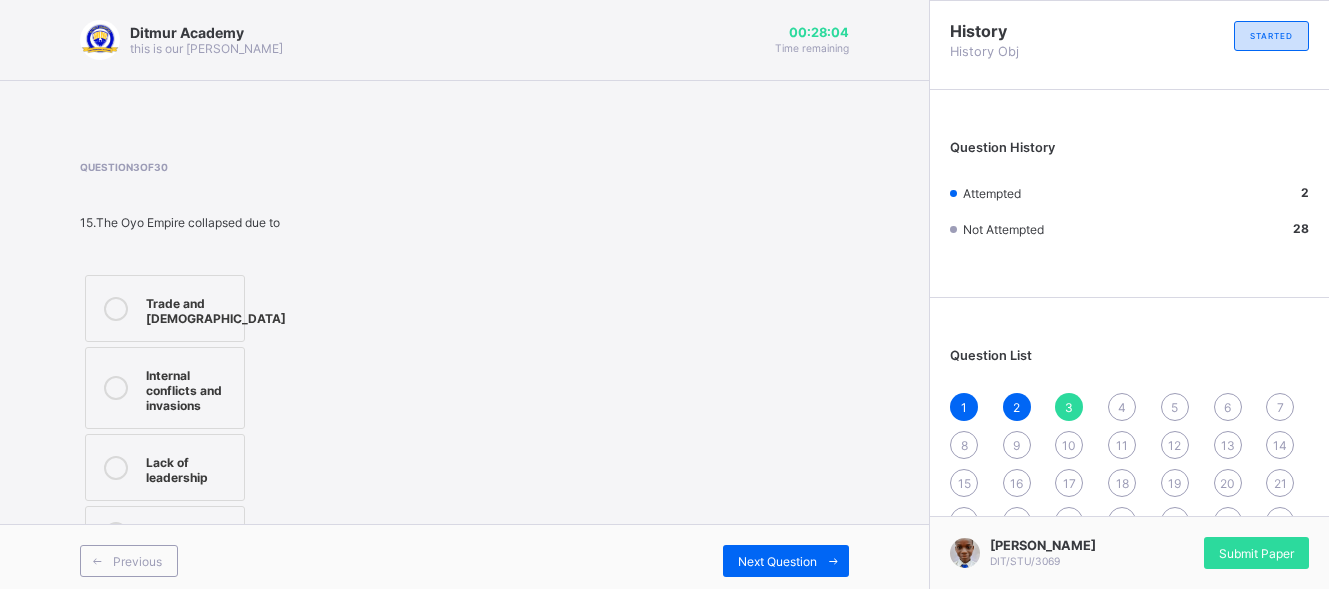 drag, startPoint x: 949, startPoint y: 285, endPoint x: 131, endPoint y: 466, distance: 837.78577 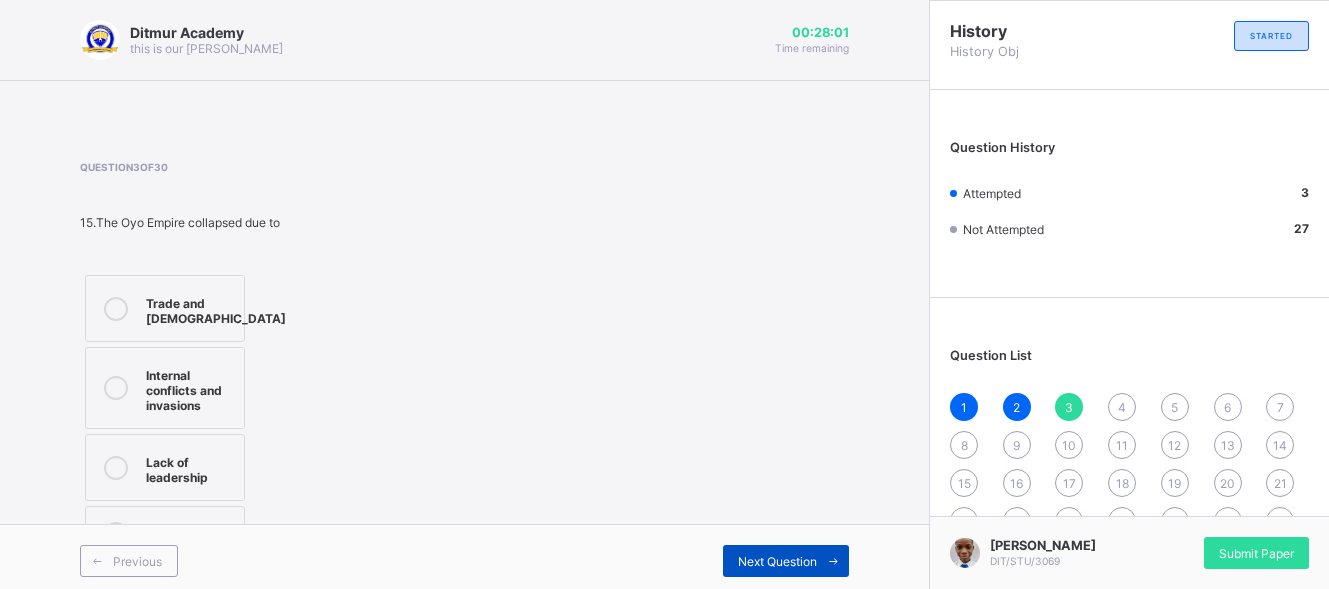 click on "Next Question" at bounding box center [786, 561] 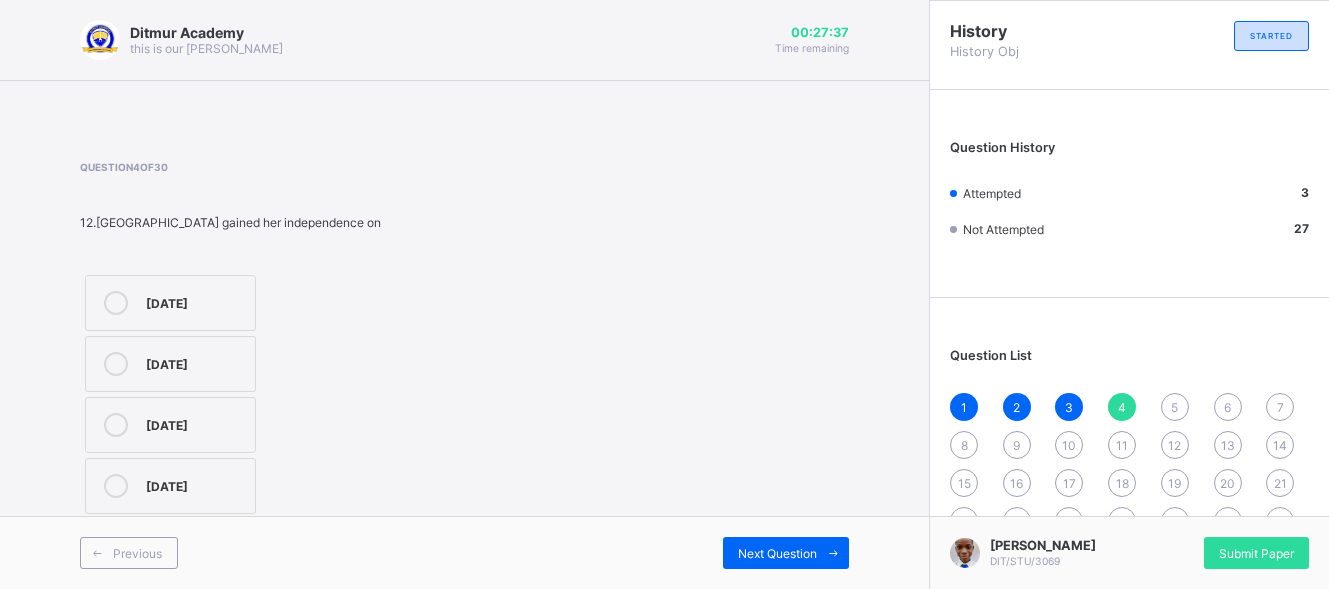 click on "1st October 1960" at bounding box center [195, 423] 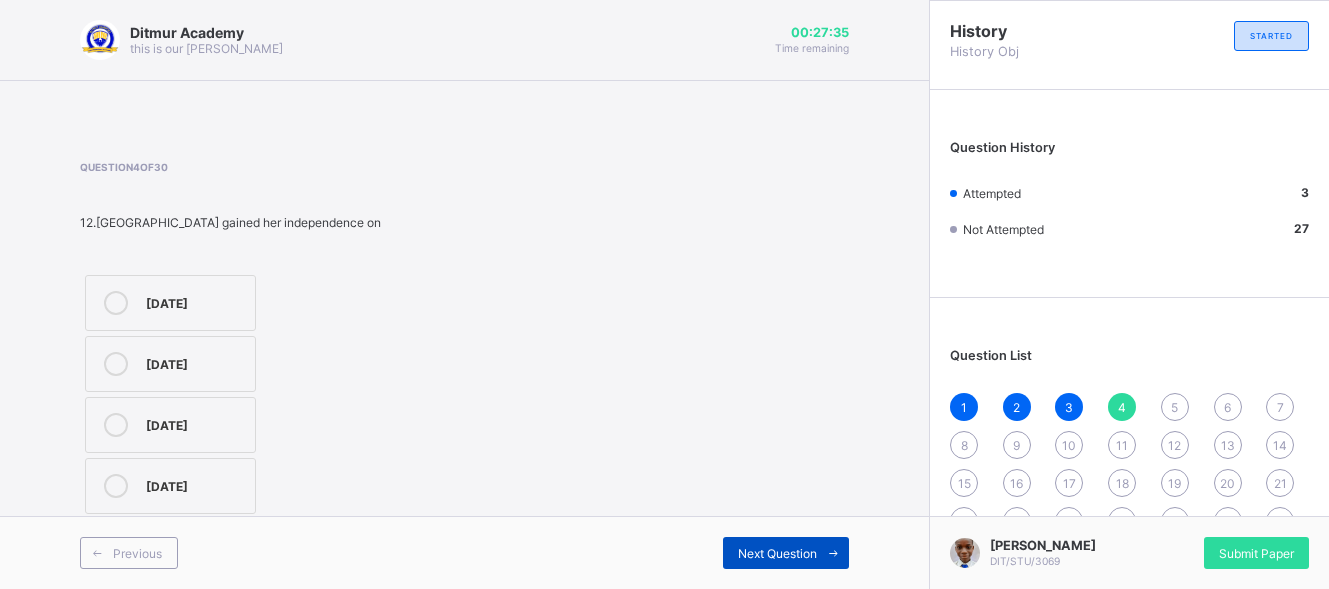 click on "Next Question" at bounding box center (786, 553) 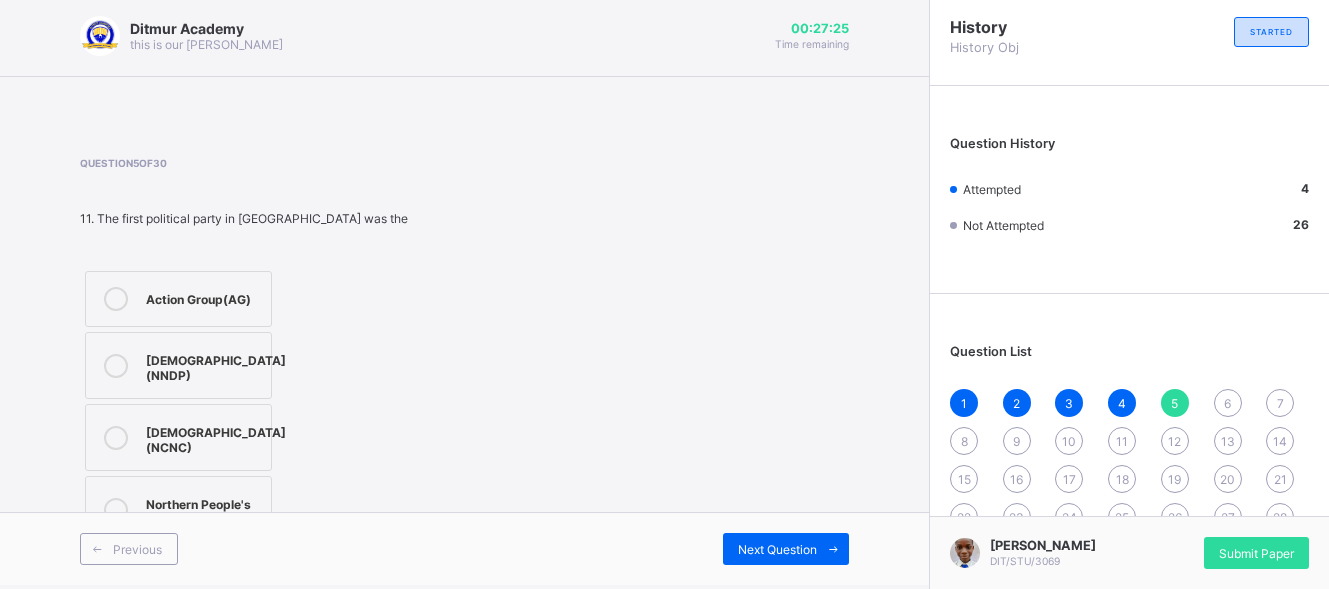 scroll, scrollTop: 8, scrollLeft: 0, axis: vertical 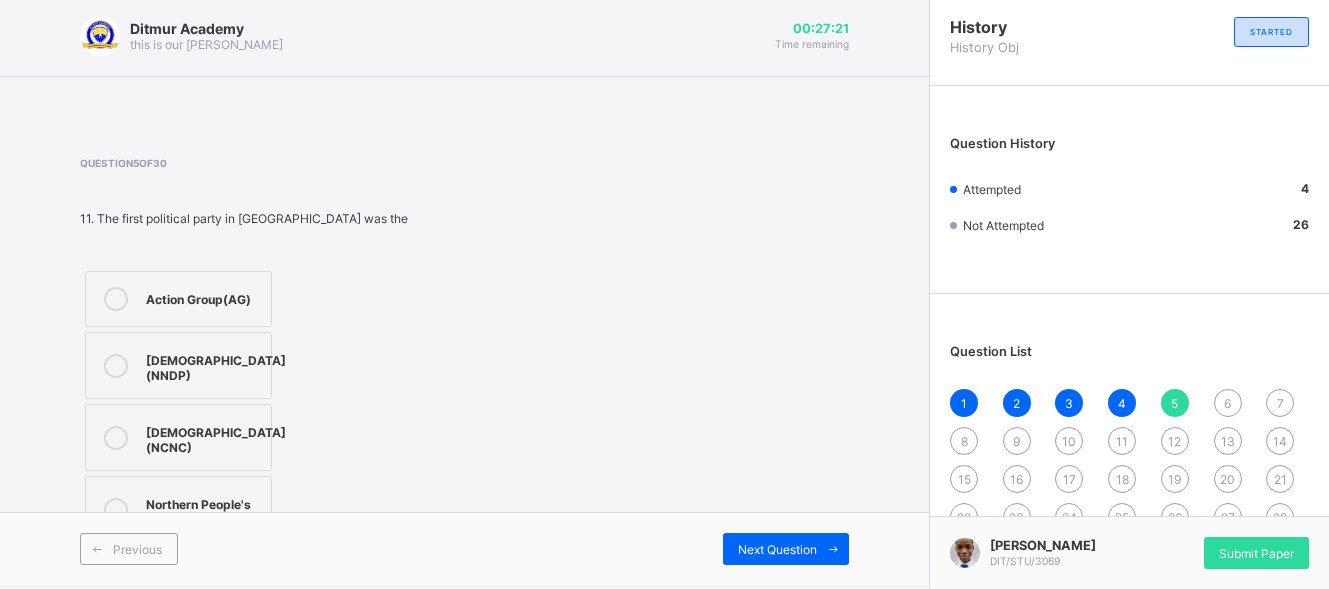 drag, startPoint x: 949, startPoint y: 508, endPoint x: 891, endPoint y: 361, distance: 158.02847 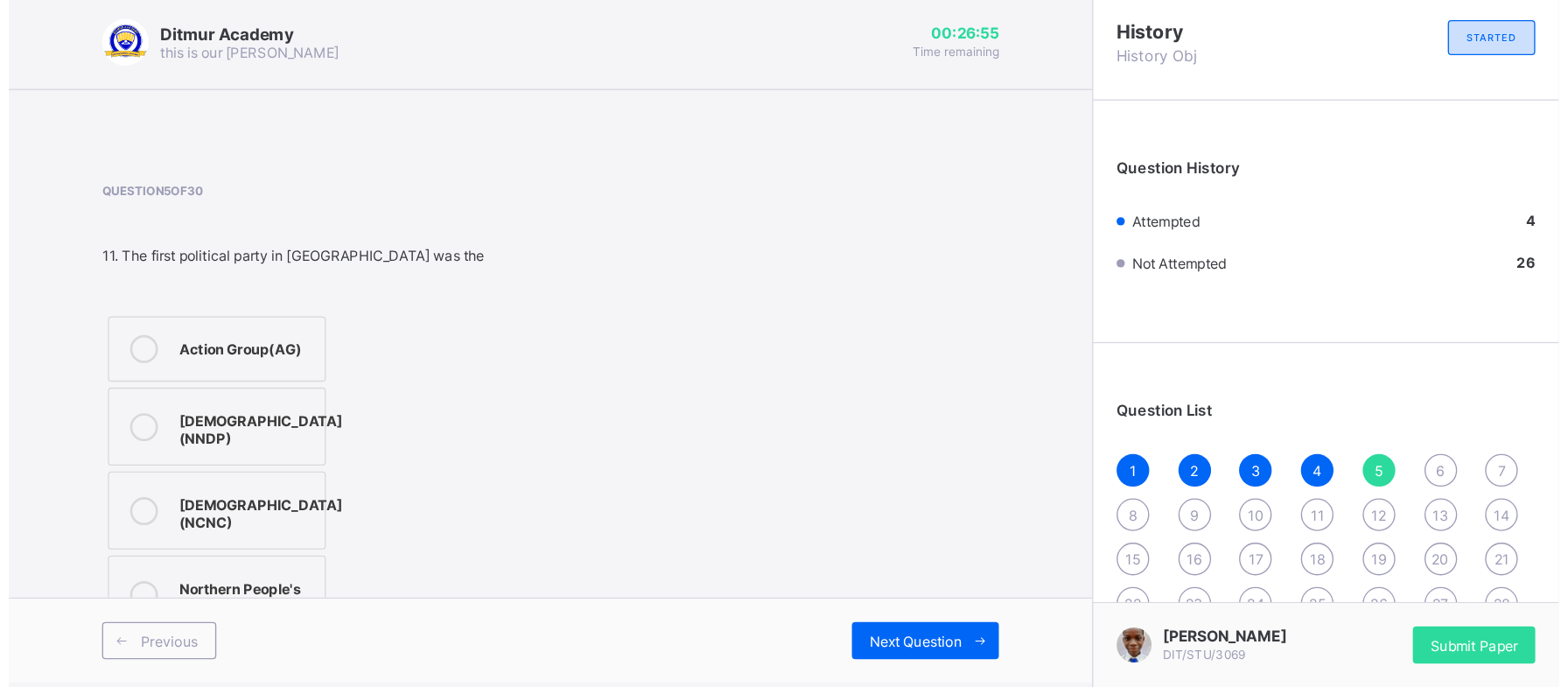 scroll, scrollTop: 0, scrollLeft: 0, axis: both 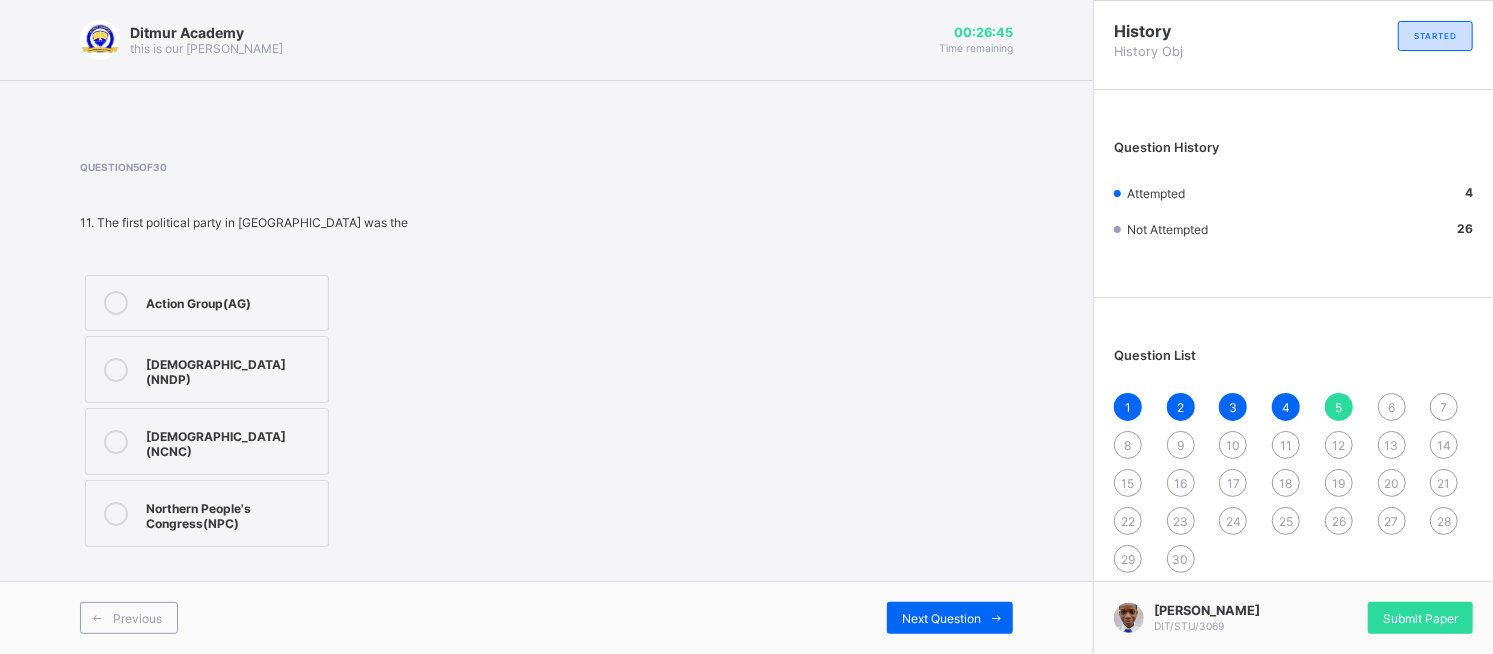 drag, startPoint x: 1290, startPoint y: 263, endPoint x: 1550, endPoint y: 328, distance: 268.00186 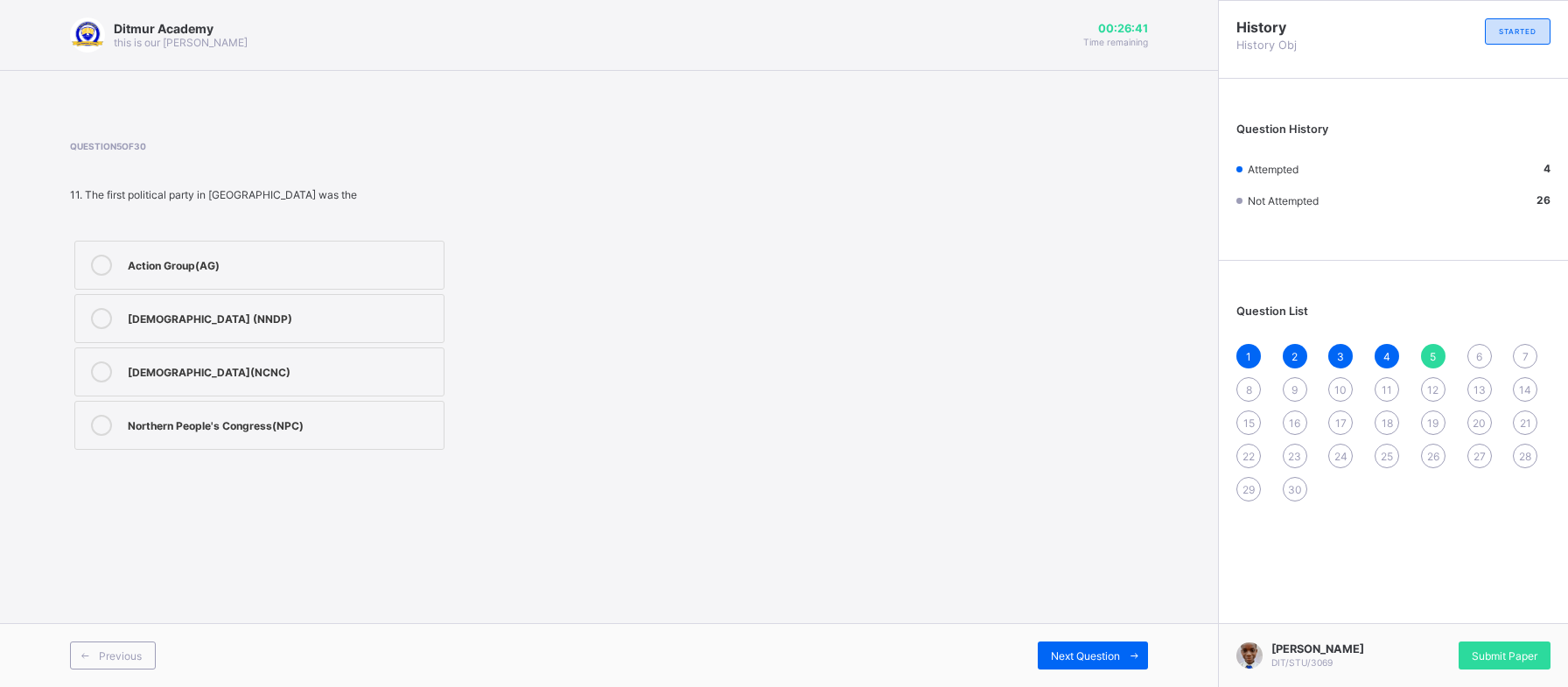 drag, startPoint x: 1356, startPoint y: 287, endPoint x: 572, endPoint y: 179, distance: 791.4038 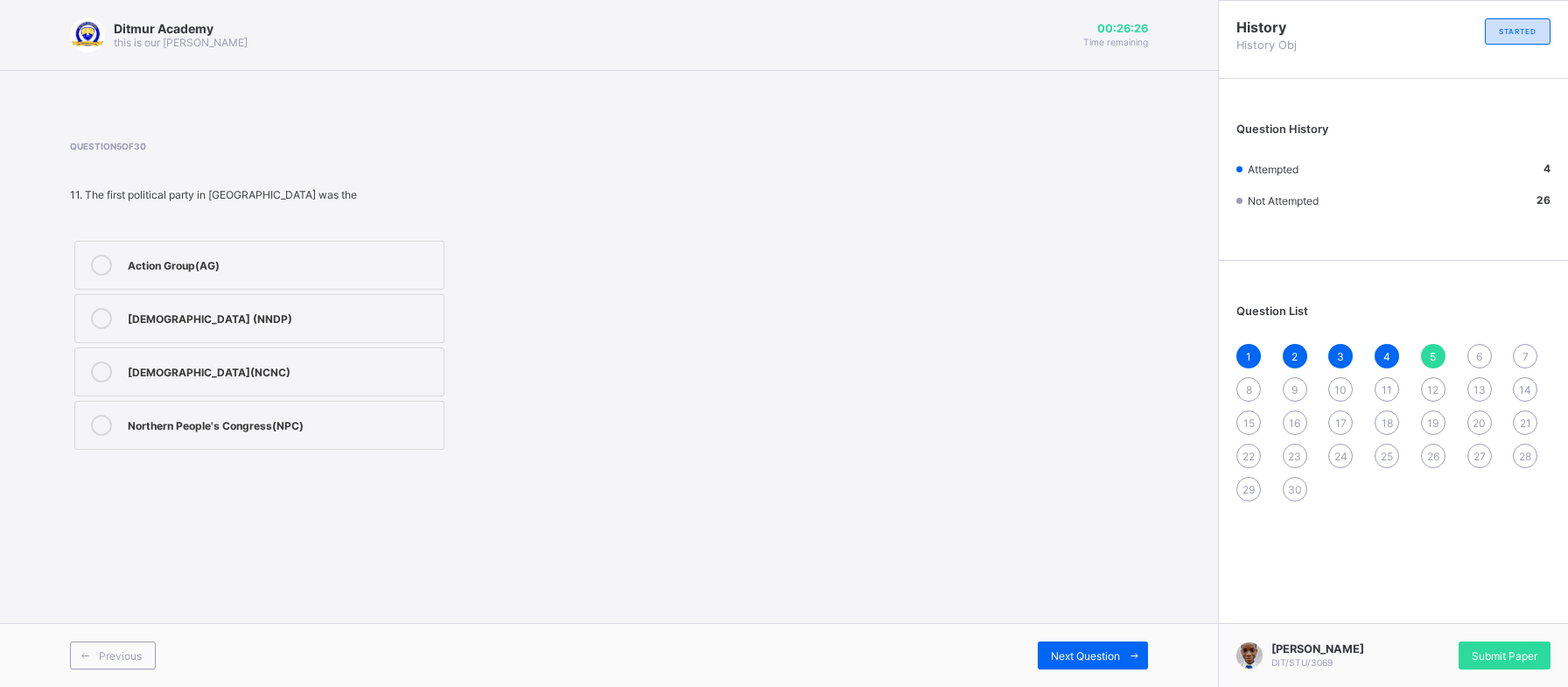 click on "Nigerian National Democratic Party (NNDP)" at bounding box center [281, 317] 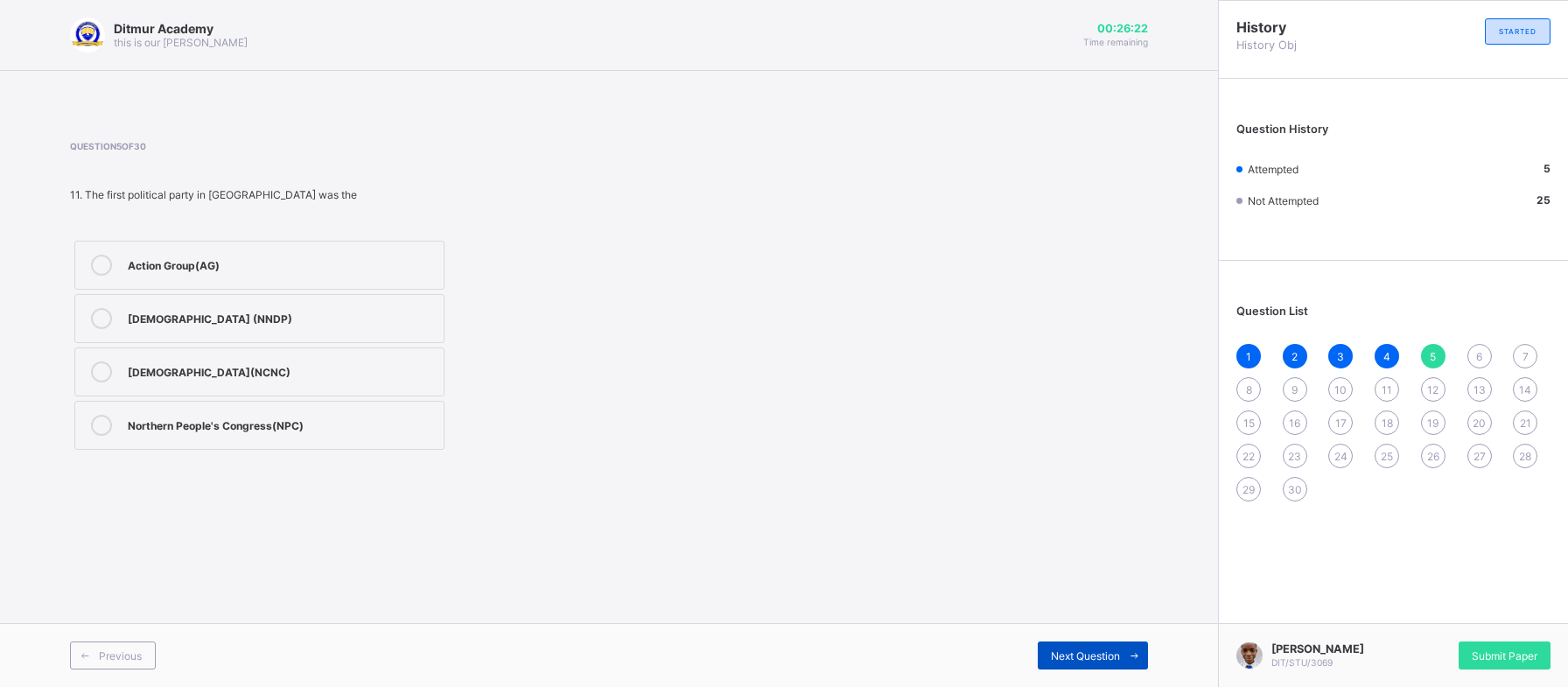 click on "Next Question" at bounding box center [1085, 655] 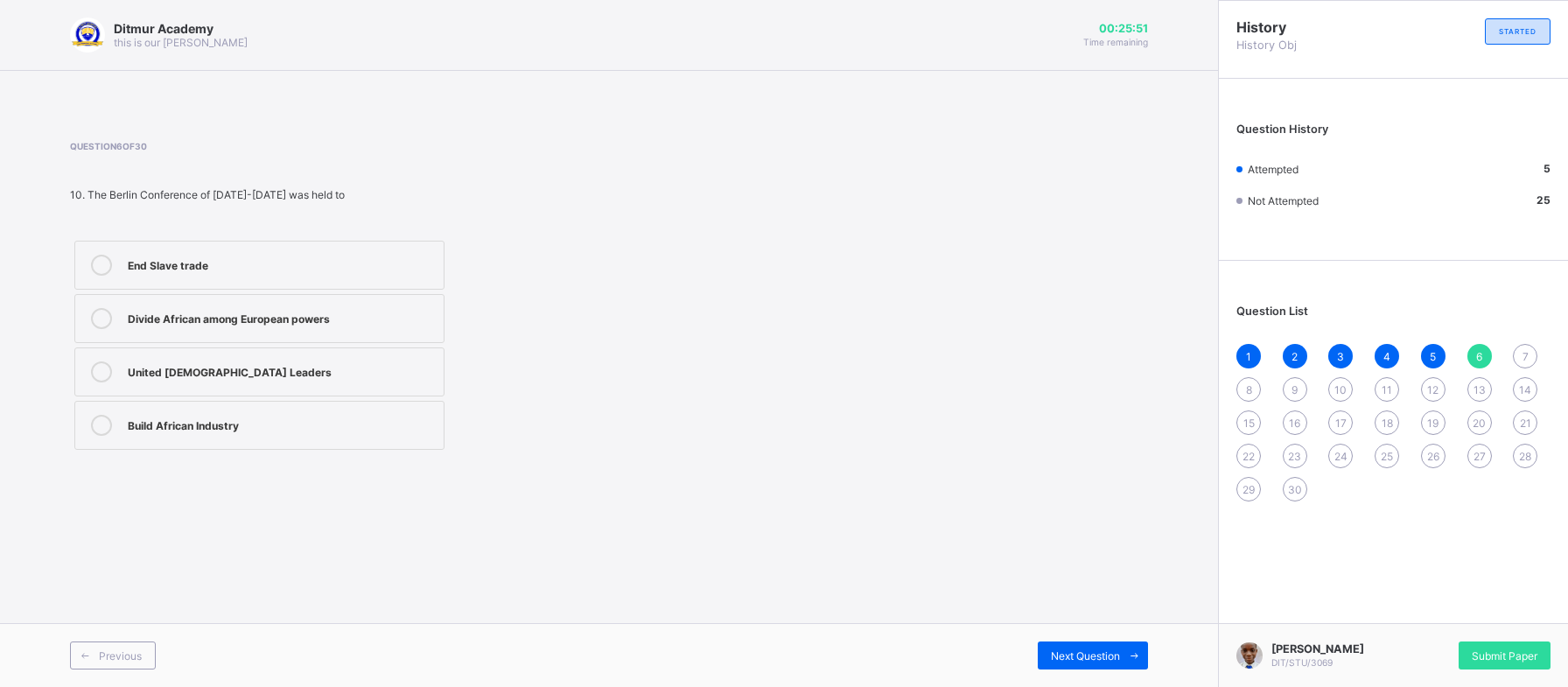 click on "Build African Industry" at bounding box center [281, 425] 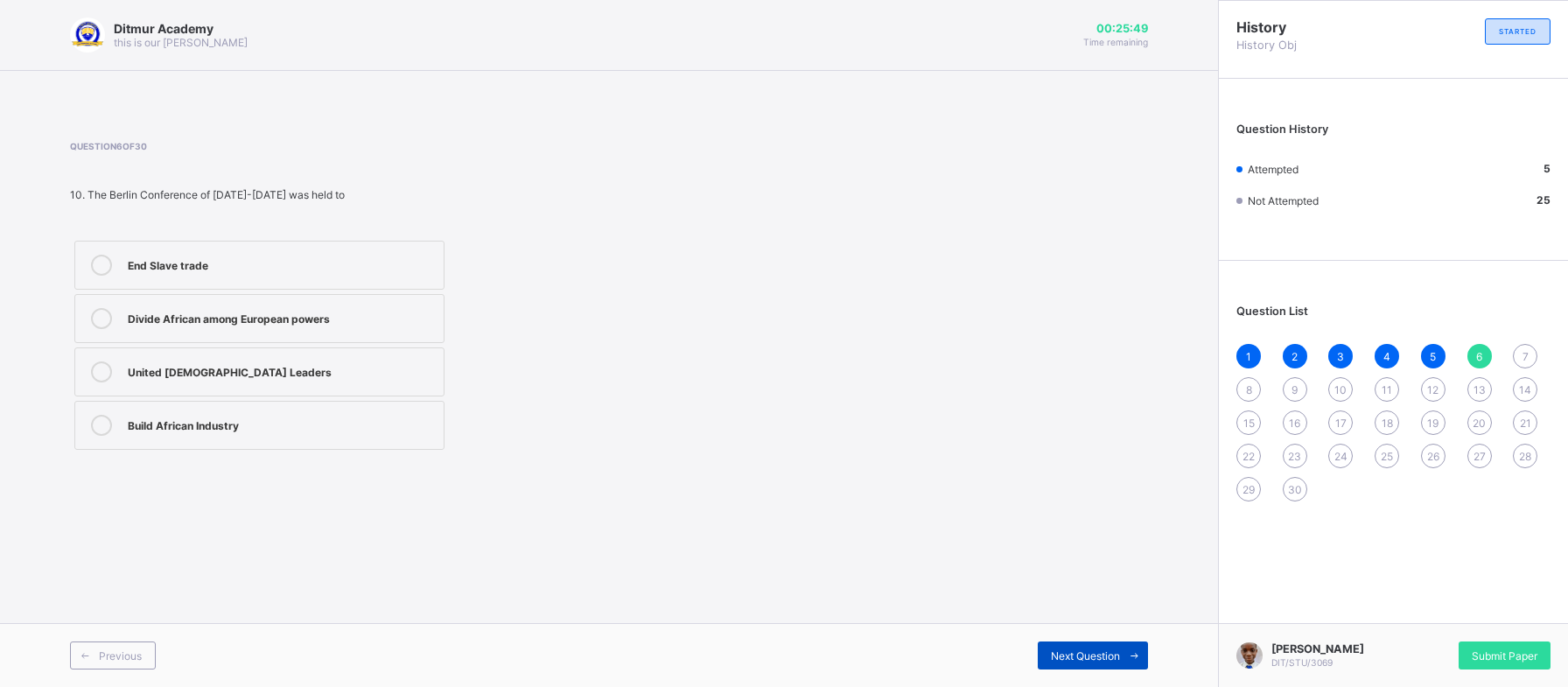 click on "Next Question" at bounding box center (1085, 655) 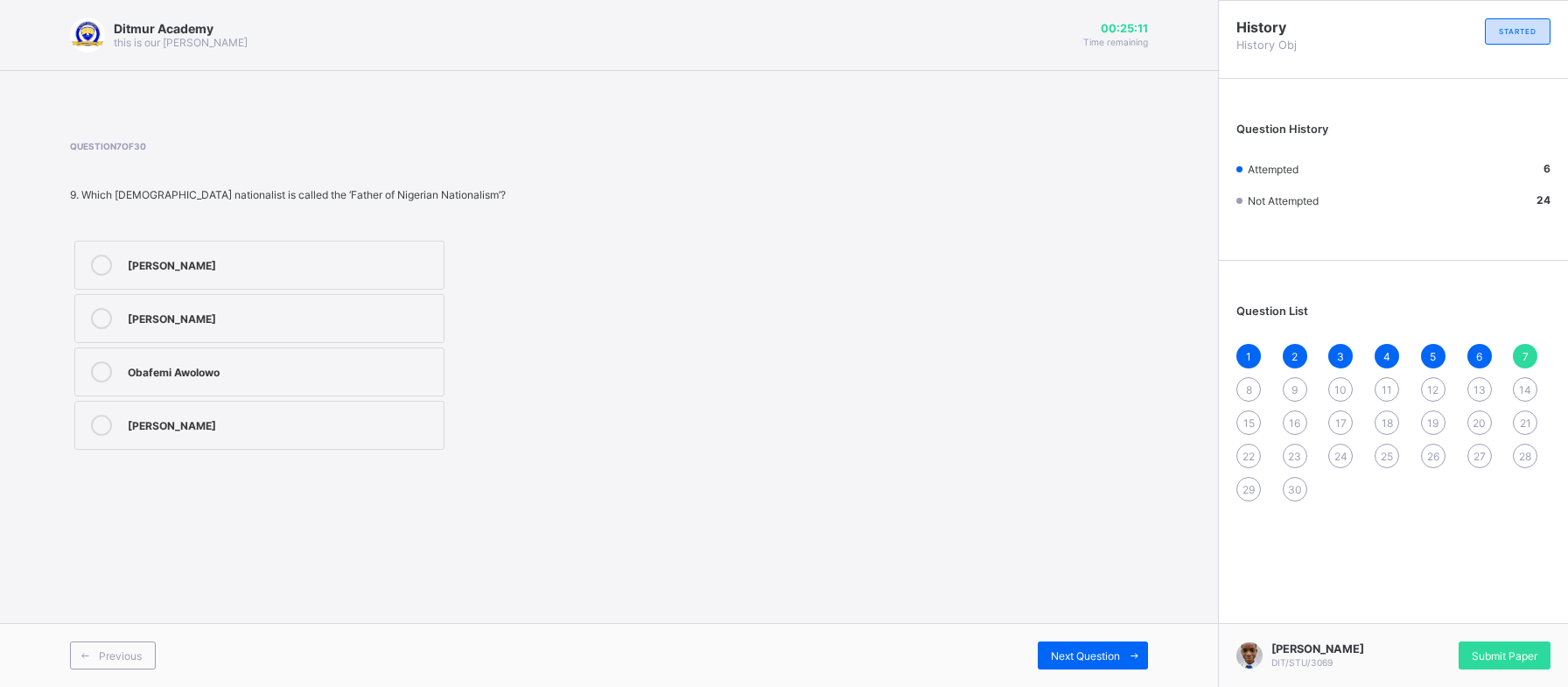click on "Obafemi Awolowo" at bounding box center (281, 370) 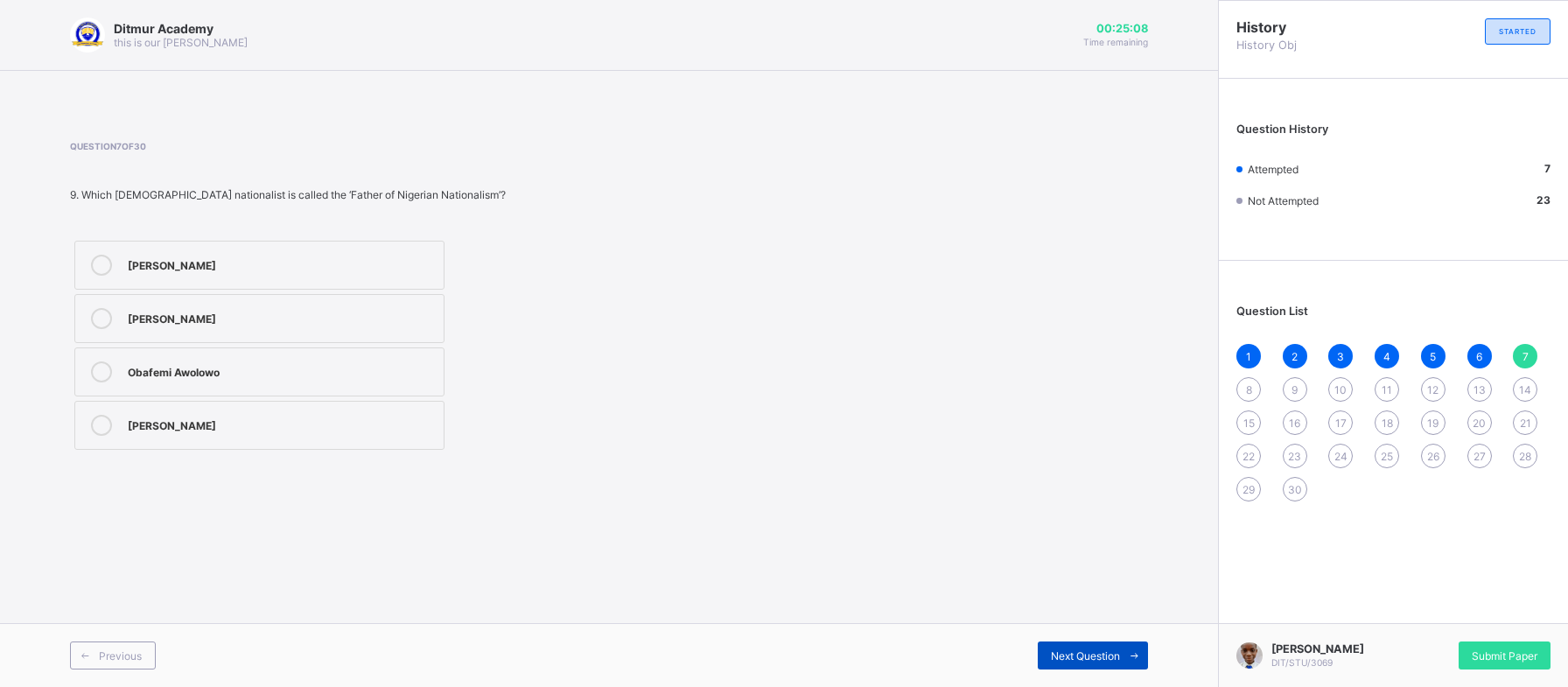 click on "Next Question" at bounding box center [1085, 655] 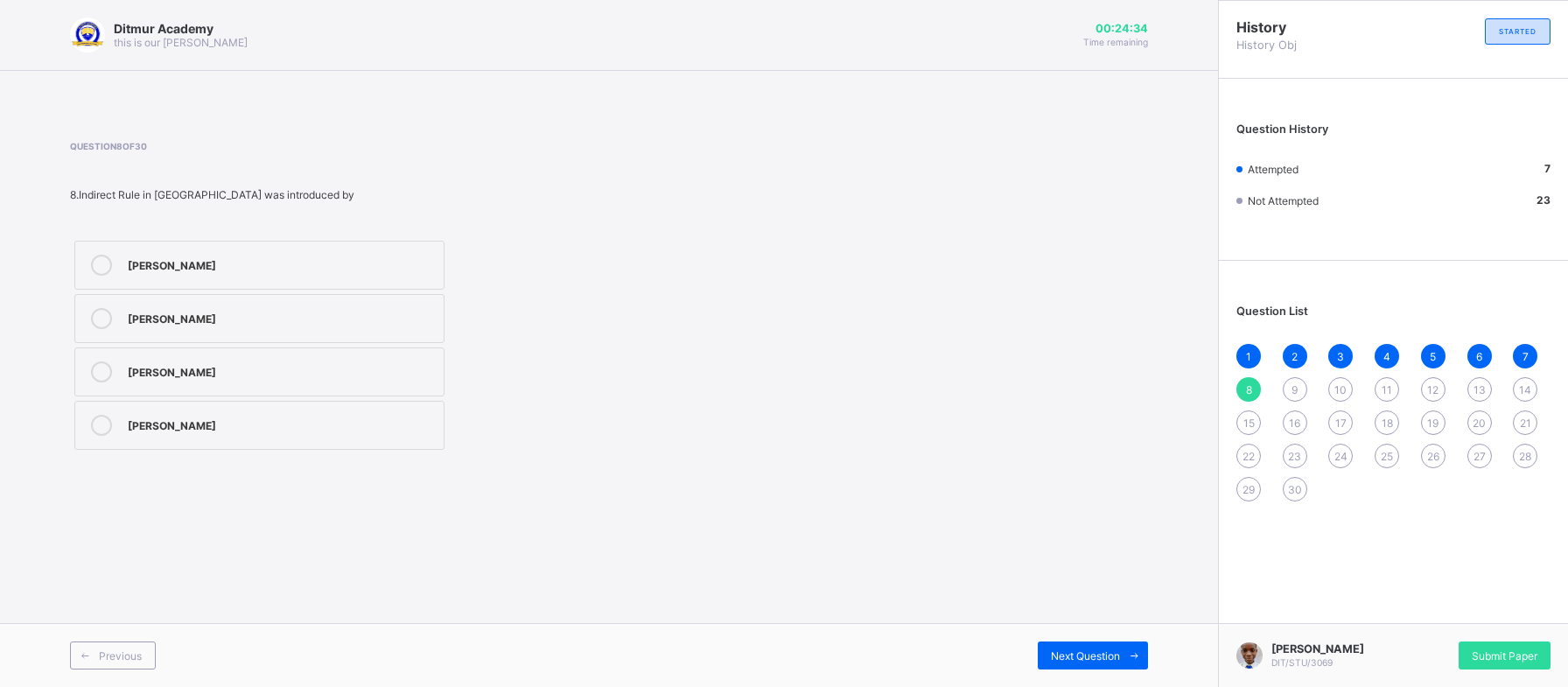 click on "Mungo Park" at bounding box center [281, 265] 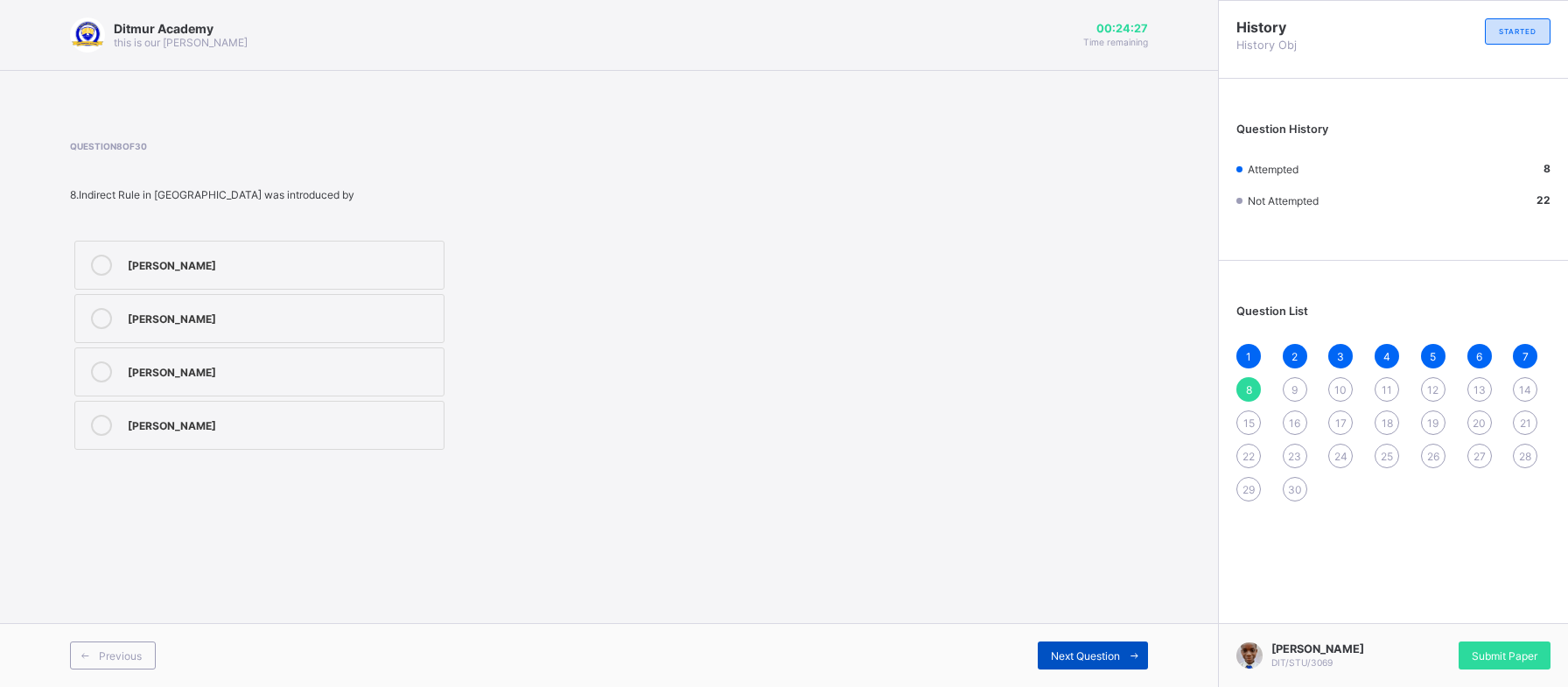 click on "Next Question" at bounding box center (1093, 655) 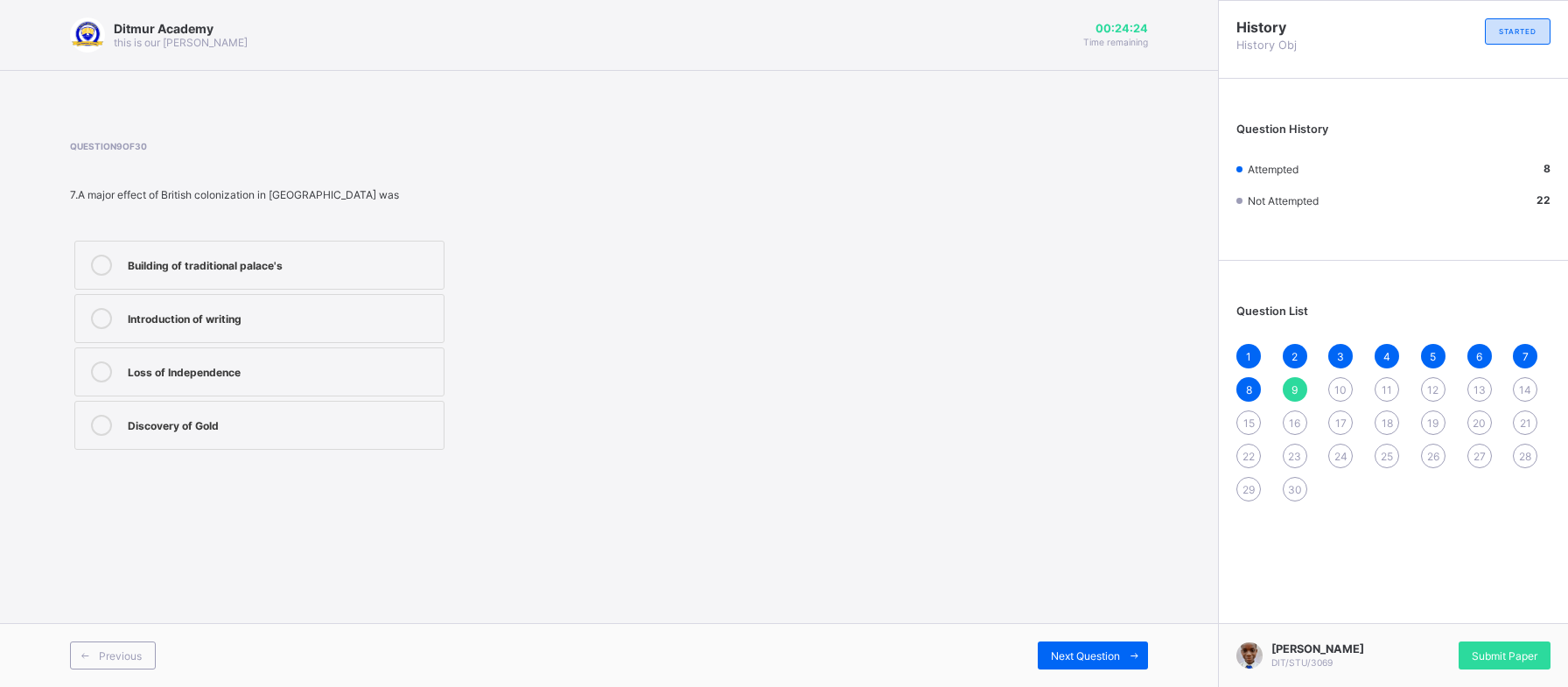 click on "Loss of Independence" at bounding box center (281, 370) 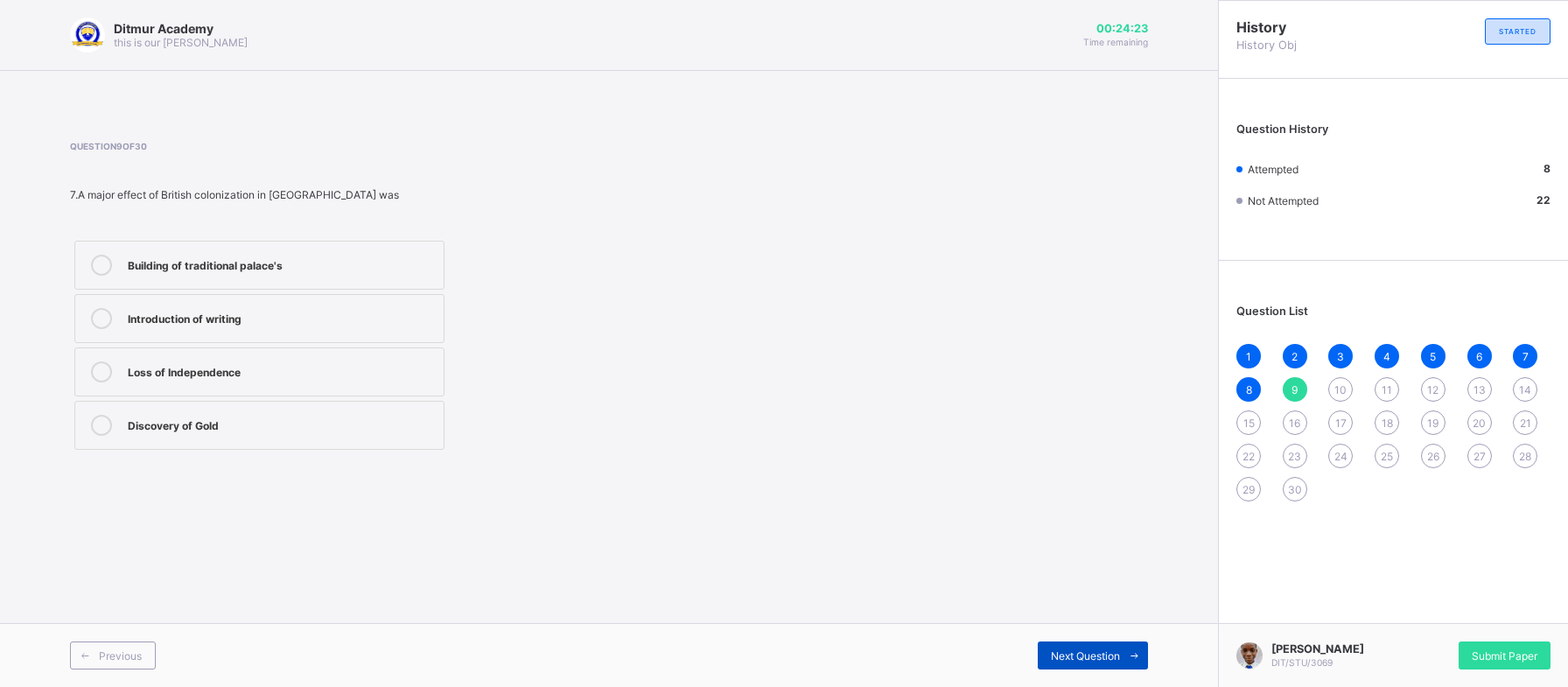 click on "Next Question" at bounding box center (1093, 655) 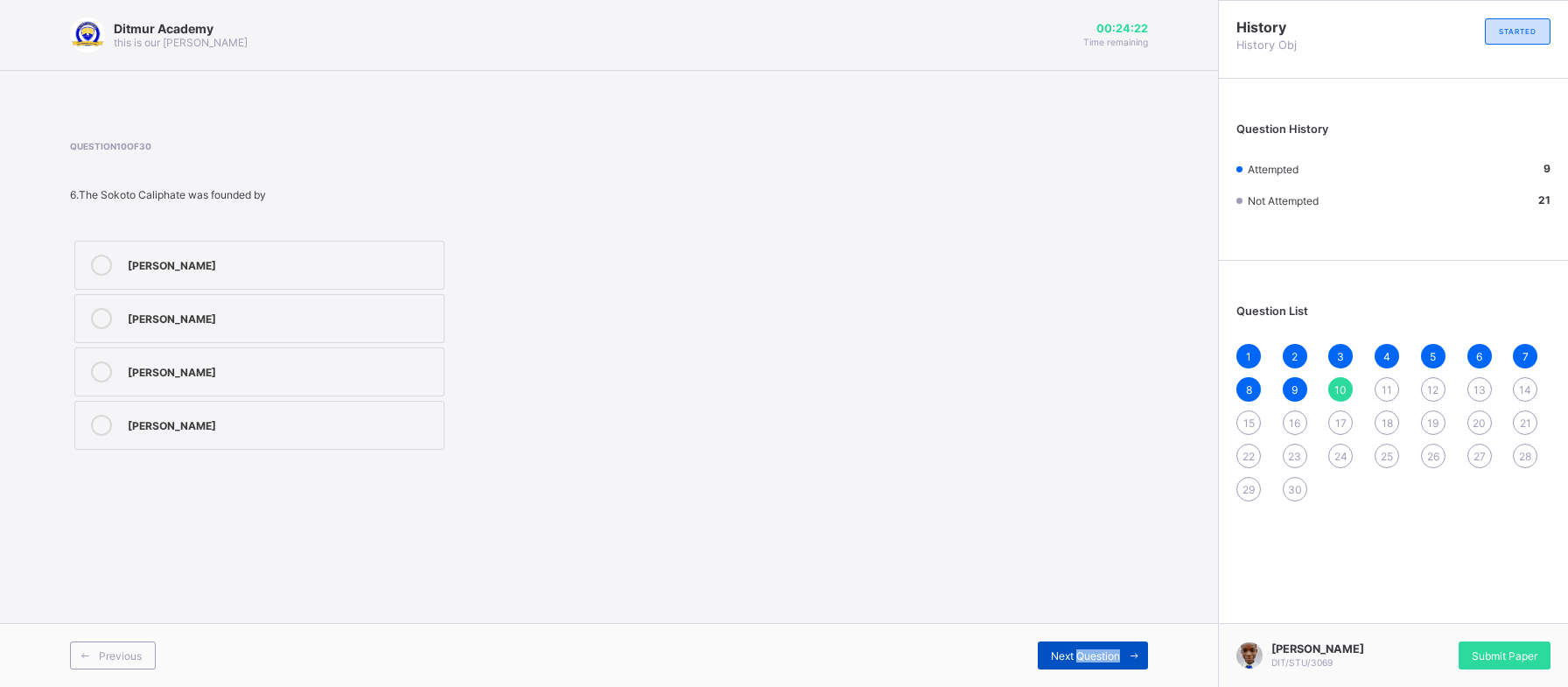 click on "Next Question" at bounding box center [1093, 655] 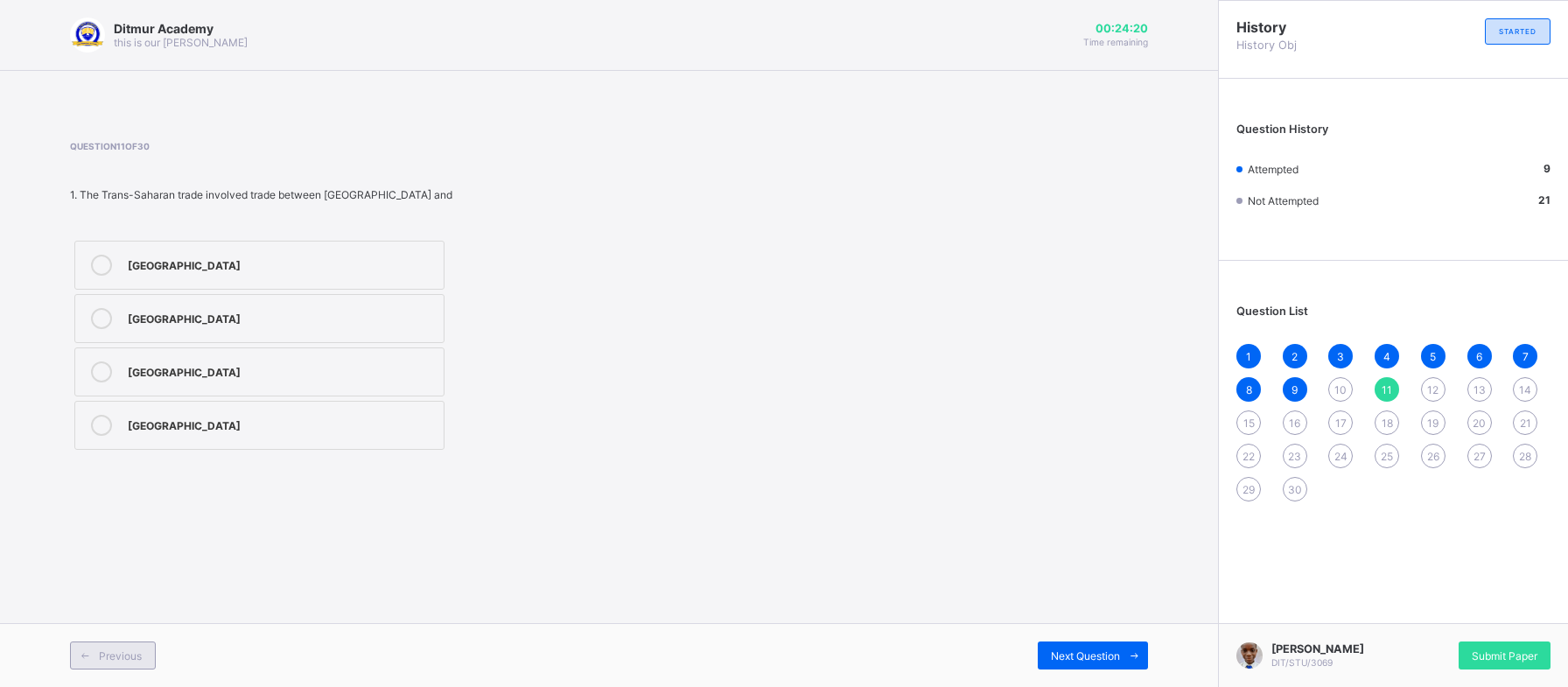 click at bounding box center (85, 655) 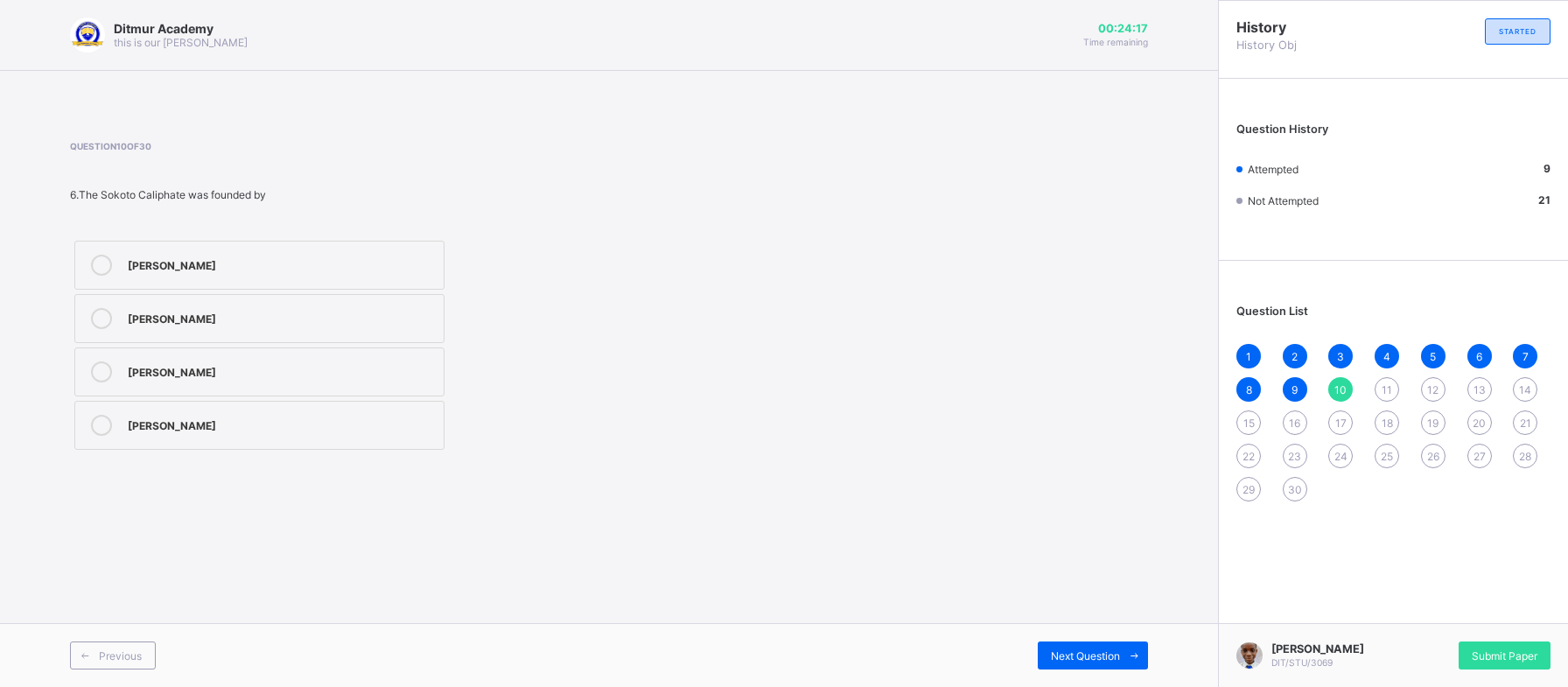 click on "Mansa Musa" at bounding box center [259, 425] 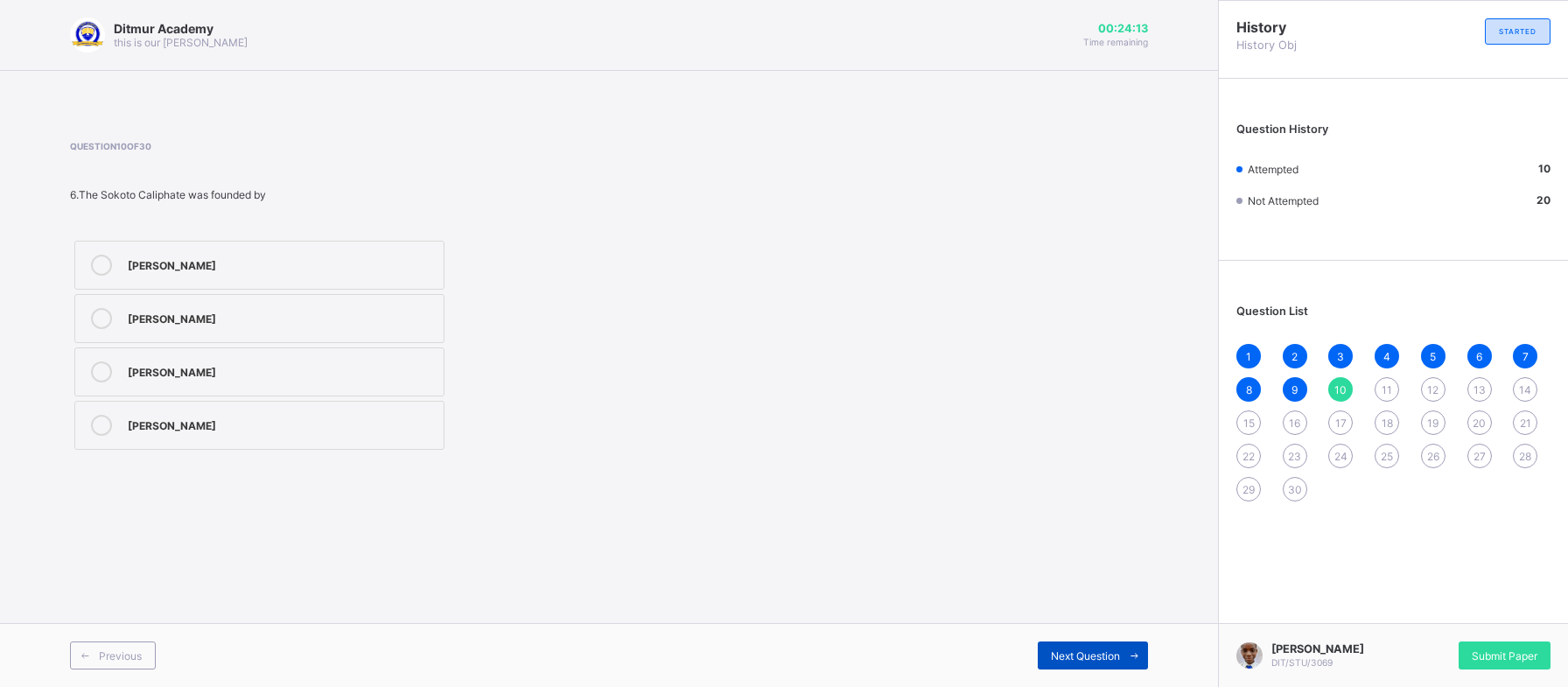 click on "Next Question" at bounding box center (1085, 655) 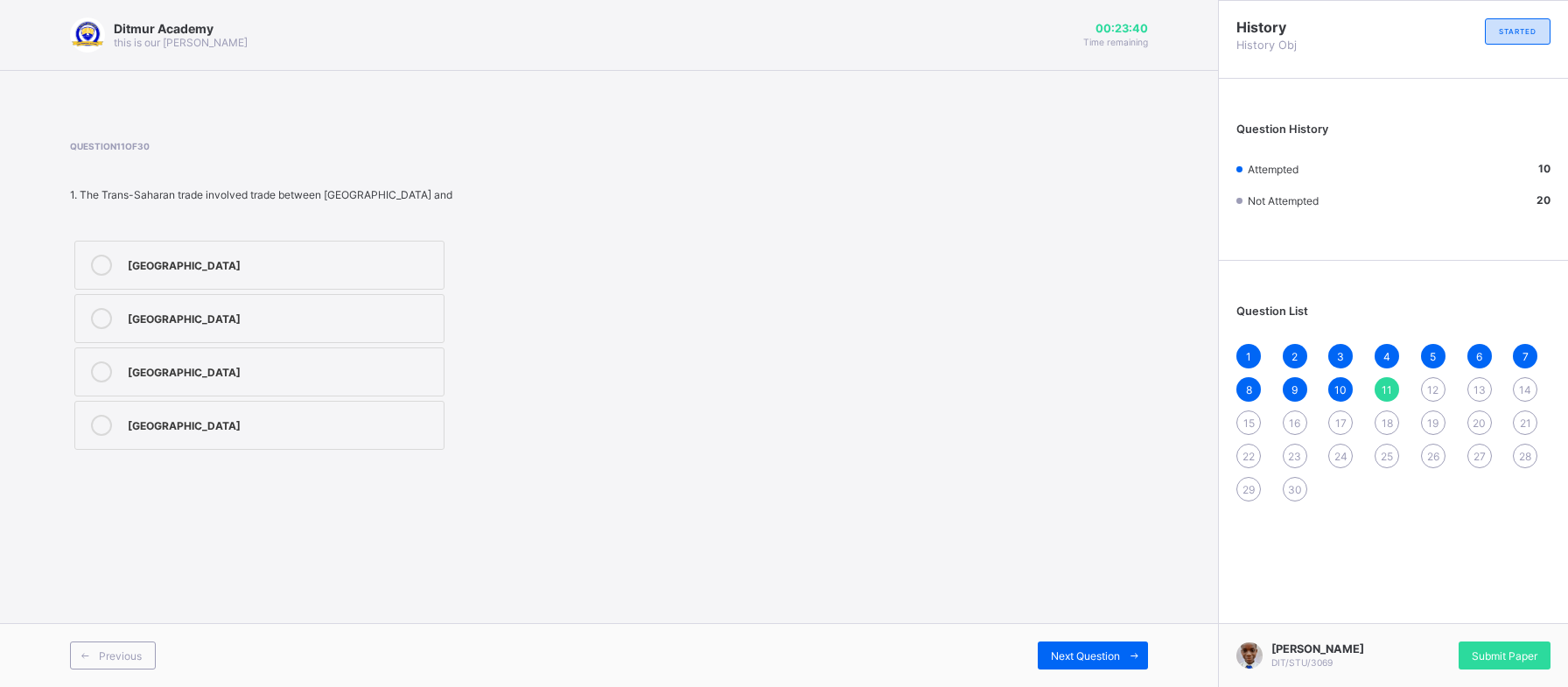 click on "East Africa" at bounding box center [281, 317] 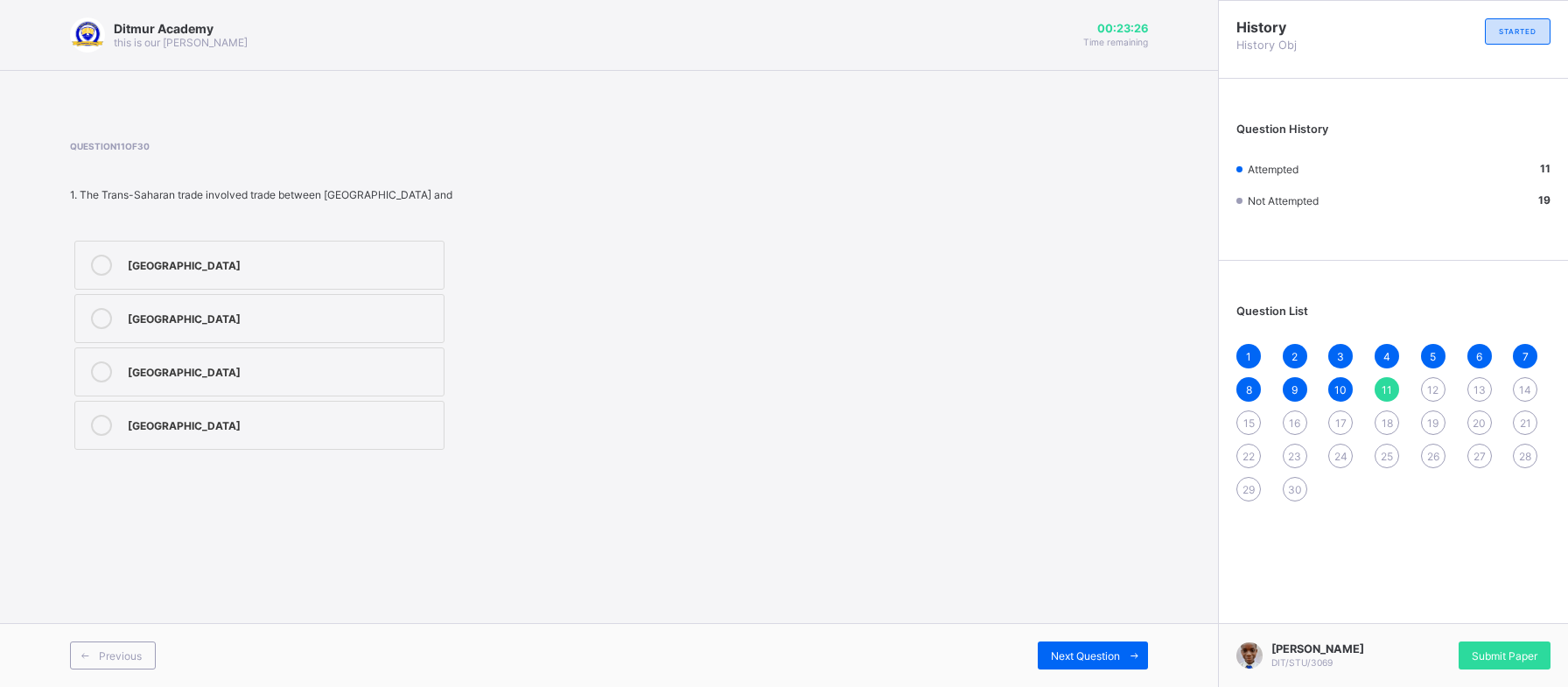 click on "West Africa" at bounding box center (281, 370) 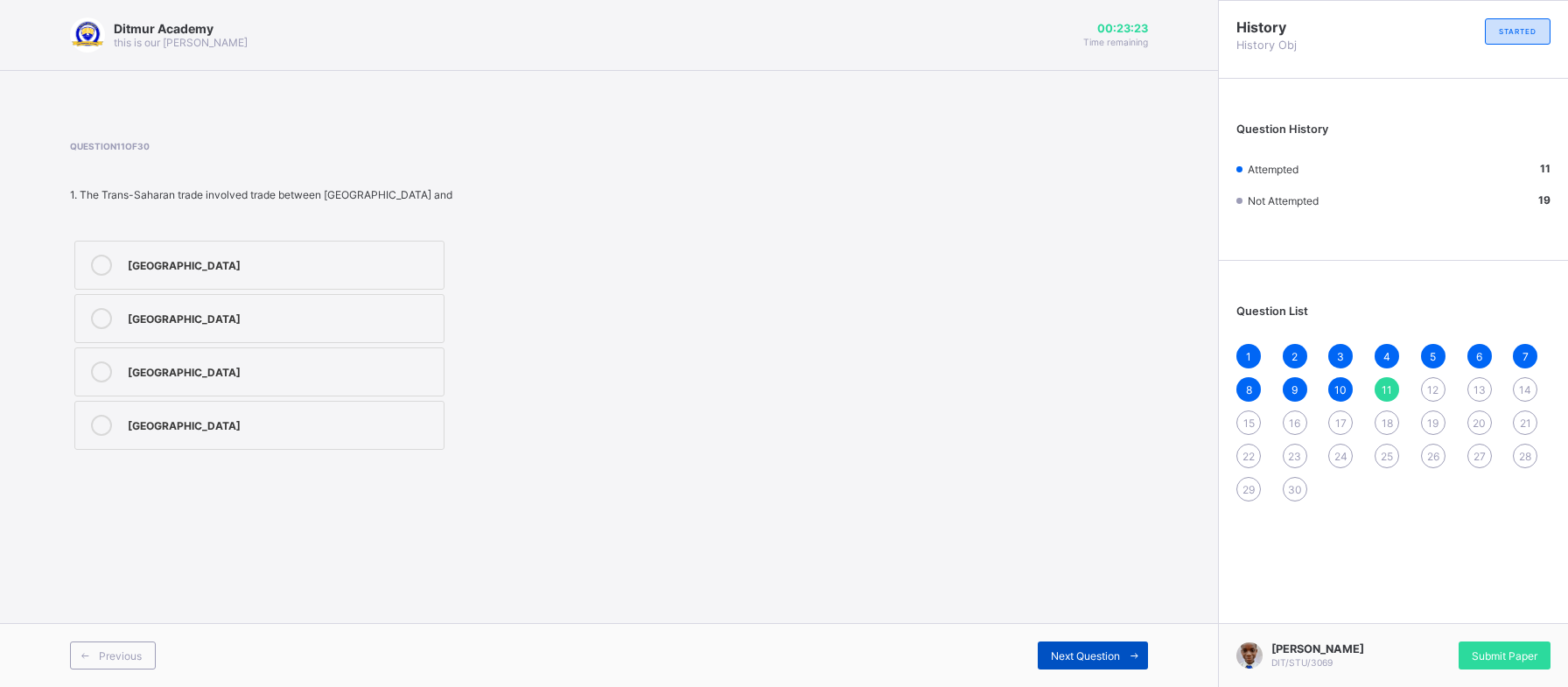 click on "Next Question" at bounding box center [1085, 655] 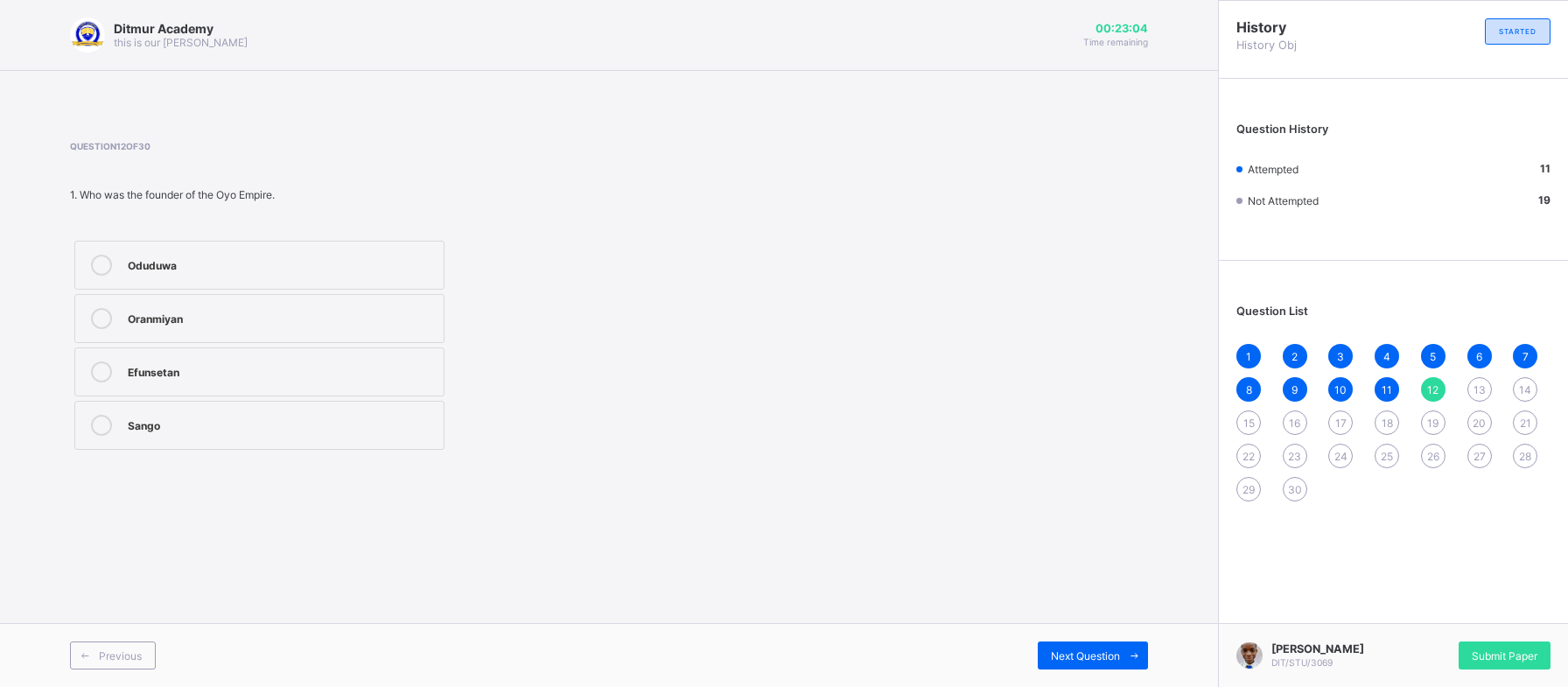 click on "Oduduwa" at bounding box center [281, 265] 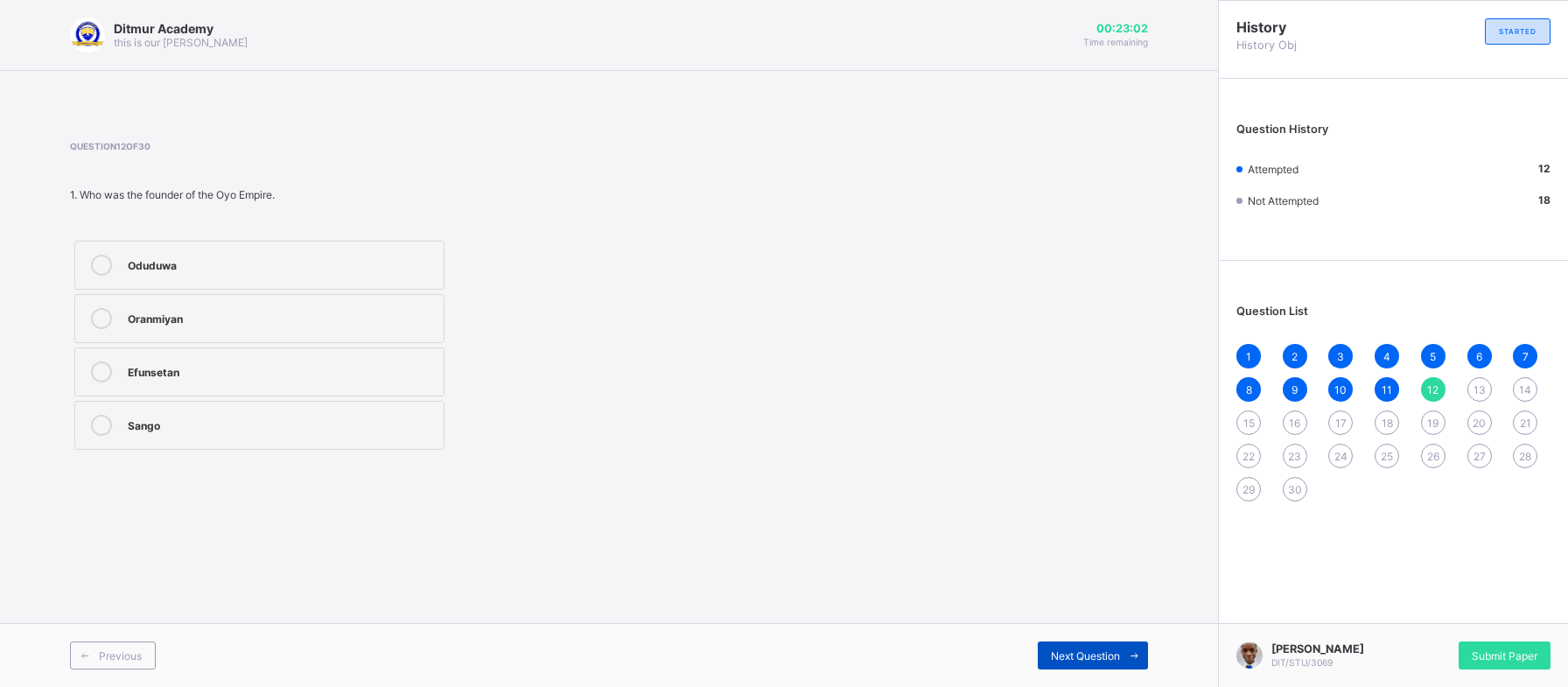 click at bounding box center (1134, 655) 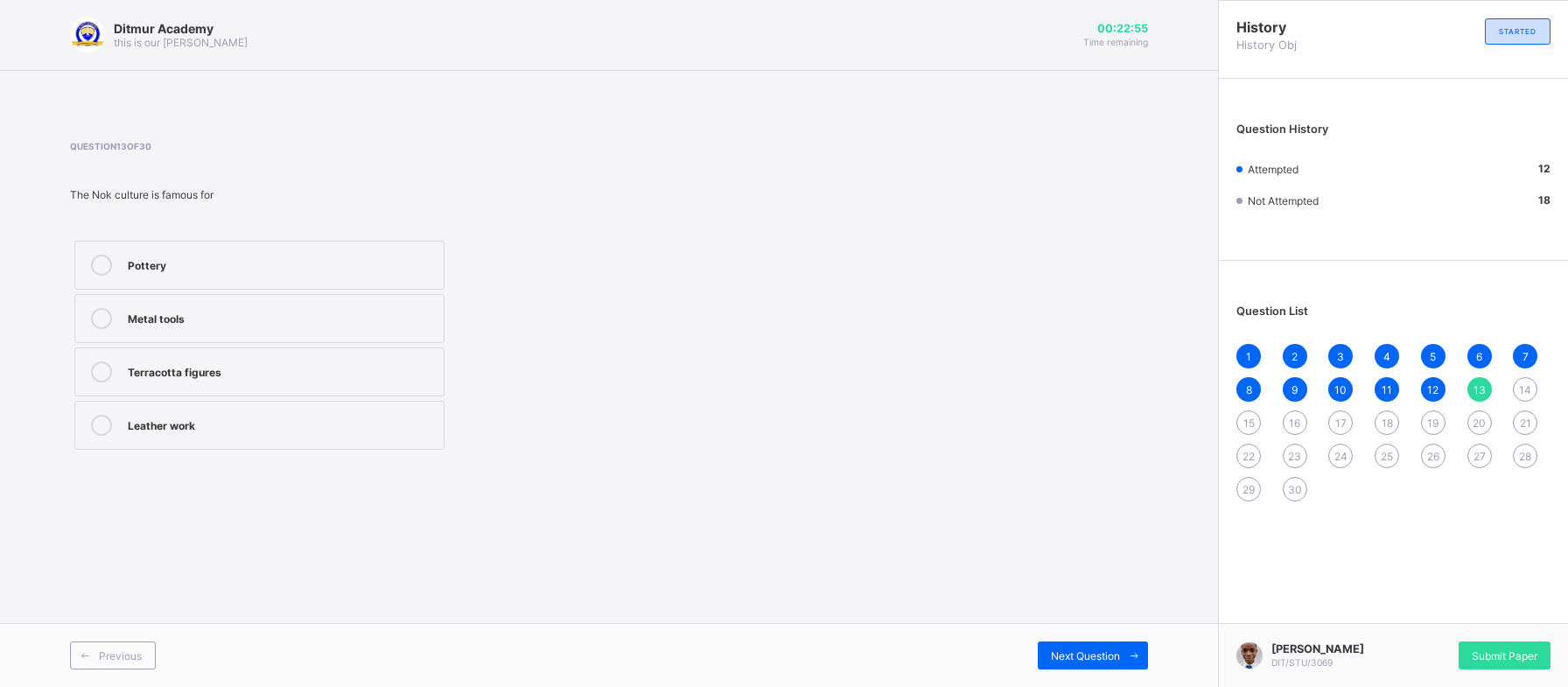 click on "Pottery  Metal tools  Terracotta figures Leather work" at bounding box center (386, 345) 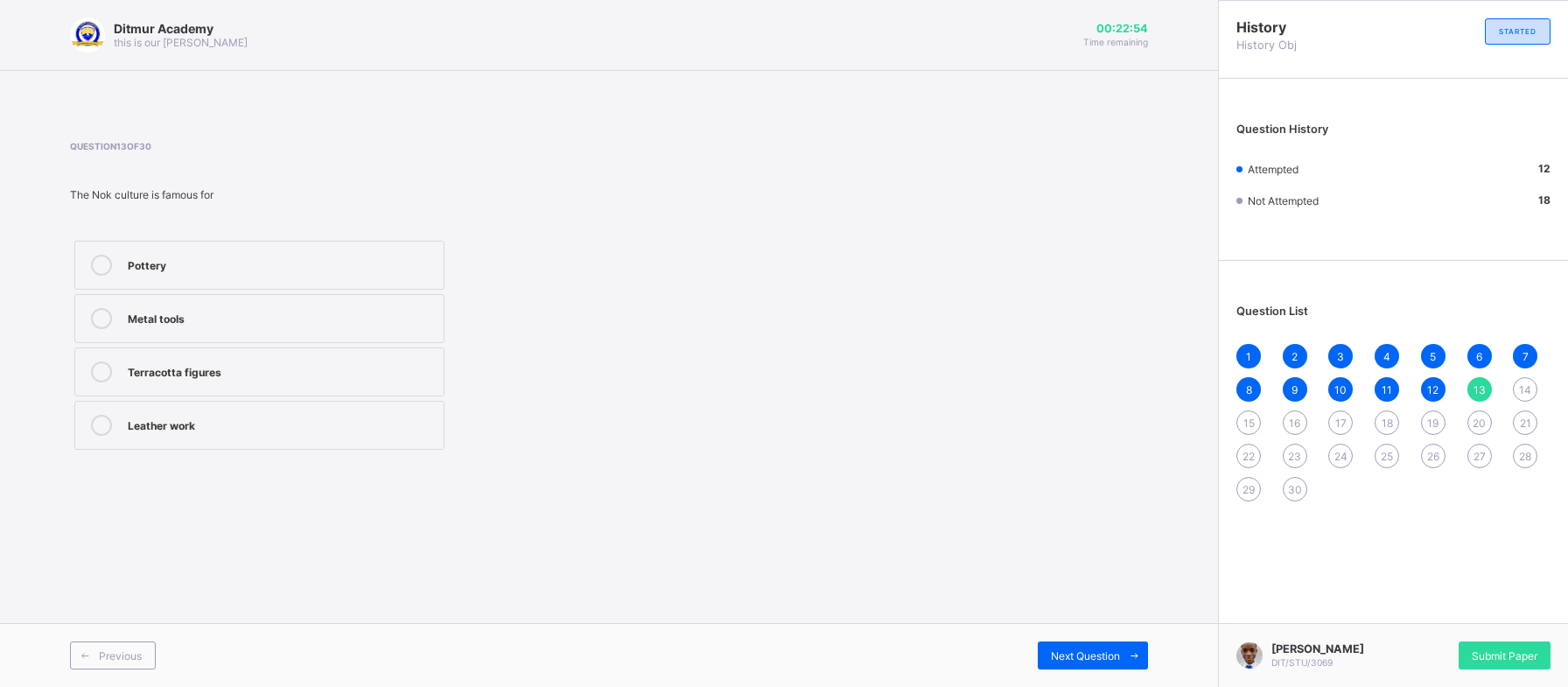 click on "Terracotta figures" at bounding box center (259, 372) 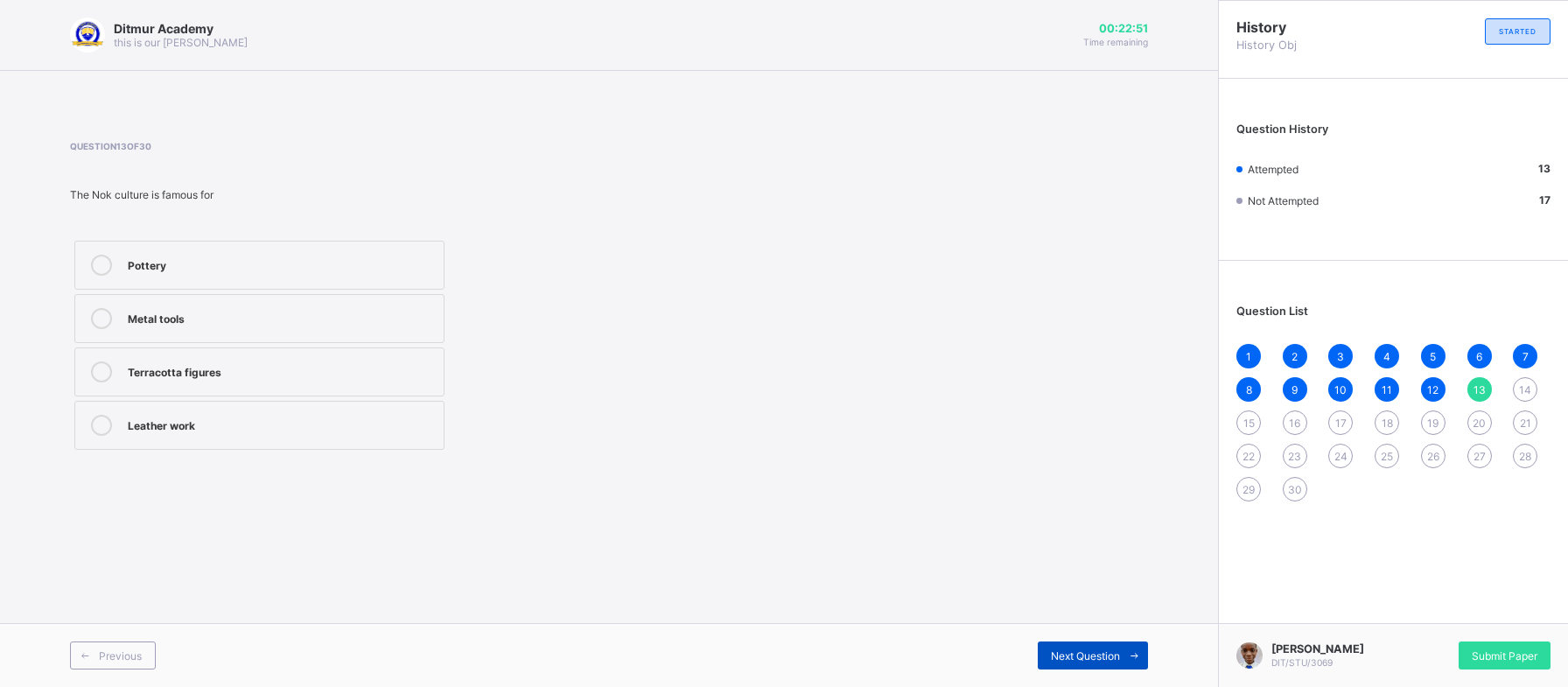 click on "Next Question" at bounding box center (1093, 655) 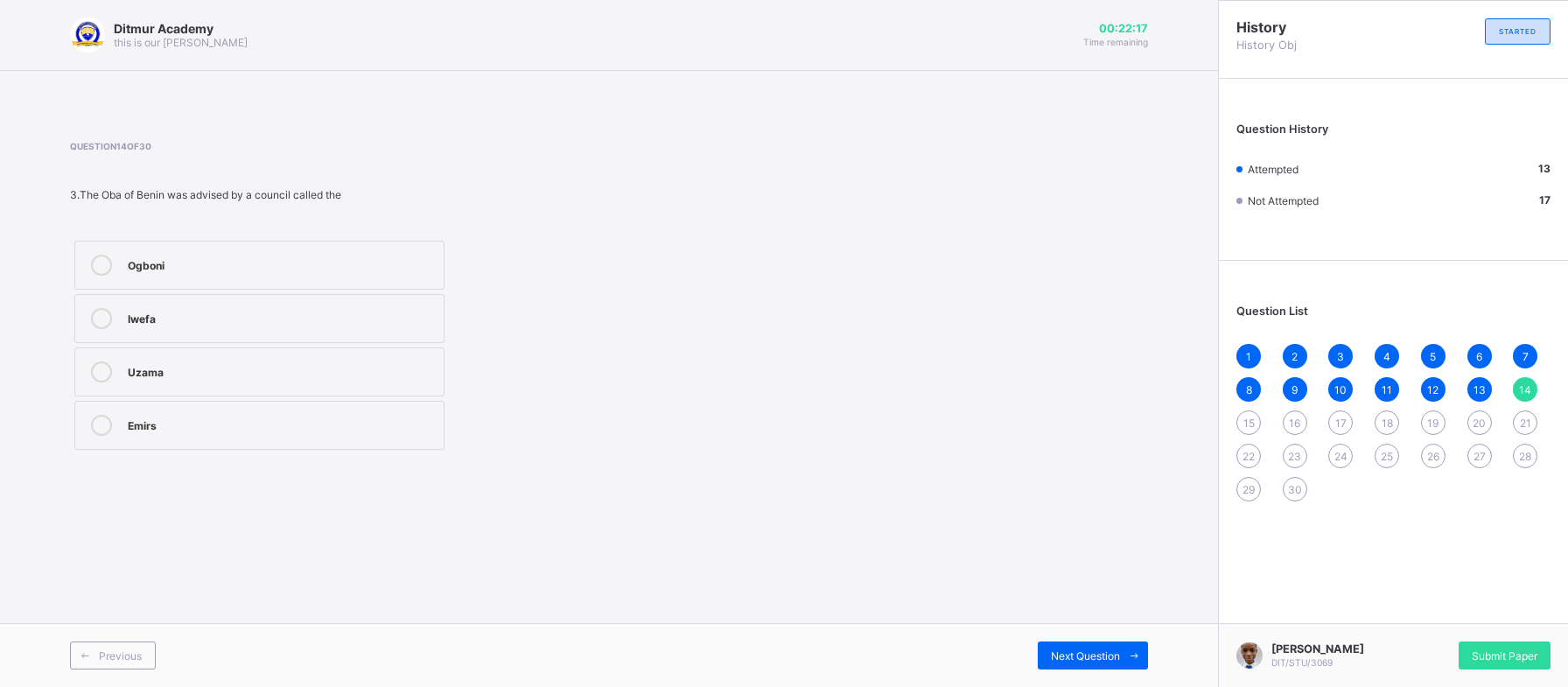 click on "Uzama" at bounding box center (281, 370) 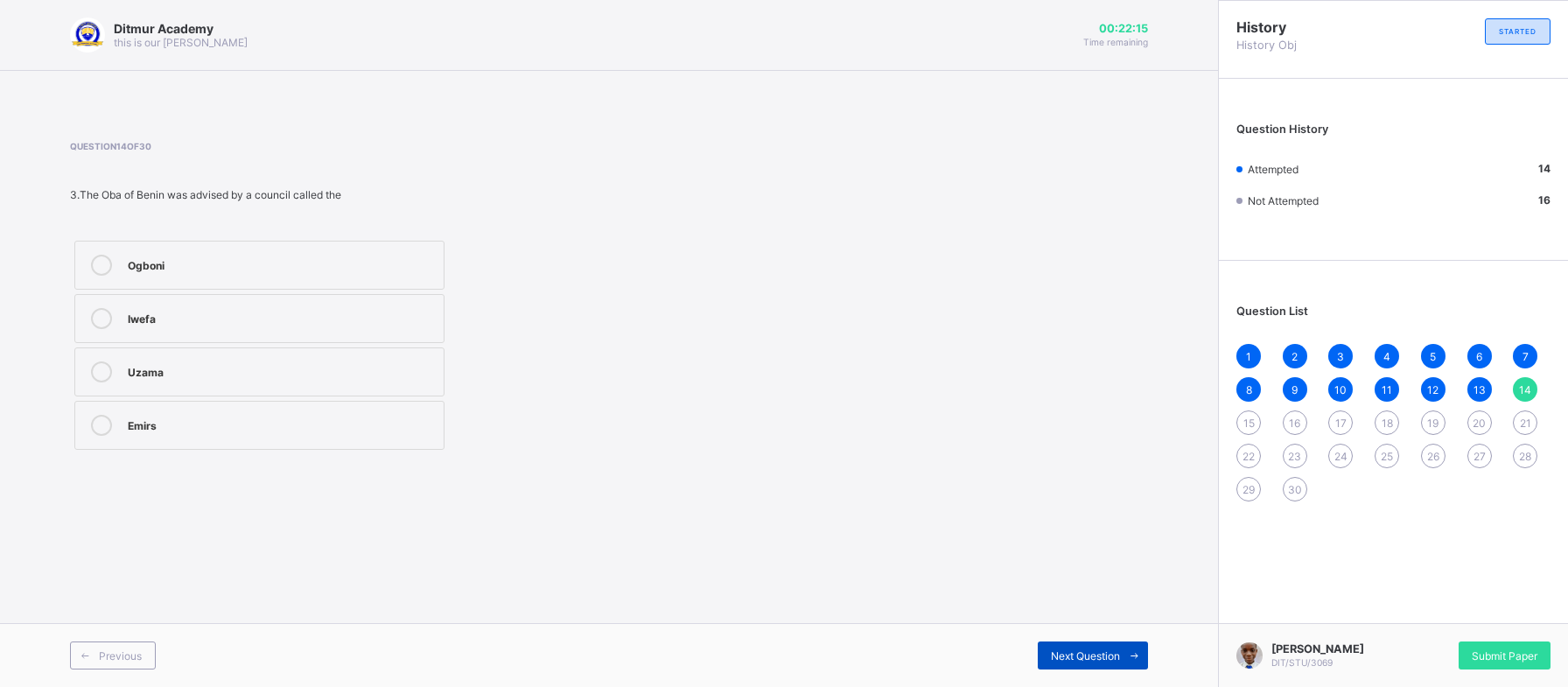 click on "Next Question" at bounding box center [1085, 655] 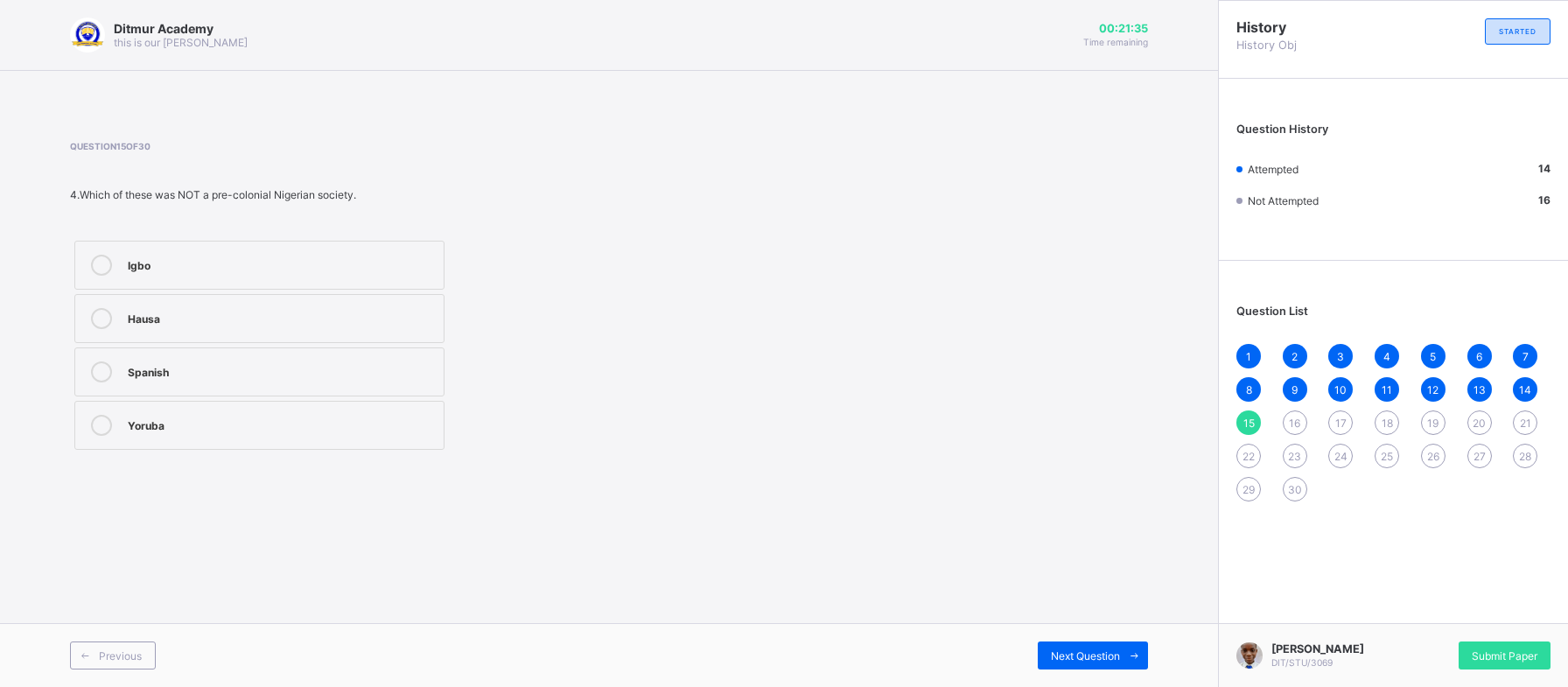 click on "Spanish" at bounding box center [259, 372] 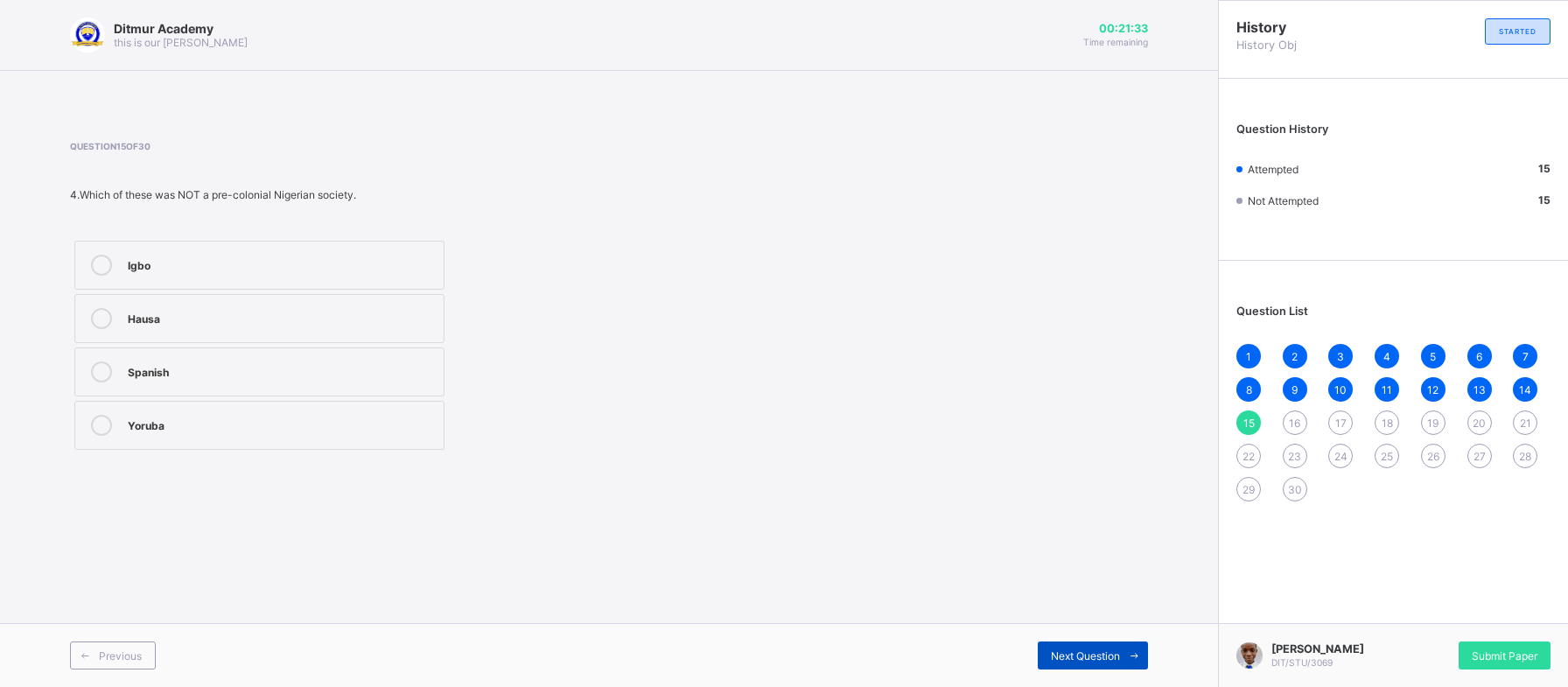 click at bounding box center [1134, 655] 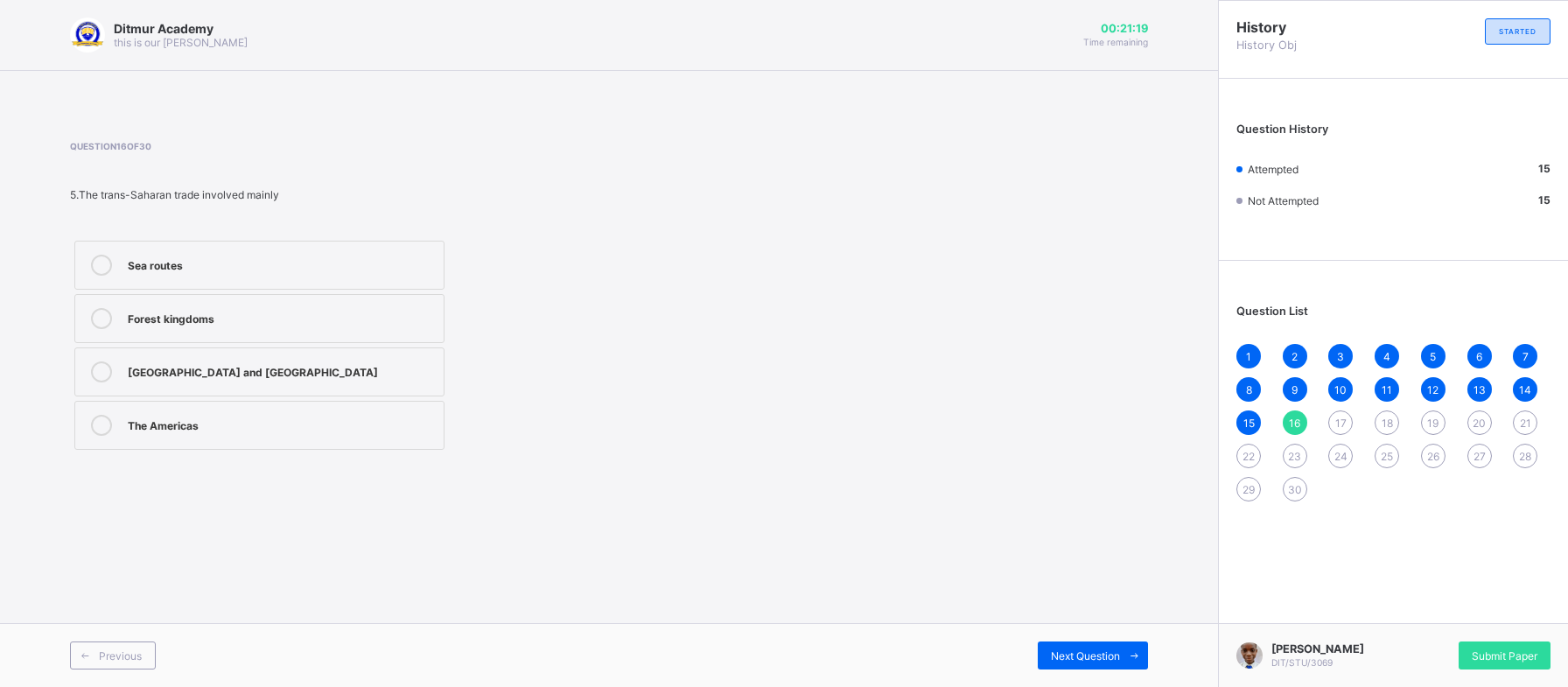 click on "Forest kingdoms" at bounding box center [281, 317] 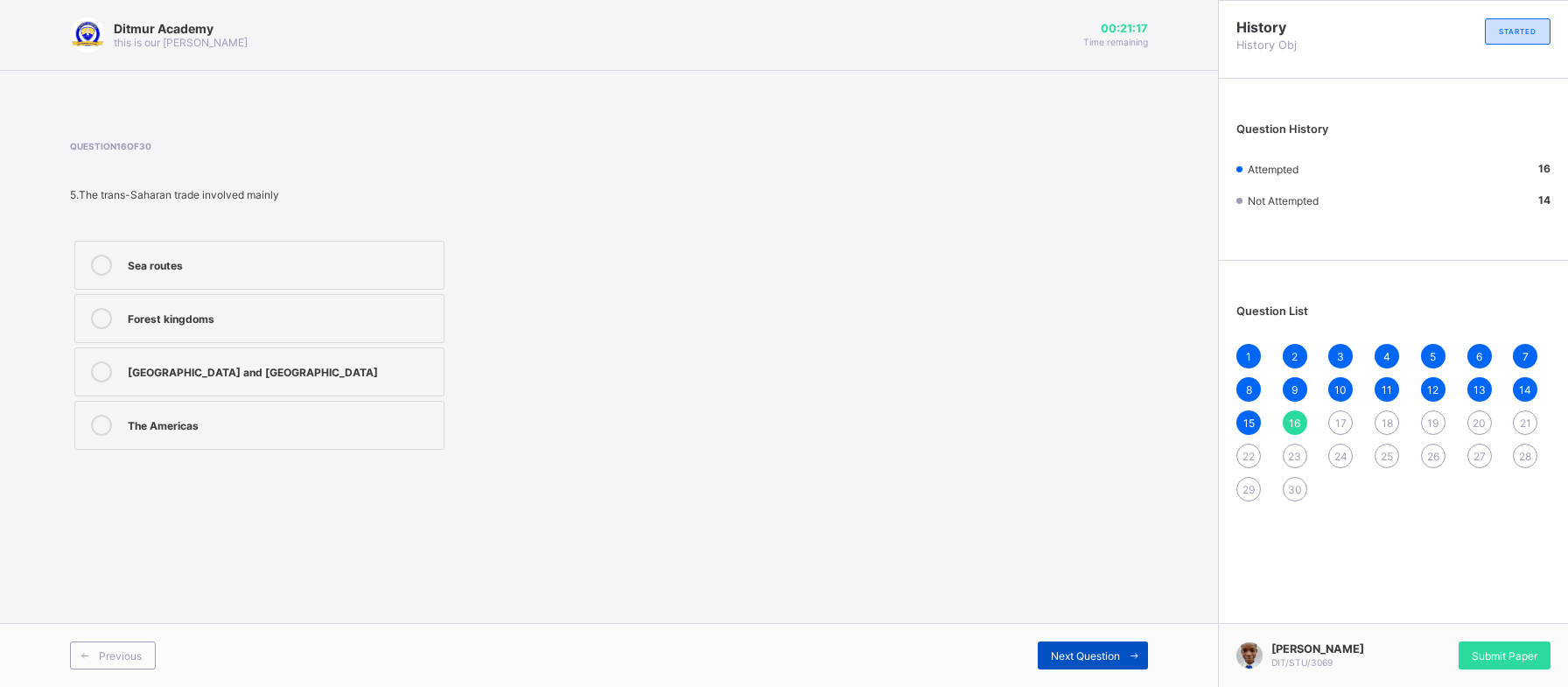 click at bounding box center [1134, 655] 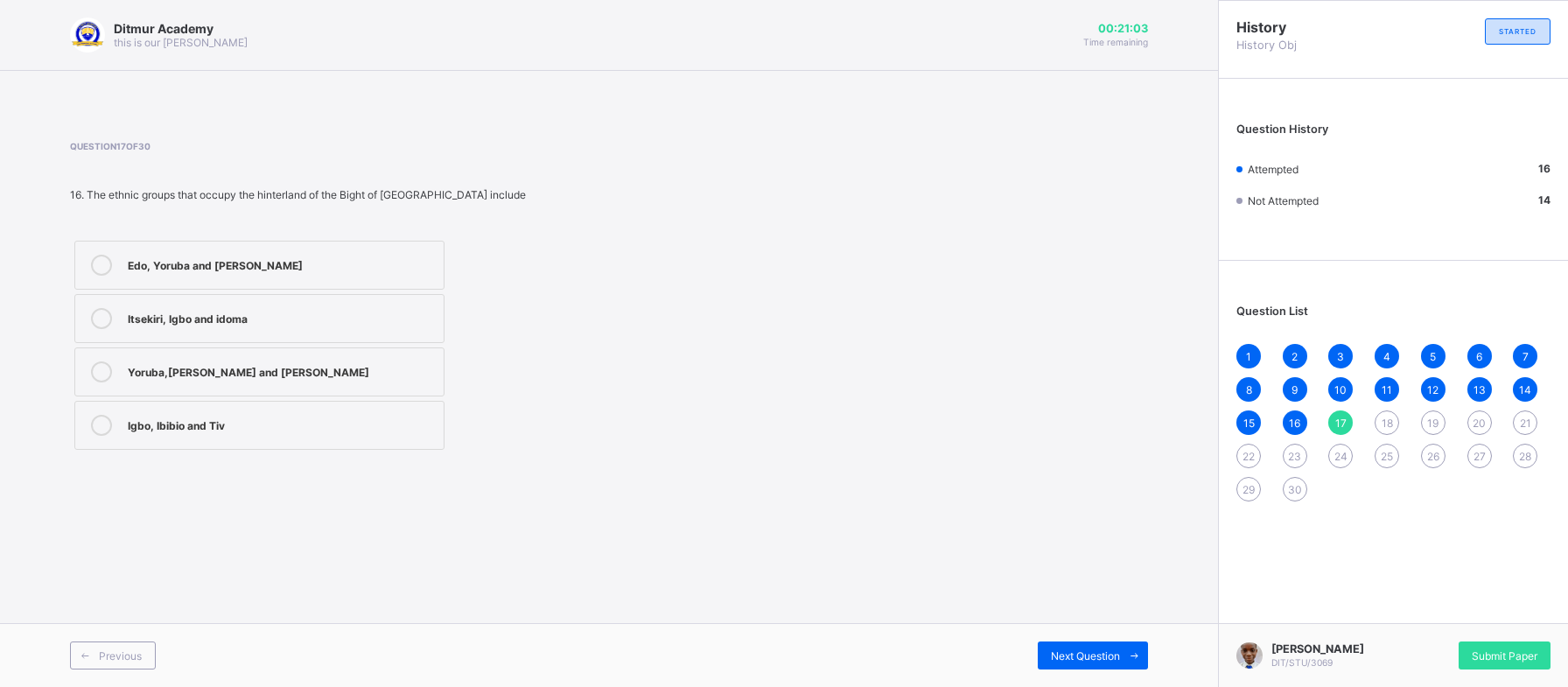 click on "Yoruba,Jukun and Efik" at bounding box center (281, 372) 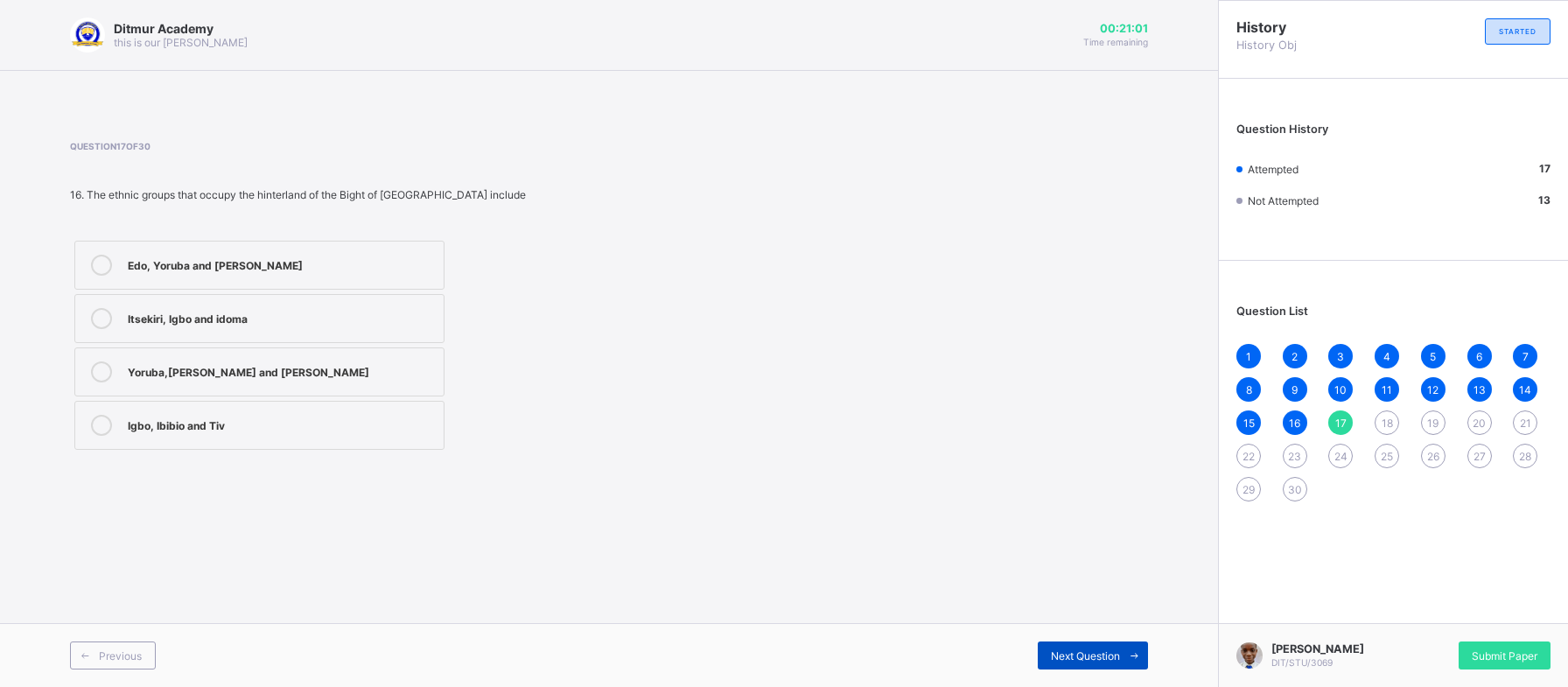 click on "Next Question" at bounding box center [1085, 655] 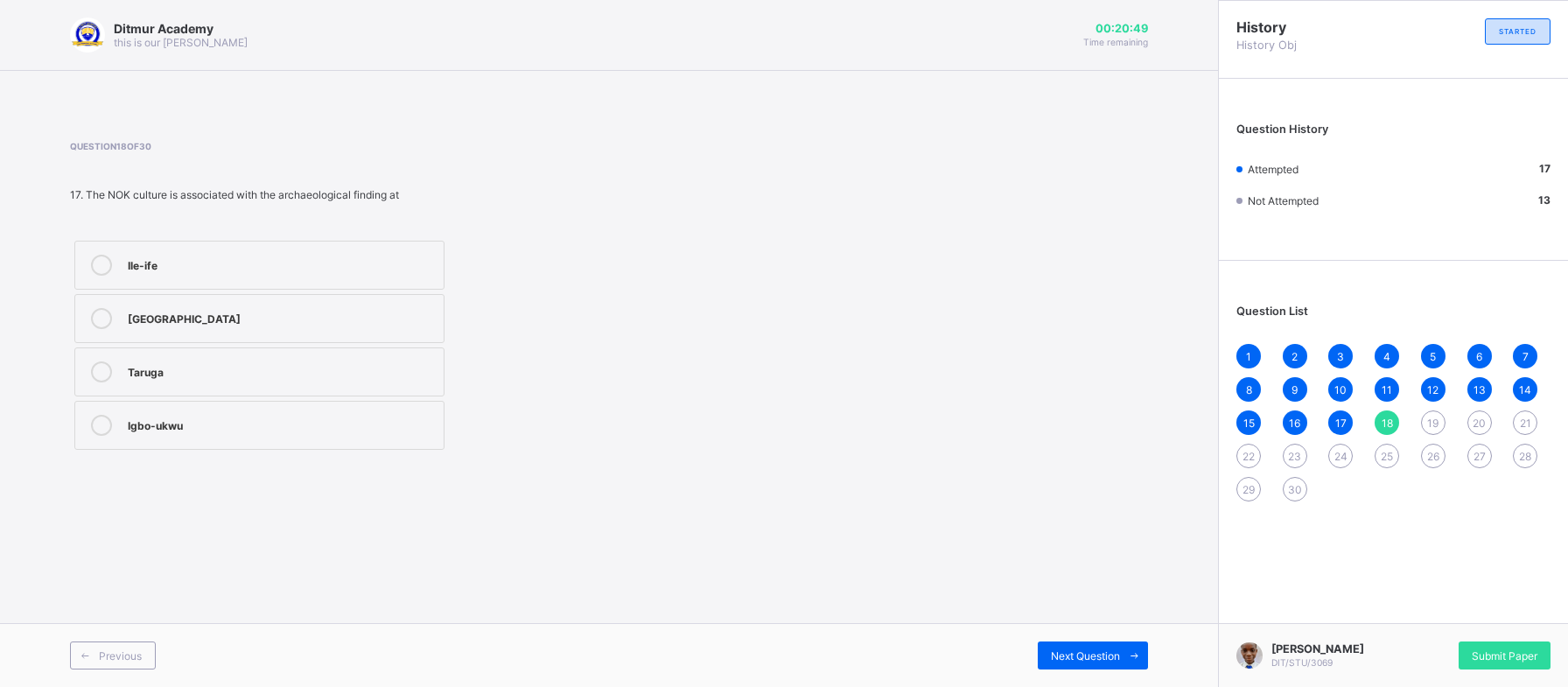 click on "Ile-ife Benin  Taruga Igbo-ukwu" at bounding box center (259, 345) 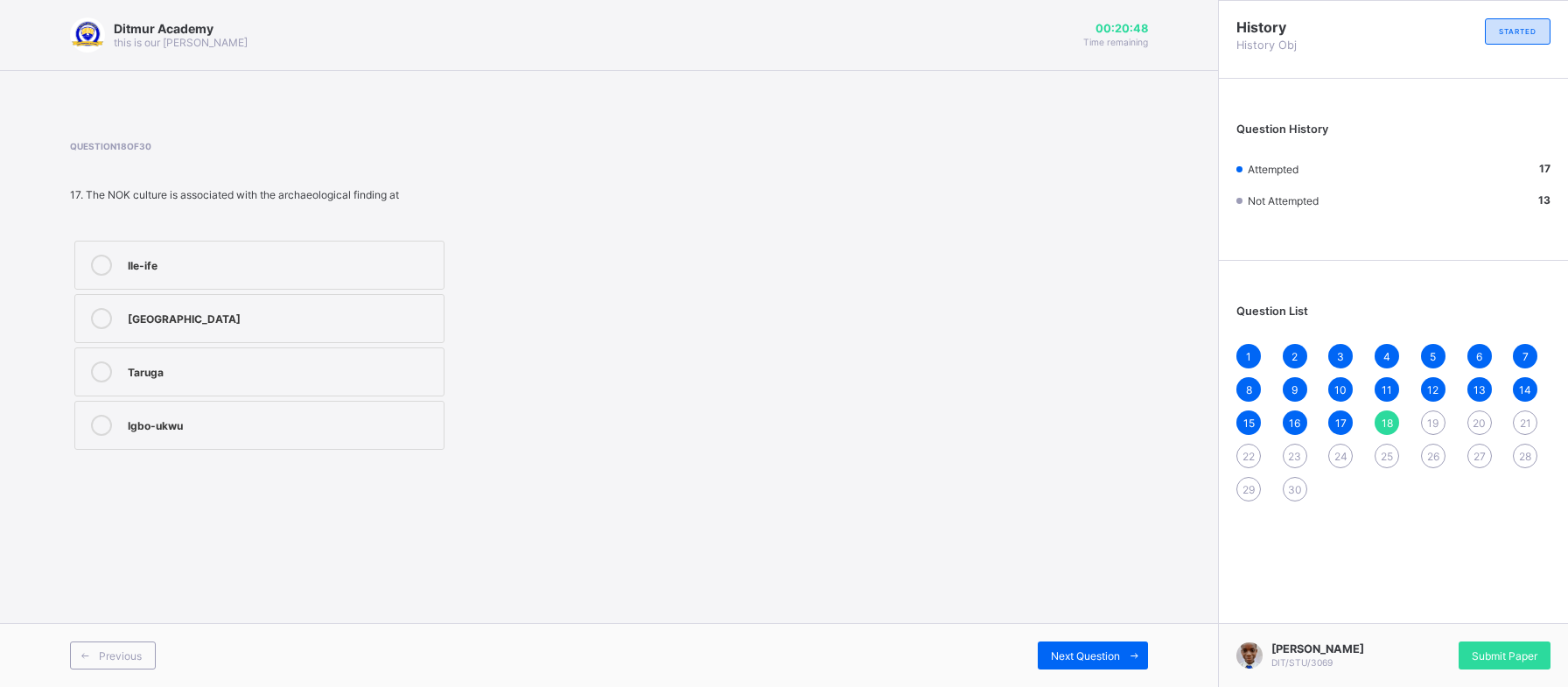 click on "Ile-ife" at bounding box center (259, 265) 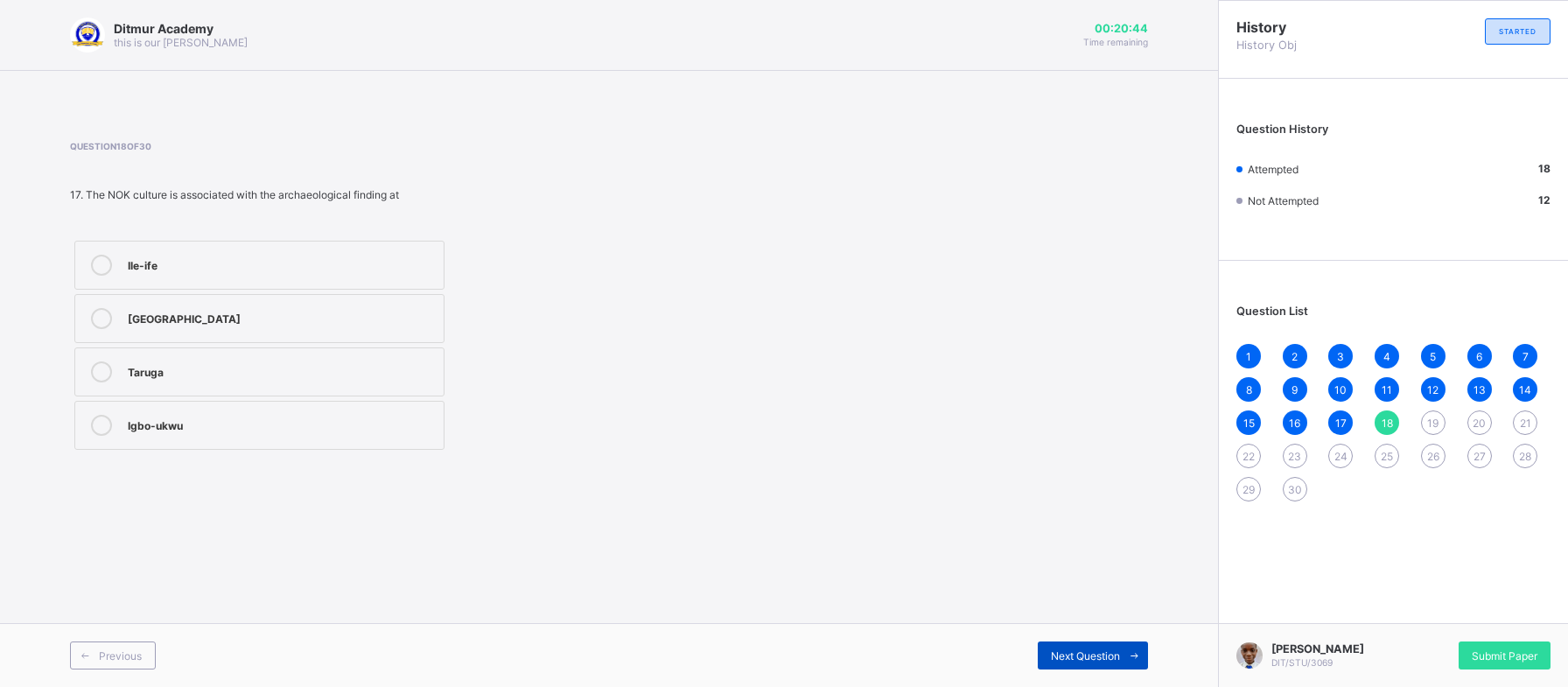 click on "Next Question" at bounding box center (1085, 655) 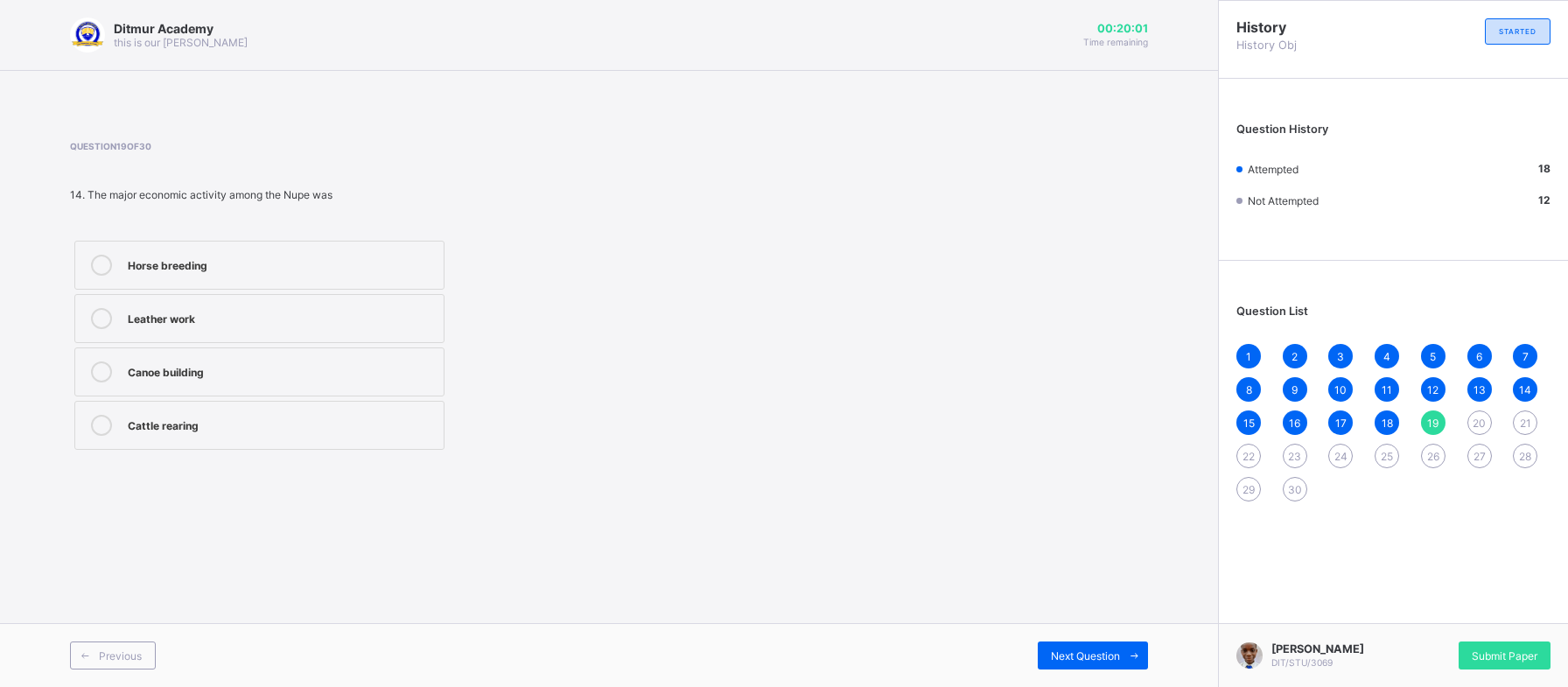 click on "Canoe building" at bounding box center (259, 372) 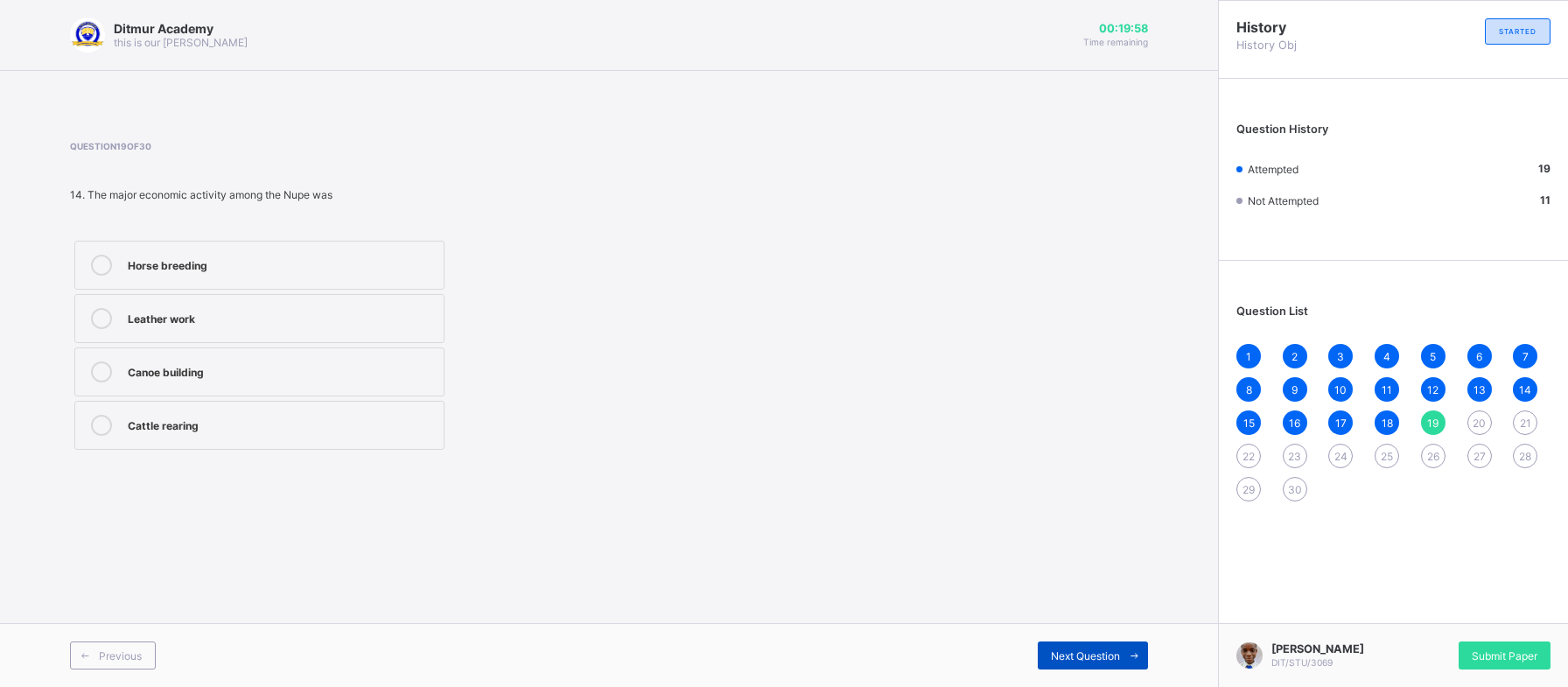 click at bounding box center (1134, 655) 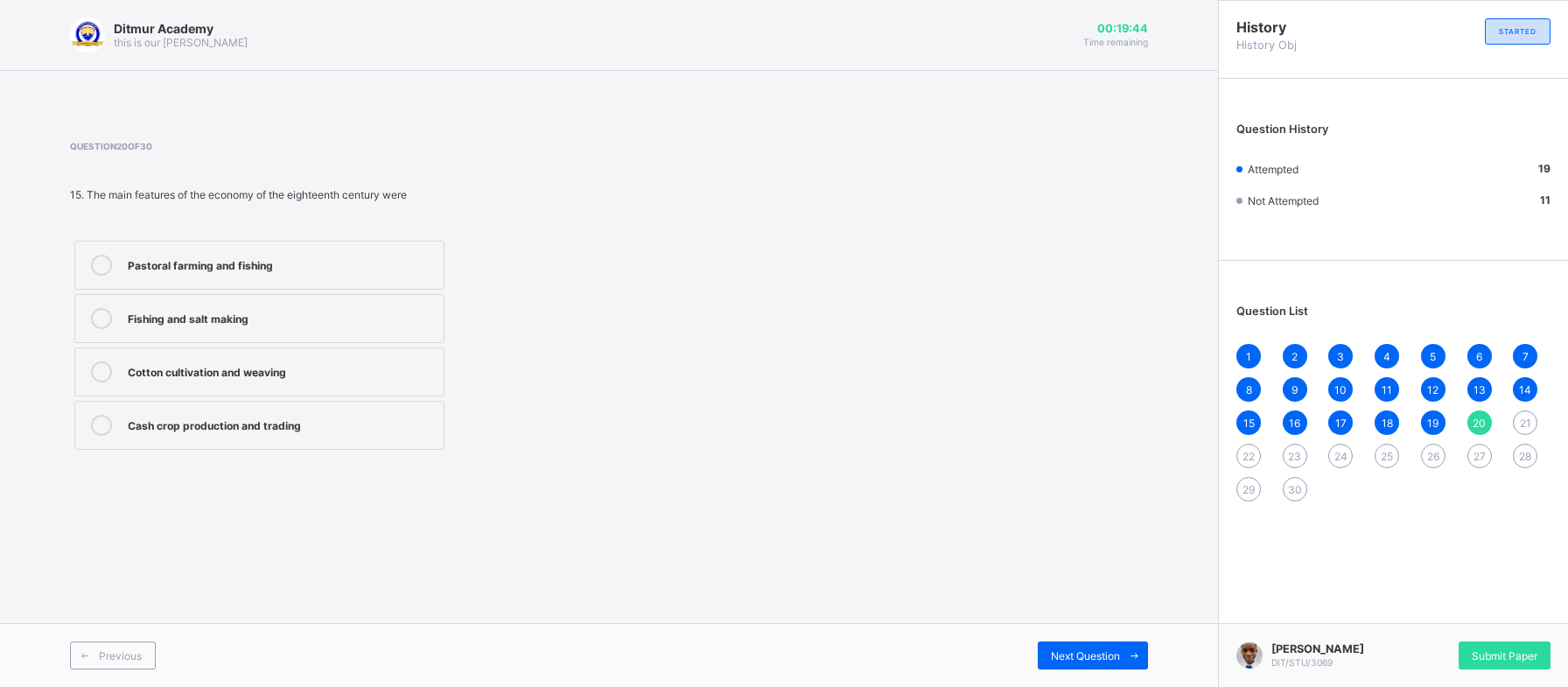 click on "Cotton cultivation and weaving" at bounding box center [259, 372] 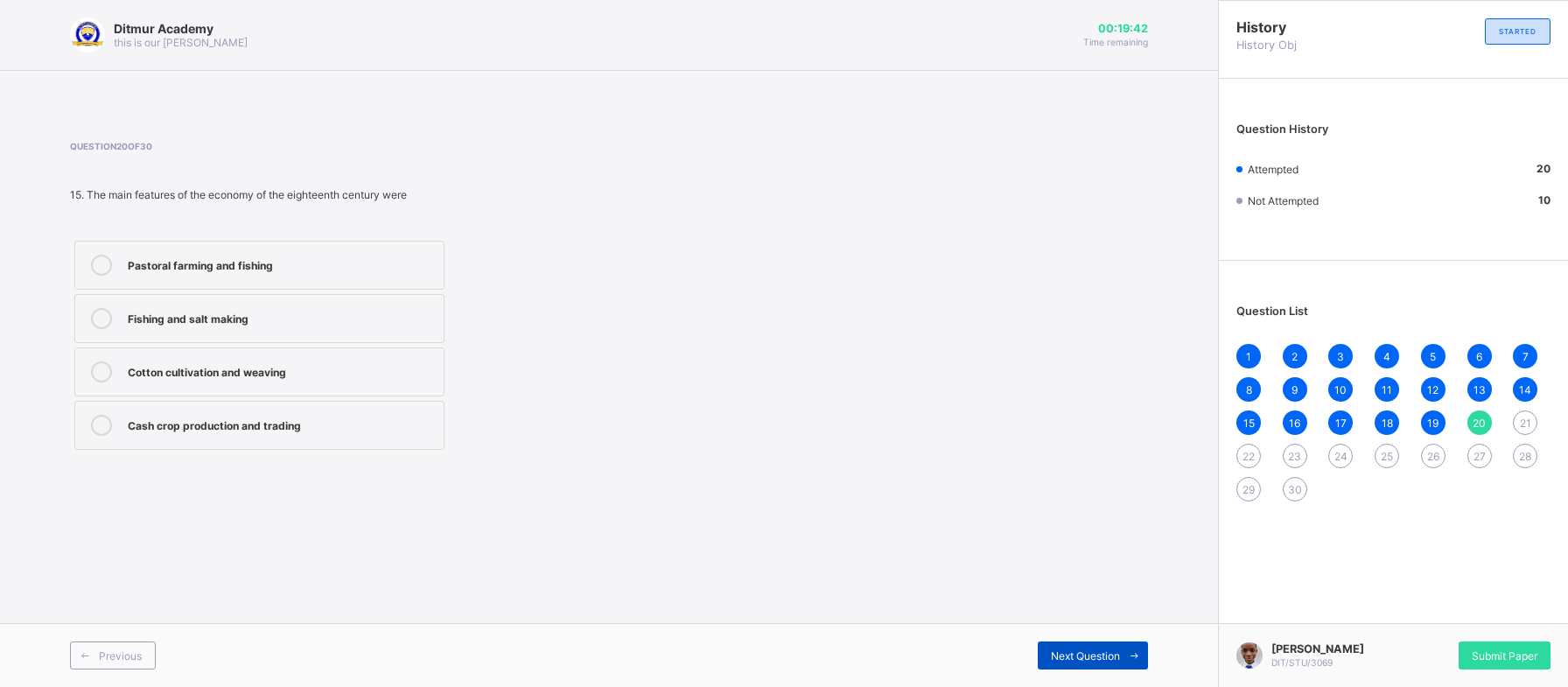 click on "Next Question" at bounding box center [1093, 655] 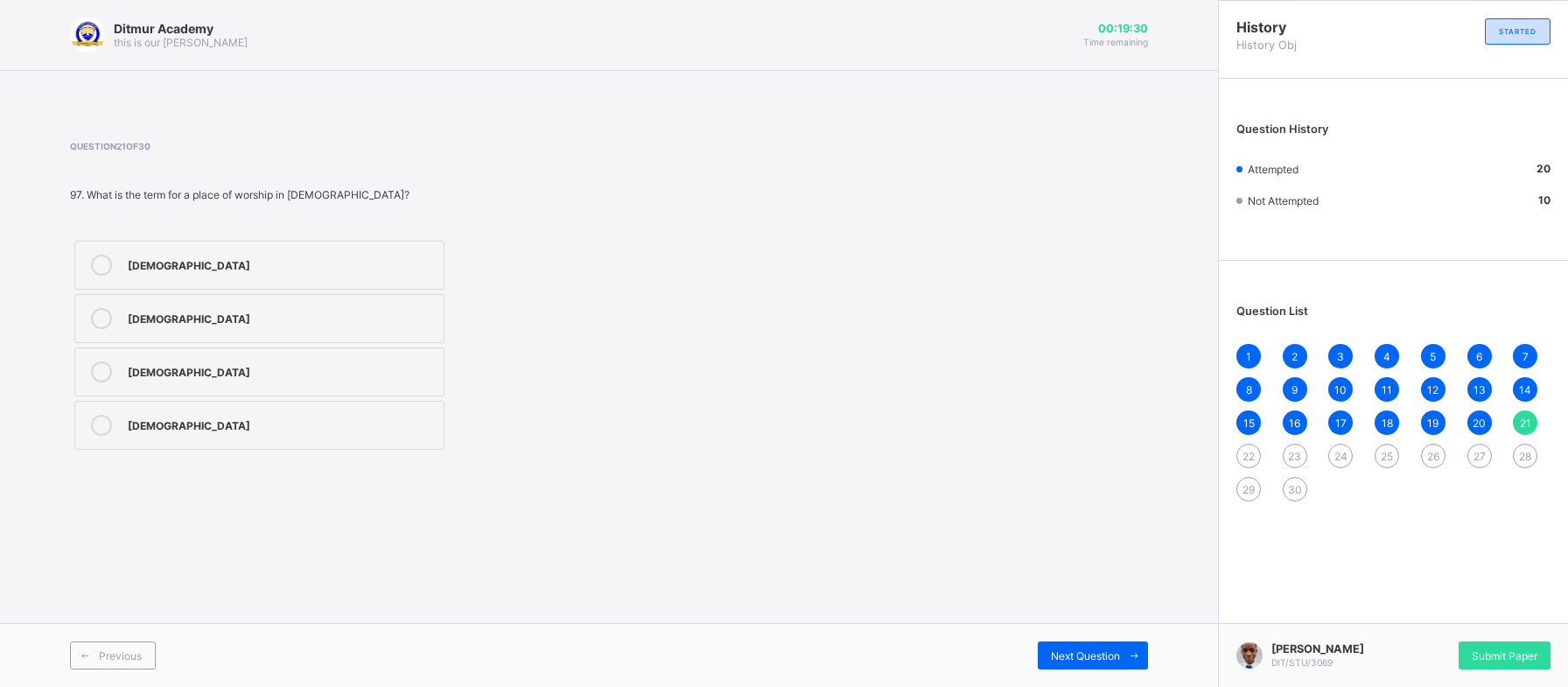 click on "Mosque" at bounding box center [259, 372] 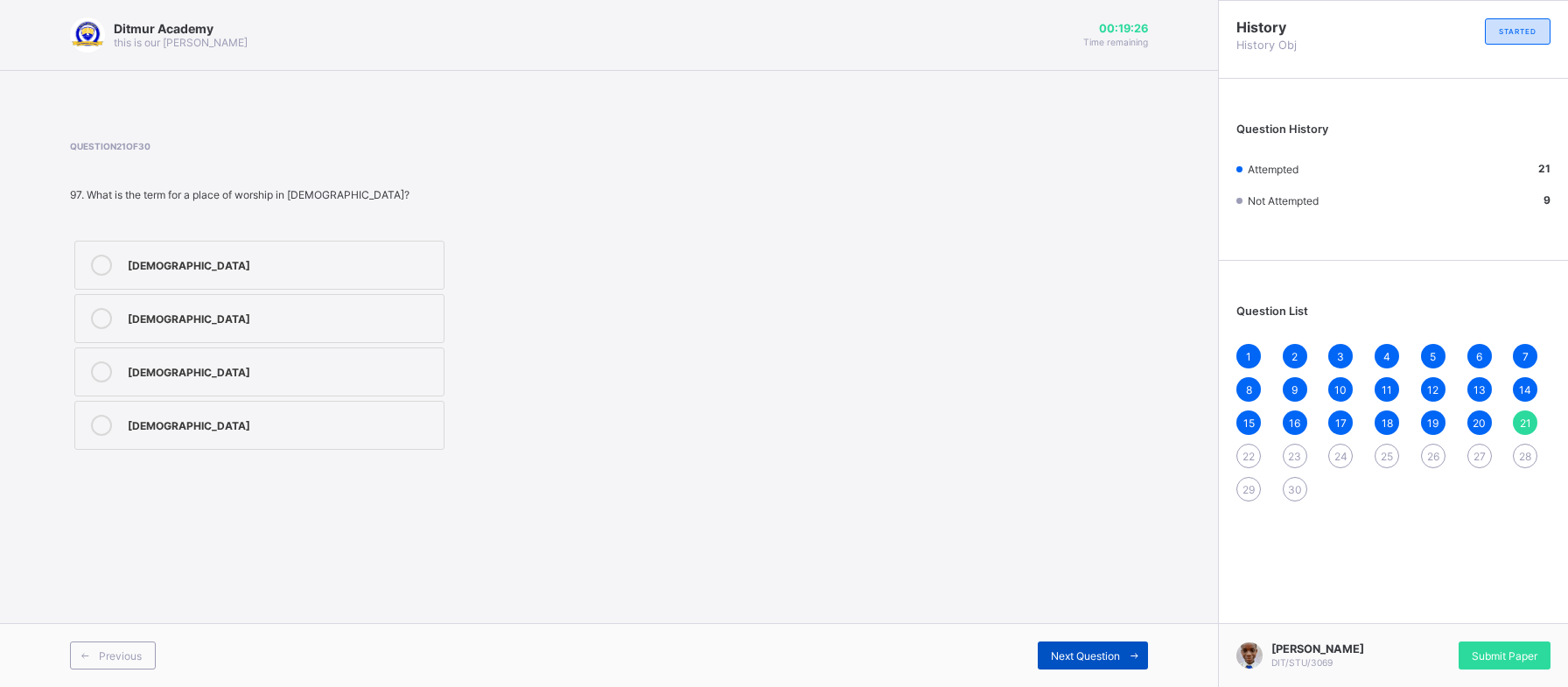 click on "Next Question" at bounding box center [1085, 655] 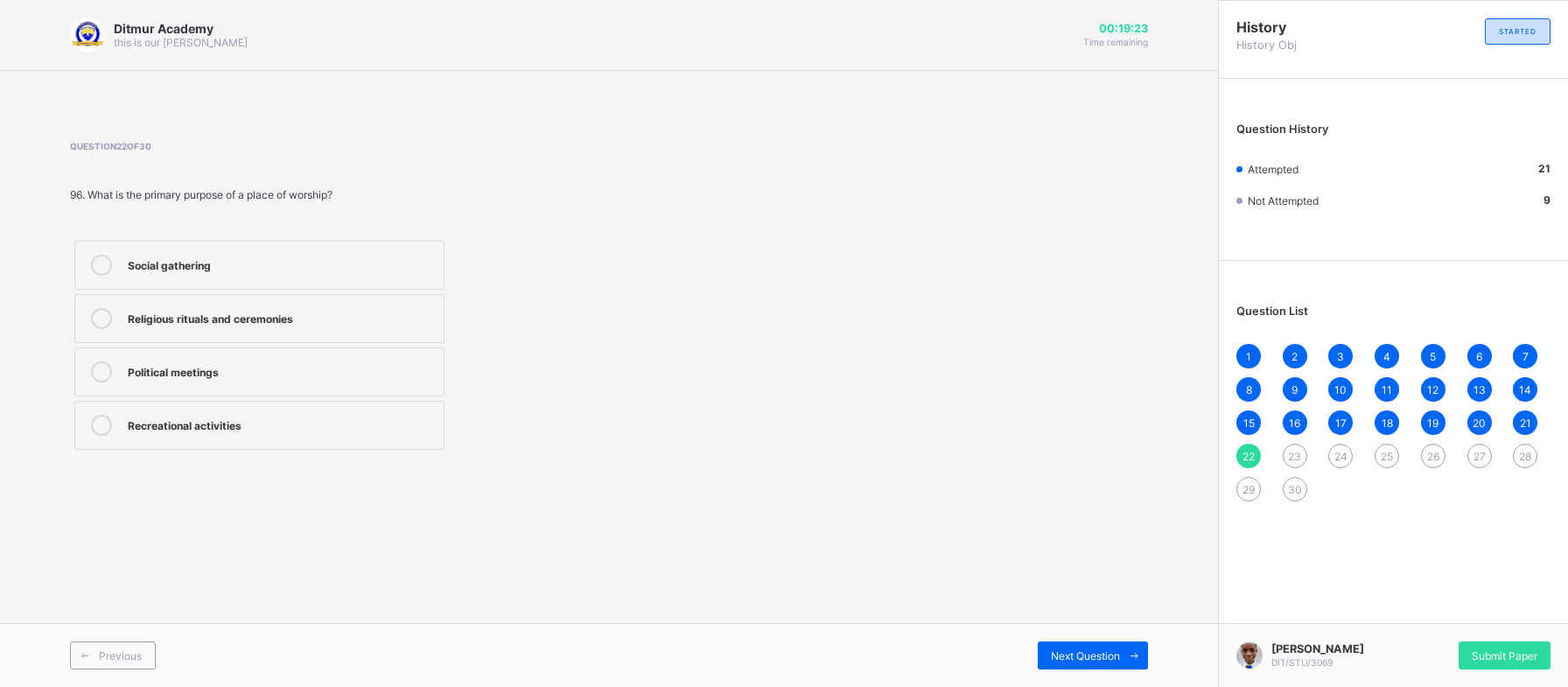 click on "Religious rituals and ceremonies" at bounding box center (281, 317) 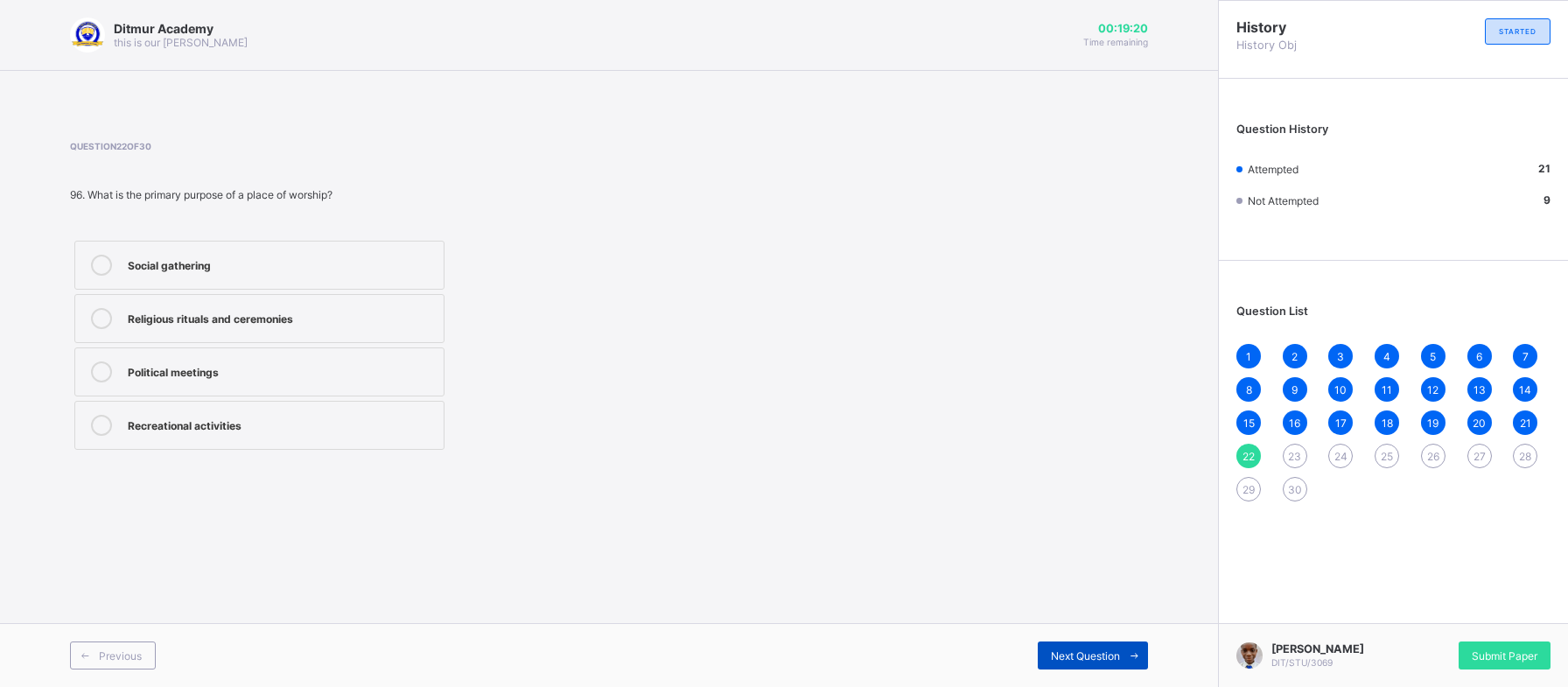 click on "Next Question" at bounding box center (1085, 655) 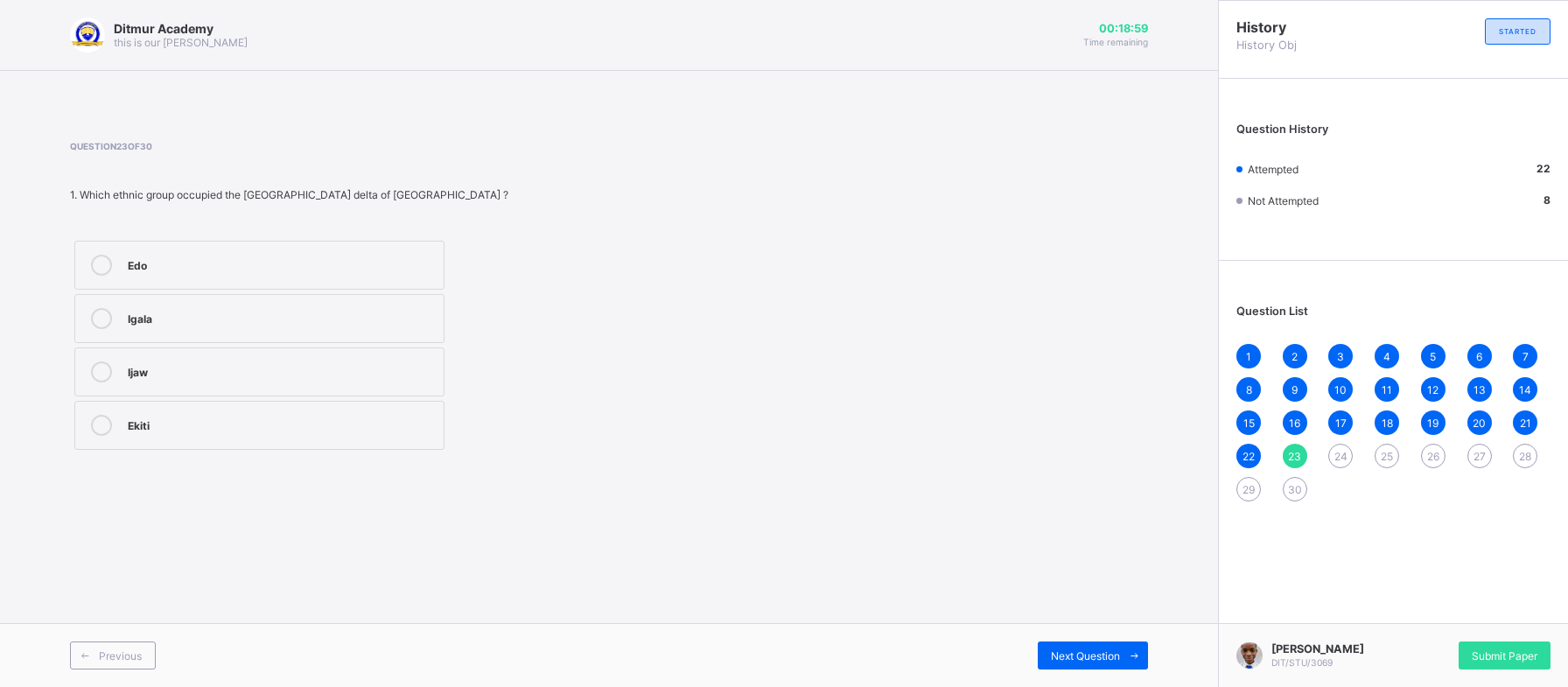 click on "Edo" at bounding box center [259, 265] 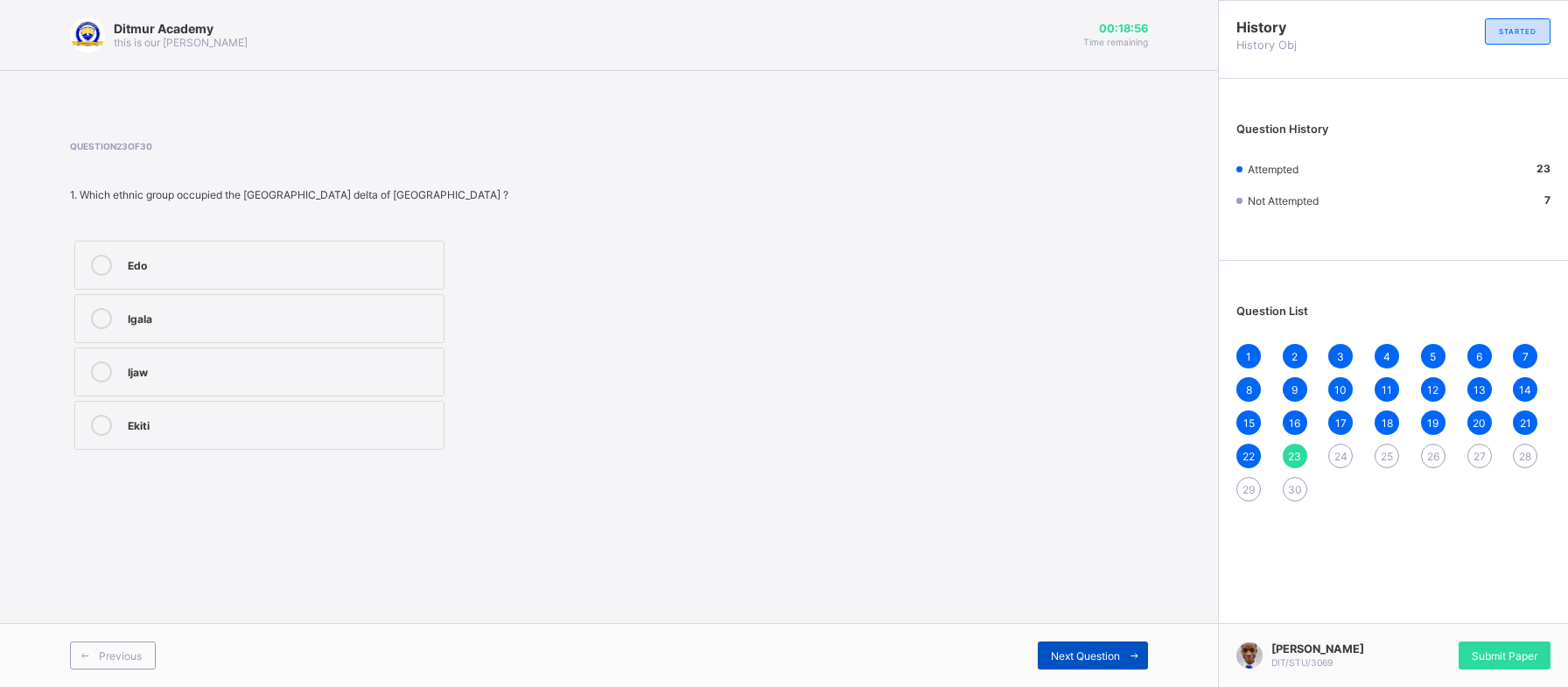 click on "Next Question" at bounding box center (1093, 655) 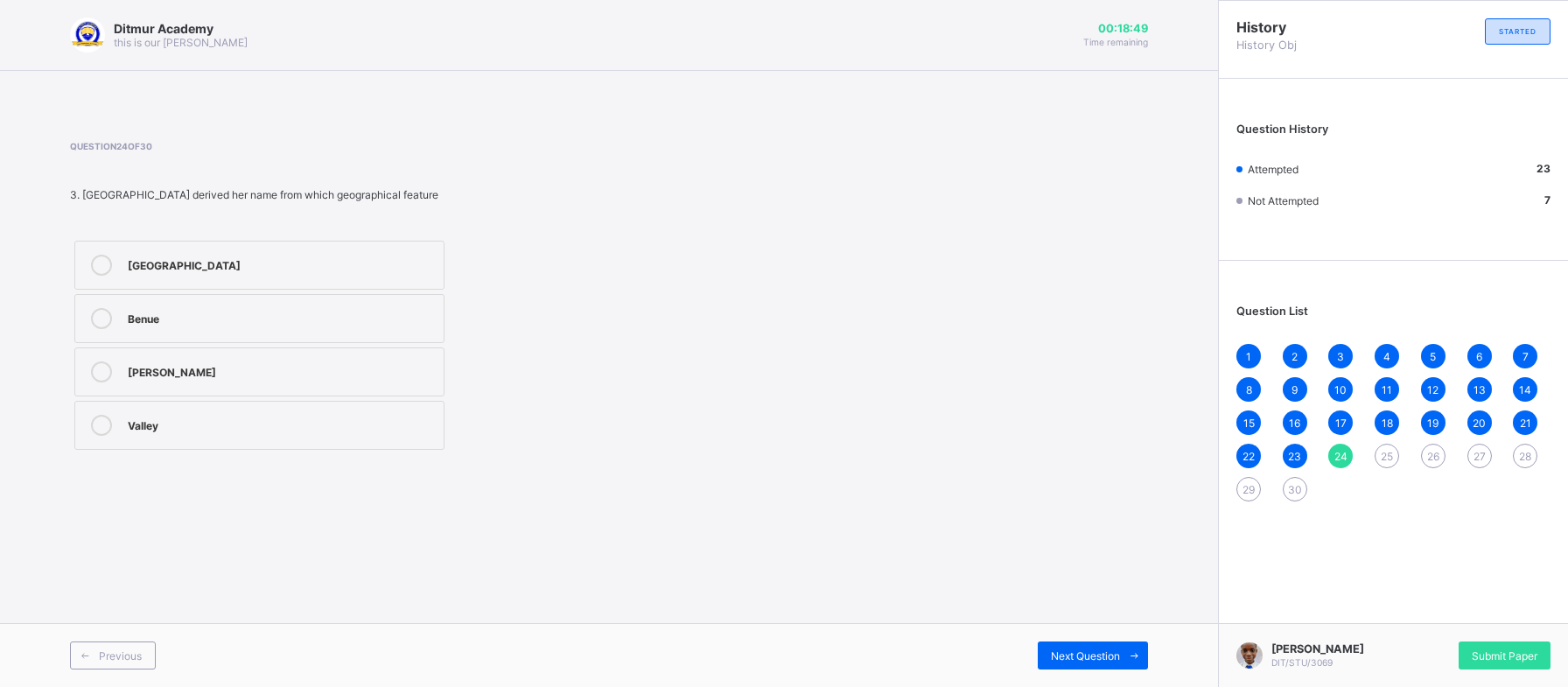 click on "Niger" at bounding box center (281, 263) 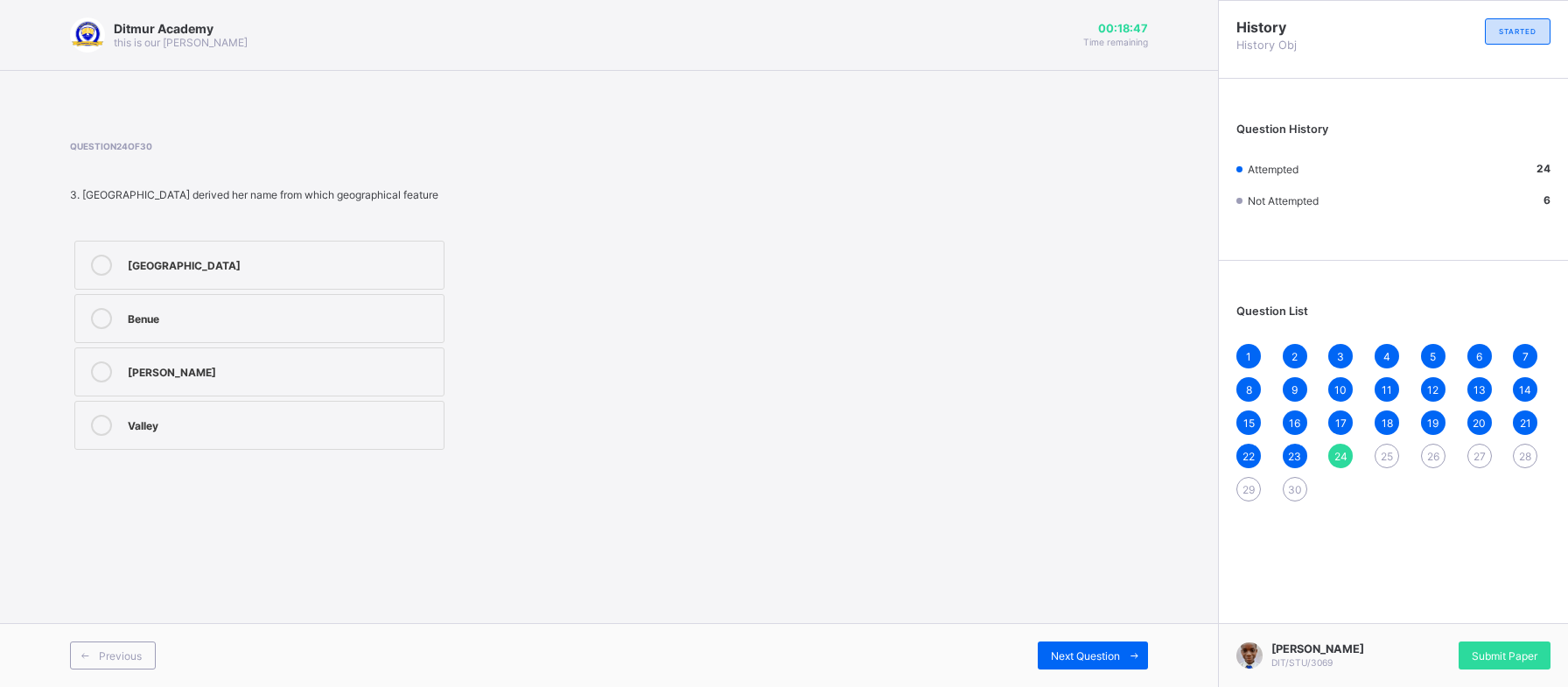 drag, startPoint x: 208, startPoint y: 266, endPoint x: 264, endPoint y: 540, distance: 279.66408 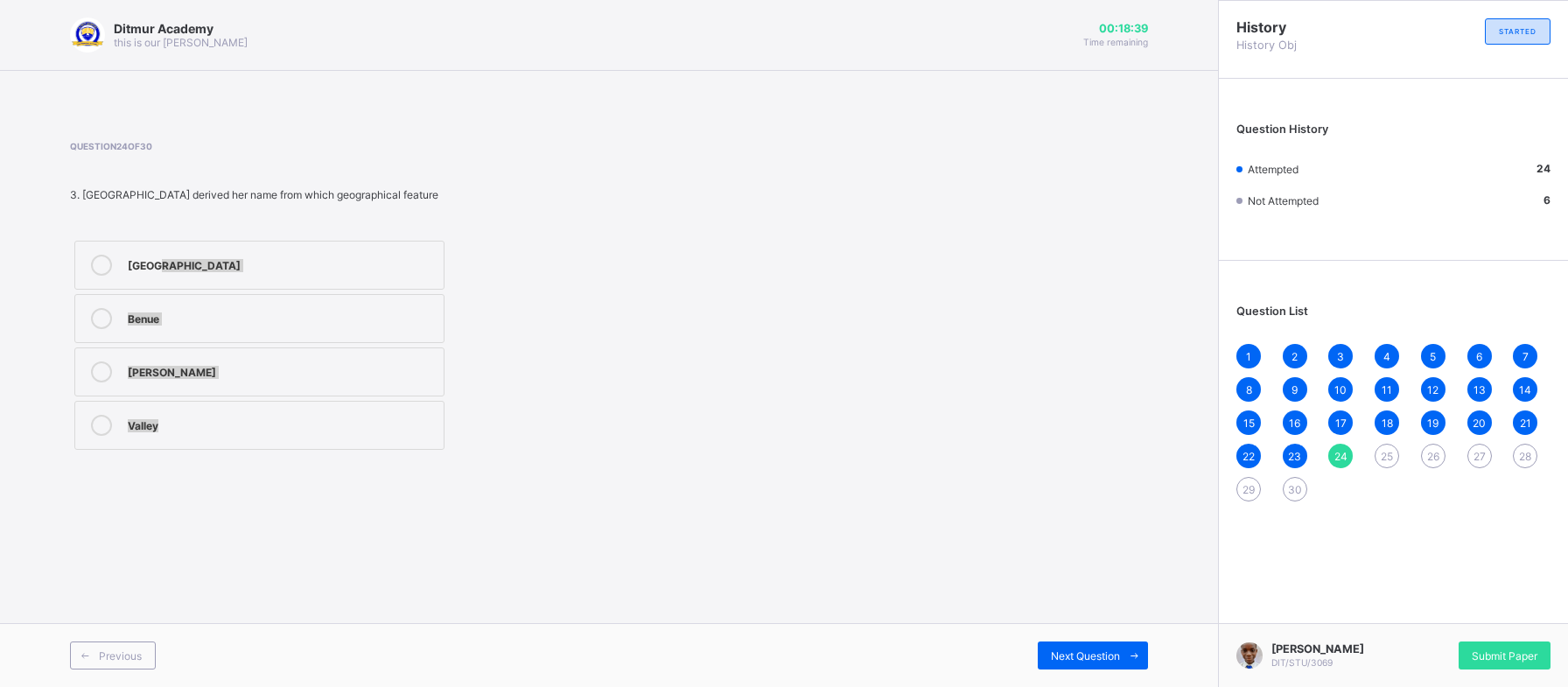 click on "Question  24  of  30 3. Nigeria derived her name from which geographical feature  Niger Benue  Bui Valley" at bounding box center (386, 298) 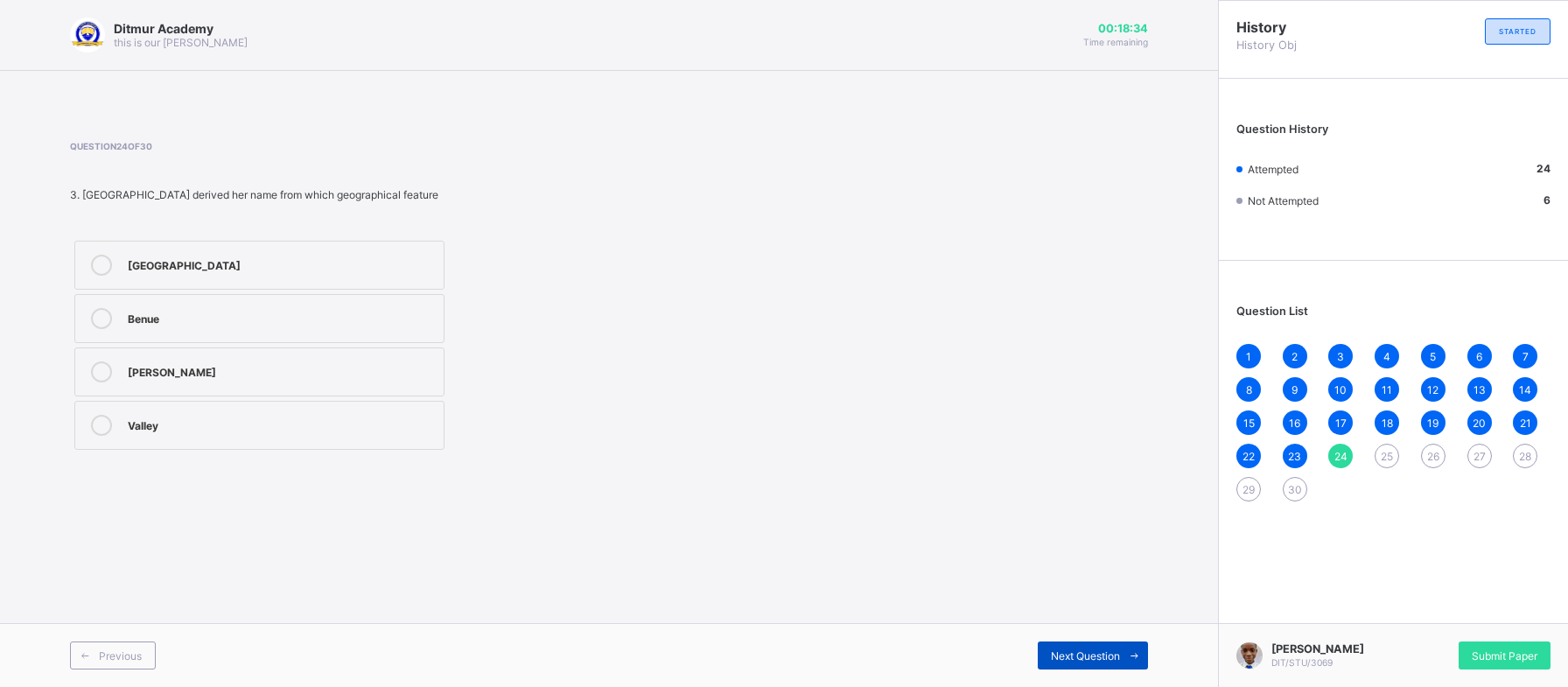 click on "Next Question" at bounding box center (1093, 655) 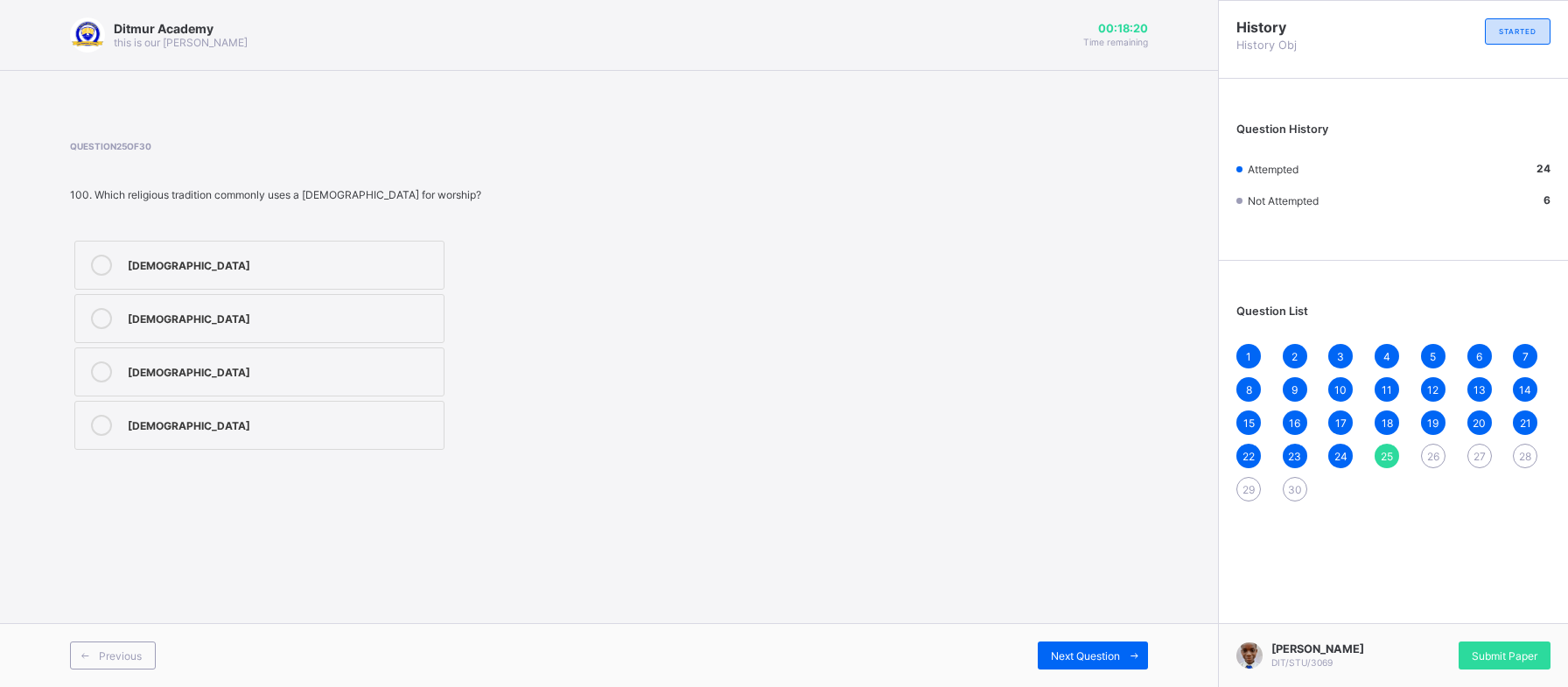 click on "Islam" at bounding box center (259, 372) 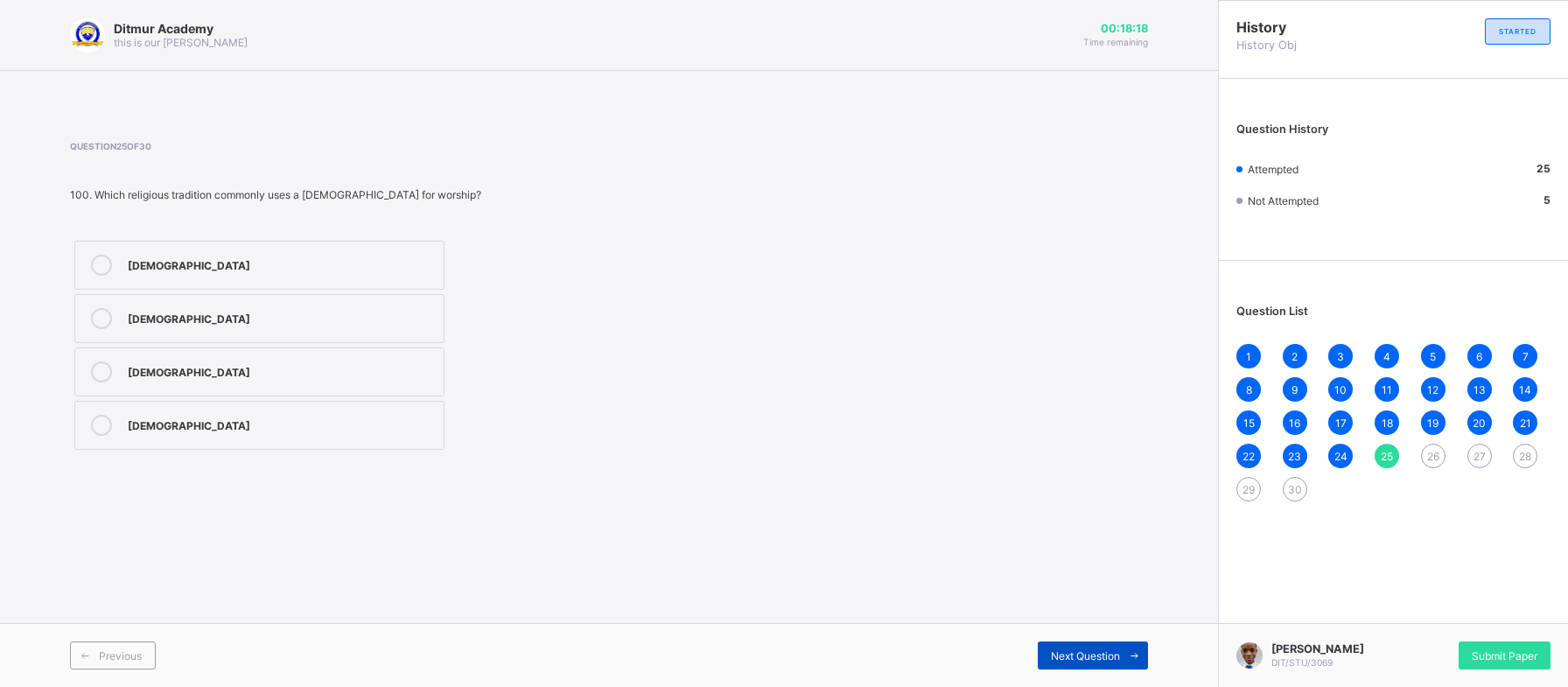 click on "Next Question" at bounding box center [1085, 655] 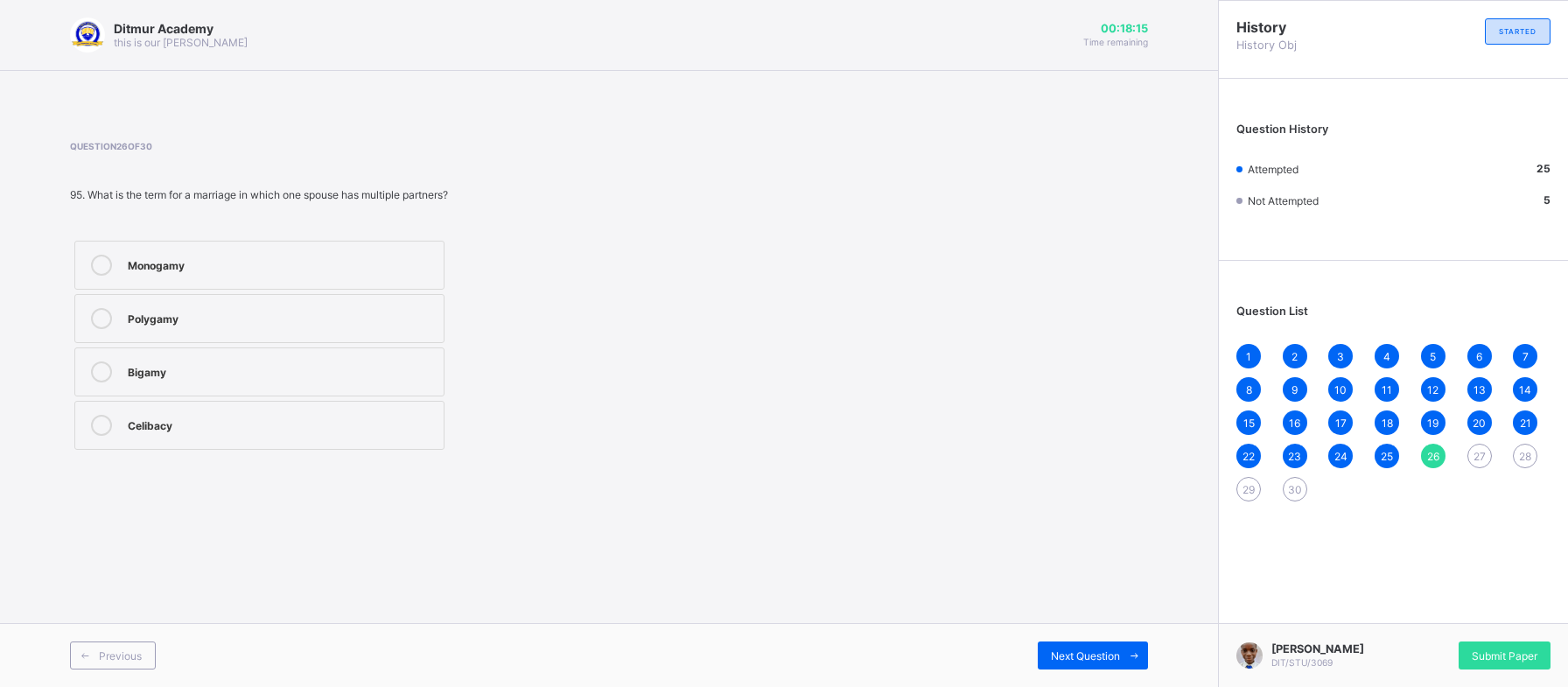 click on "Celibacy" at bounding box center [281, 424] 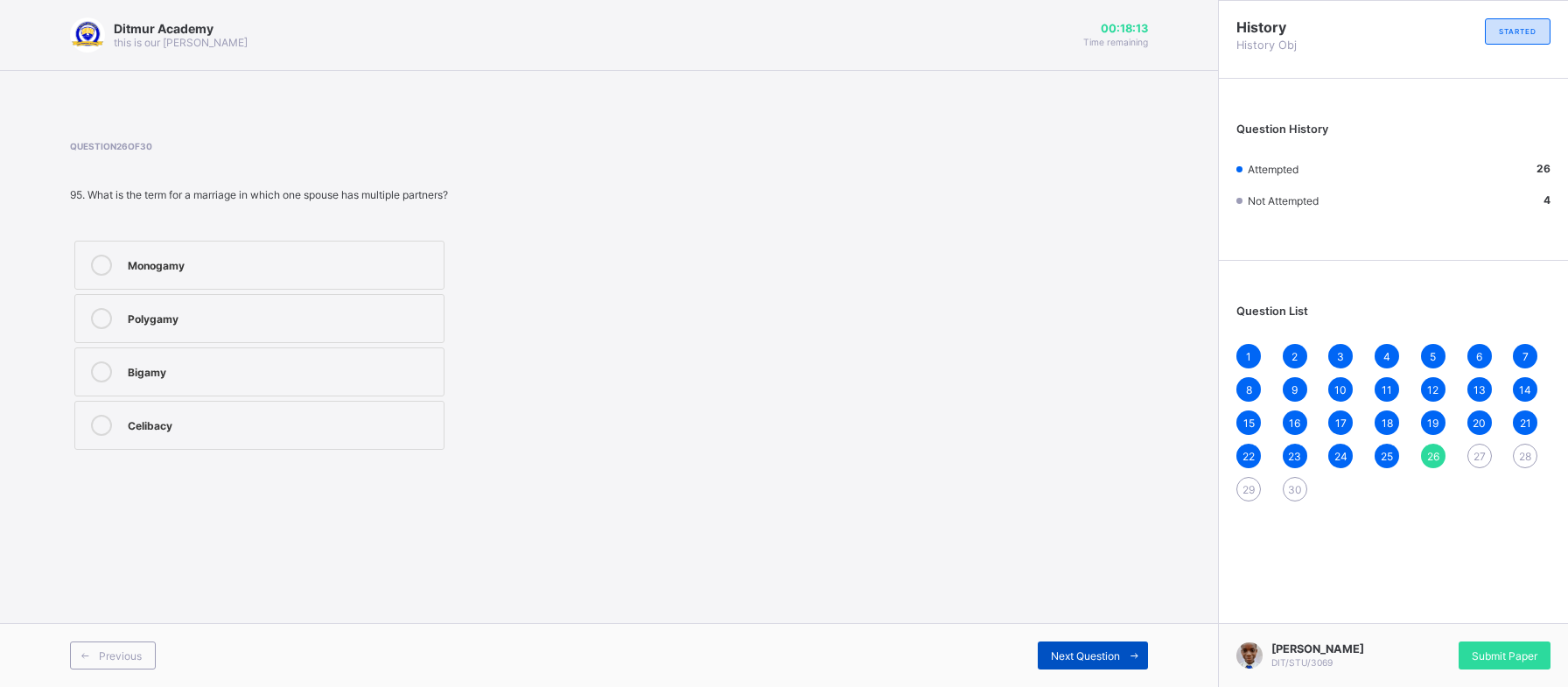 click on "Next Question" at bounding box center (1093, 655) 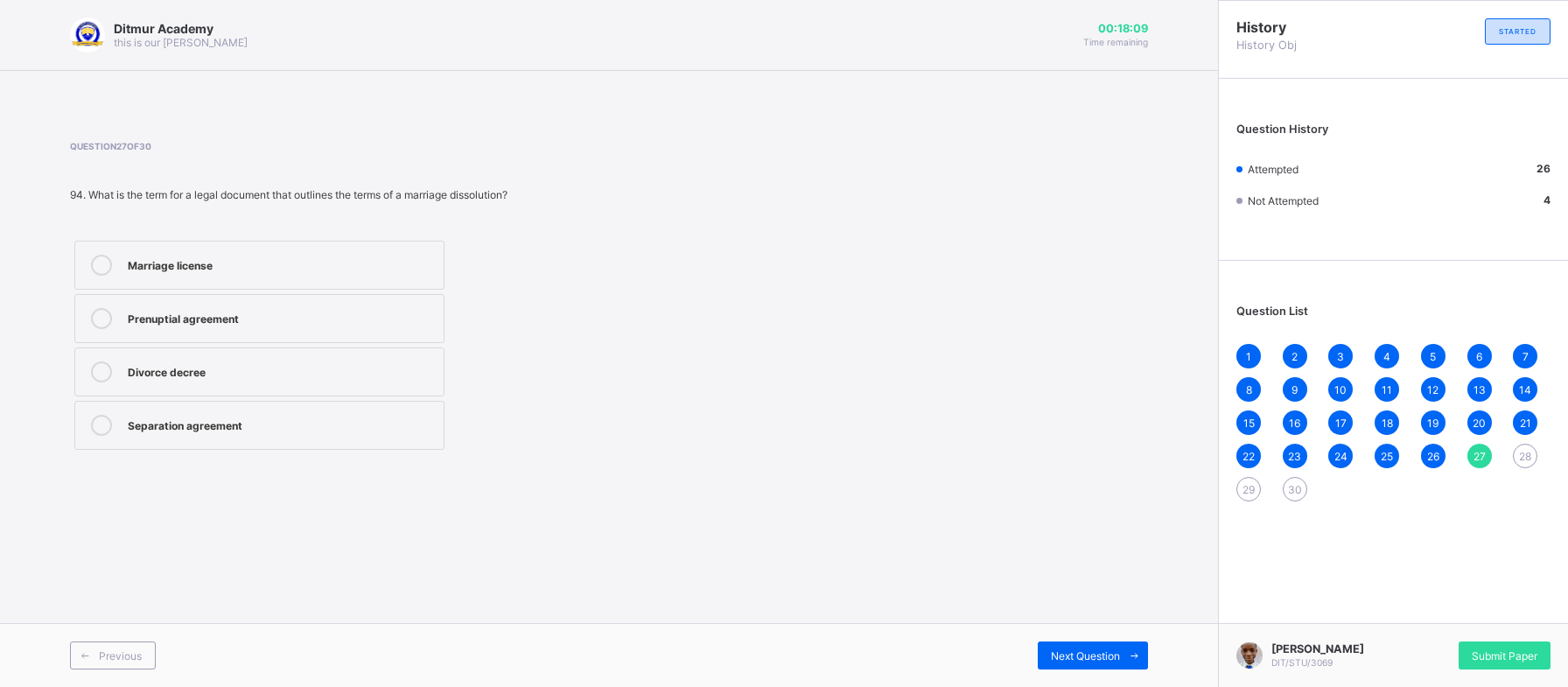 click on "Marriage license" at bounding box center [281, 263] 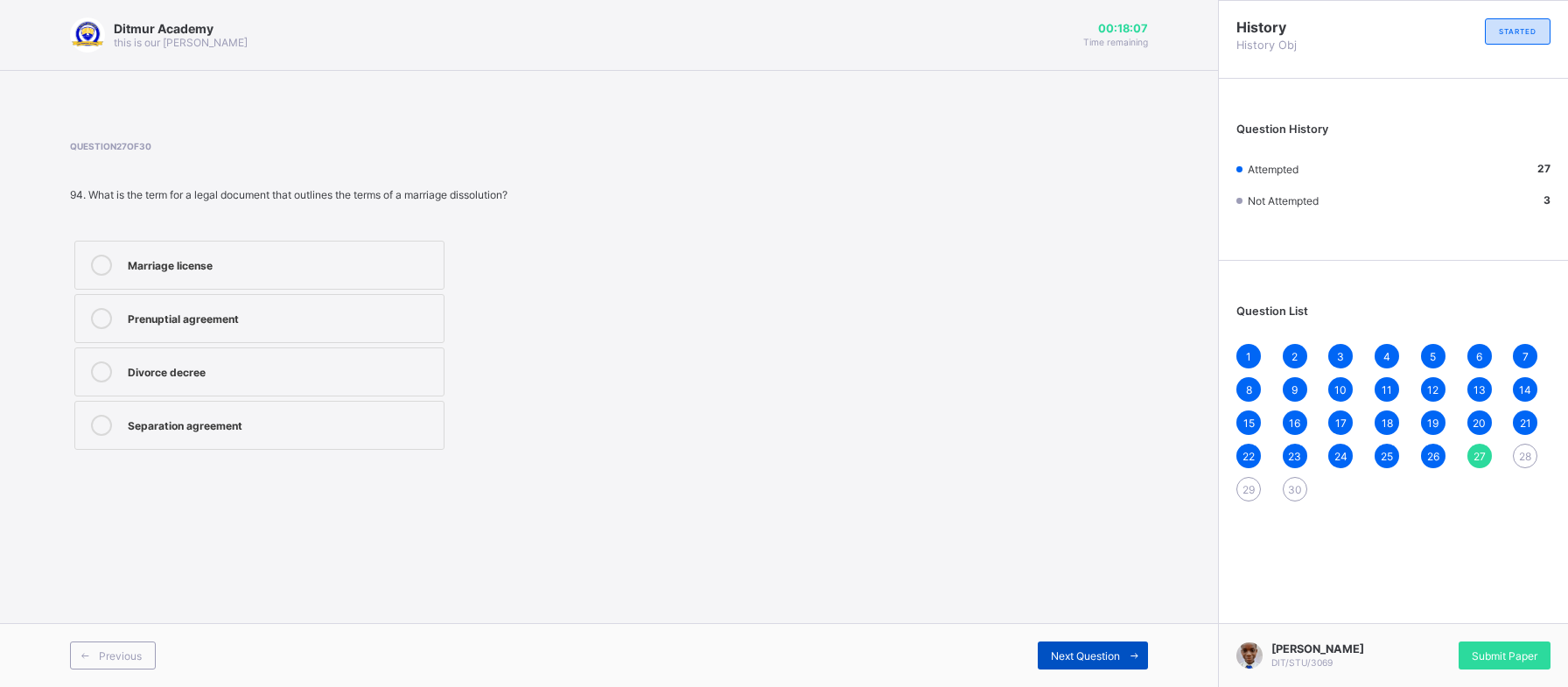 click on "Next Question" at bounding box center (1085, 655) 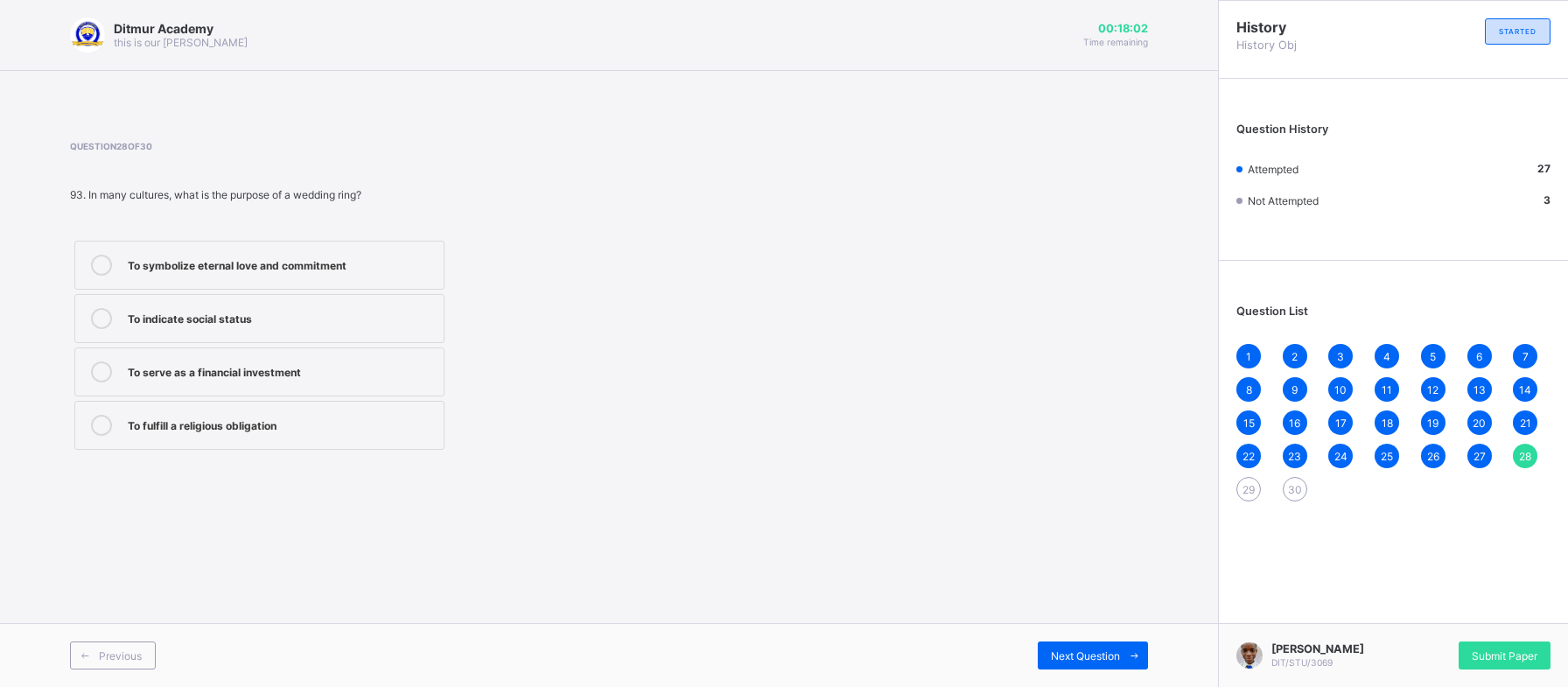 click on "To serve as a financial investment" at bounding box center (259, 372) 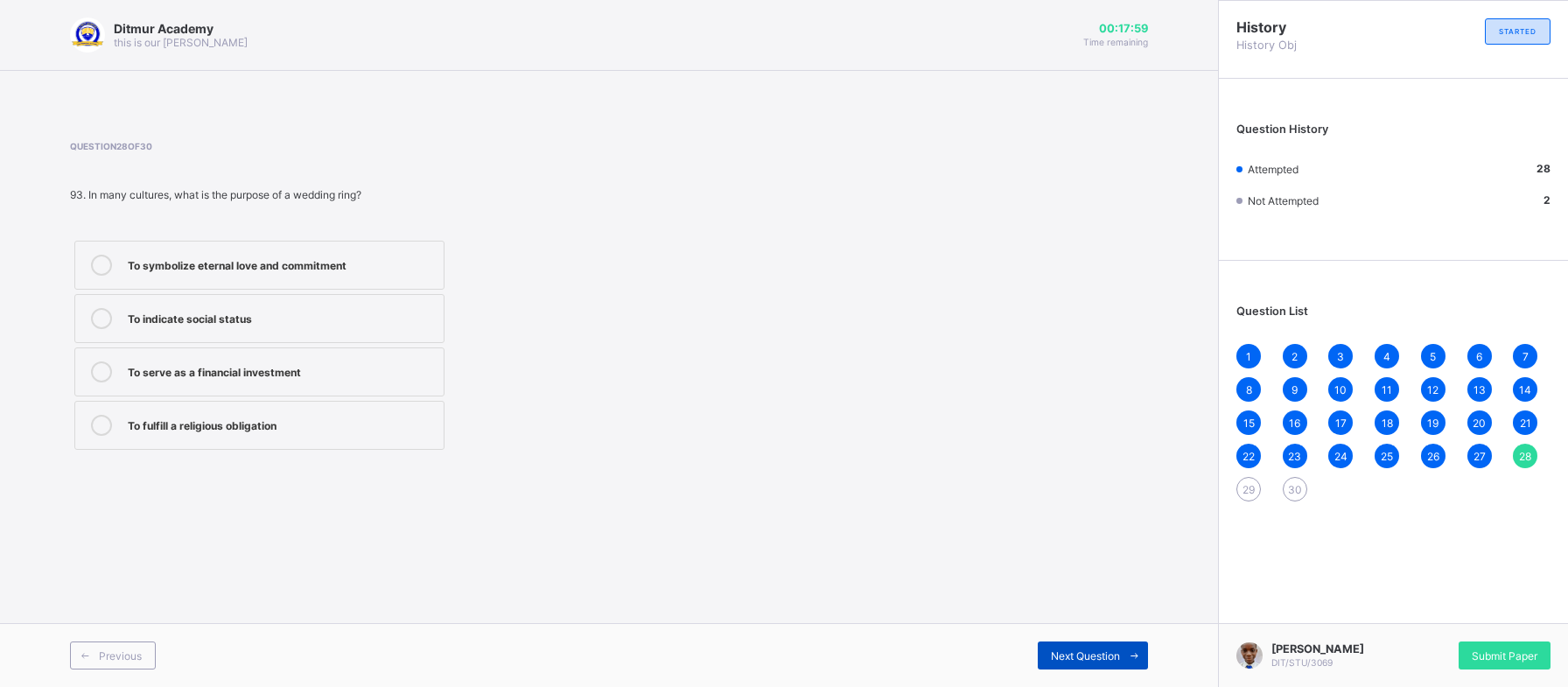 click on "Next Question" at bounding box center [1093, 655] 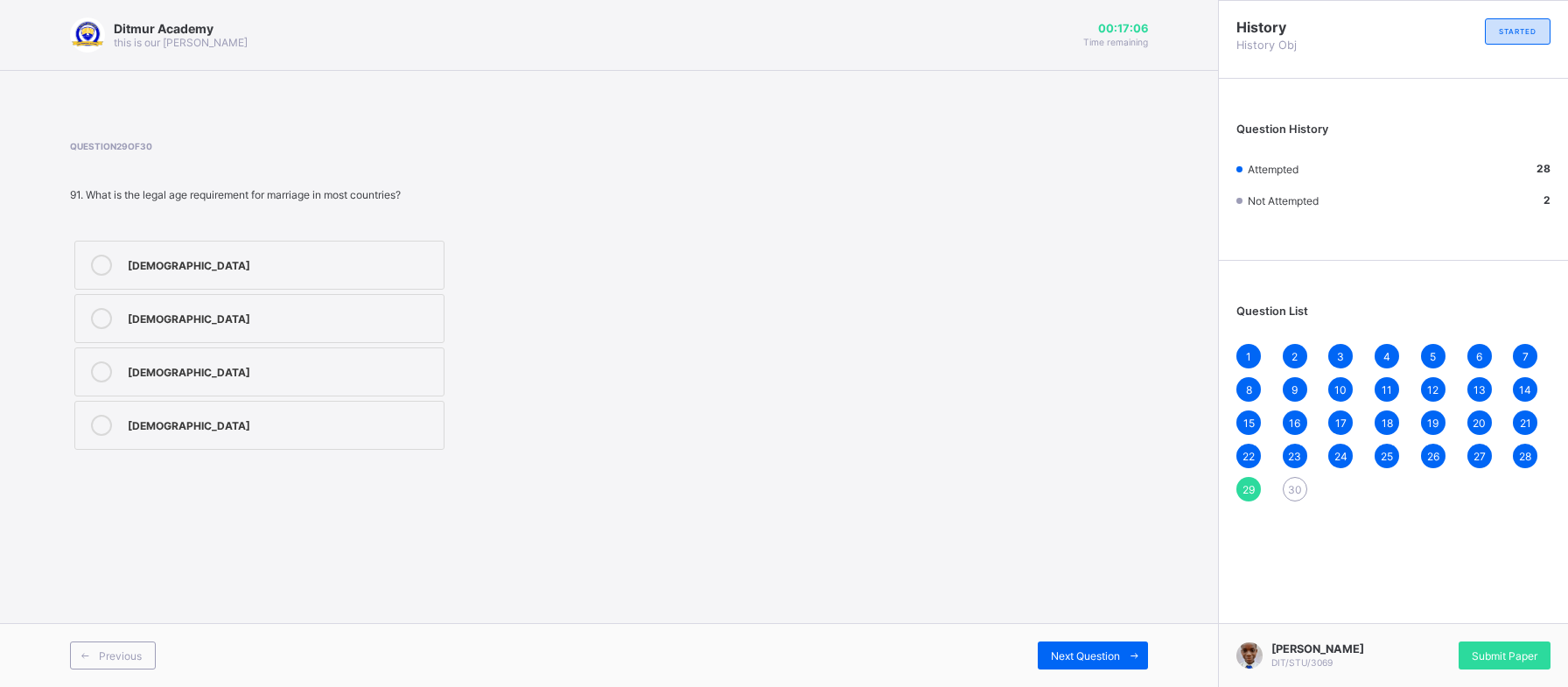 click on "9 years old" at bounding box center [281, 263] 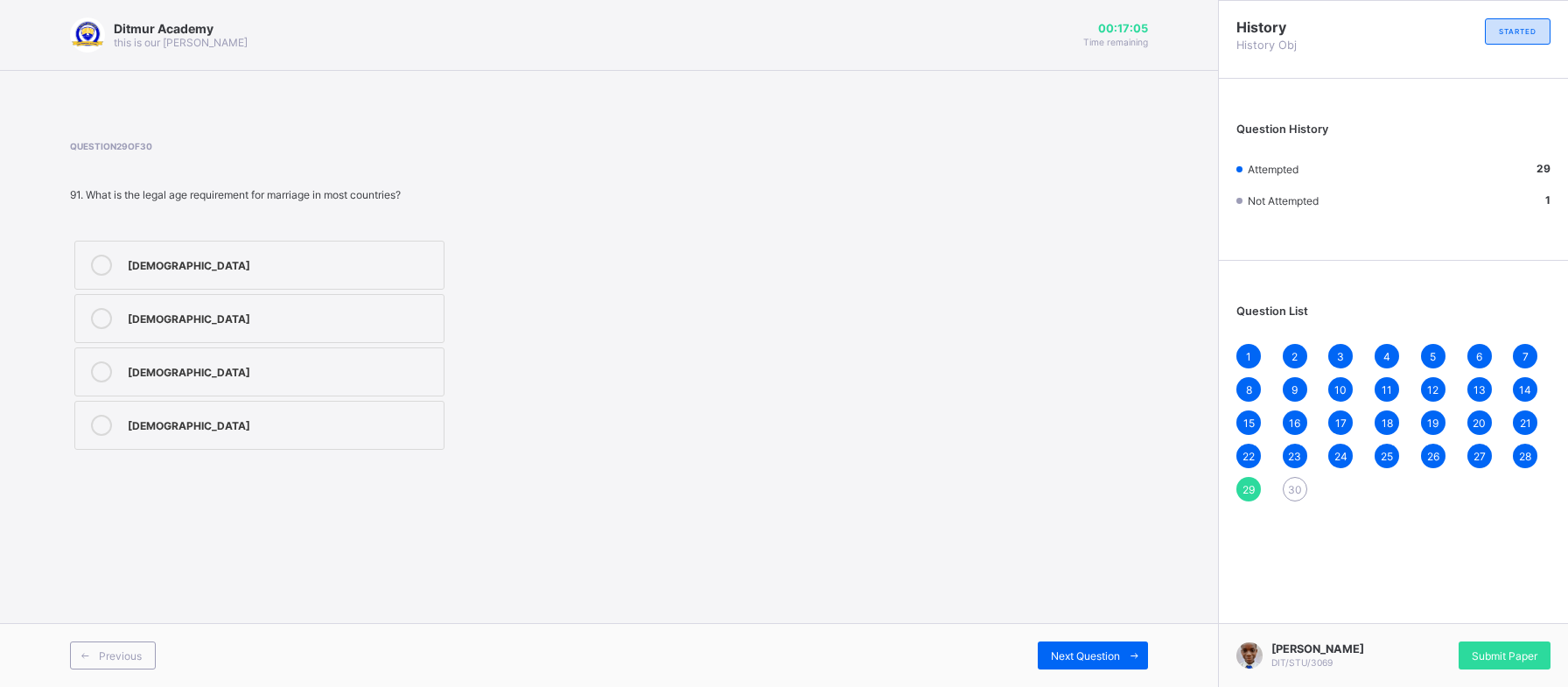 click on "18 years old" at bounding box center (259, 319) 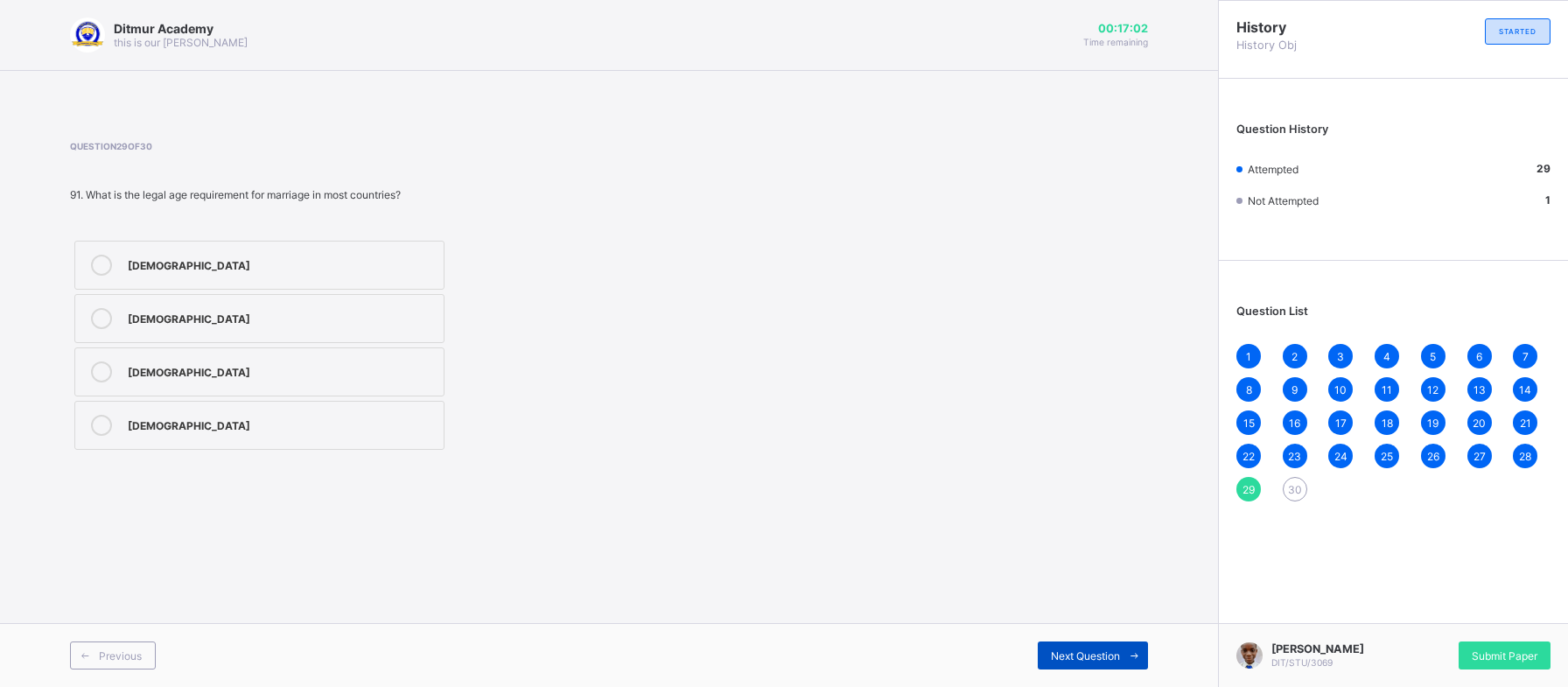 click on "Next Question" at bounding box center [1085, 655] 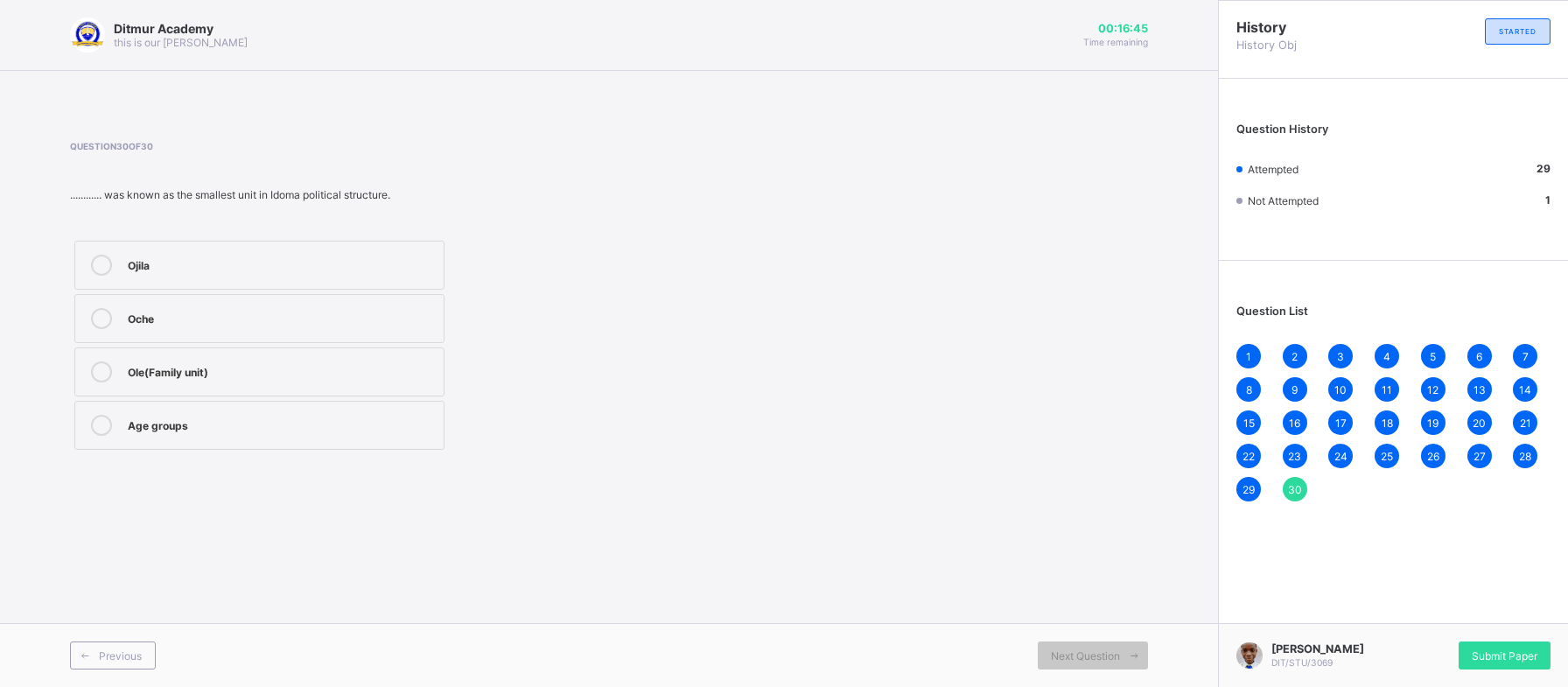 click on "Oche" at bounding box center (259, 319) 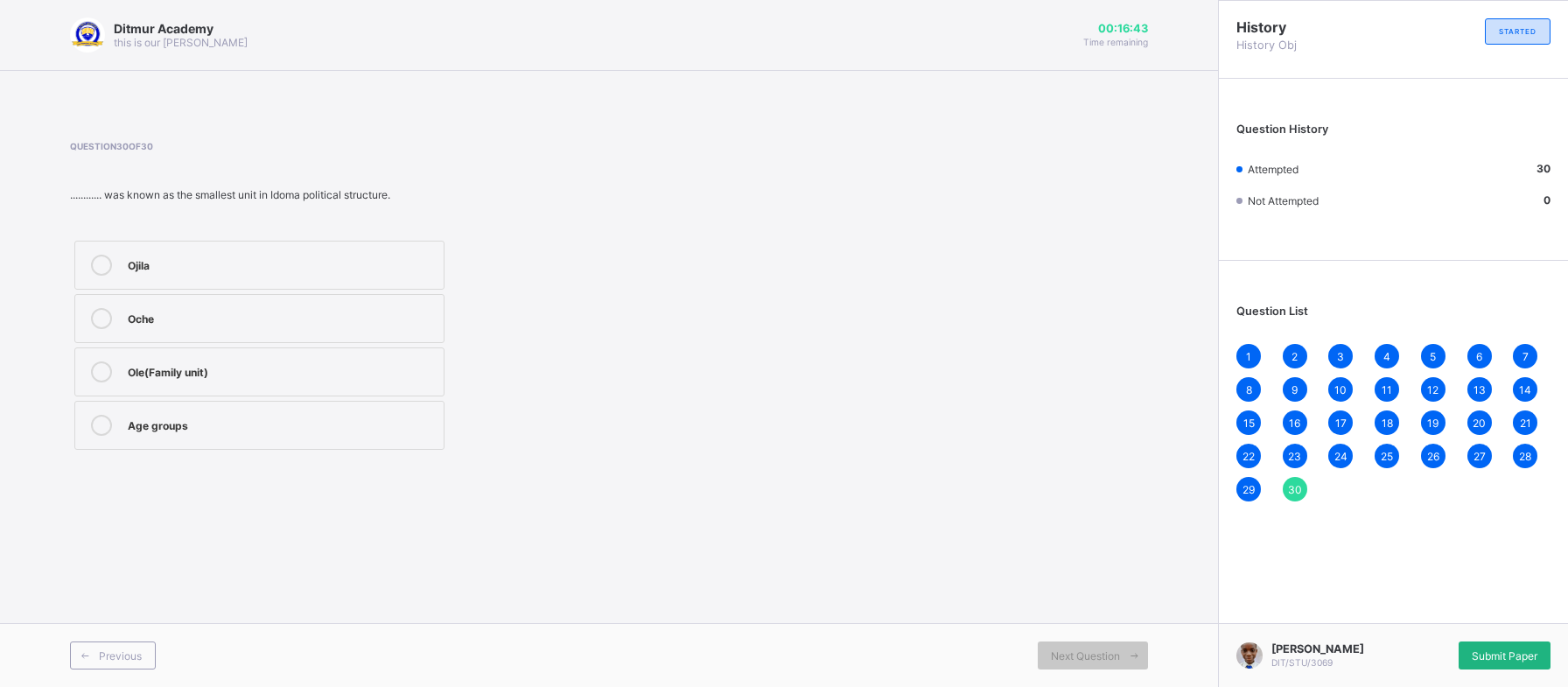 click on "Submit Paper" at bounding box center [1504, 655] 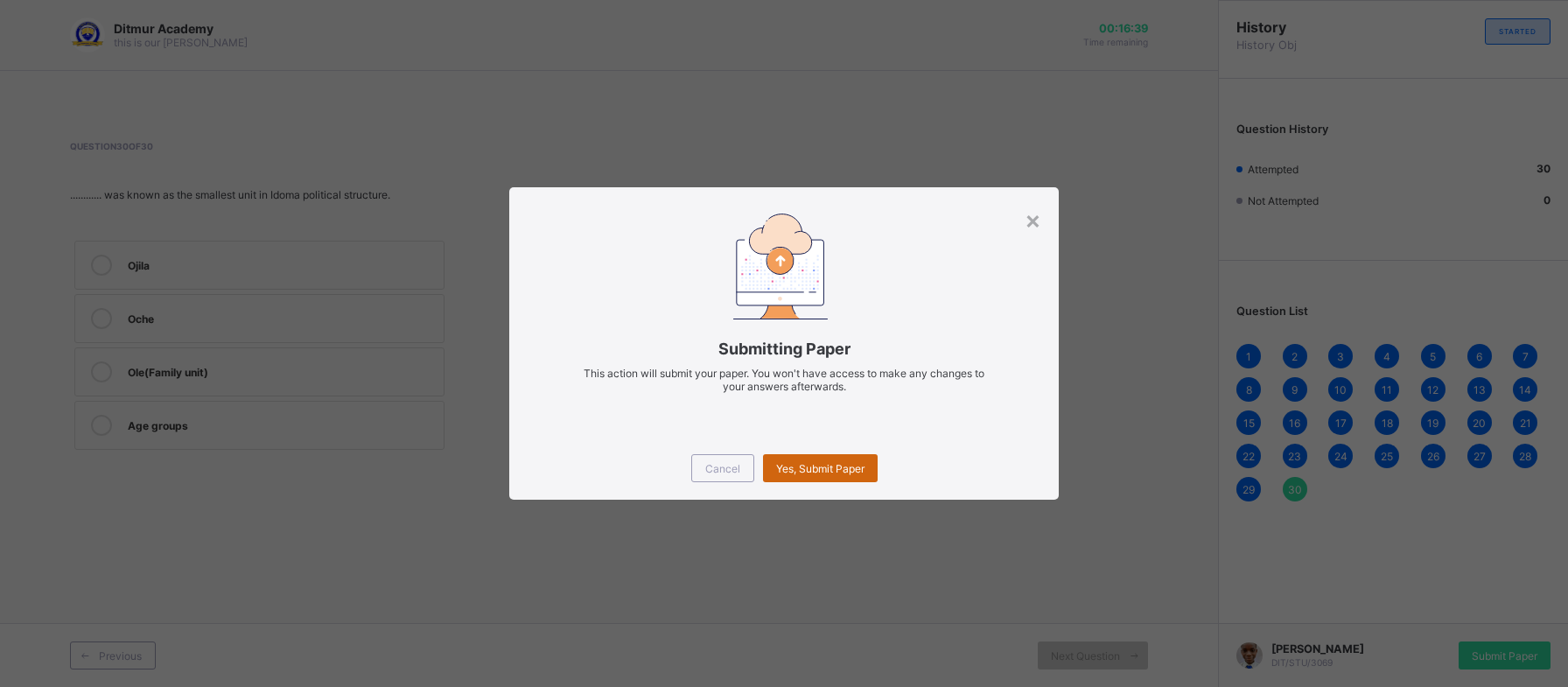 click on "Yes, Submit Paper" at bounding box center (820, 468) 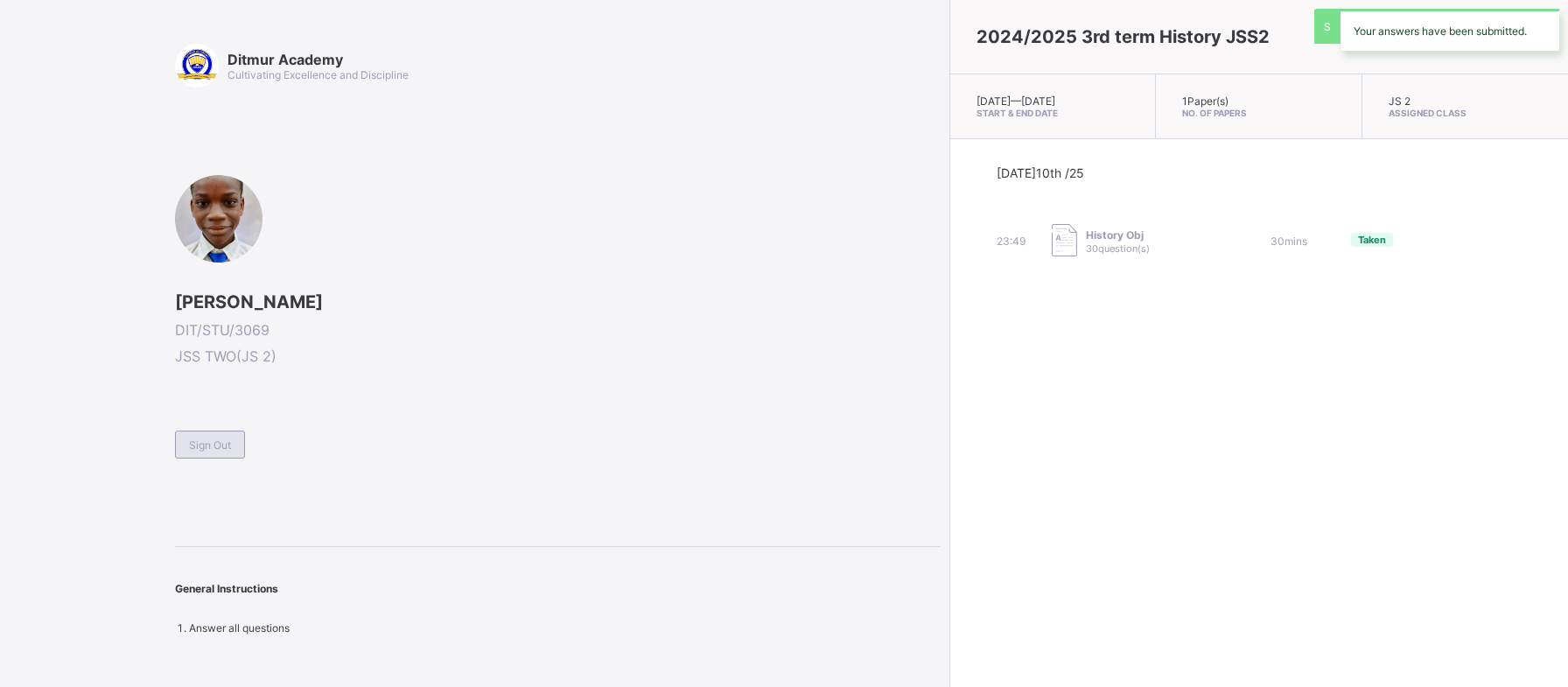 click on "Sign Out" at bounding box center [210, 445] 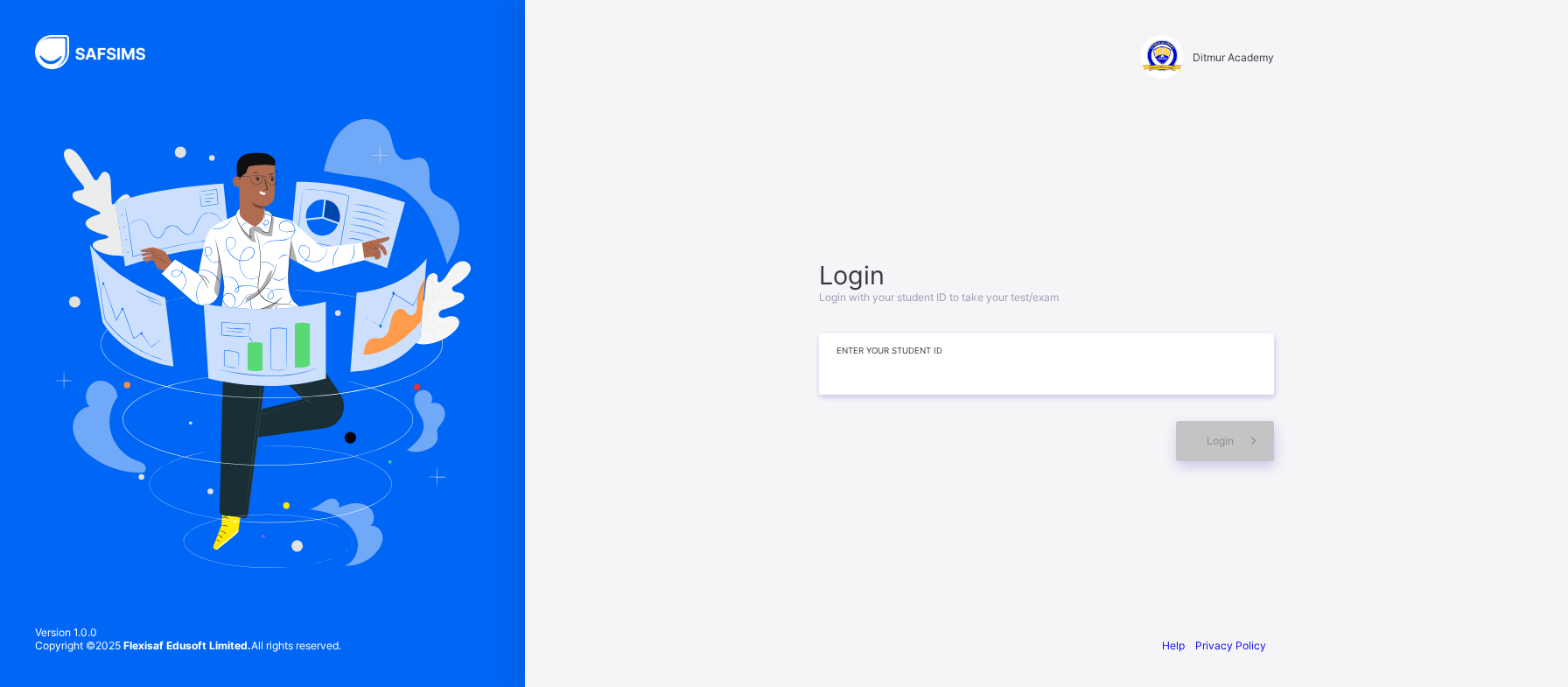click at bounding box center [1046, 364] 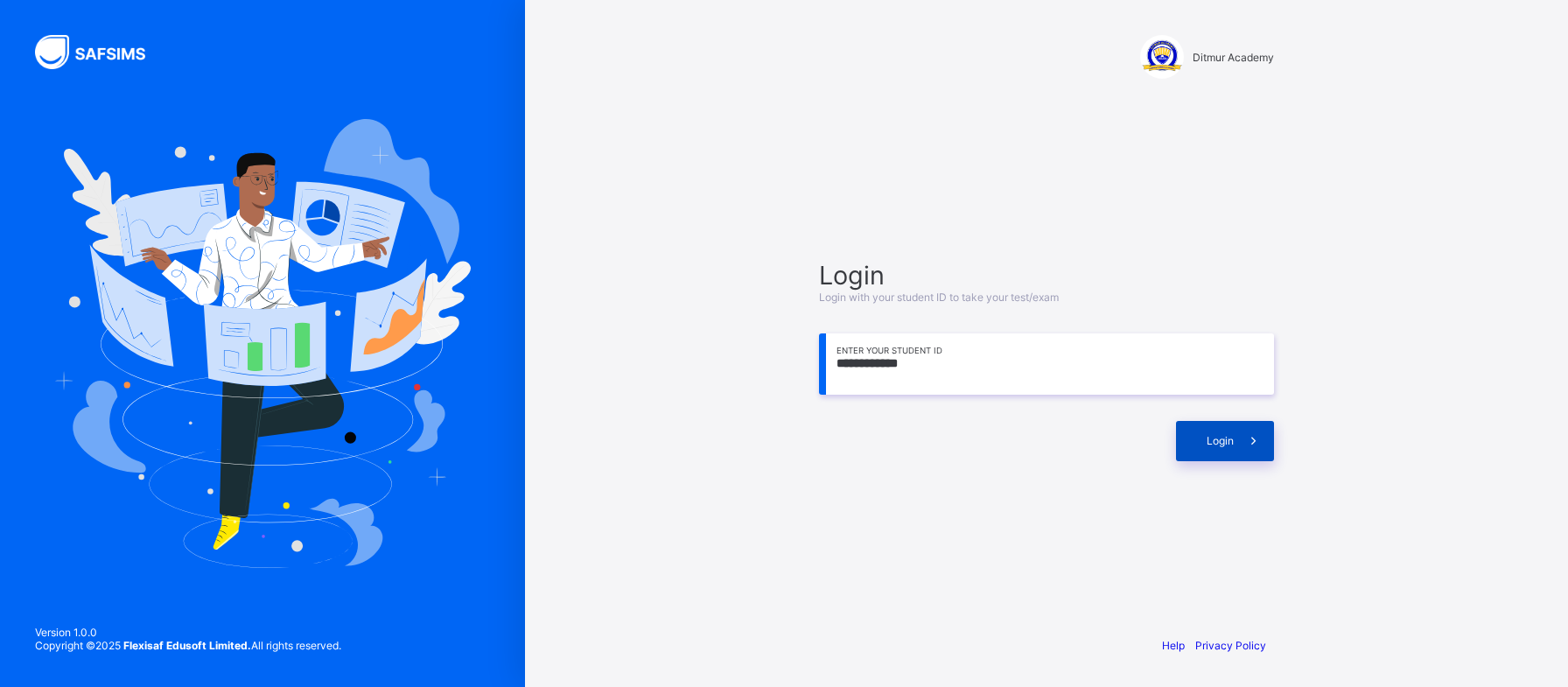 type on "**********" 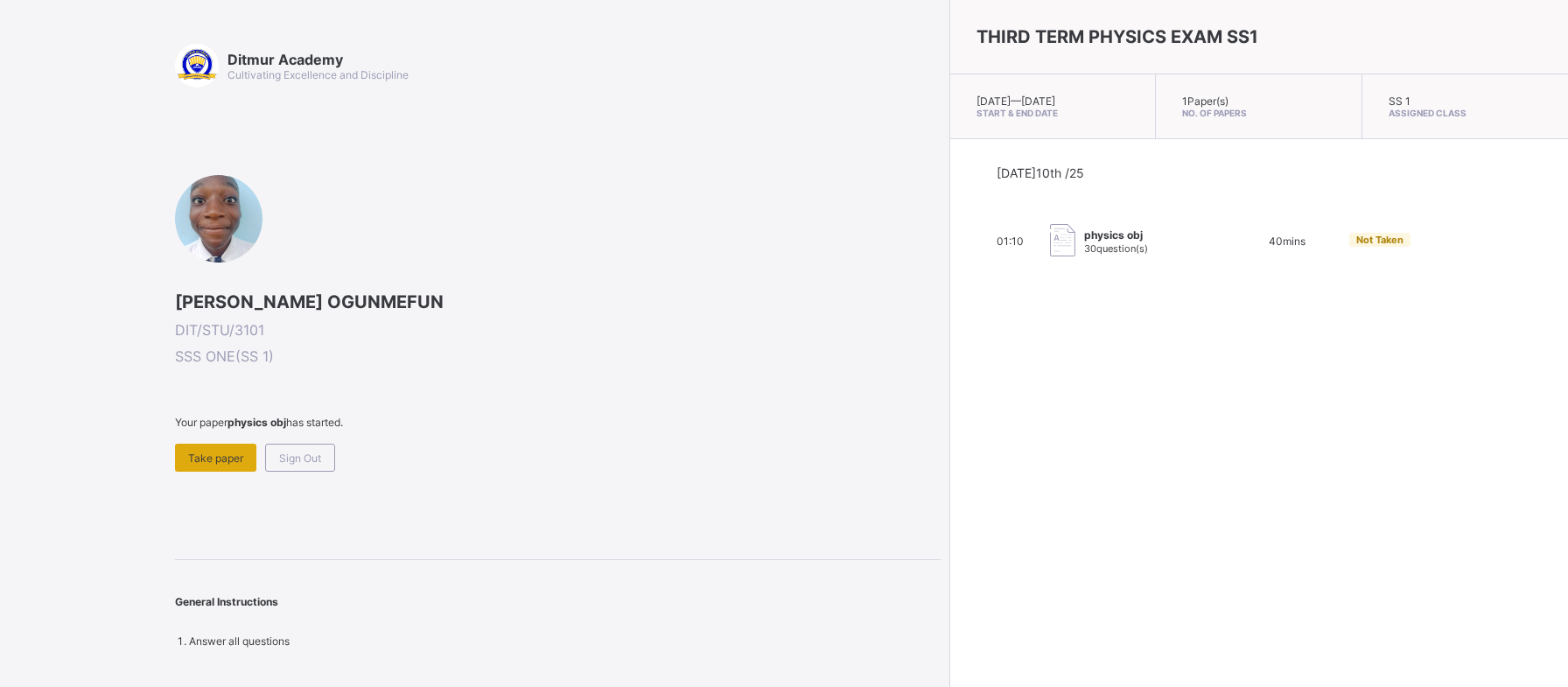 click on "Take paper" at bounding box center [215, 458] 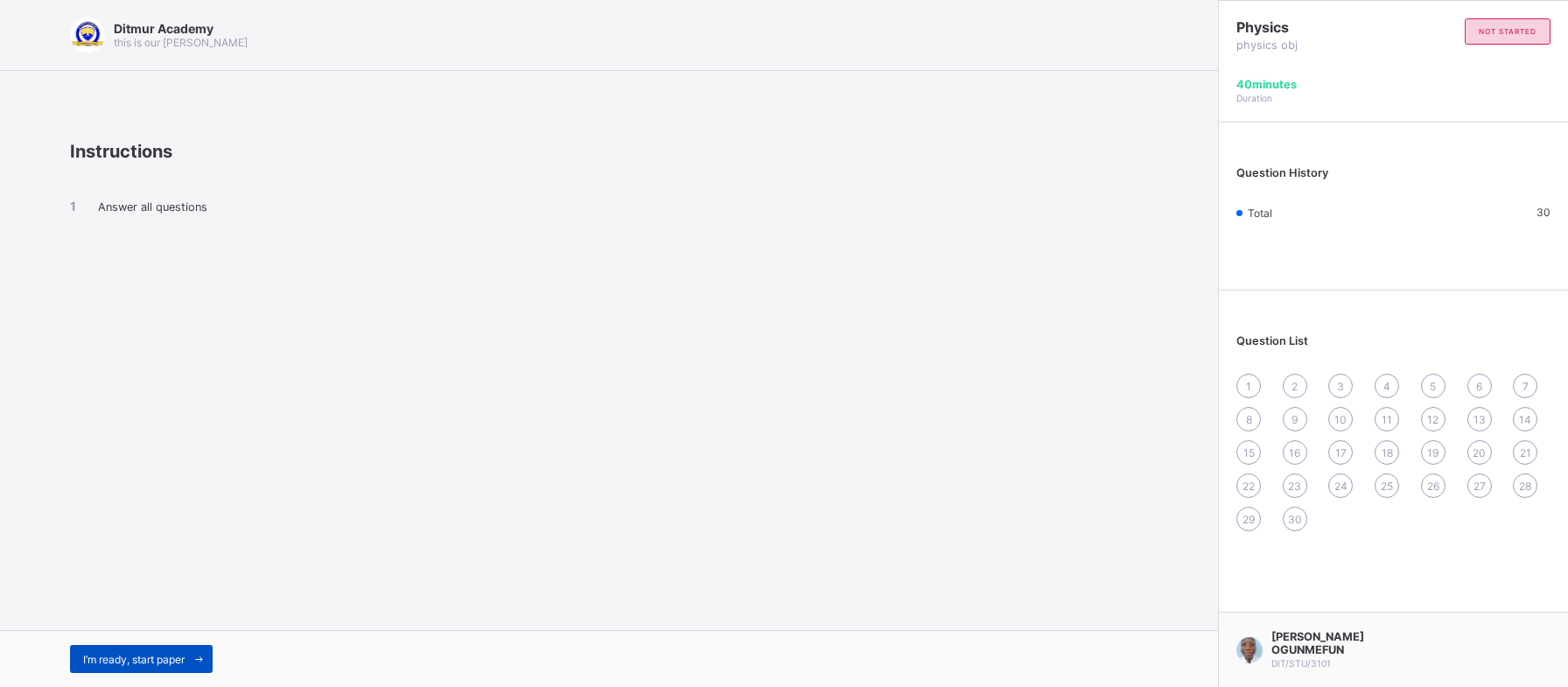 click on "I’m ready, start paper" at bounding box center (141, 659) 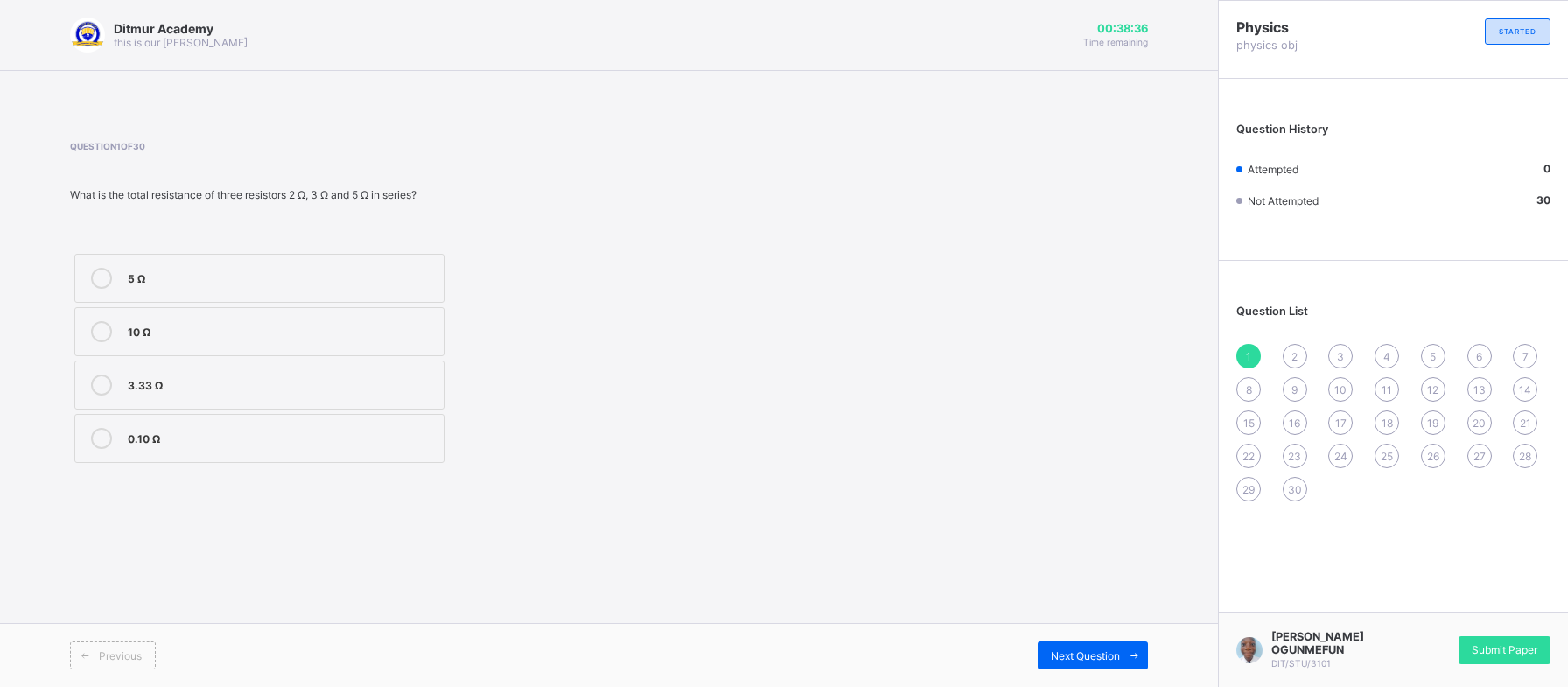 click on "10 Ω" at bounding box center [281, 330] 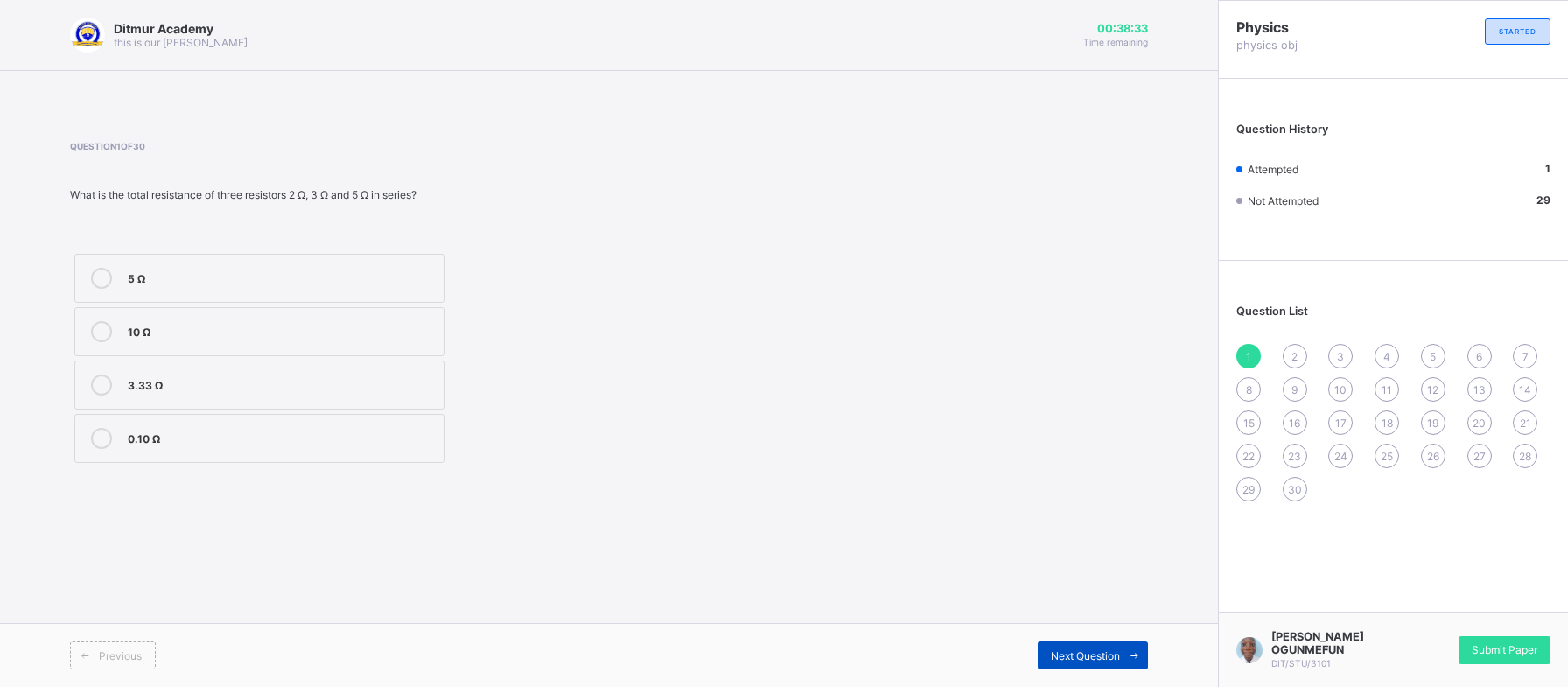 click on "Next Question" at bounding box center (1085, 655) 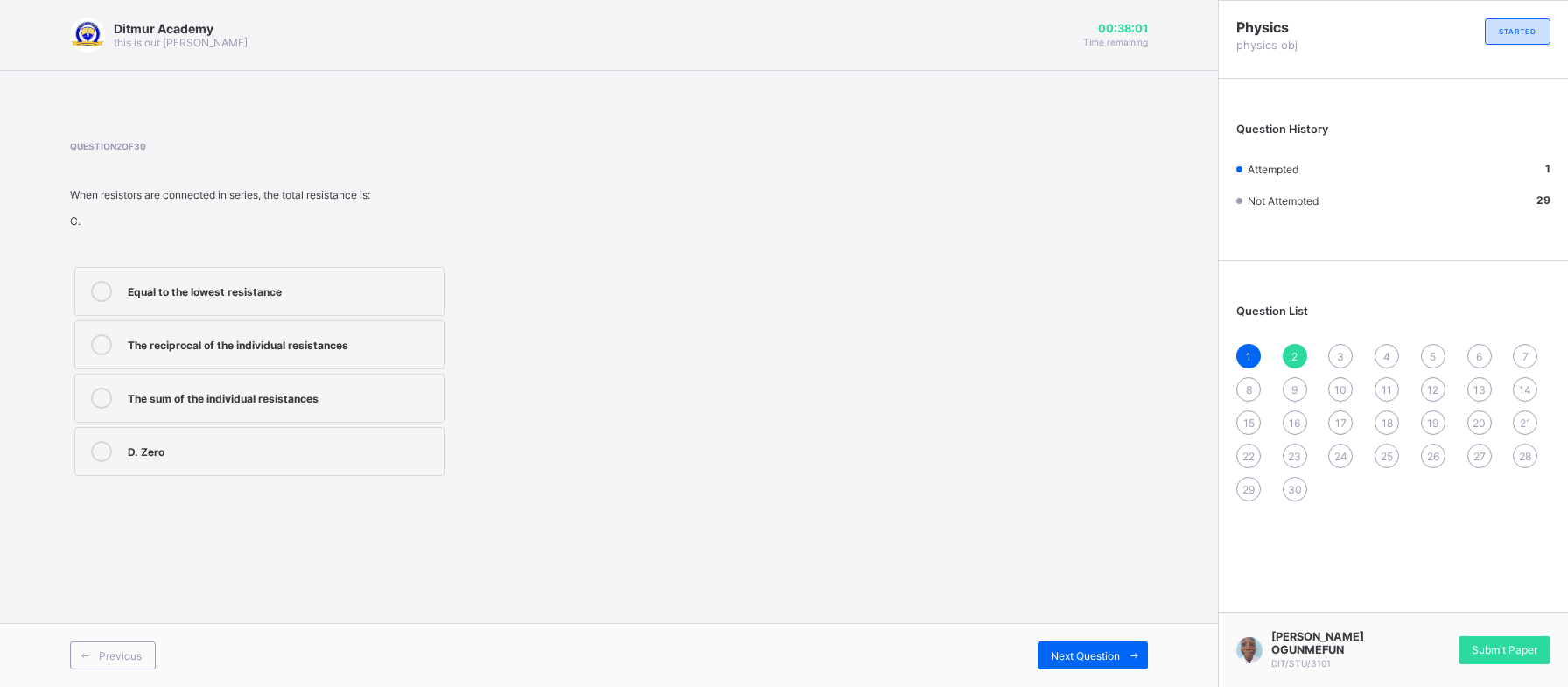 click on "The sum of the individual resistances" at bounding box center [259, 398] 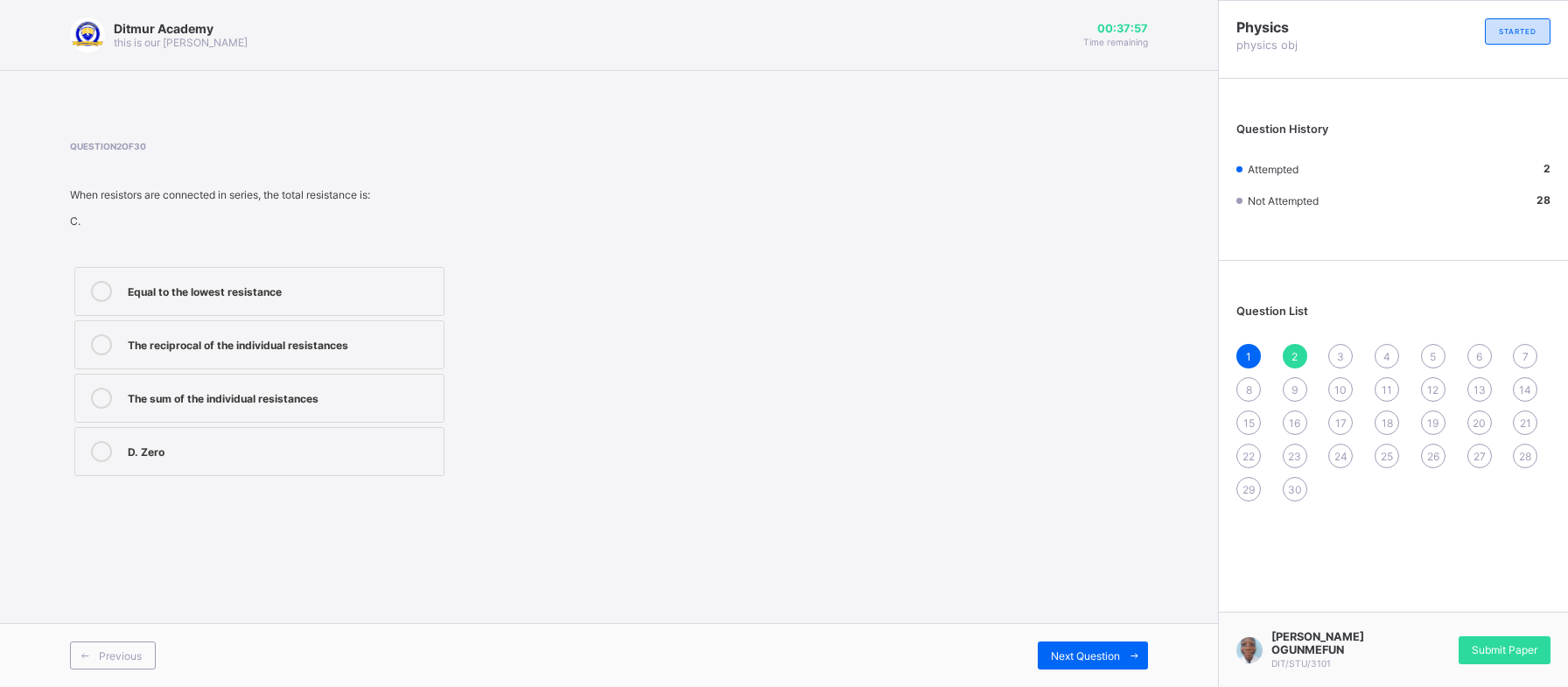 click on "3" at bounding box center (1340, 356) 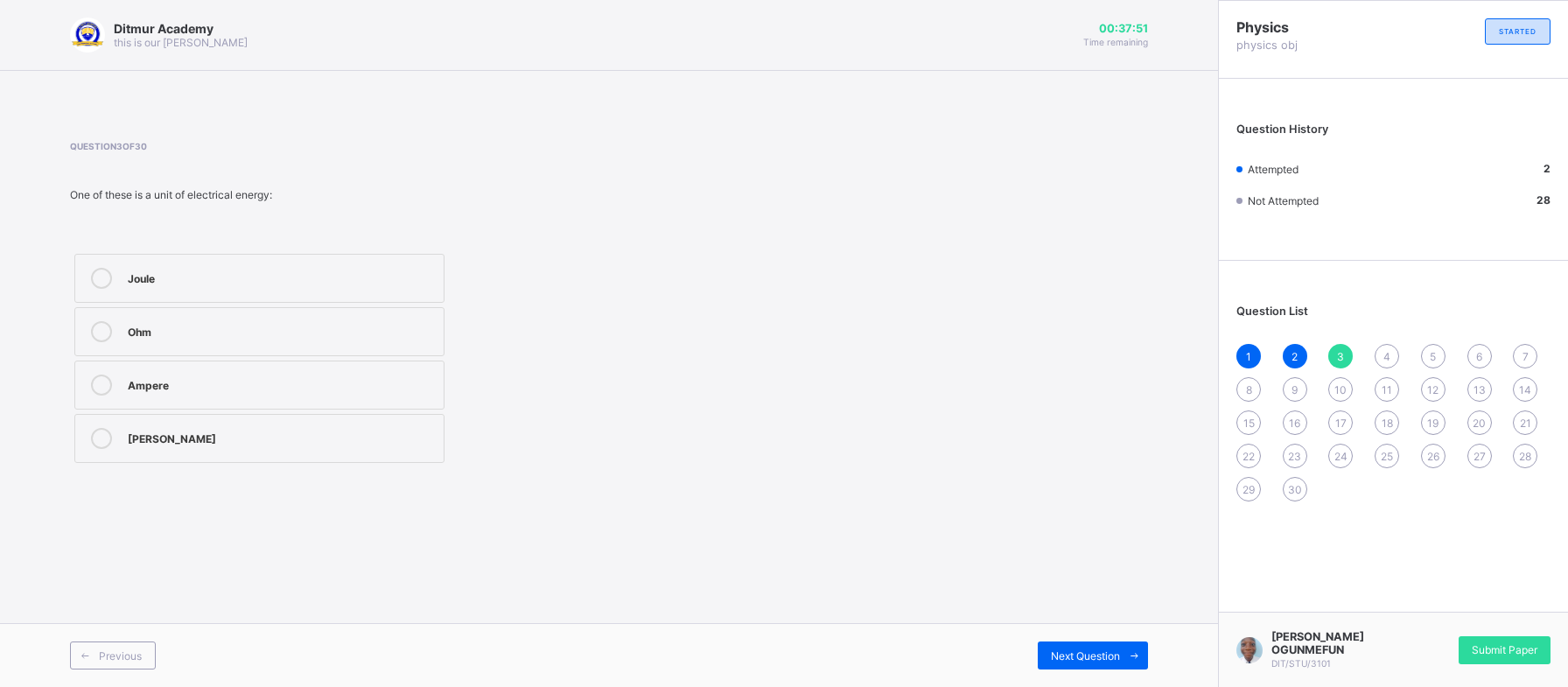 click on "Ohm" at bounding box center (259, 332) 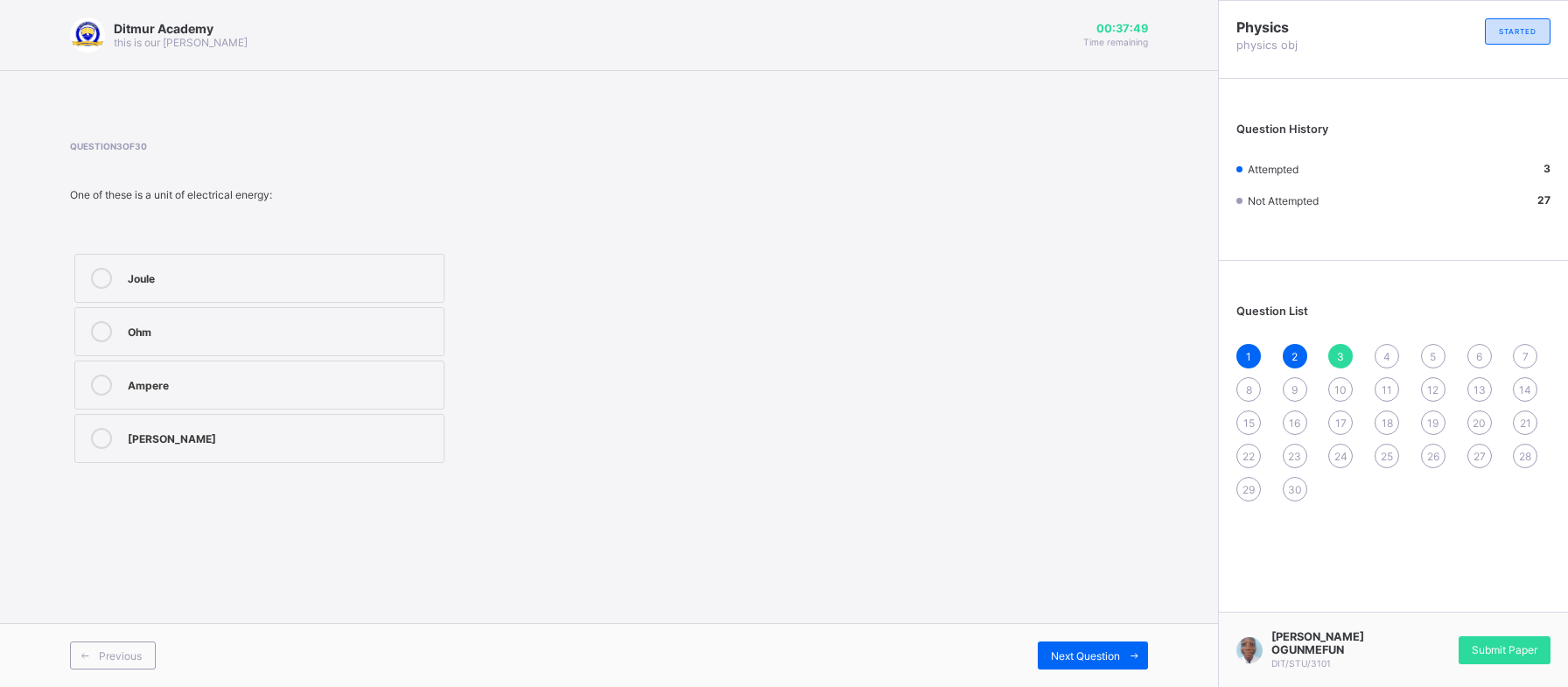 click on "Ampere" at bounding box center [281, 383] 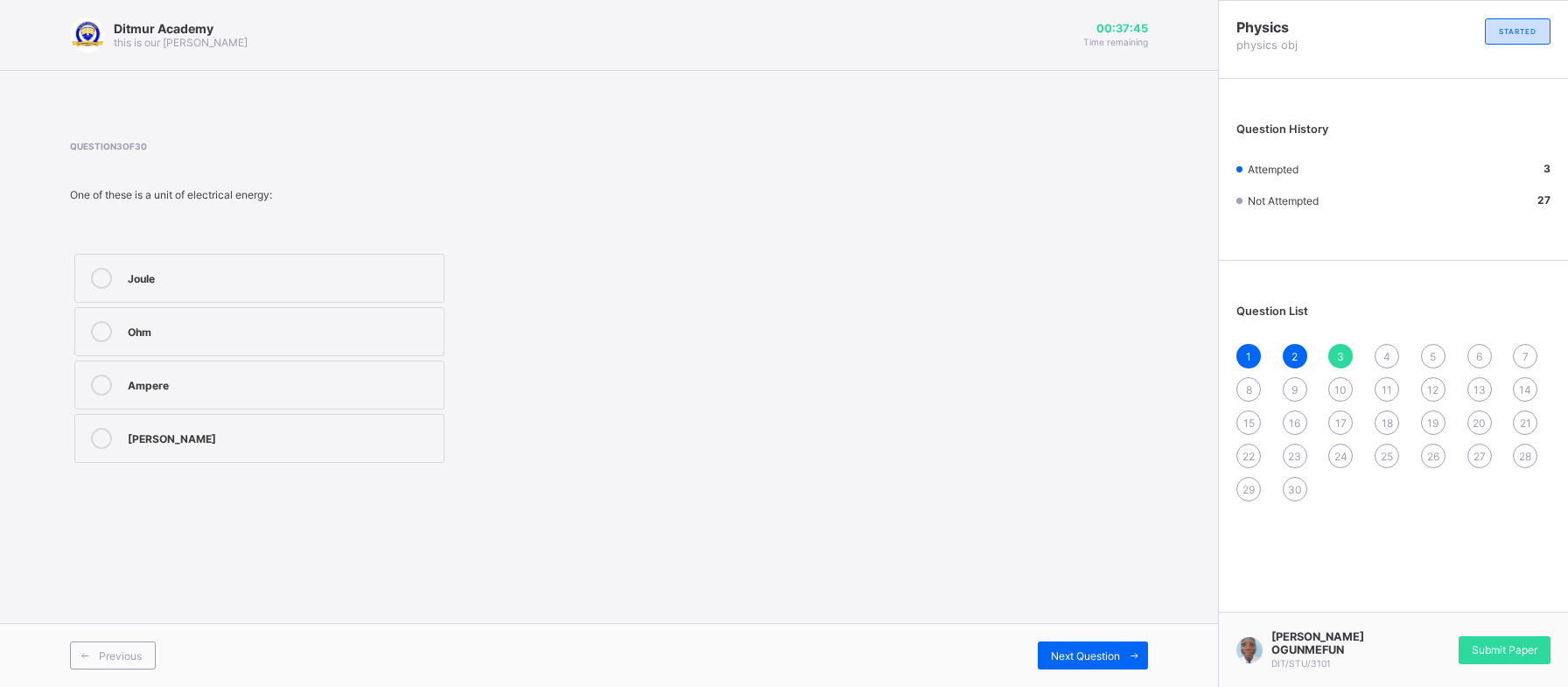 click on "Ohm" at bounding box center [259, 332] 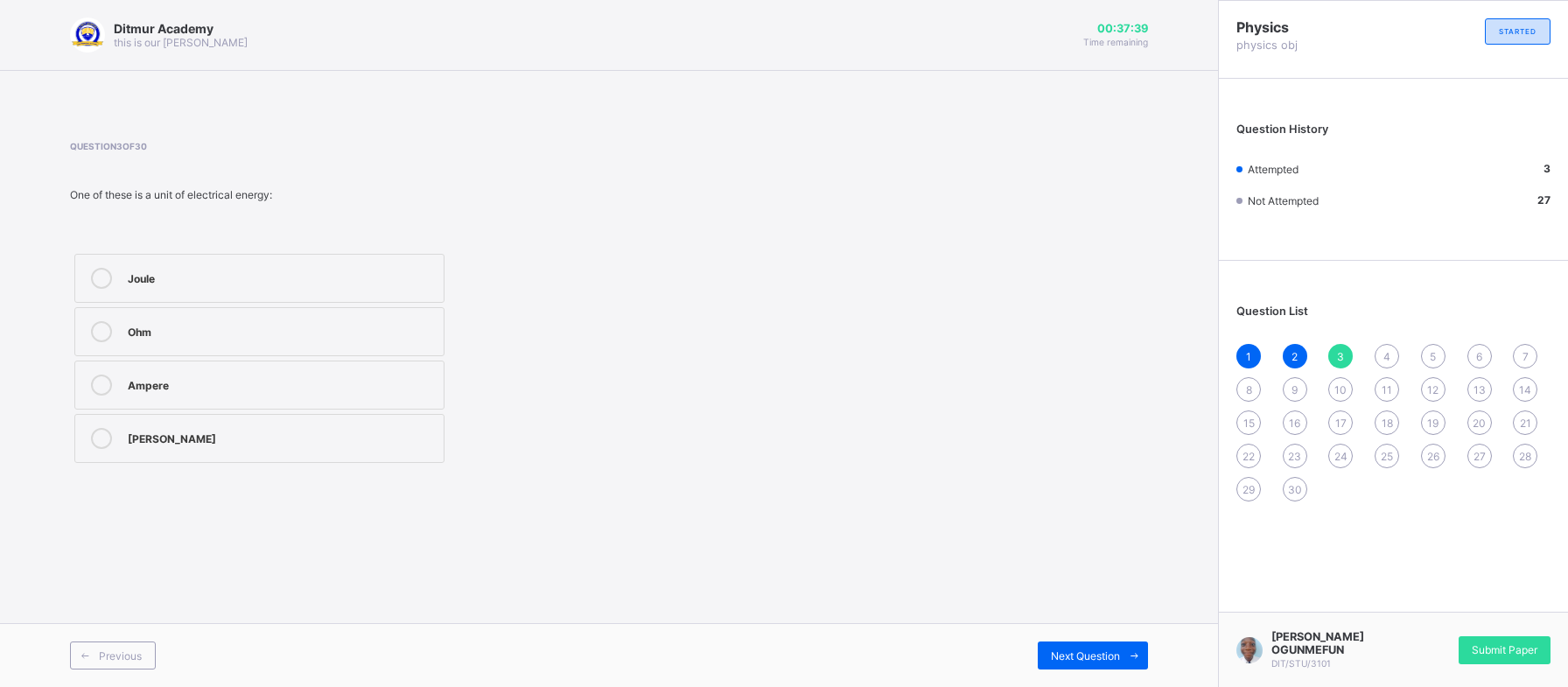click on "Ampere" at bounding box center (259, 385) 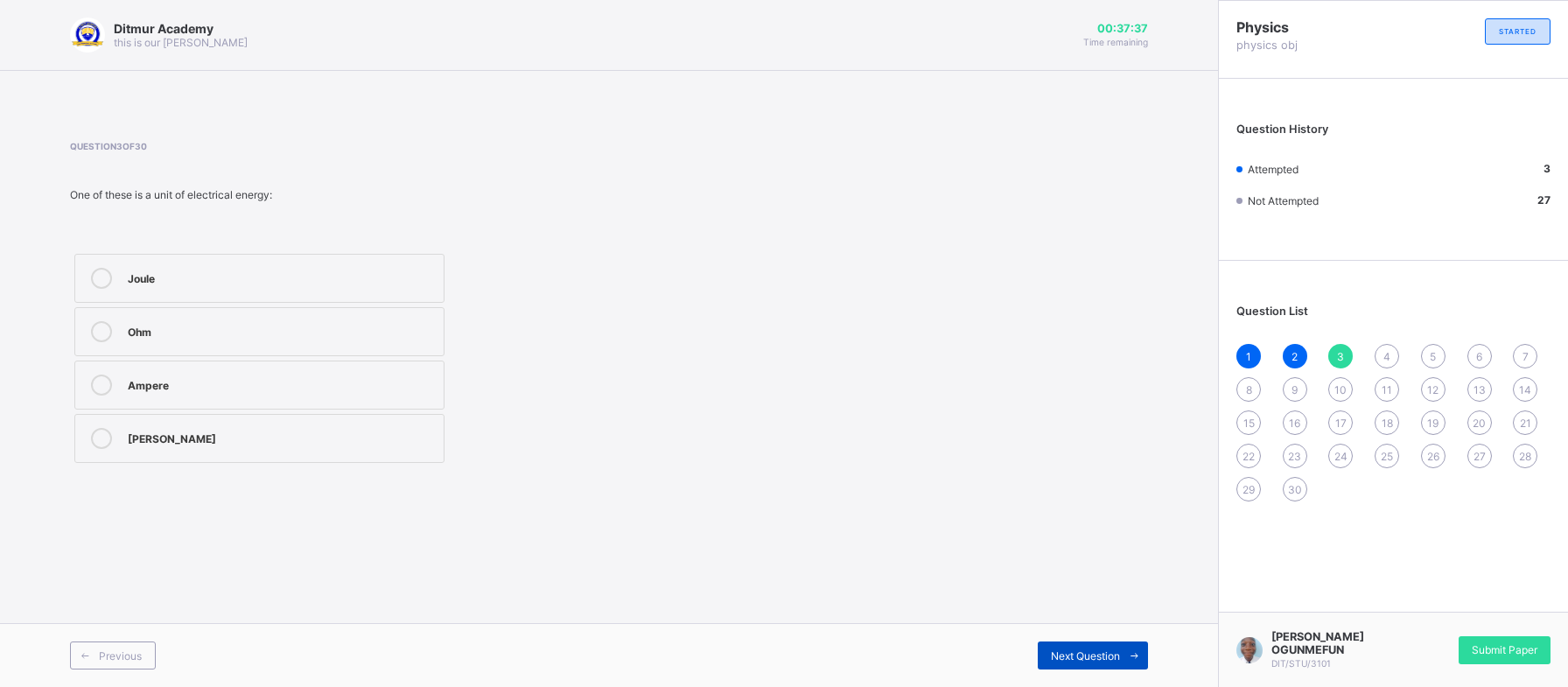 click on "Next Question" at bounding box center [1093, 655] 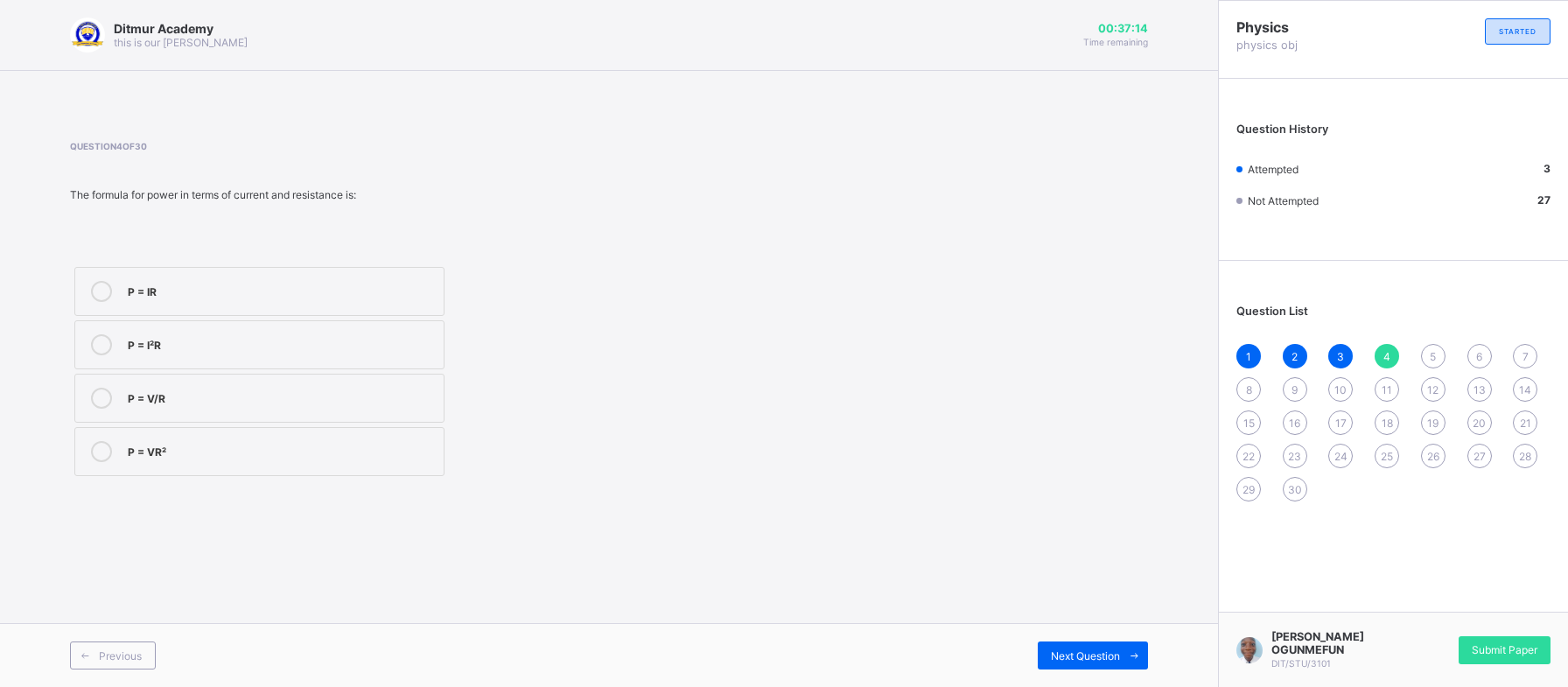click on "P = V/R" at bounding box center [281, 396] 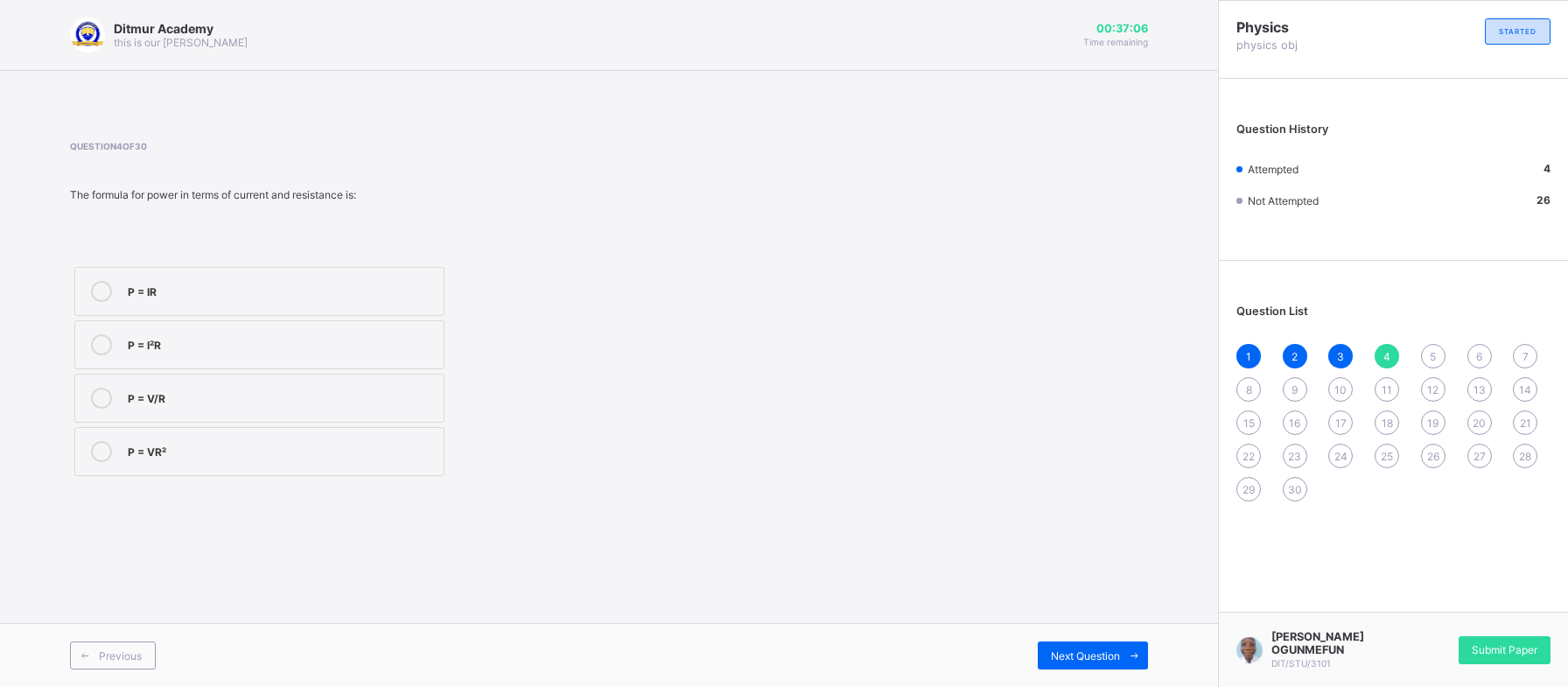 click on "P = IR" at bounding box center [259, 291] 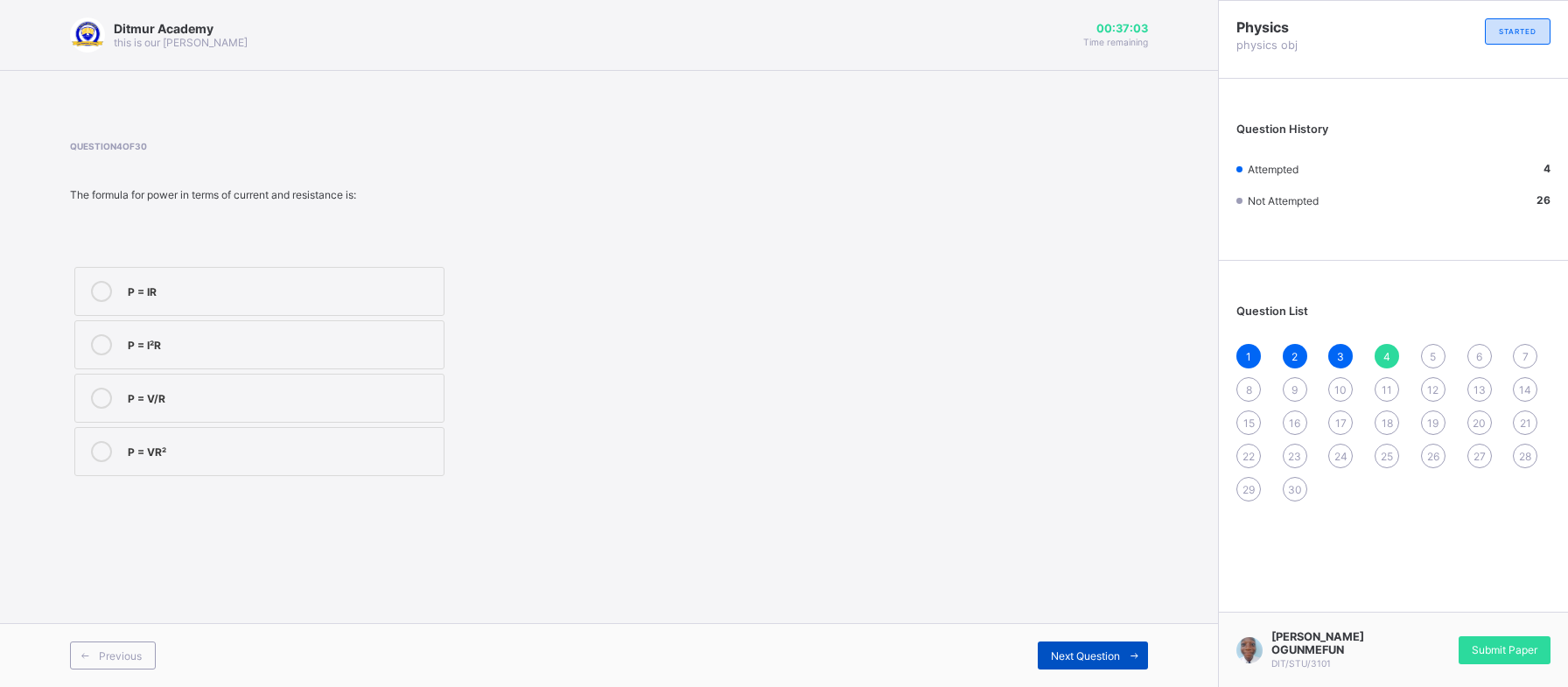 click on "Next Question" at bounding box center [1093, 655] 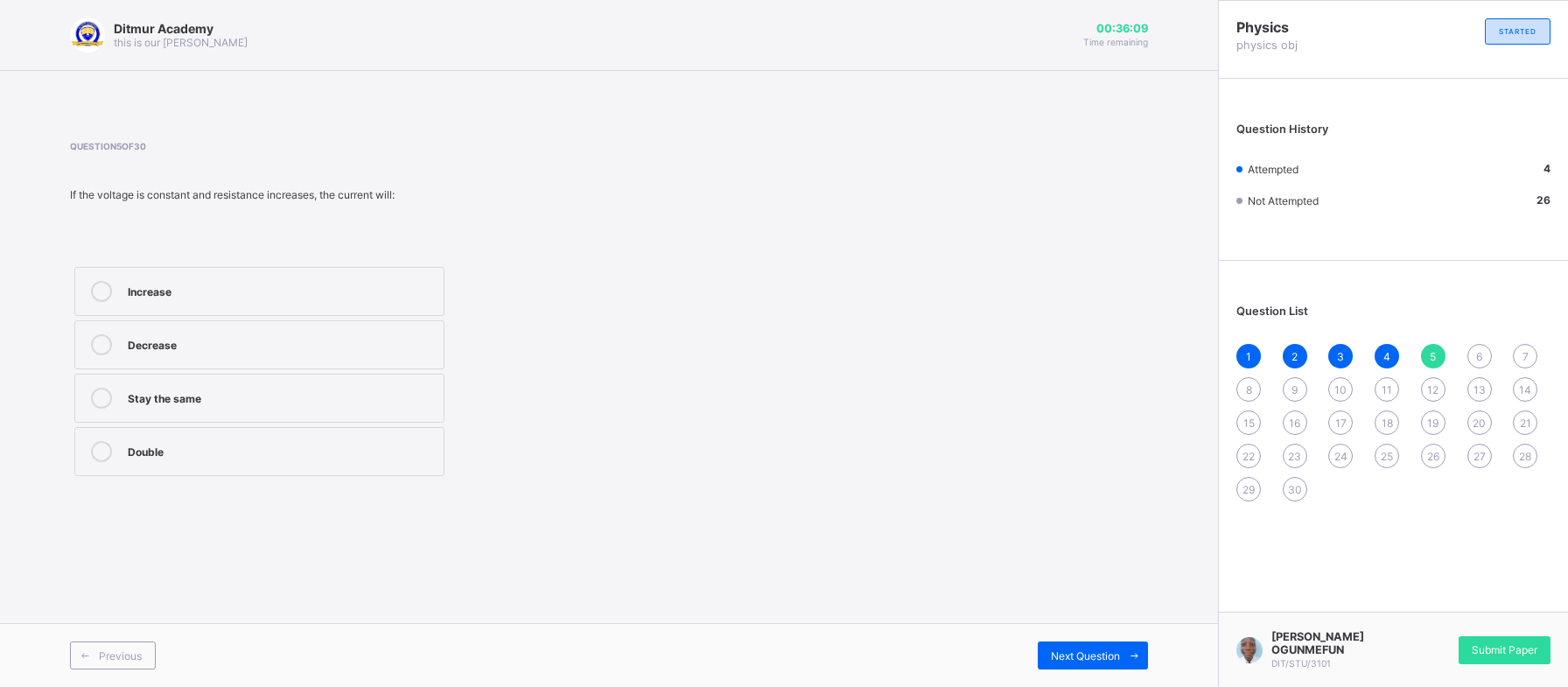 click on "Decrease" at bounding box center [281, 343] 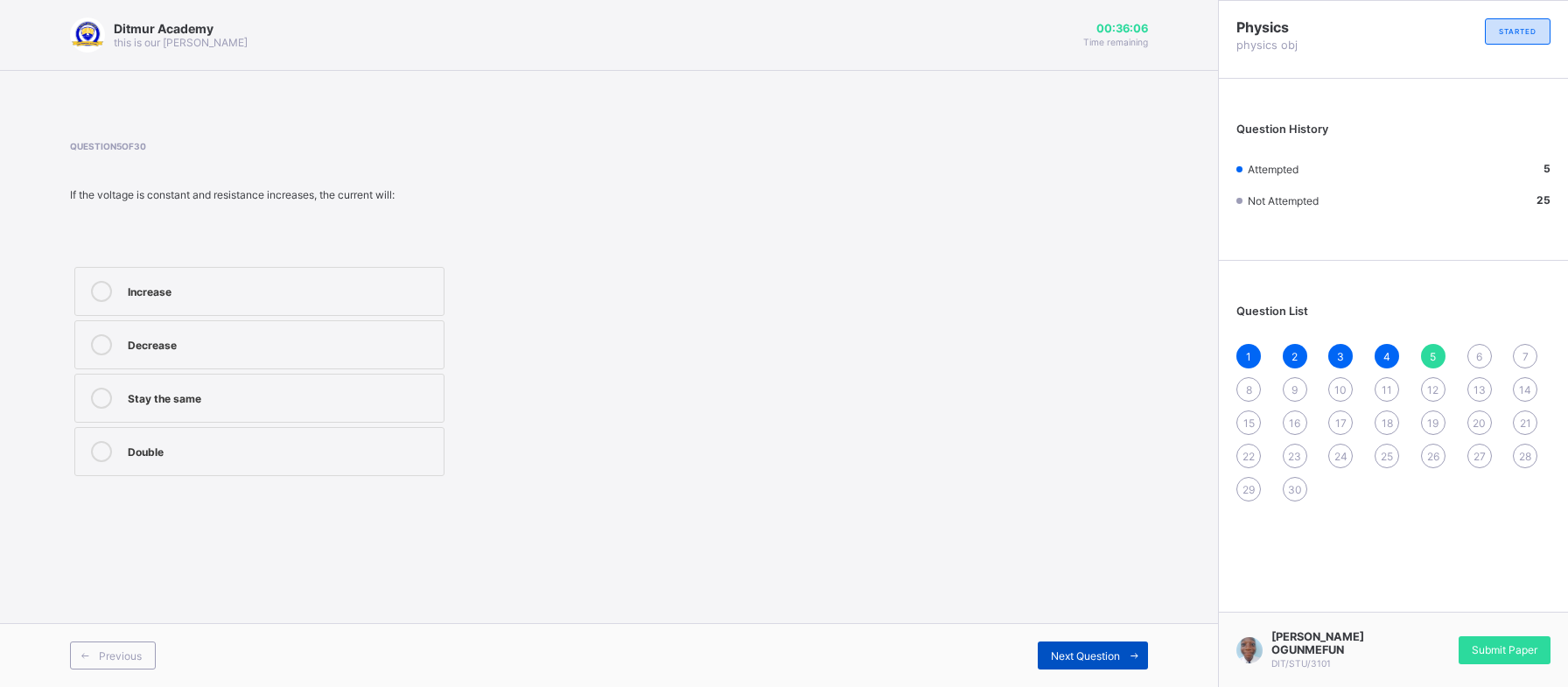 click on "Next Question" at bounding box center [1085, 655] 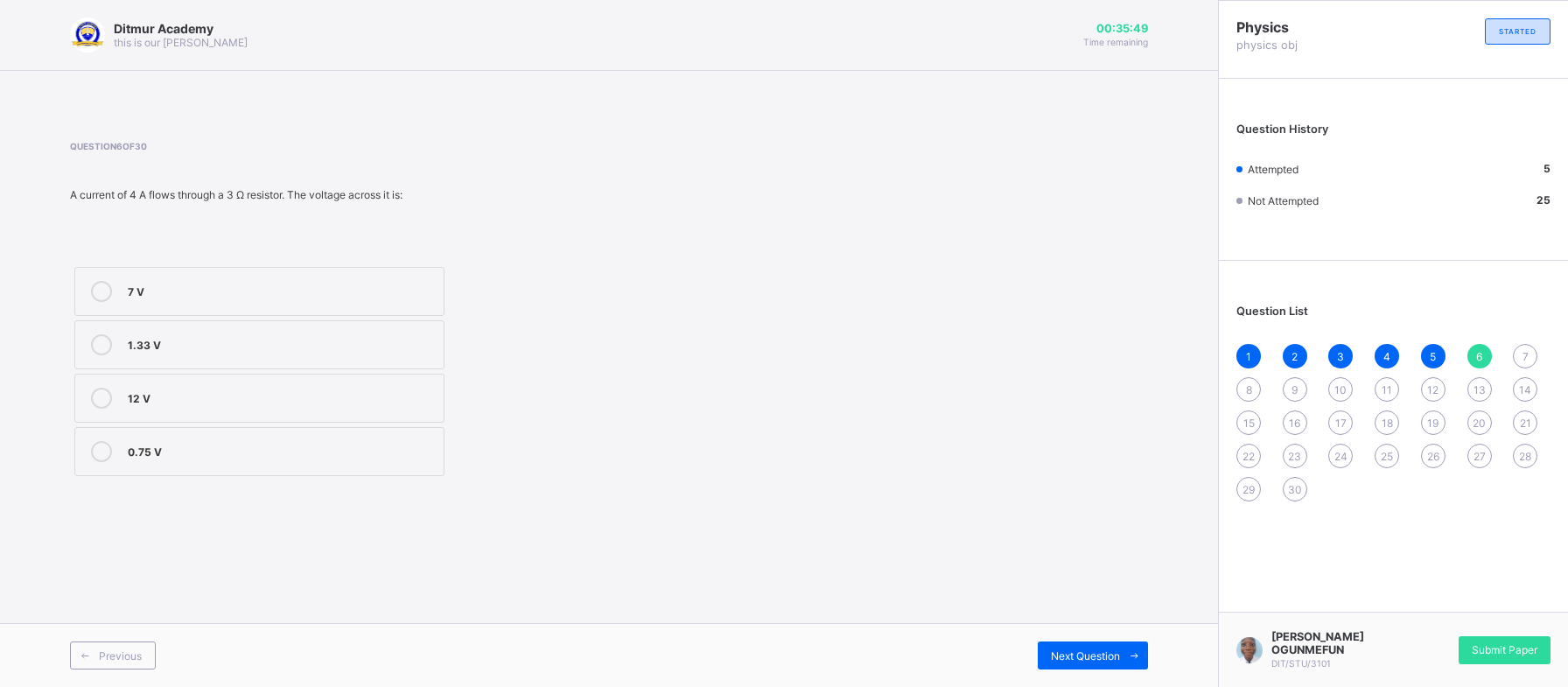 click on "A current of 4 A flows through a 3 Ω resistor. The voltage across it is:" at bounding box center [386, 207] 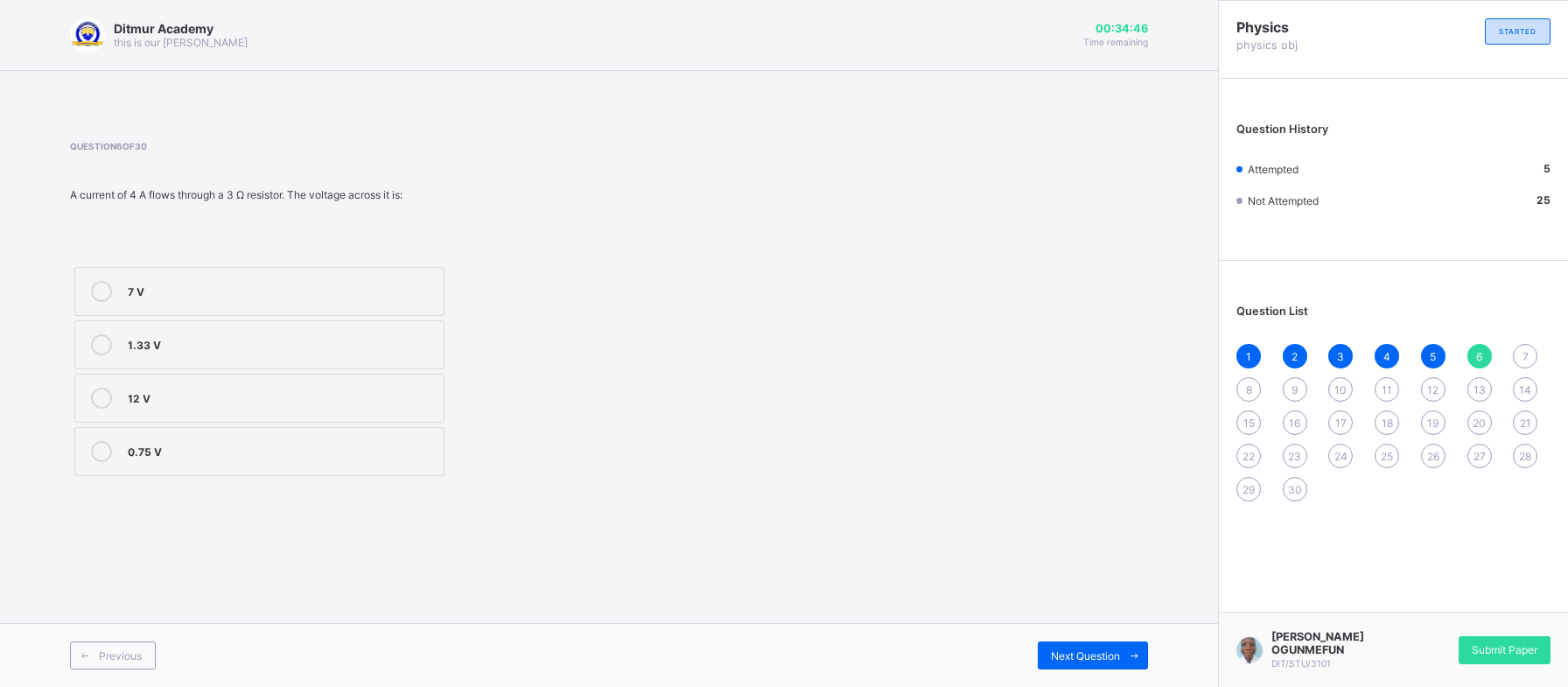 click on "12 V" at bounding box center (259, 398) 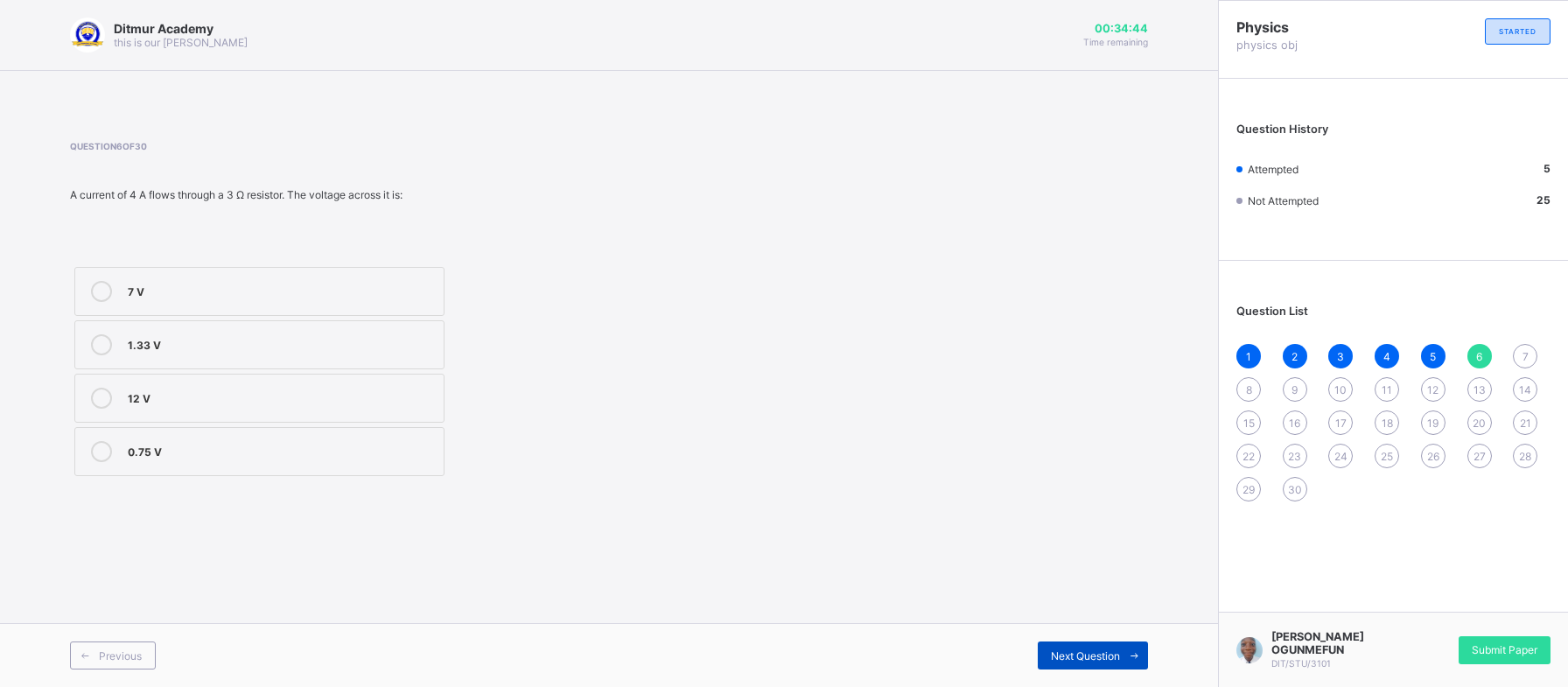 click at bounding box center (1134, 655) 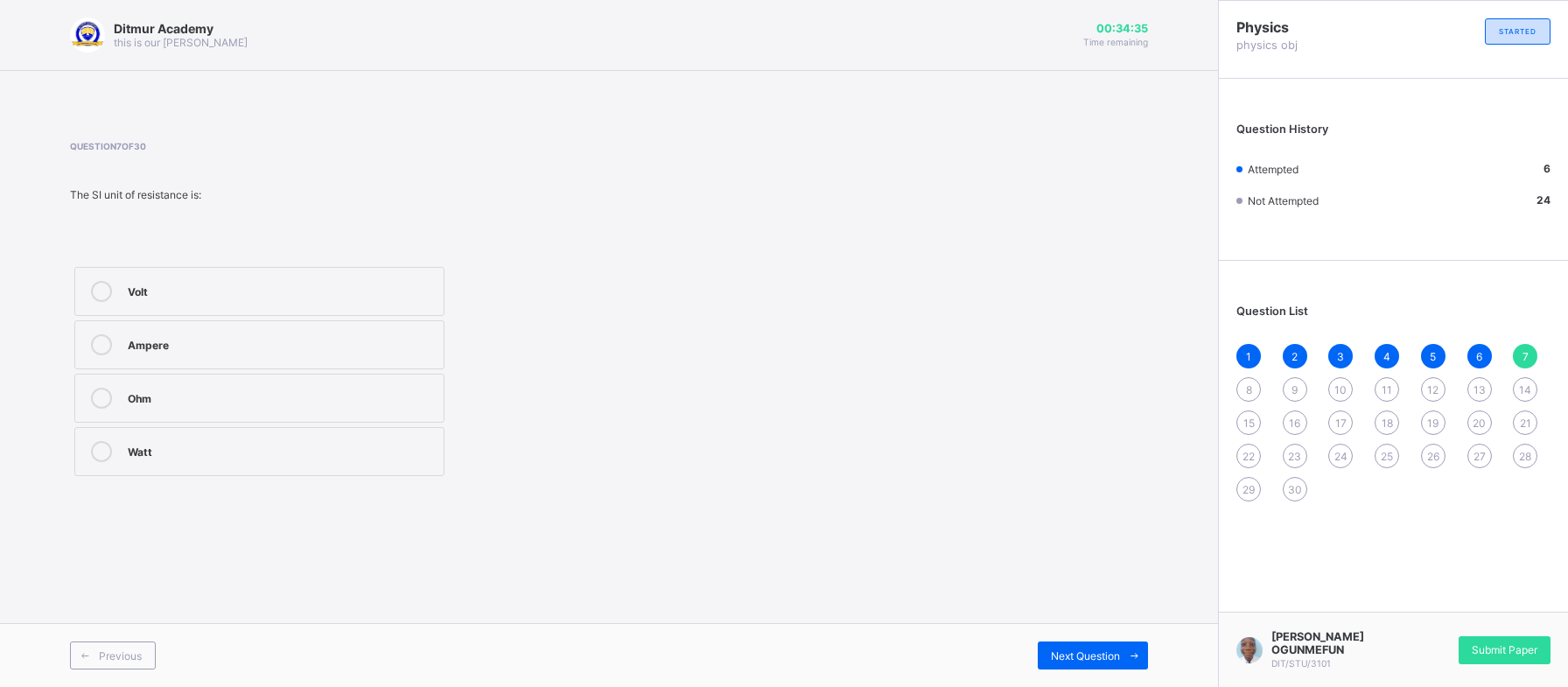 click on "Ohm" at bounding box center [281, 396] 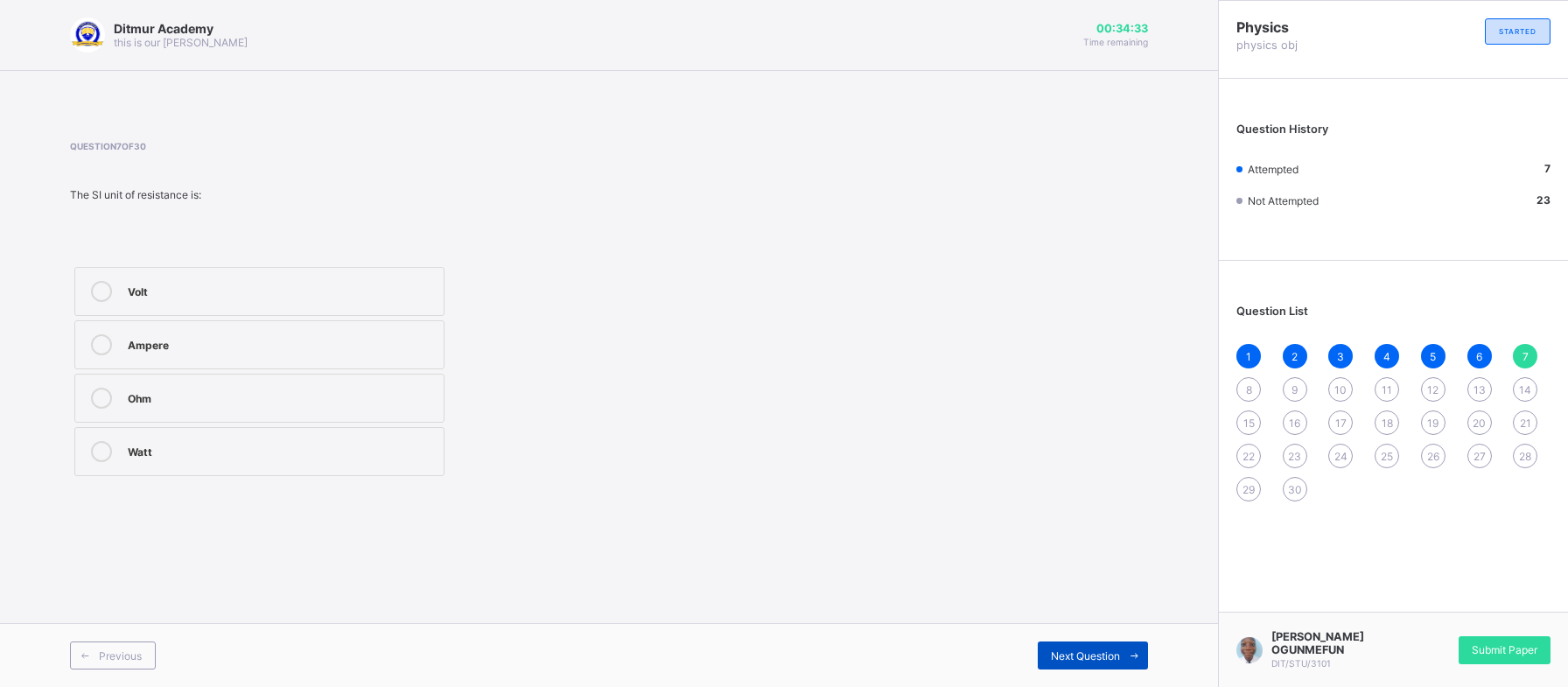 click on "Next Question" at bounding box center [1093, 655] 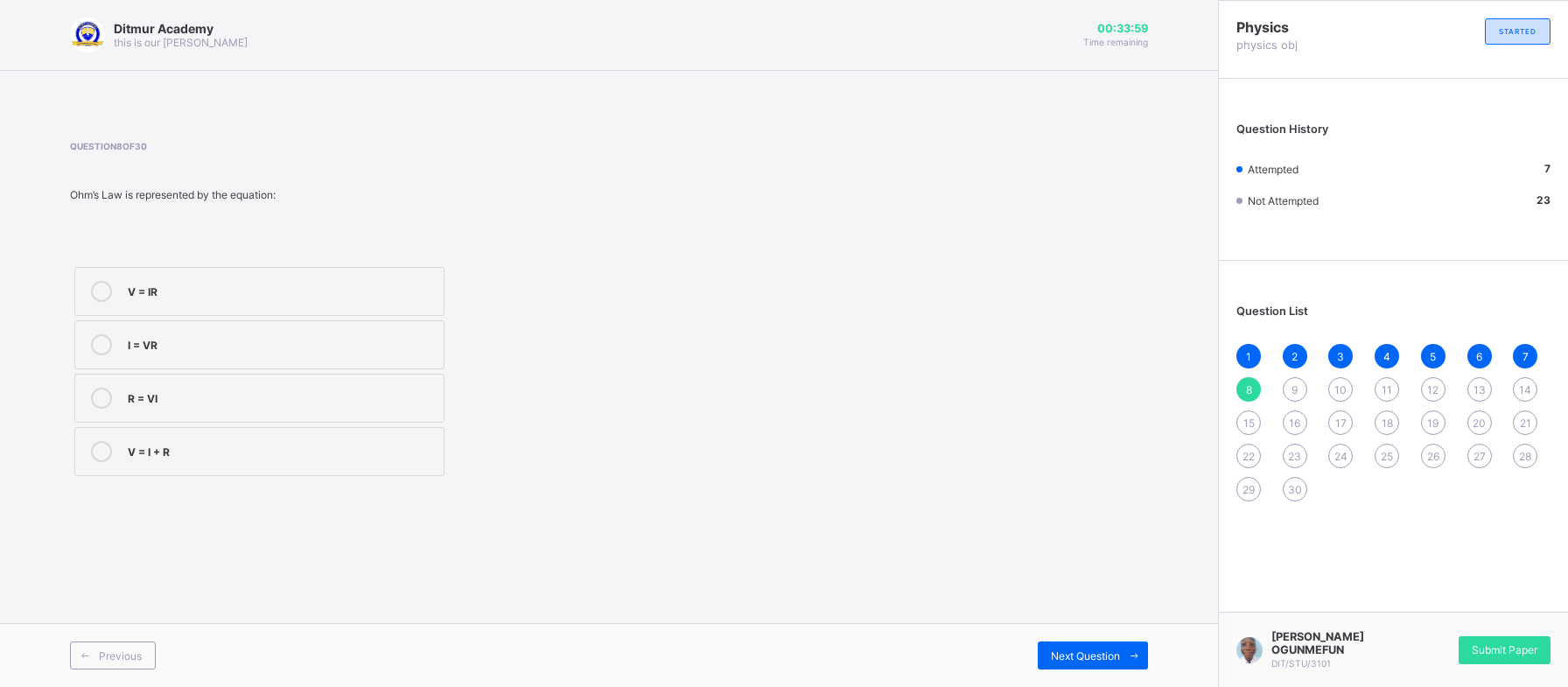 click on "R = VI" at bounding box center (259, 398) 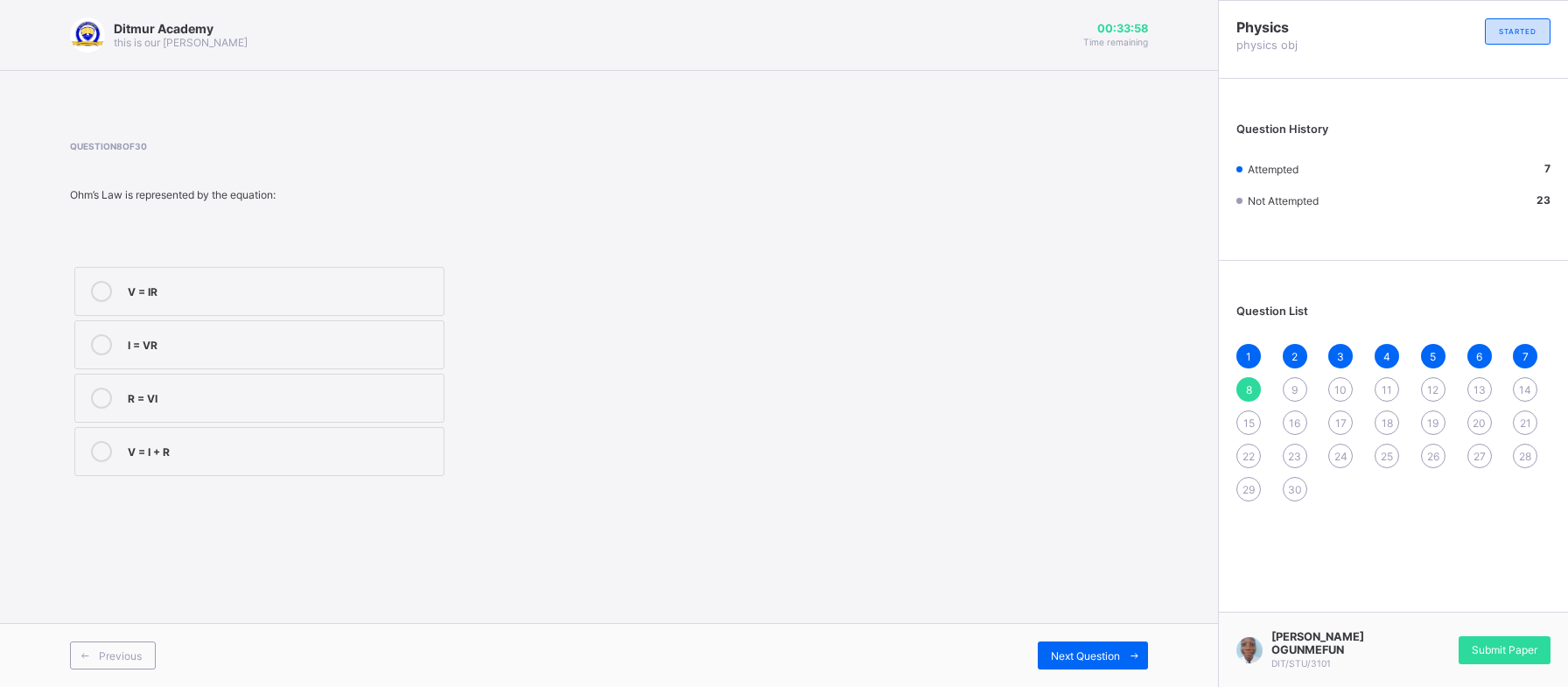 click on "I = VR" at bounding box center (281, 343) 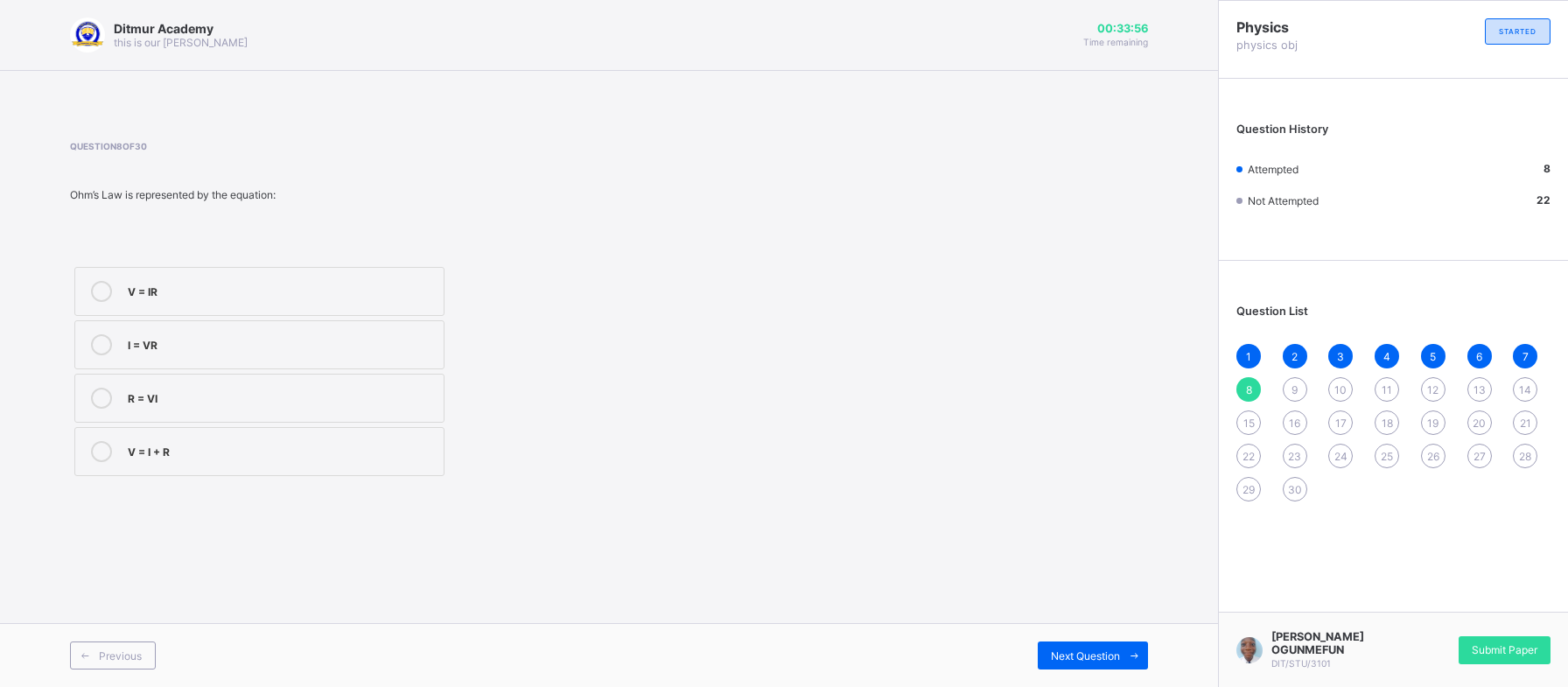 click on "V = IR" at bounding box center [281, 290] 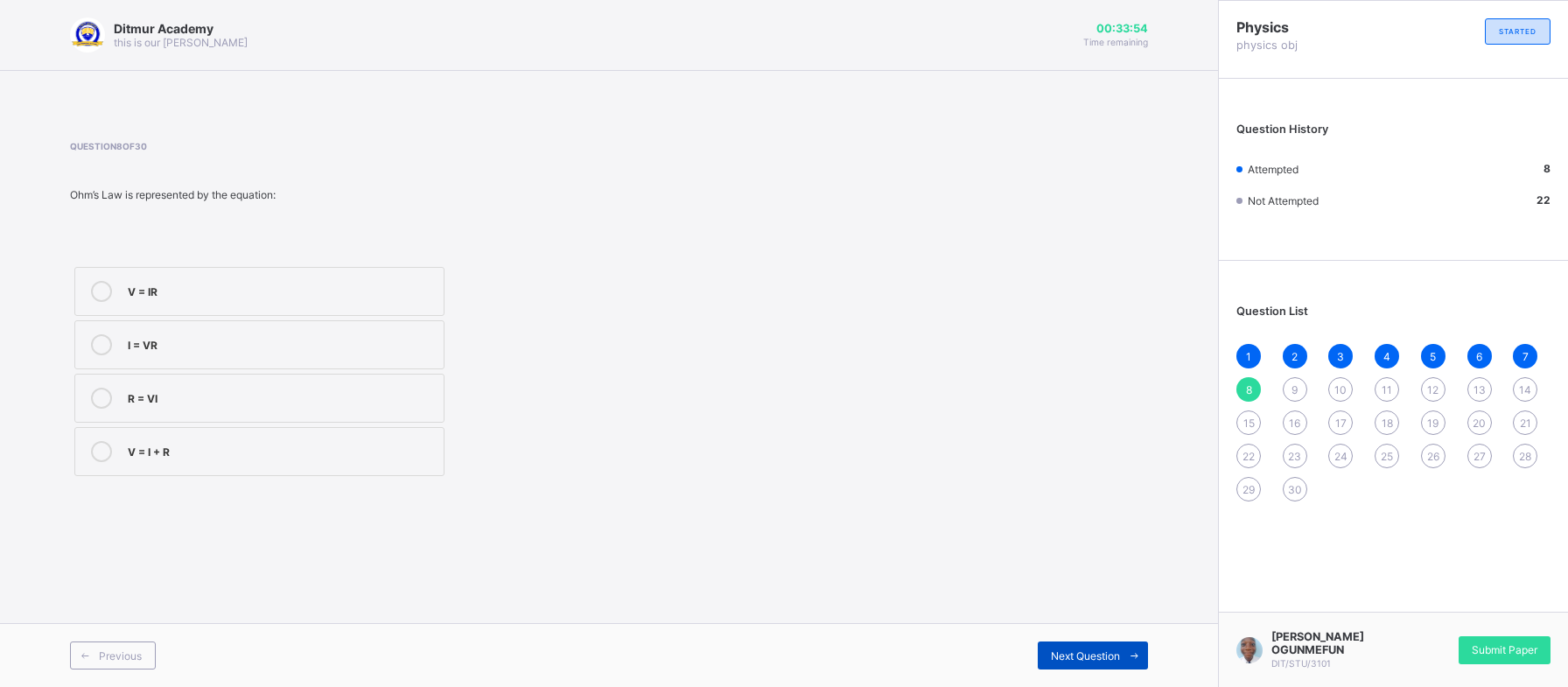 click on "Next Question" at bounding box center [1085, 655] 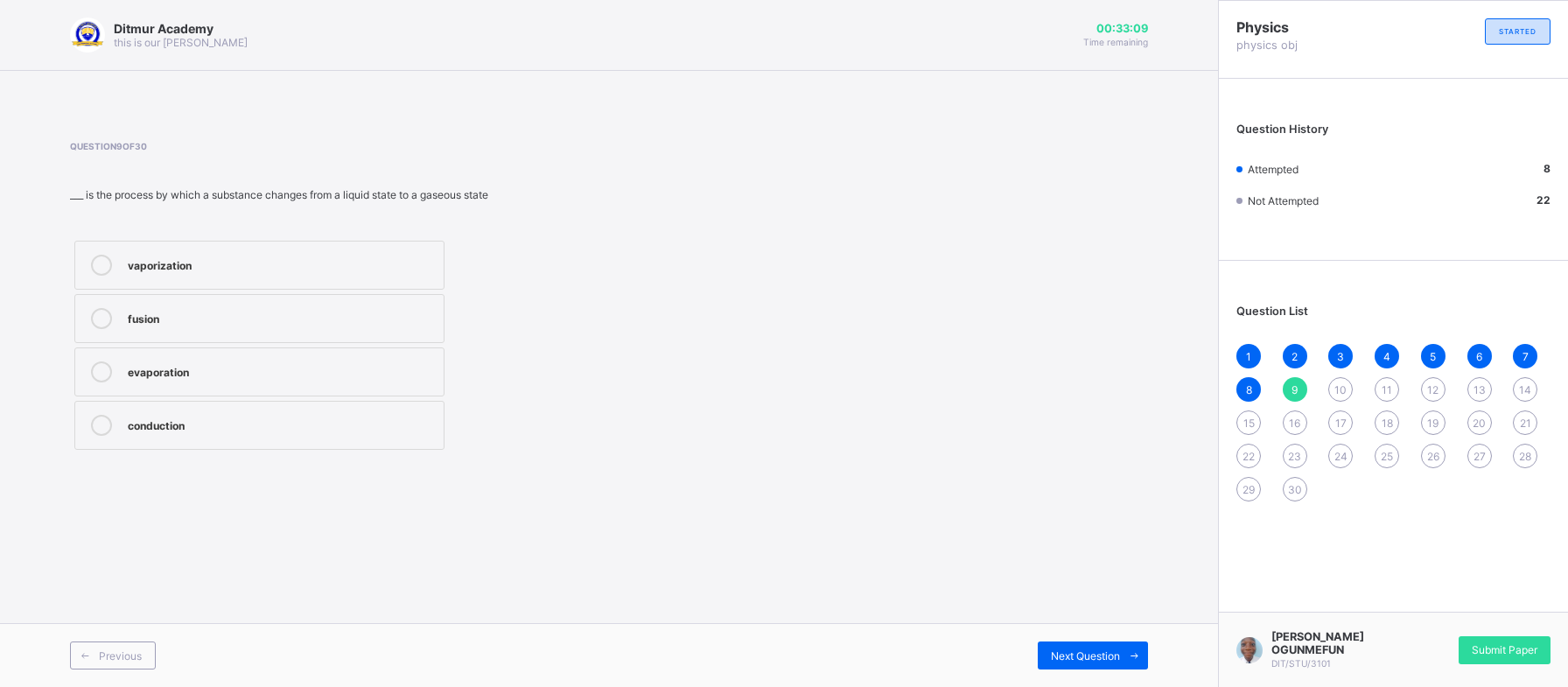 click on "vaporization" at bounding box center [281, 265] 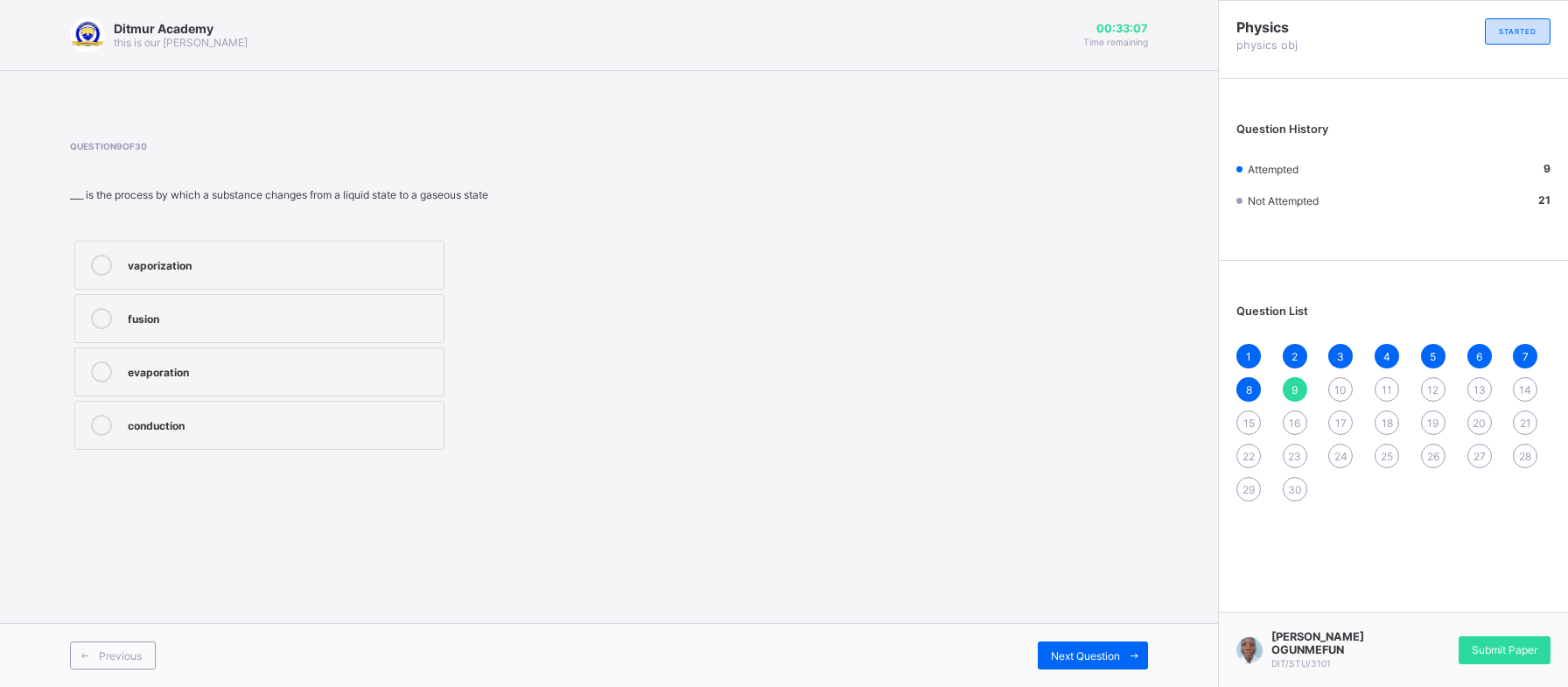 click on "evaporation" at bounding box center [259, 372] 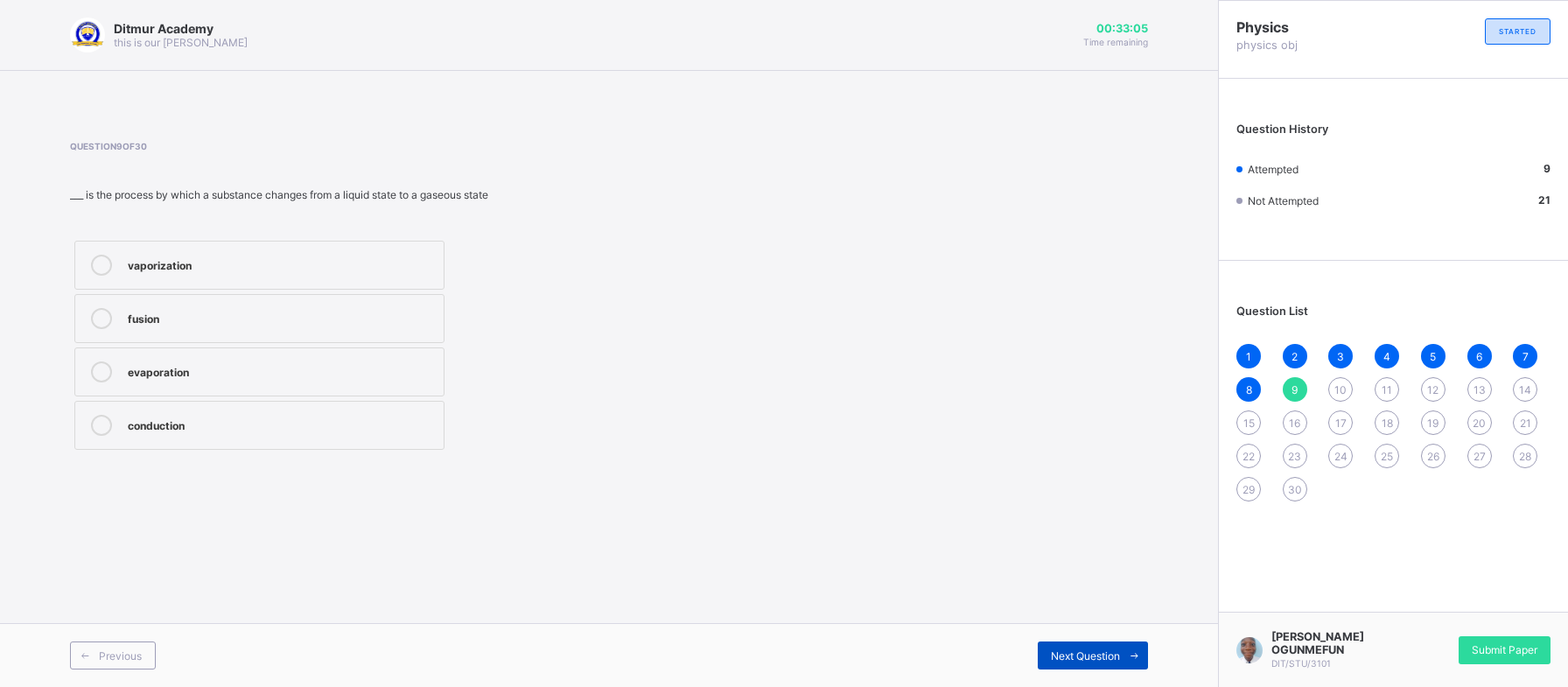 click on "Next Question" at bounding box center (1093, 655) 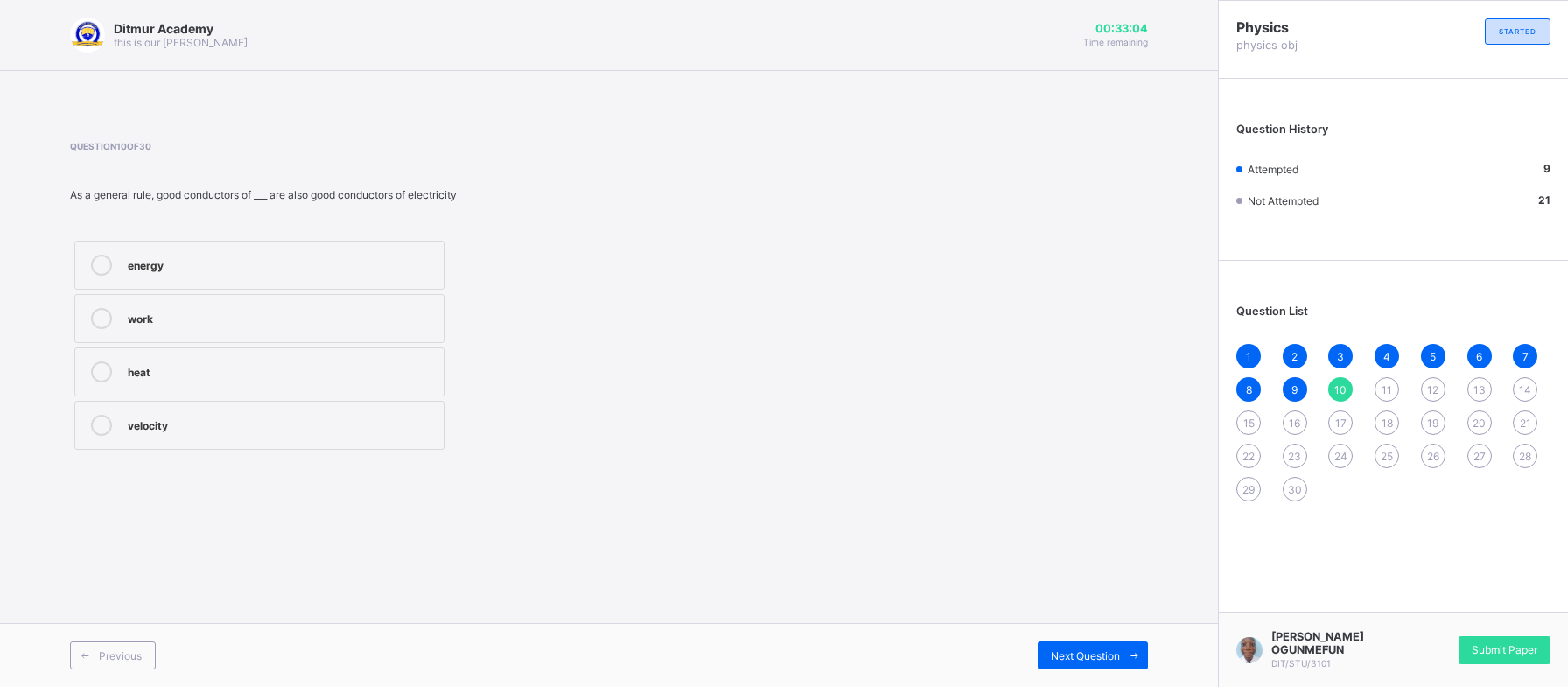 click on "Ditmur Academy this is our motton 00:33:04 Time remaining Question  10  of  30 As a general rule, good conductors of ___ are also good conductors of electricity energy work heat velocity Previous Next Question" at bounding box center (609, 343) 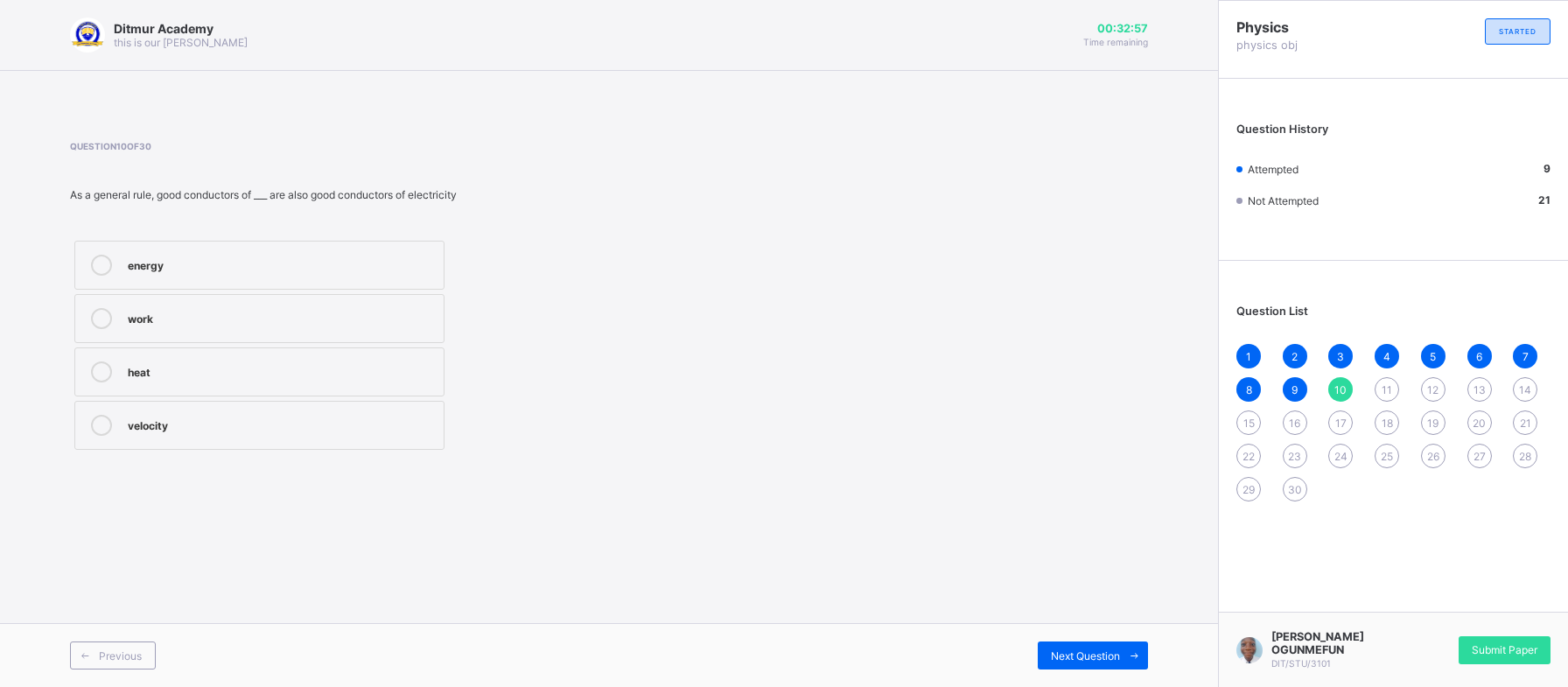click on "heat" at bounding box center [281, 372] 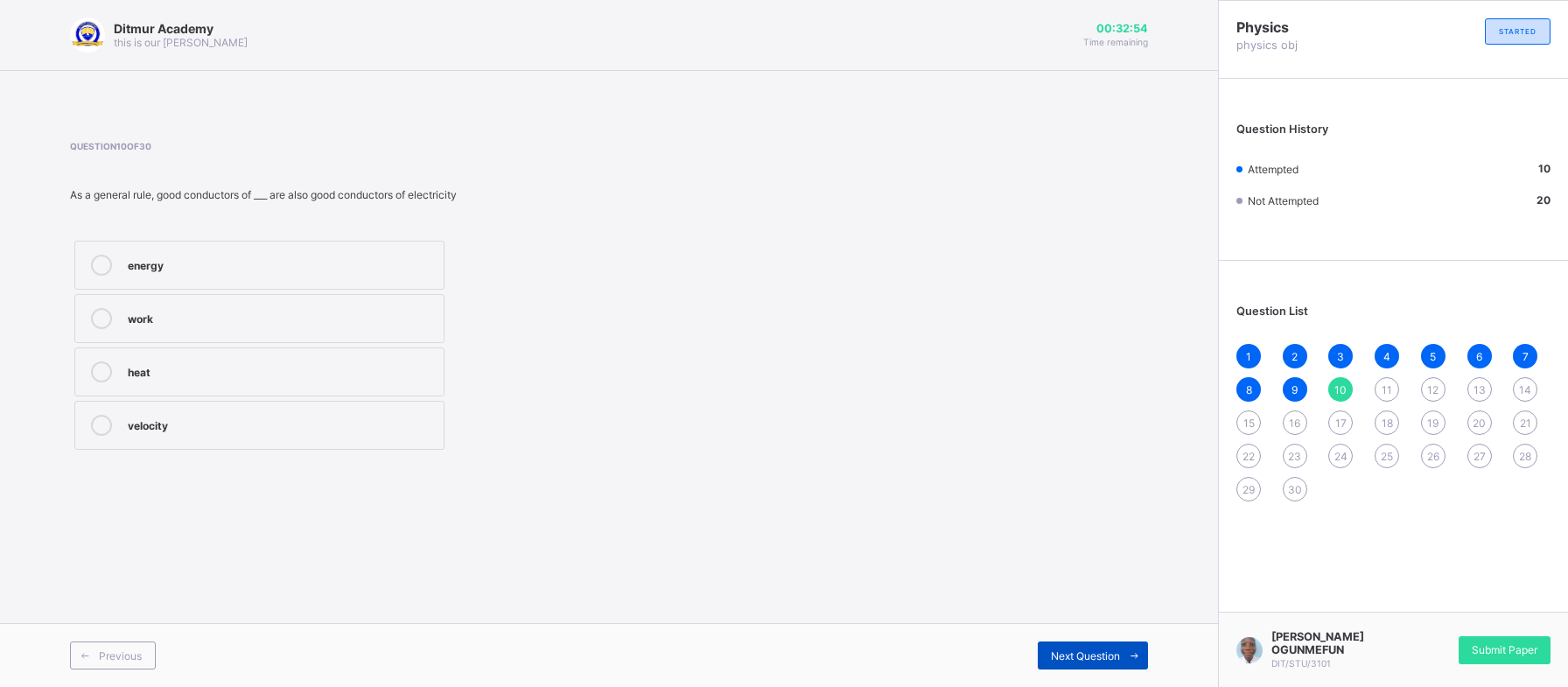 click on "Next Question" at bounding box center [1085, 655] 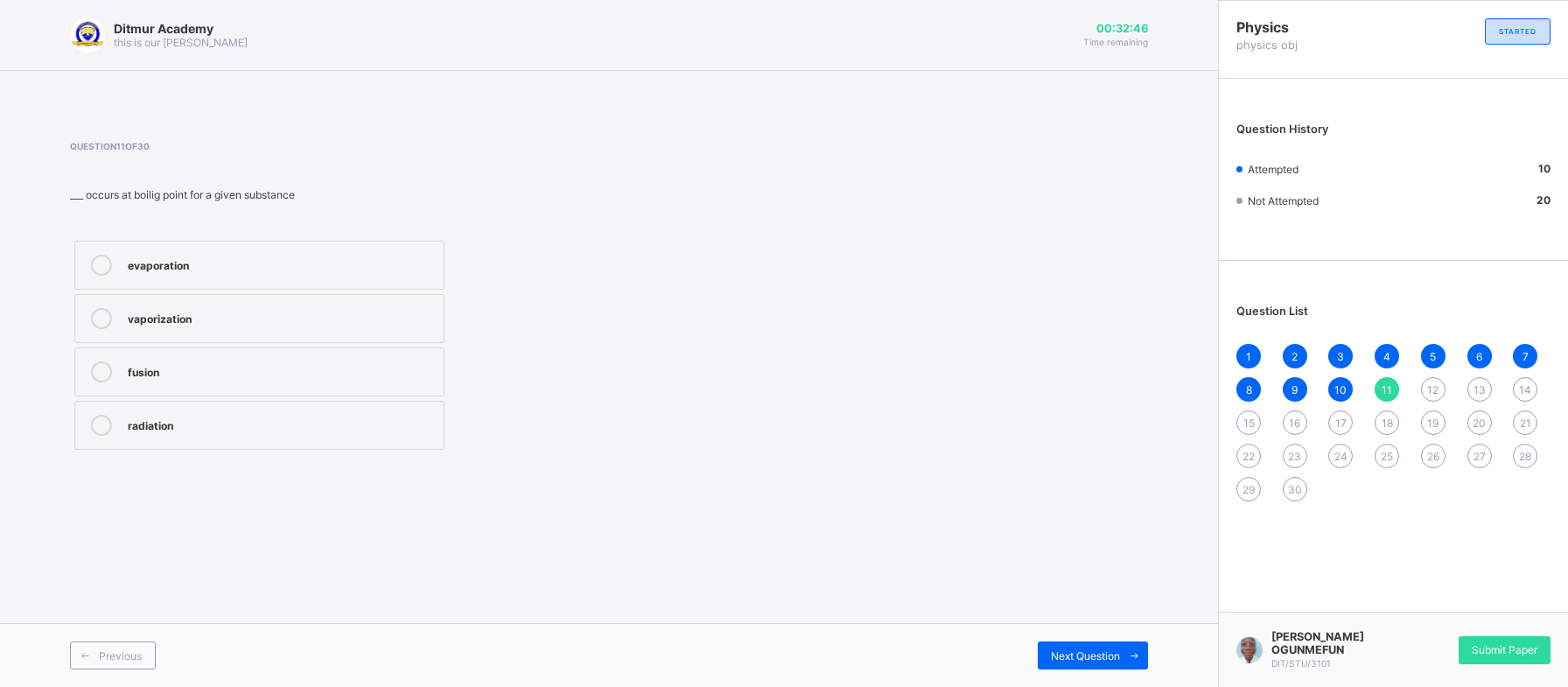 click on "evaporation" at bounding box center [281, 263] 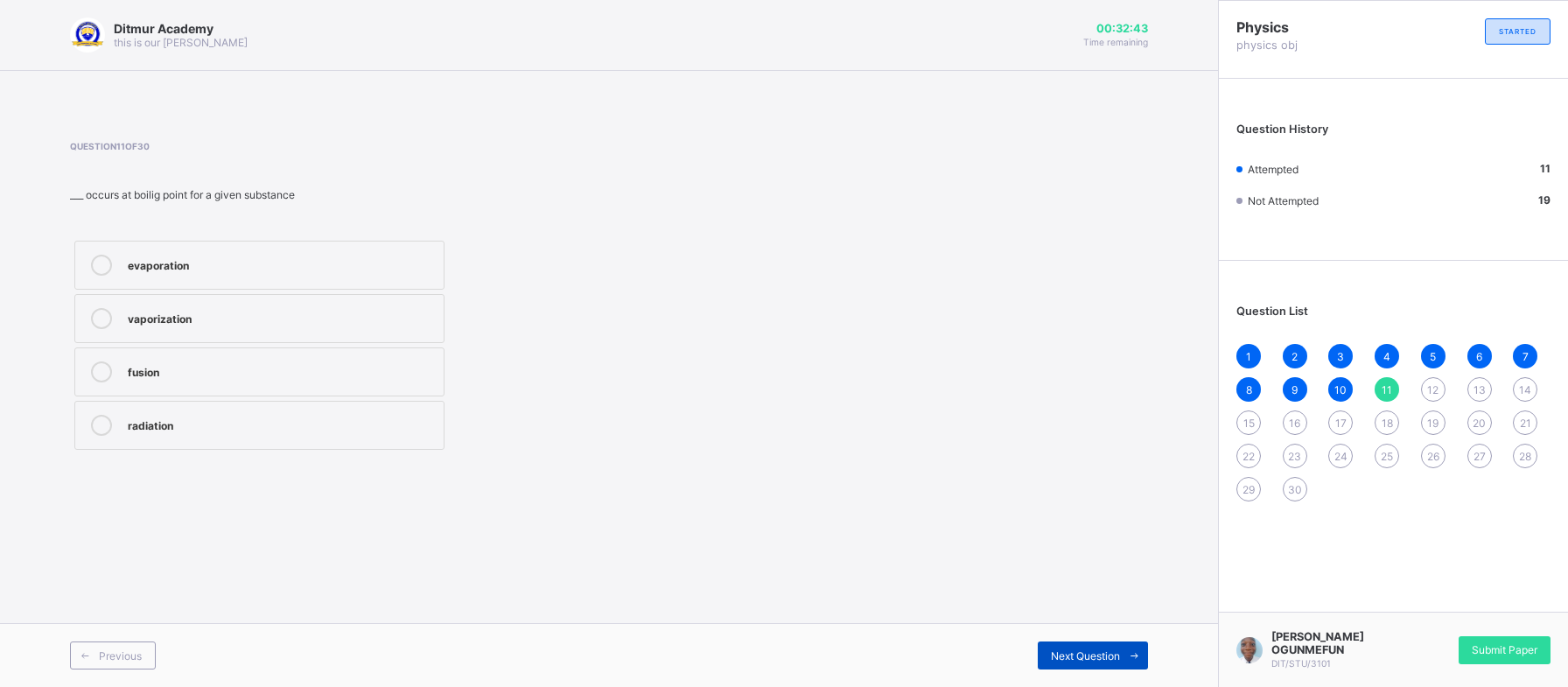 click on "Next Question" at bounding box center (1085, 655) 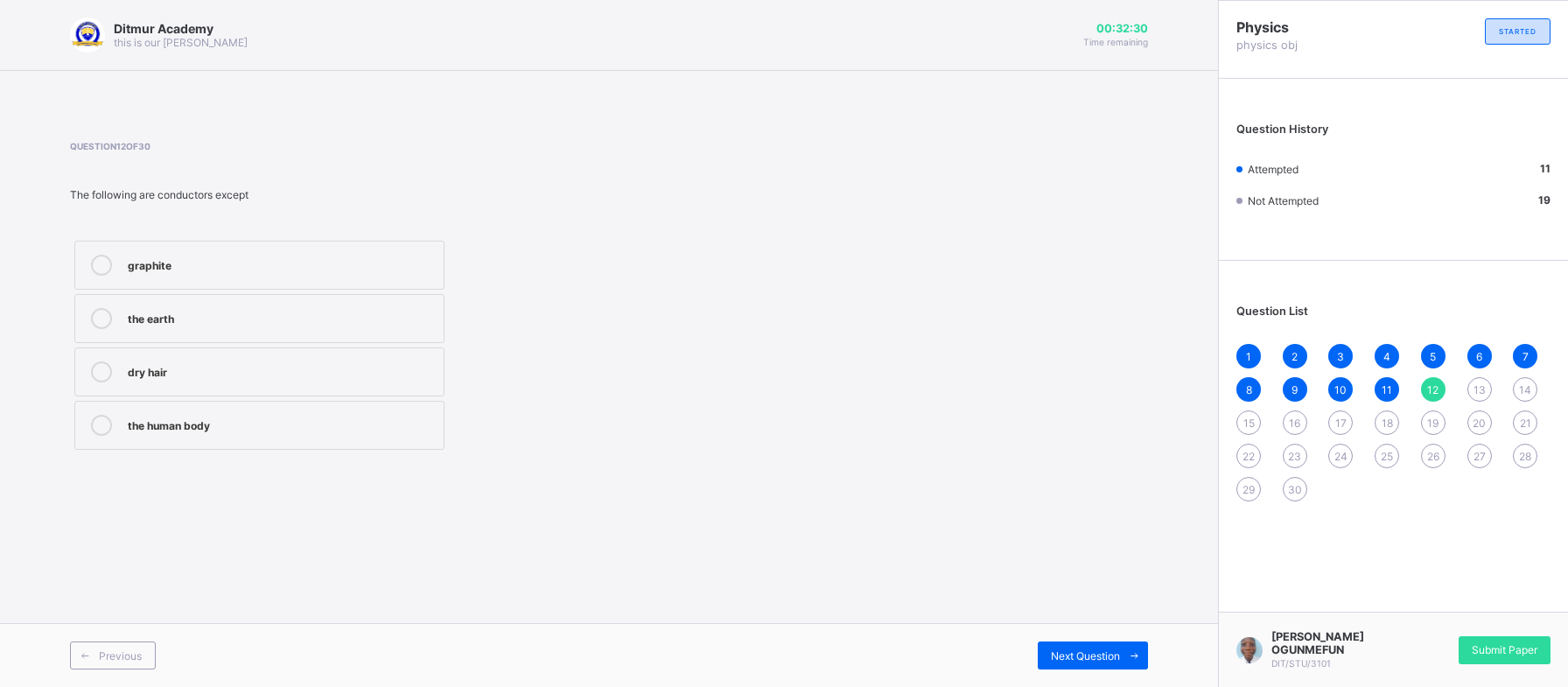 click on "dry hair" at bounding box center (281, 370) 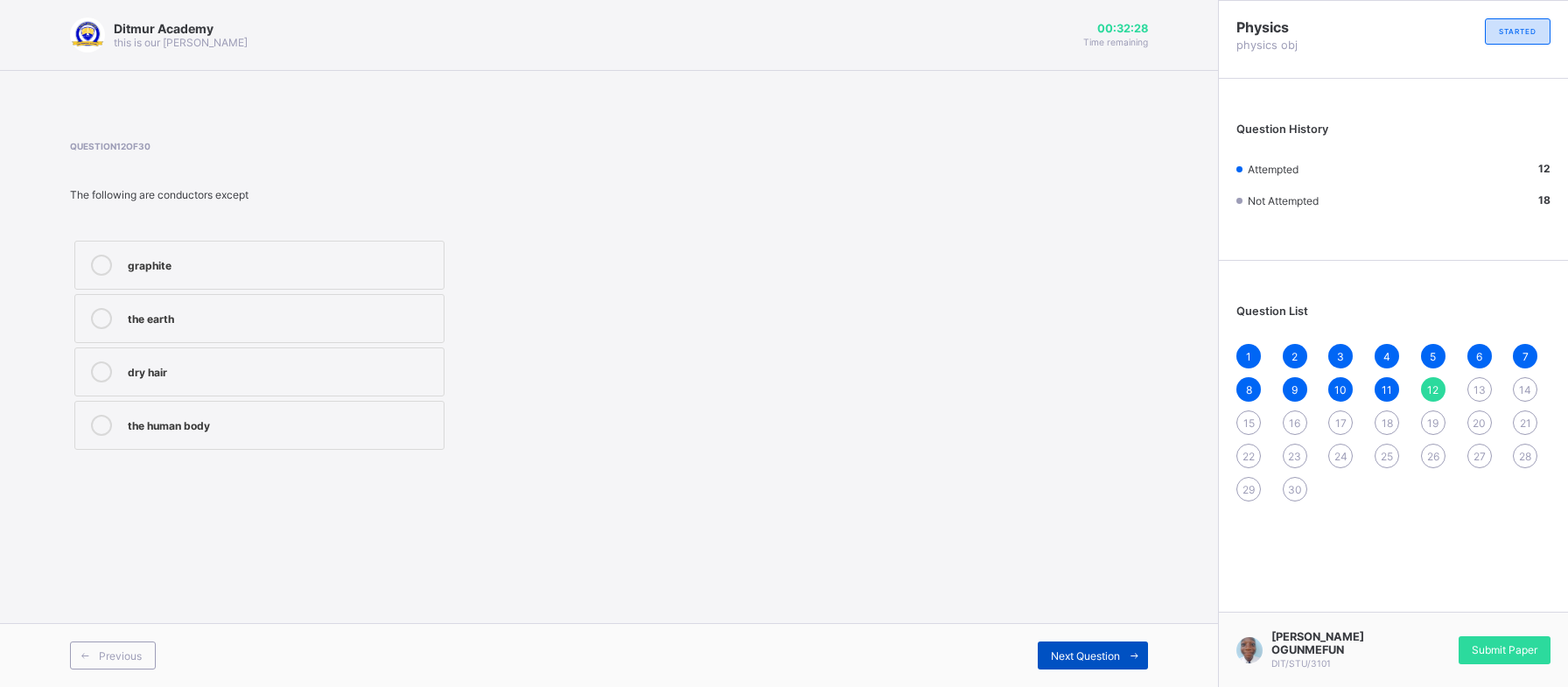 click on "Next Question" at bounding box center [1085, 655] 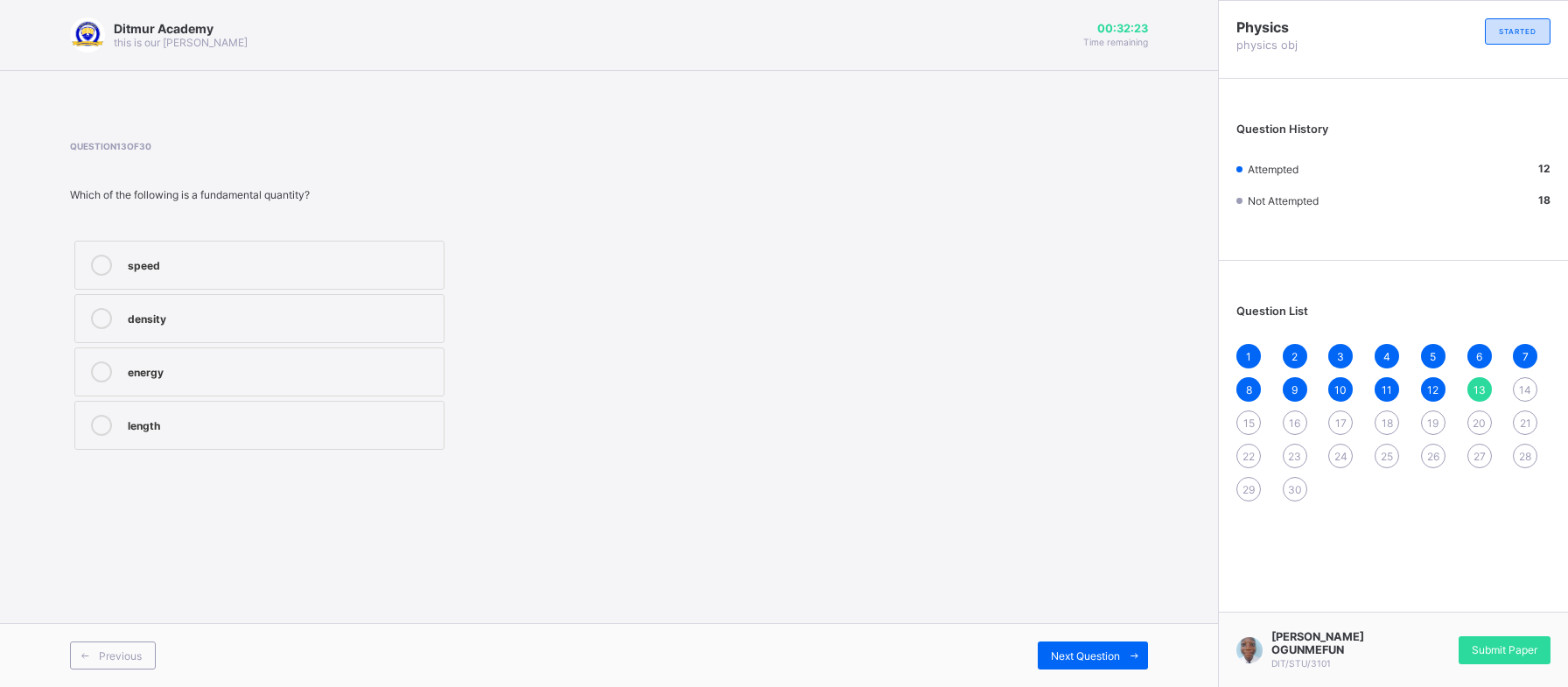 click on "speed" at bounding box center [259, 265] 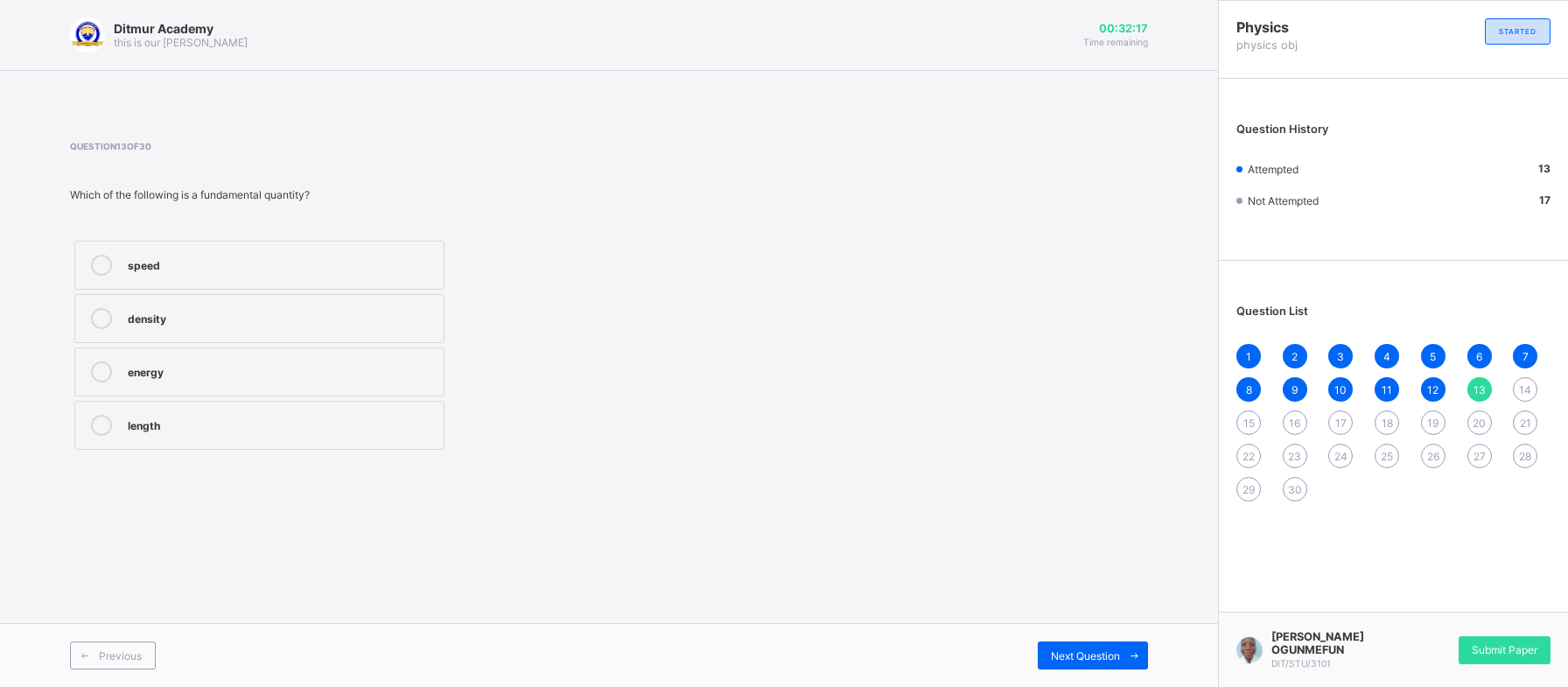 click on "density" at bounding box center (281, 317) 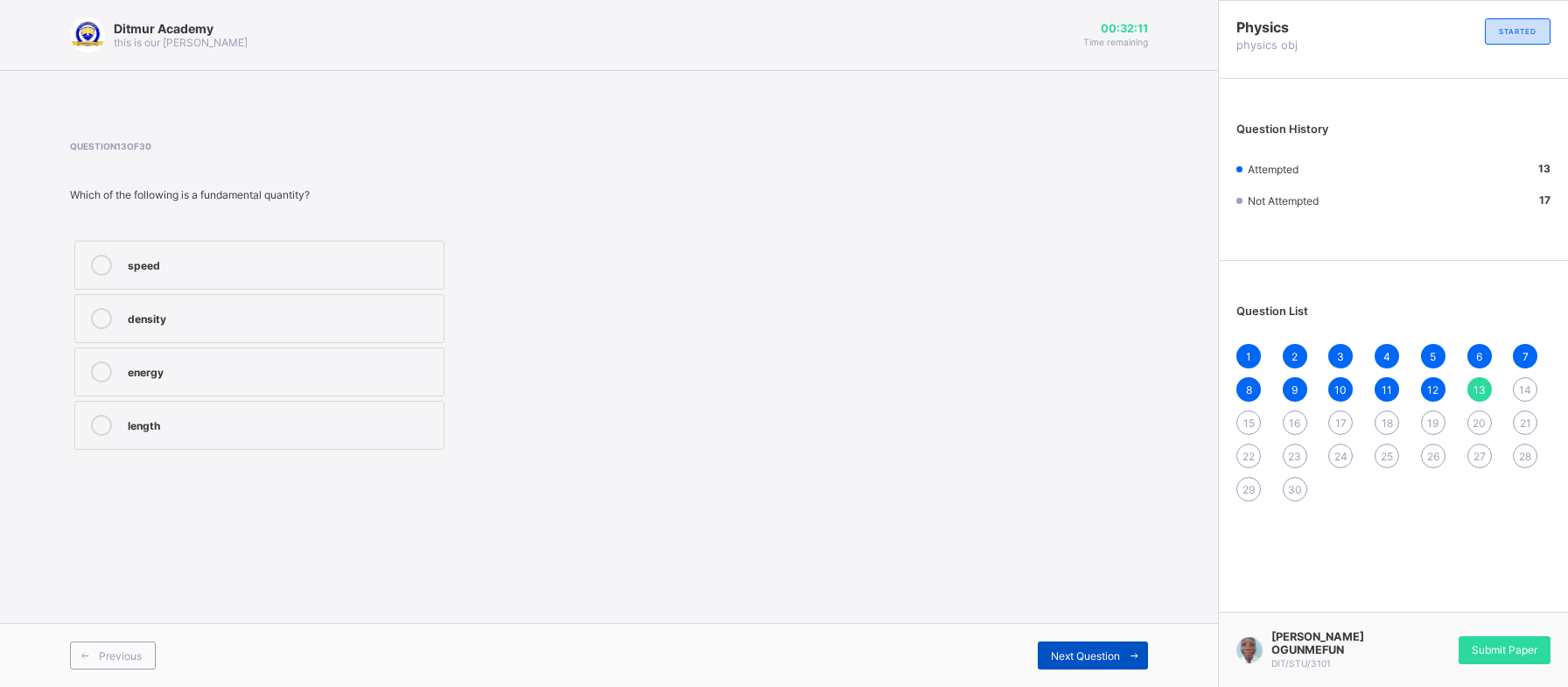 click on "Next Question" at bounding box center (1085, 655) 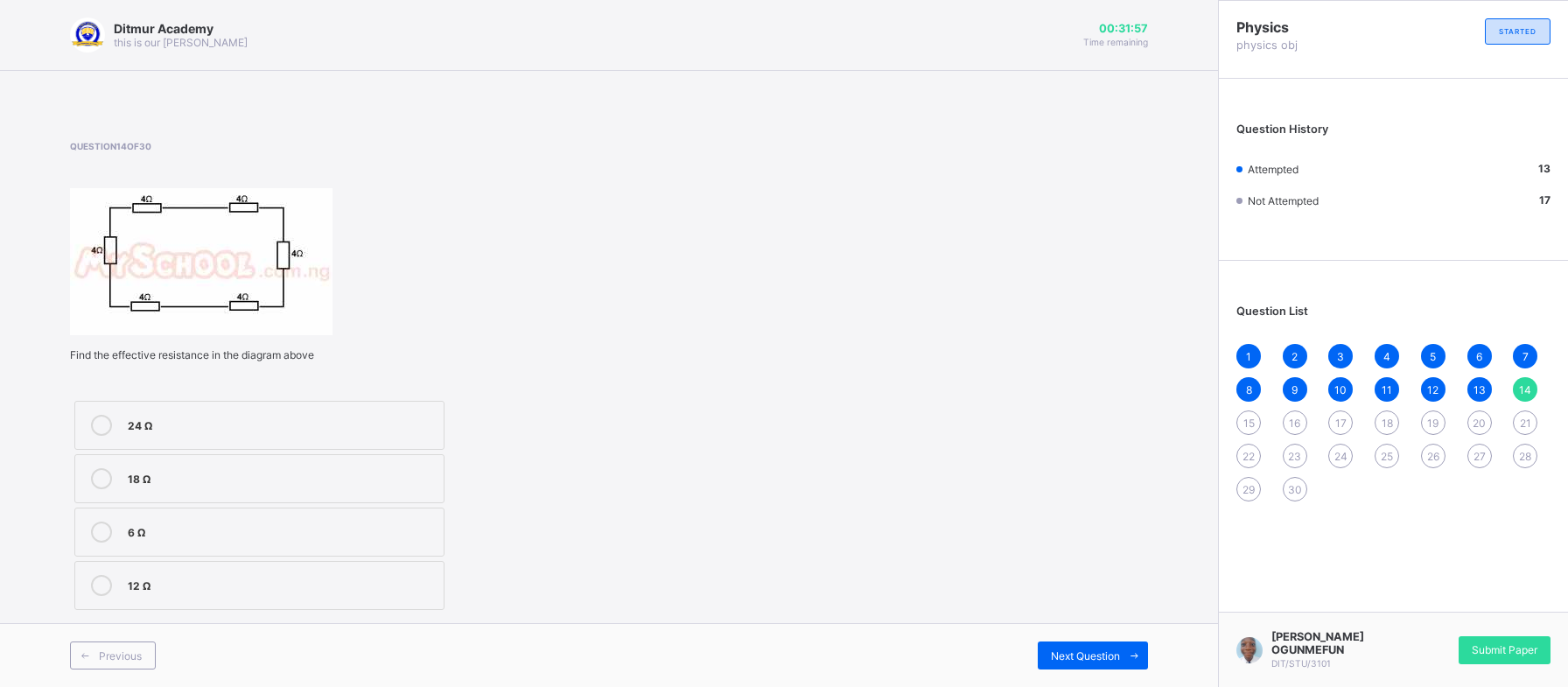 drag, startPoint x: 178, startPoint y: 421, endPoint x: 602, endPoint y: 547, distance: 442.32567 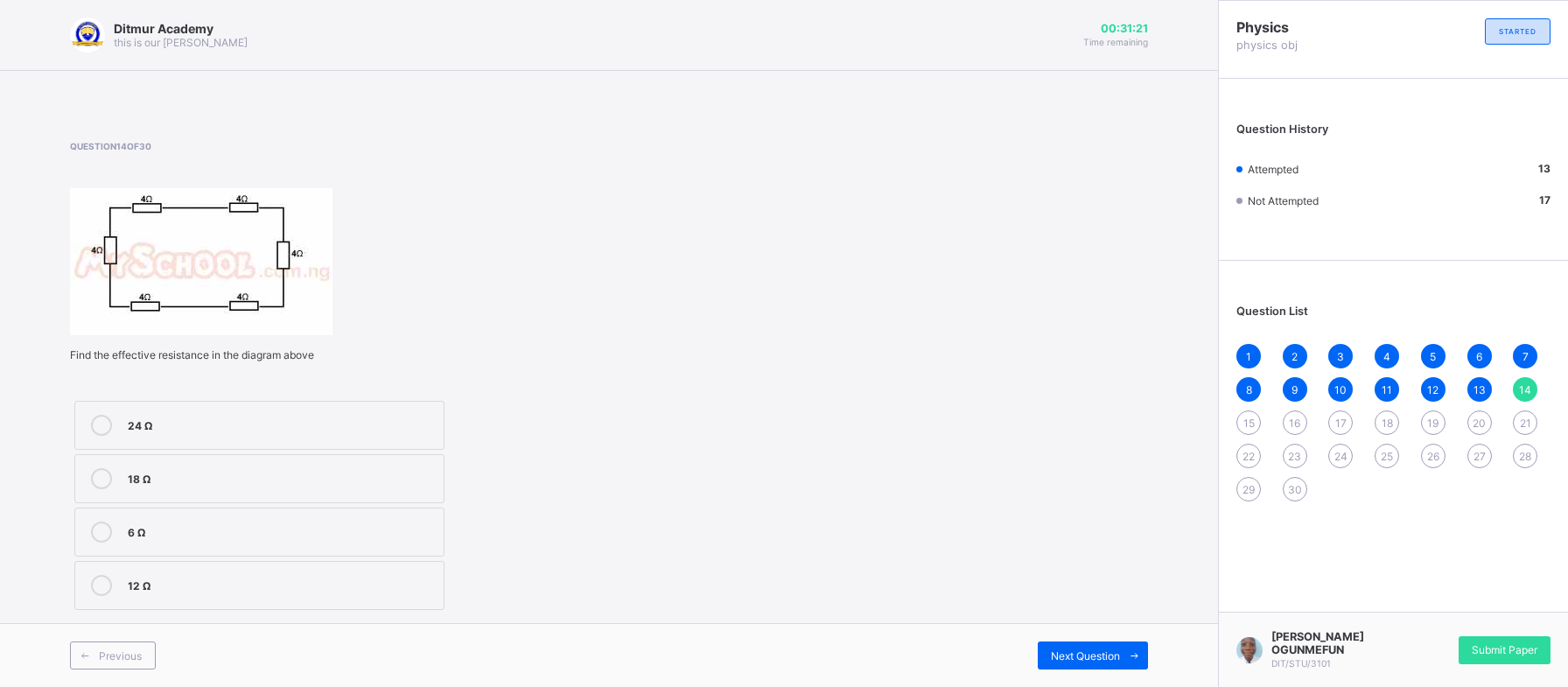 drag, startPoint x: 602, startPoint y: 547, endPoint x: 565, endPoint y: 502, distance: 58.258047 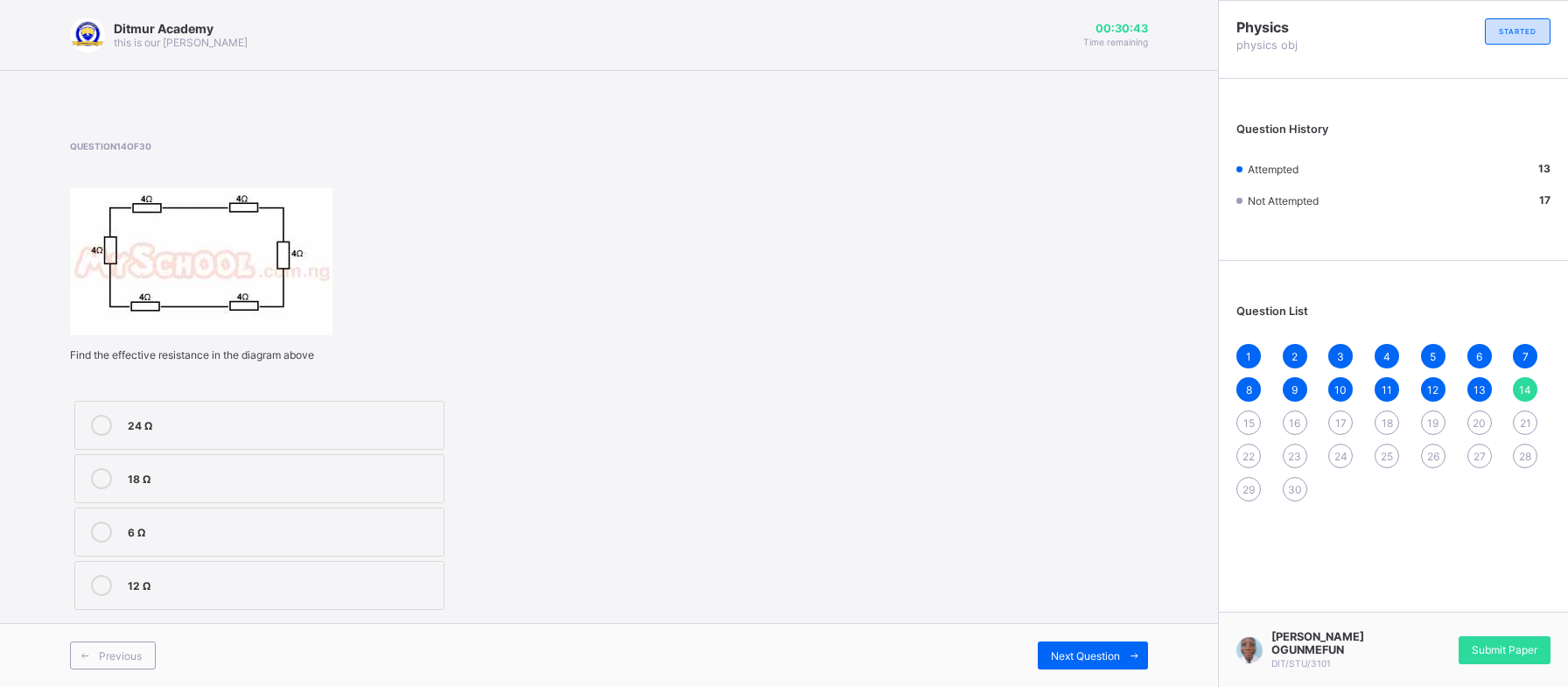click on "24 Ω" at bounding box center (281, 425) 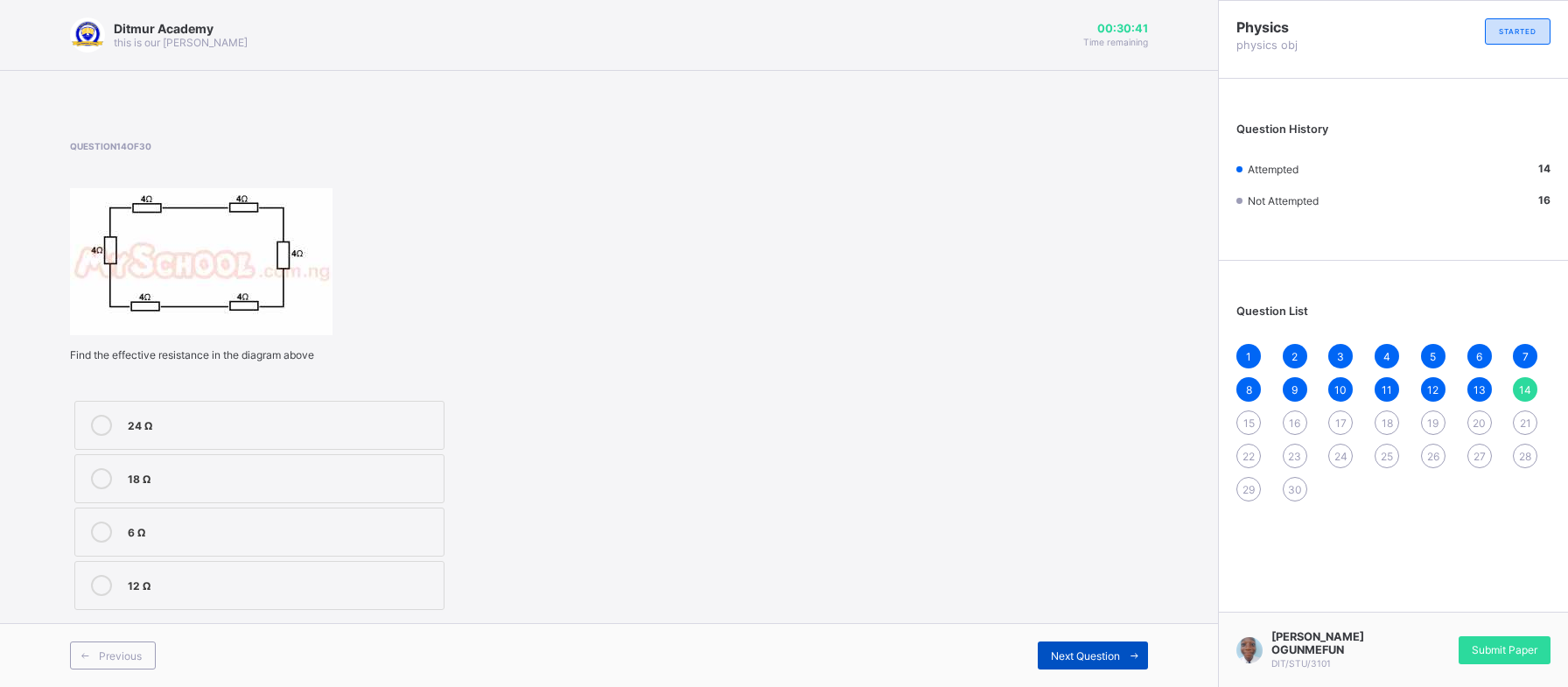 click on "Next Question" at bounding box center (1085, 655) 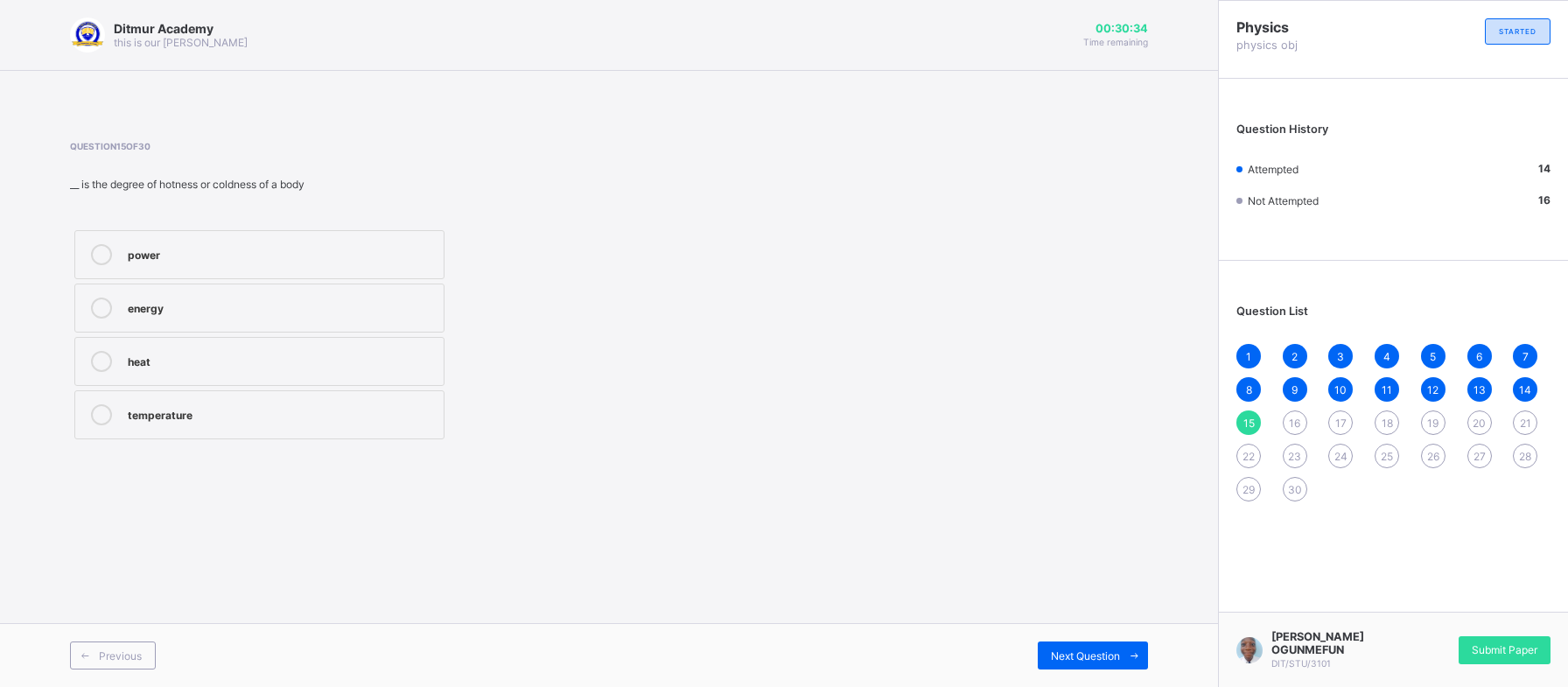 click on "temperature" at bounding box center (259, 415) 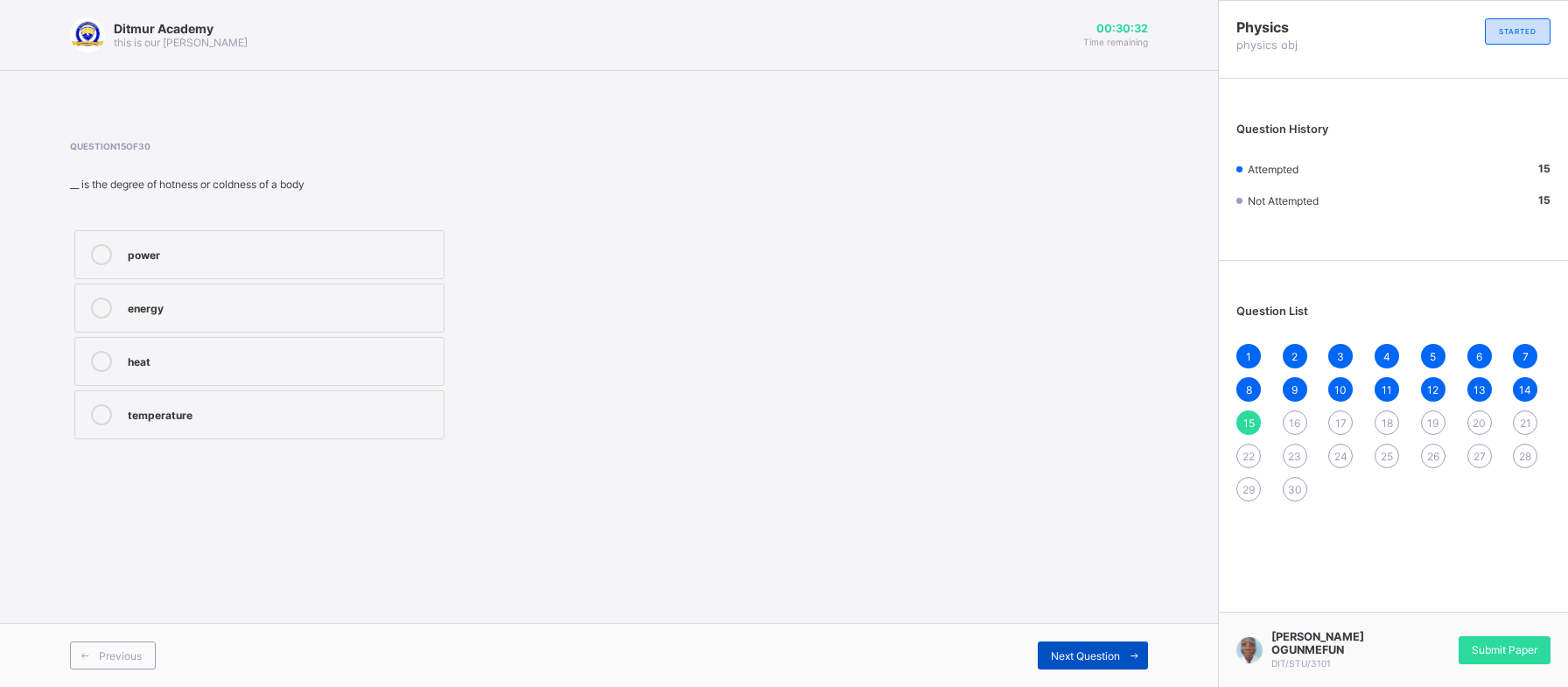 click on "Next Question" at bounding box center [1085, 655] 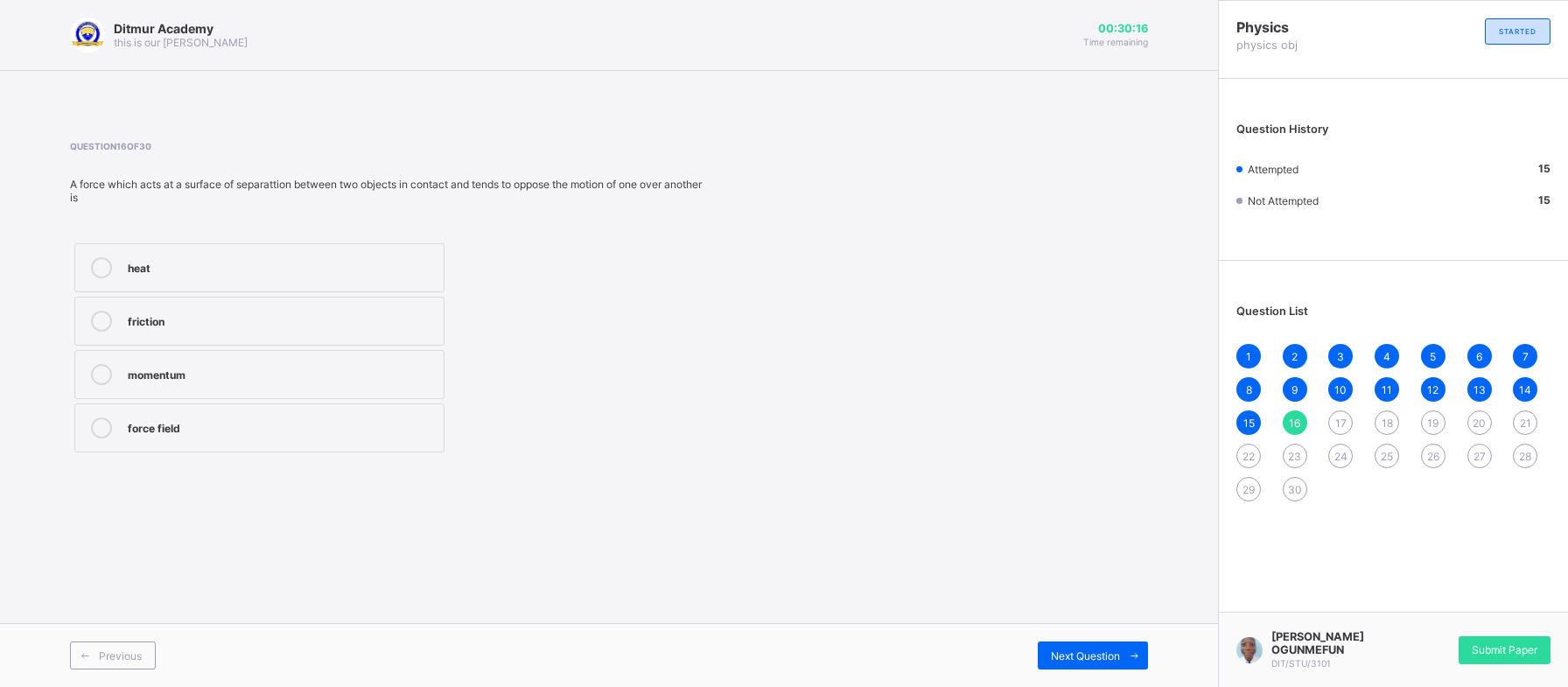 click on "friction" at bounding box center [259, 321] 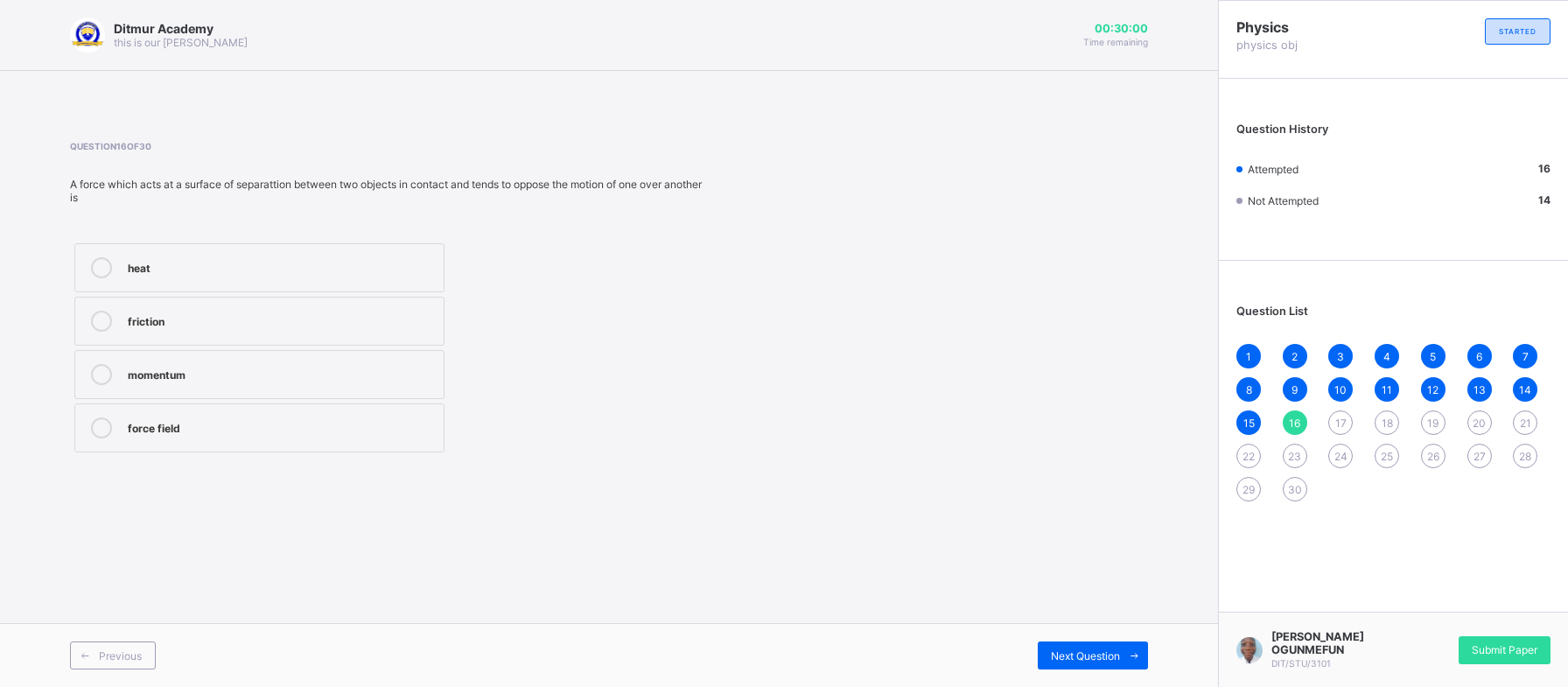 click on "17" at bounding box center [1340, 423] 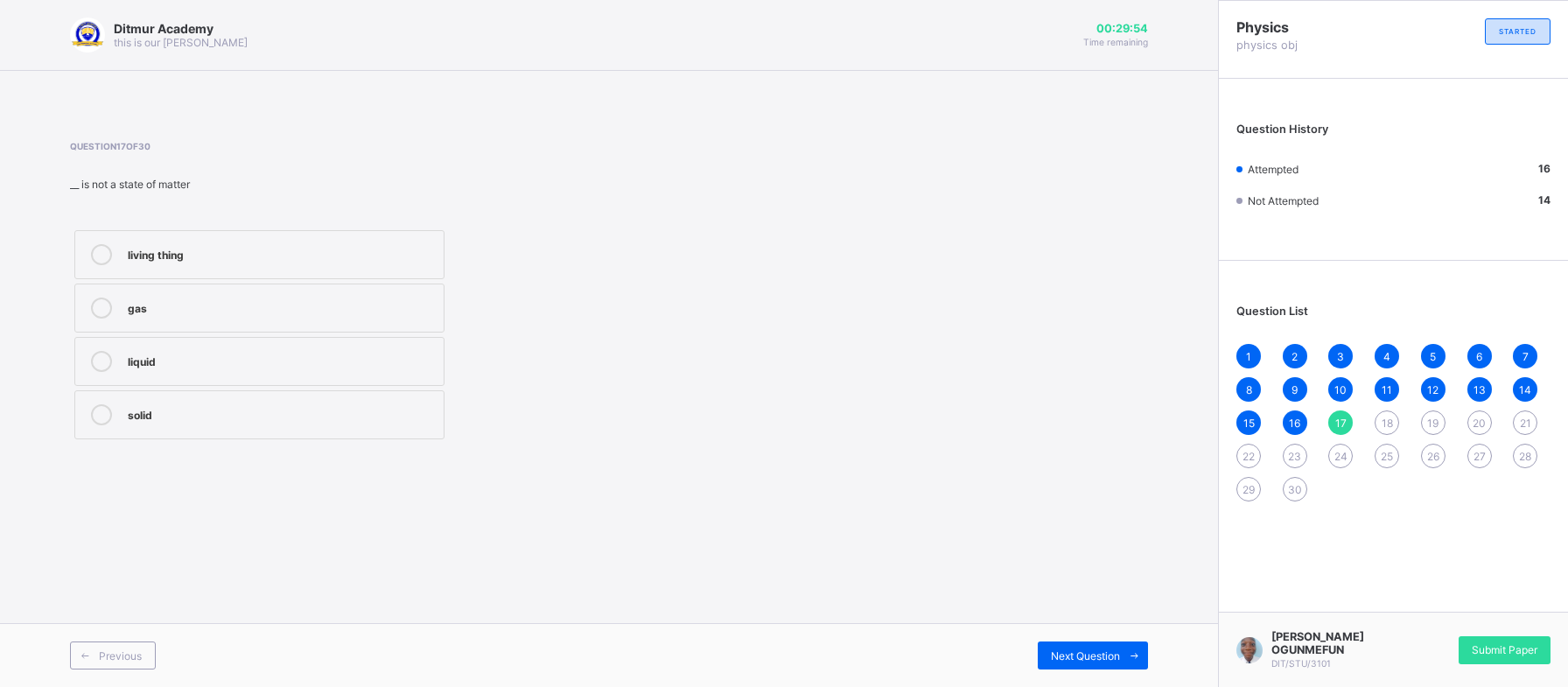 click on "living thing" at bounding box center [281, 255] 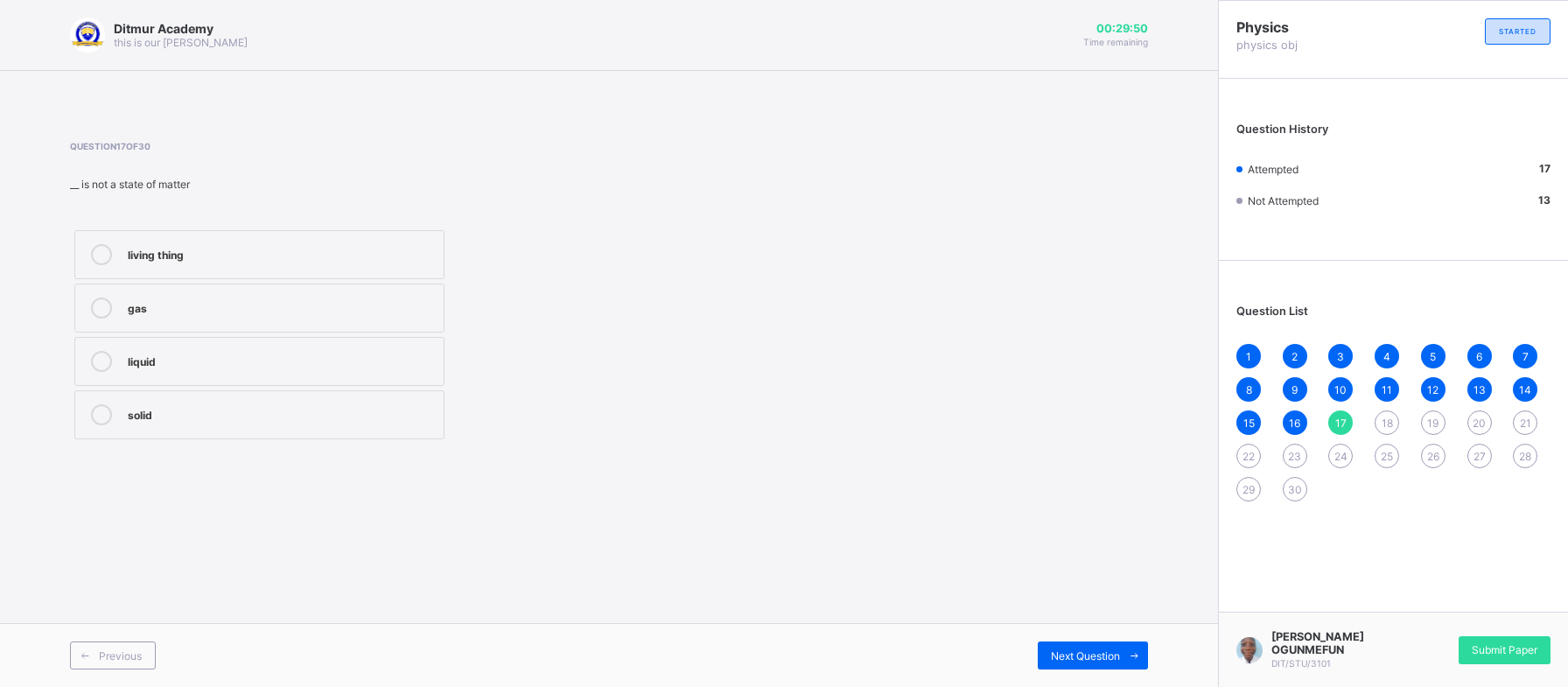 click on "18" at bounding box center [1387, 423] 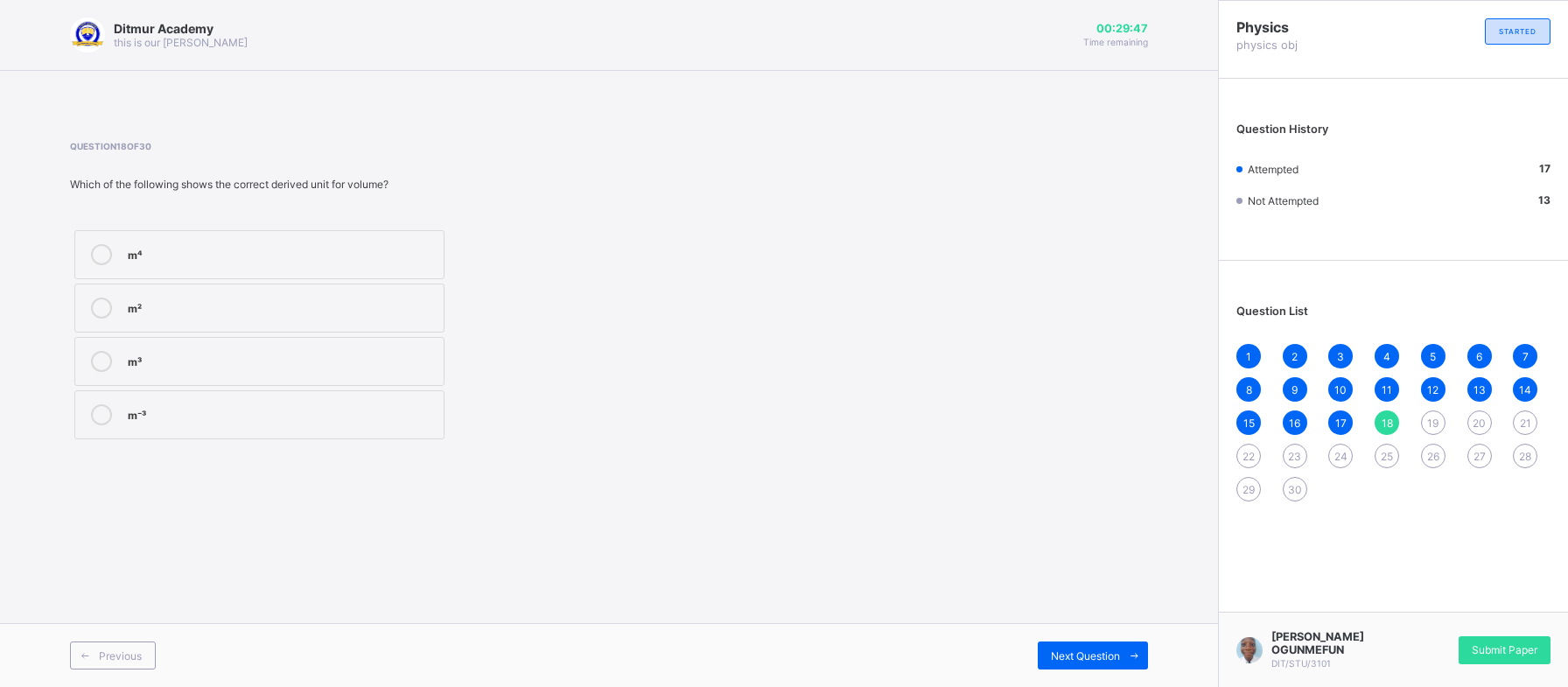 click on "Ditmur Academy this is our motton 00:29:47 Time remaining Question  18  of  30 Which of the following shows the correct derived unit for volume? m⁴ m² m³ m⁻³ Previous Next Question" at bounding box center [609, 343] 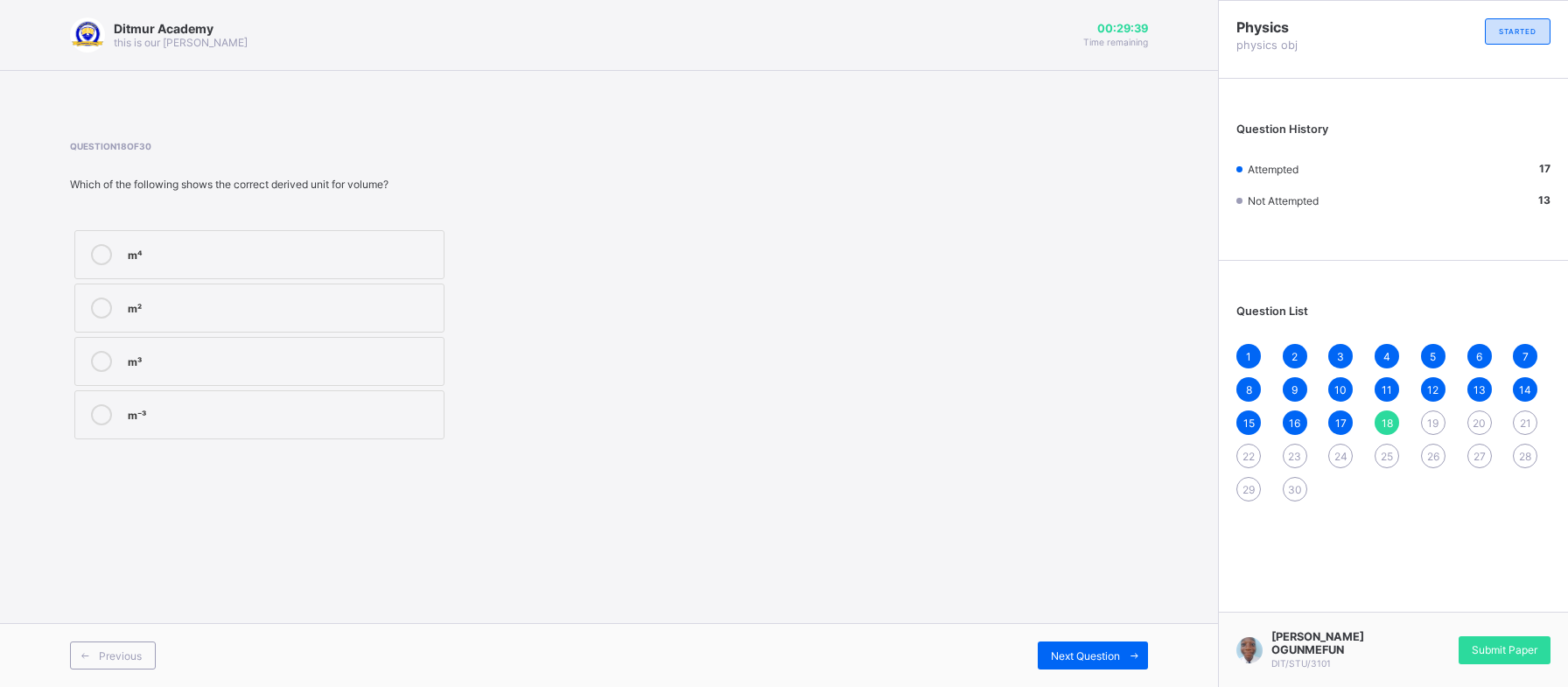 click on "m⁴" at bounding box center [259, 255] 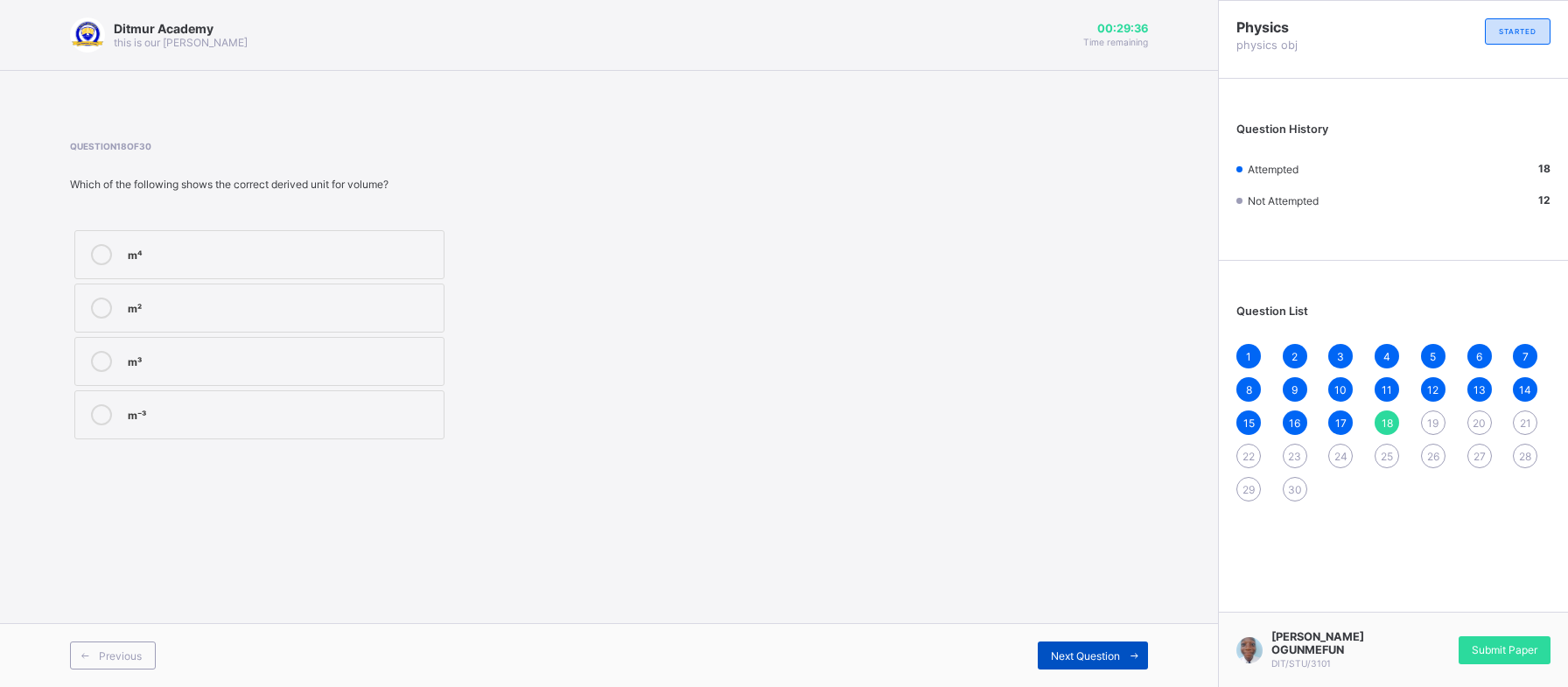 click on "Next Question" at bounding box center [1085, 655] 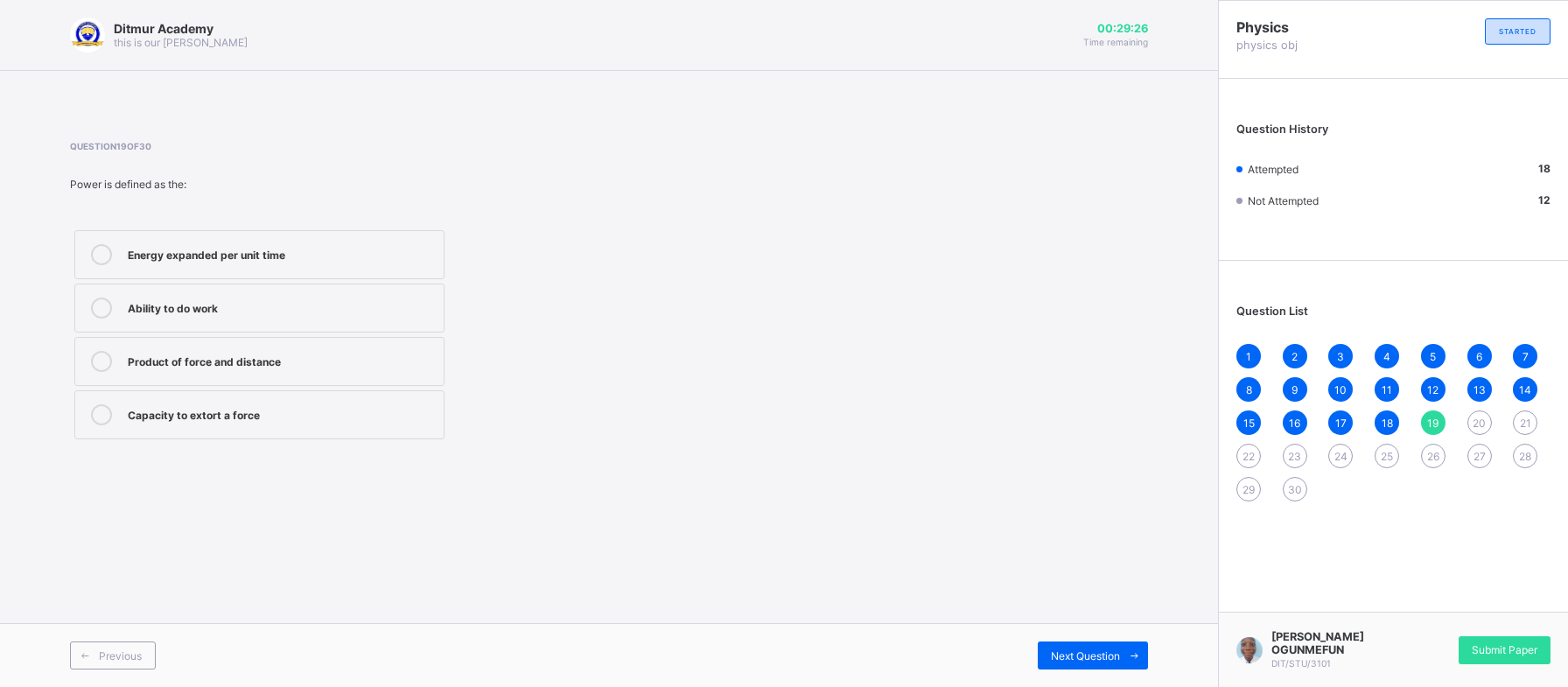click on "Product of force and distance" at bounding box center (281, 360) 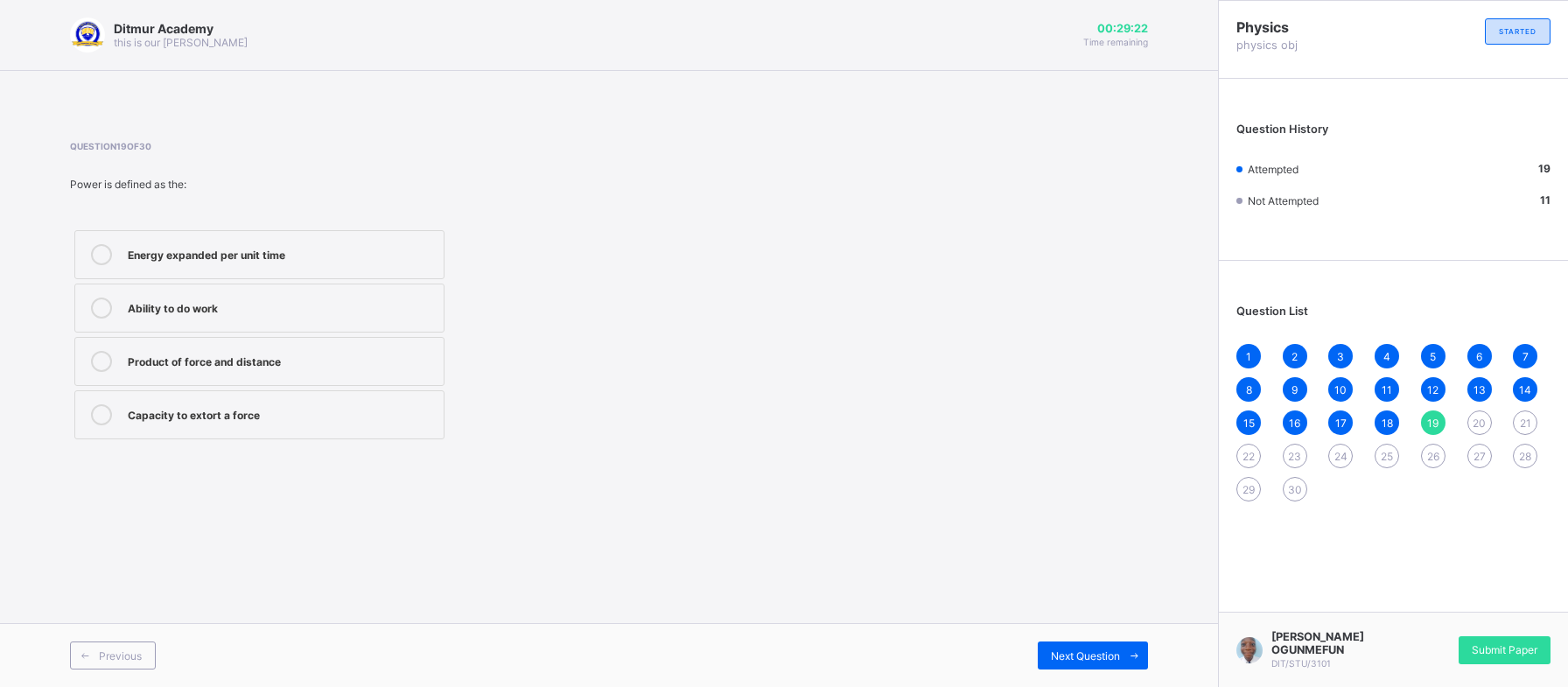click on "Ditmur Academy this is our motton 00:29:22 Time remaining Question  19  of  30  Power is defined as the: Energy expanded per unit time  Ability to do work  Product of force and distance Capacity to extort a force Previous Next Question" at bounding box center (609, 343) 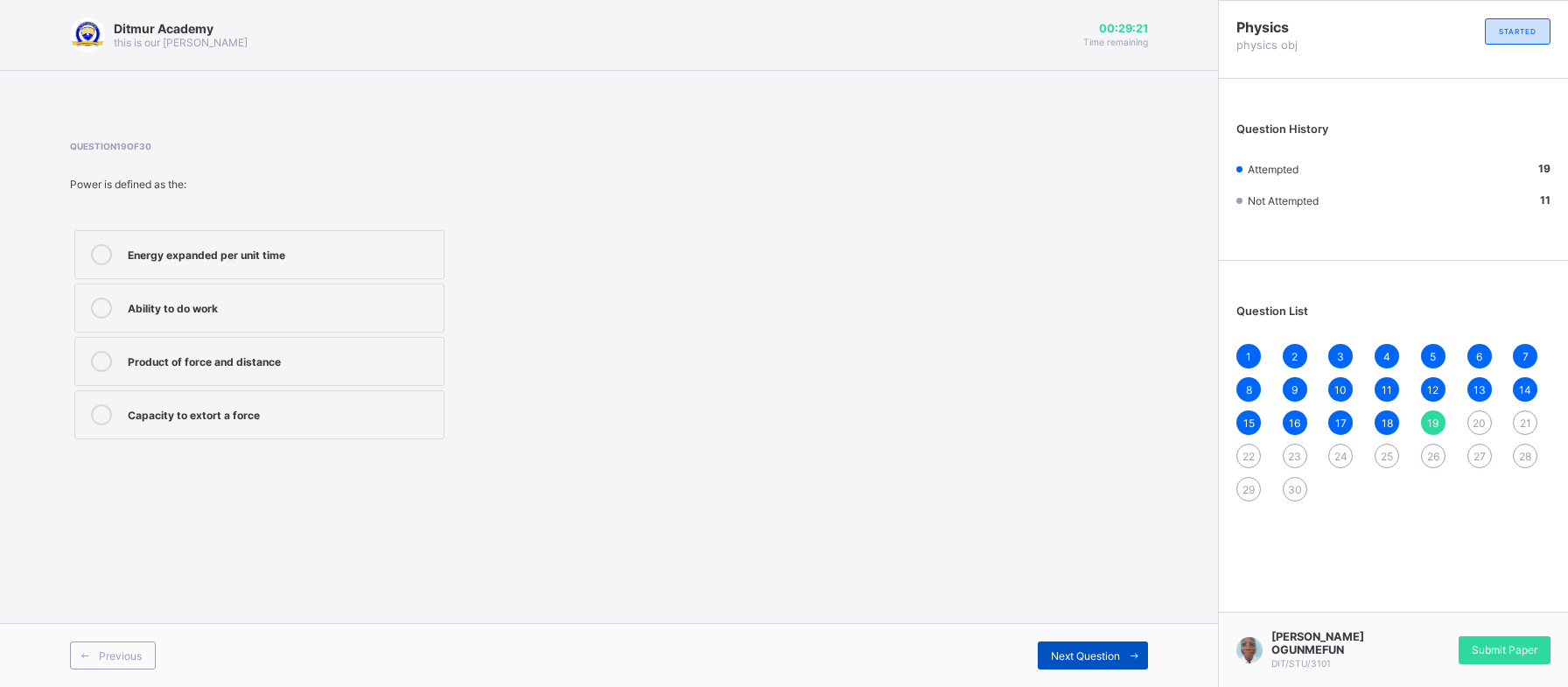 click on "Next Question" at bounding box center (1093, 655) 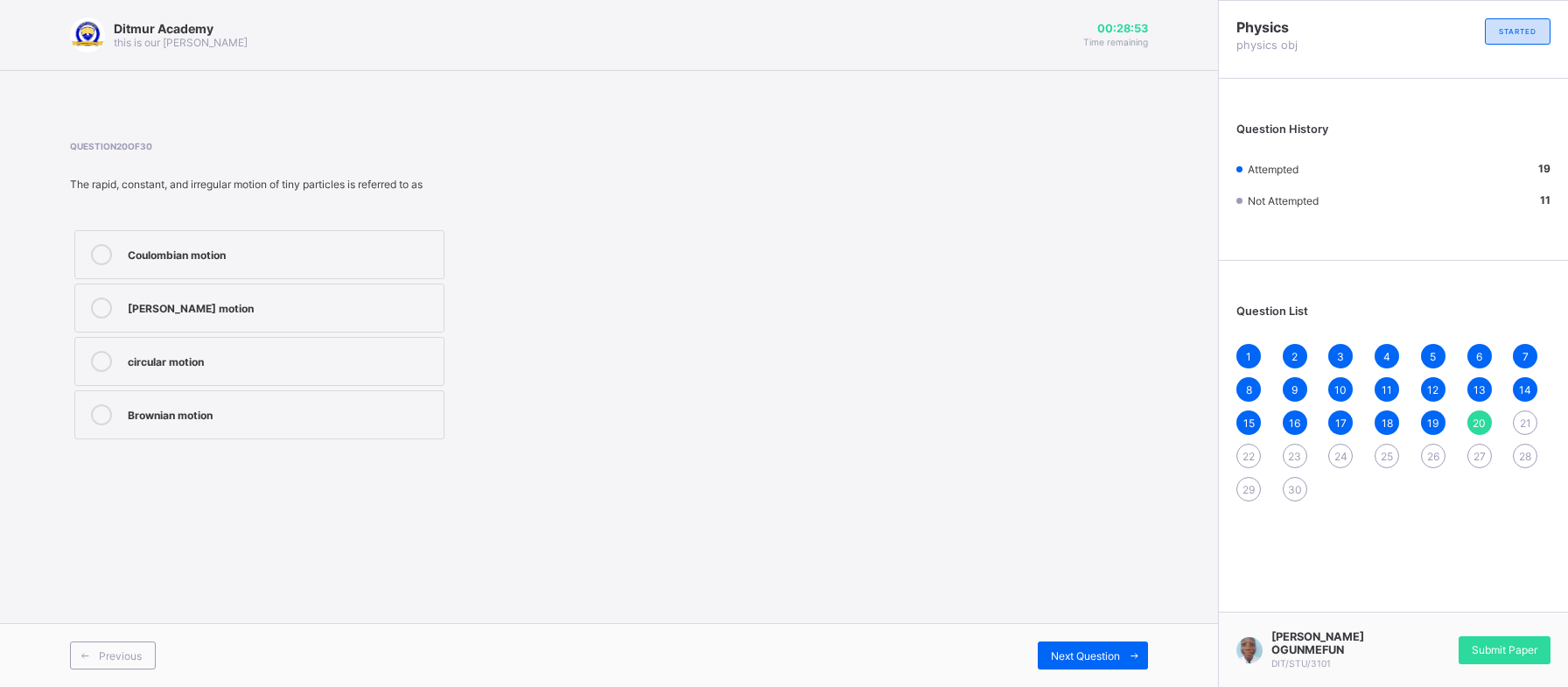 click on "Newton motion" at bounding box center (281, 306) 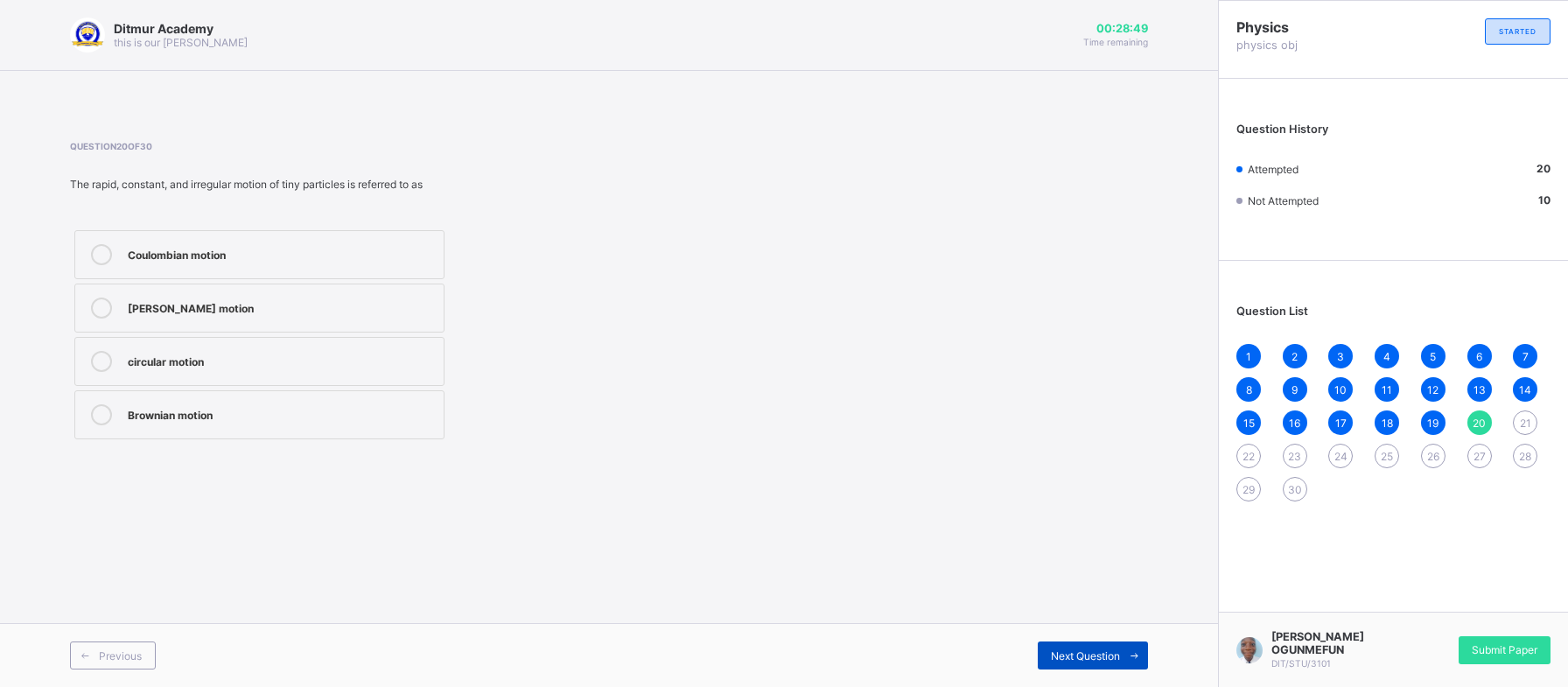 click on "Next Question" at bounding box center [1085, 655] 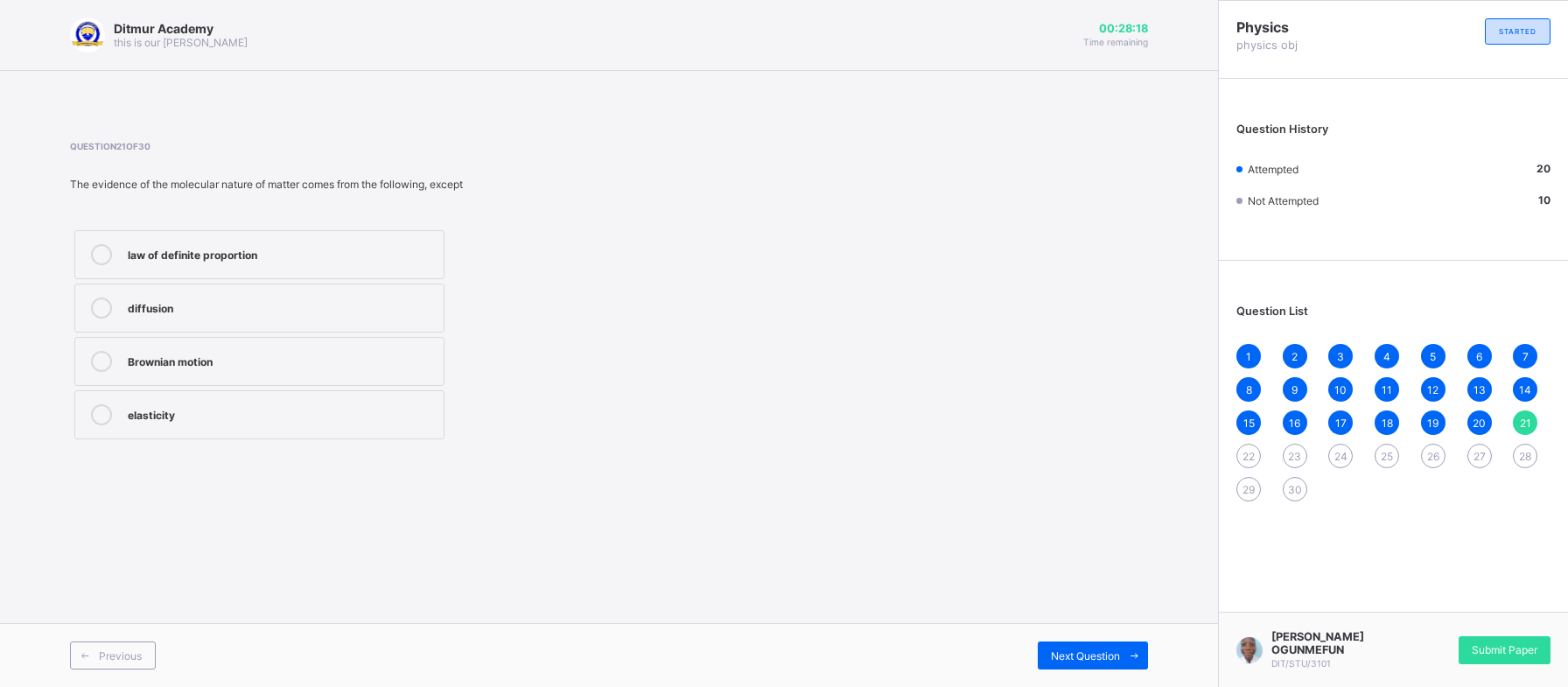 click on "elasticity" at bounding box center (281, 413) 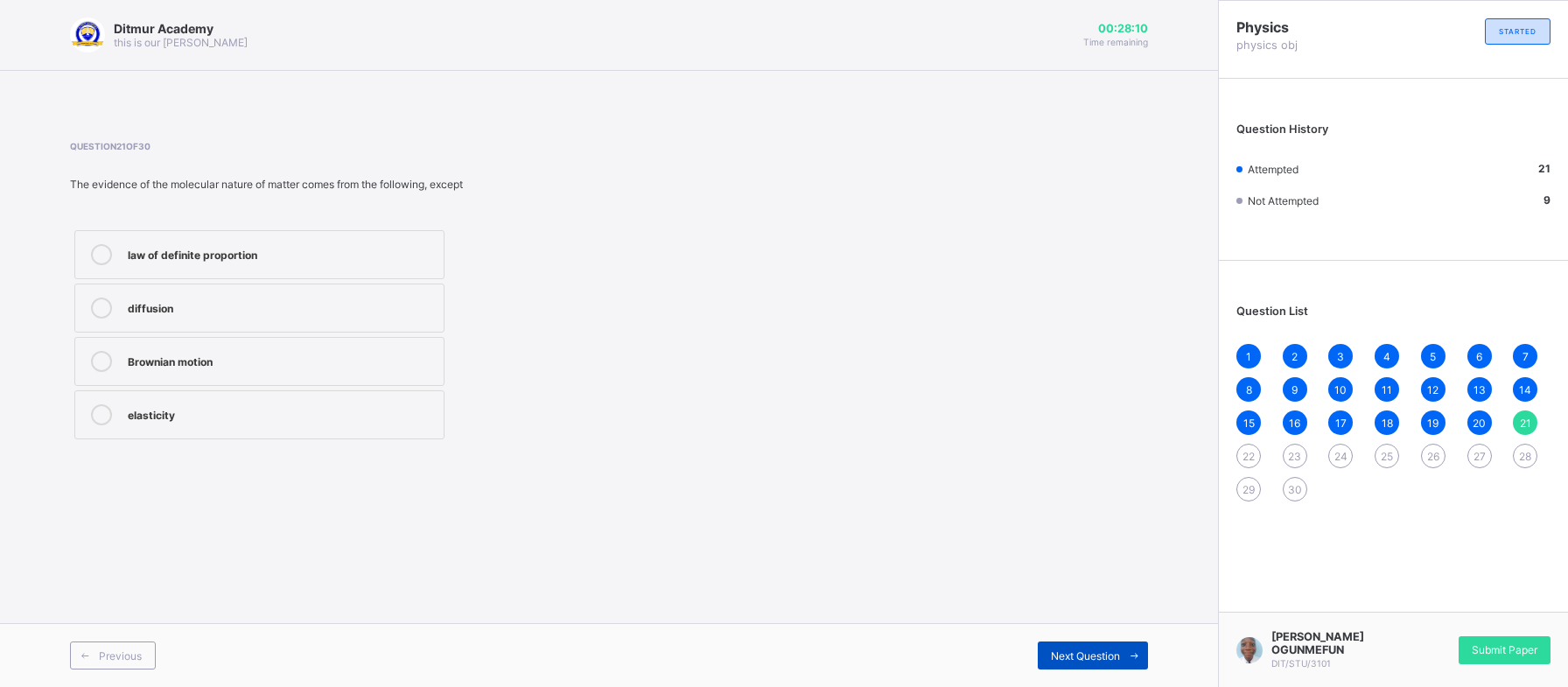 click on "Next Question" at bounding box center [1085, 655] 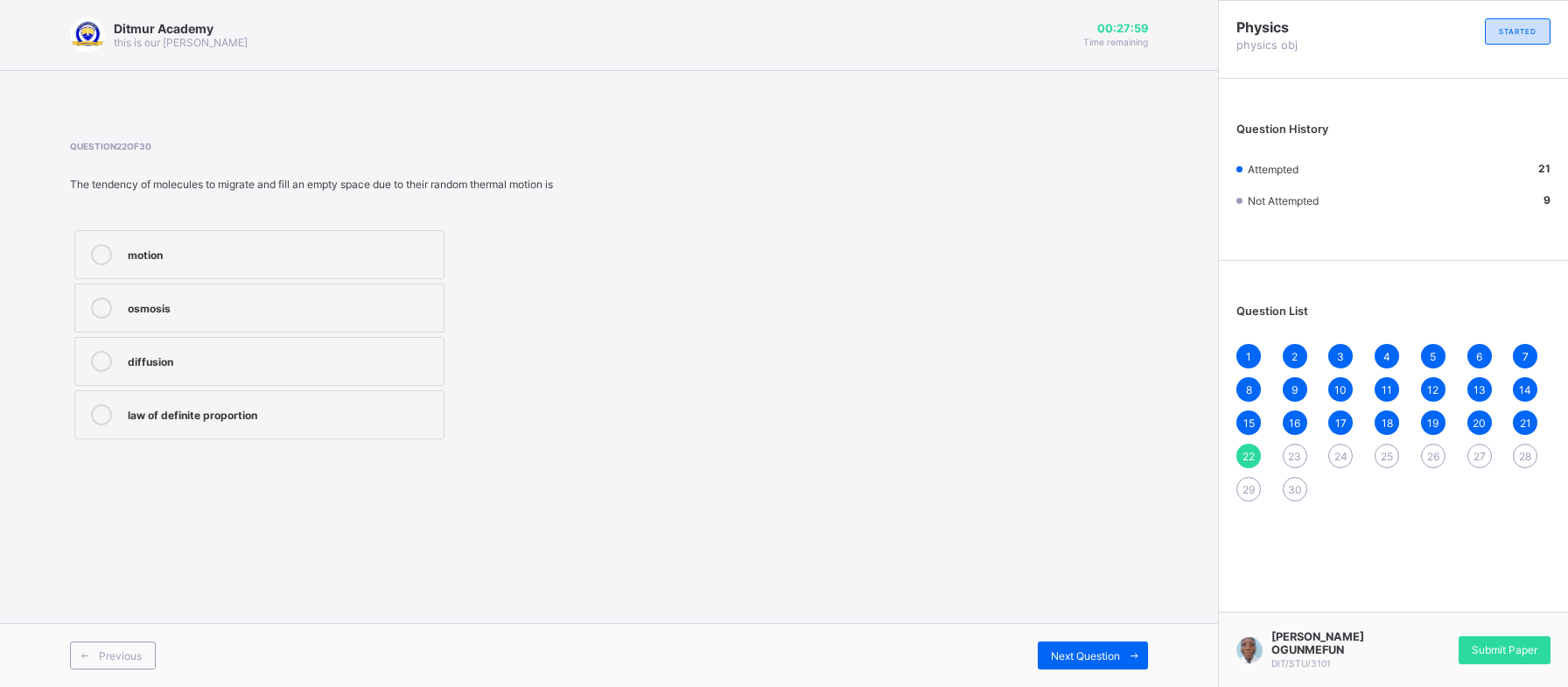 click on "diffusion" at bounding box center [259, 361] 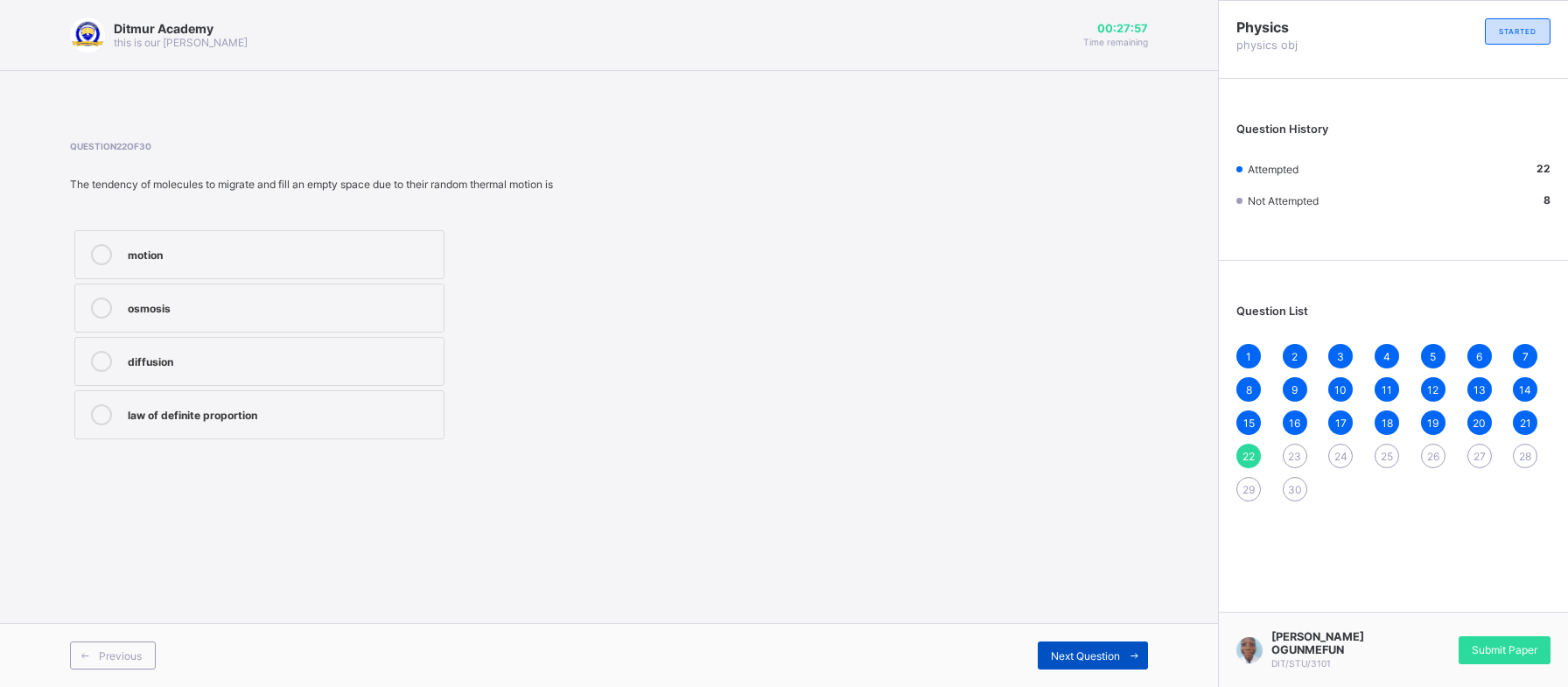 click on "Next Question" at bounding box center [1085, 655] 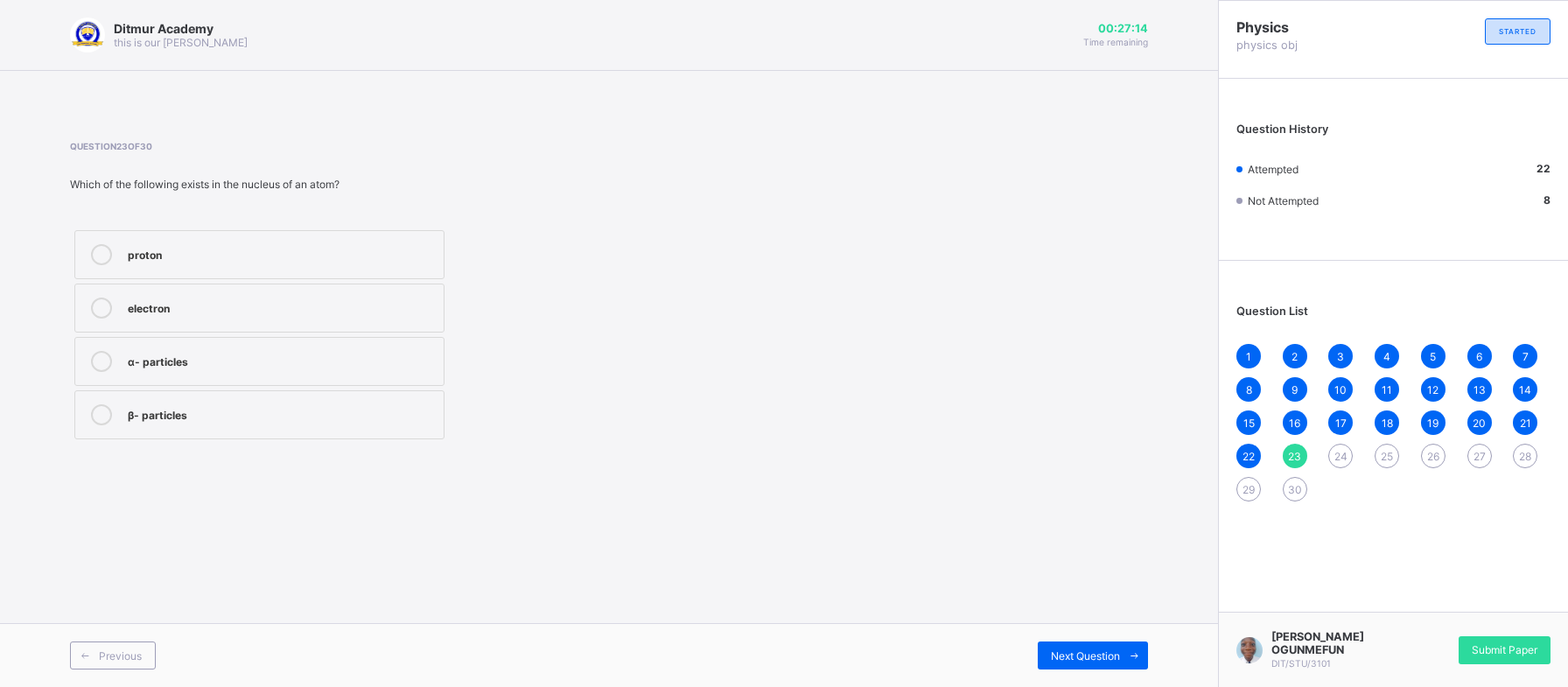 click on "electron" at bounding box center [259, 308] 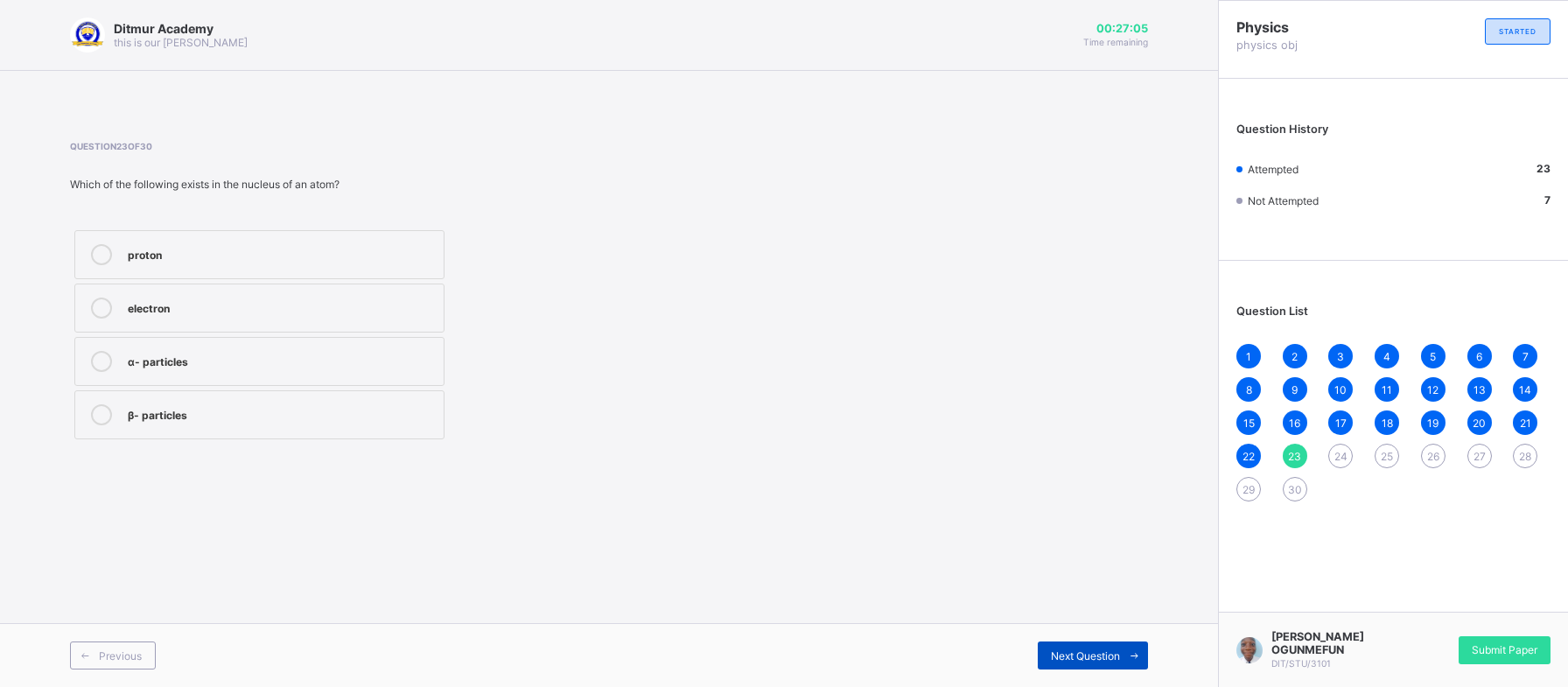 click on "Next Question" at bounding box center [1085, 655] 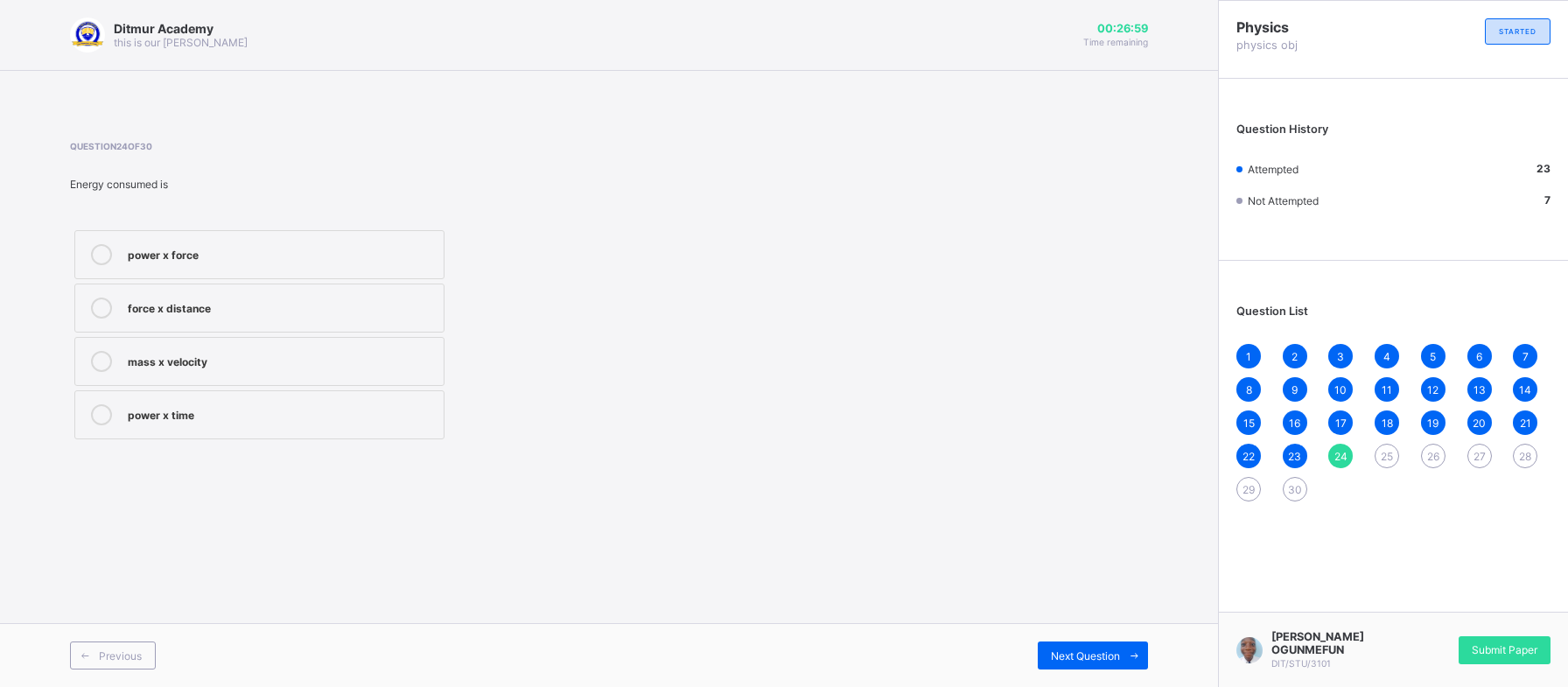 click on "mass x velocity" at bounding box center (281, 360) 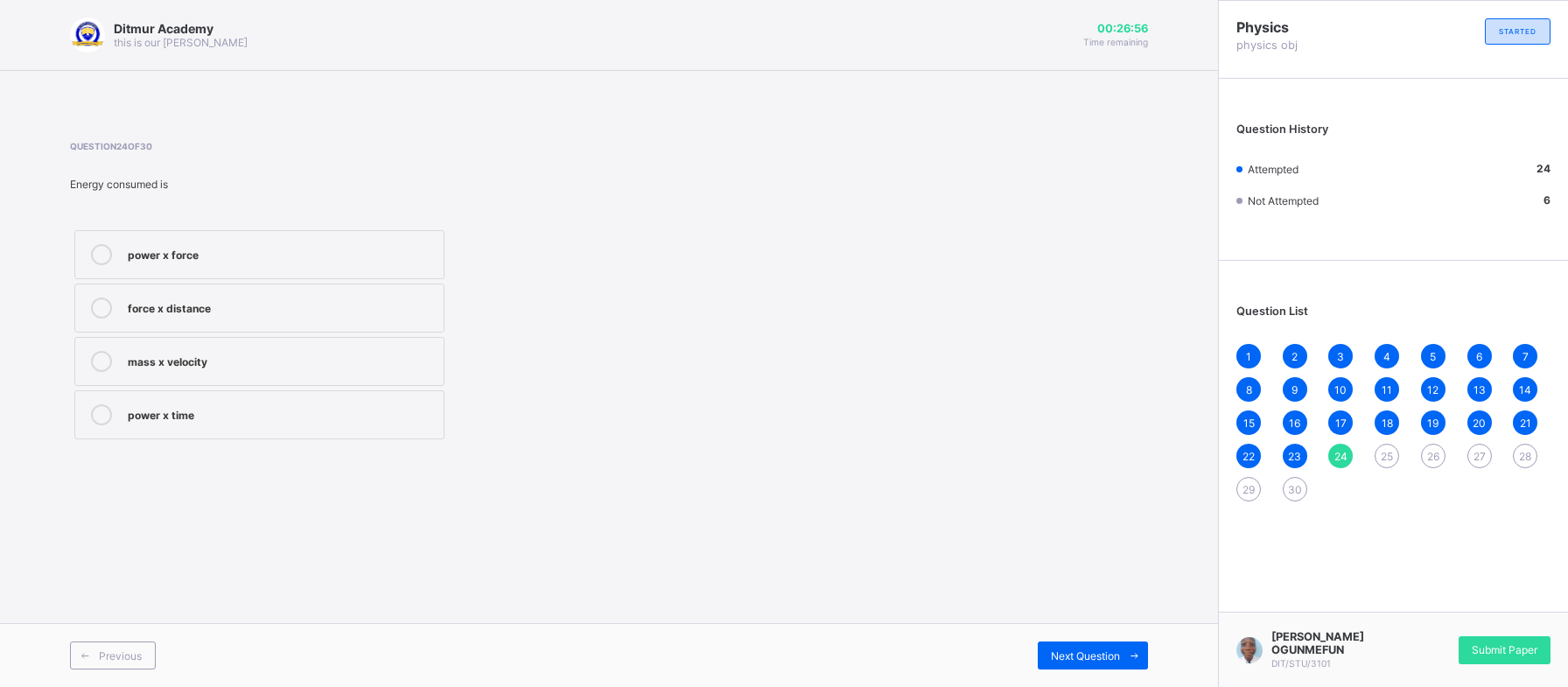 click on "force x distance" at bounding box center (281, 306) 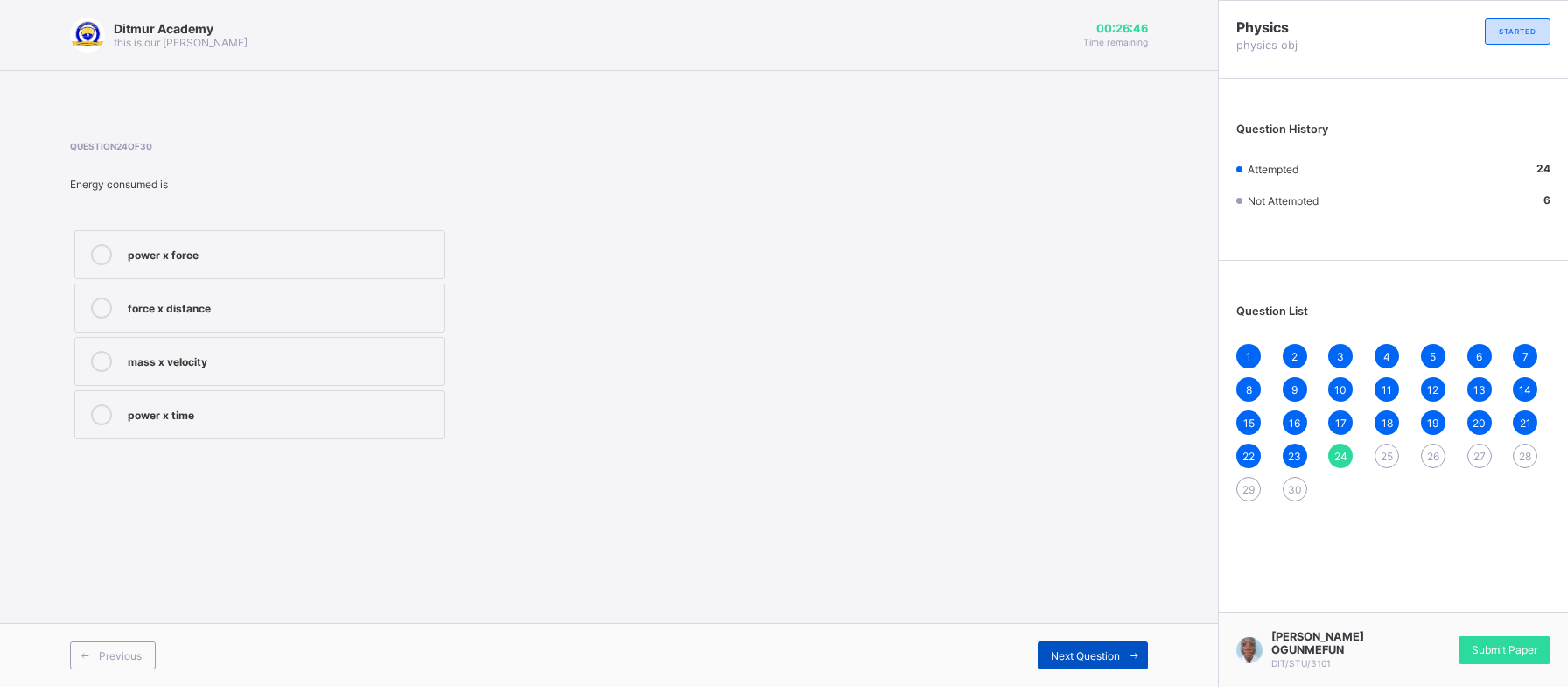 click on "Next Question" at bounding box center (1093, 655) 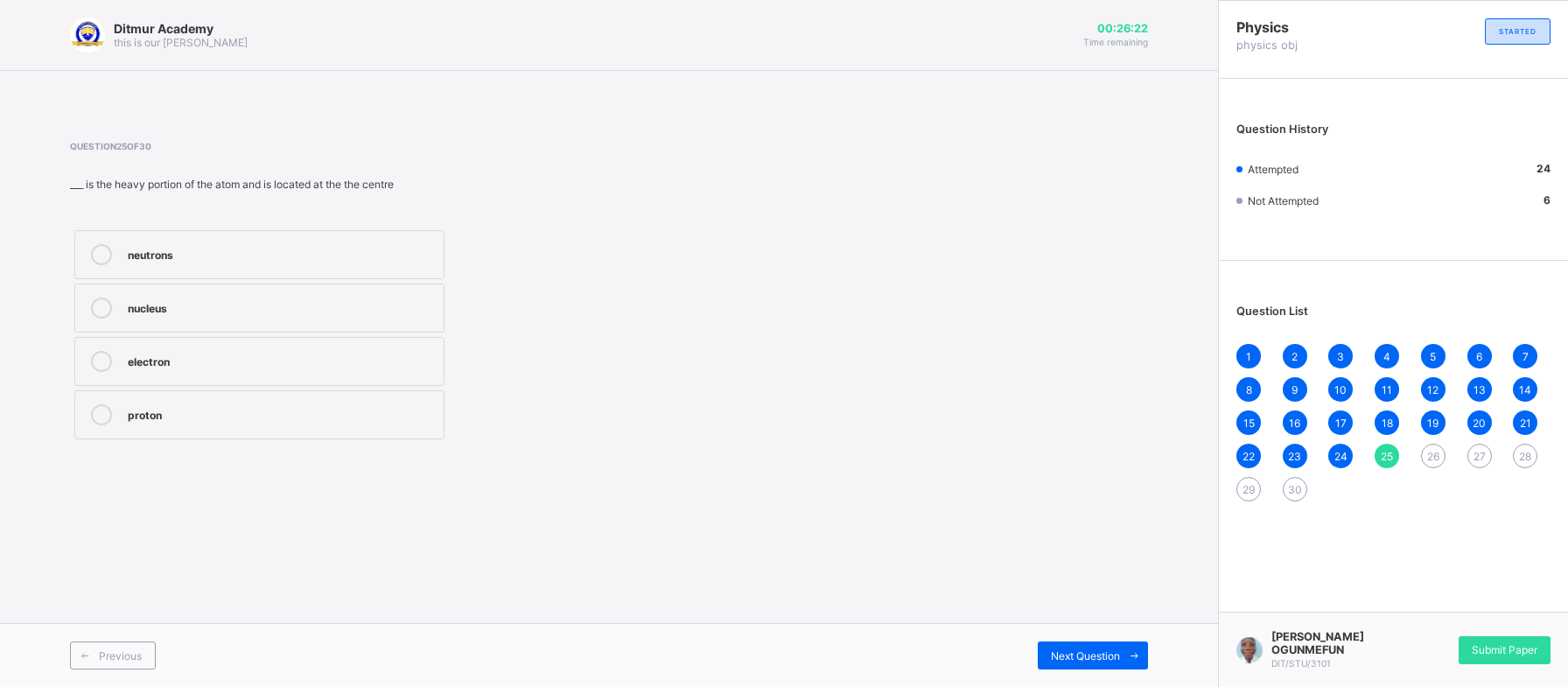 click on "neutrons" at bounding box center (259, 255) 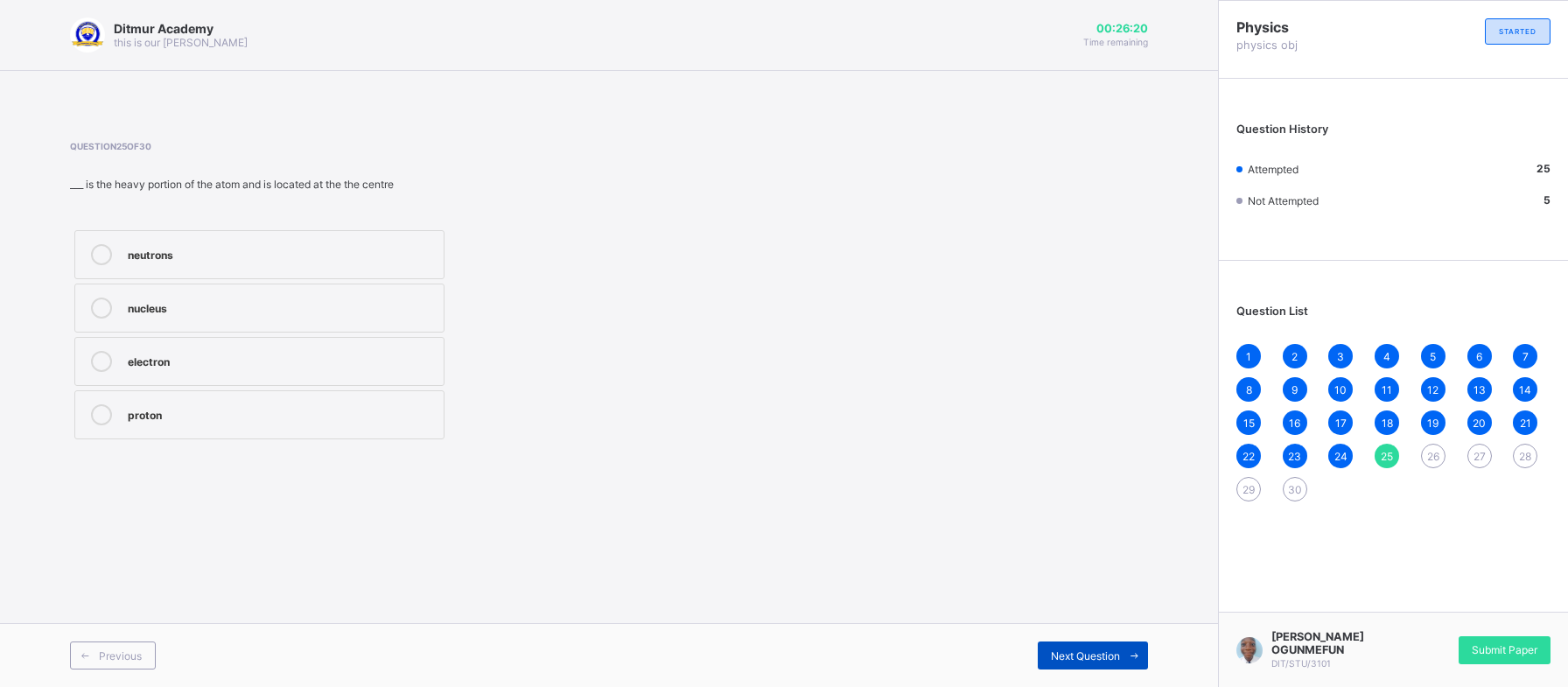 click on "Next Question" at bounding box center (1093, 655) 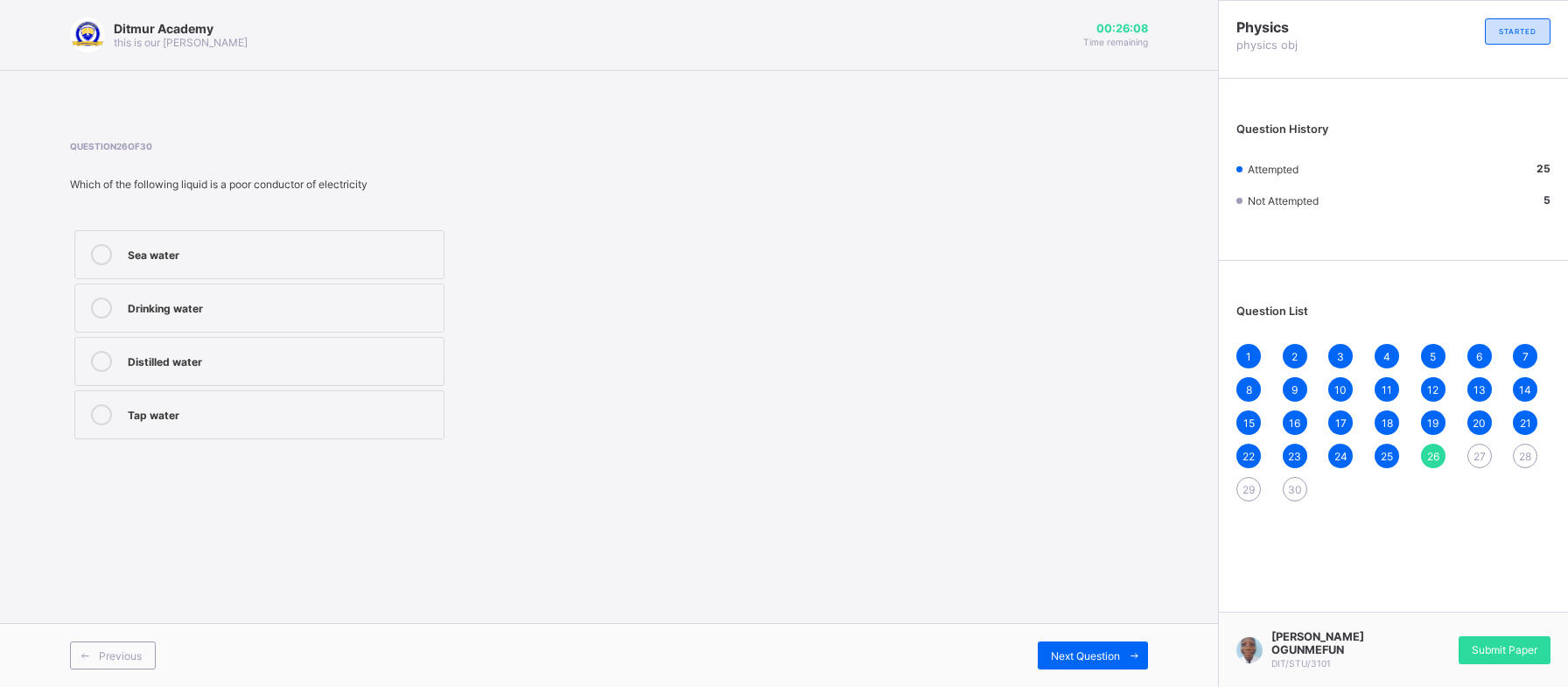 click on "Distilled water" at bounding box center [281, 360] 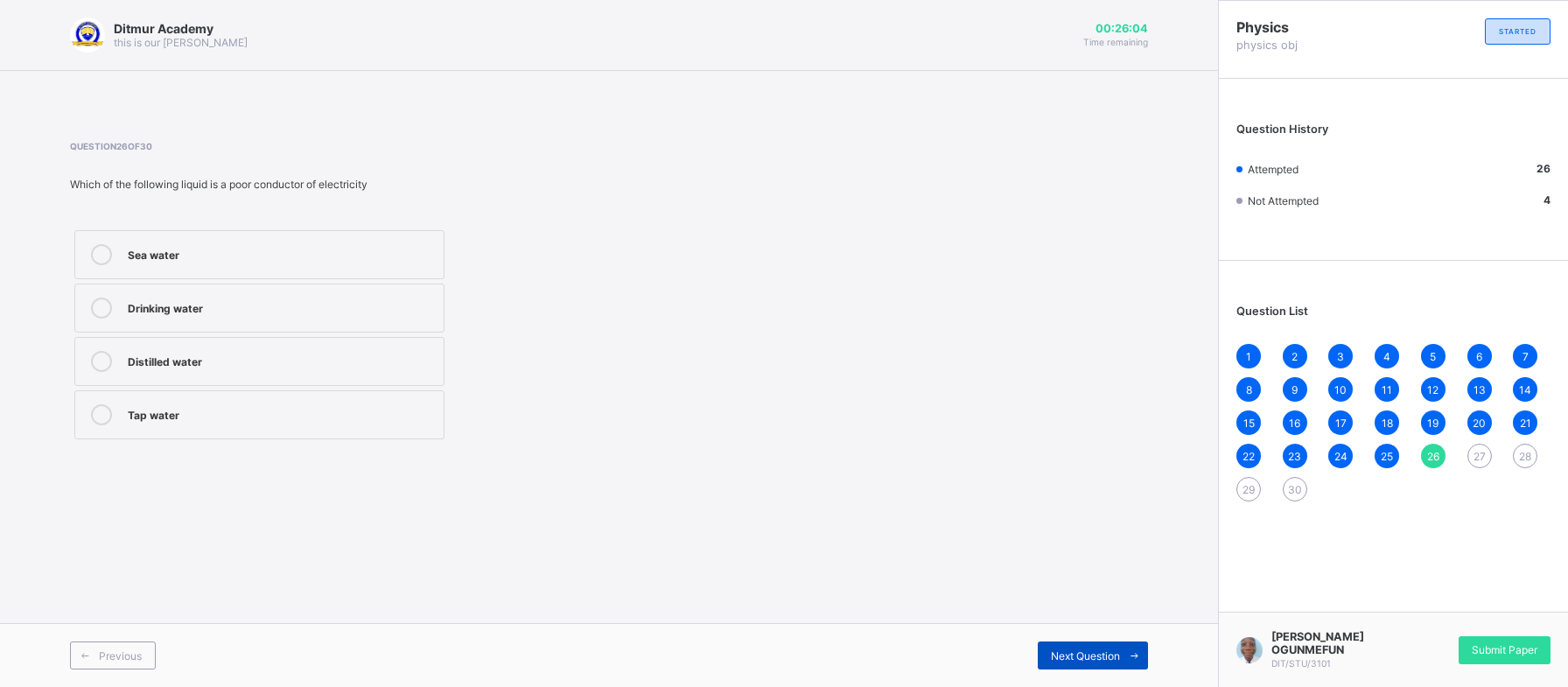 click on "Next Question" at bounding box center (1093, 655) 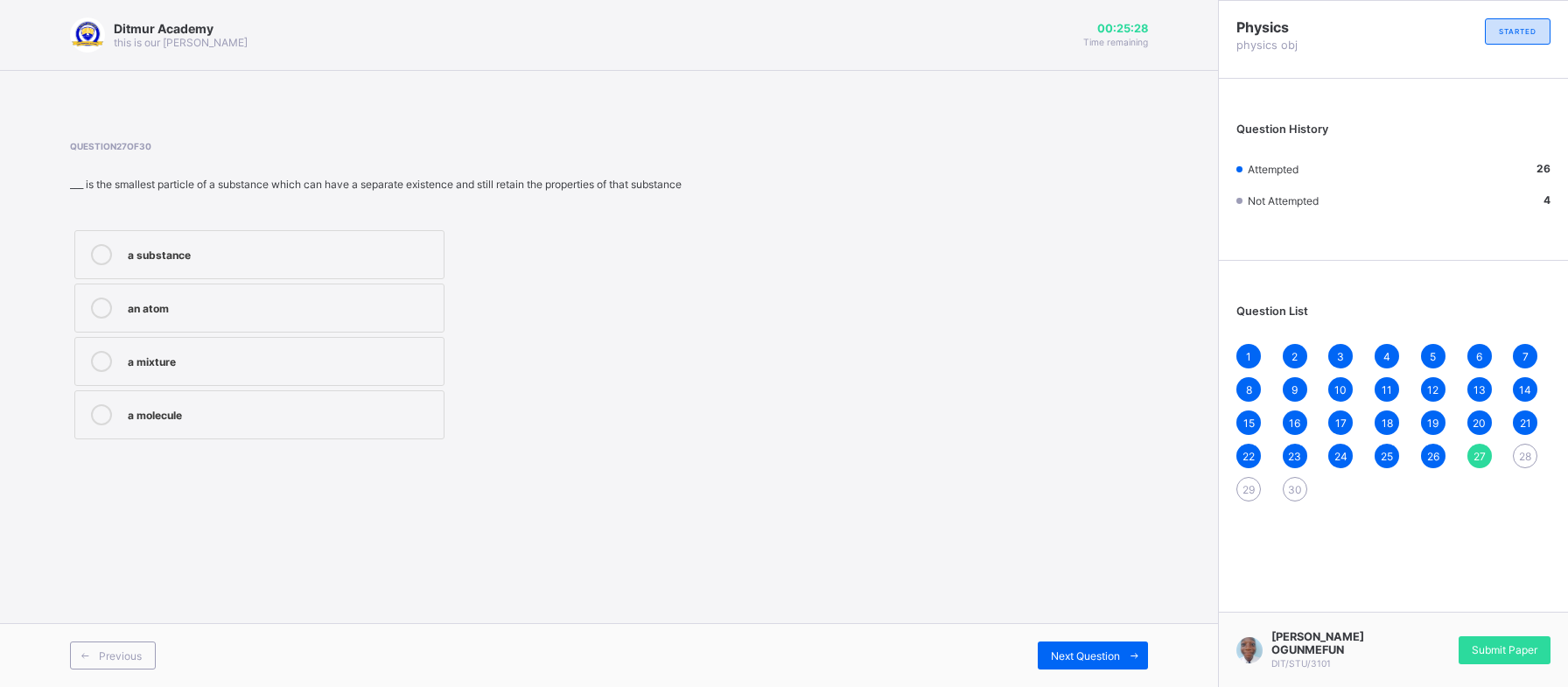 click on "an atom" at bounding box center (259, 308) 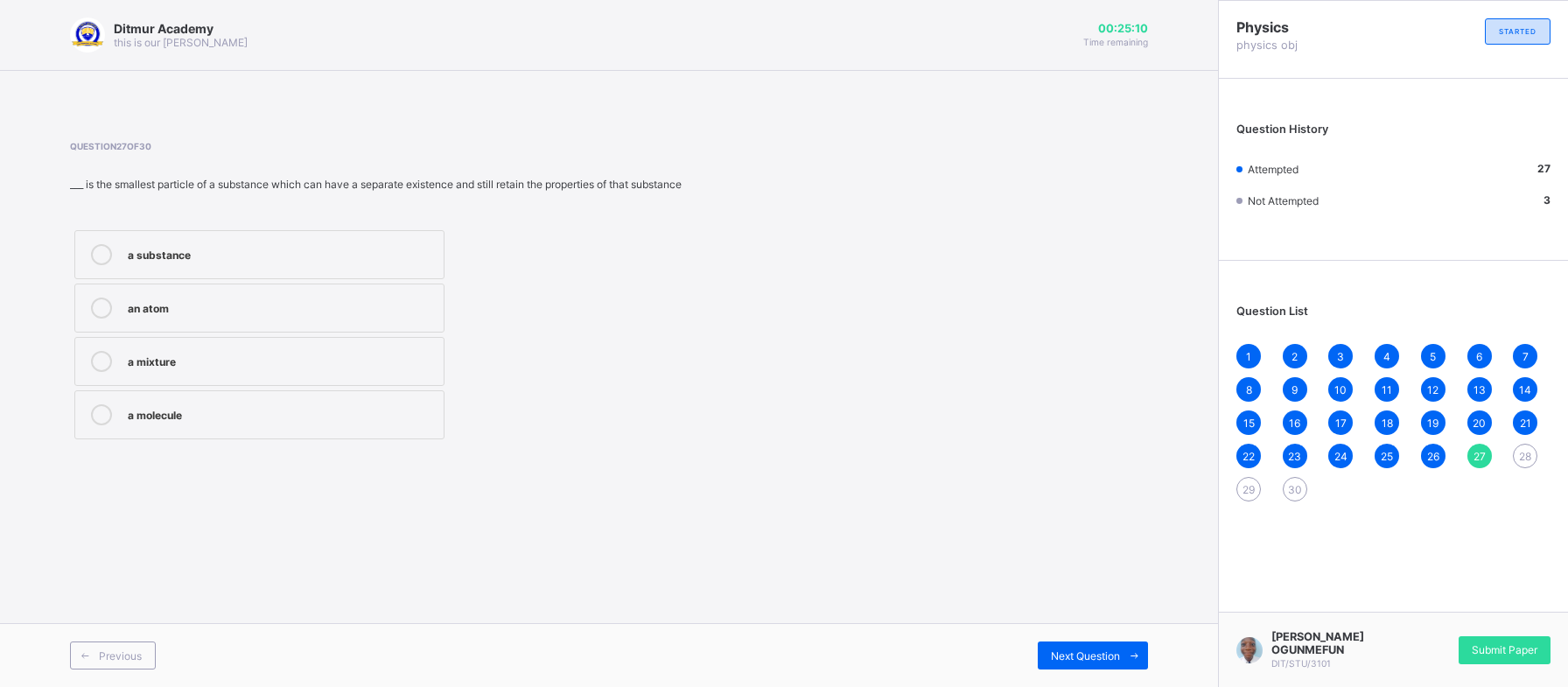click on "a mixture" at bounding box center (259, 361) 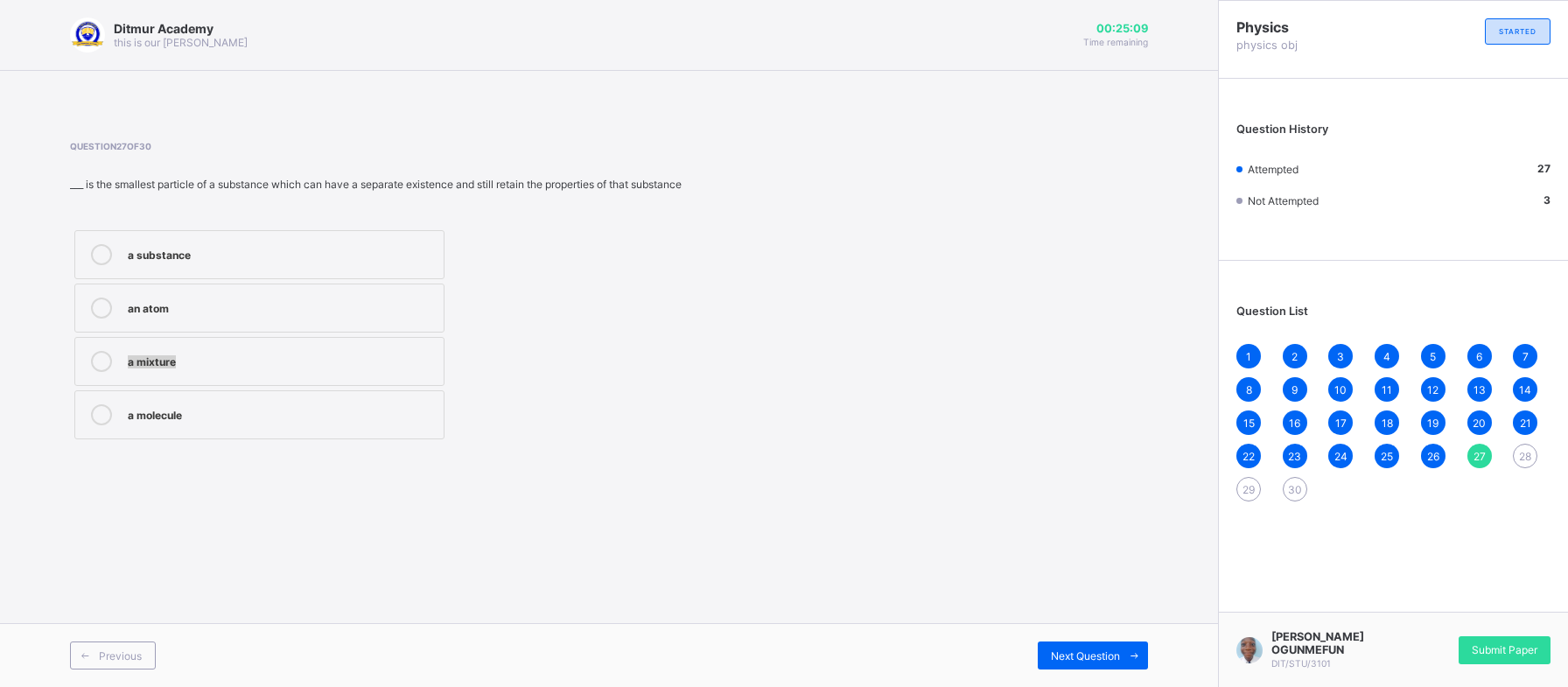 click on "a mixture" at bounding box center (259, 361) 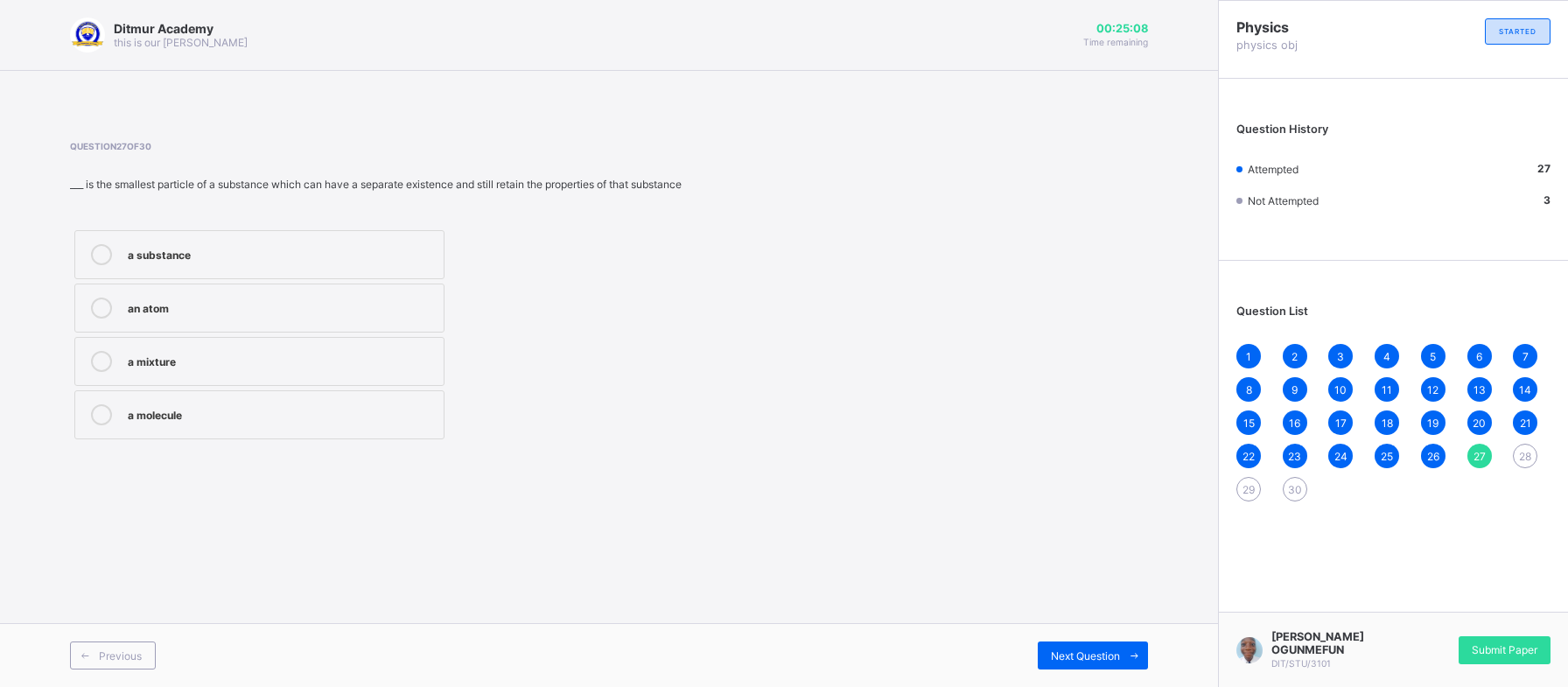 click on "a molecule" at bounding box center [259, 415] 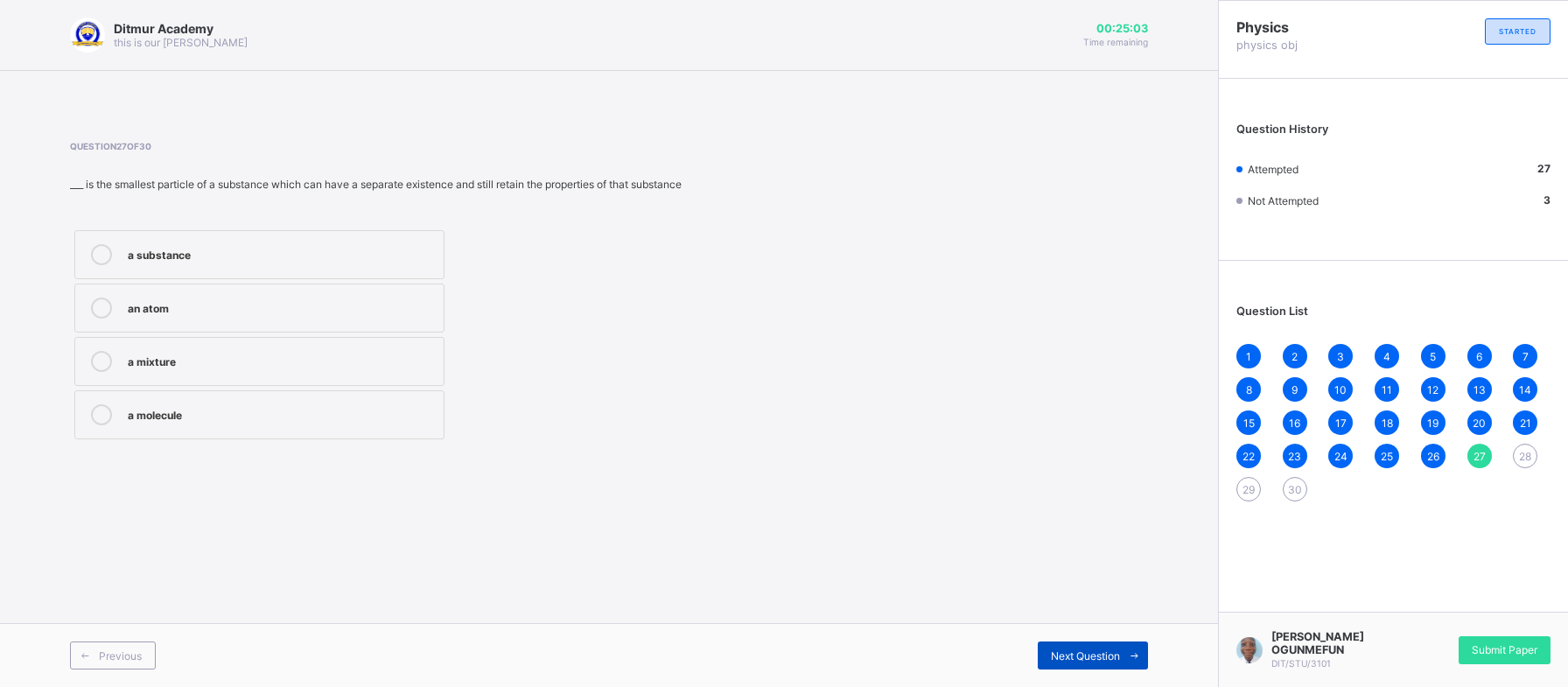 click on "Next Question" at bounding box center [1085, 655] 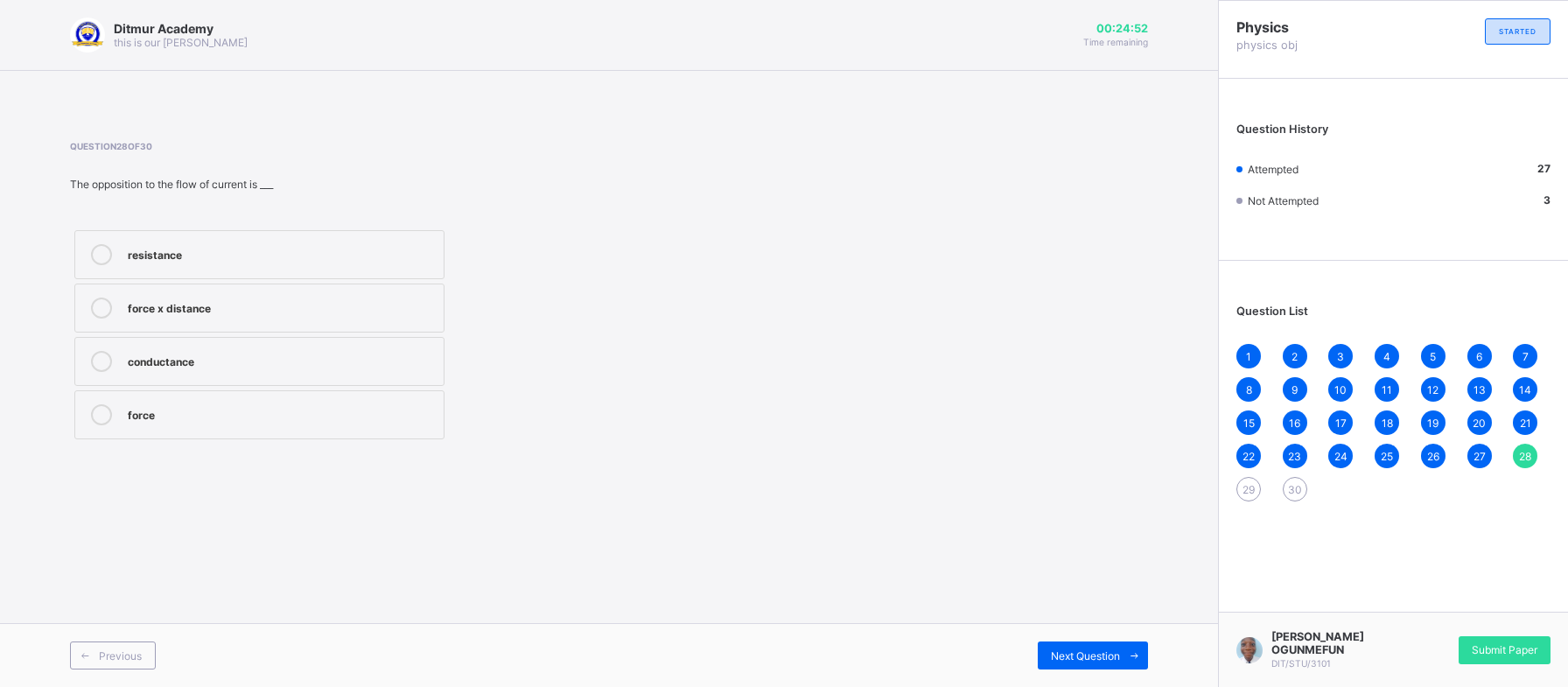 click on "resistance" at bounding box center (259, 255) 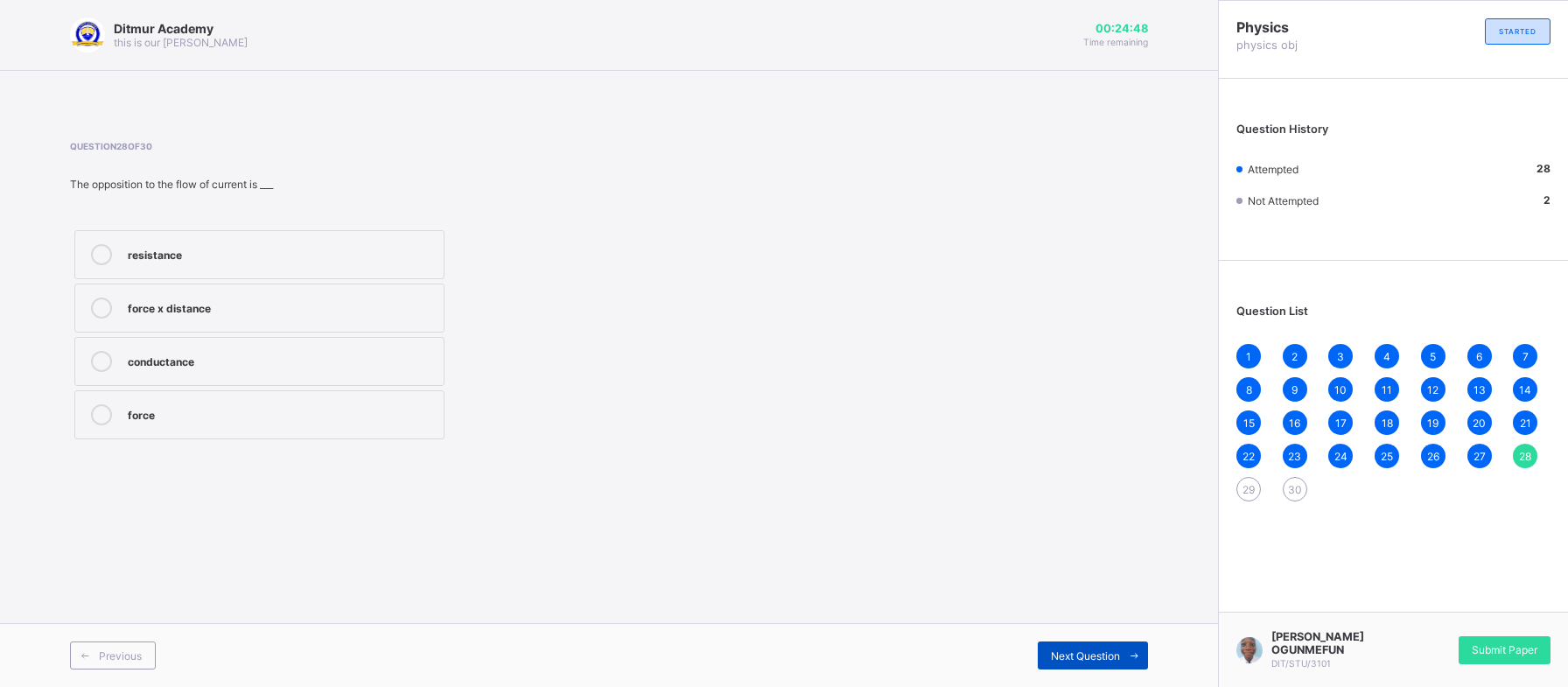 click on "Next Question" at bounding box center [1085, 655] 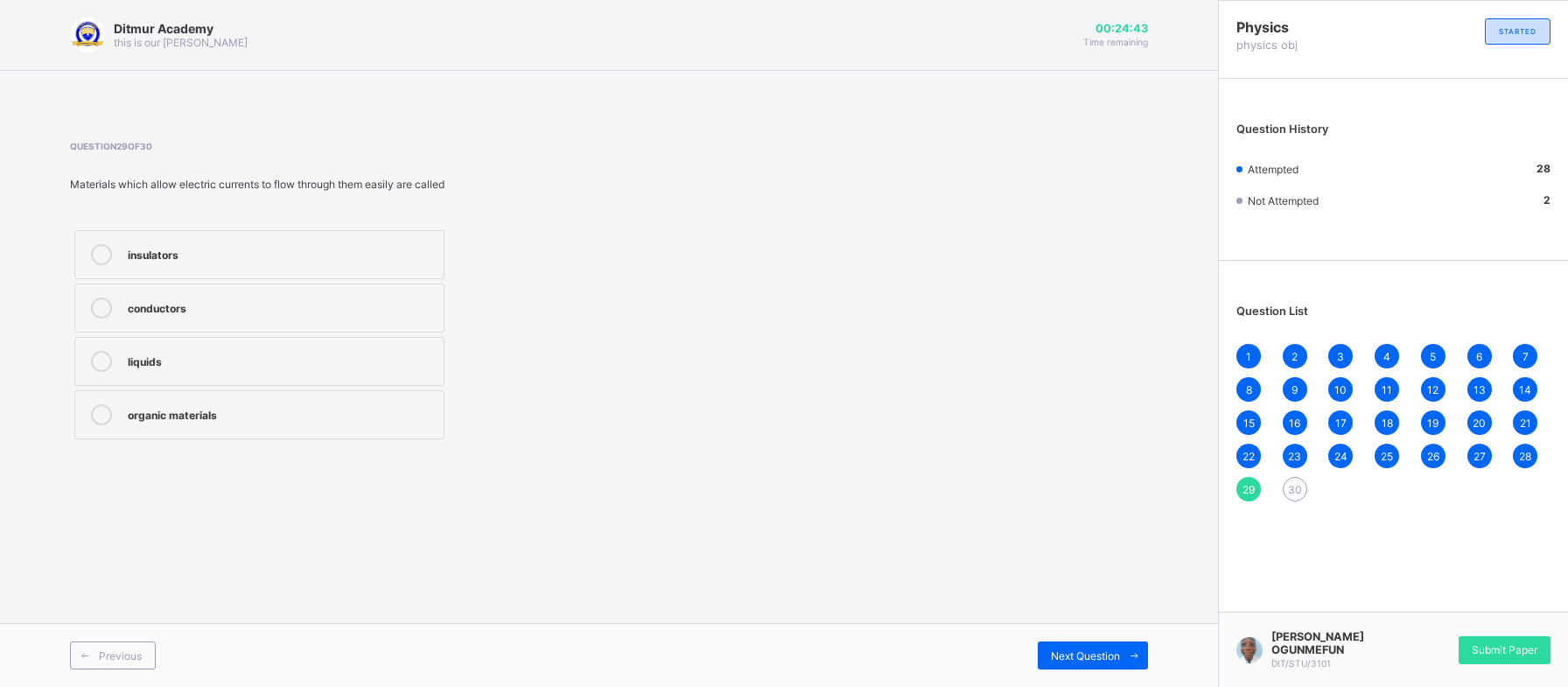 click on "insulators" at bounding box center [259, 255] 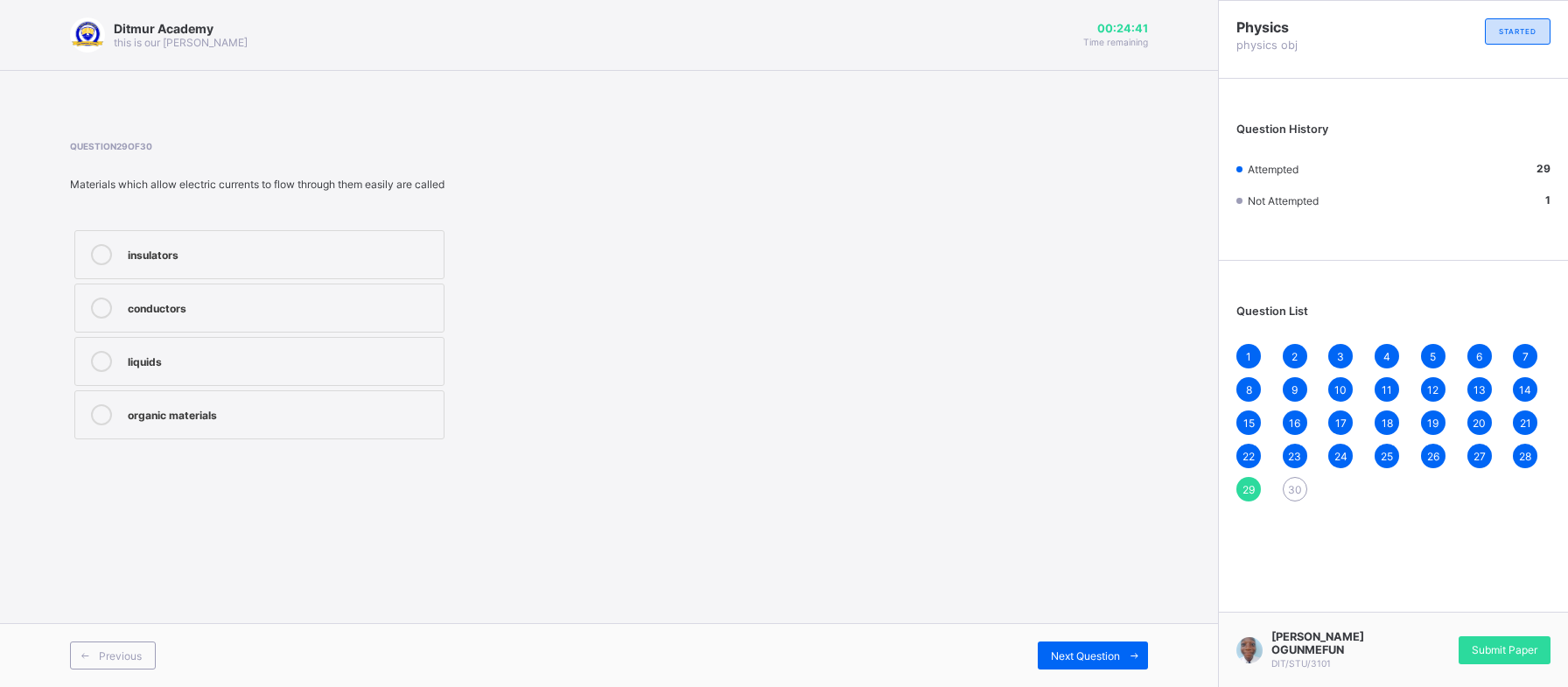 click on "conductors" at bounding box center (259, 308) 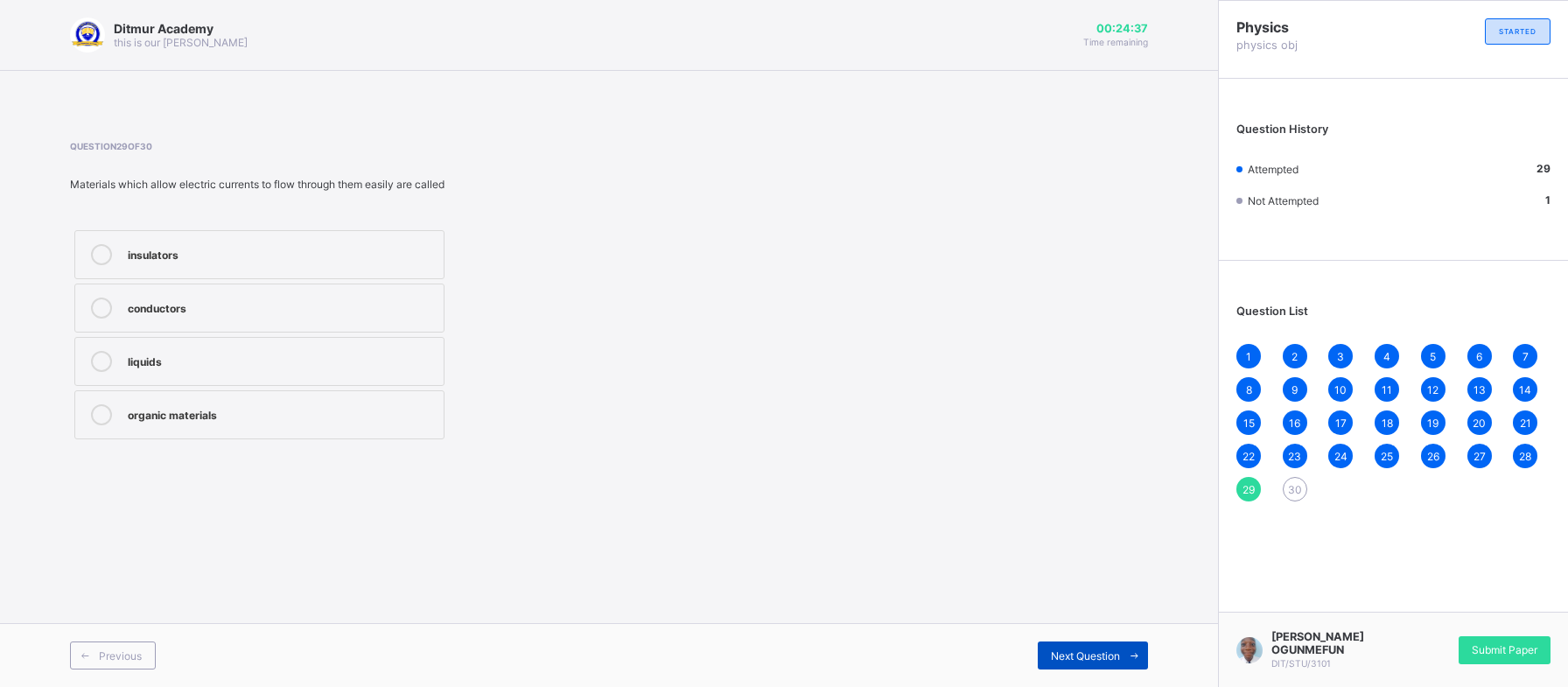 click on "Next Question" at bounding box center [1085, 655] 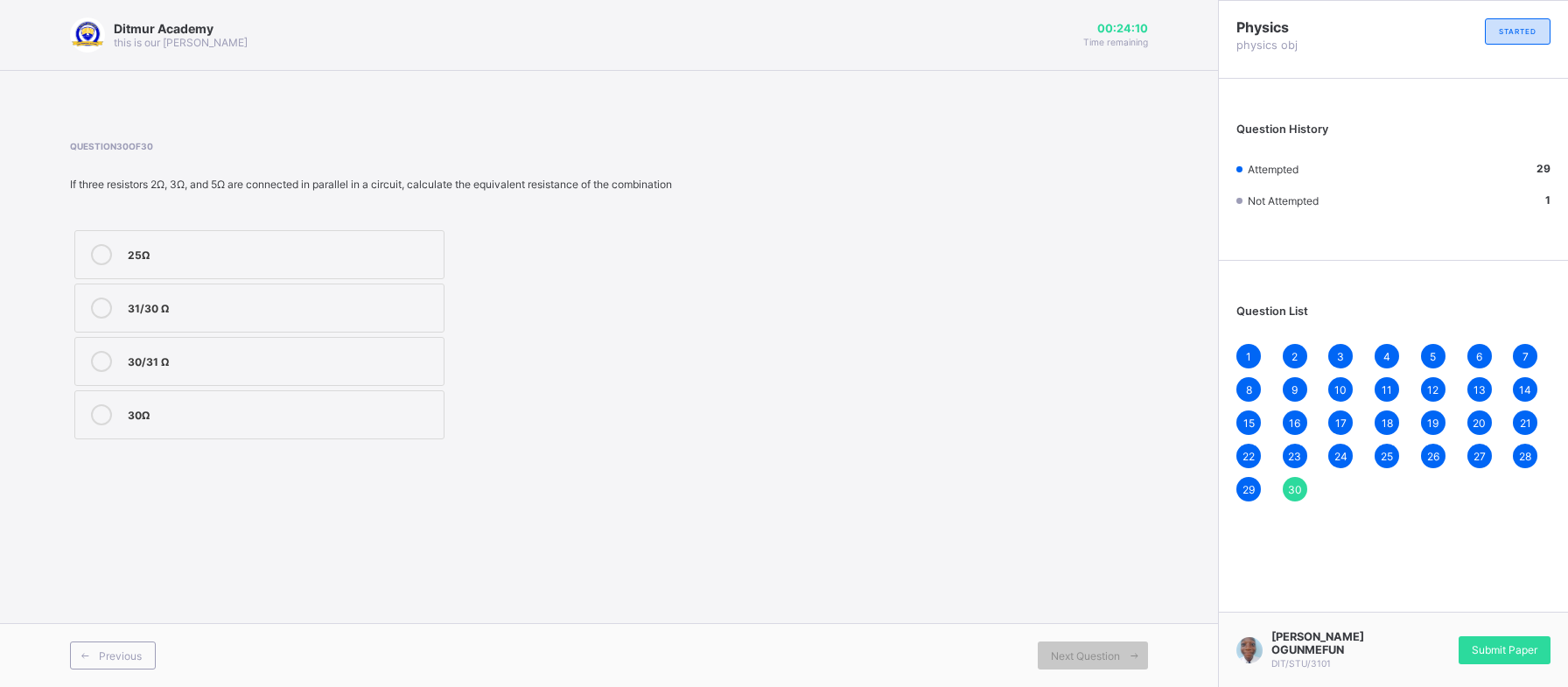 click on "Question  30  of  30 If three resistors 2Ω, 3Ω, and 5Ω are connected in parallel in a circuit, calculate the equivalent resistance of the combination 25Ω 31/30 Ω 30/31 Ω 30Ω" at bounding box center (386, 292) 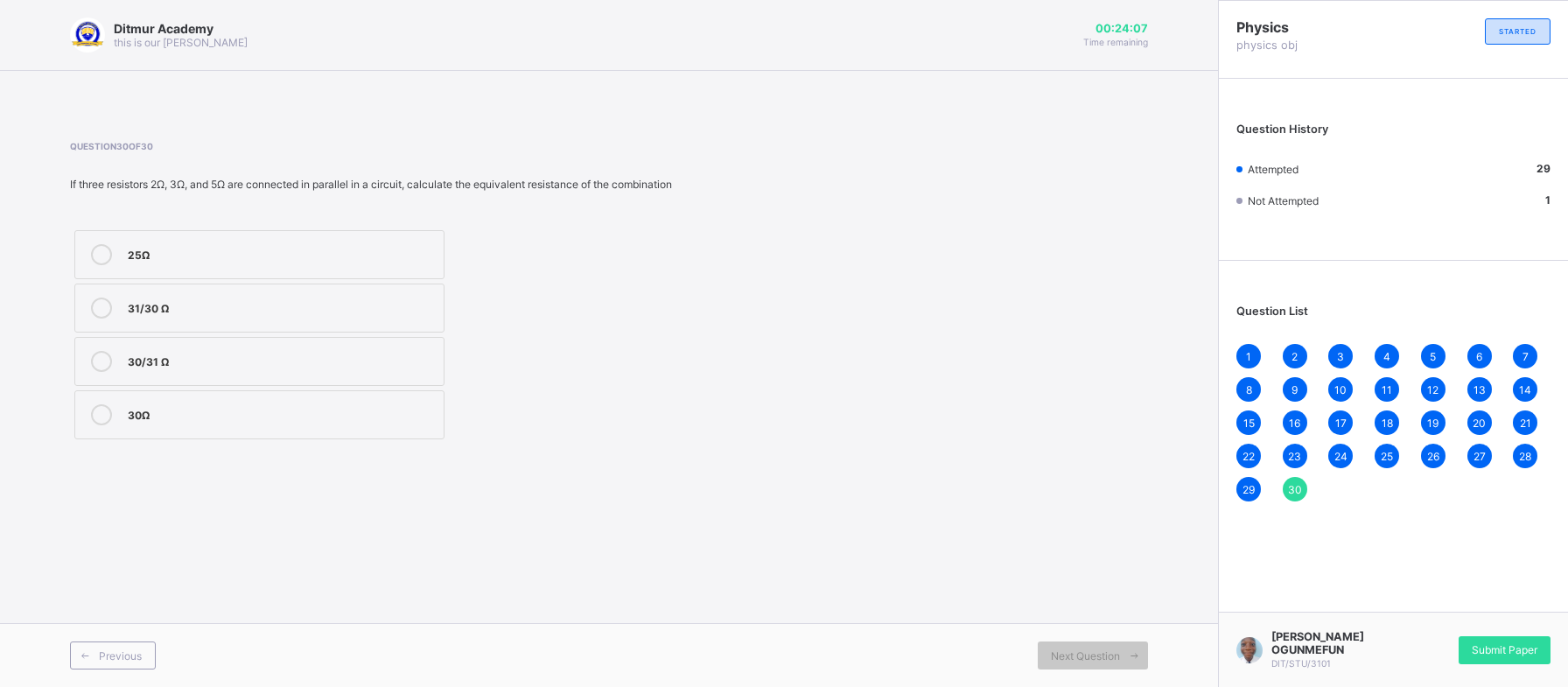 drag, startPoint x: 313, startPoint y: 193, endPoint x: 736, endPoint y: 228, distance: 424.44552 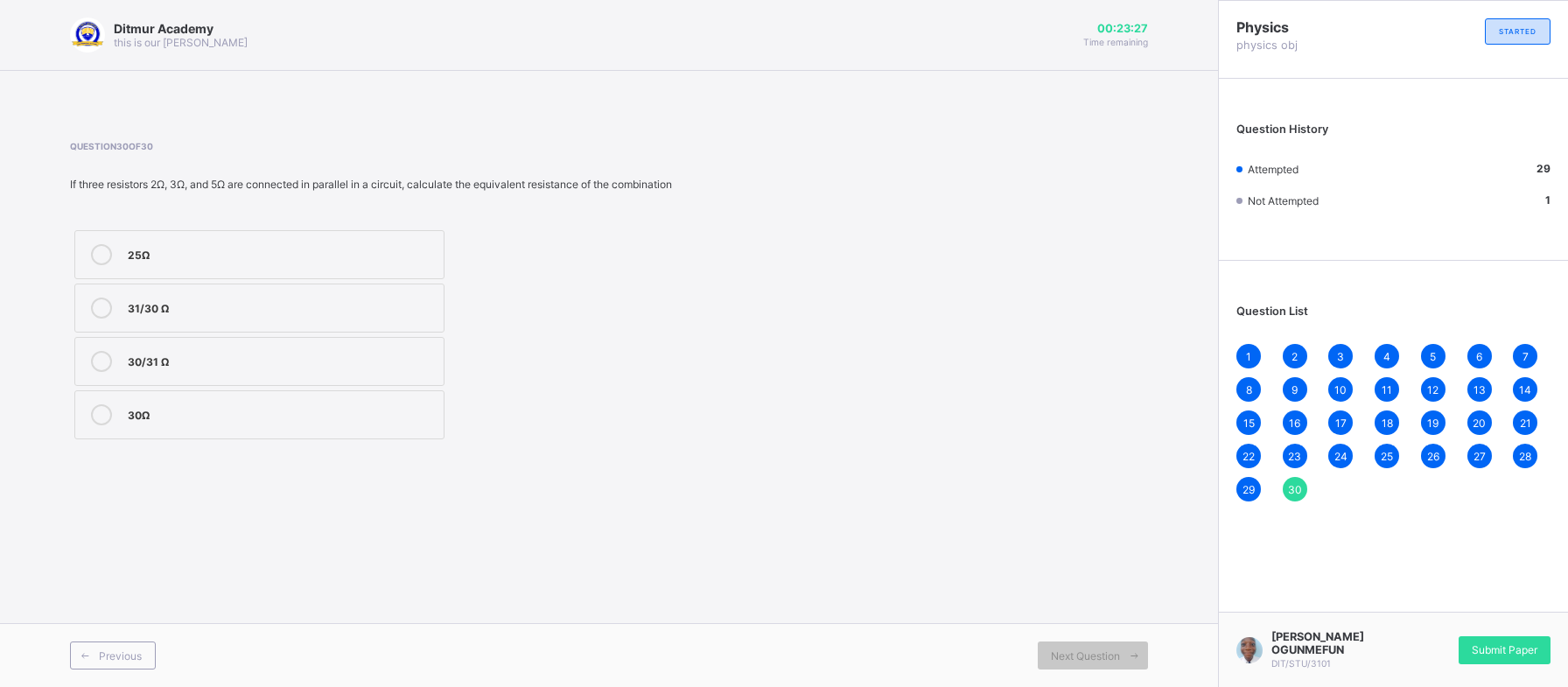 click on "30/31 Ω" at bounding box center (281, 360) 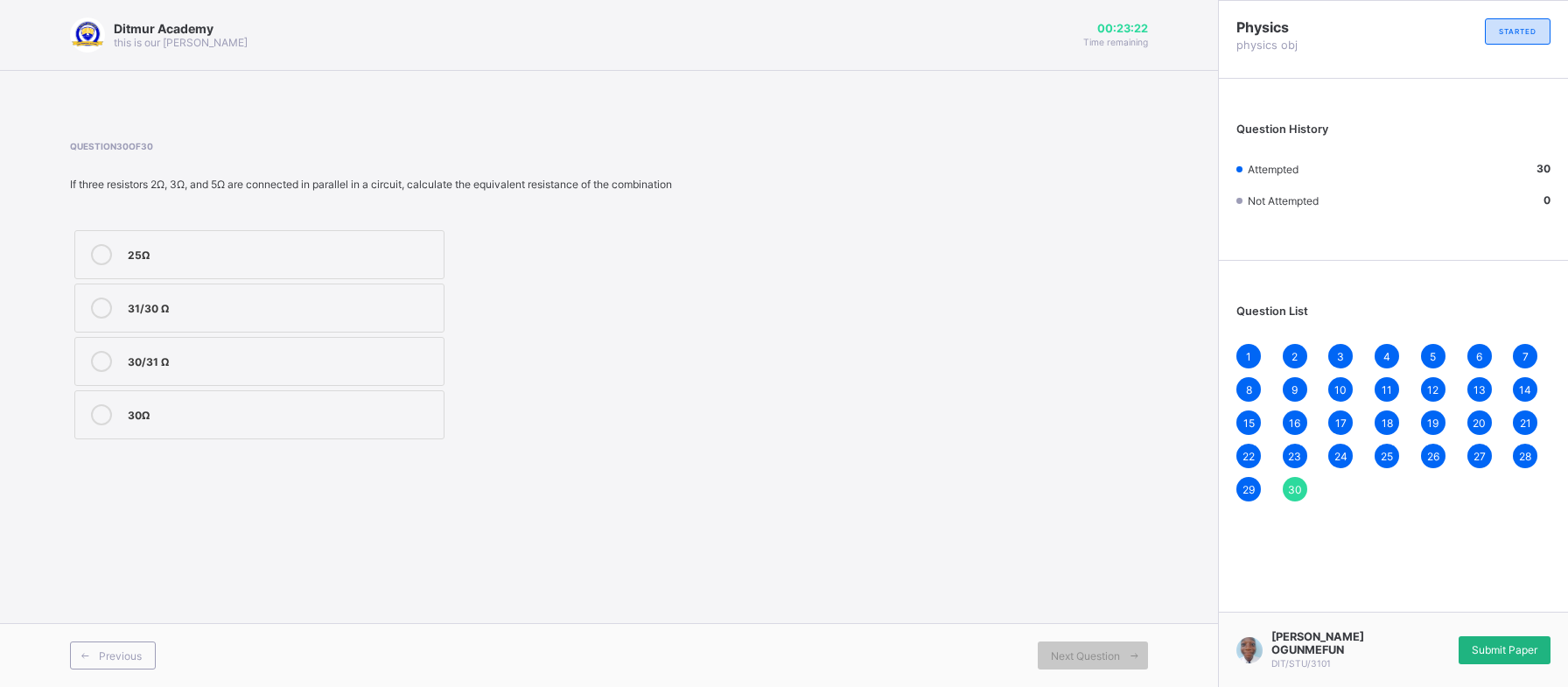 click on "Submit Paper" at bounding box center [1504, 649] 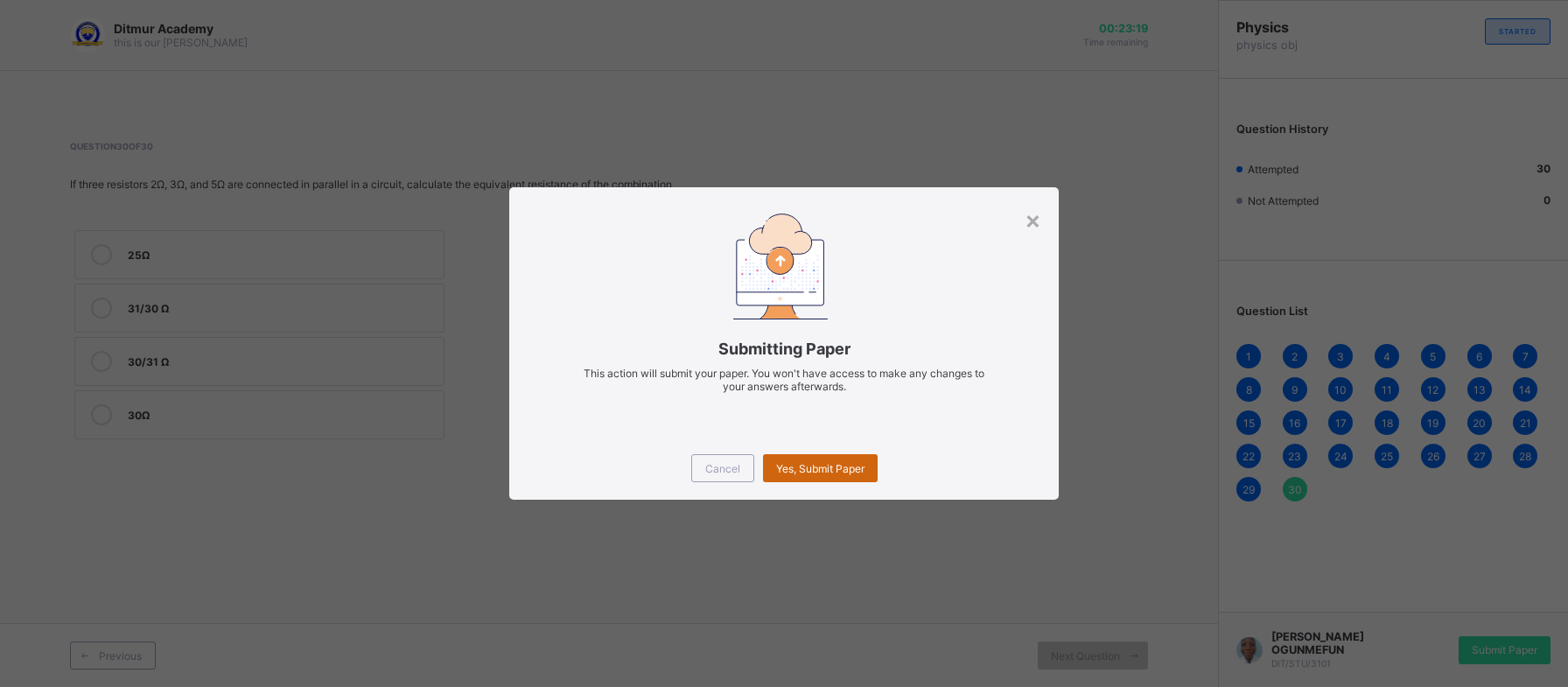click on "Yes, Submit Paper" at bounding box center [820, 468] 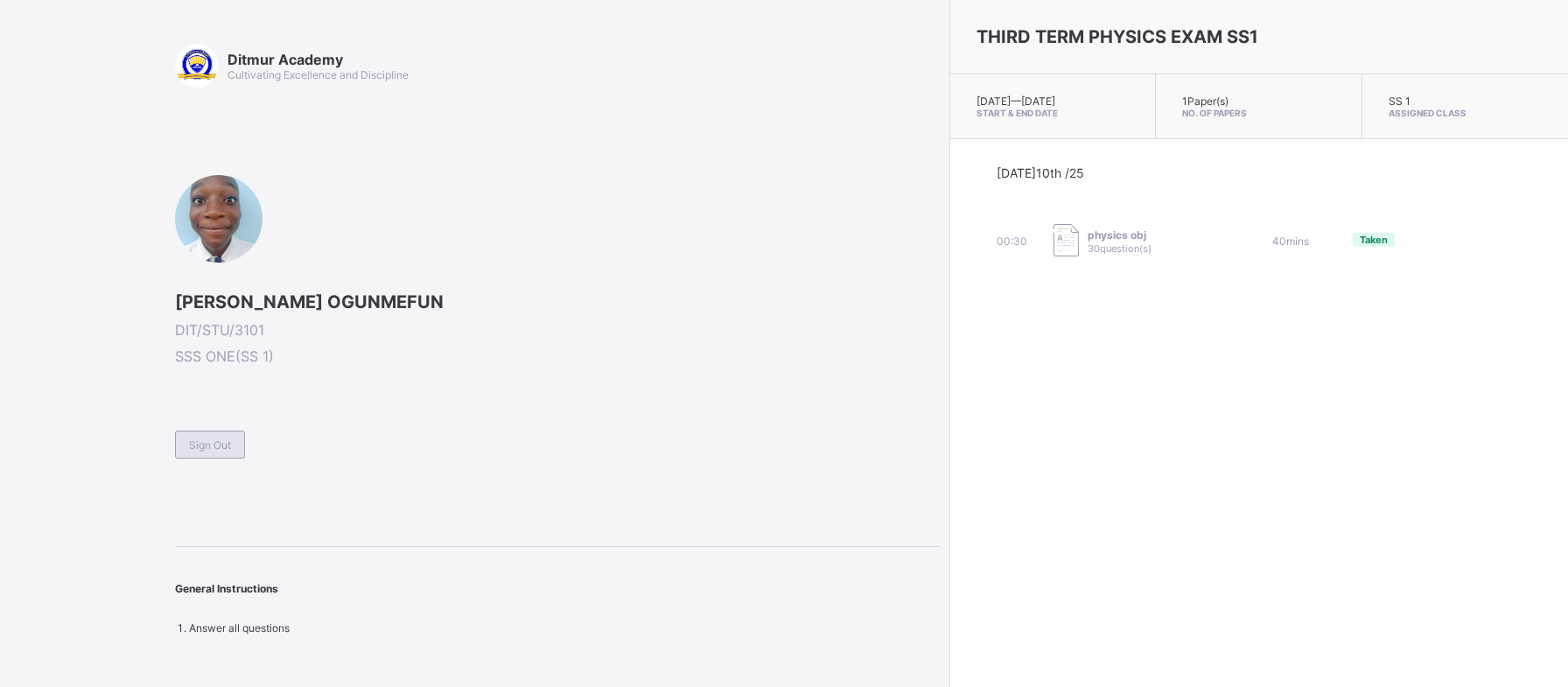 click on "Sign Out" at bounding box center [210, 445] 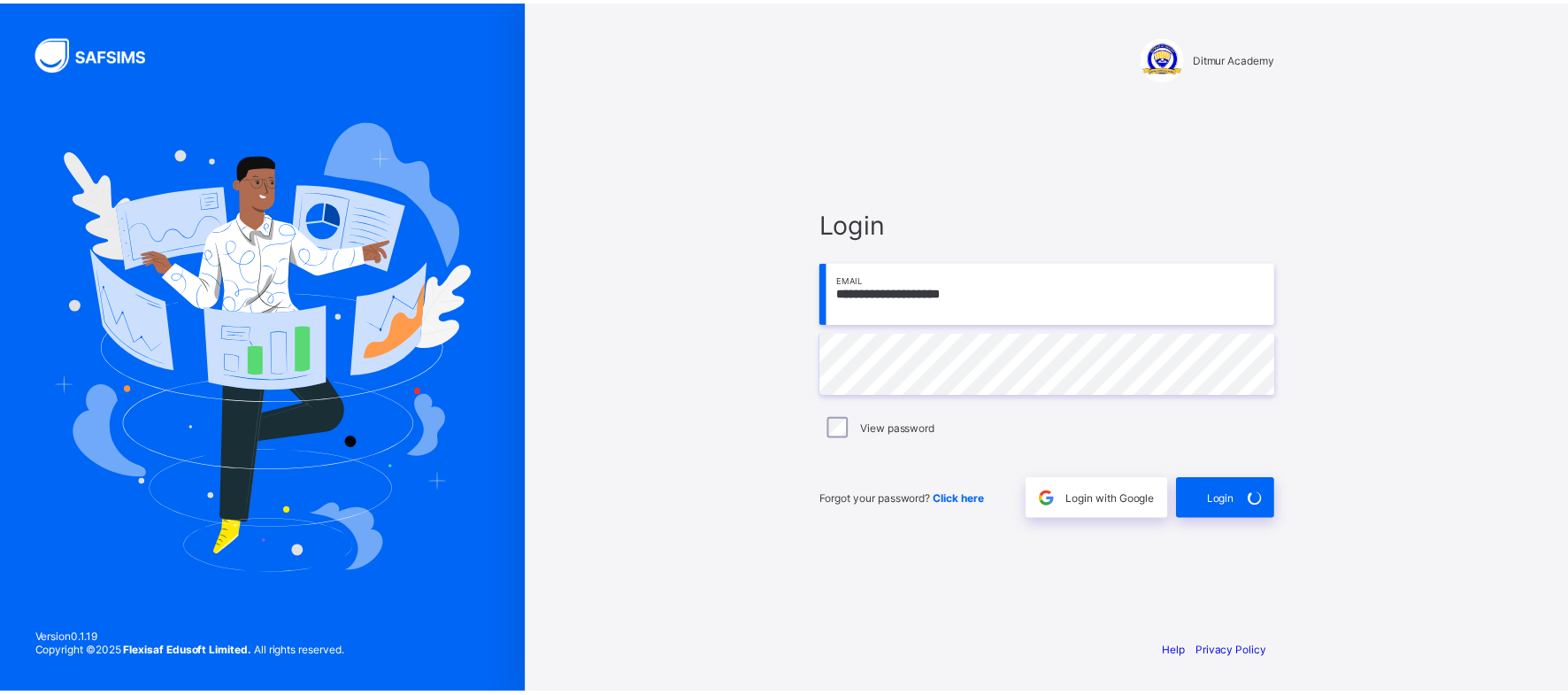 scroll, scrollTop: 0, scrollLeft: 0, axis: both 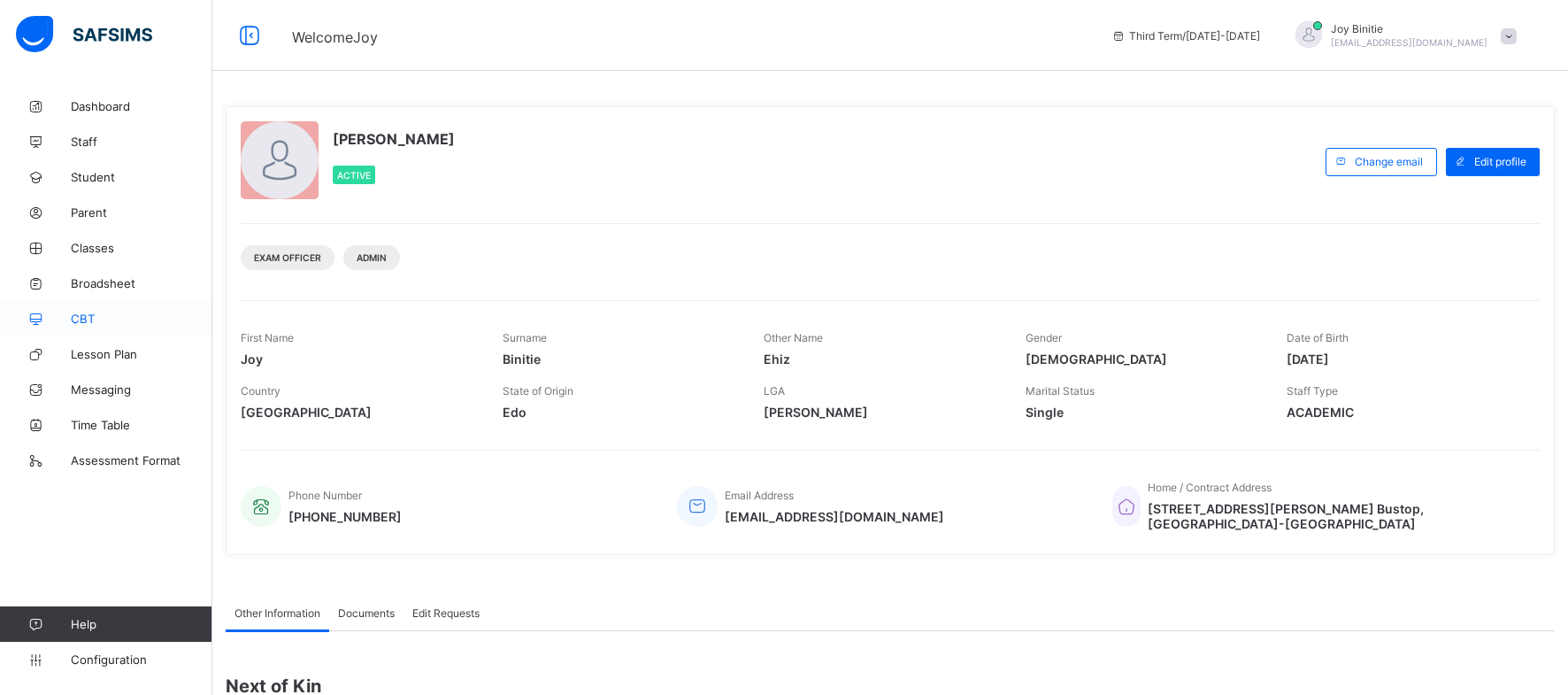 click on "CBT" at bounding box center [142, 319] 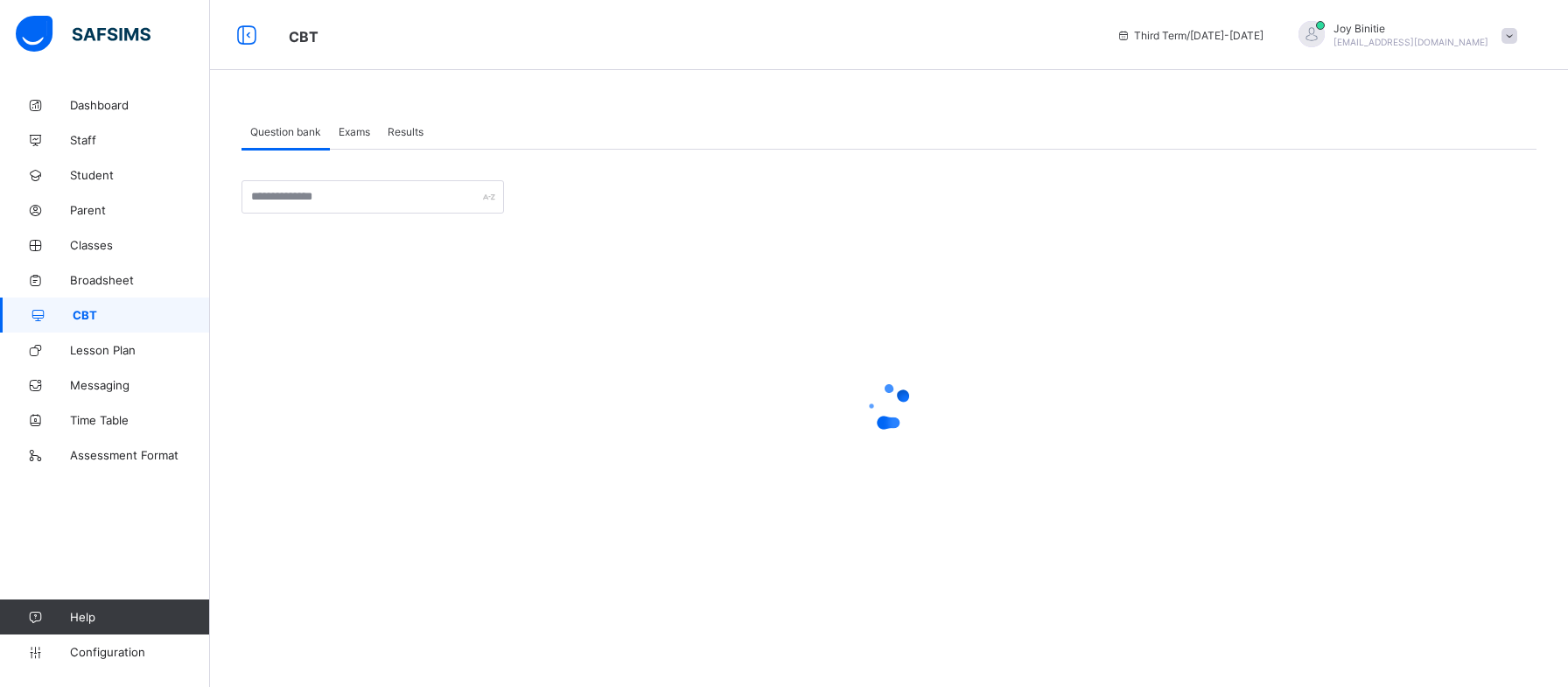 click on "Exams" at bounding box center [354, 131] 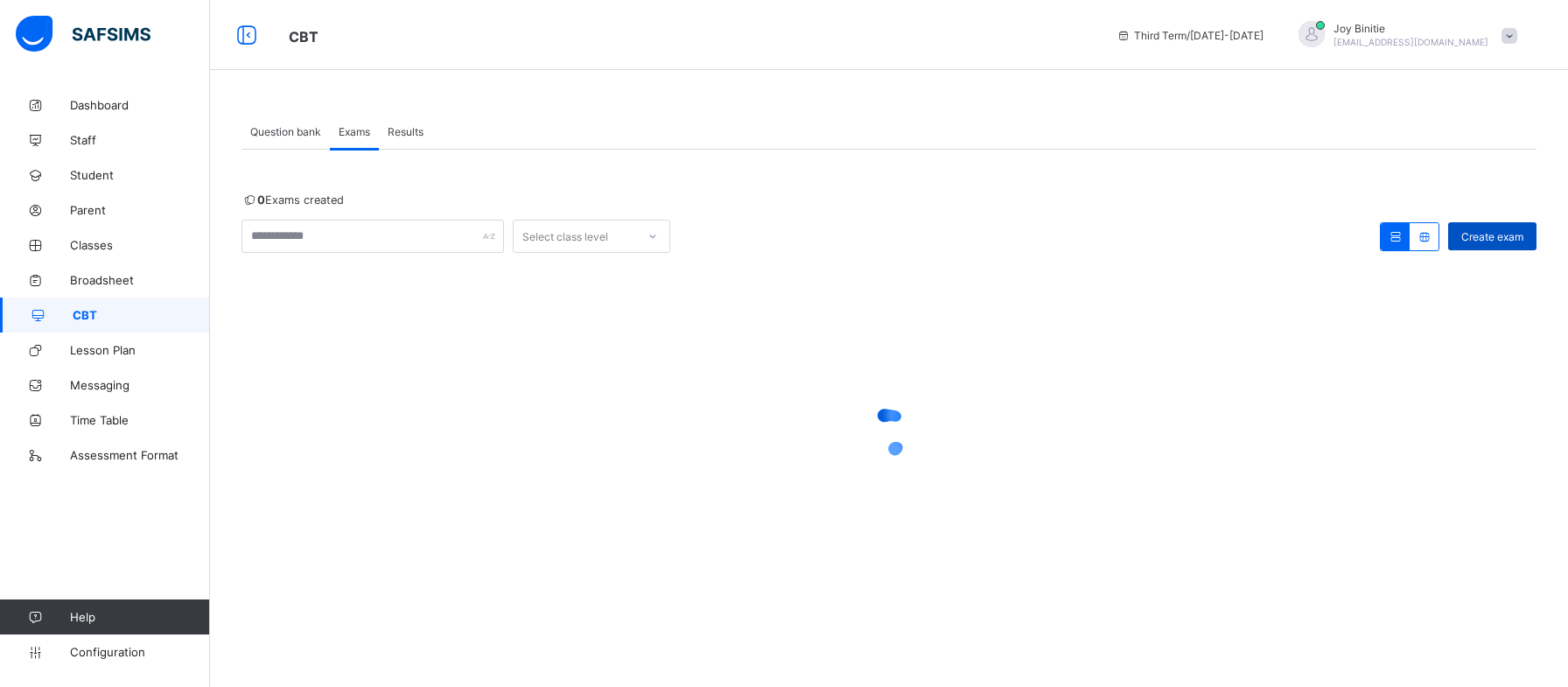 click on "Create exam" at bounding box center [1492, 236] 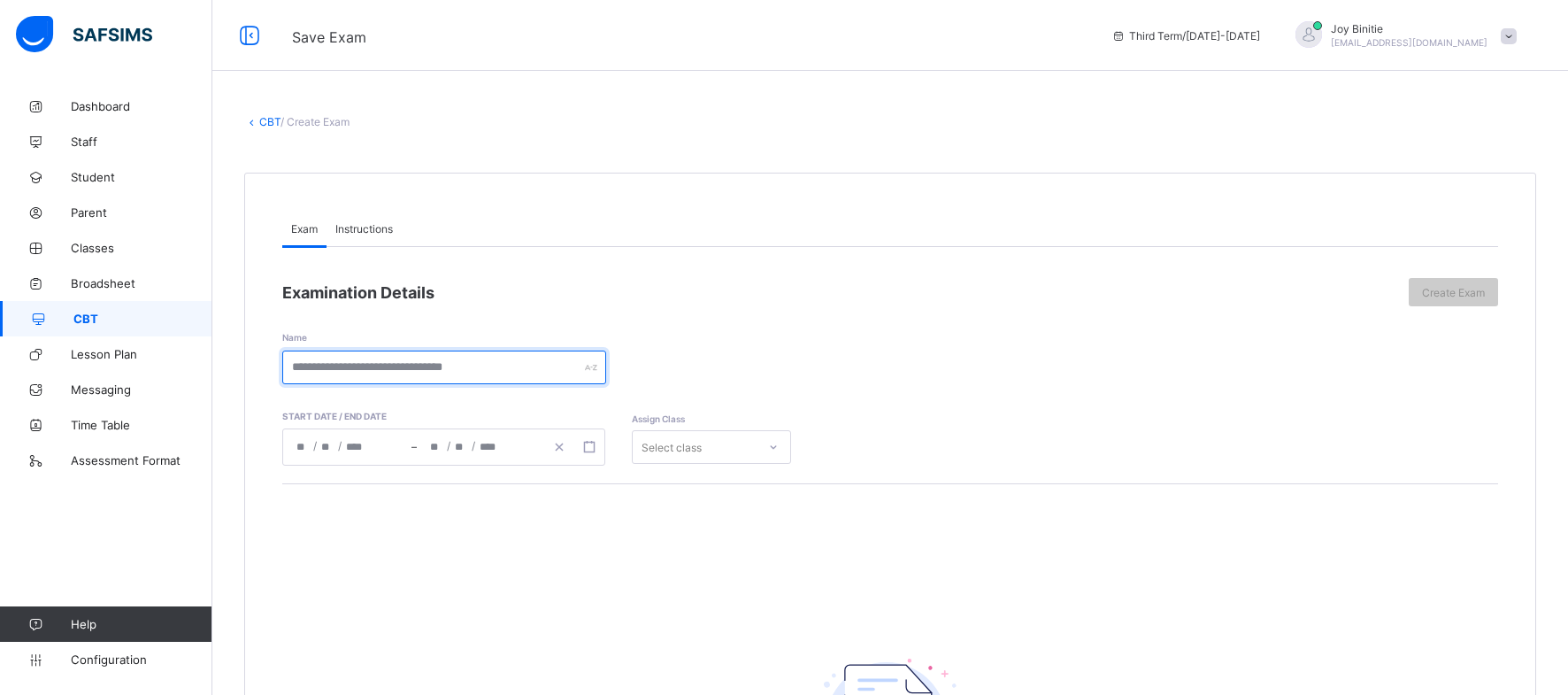 click at bounding box center [444, 367] 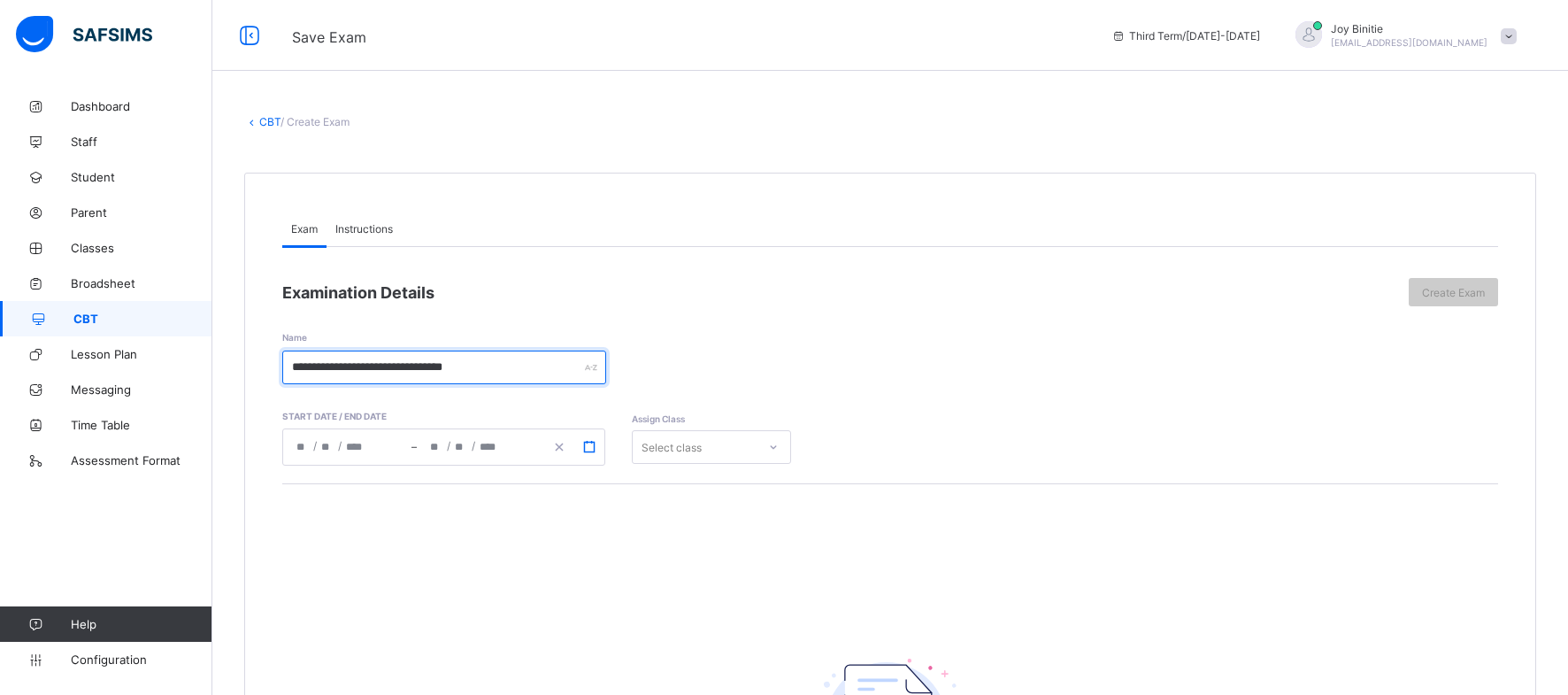 type on "**********" 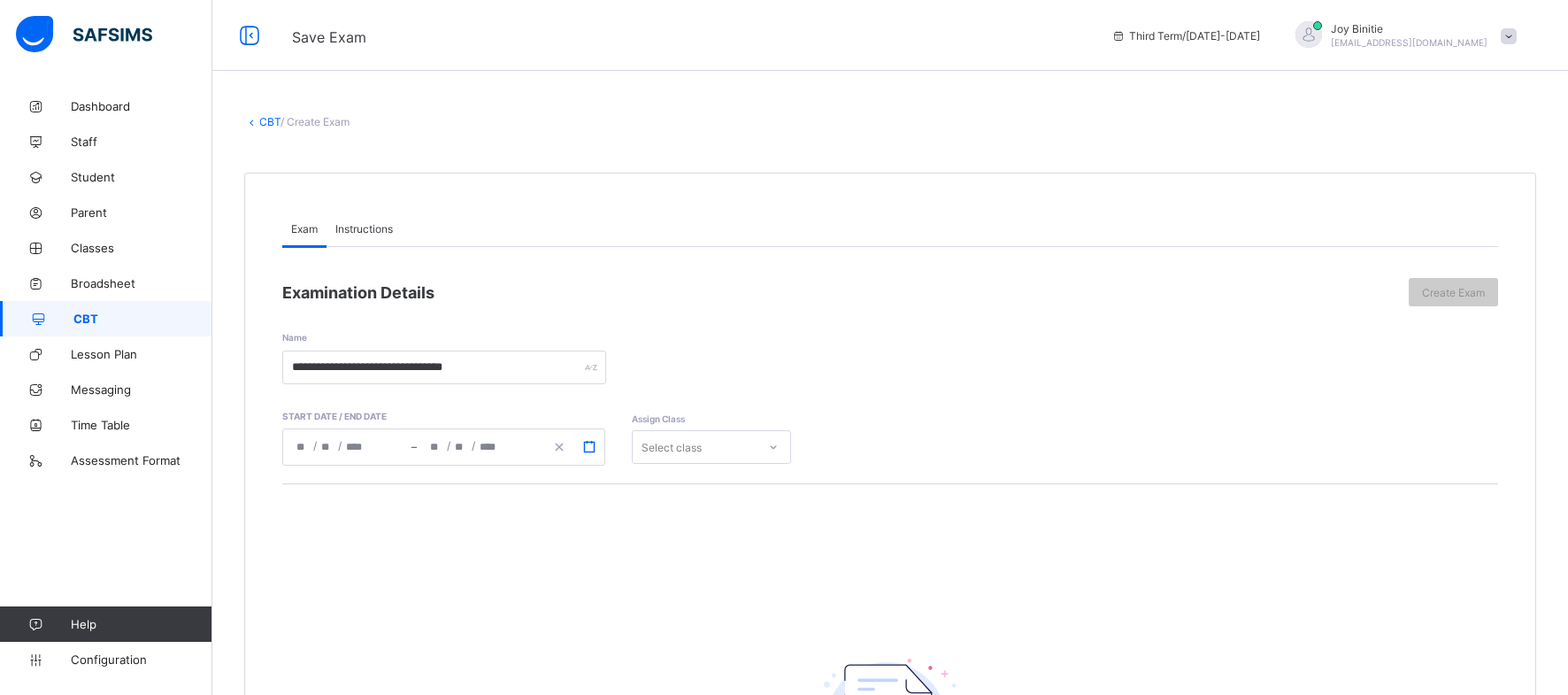 click at bounding box center (589, 447) 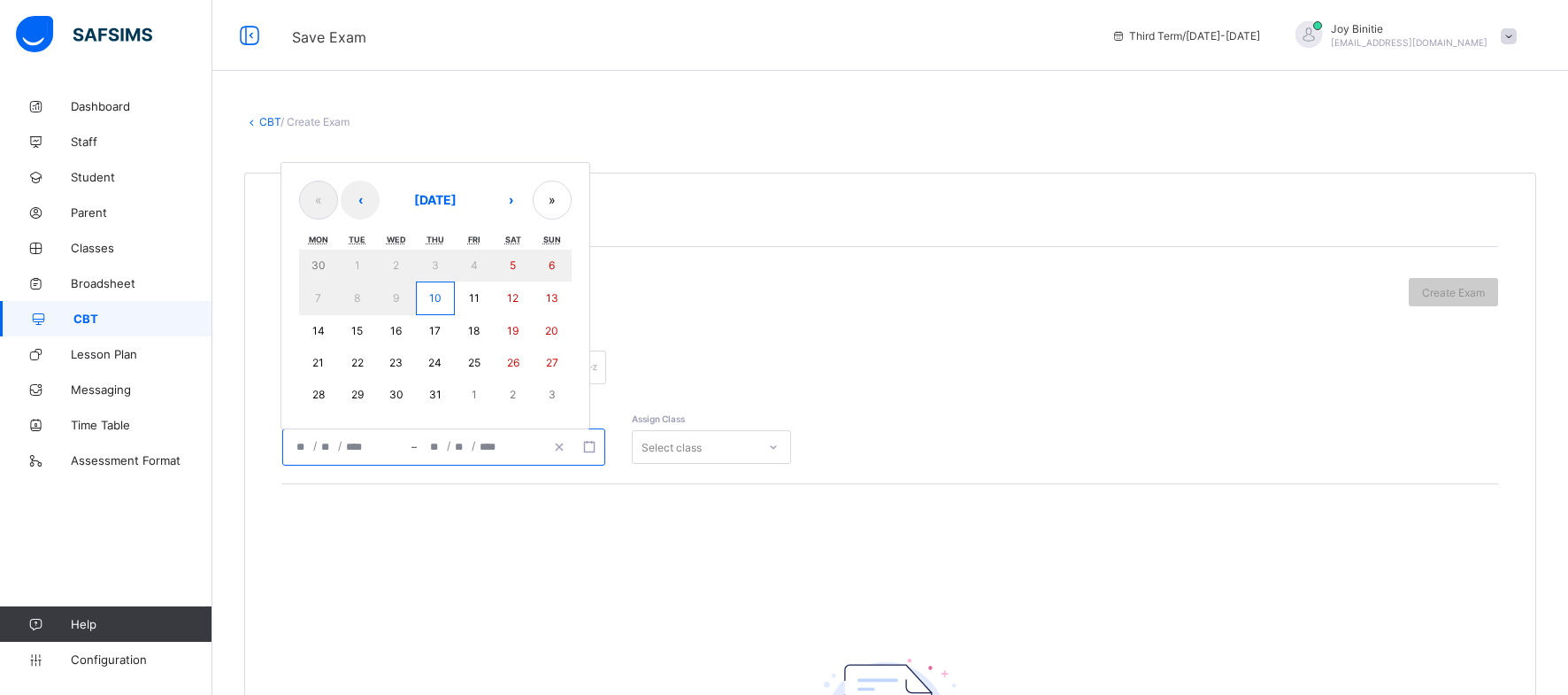 click on "10" at bounding box center [435, 298] 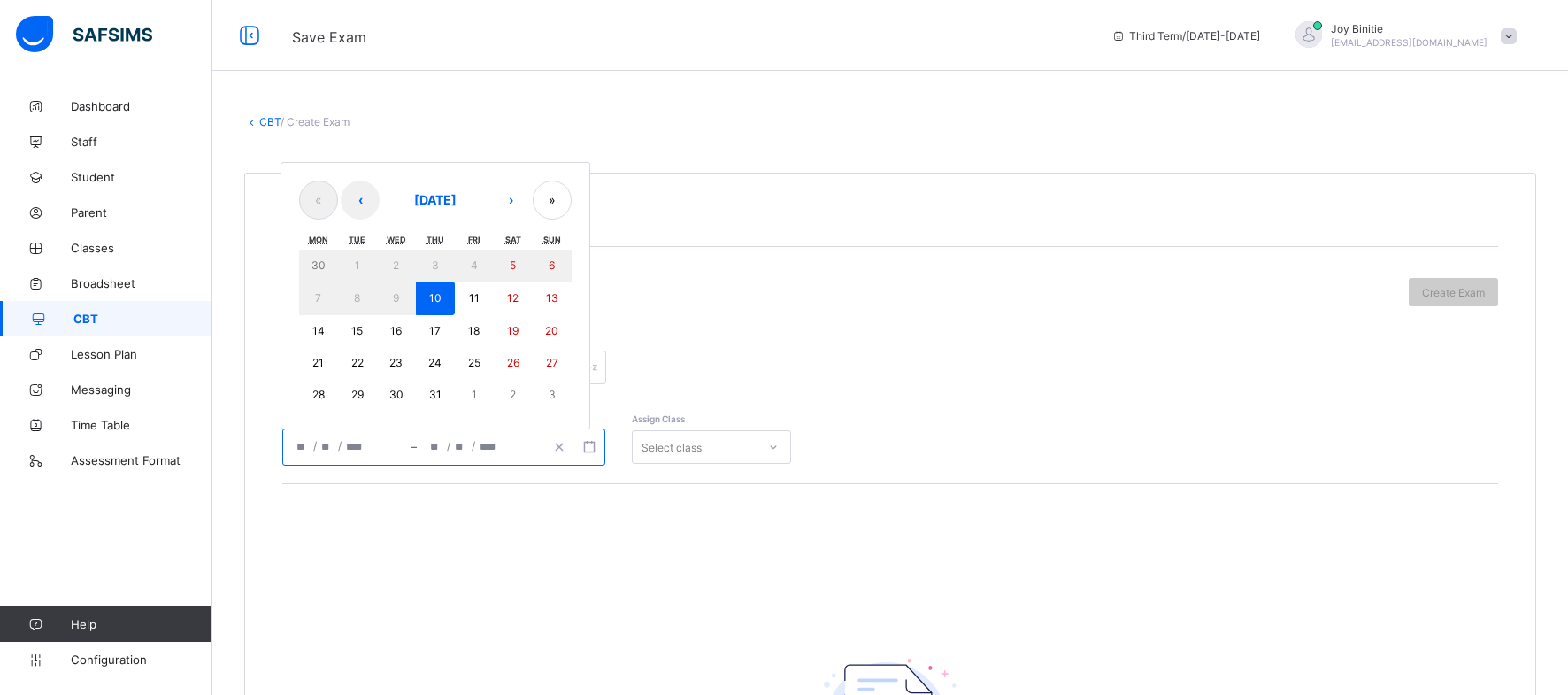 click on "10" at bounding box center [435, 298] 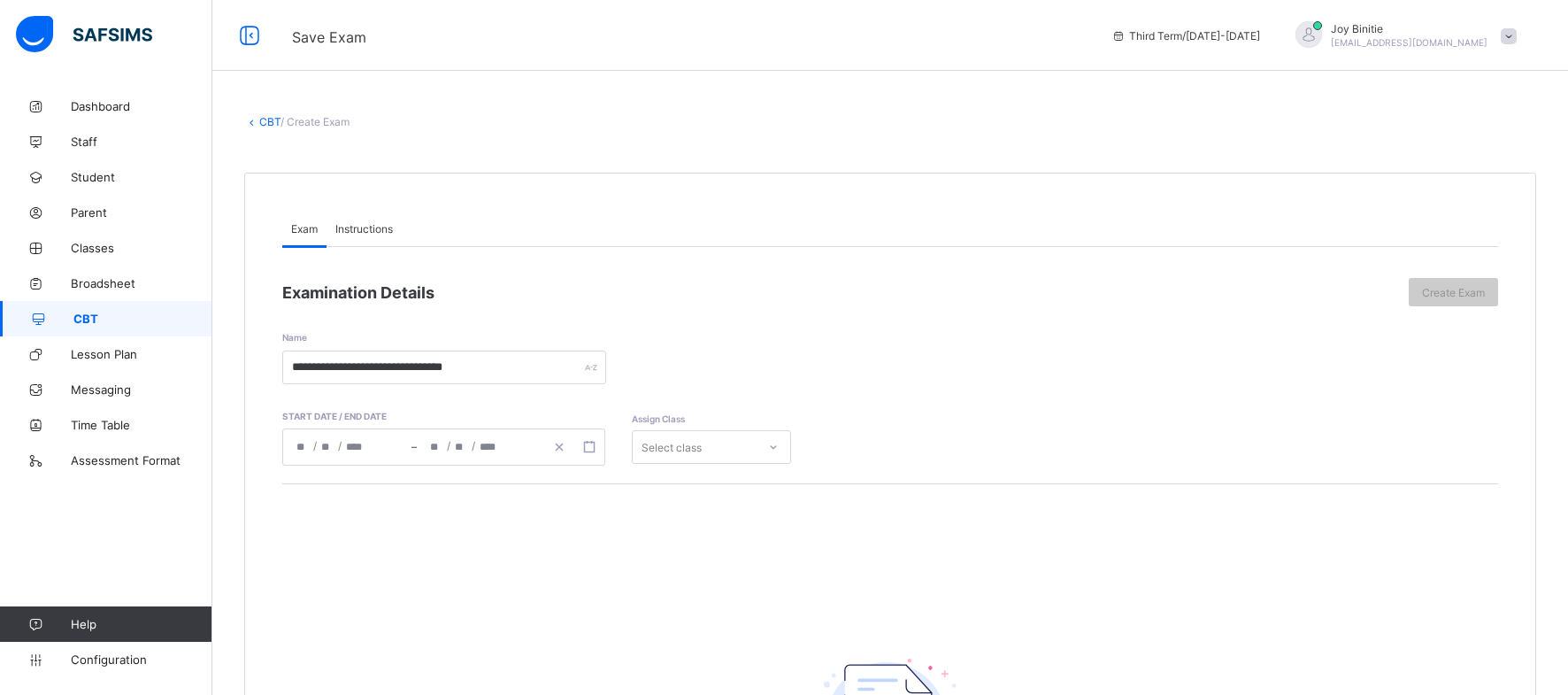 click on "**********" at bounding box center [890, 600] 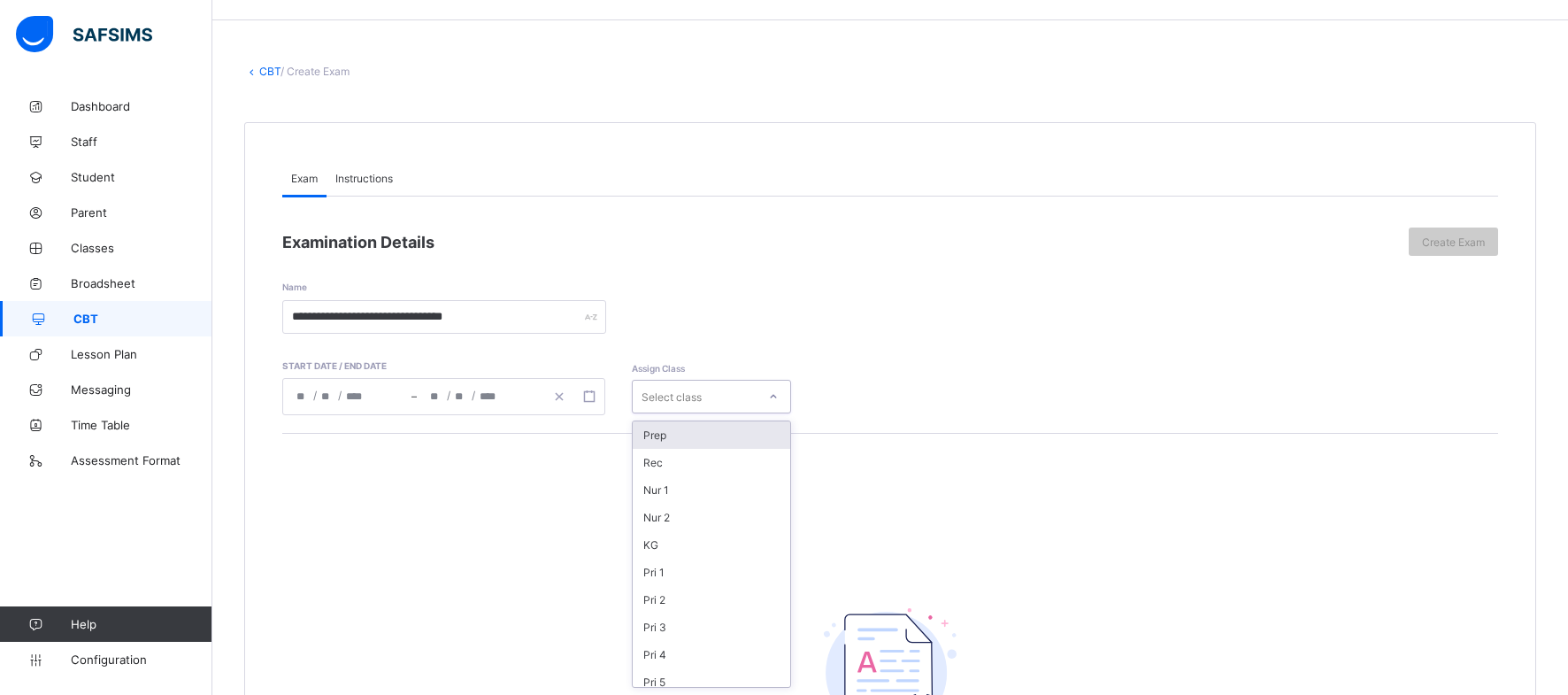scroll, scrollTop: 51, scrollLeft: 0, axis: vertical 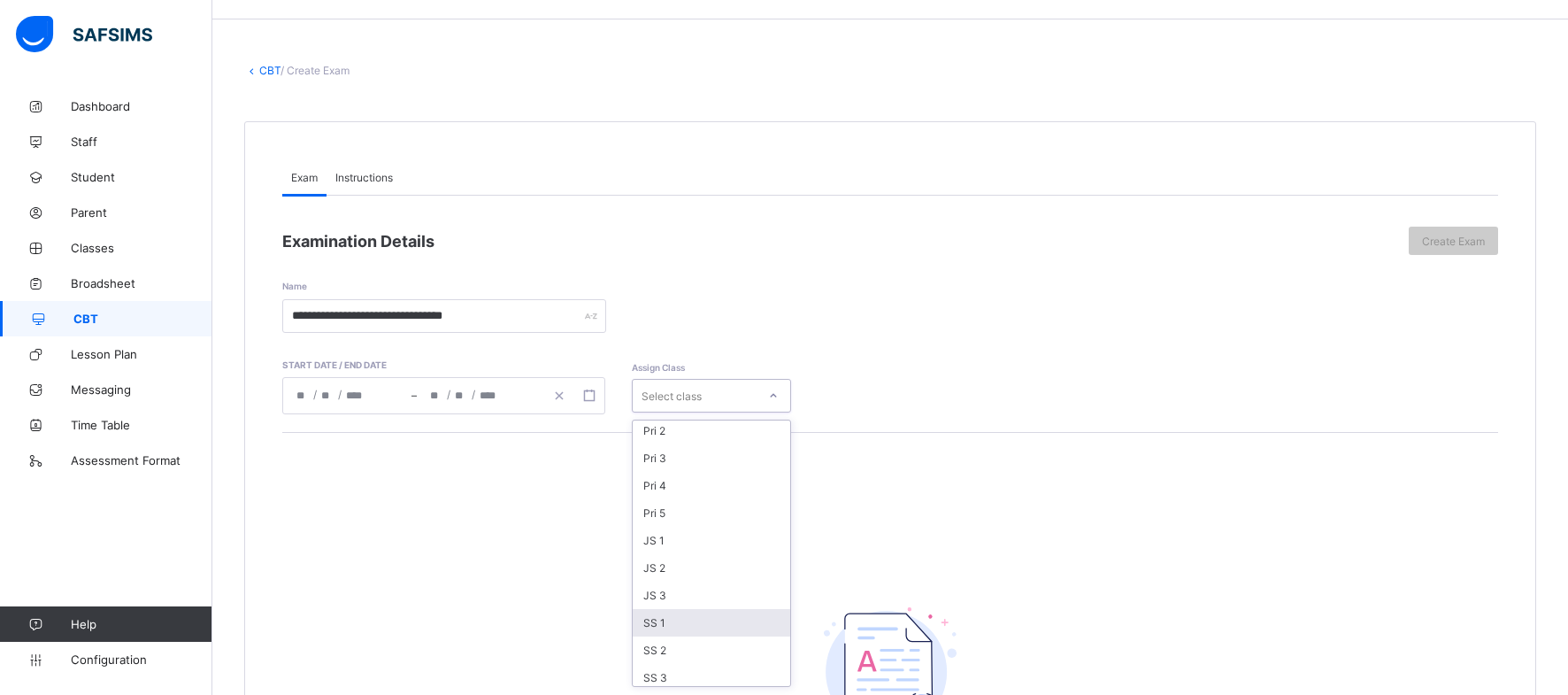 click on "SS 1" at bounding box center [711, 622] 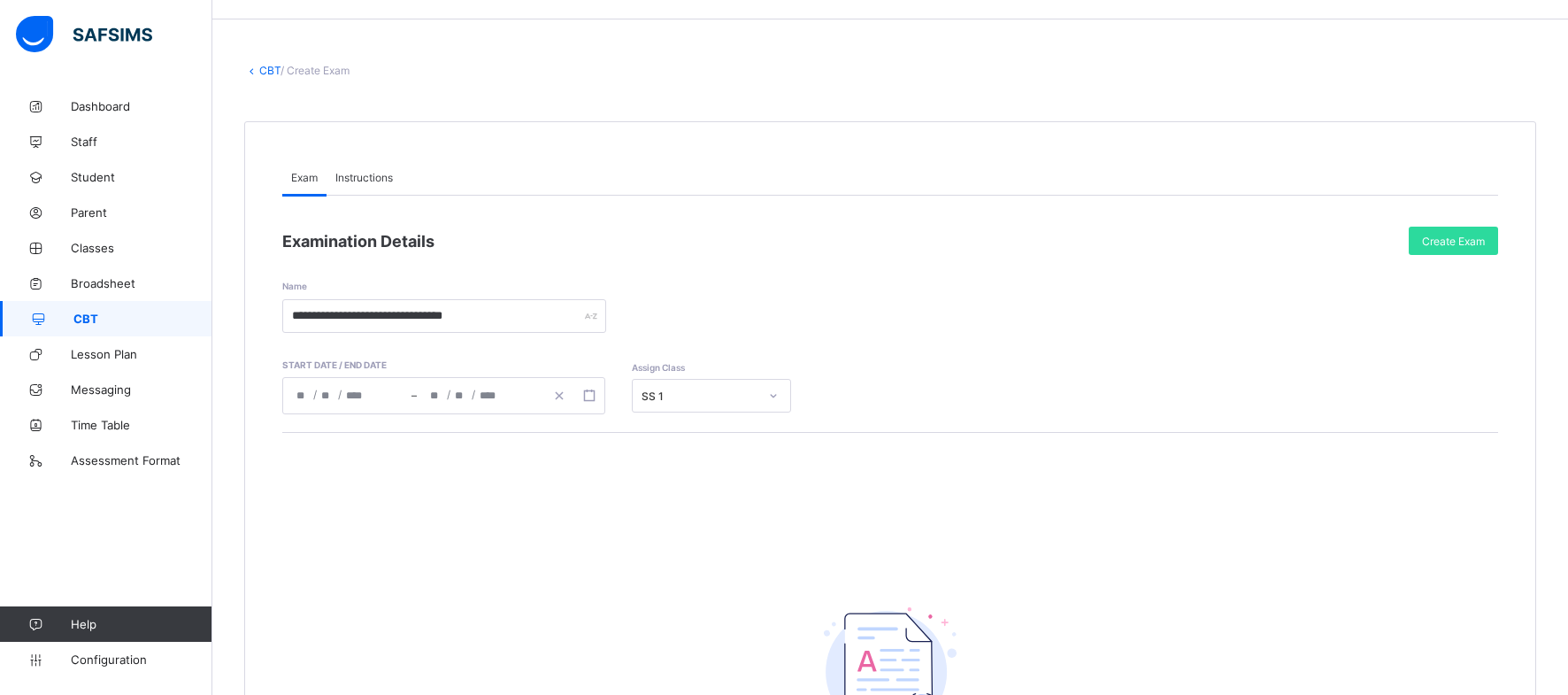 click on "Instructions" at bounding box center (364, 177) 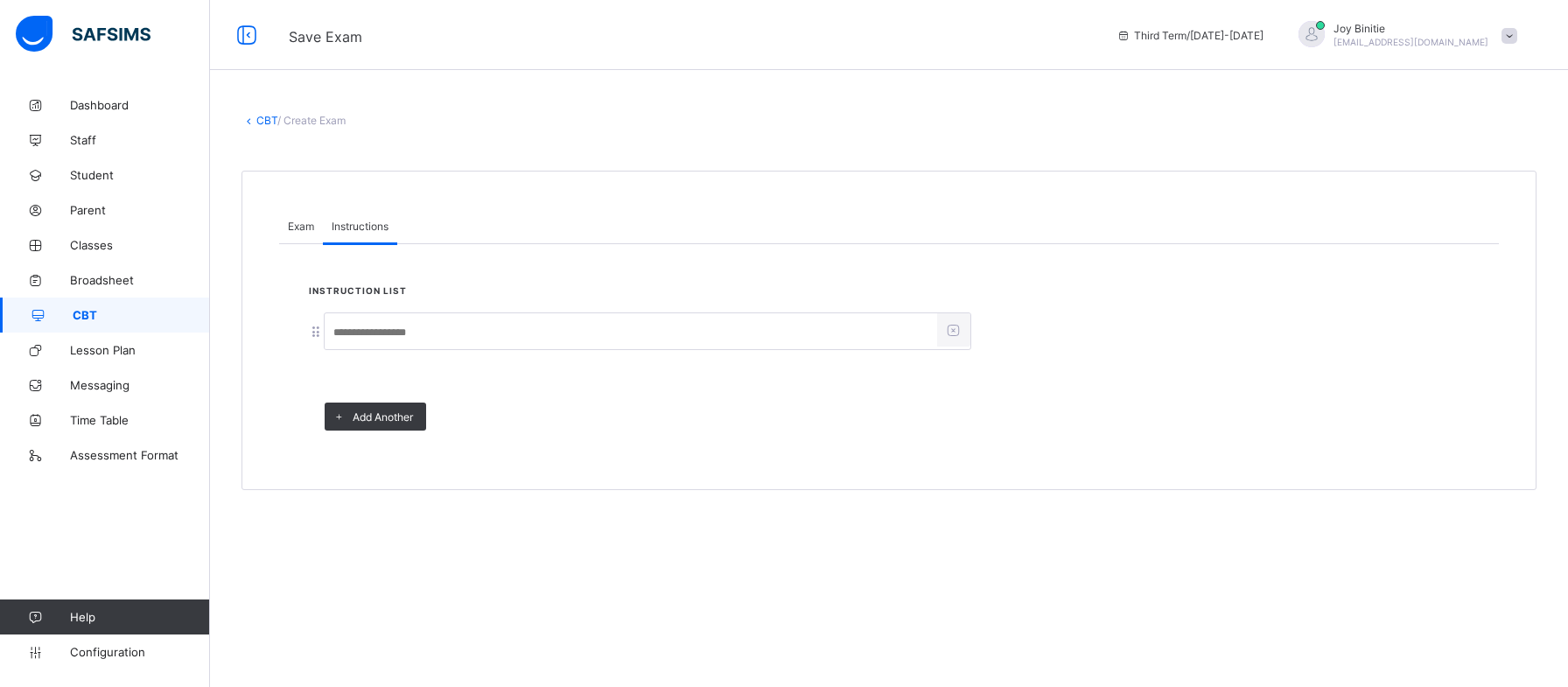 click at bounding box center (631, 333) 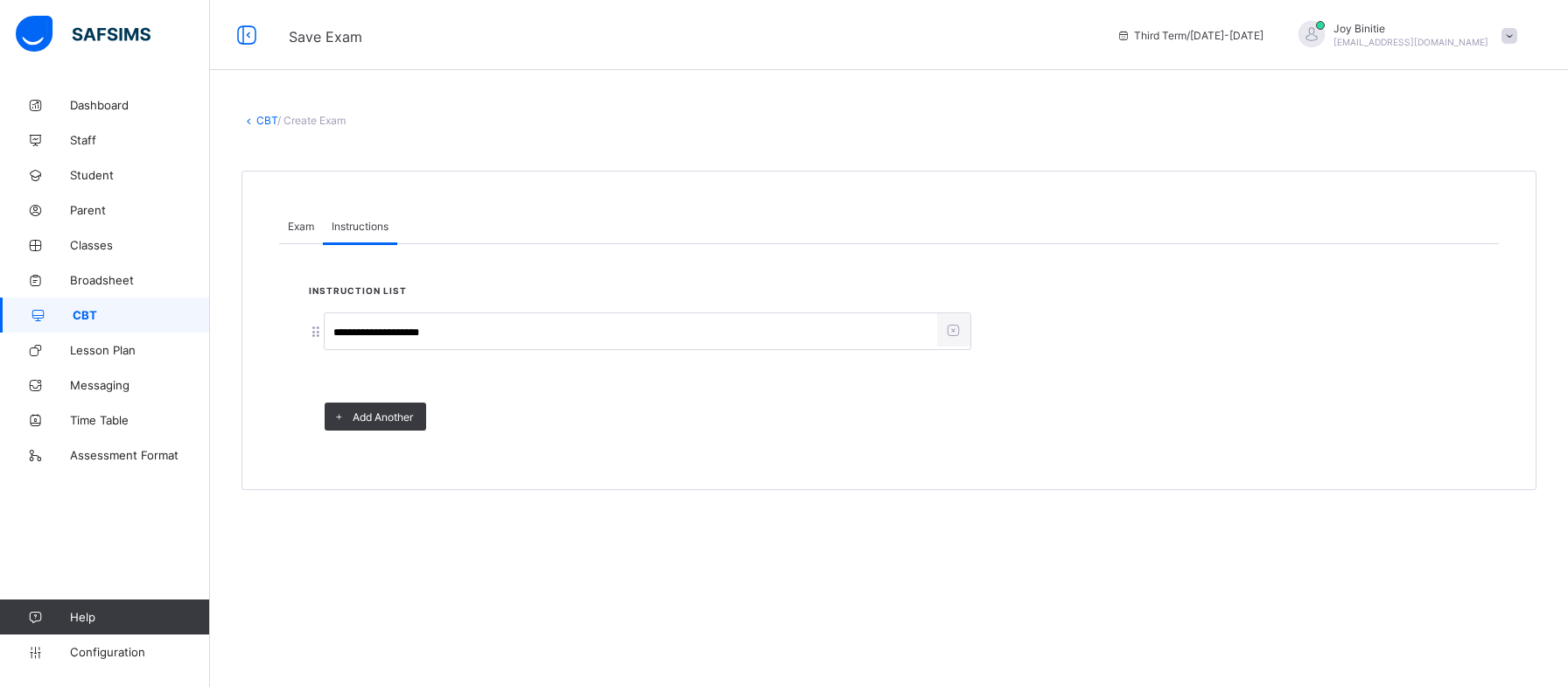 type on "**********" 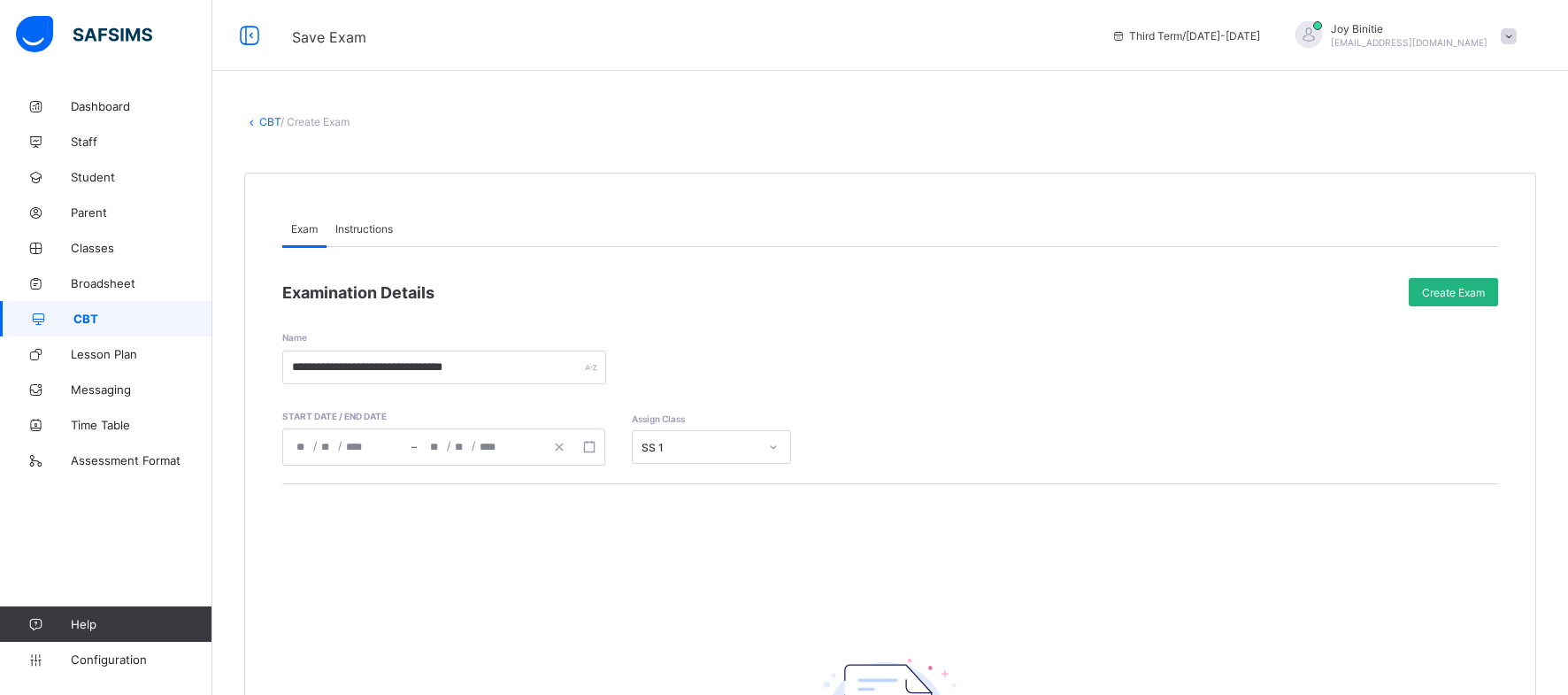 click on "Create Exam" at bounding box center (1453, 292) 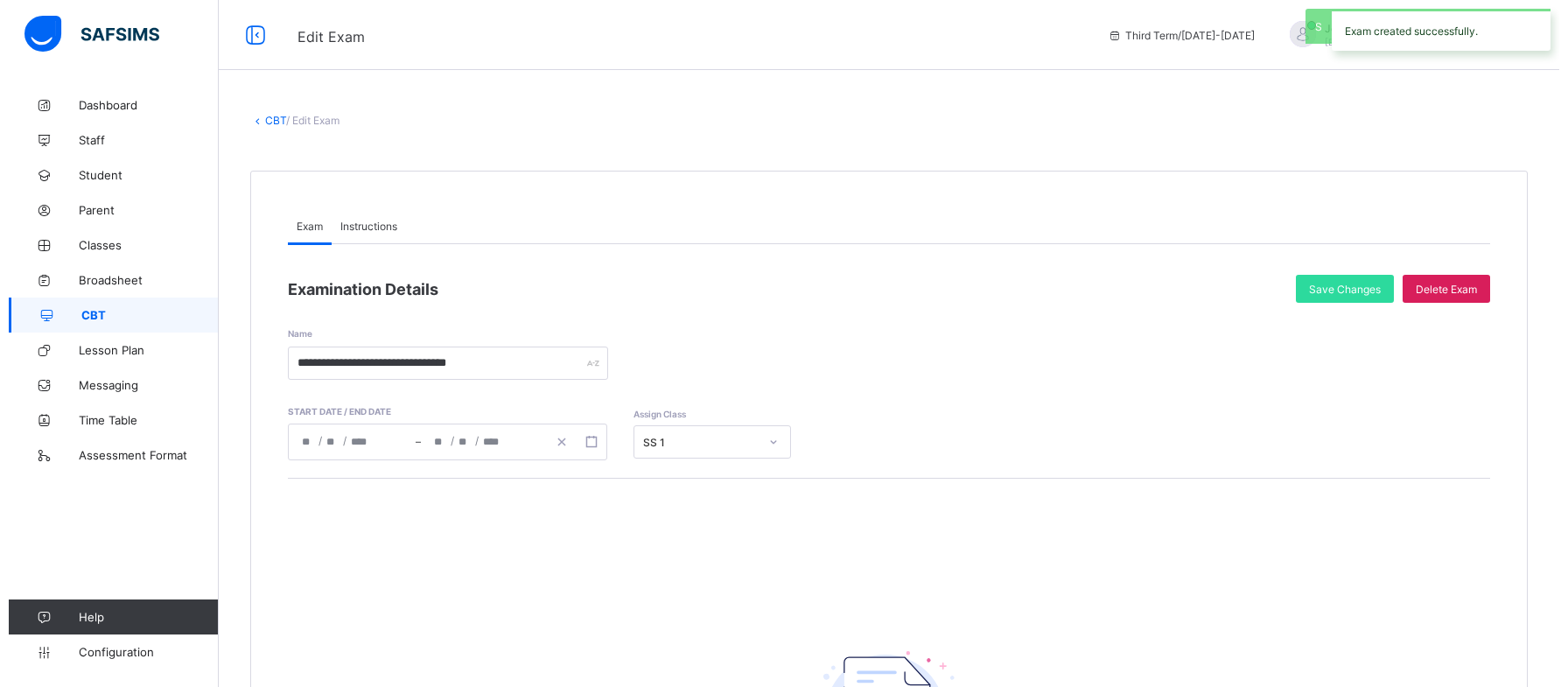 scroll, scrollTop: 340, scrollLeft: 0, axis: vertical 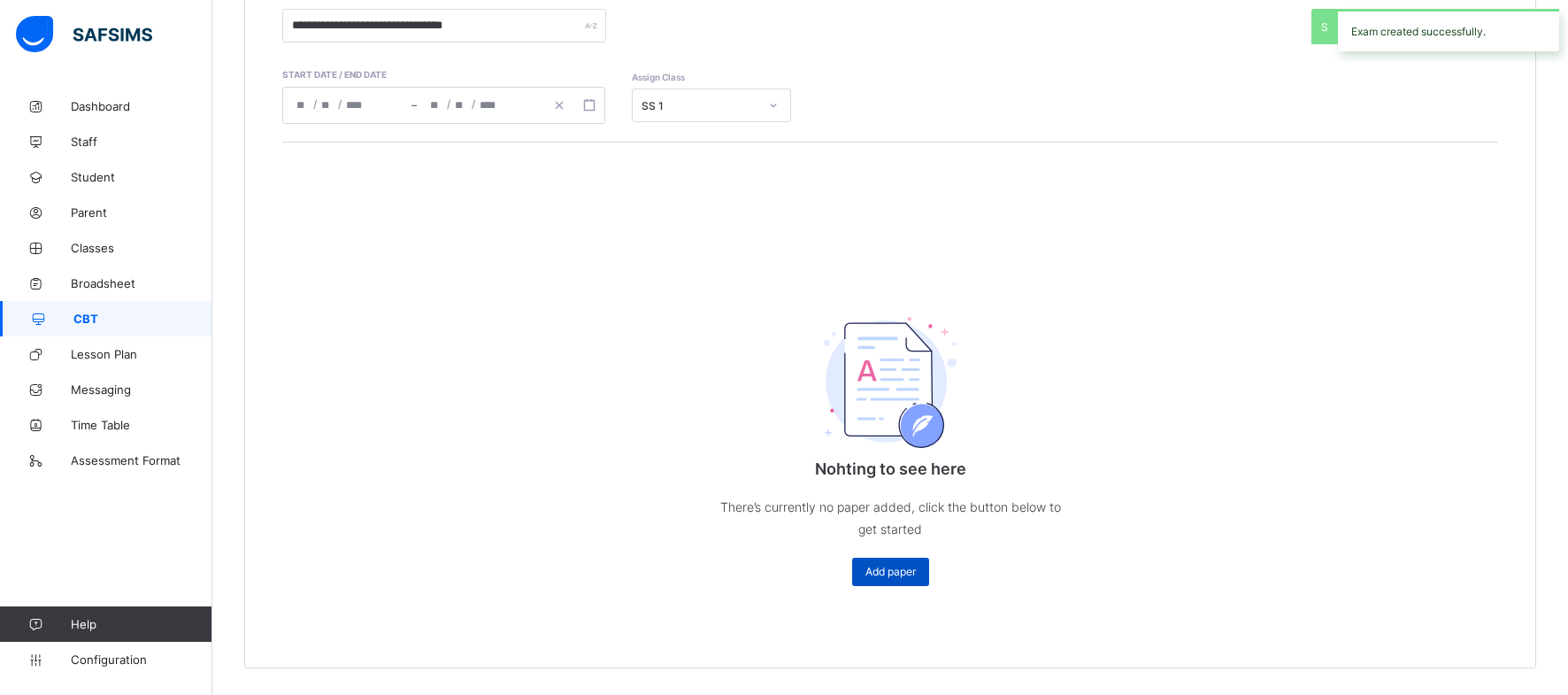 click on "Add paper" at bounding box center (890, 572) 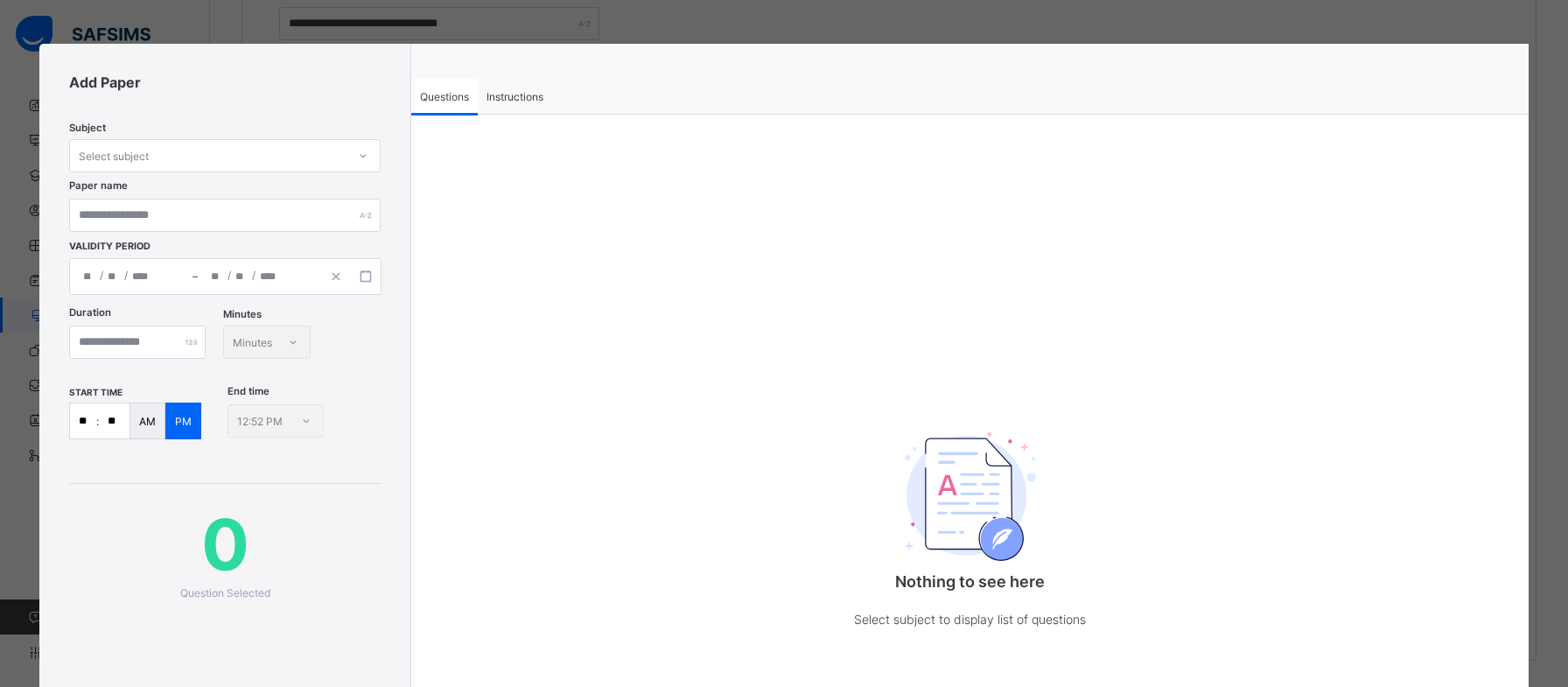 click on "Instructions" at bounding box center [514, 96] 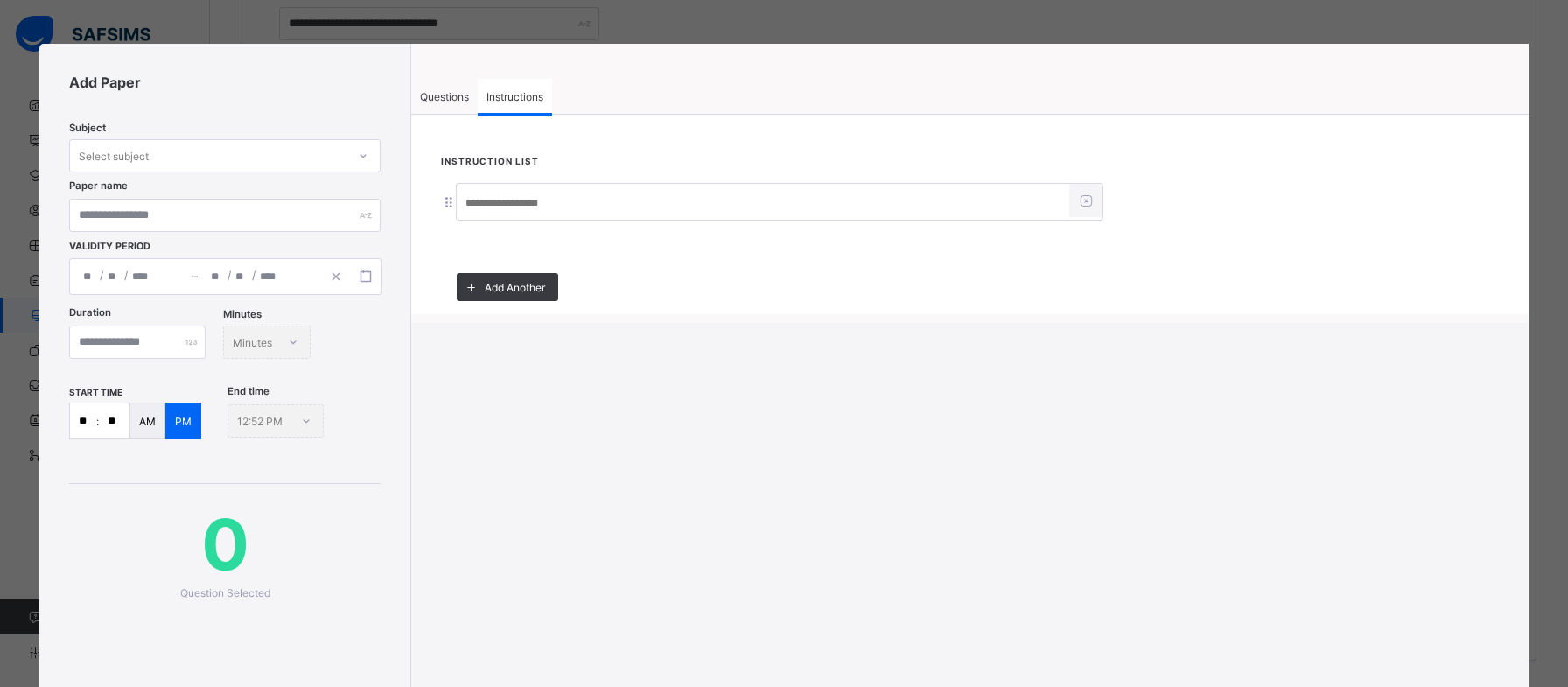 click at bounding box center (763, 203) 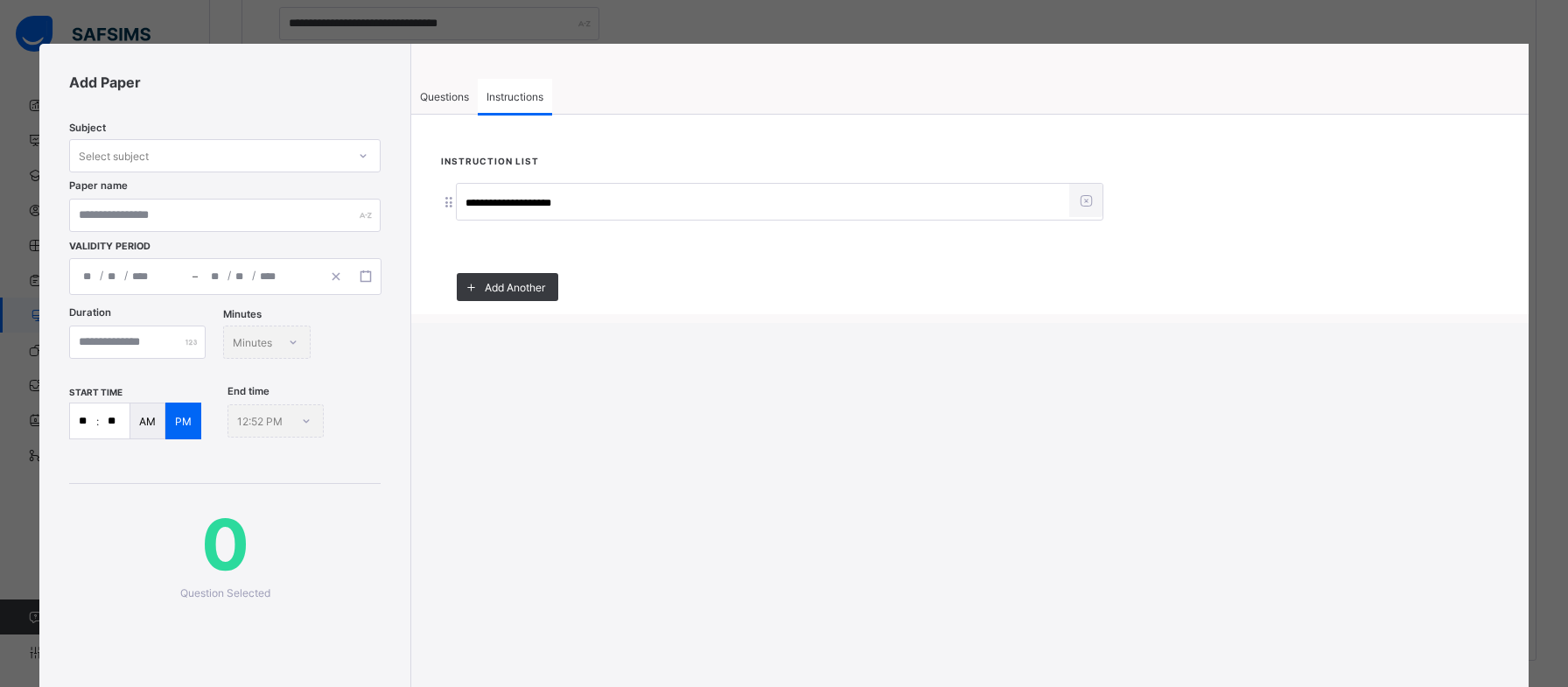 type on "**********" 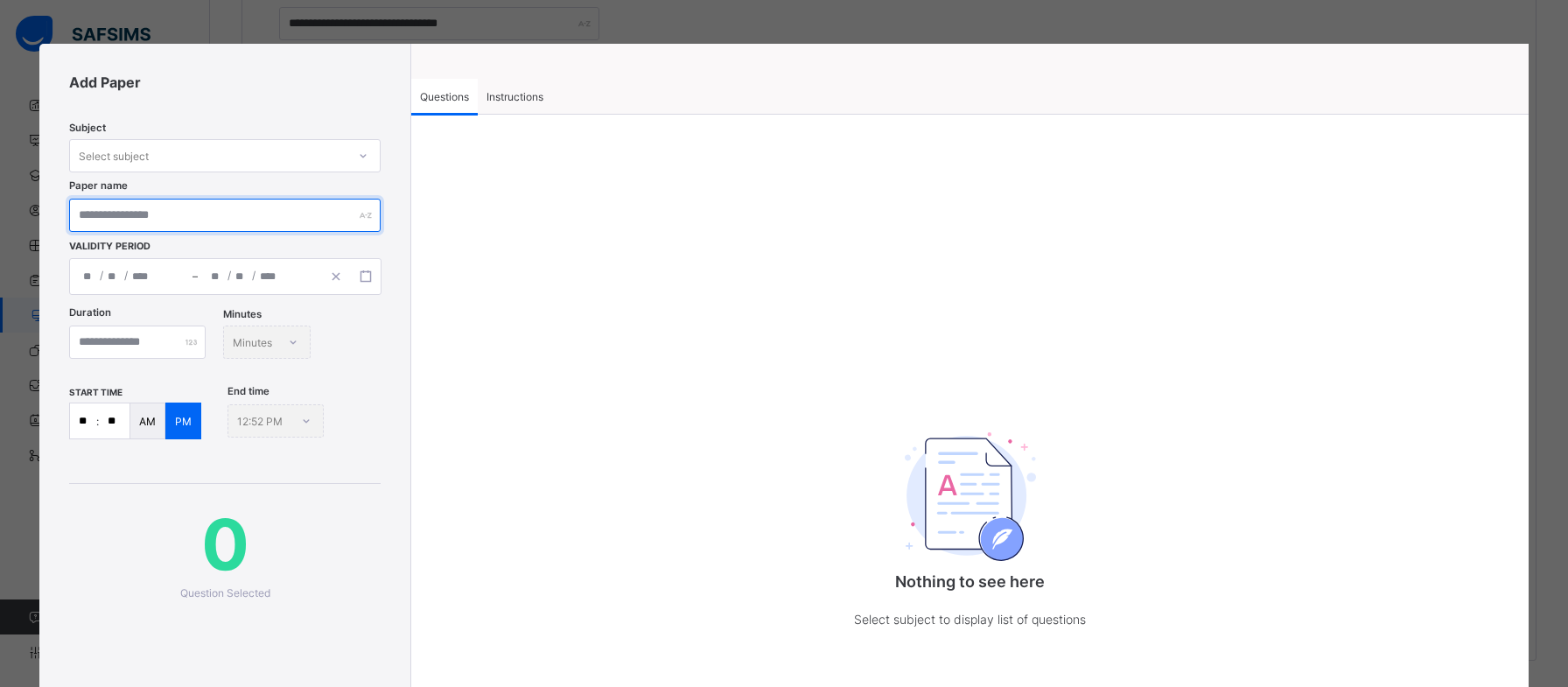 click at bounding box center [225, 215] 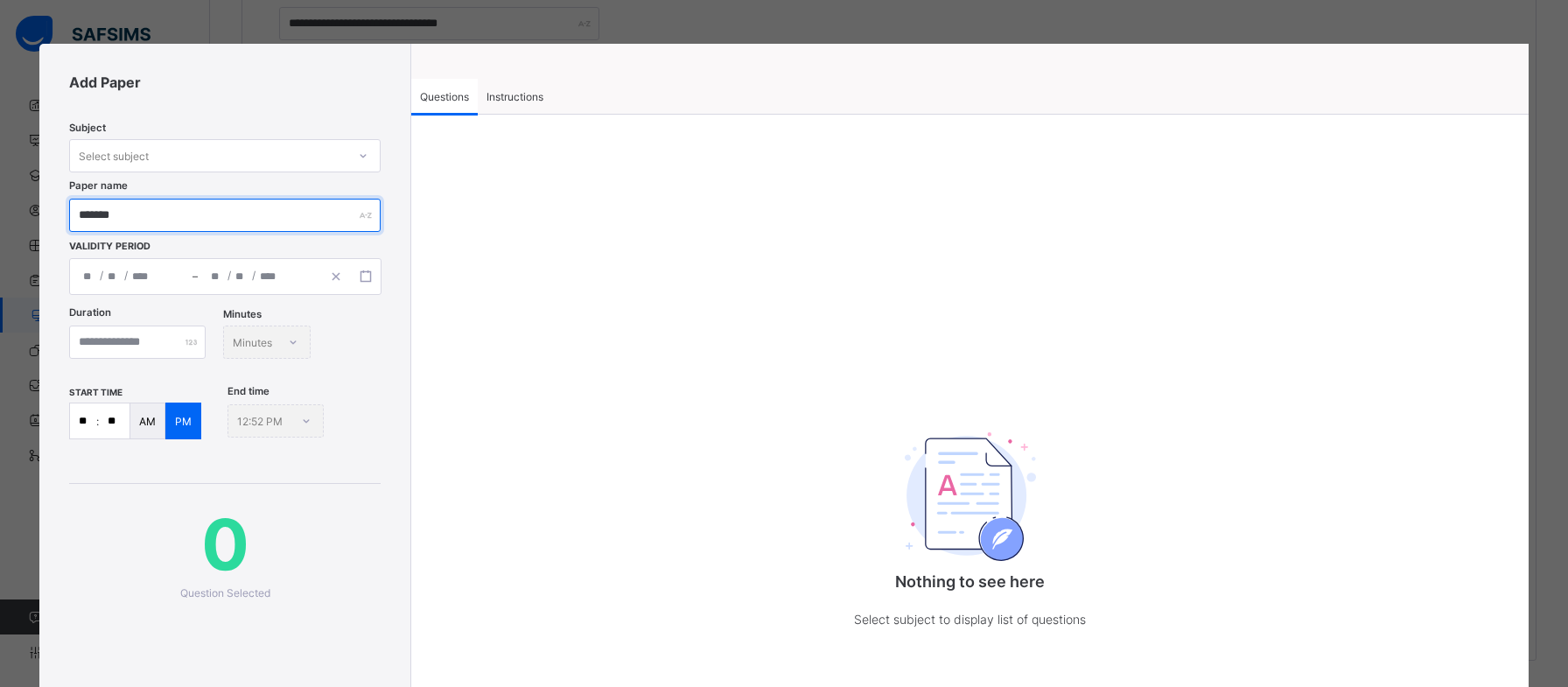 type on "*******" 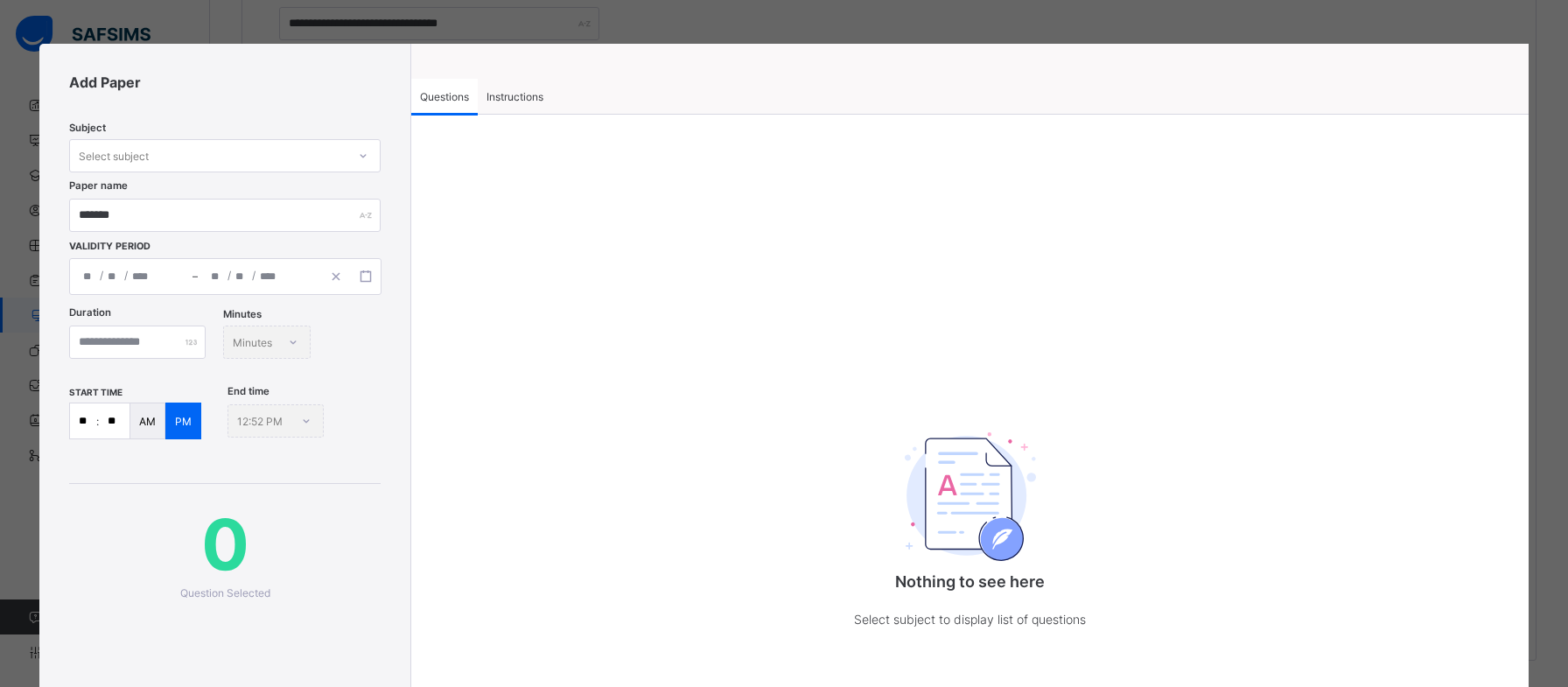 click on "/ /" at bounding box center (259, 277) 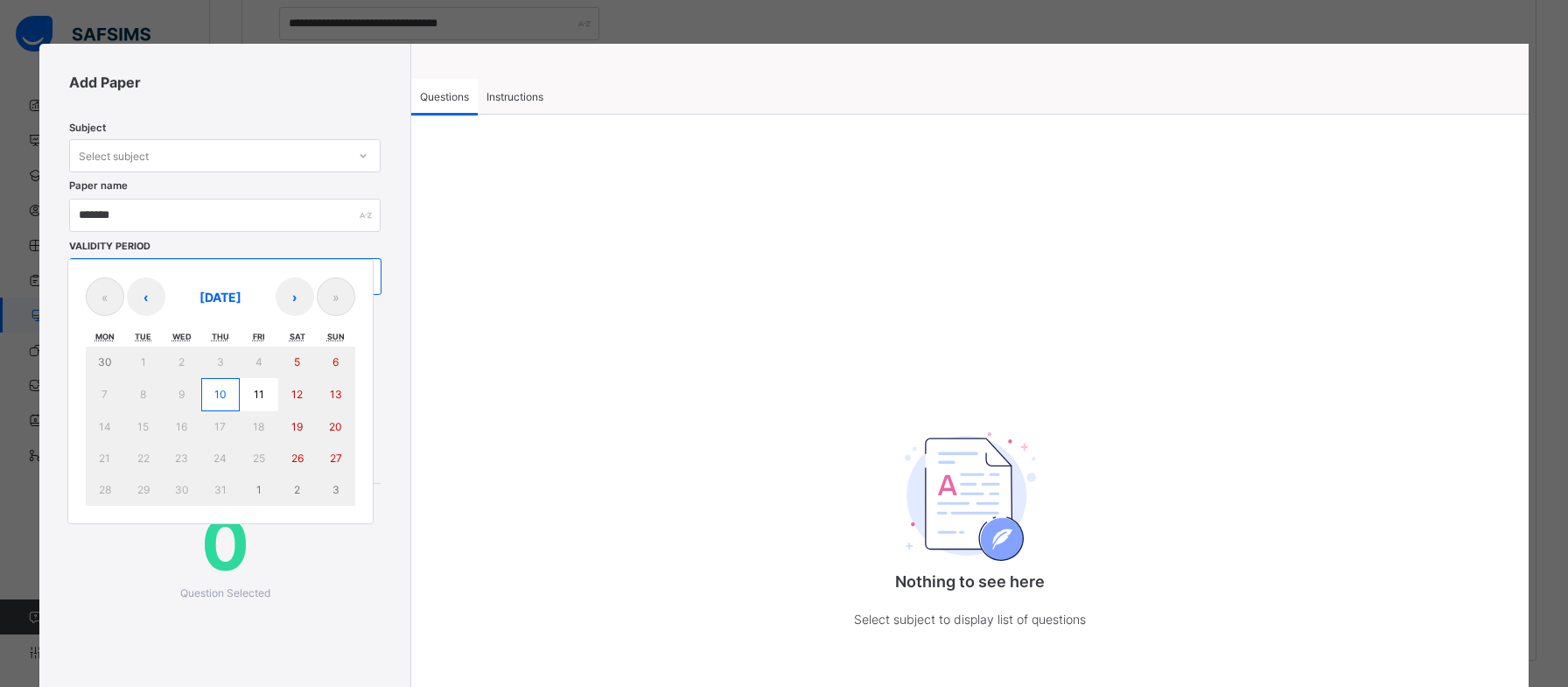 click on "10" at bounding box center (220, 395) 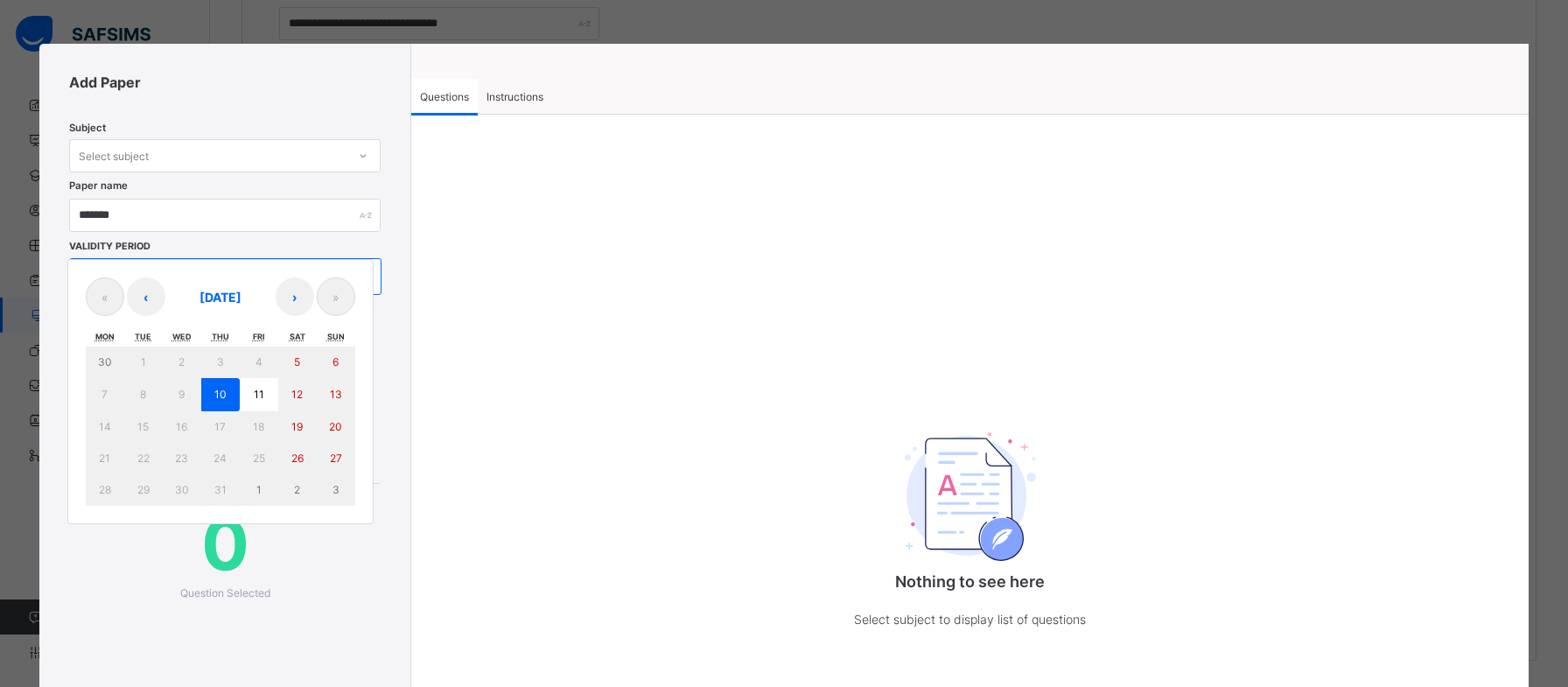 click on "10" at bounding box center (220, 395) 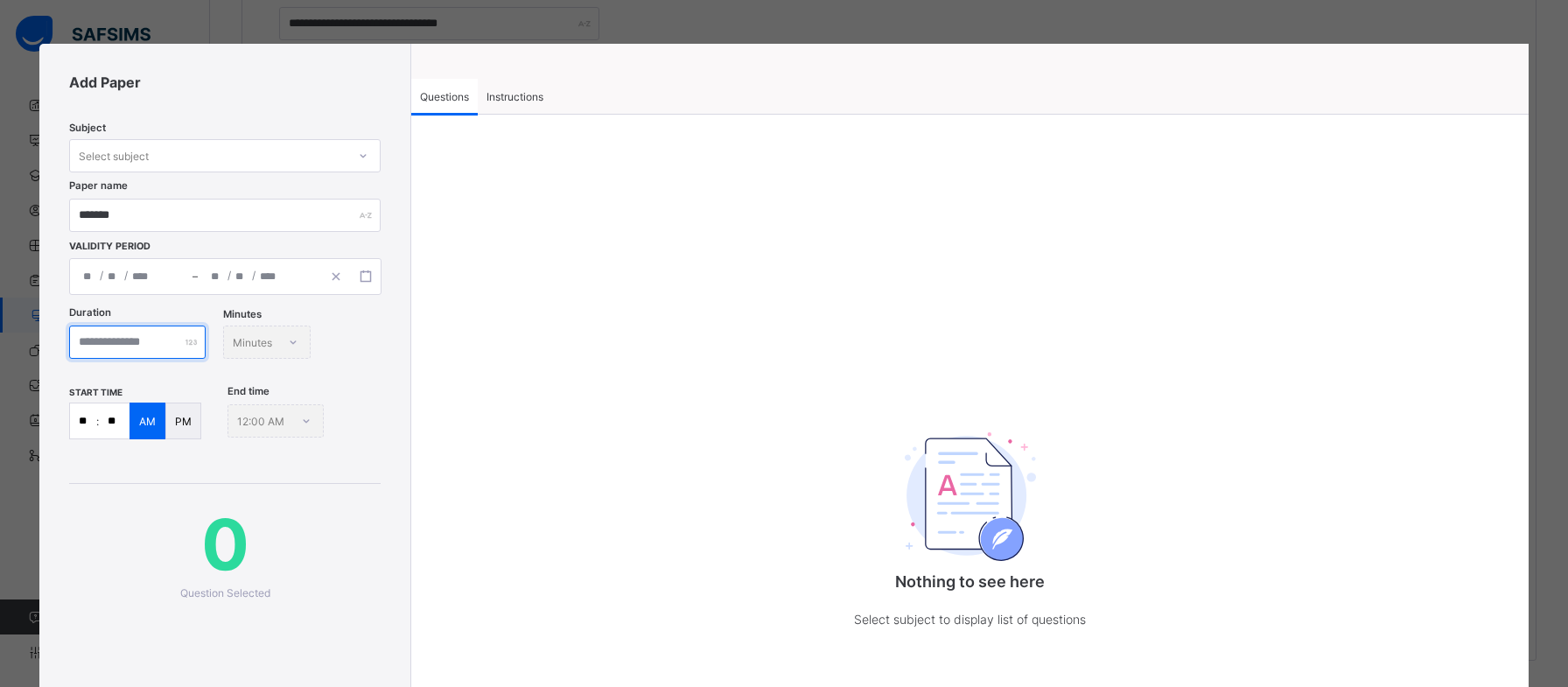 click at bounding box center (137, 342) 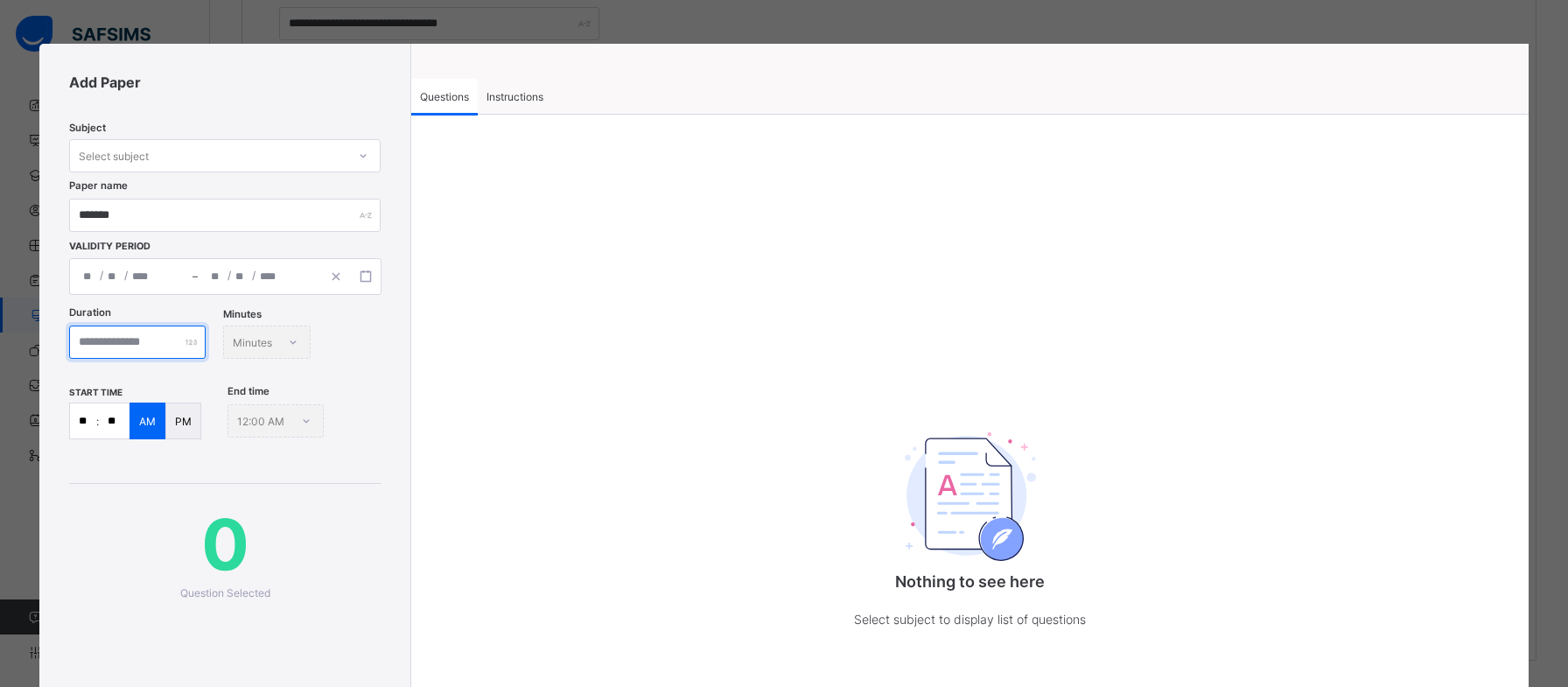 type on "**" 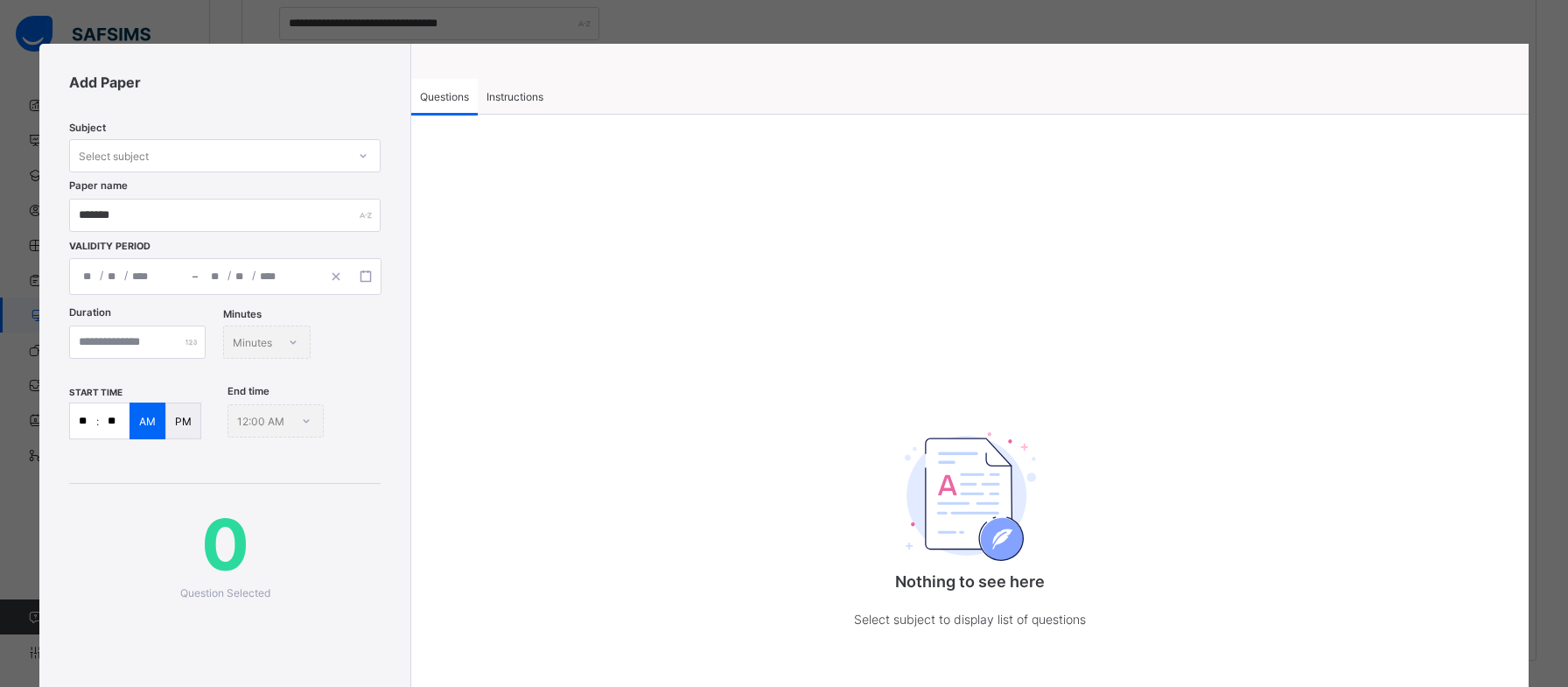 click on "**" at bounding box center [114, 421] 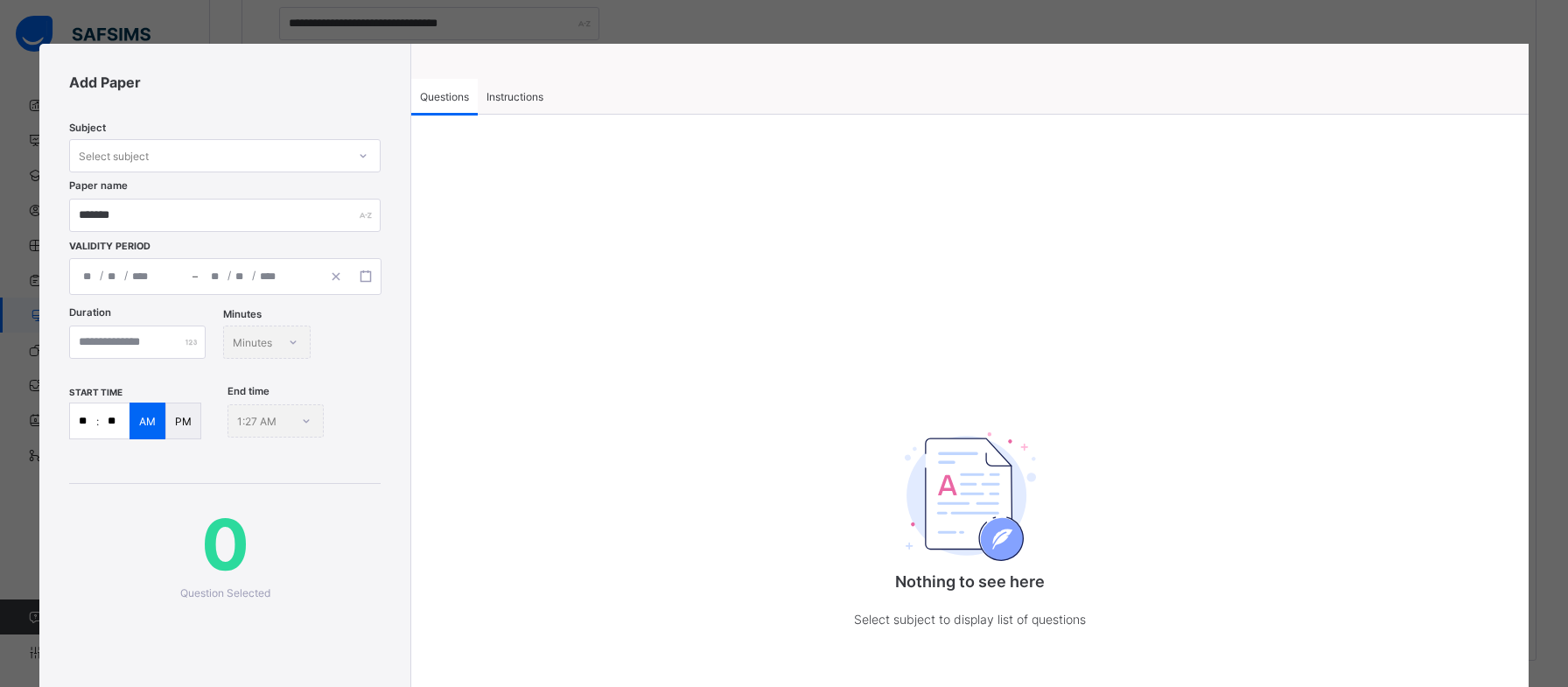 type on "**" 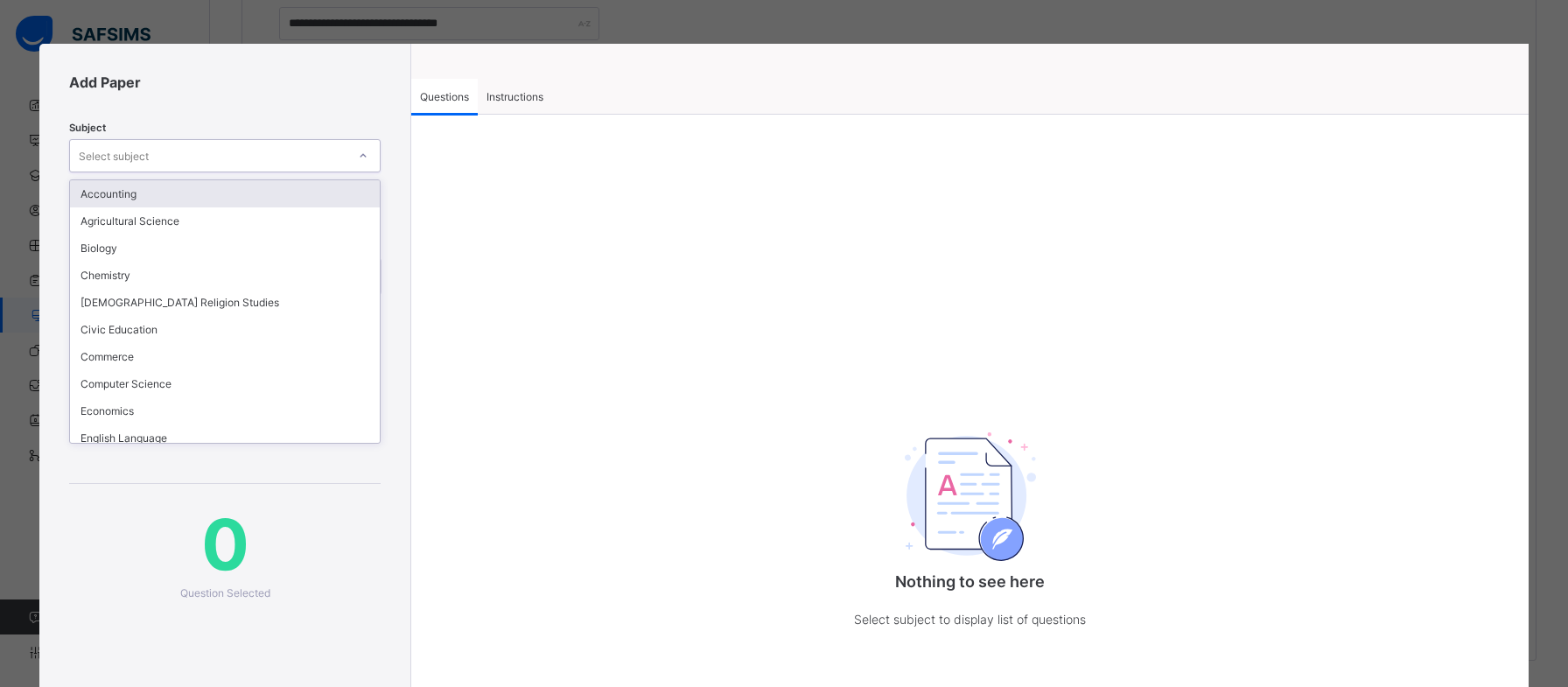 click on "Select subject" at bounding box center (208, 156) 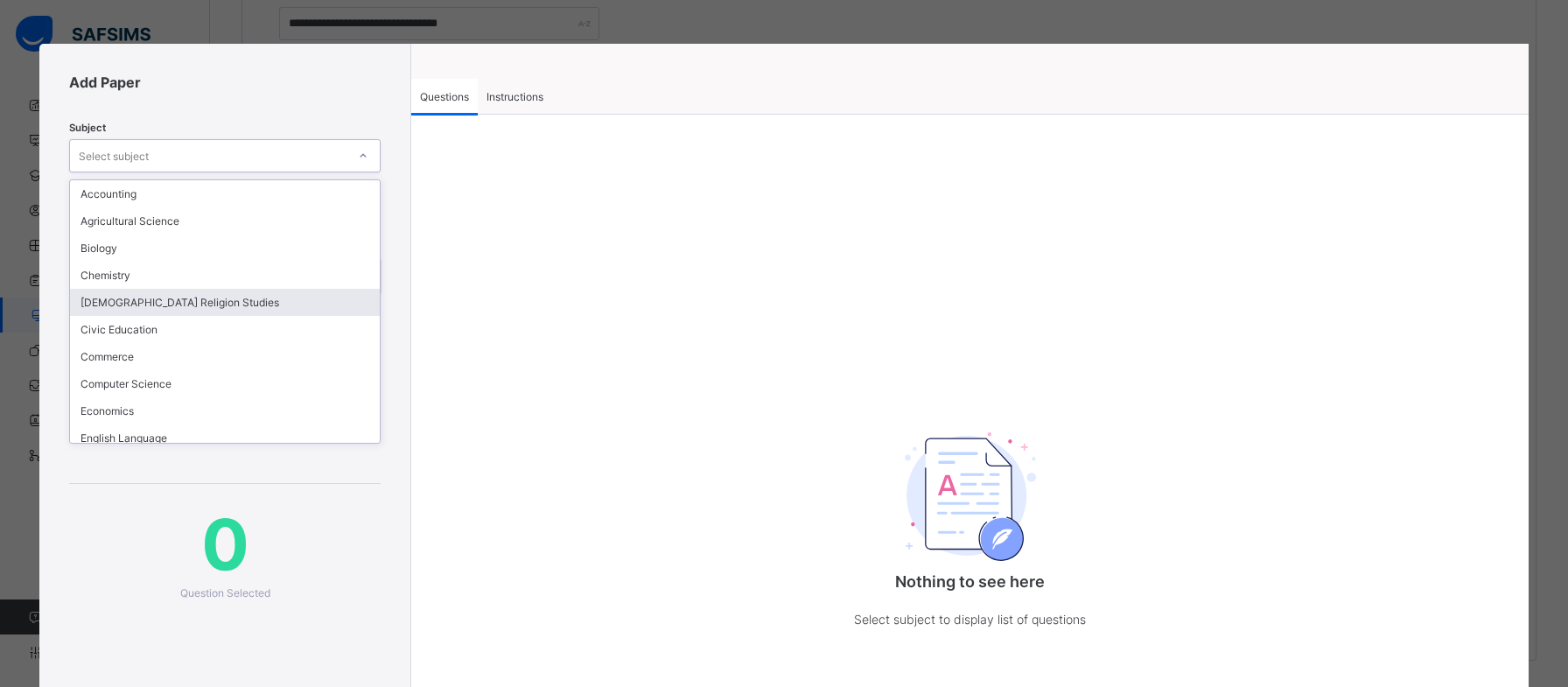click on "[DEMOGRAPHIC_DATA] Religion Studies" at bounding box center (225, 302) 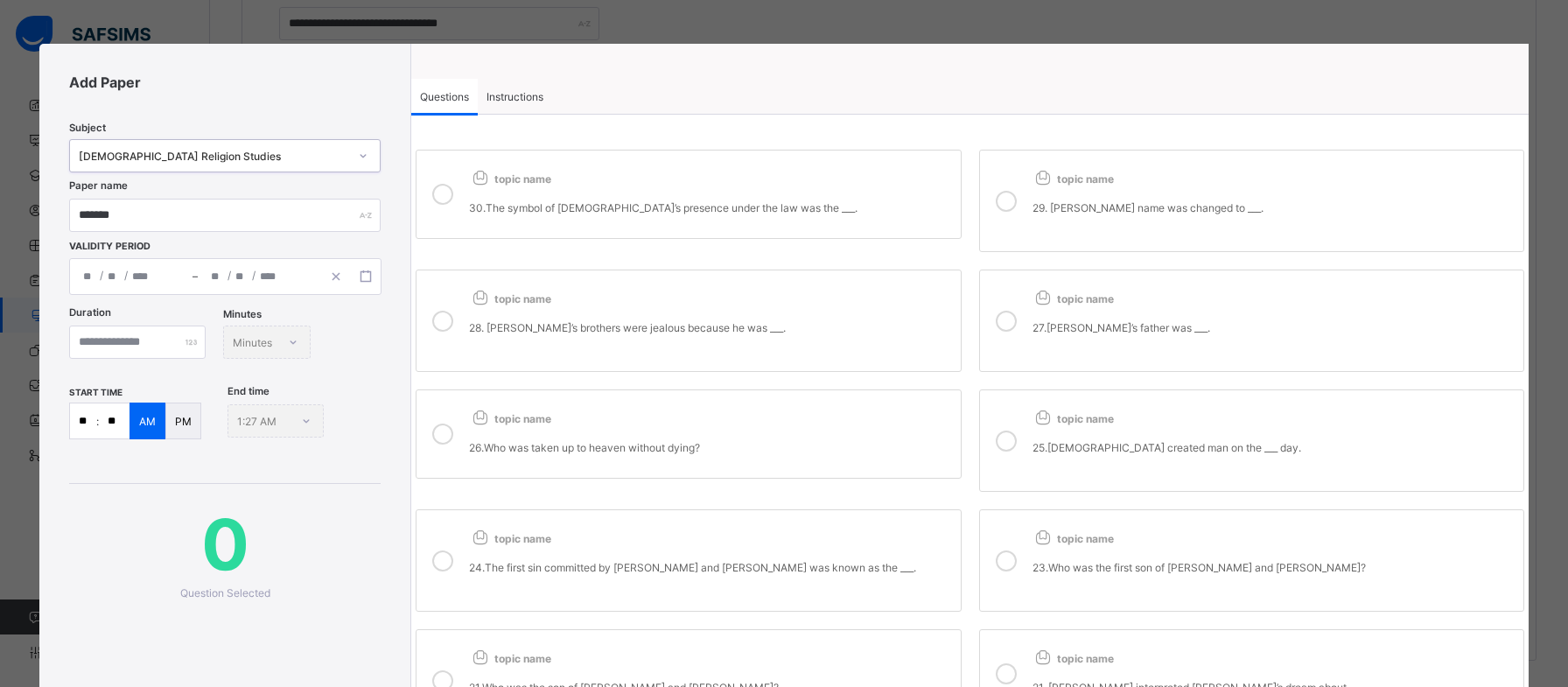 click on "30.The symbol of [DEMOGRAPHIC_DATA]’s presence under the law was the ___." at bounding box center [710, 200] 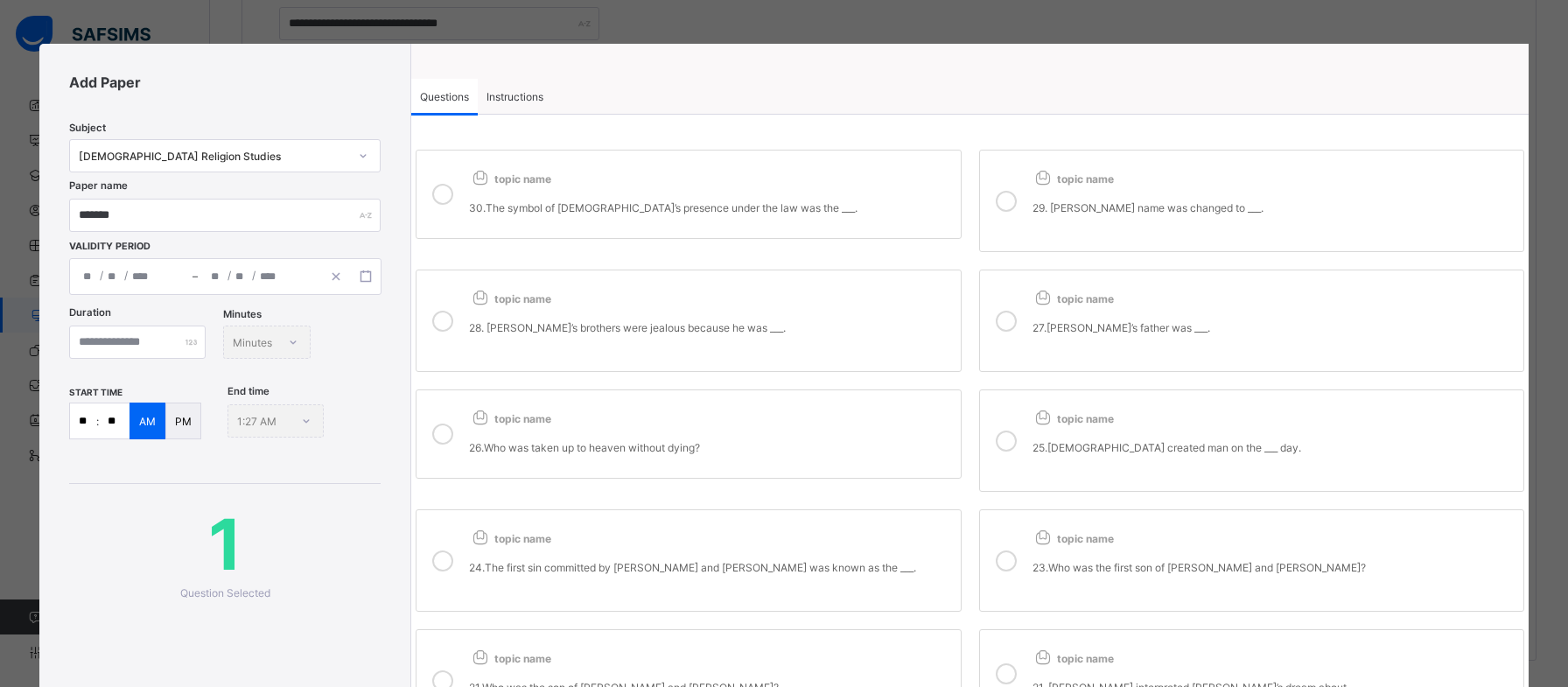 click on "topic name" at bounding box center (710, 295) 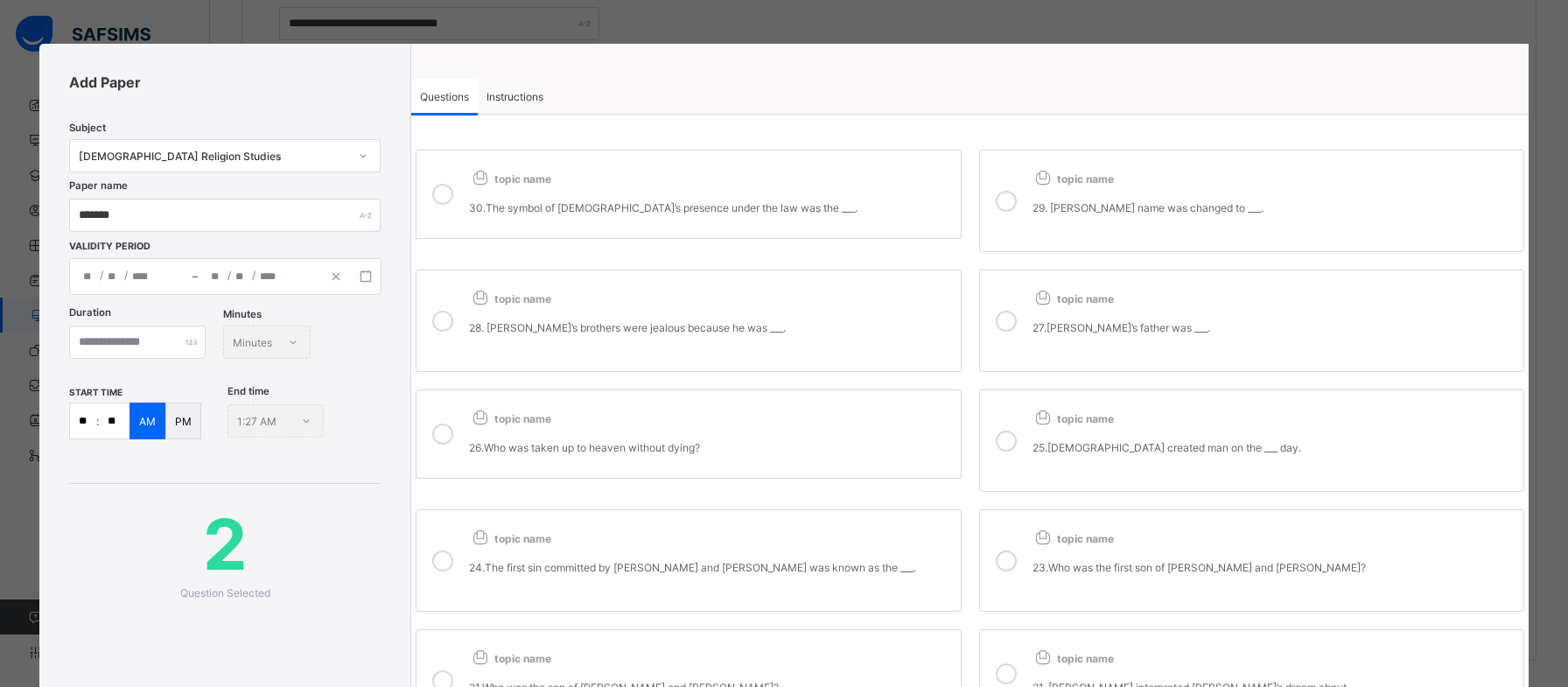 click at bounding box center (1006, 200) 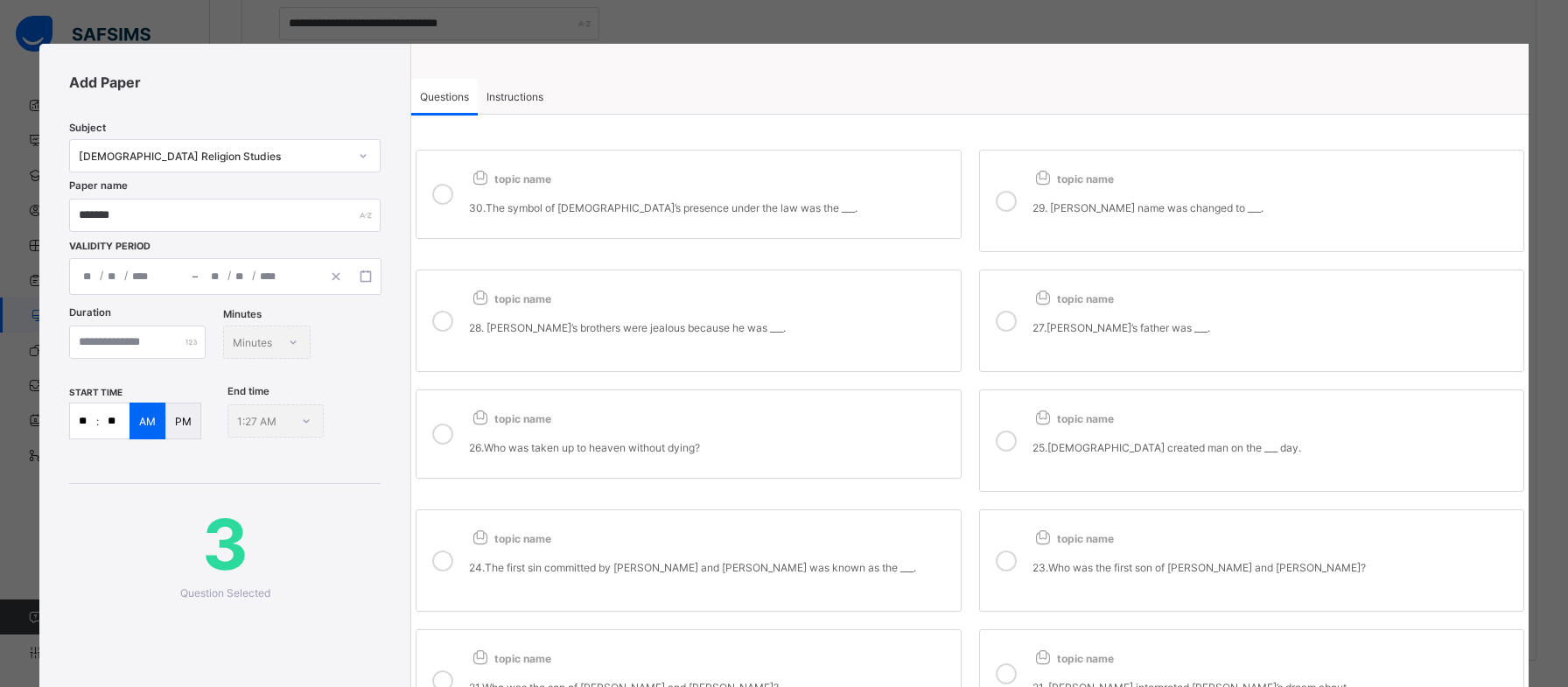 click on "27.[PERSON_NAME]’s father was ___." at bounding box center [1273, 334] 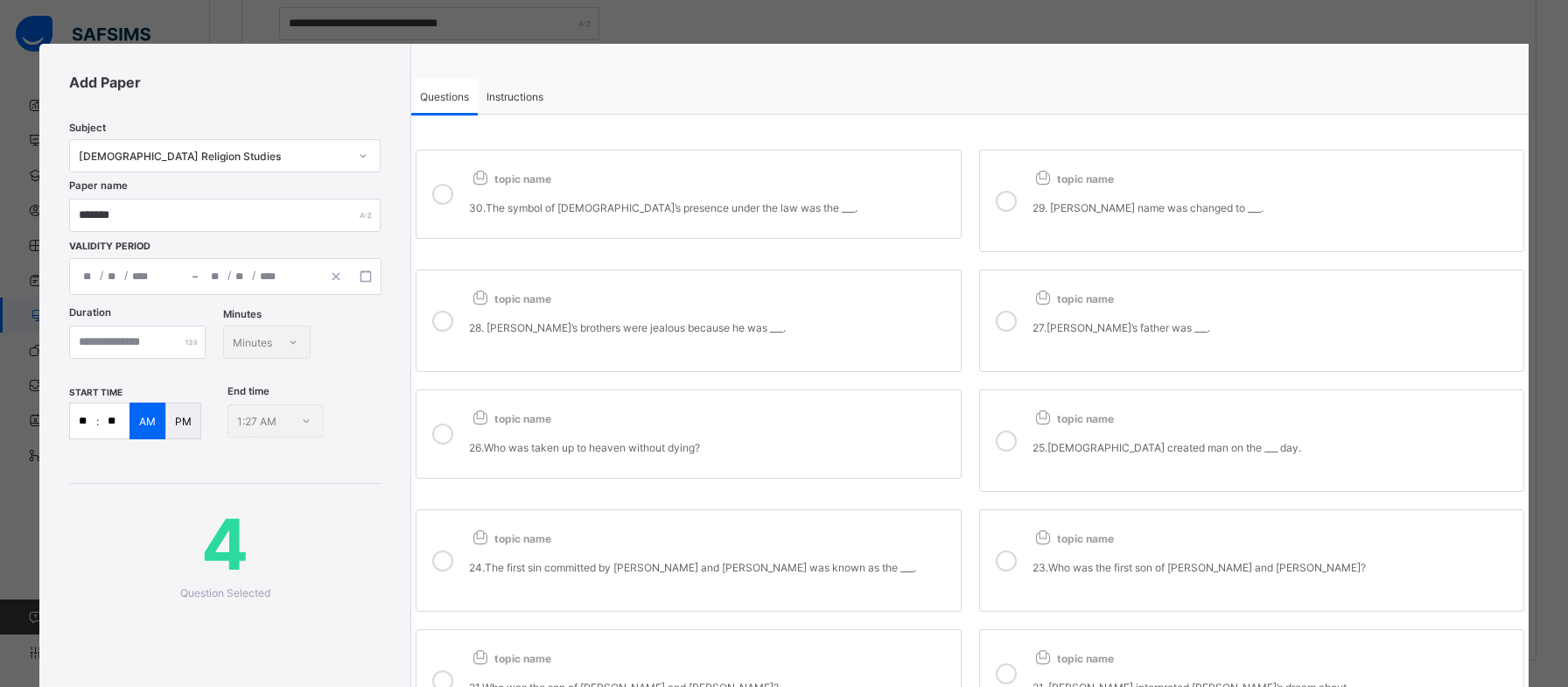 click on "25.[DEMOGRAPHIC_DATA] created man on the ___ day." at bounding box center (1273, 446) 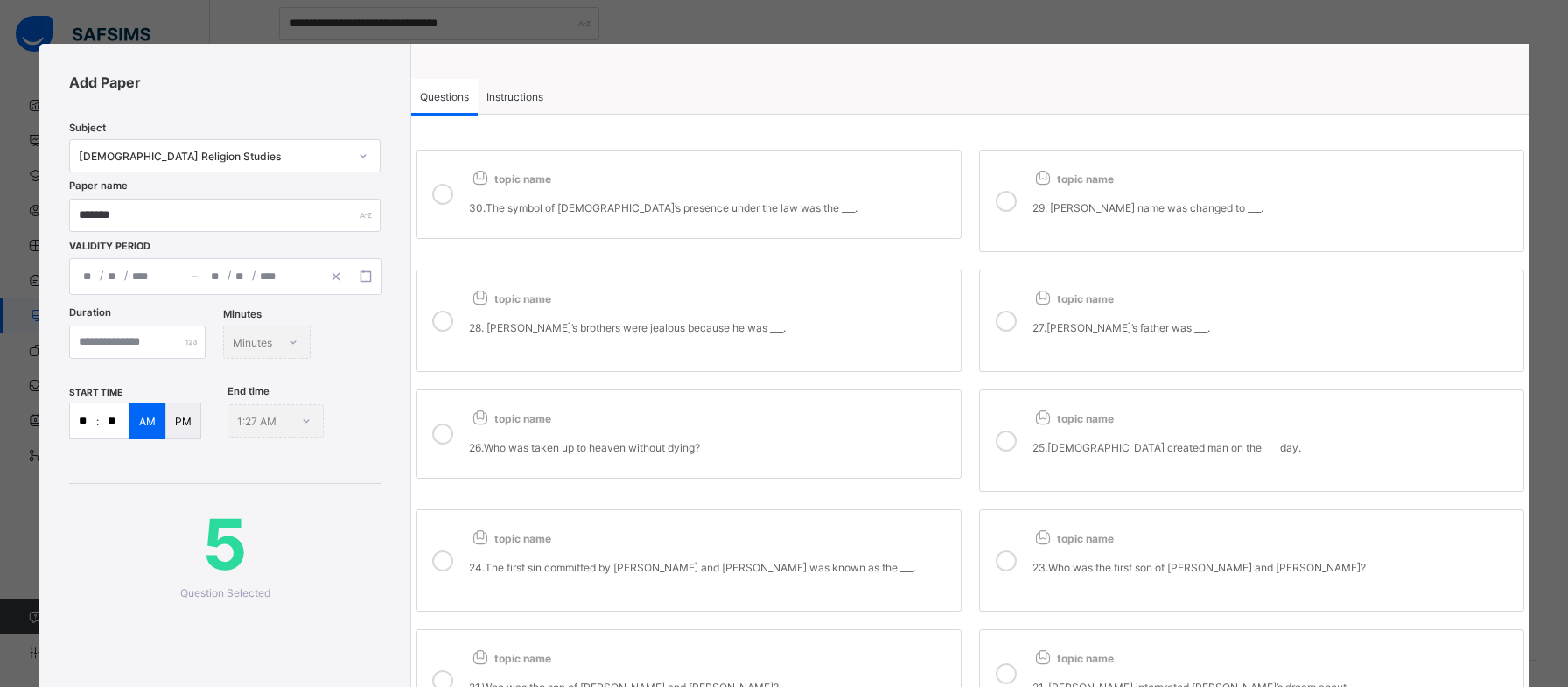 click on "topic name   26.Who was taken up to heaven without dying?" at bounding box center (688, 434) 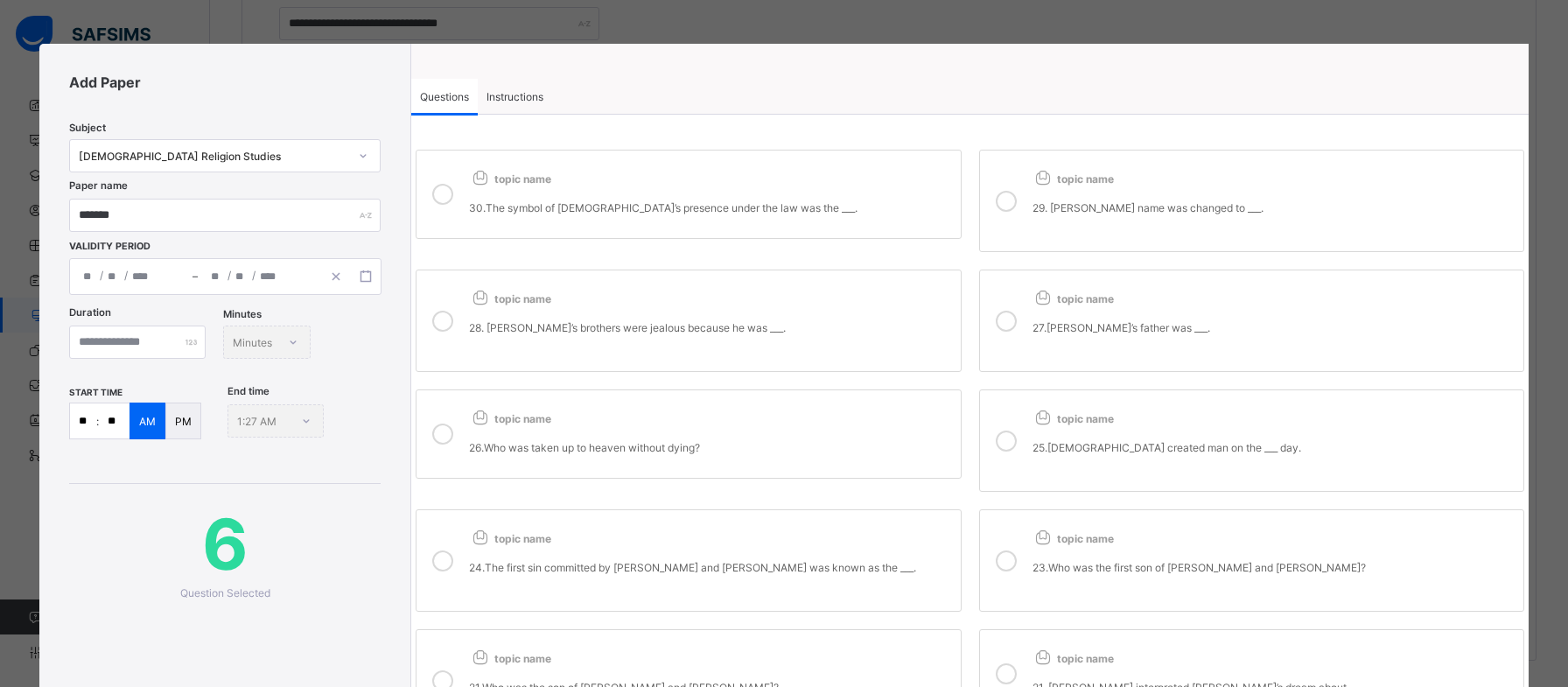 click on "topic name" at bounding box center [1273, 535] 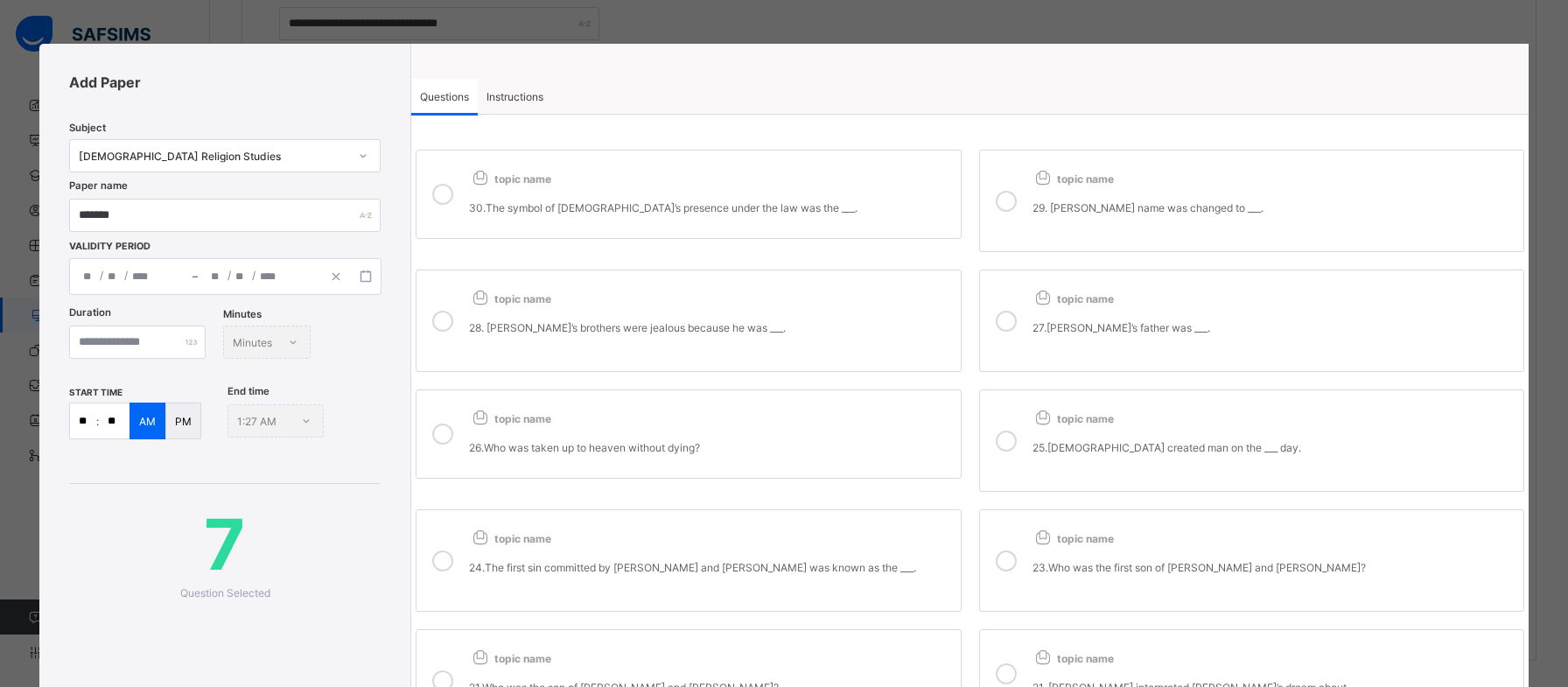 click on "topic name   21.Who was the son of Abraham and Hagar?" at bounding box center (688, 680) 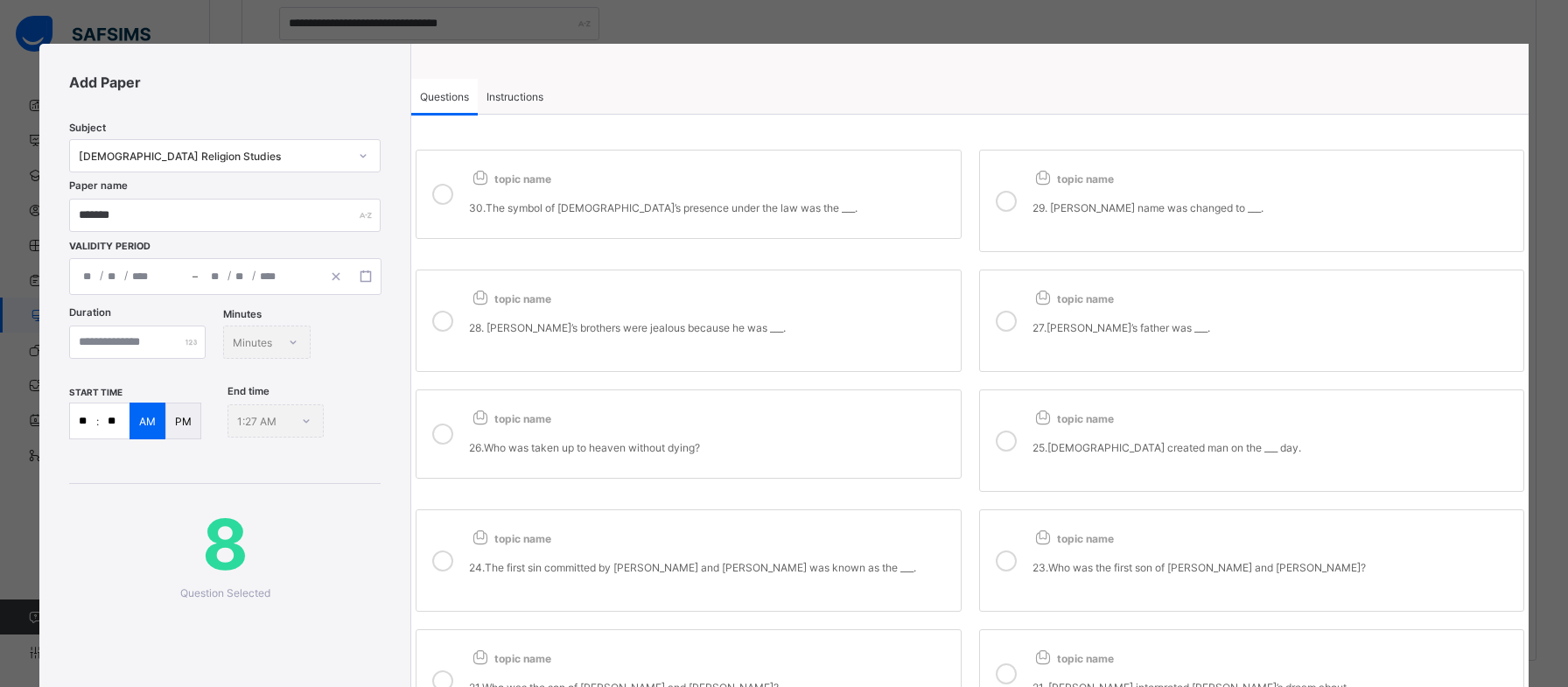 click on "24.The first sin committed by [PERSON_NAME] and [PERSON_NAME] was known as the ___." at bounding box center (710, 574) 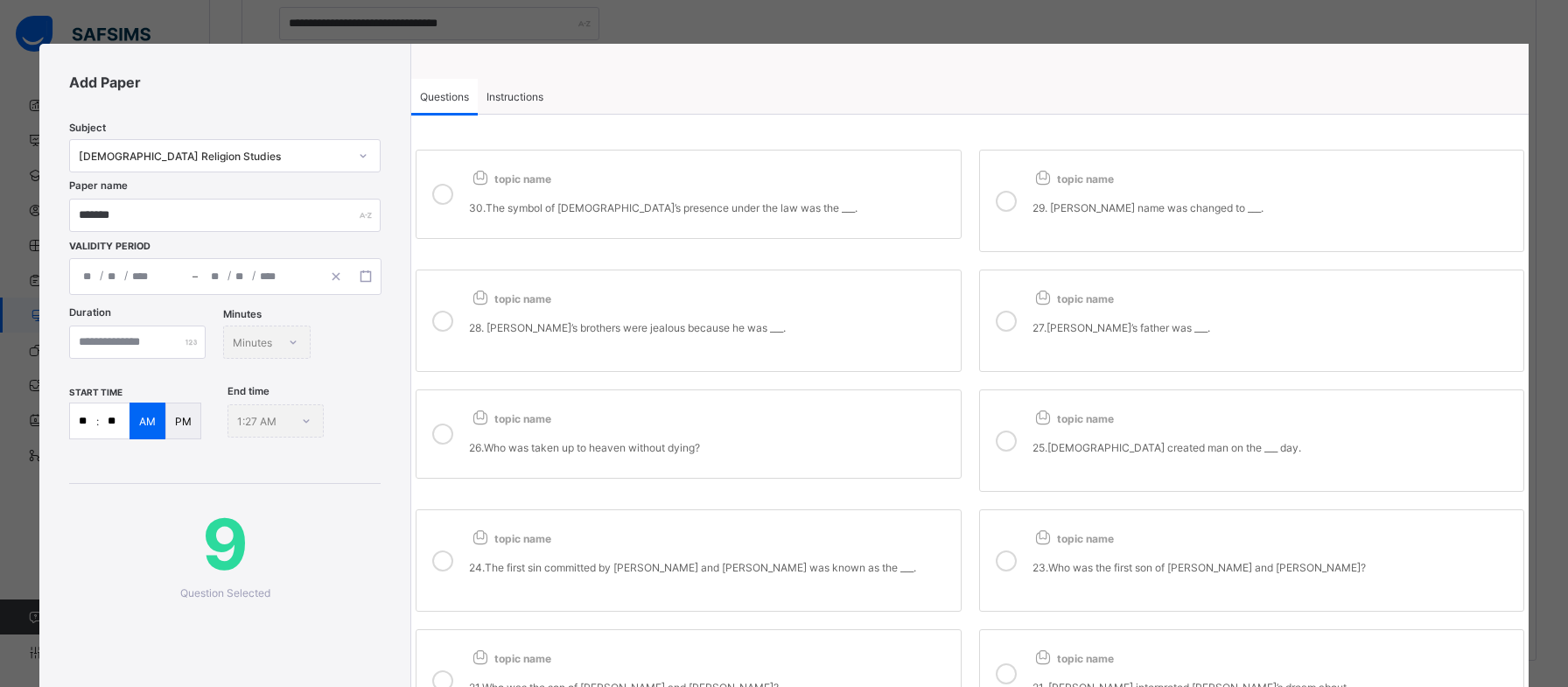 click on "topic name   21. Joseph interpreted Pharaoh’s dream about ___." at bounding box center (1251, 674) 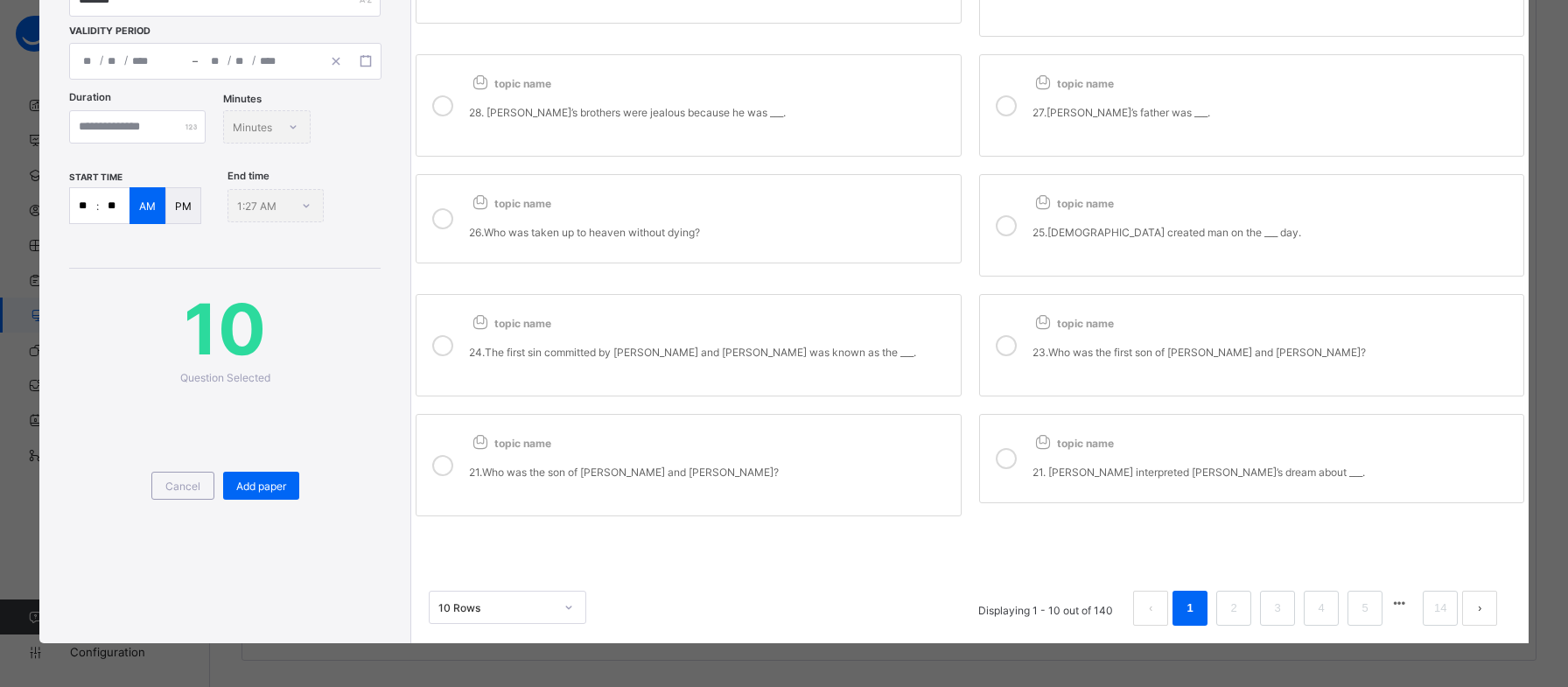 scroll, scrollTop: 217, scrollLeft: 0, axis: vertical 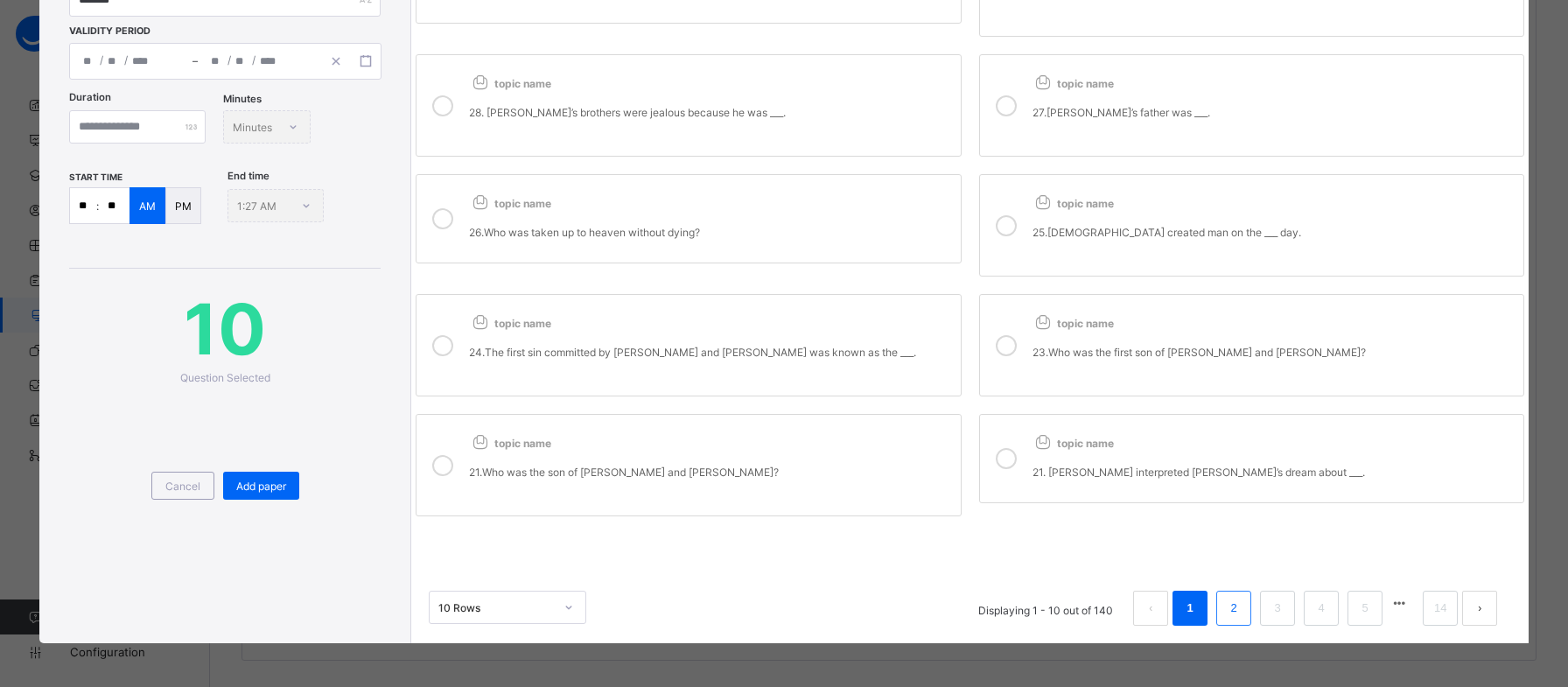 click on "2" at bounding box center [1234, 608] 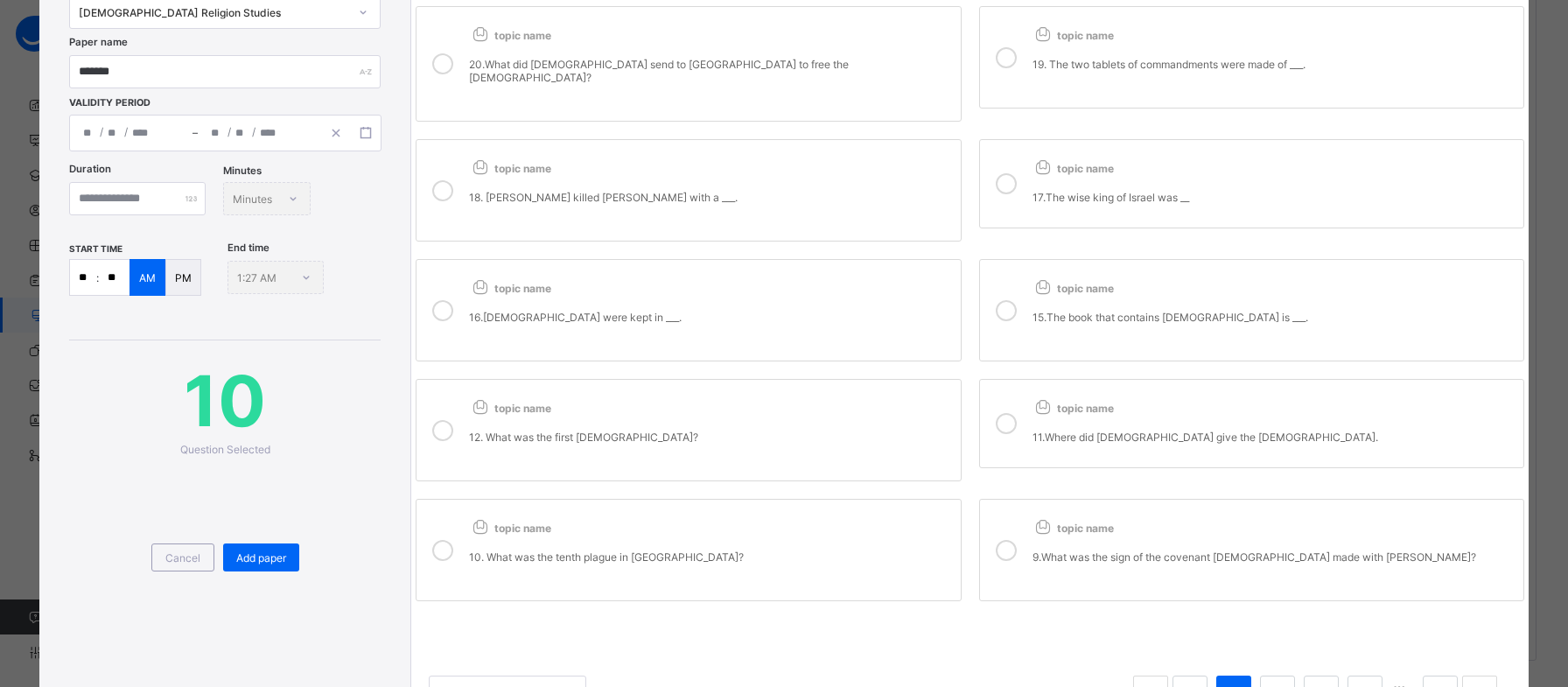 scroll, scrollTop: 217, scrollLeft: 0, axis: vertical 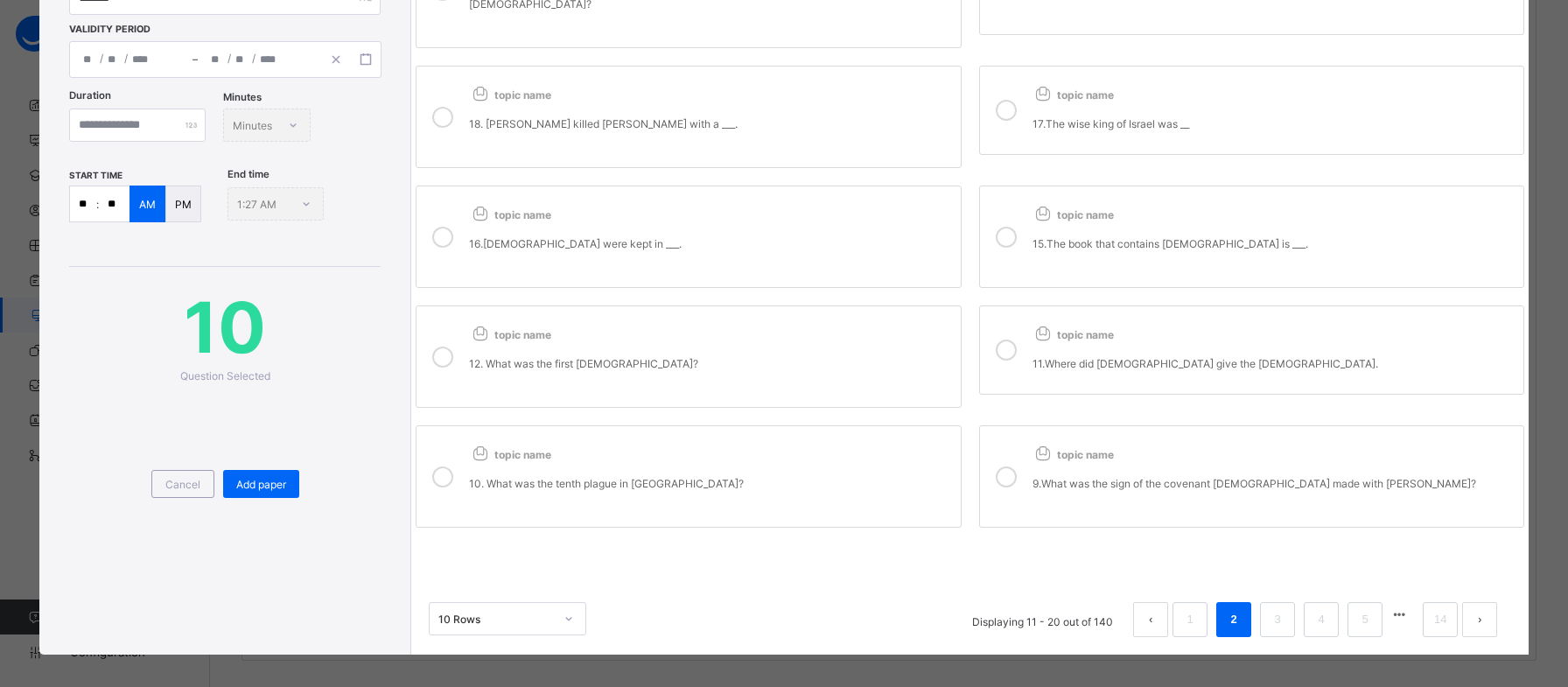 click on "topic name" at bounding box center [1273, 331] 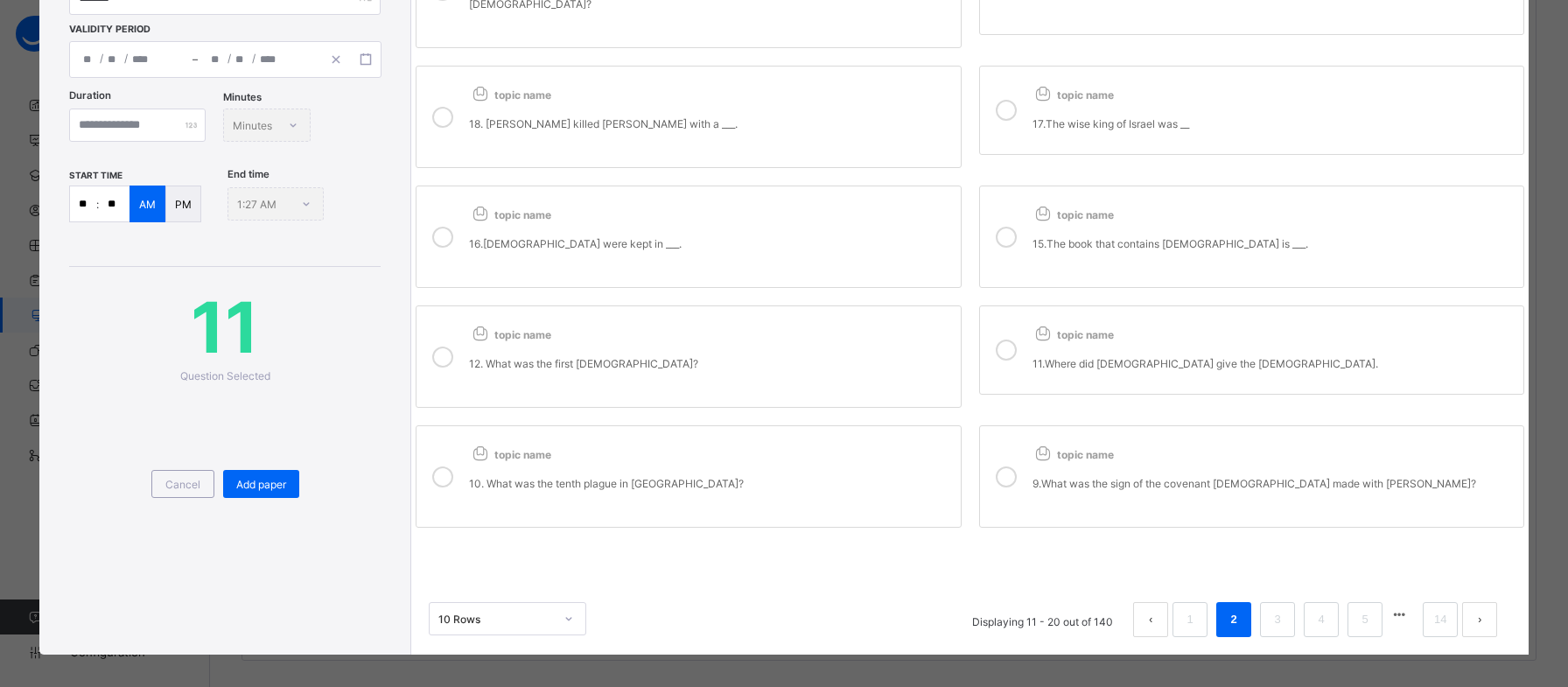 click on "15.The book that contains [DEMOGRAPHIC_DATA] is ___." at bounding box center [1273, 250] 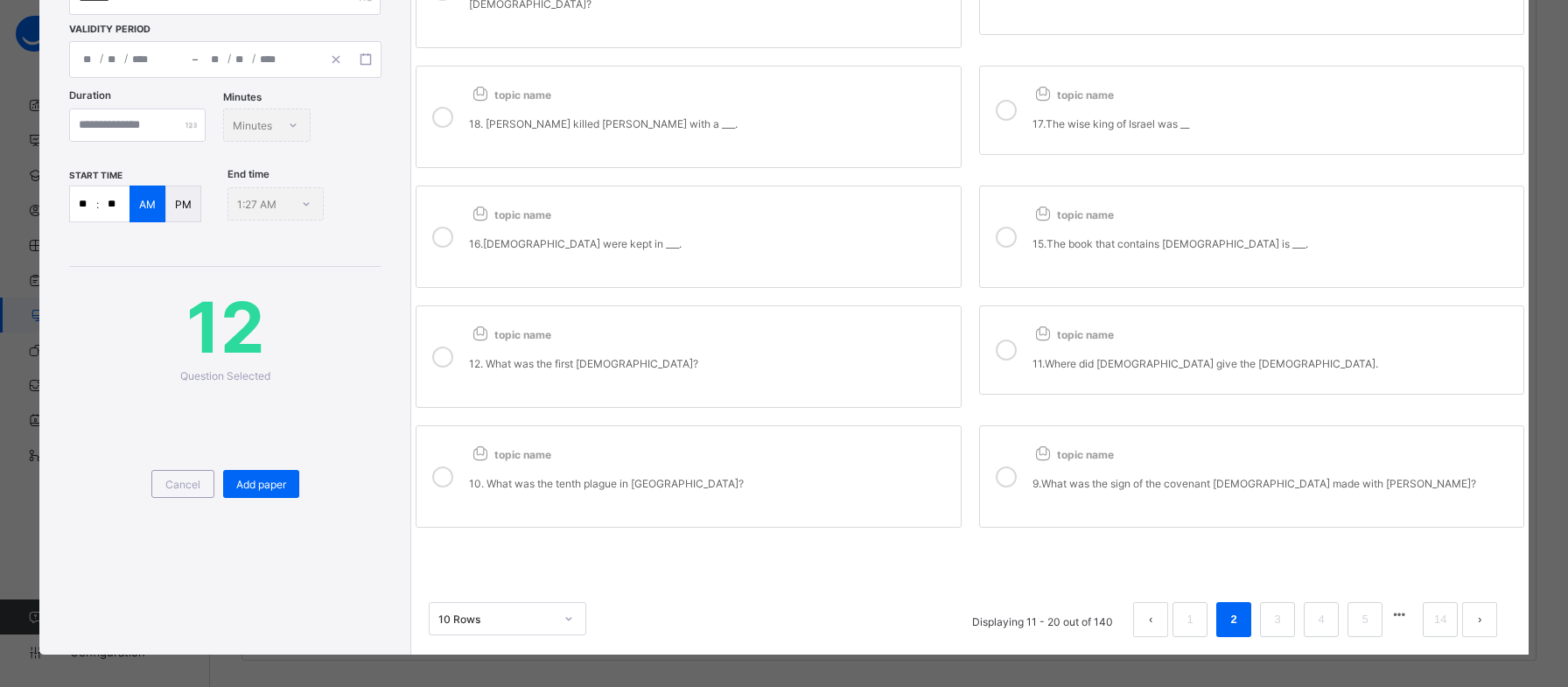 click on "topic name" at bounding box center [1273, 451] 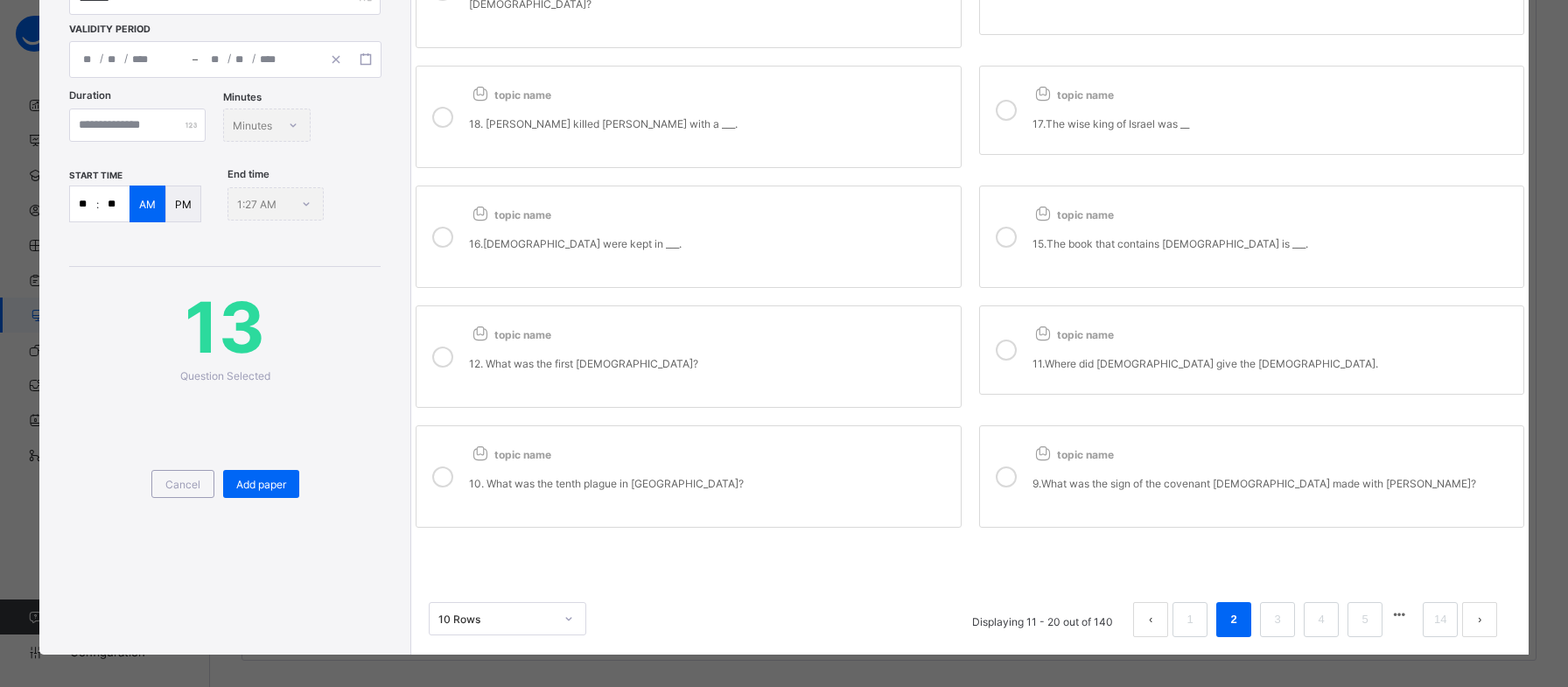 click on "10. What was the tenth plague in [GEOGRAPHIC_DATA]?" at bounding box center [710, 482] 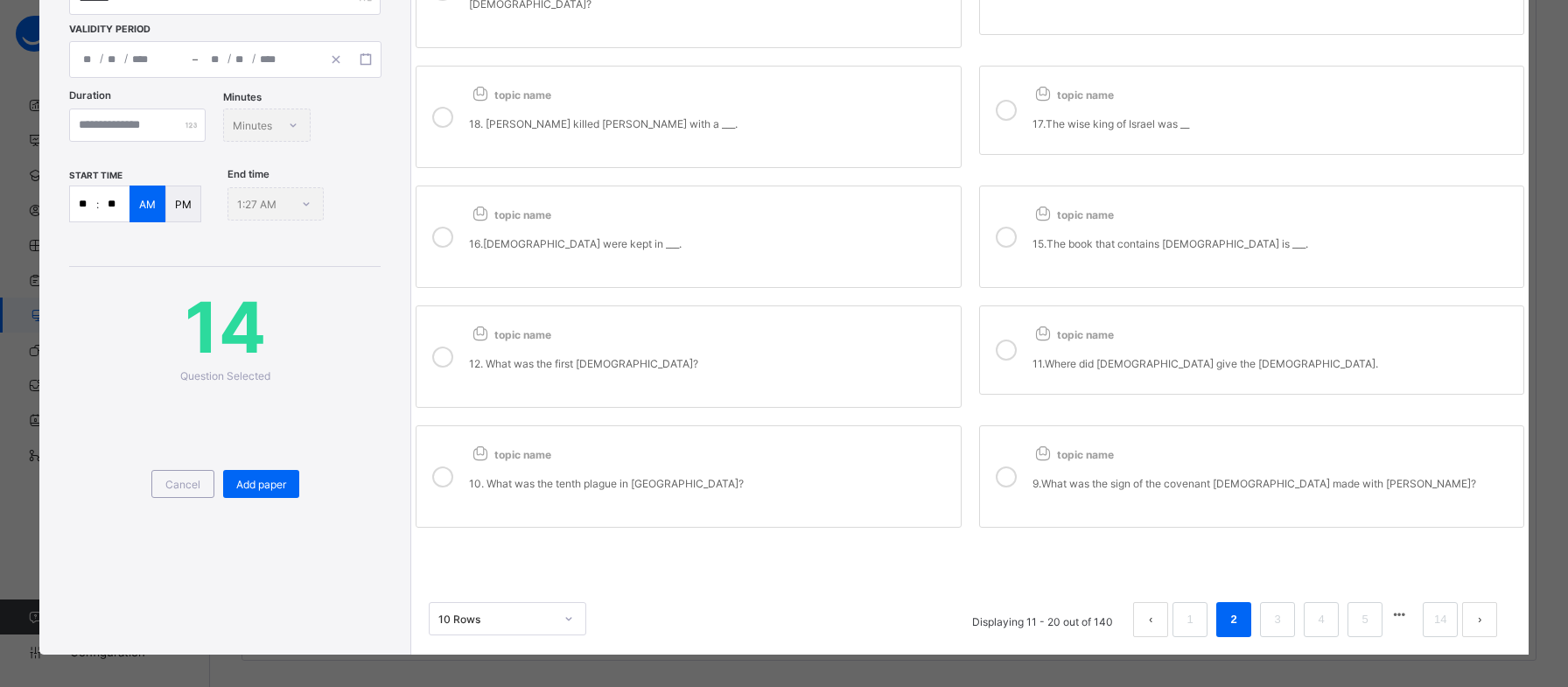 click on "12. What was the first [DEMOGRAPHIC_DATA]?" at bounding box center [710, 362] 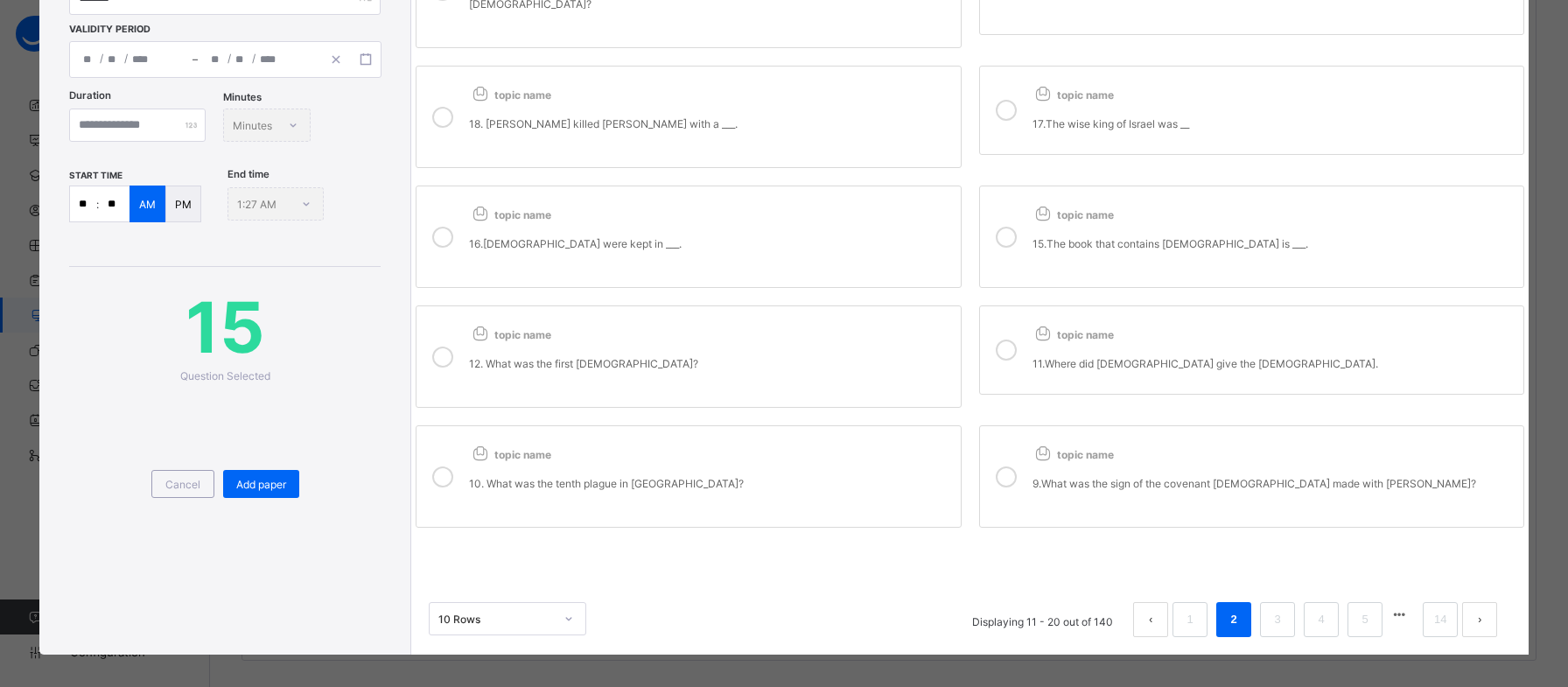 click on "topic name   16.The Ten Commandments were kept in ___." at bounding box center [688, 236] 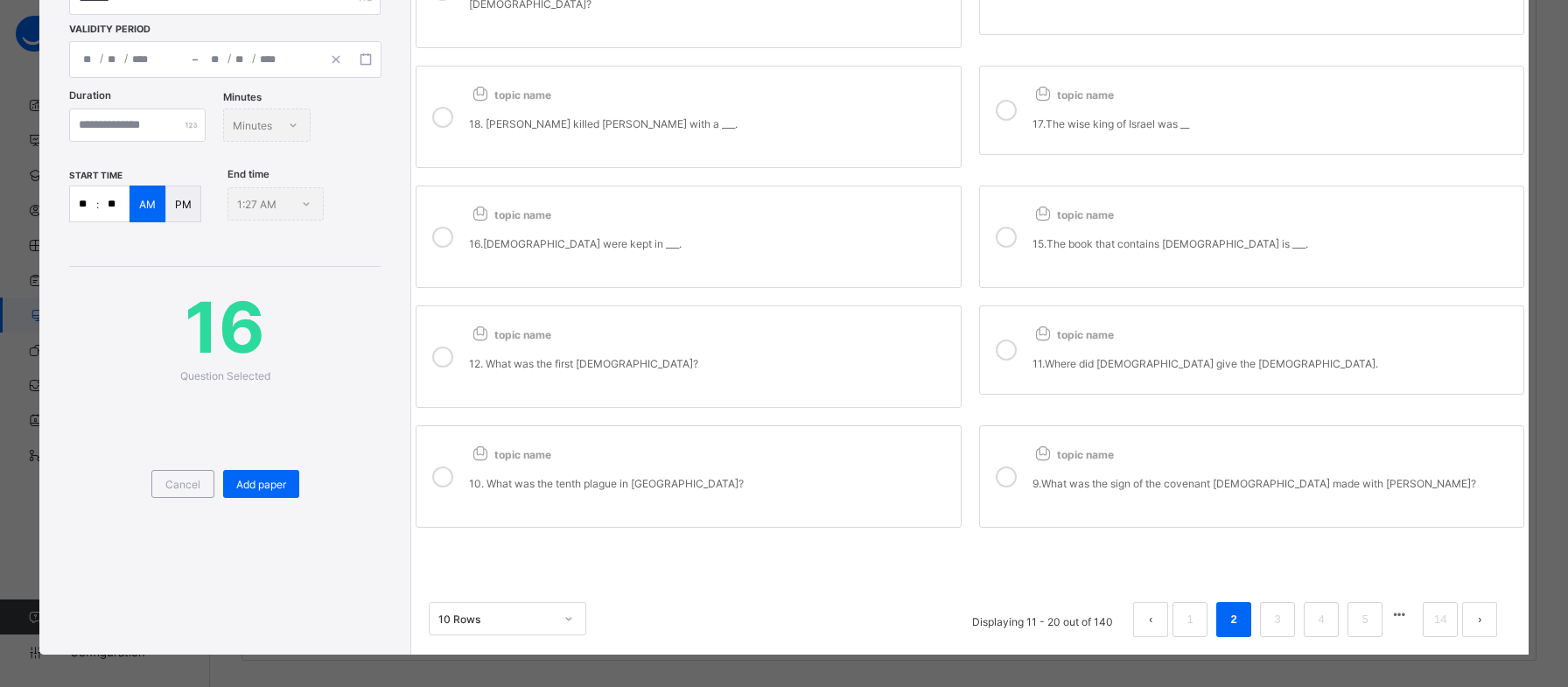 click on "topic name   18. David killed Goliath with a ___." at bounding box center [710, 116] 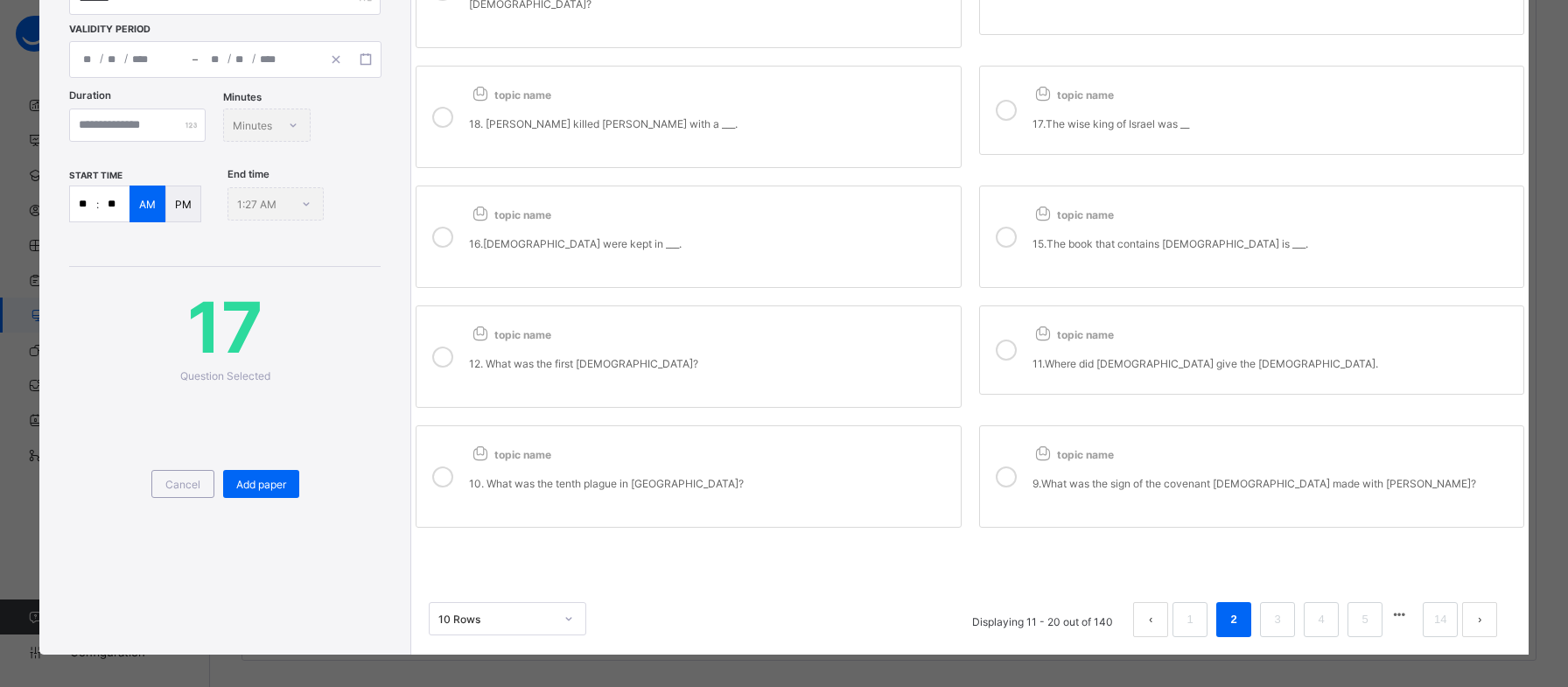 click on "17.The wise king of Israel was __" at bounding box center [1273, 116] 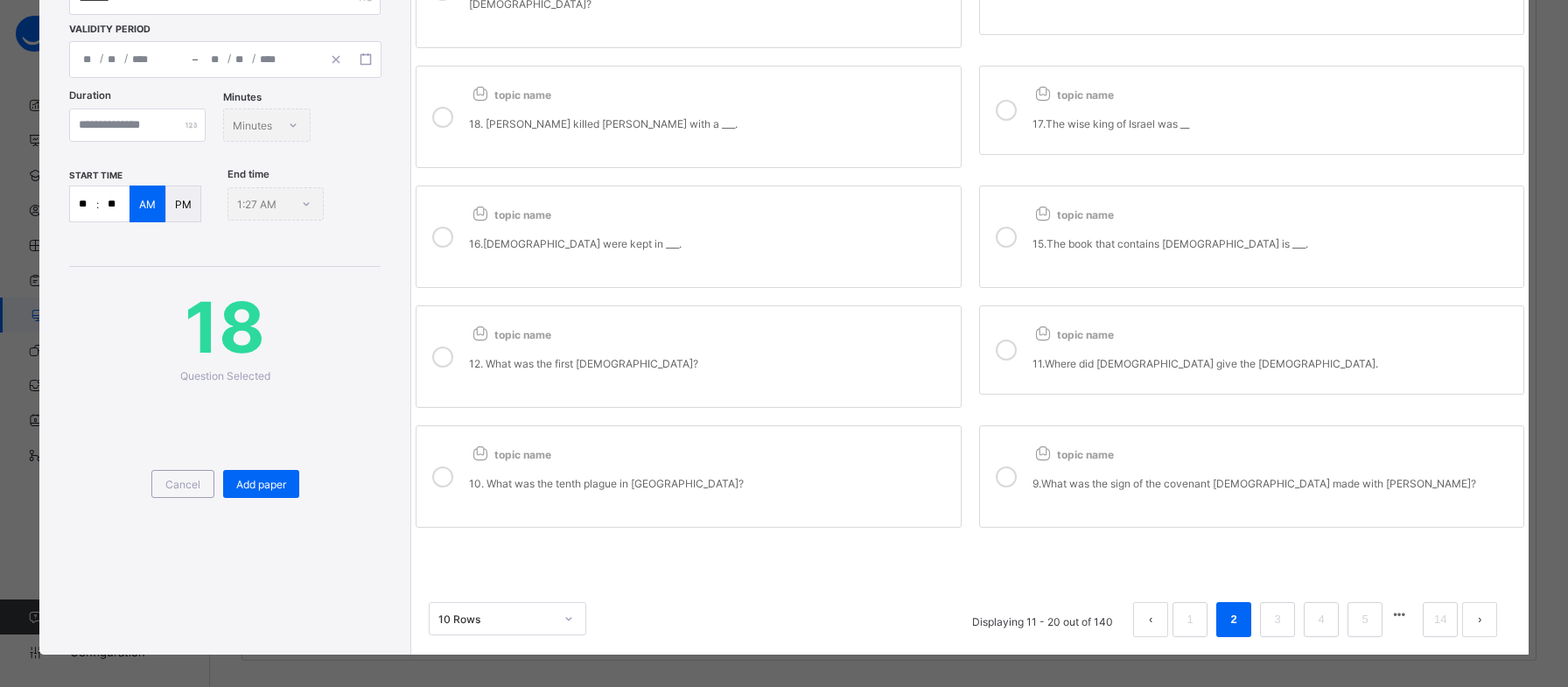 scroll, scrollTop: 0, scrollLeft: 0, axis: both 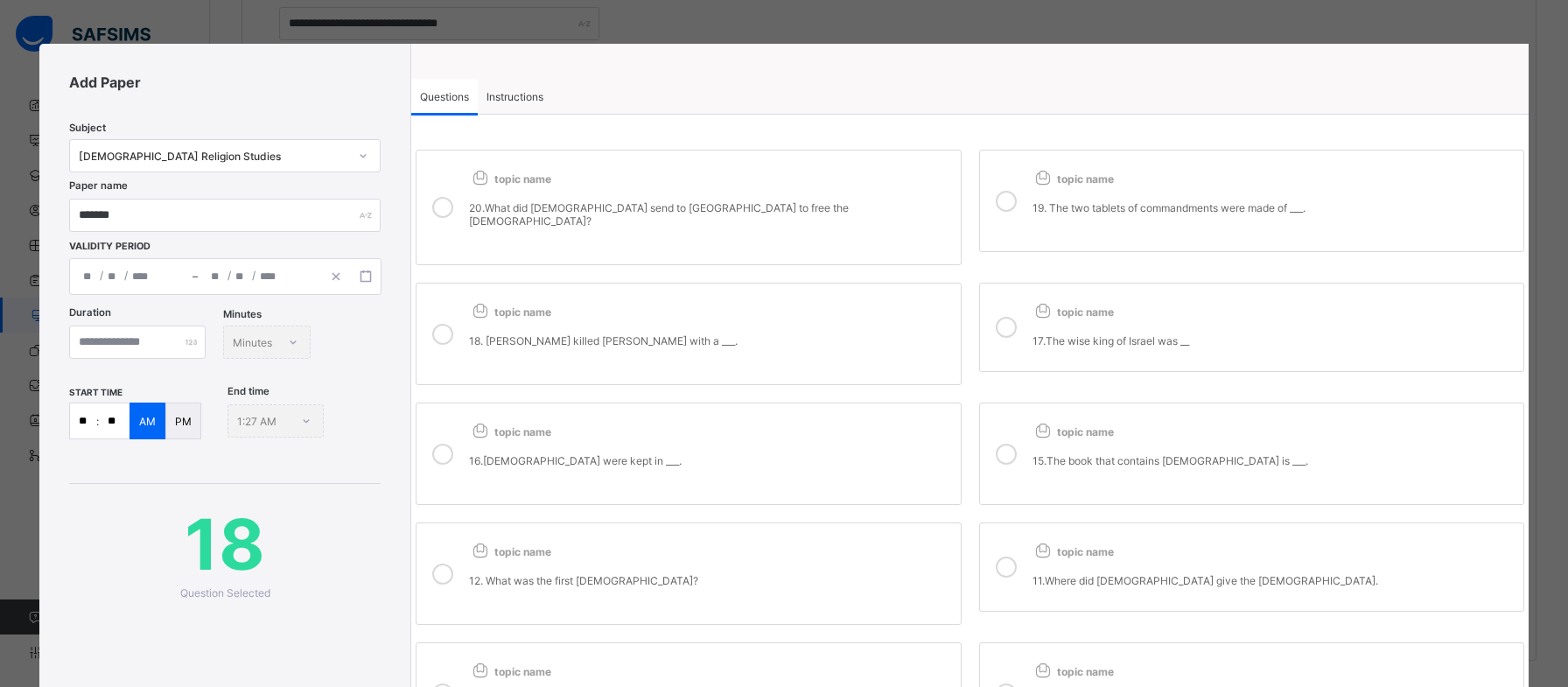 click on "19. The two tablets of commandments were made of ___." at bounding box center (1273, 214) 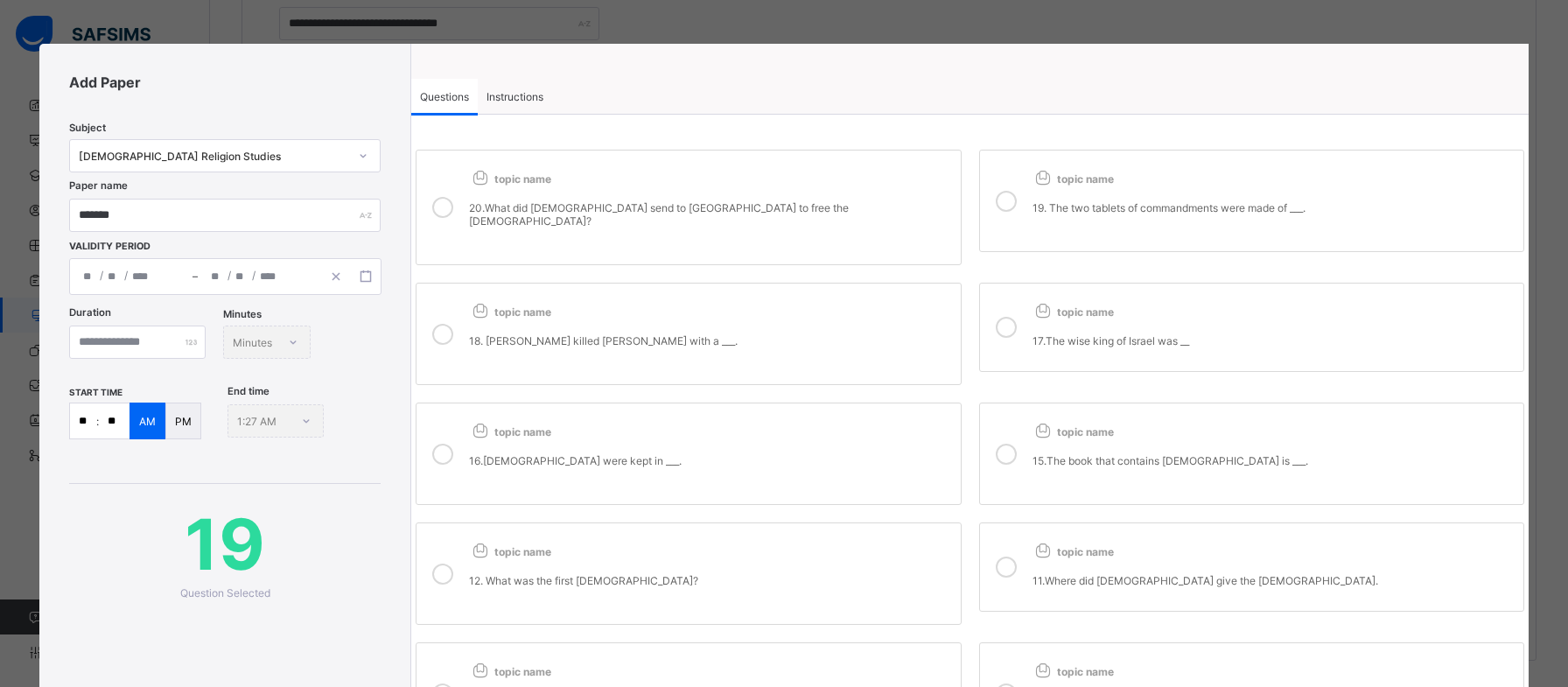click on "20.What did [DEMOGRAPHIC_DATA] send to [GEOGRAPHIC_DATA] to free the [DEMOGRAPHIC_DATA]?" at bounding box center (710, 221) 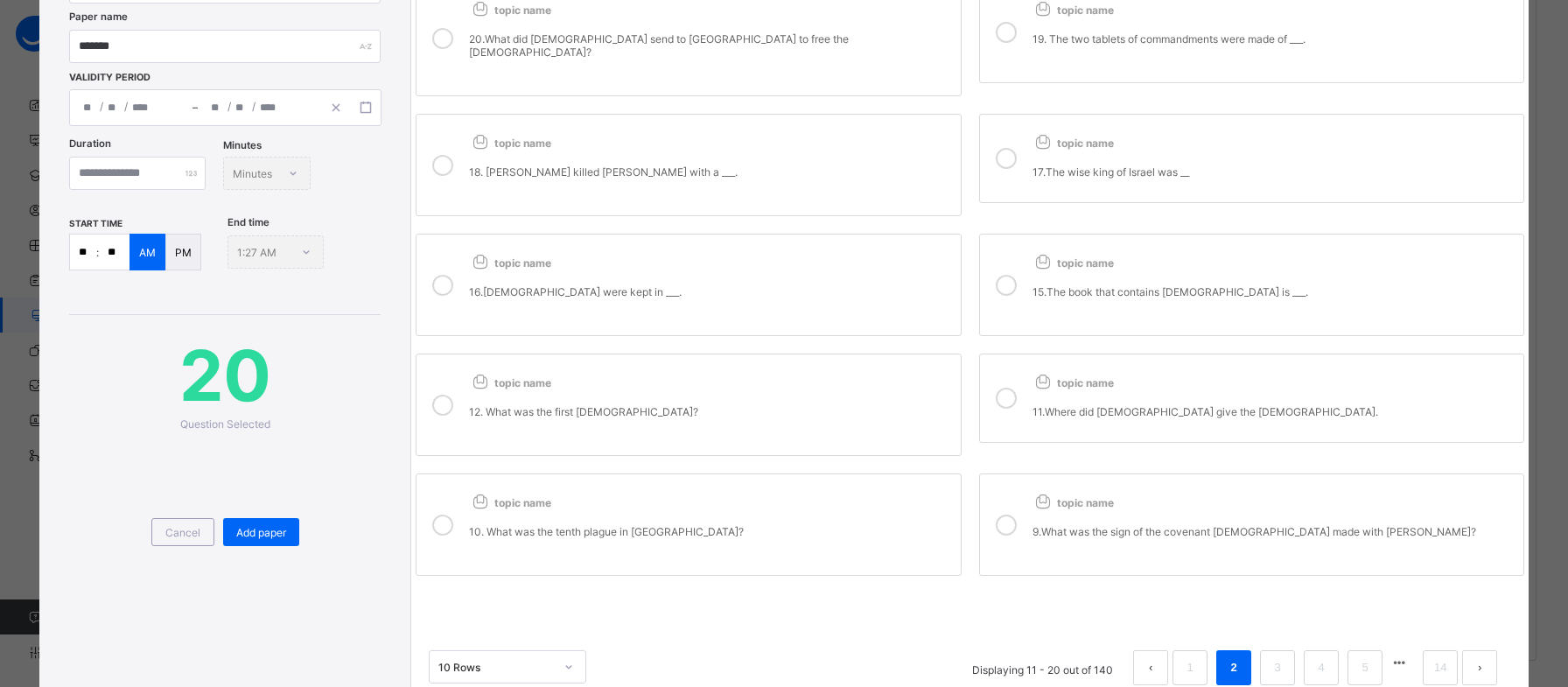 scroll, scrollTop: 217, scrollLeft: 0, axis: vertical 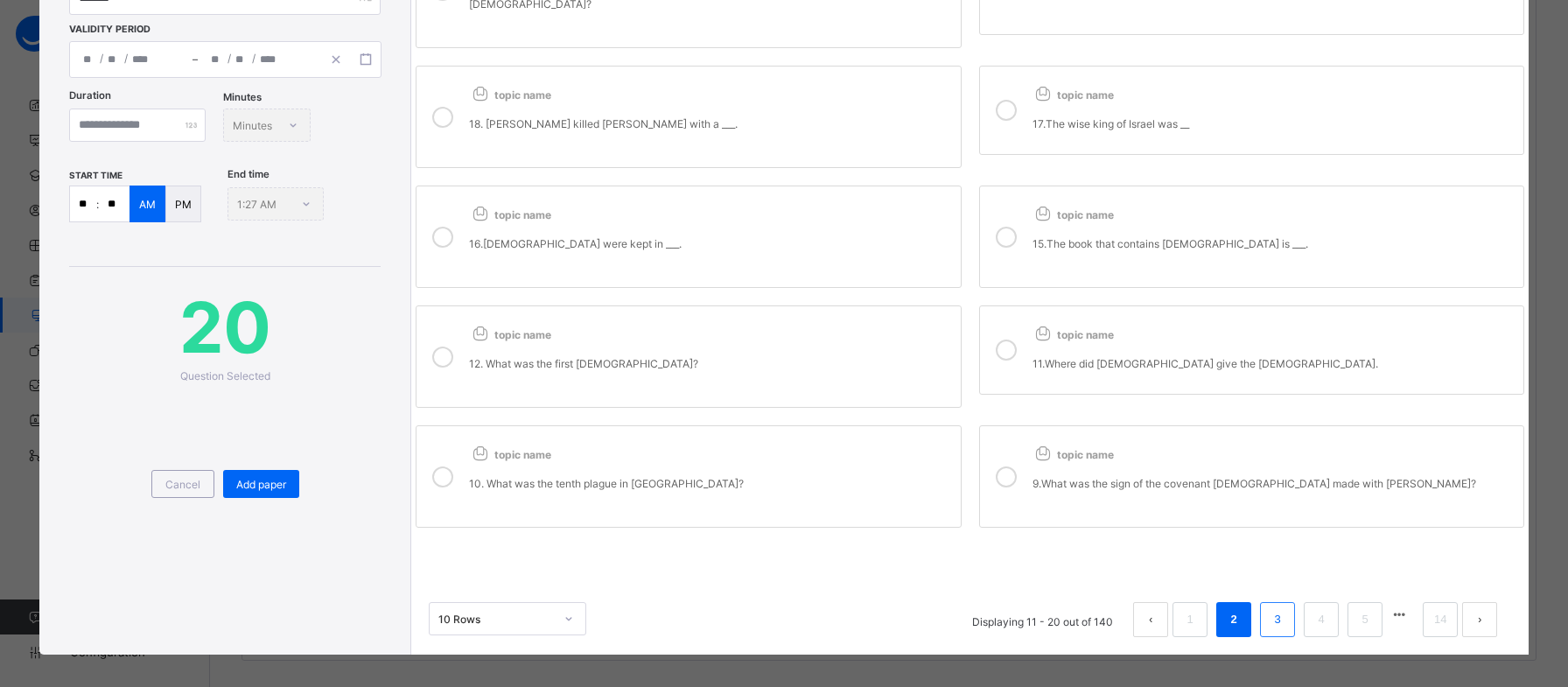 click on "3" at bounding box center (1278, 620) 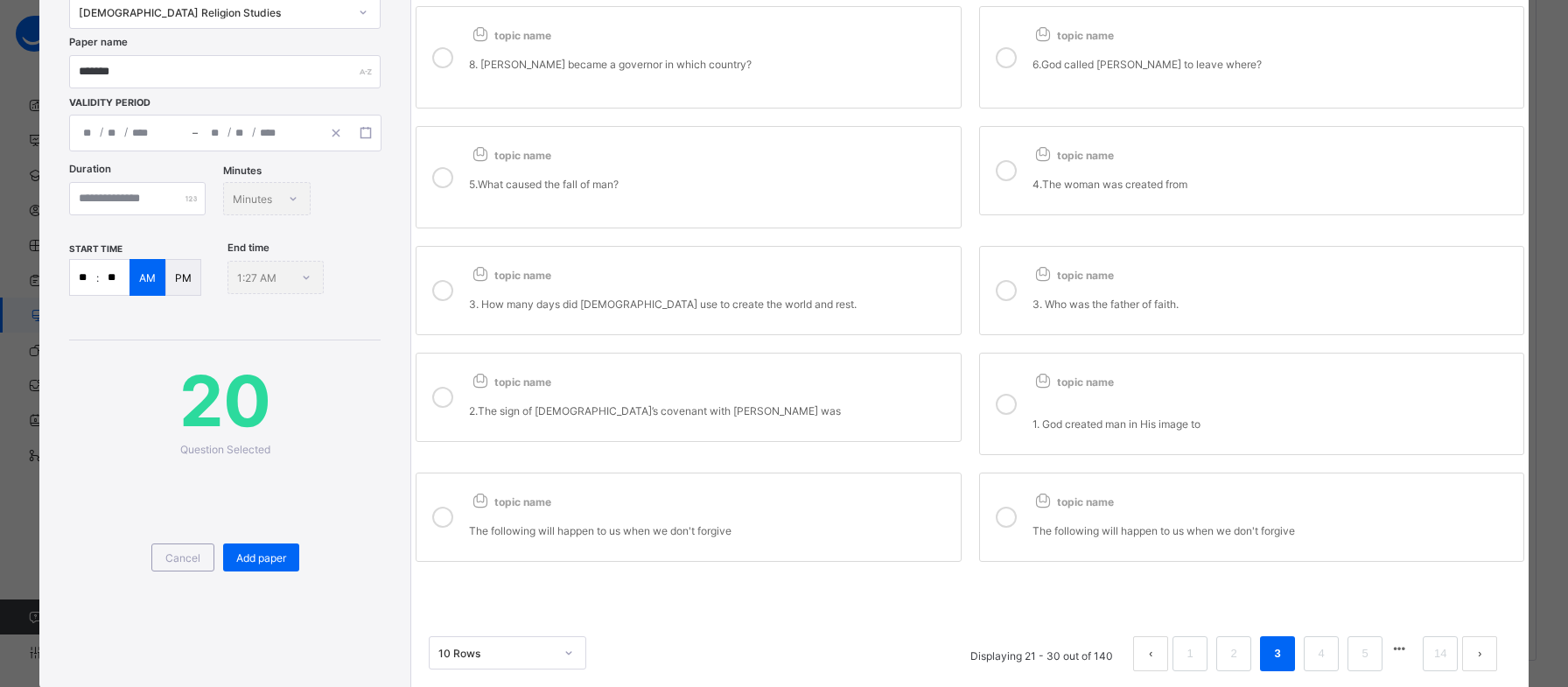 scroll, scrollTop: 191, scrollLeft: 0, axis: vertical 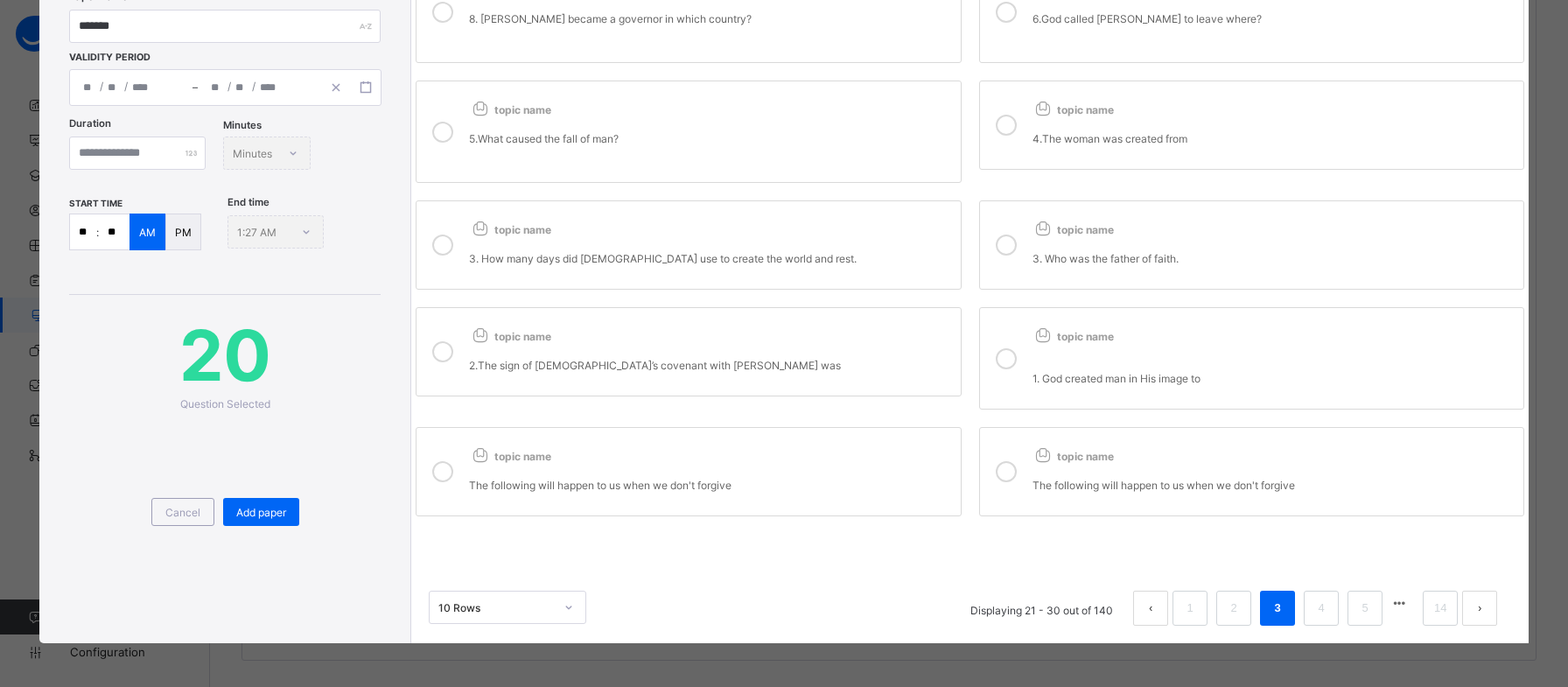 click on "3. Who was the father of faith." at bounding box center (1273, 251) 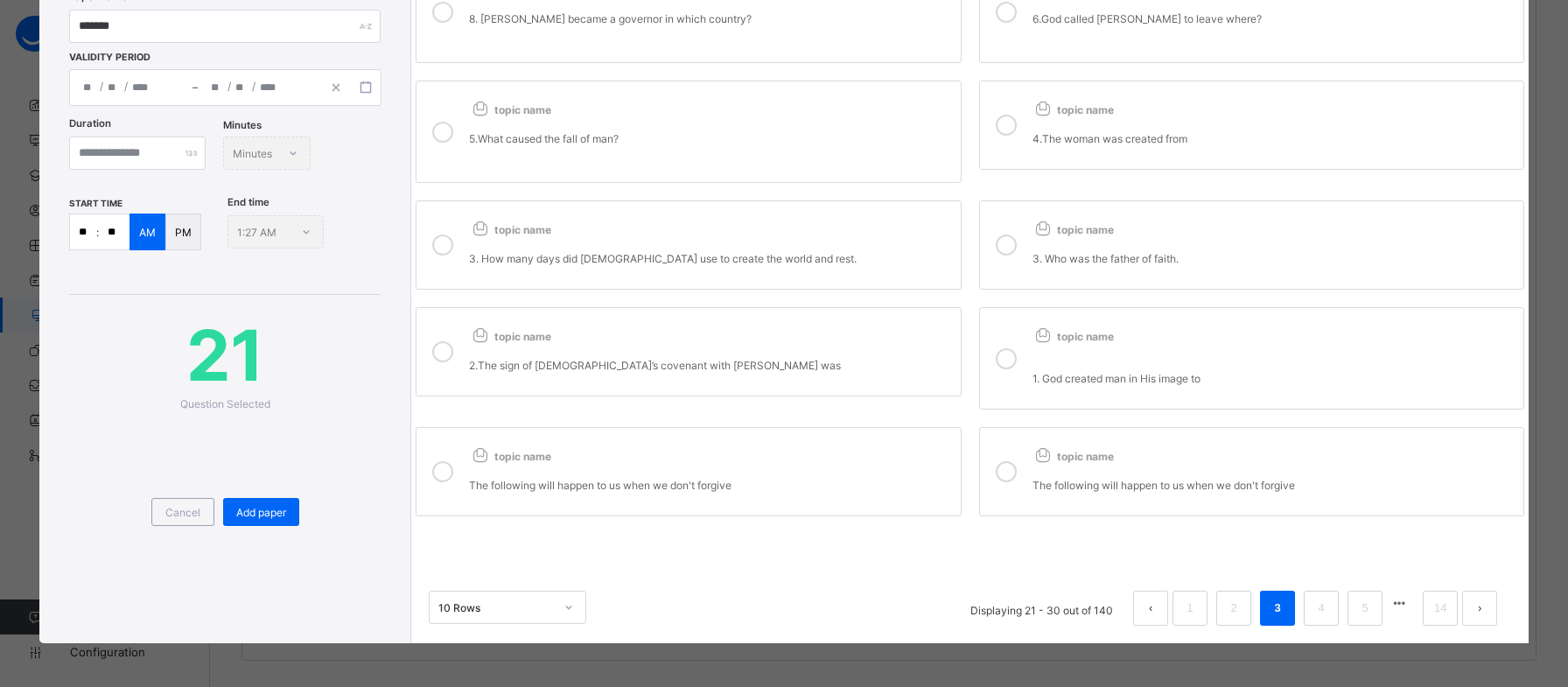 click on "topic name   8. Joseph became a governor in which country?" at bounding box center [710, 11] 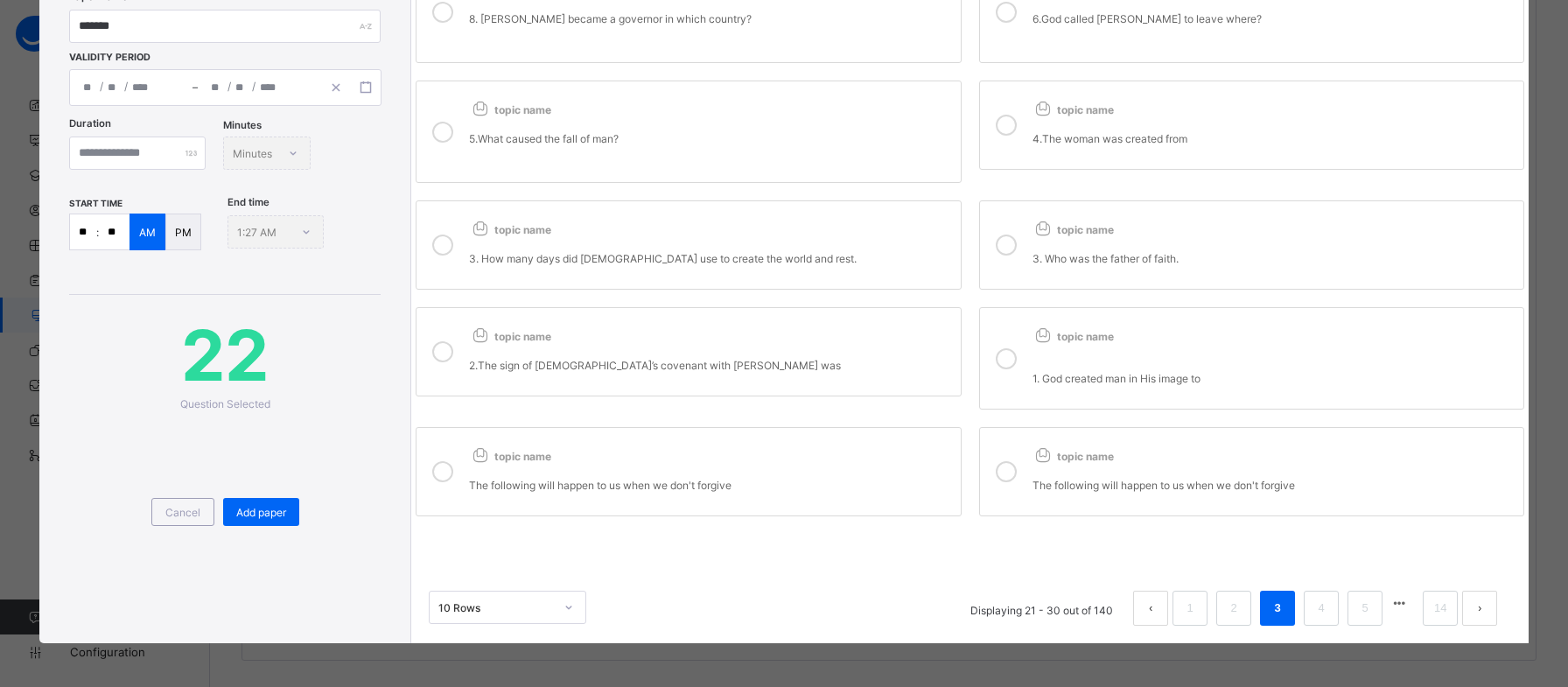 click on "2.The sign of [DEMOGRAPHIC_DATA]’s covenant with [PERSON_NAME] was" at bounding box center (710, 358) 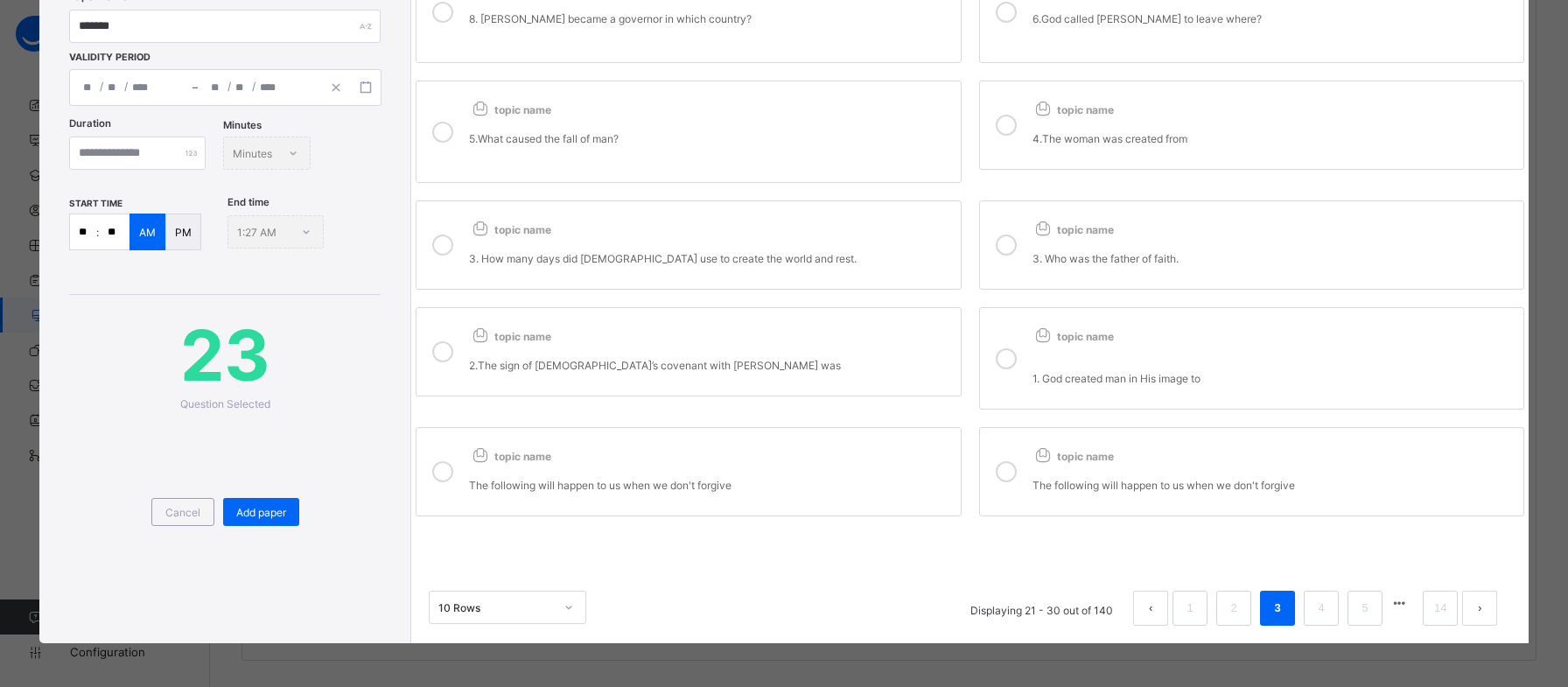 click on "topic name" at bounding box center (710, 452) 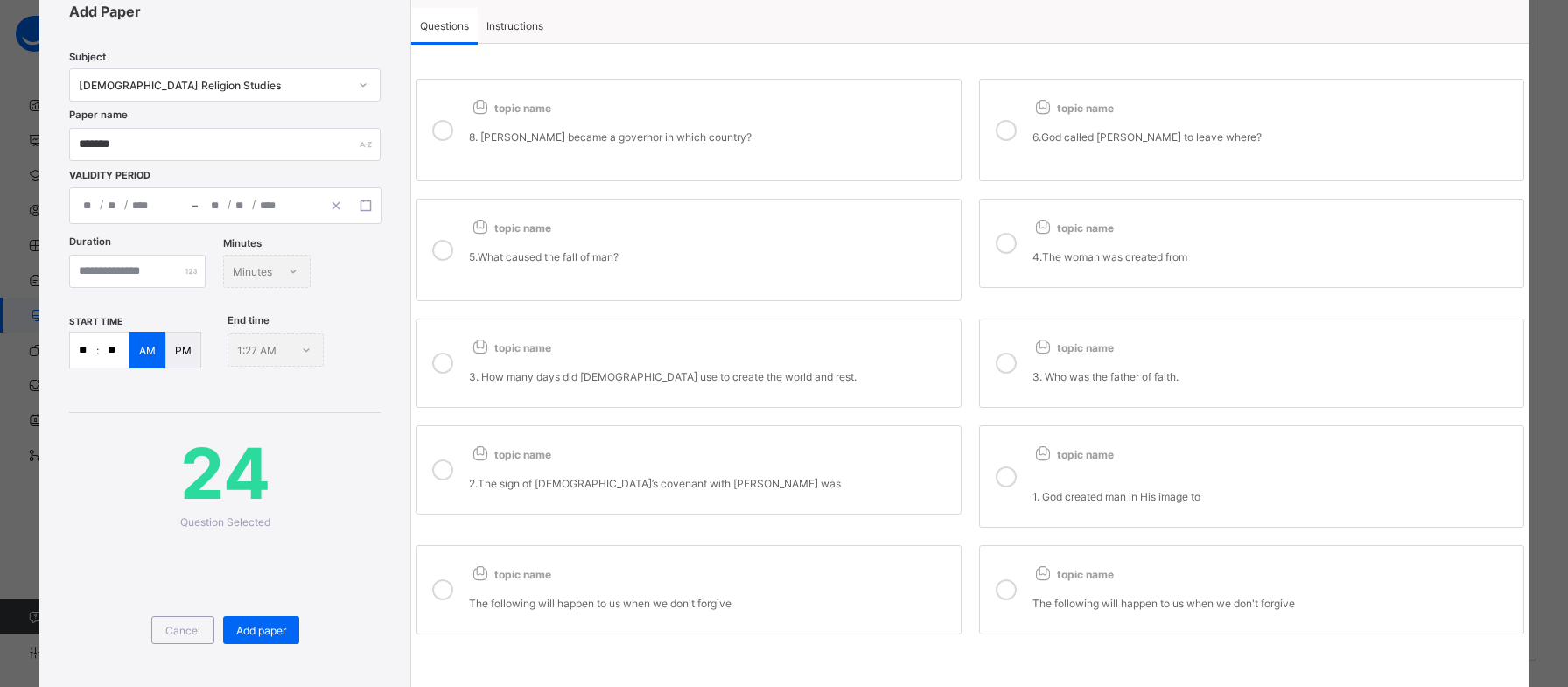 scroll, scrollTop: 0, scrollLeft: 0, axis: both 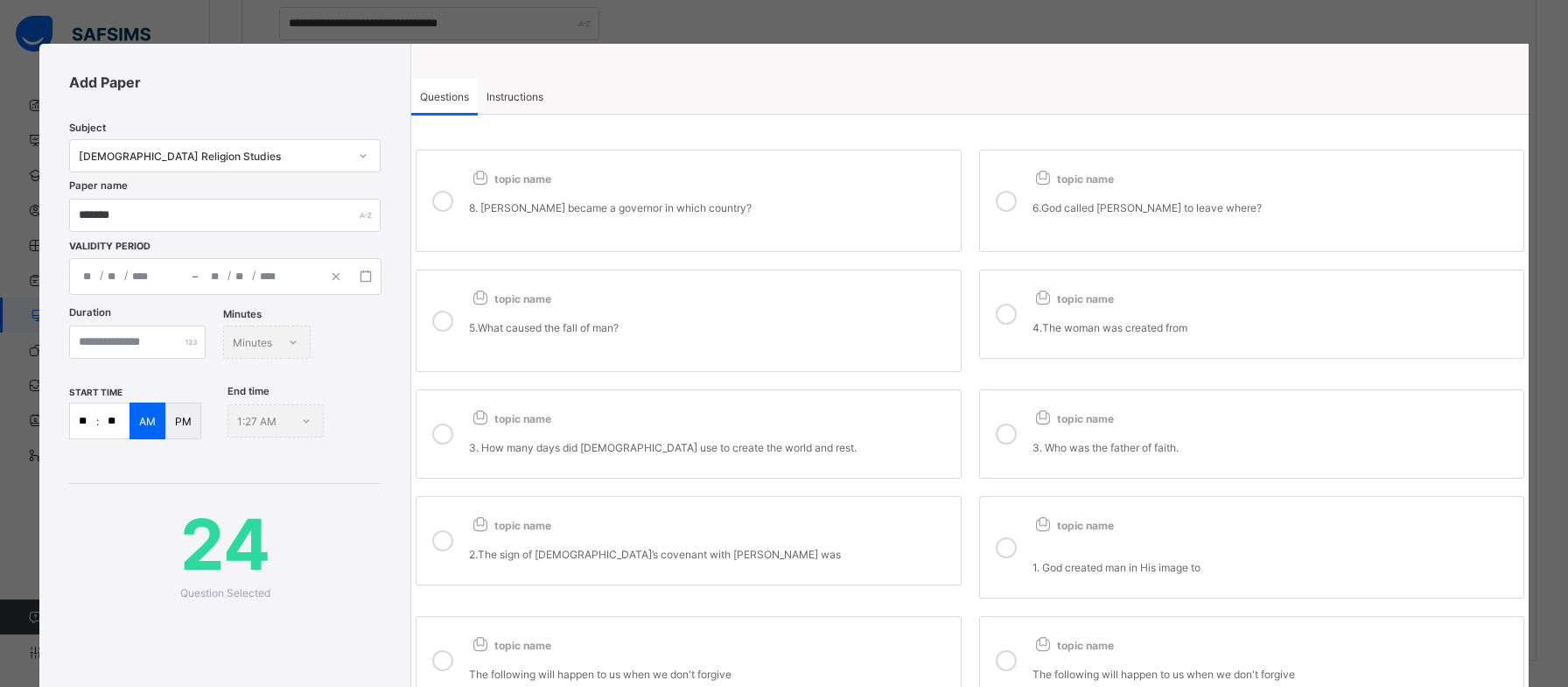 click on "4.The woman was created from" at bounding box center (1273, 327) 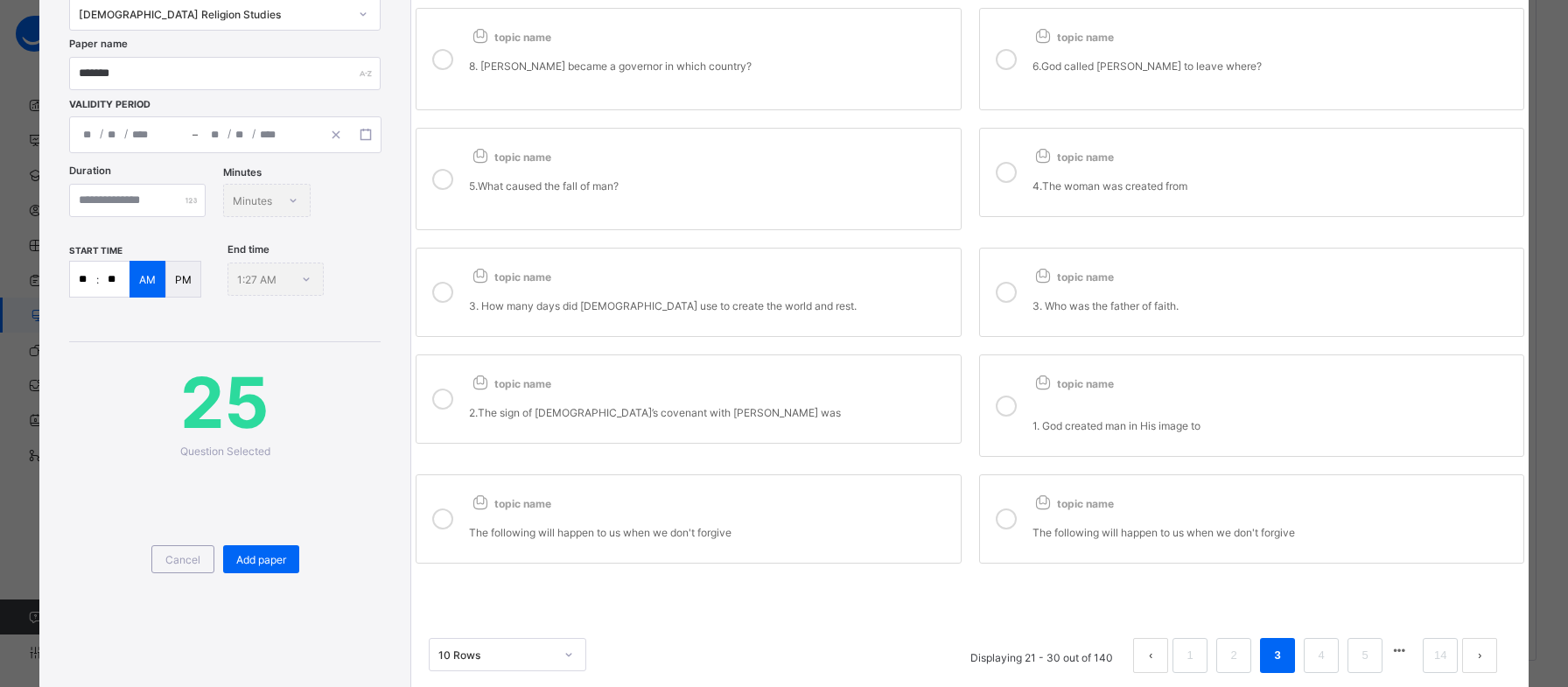 scroll, scrollTop: 191, scrollLeft: 0, axis: vertical 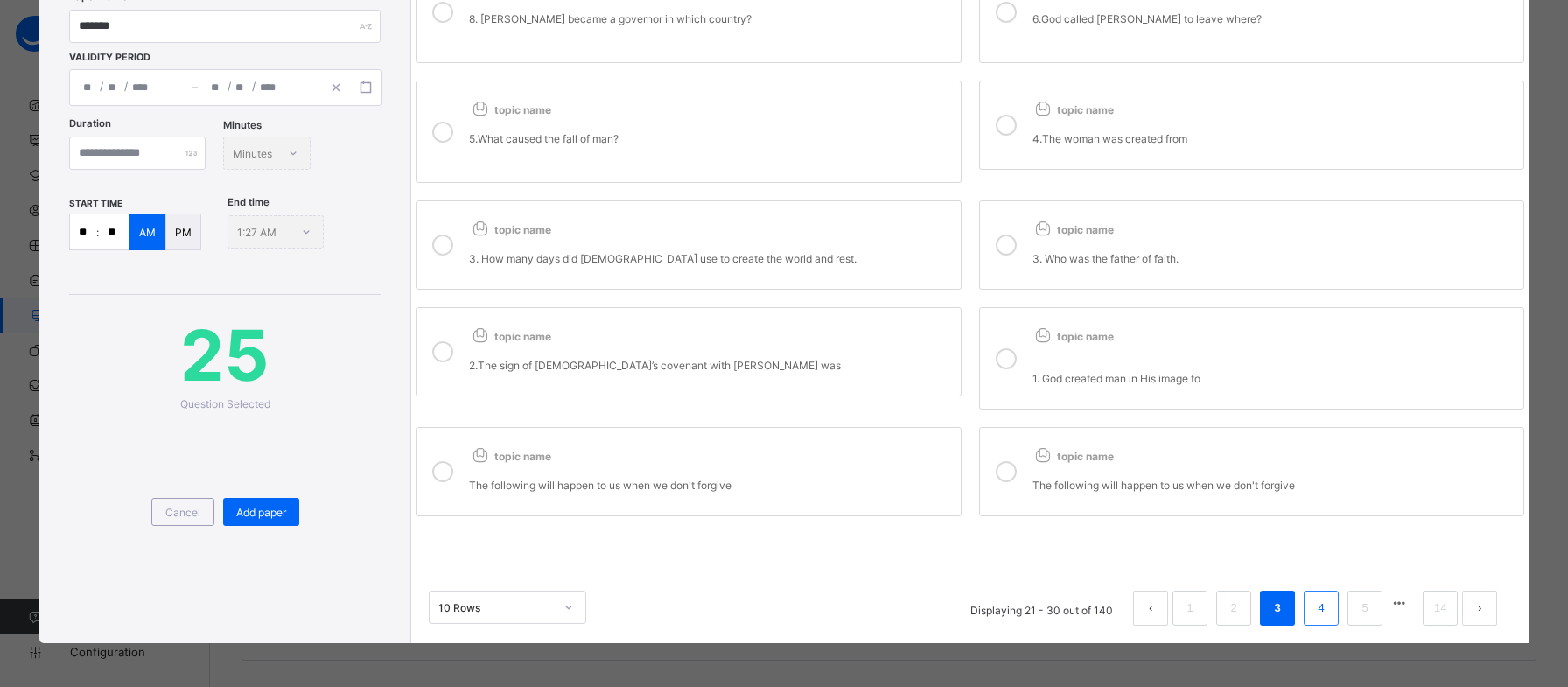 click on "4" at bounding box center [1321, 608] 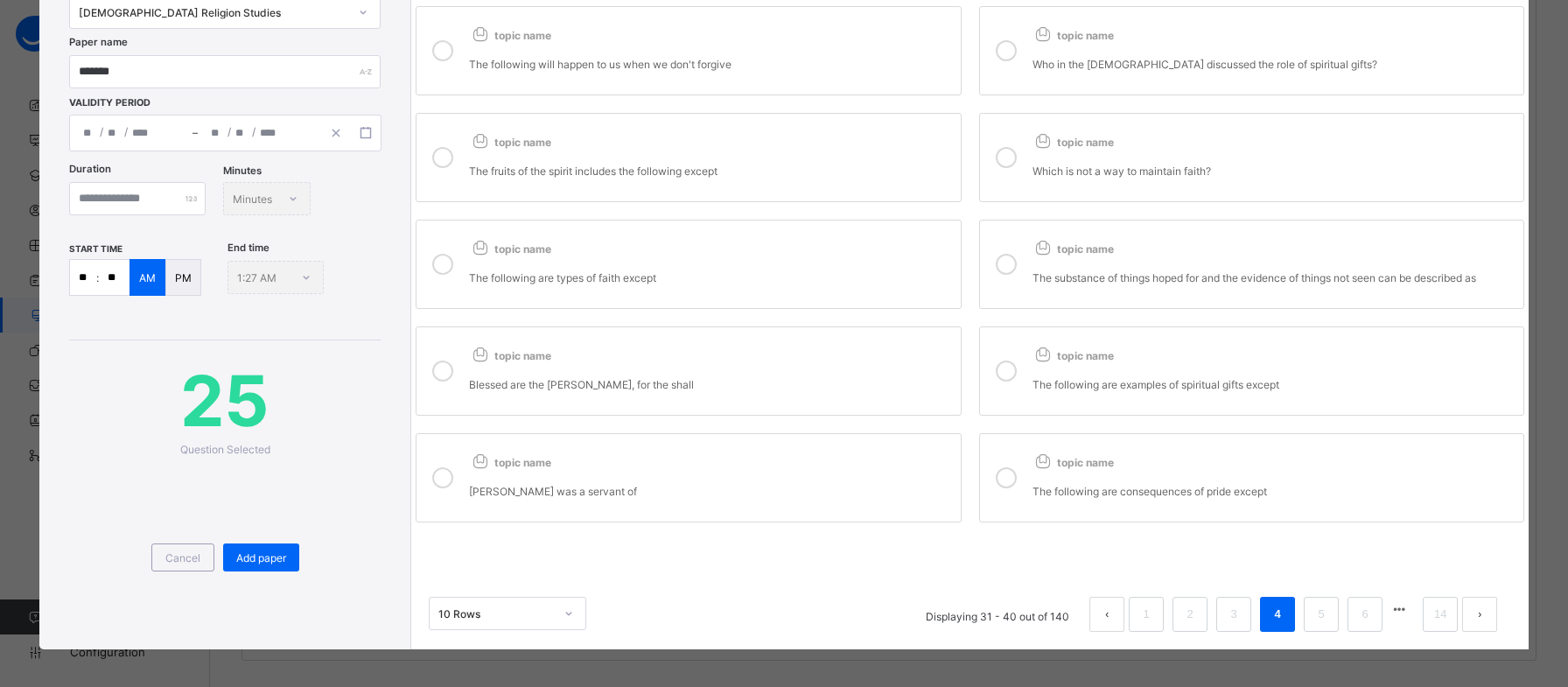 scroll, scrollTop: 152, scrollLeft: 0, axis: vertical 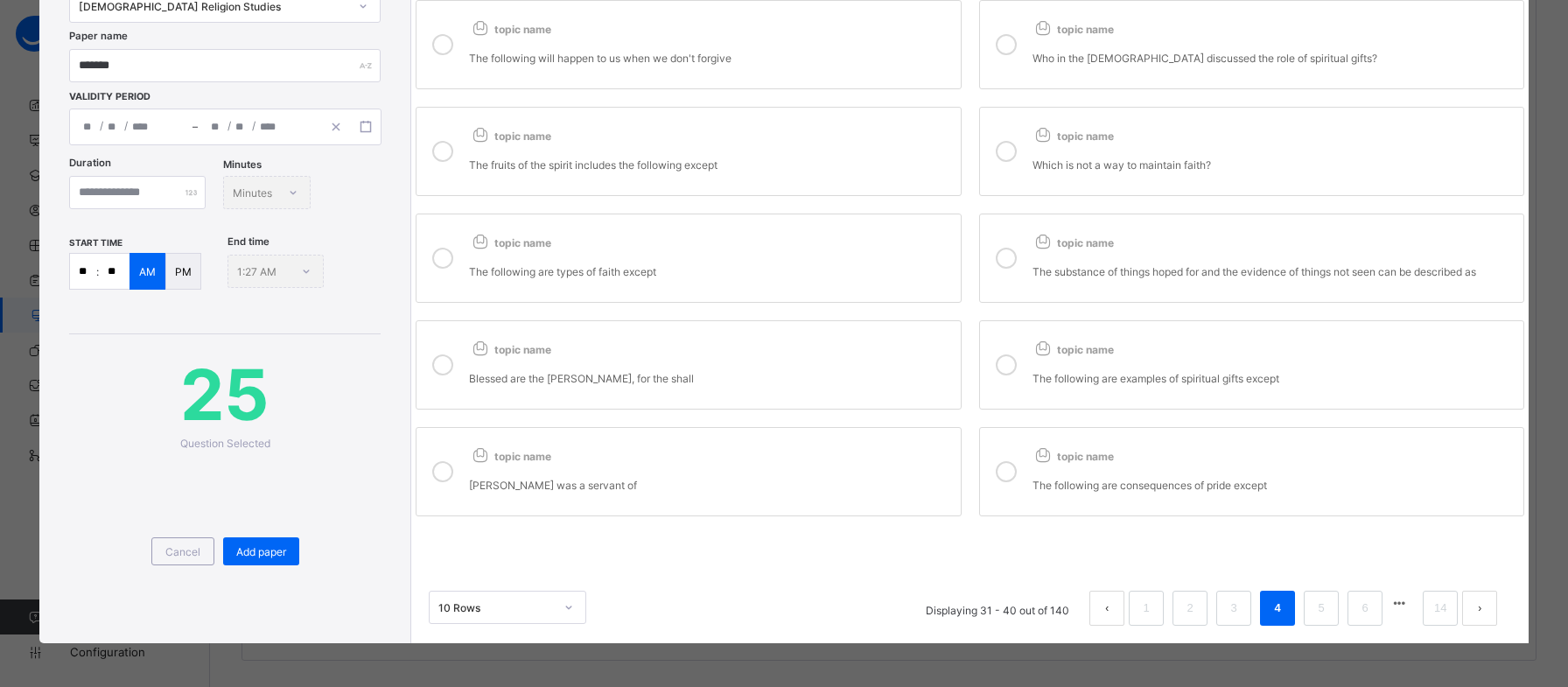 click on "The fruits of the spirit includes the following except" at bounding box center [710, 165] 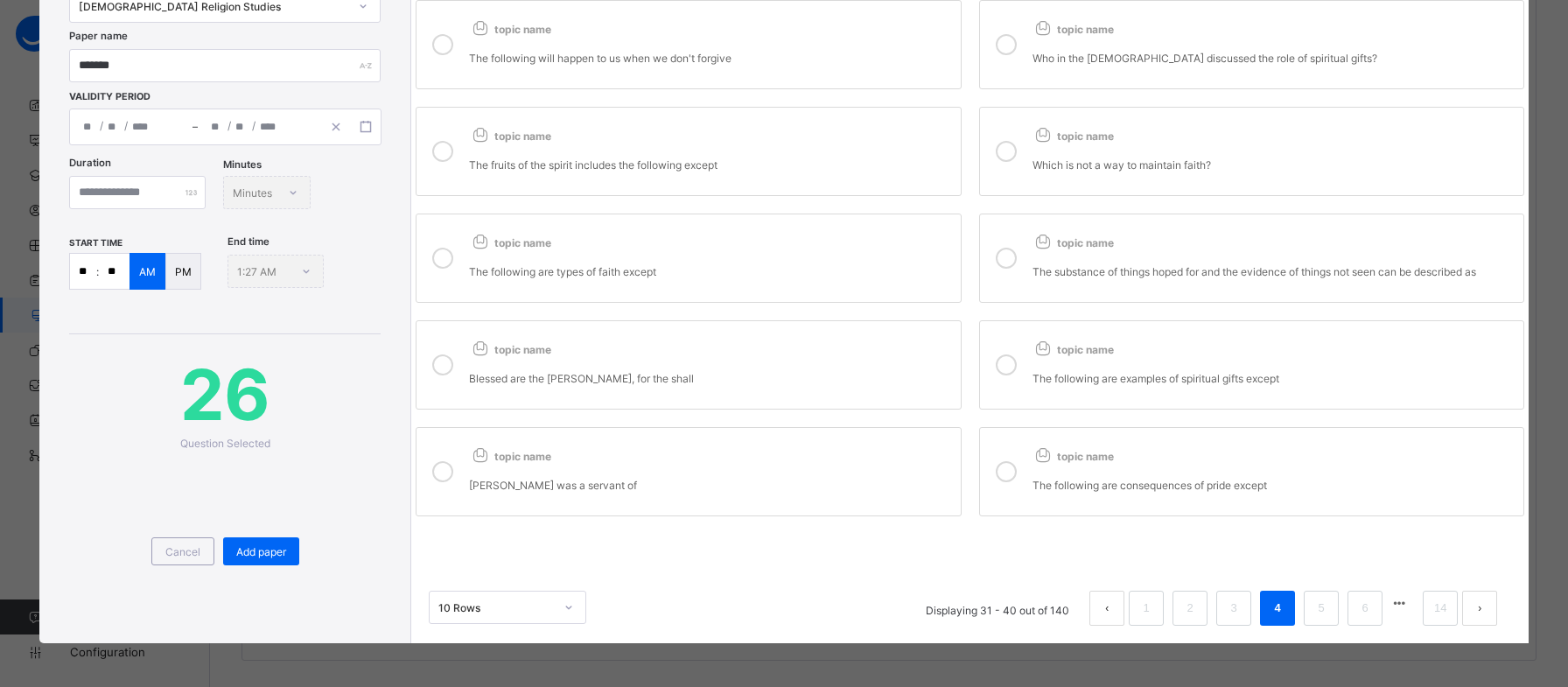 click on "The substance of things hoped for and the evidence of things not seen can be described as" at bounding box center (1273, 271) 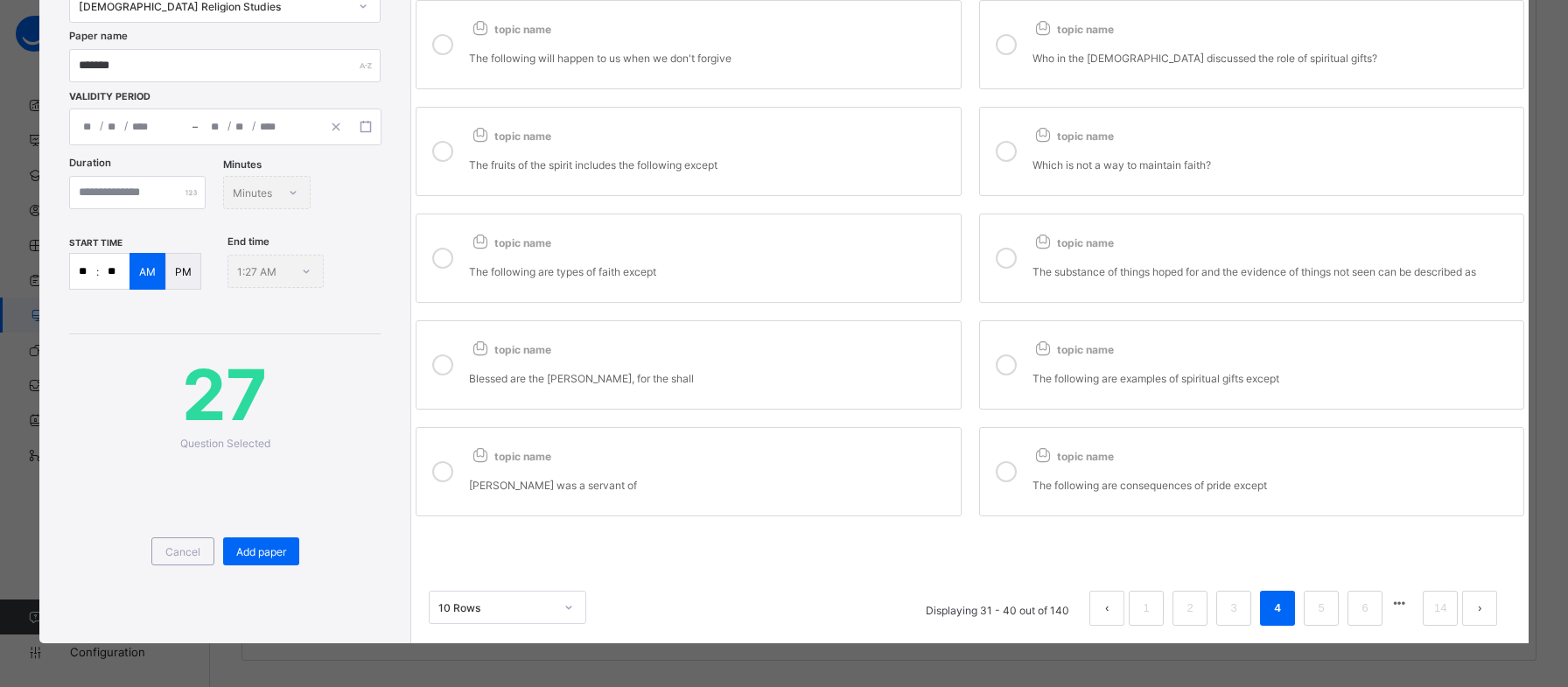 click on "The following are examples of spiritual gifts except" at bounding box center (1273, 378) 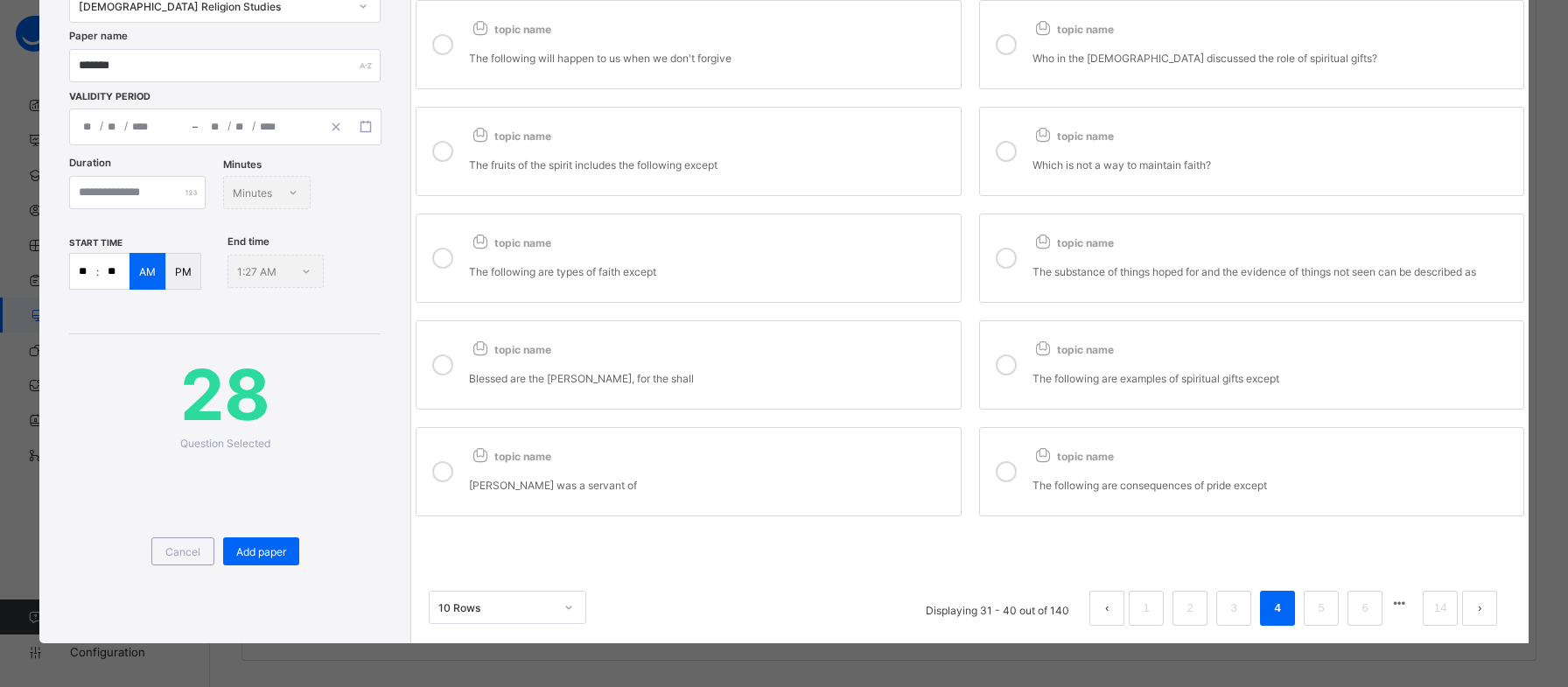 click on "topic name   The following are consequences of pride except" at bounding box center [1273, 472] 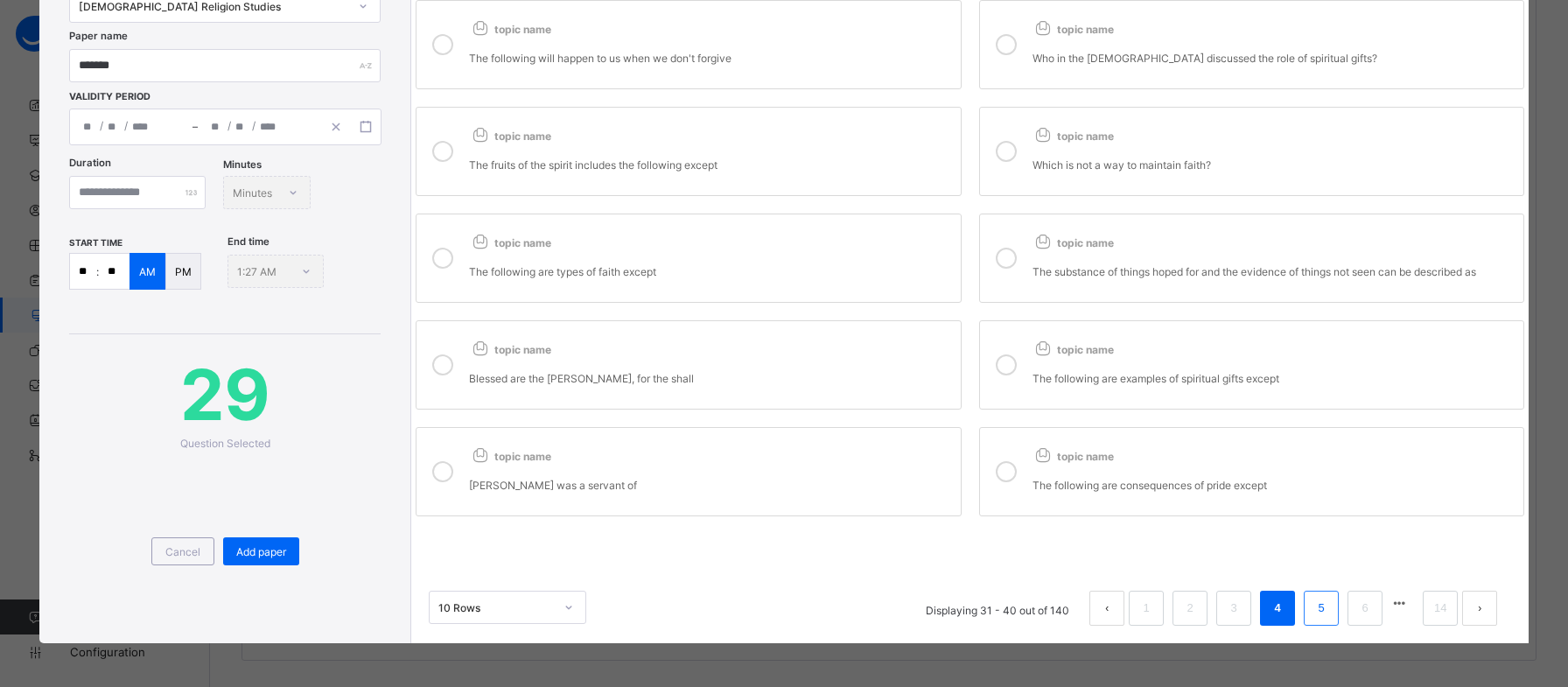 click on "5" at bounding box center [1321, 608] 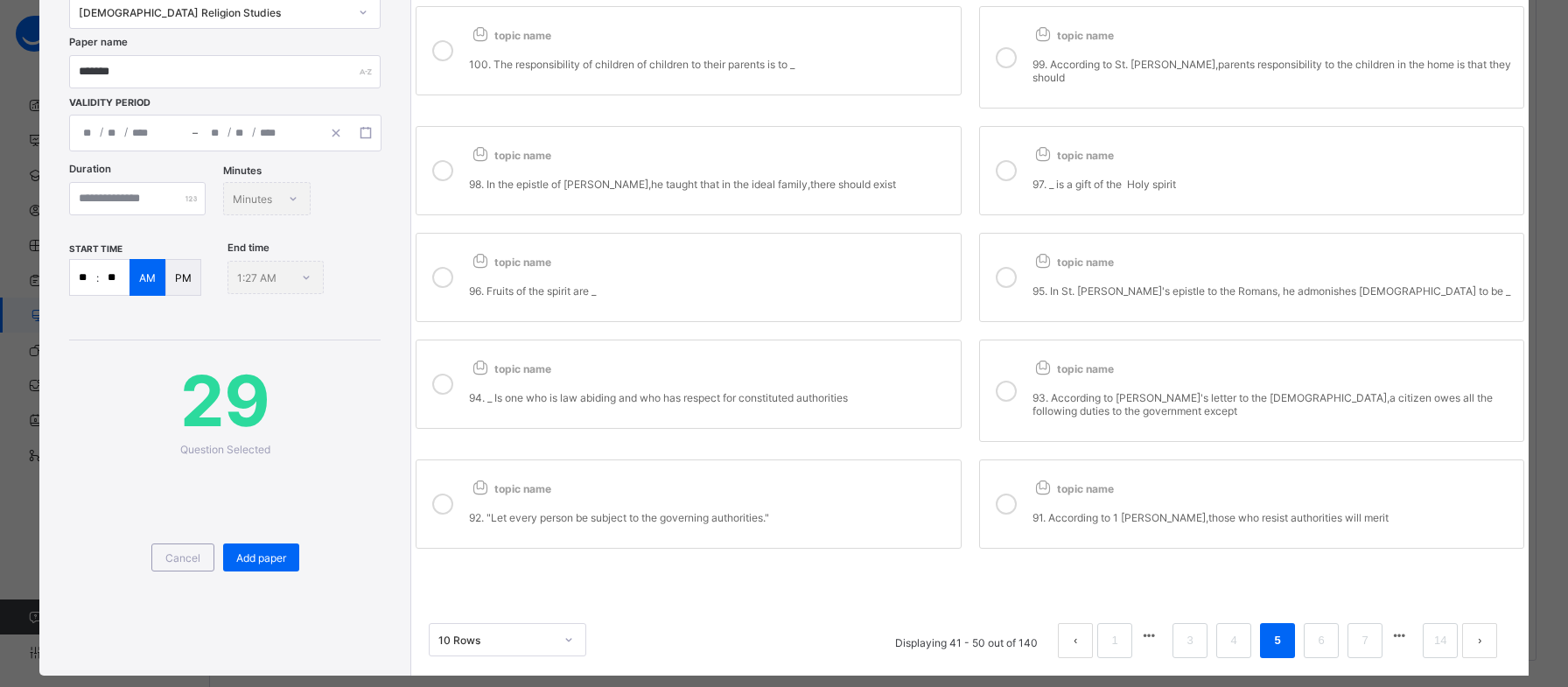 scroll, scrollTop: 152, scrollLeft: 0, axis: vertical 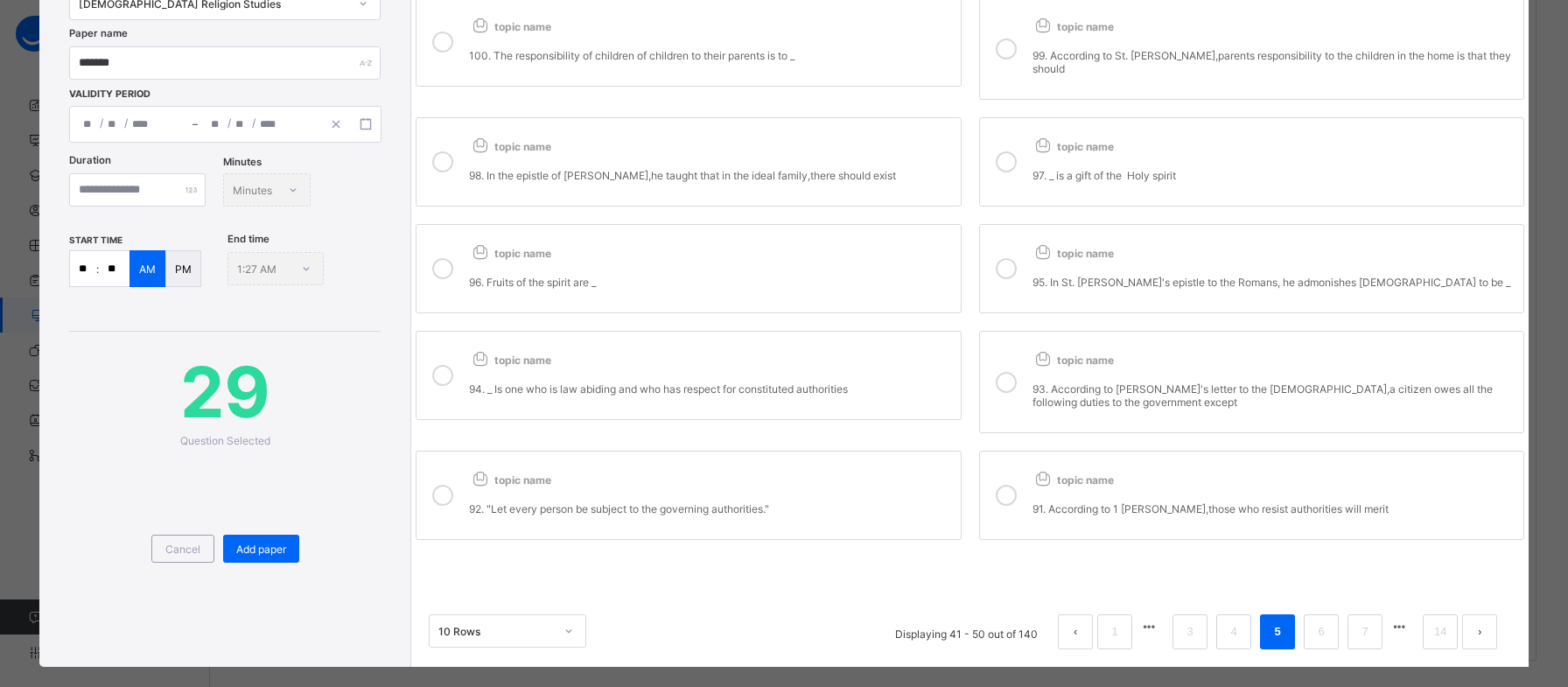 click on "topic name" at bounding box center (710, 249) 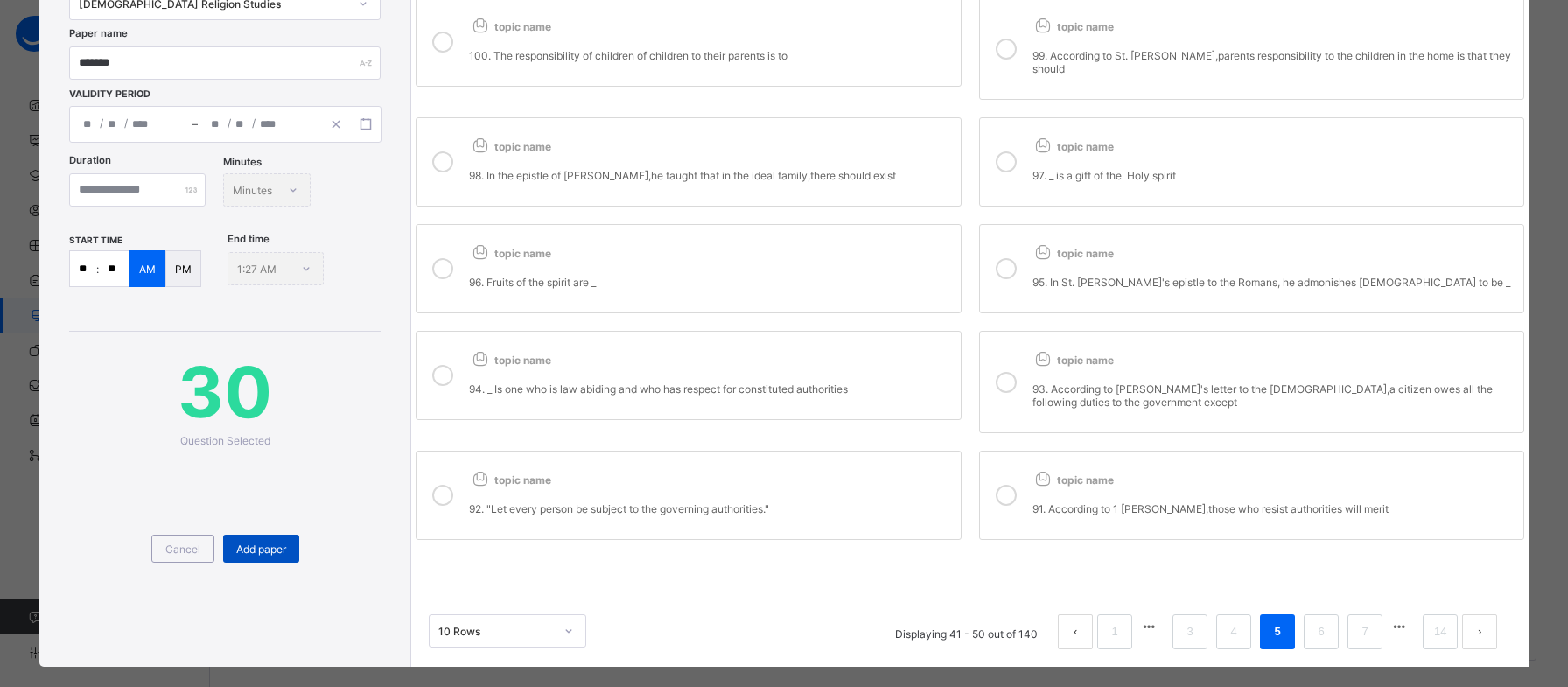 click on "Add paper" at bounding box center [261, 549] 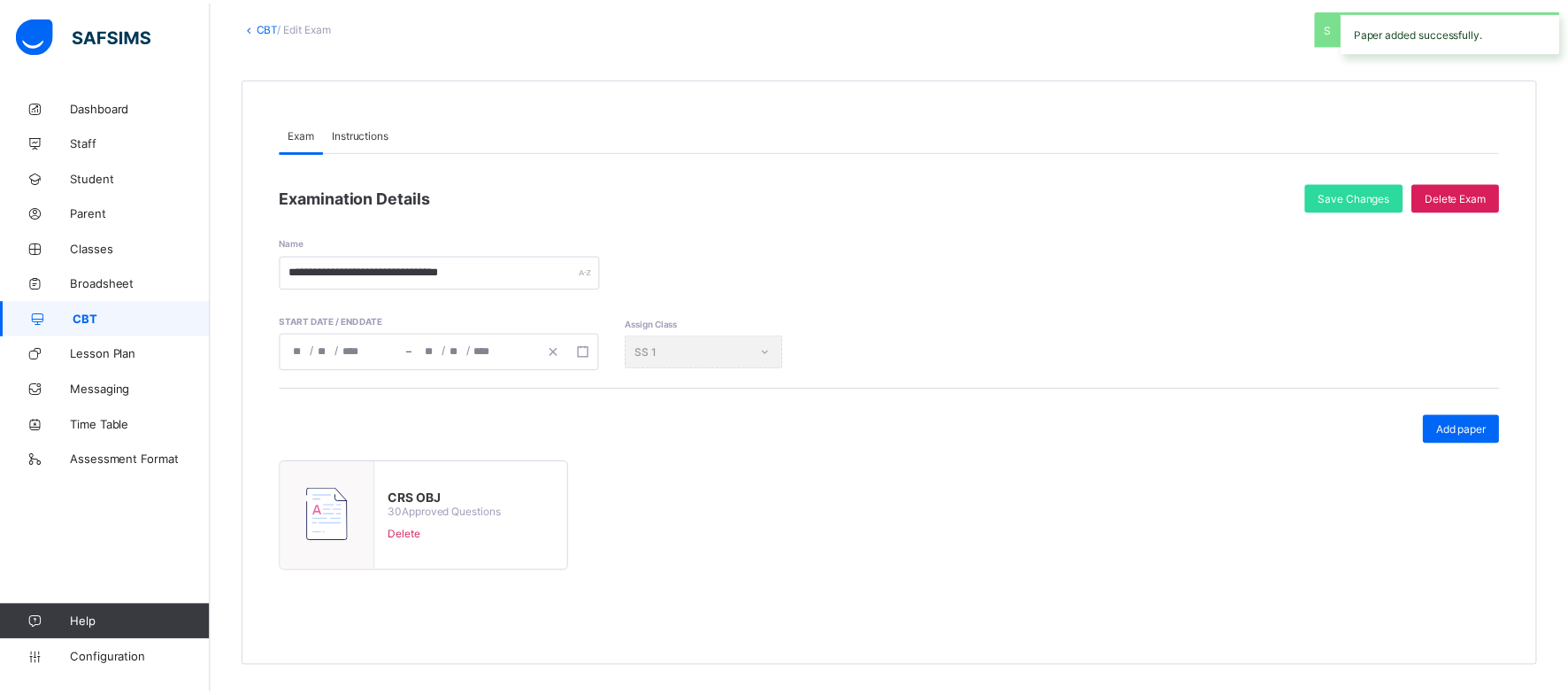 scroll, scrollTop: 96, scrollLeft: 0, axis: vertical 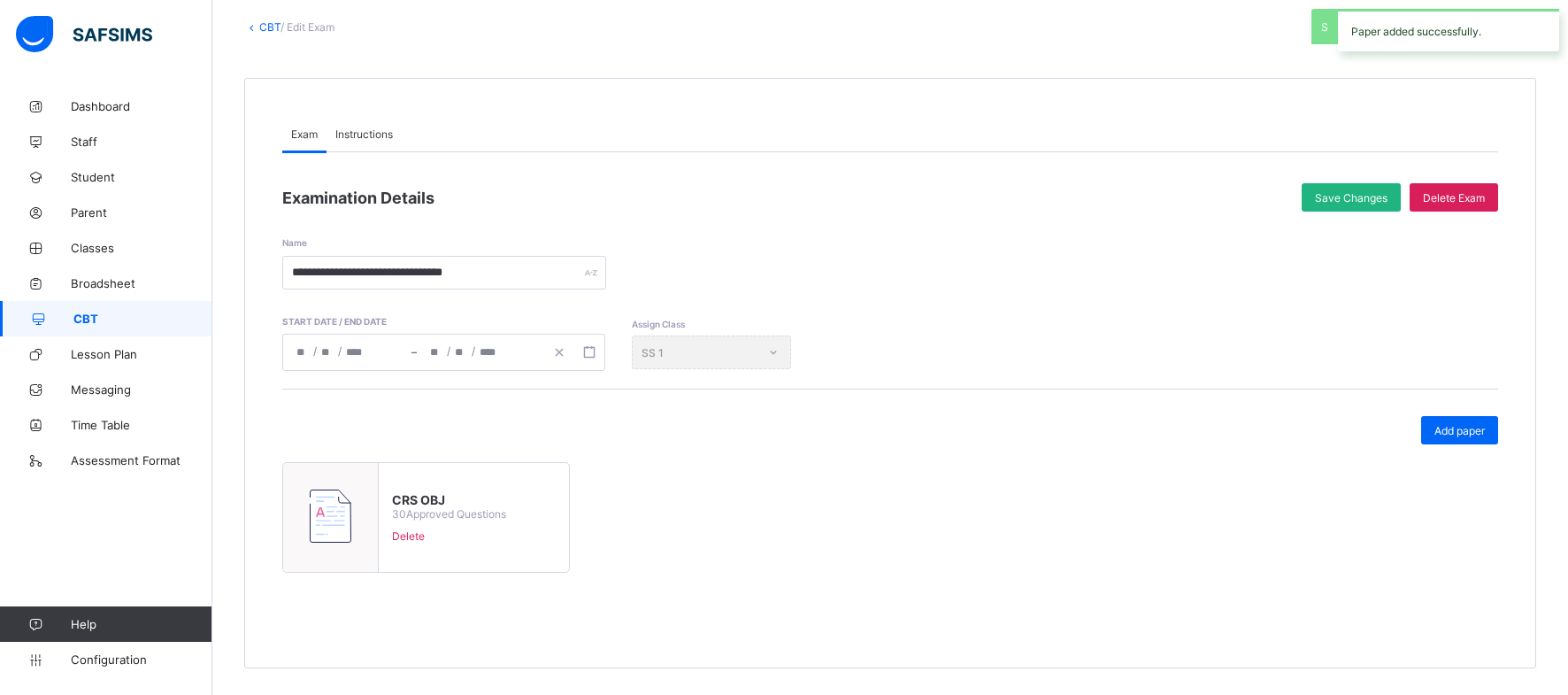 click on "Save Changes" at bounding box center [1351, 197] 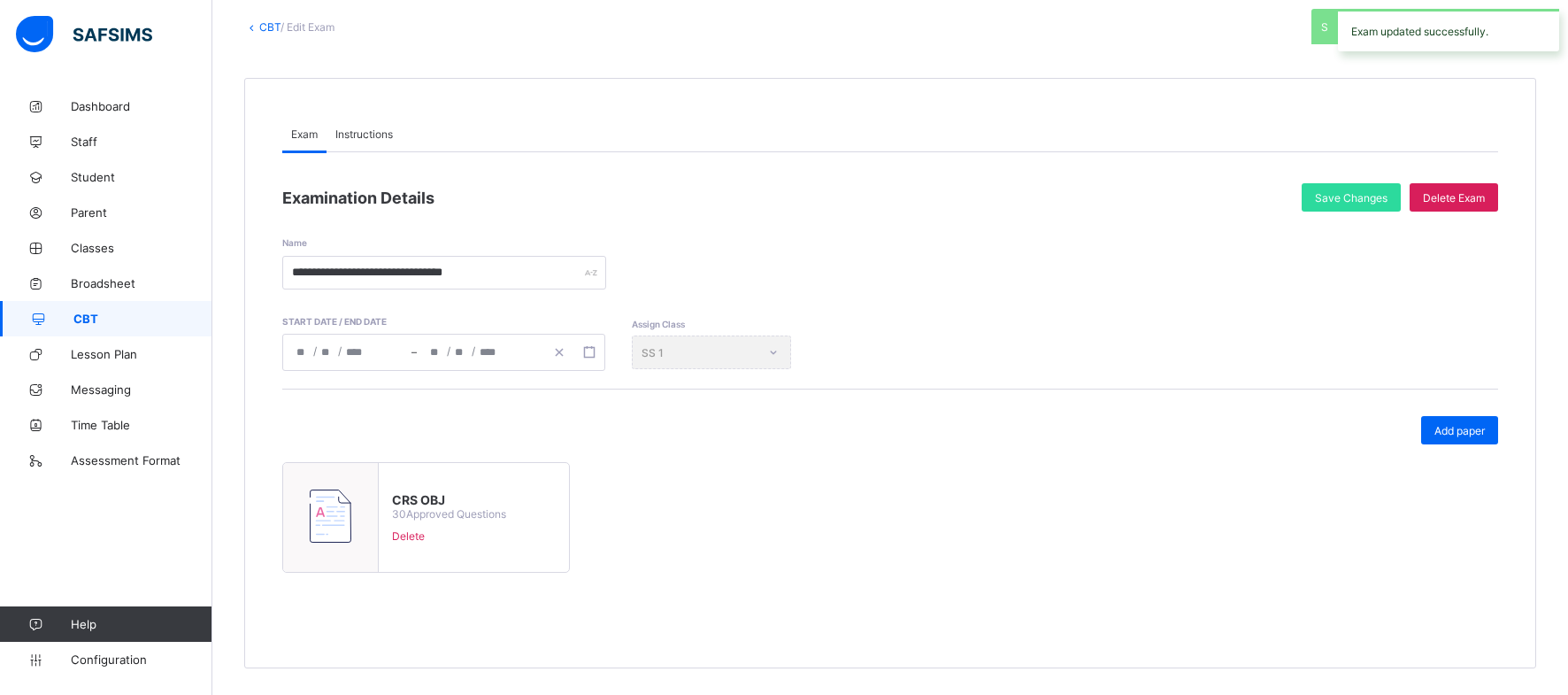 click on "CBT" at bounding box center [270, 27] 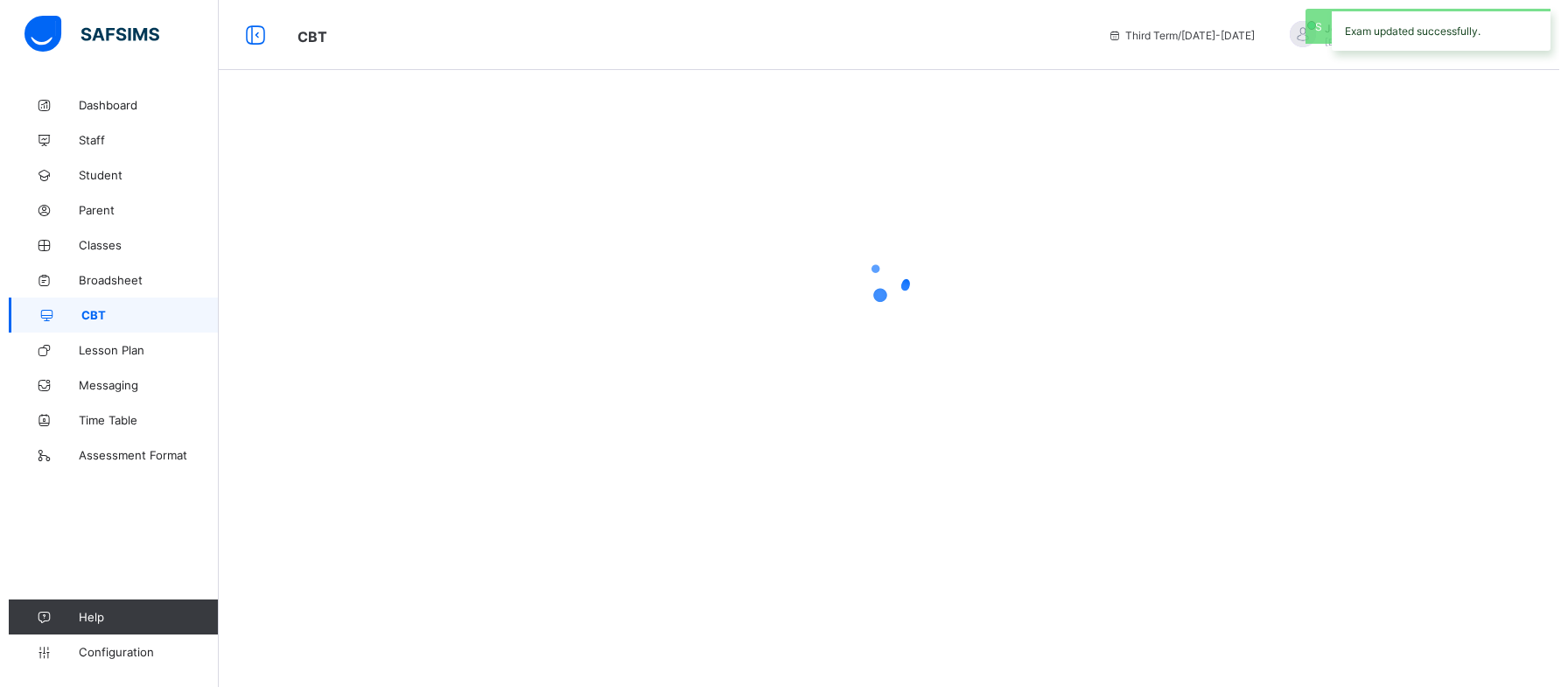 scroll, scrollTop: 0, scrollLeft: 0, axis: both 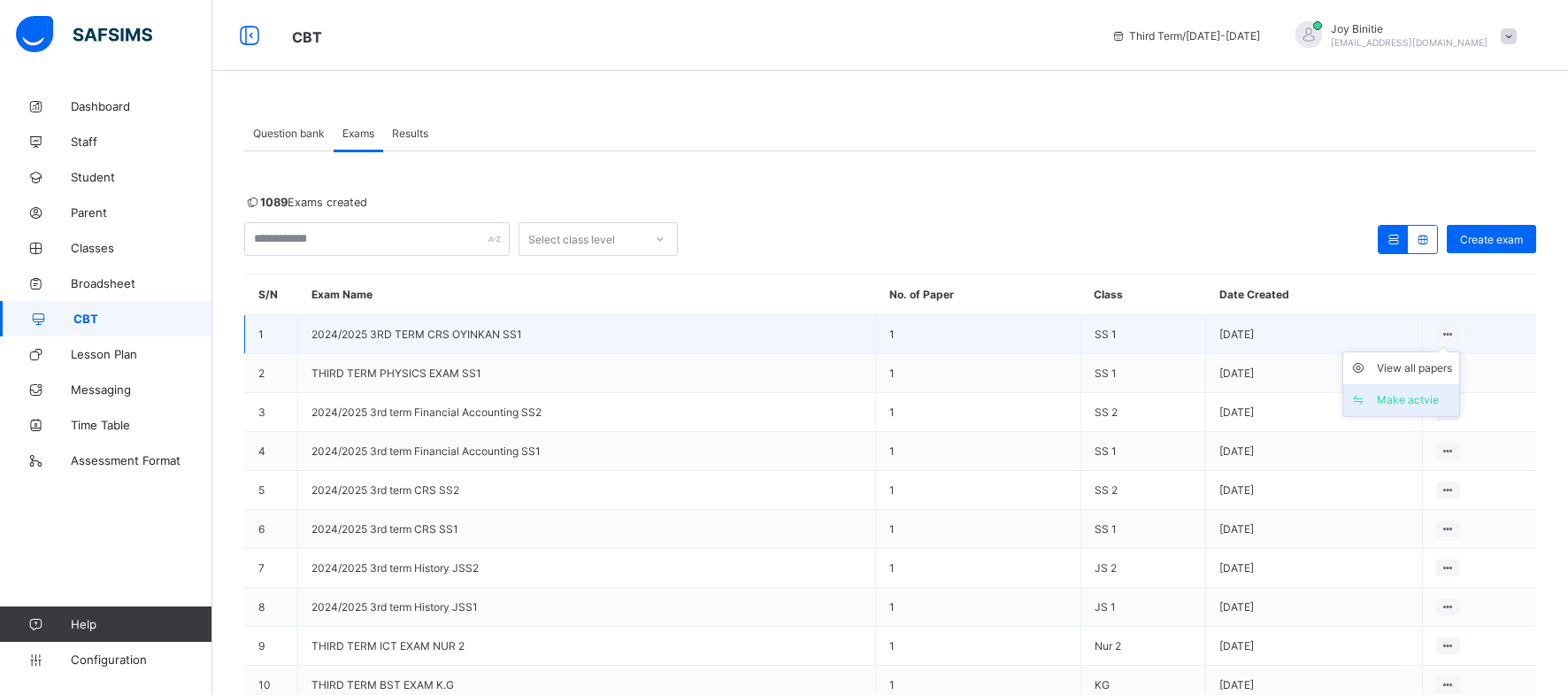 click on "Make actvie" at bounding box center [1414, 400] 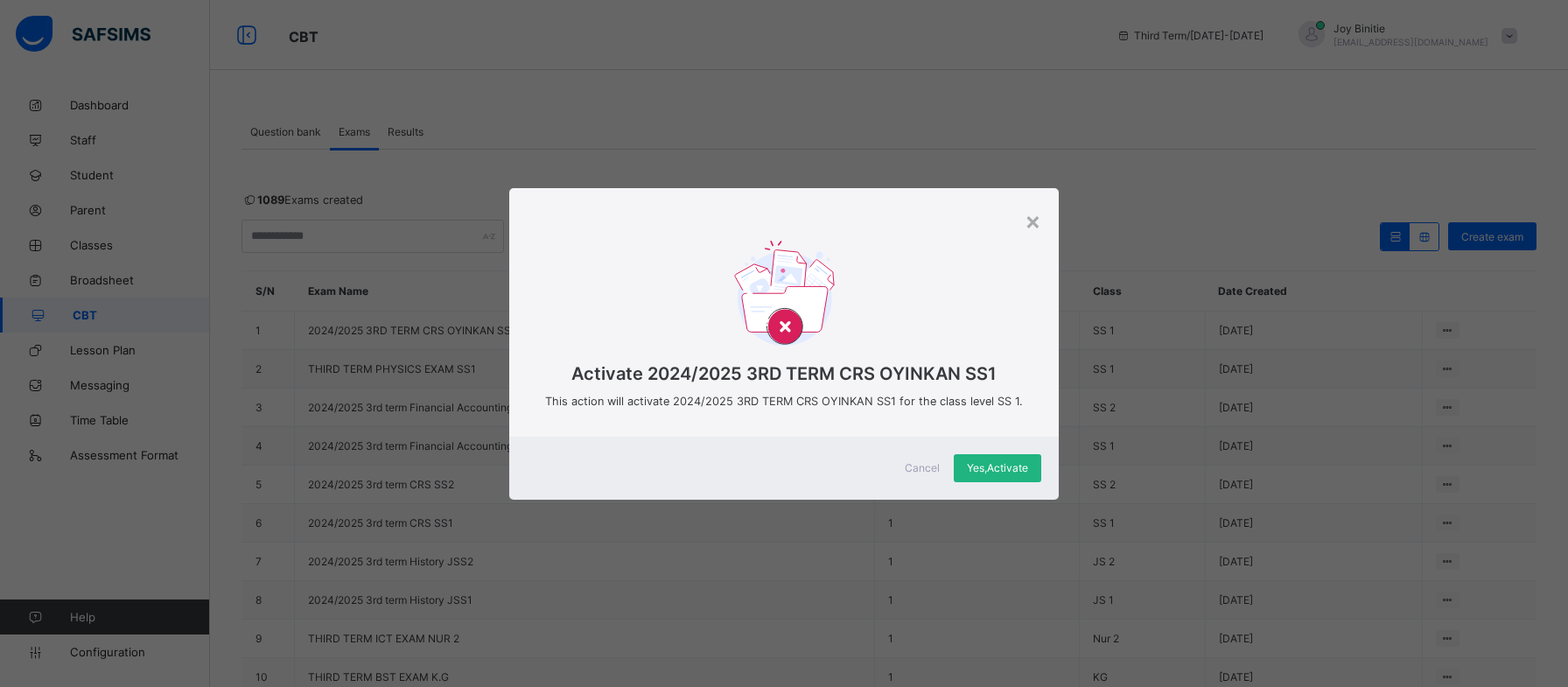 click on "Yes,  Activate" at bounding box center [998, 467] 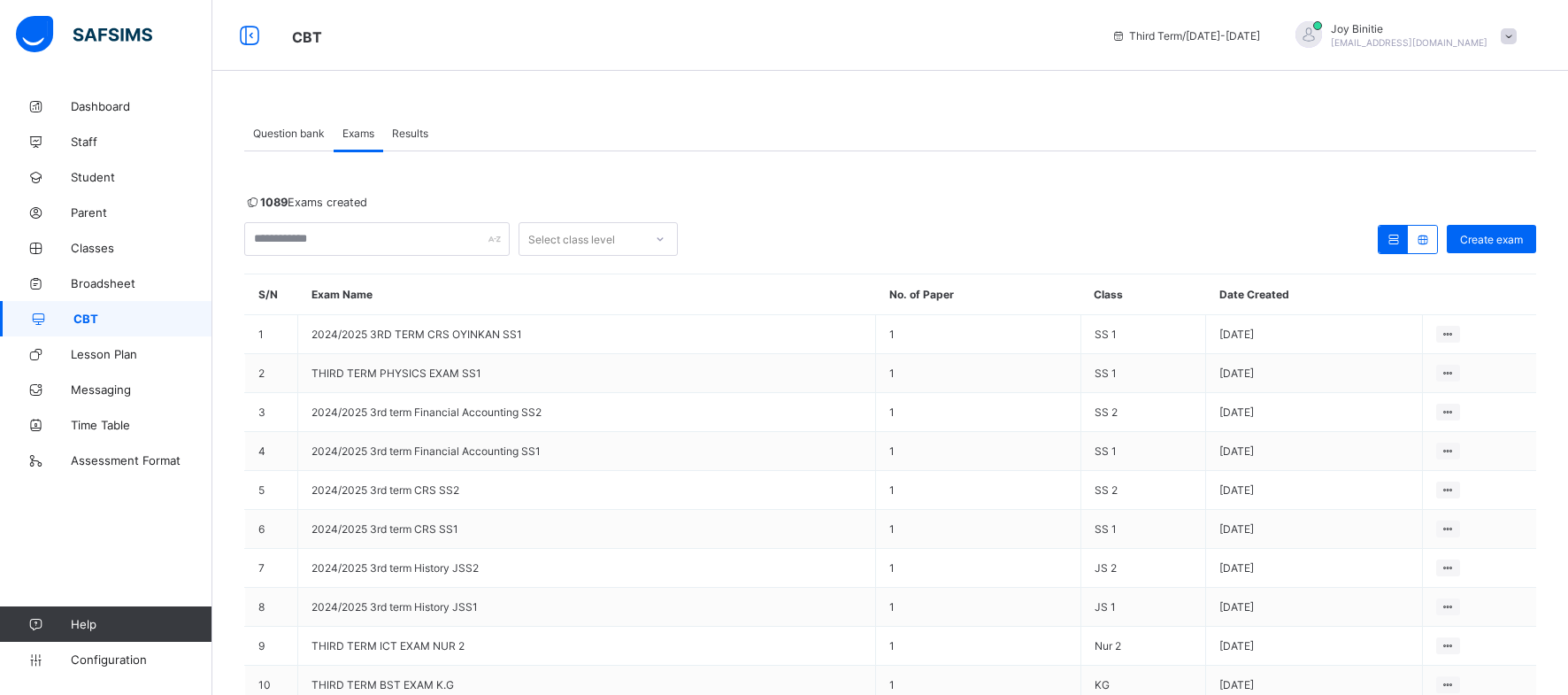 click on "joyceehiz5@gmail.com" at bounding box center (1409, 42) 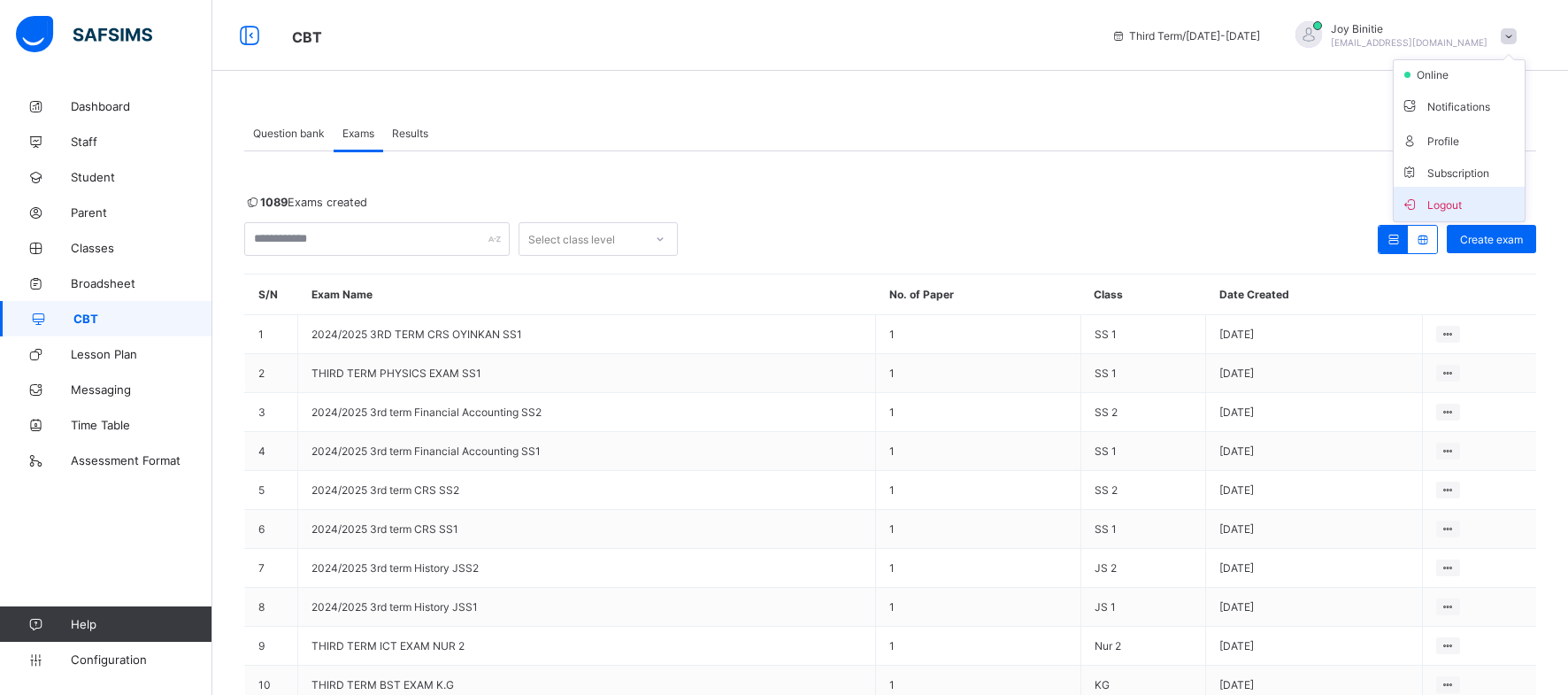 click on "Logout" at bounding box center [1459, 204] 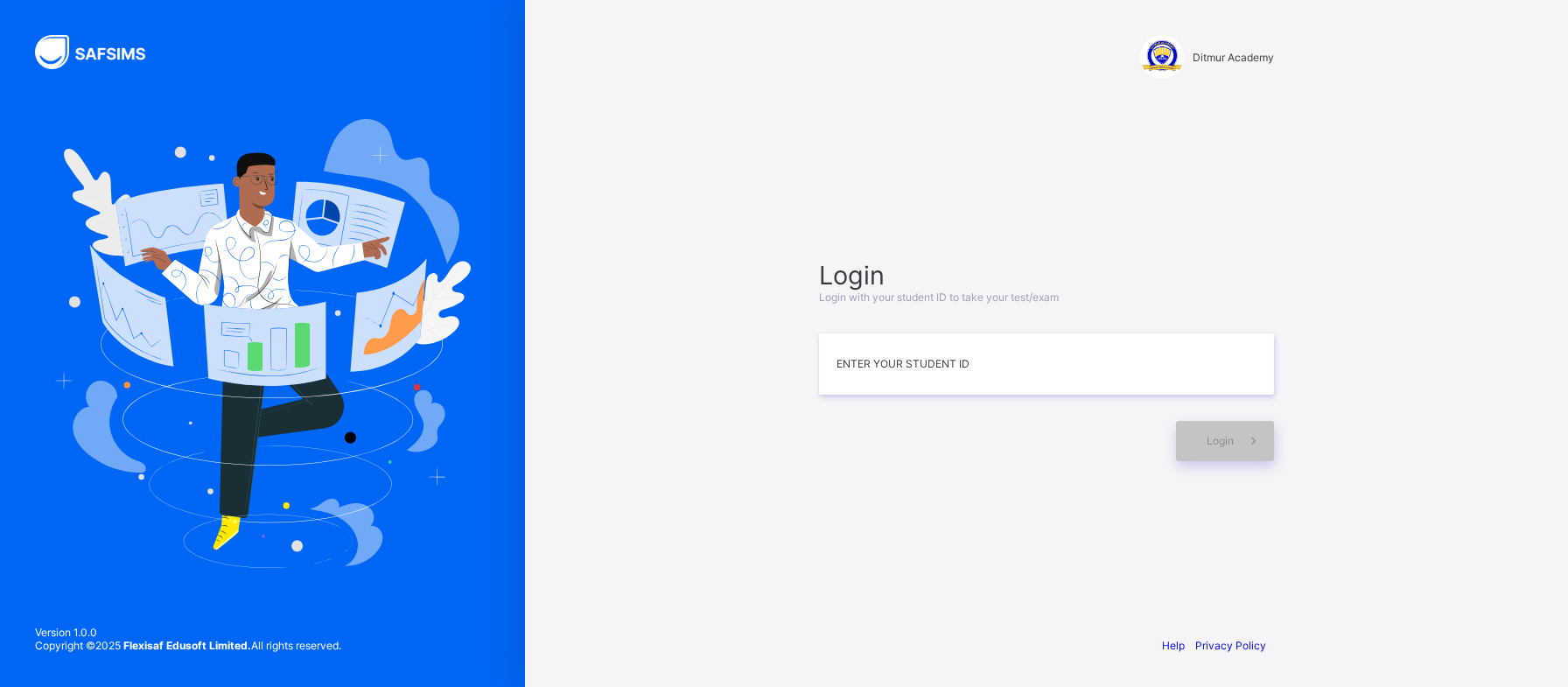 scroll, scrollTop: 0, scrollLeft: 0, axis: both 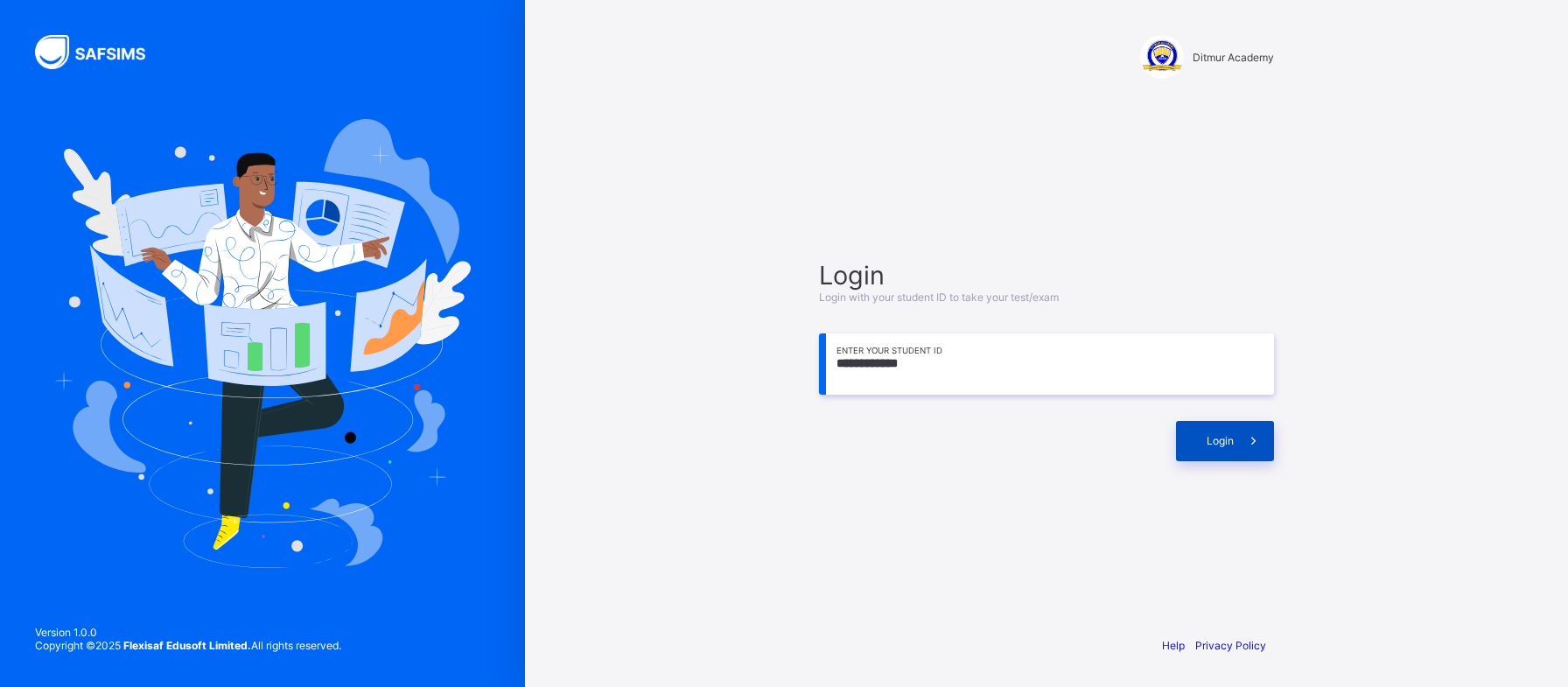 type on "**********" 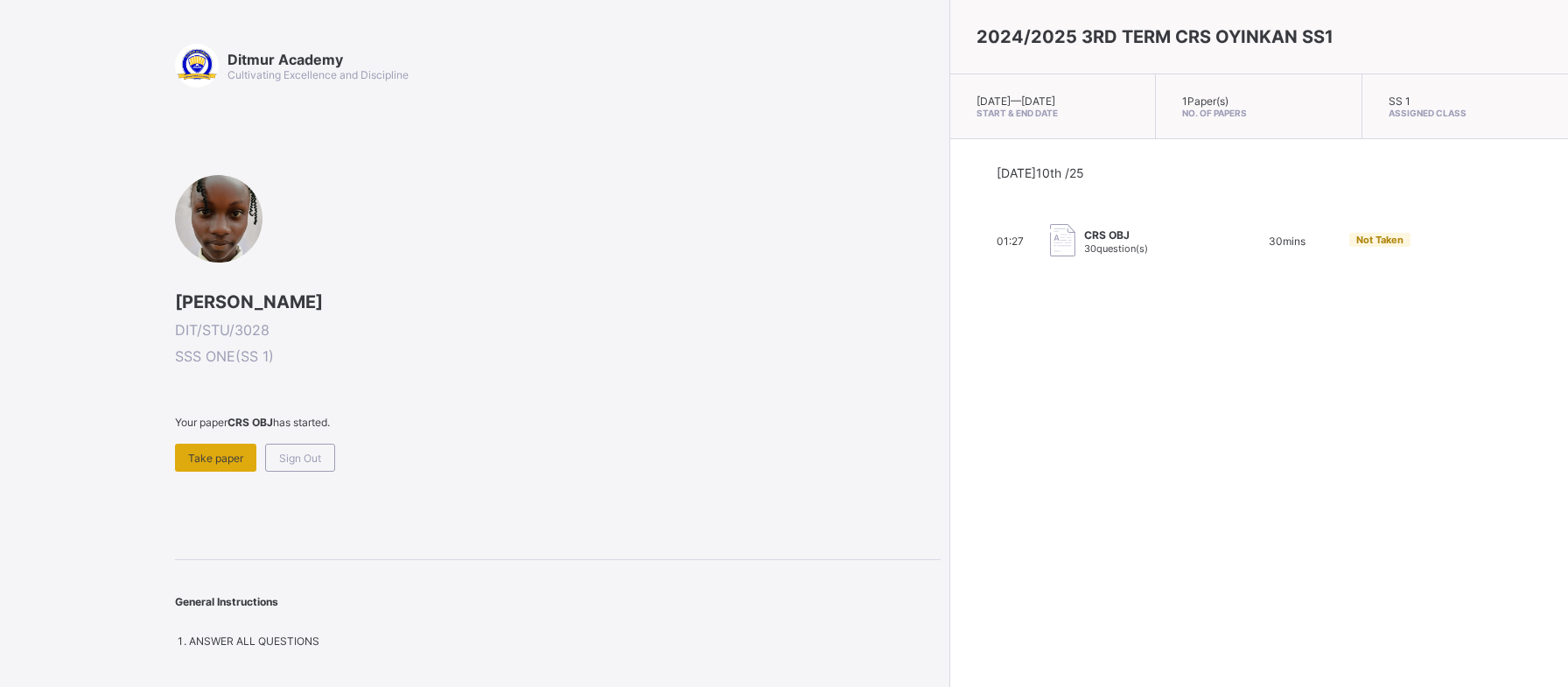 click on "Take paper" at bounding box center [215, 458] 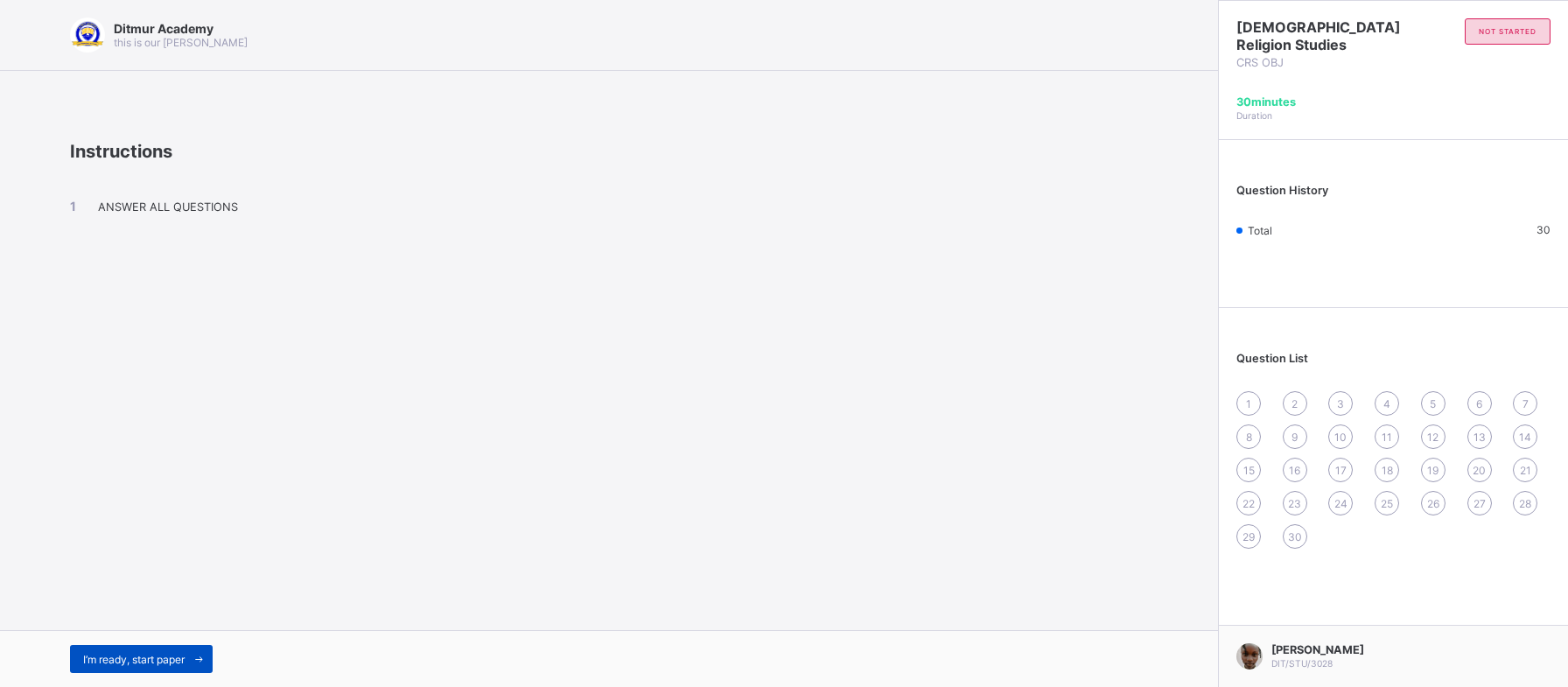 click on "I’m ready, start paper" at bounding box center (141, 659) 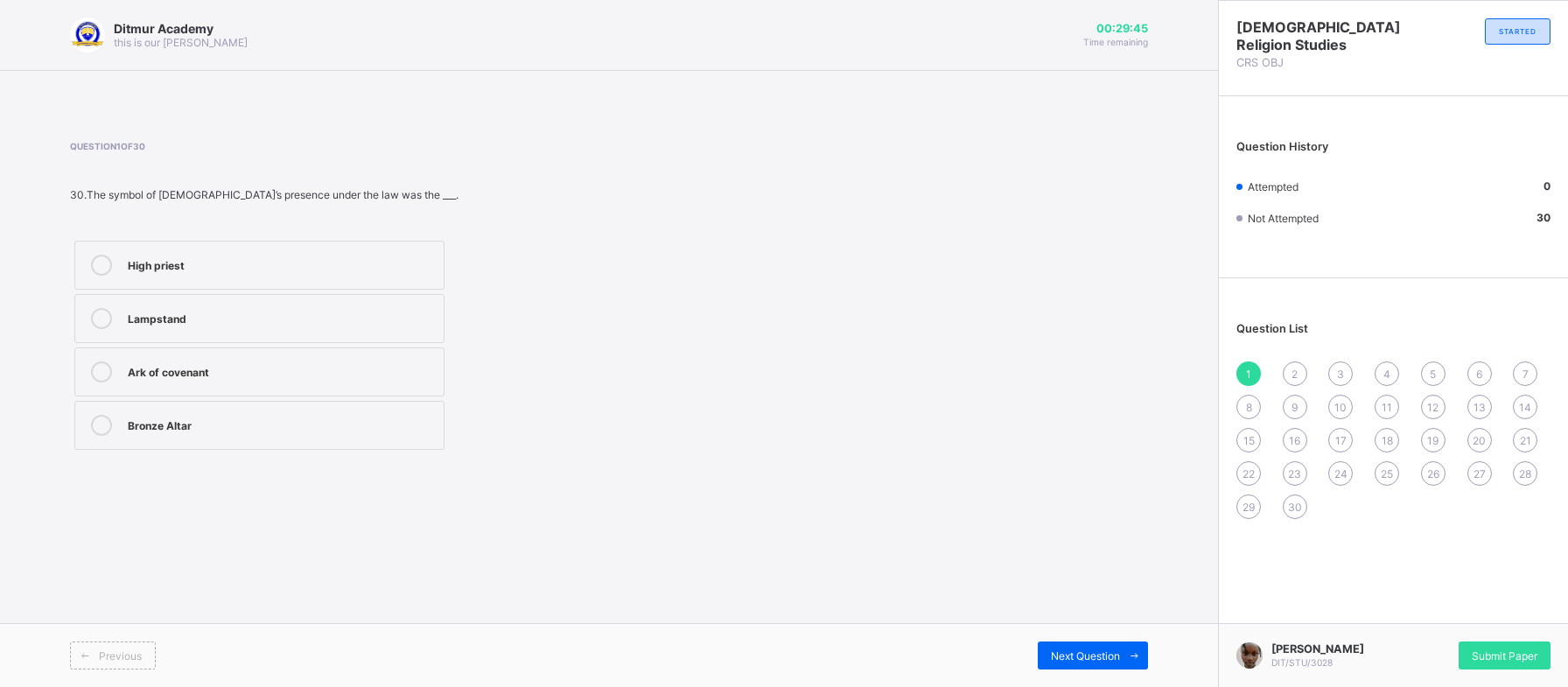 click on "Bronze Altar" at bounding box center [259, 425] 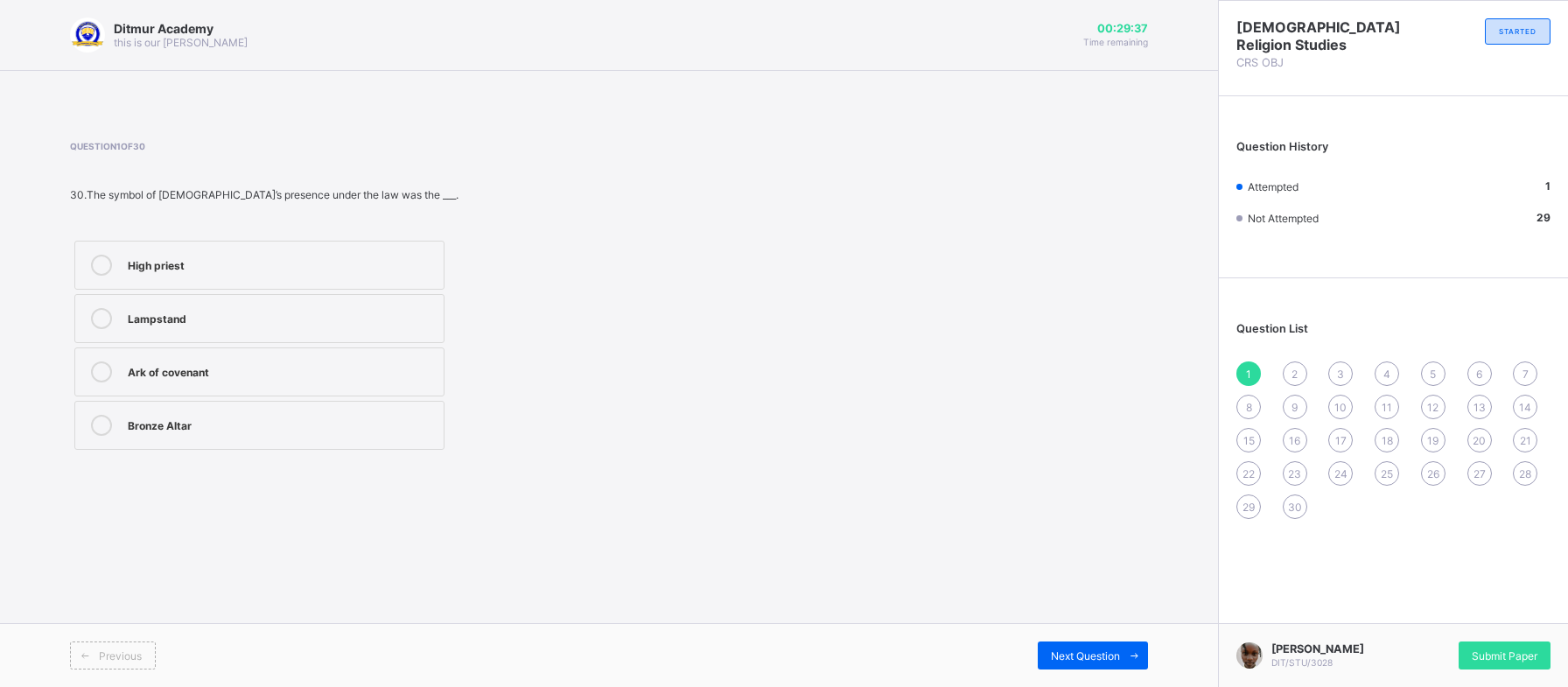 click on "Ditmur Academy this is our [PERSON_NAME] 00:29:37 Time remaining Question  1  of  30 30.The symbol of [DEMOGRAPHIC_DATA]’s presence under the law was the ___. High priest Lampstand Ark of covenant  Bronze Altar Previous Next Question" at bounding box center (609, 343) 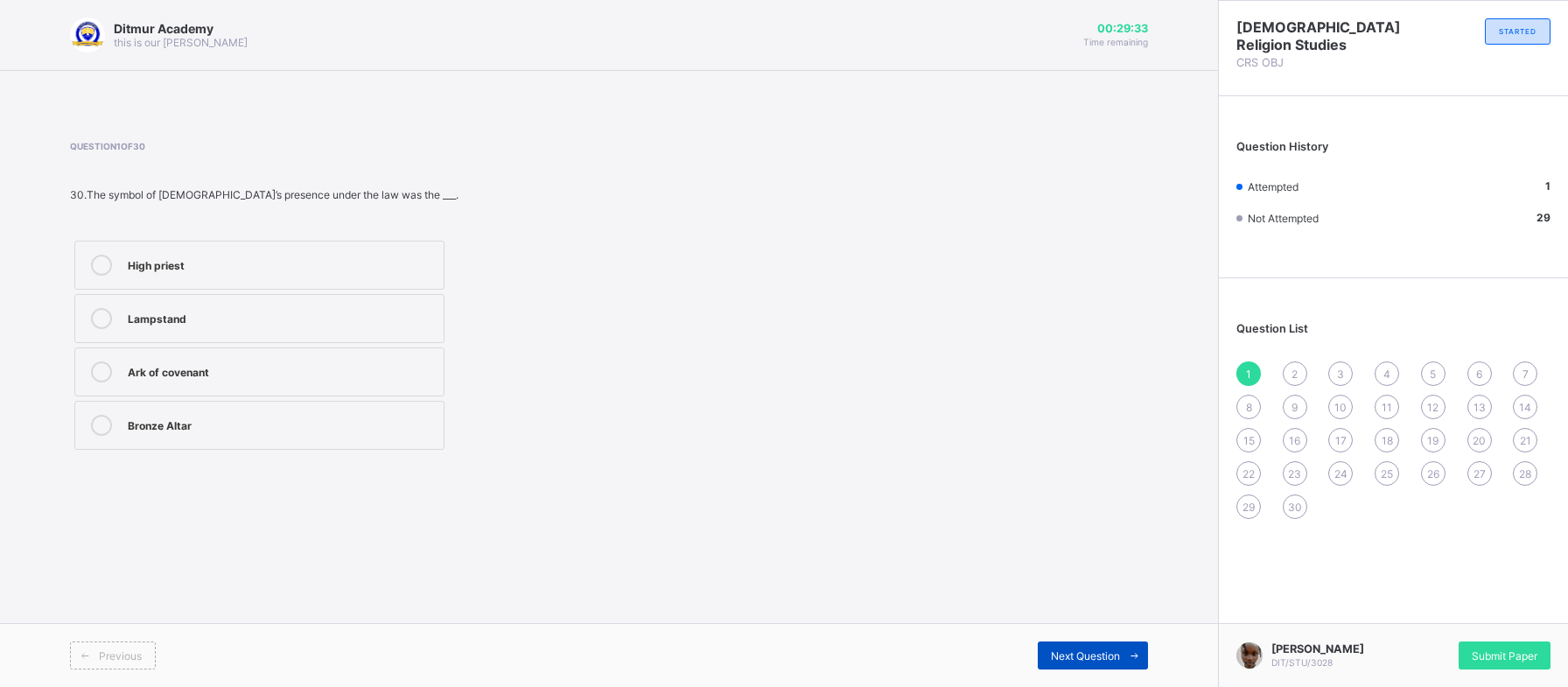 click on "Next Question" at bounding box center (1093, 655) 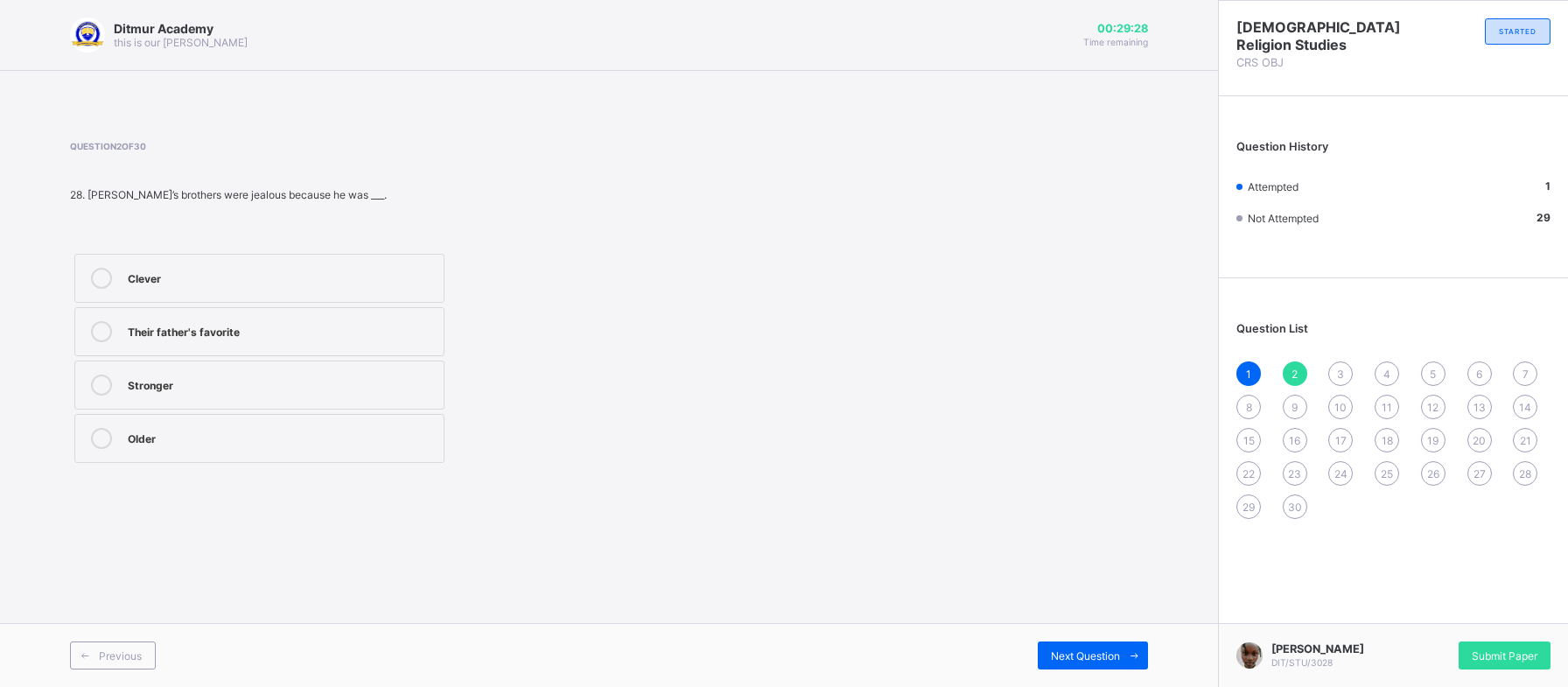 click on "Their father's favorite" at bounding box center (281, 330) 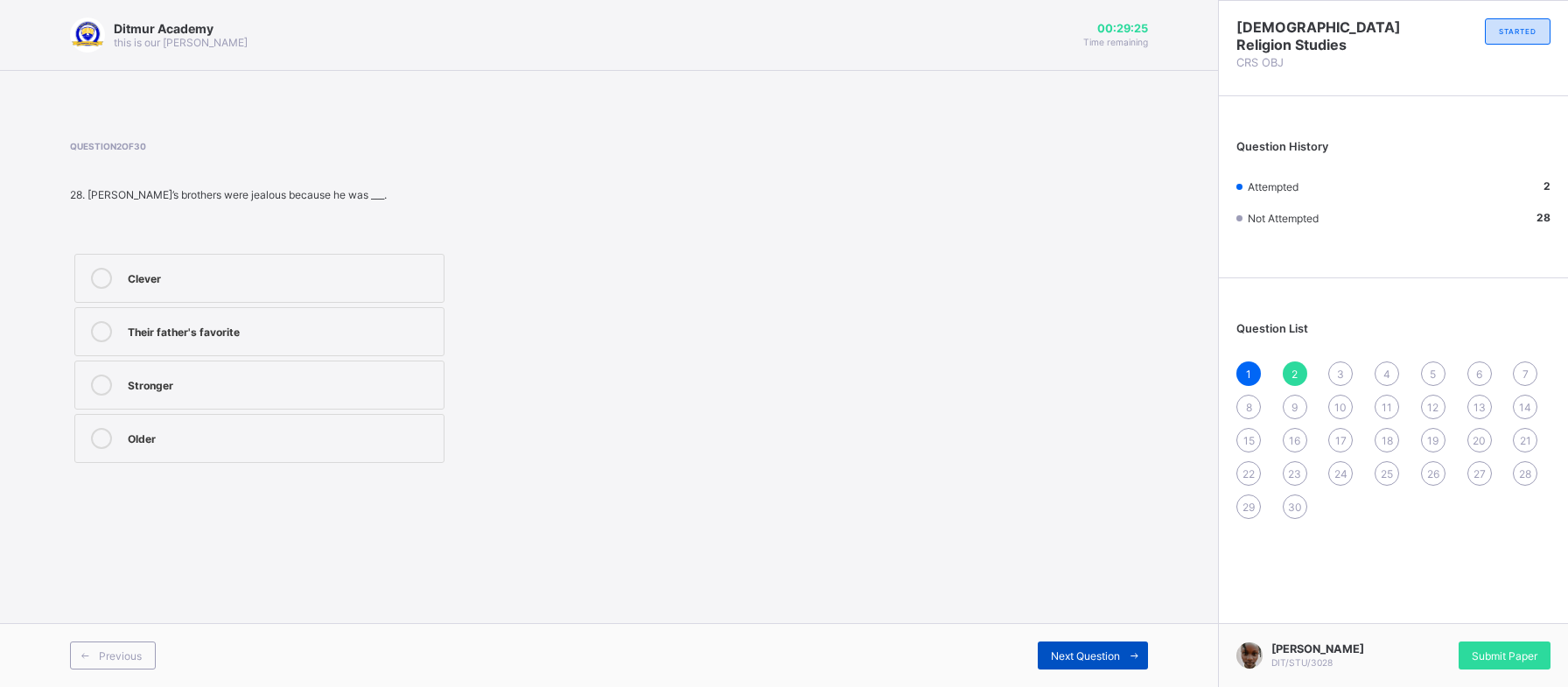 click on "Next Question" at bounding box center (1093, 655) 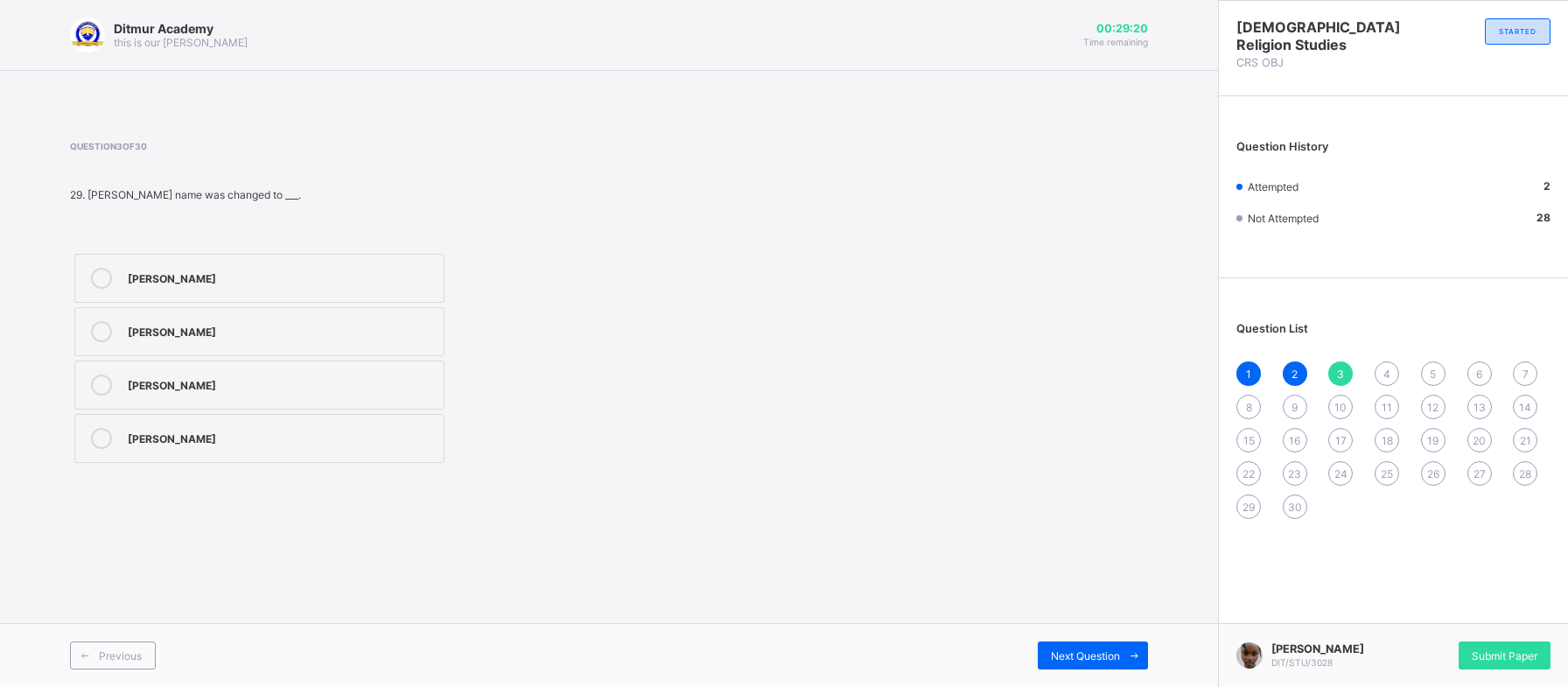 click on "[PERSON_NAME]" at bounding box center (259, 278) 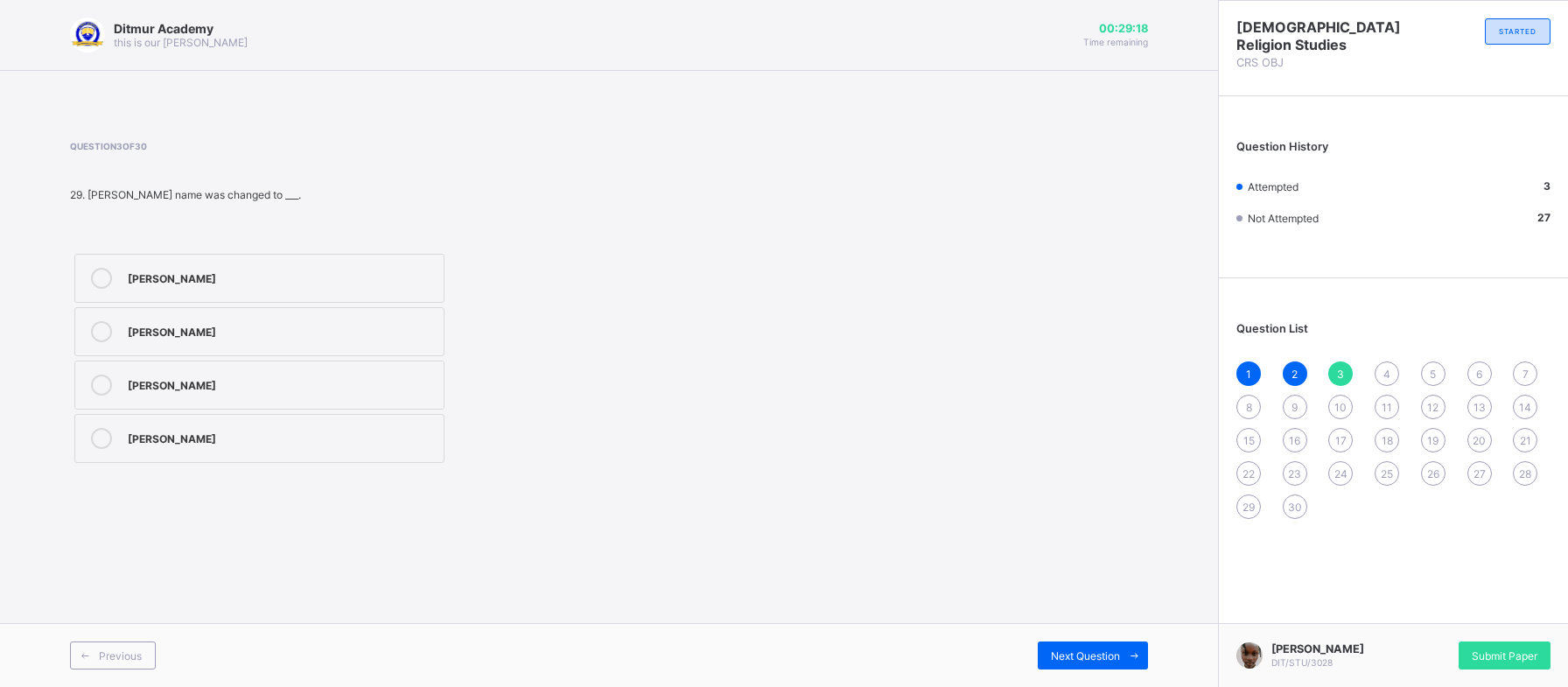 click on "[PERSON_NAME]" at bounding box center [281, 330] 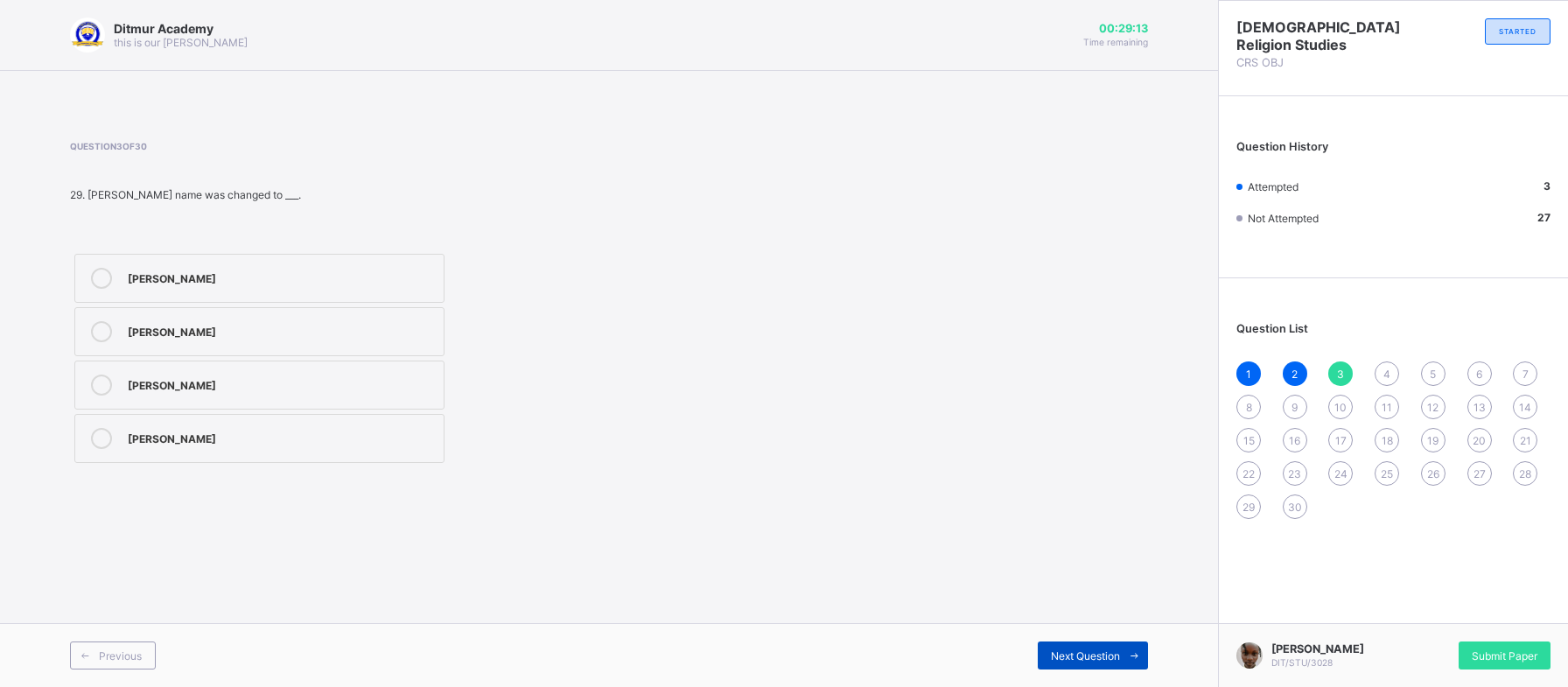 click on "Next Question" at bounding box center (1093, 655) 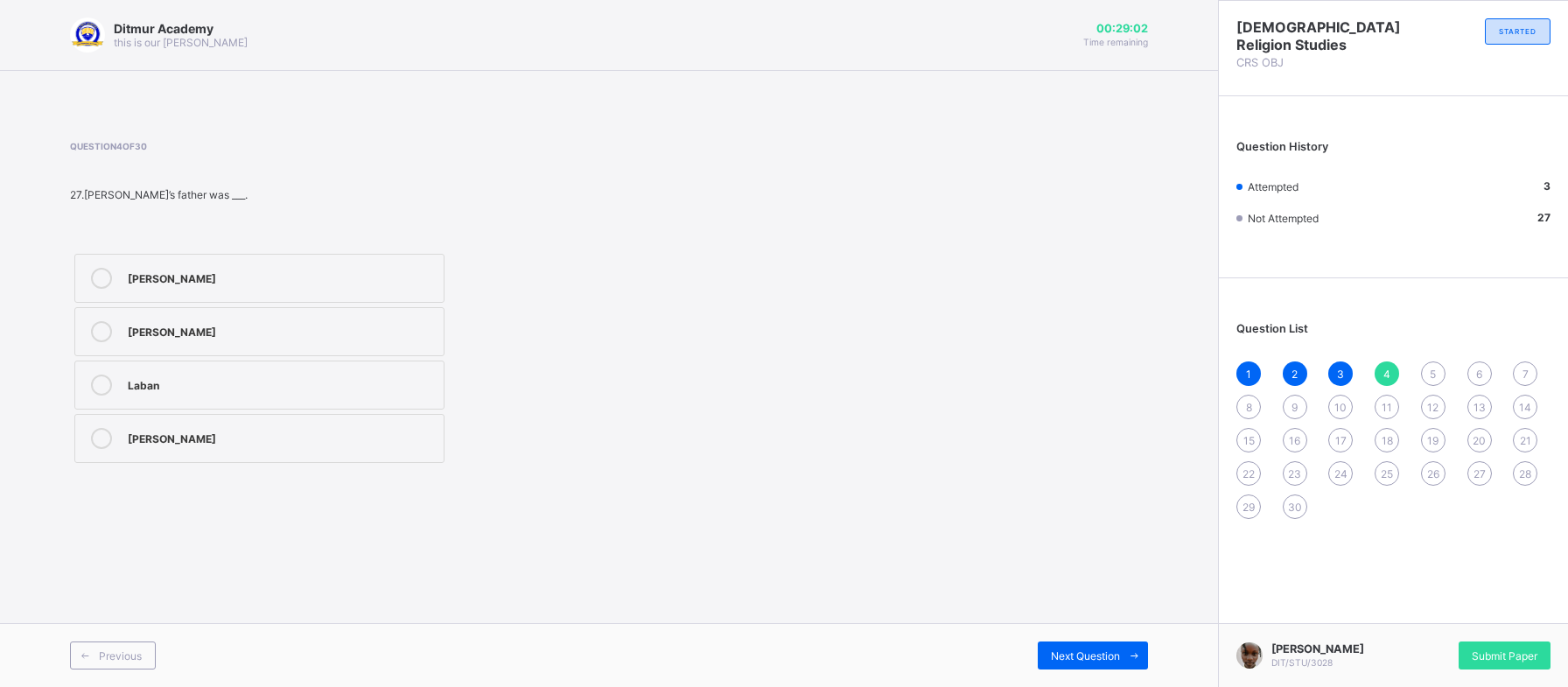 click on "[PERSON_NAME]" at bounding box center [259, 332] 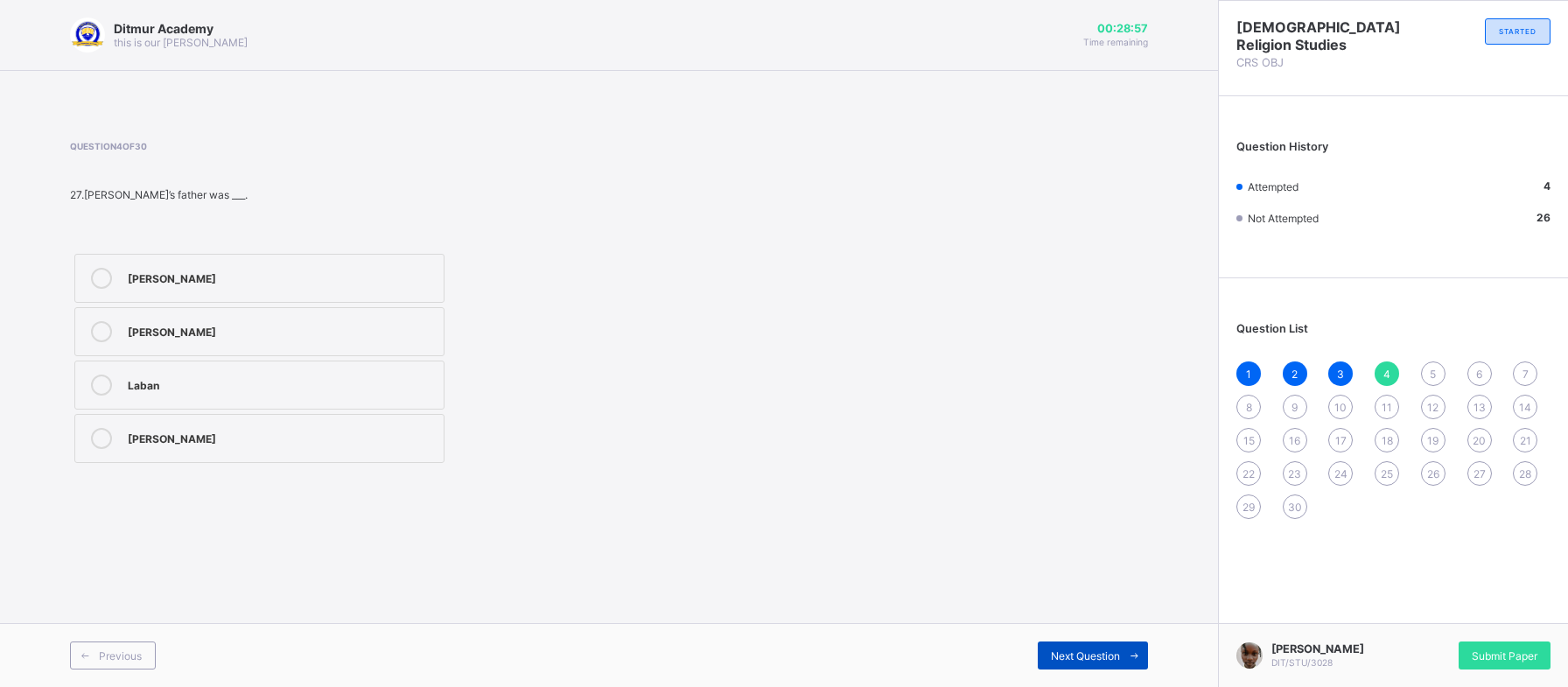 click on "Next Question" at bounding box center [1093, 655] 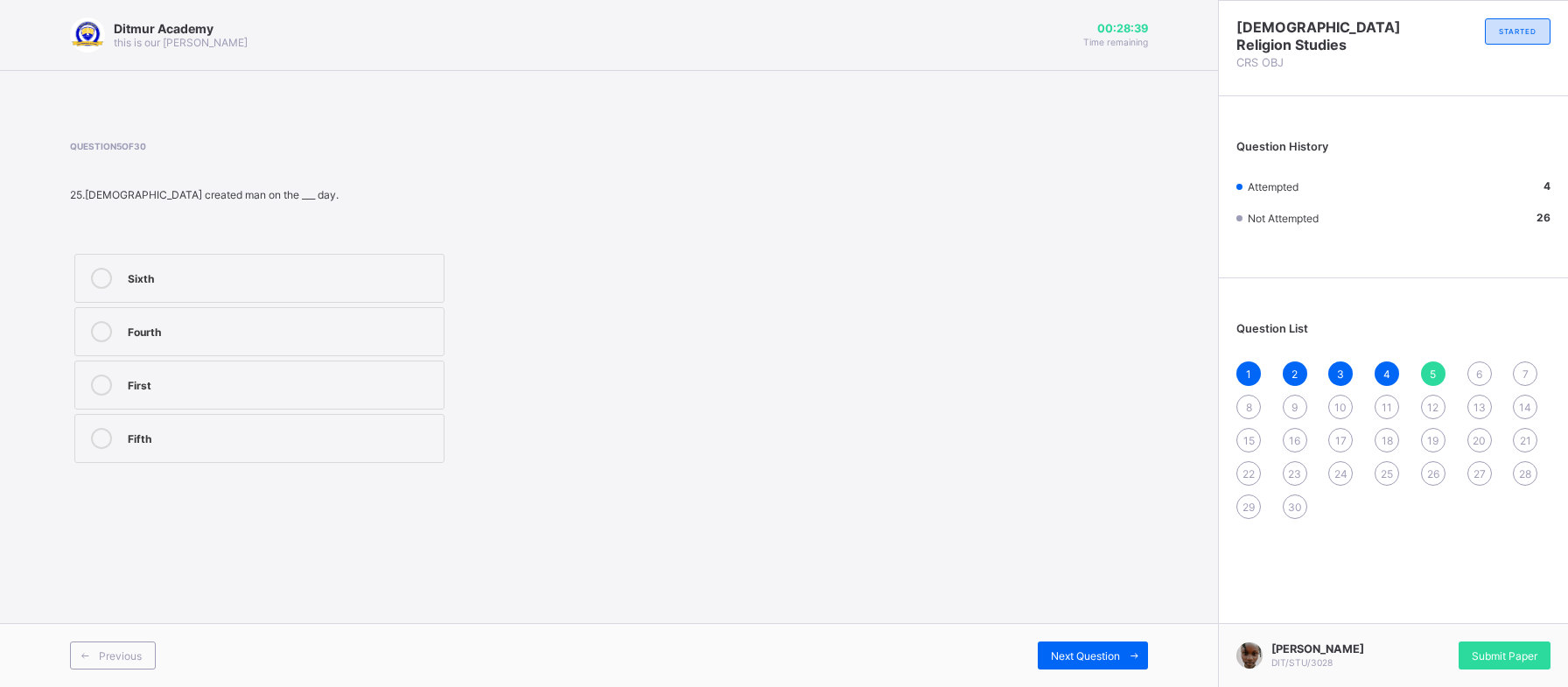 click on "Sixth" at bounding box center [281, 277] 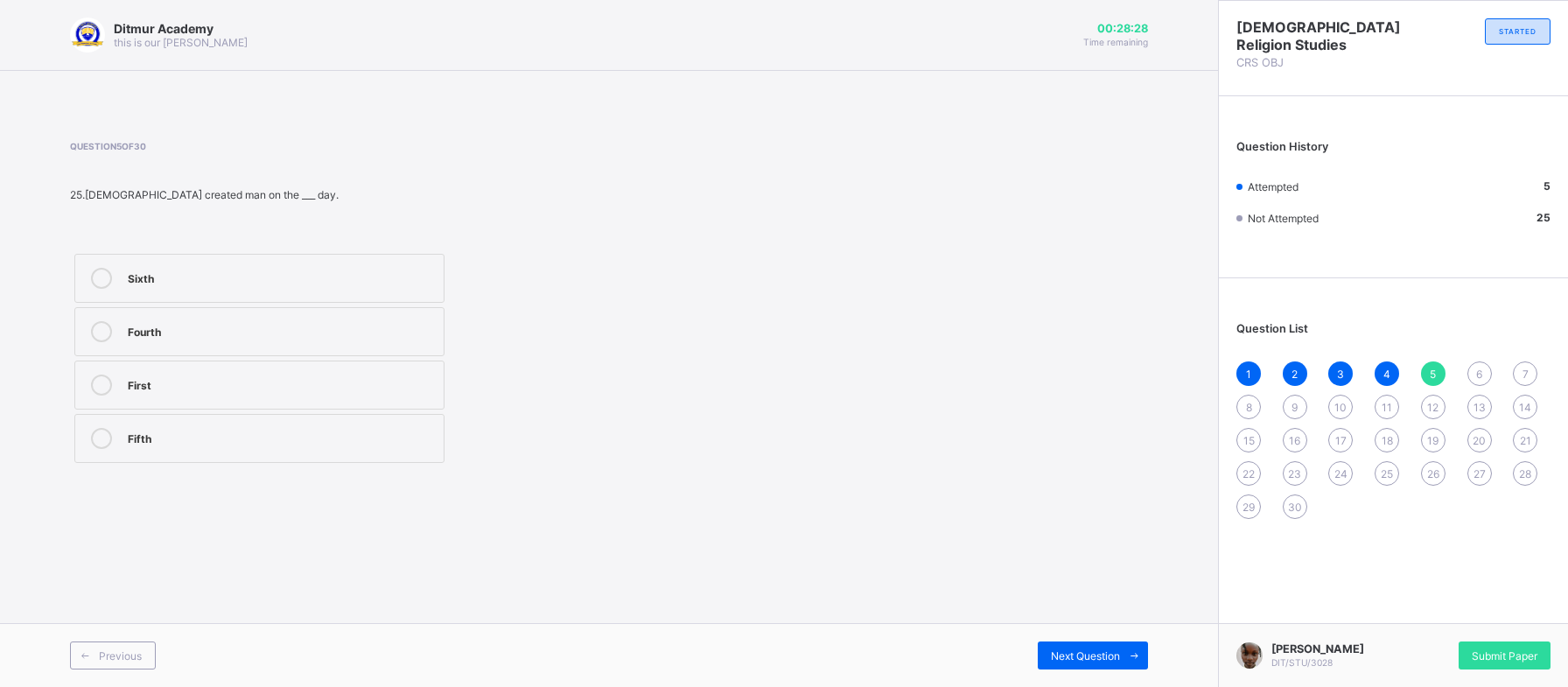 drag, startPoint x: 688, startPoint y: 620, endPoint x: 715, endPoint y: 624, distance: 27.294688 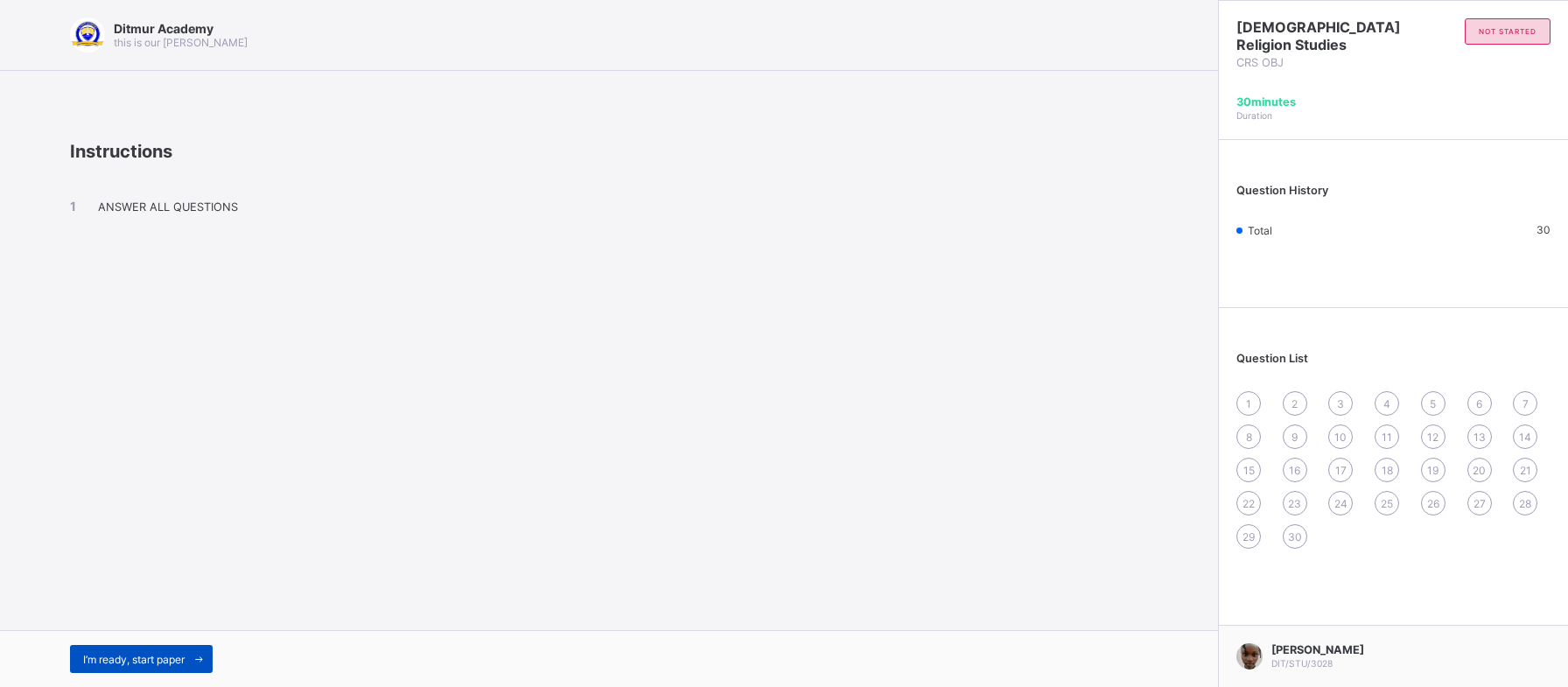 click on "I’m ready, start paper" at bounding box center [134, 659] 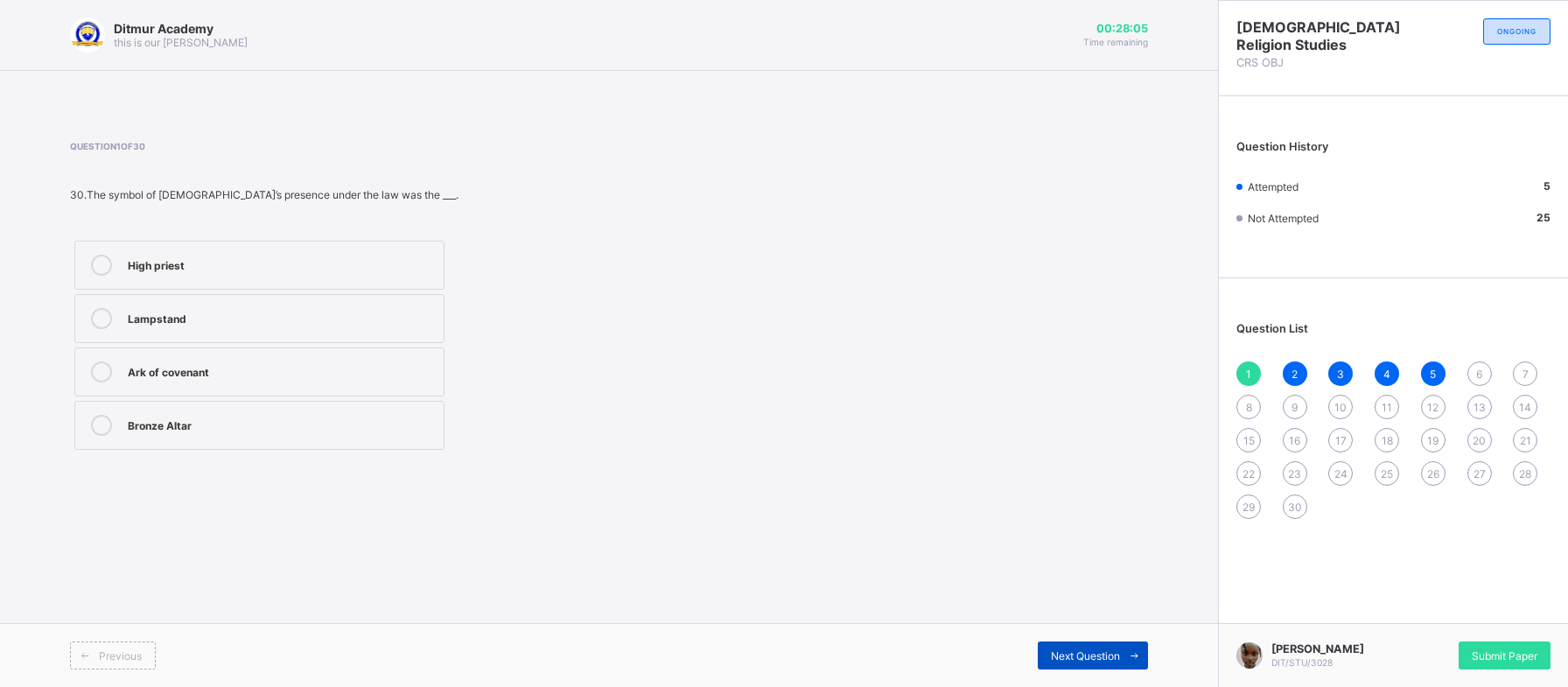 click on "Next Question" at bounding box center [1085, 655] 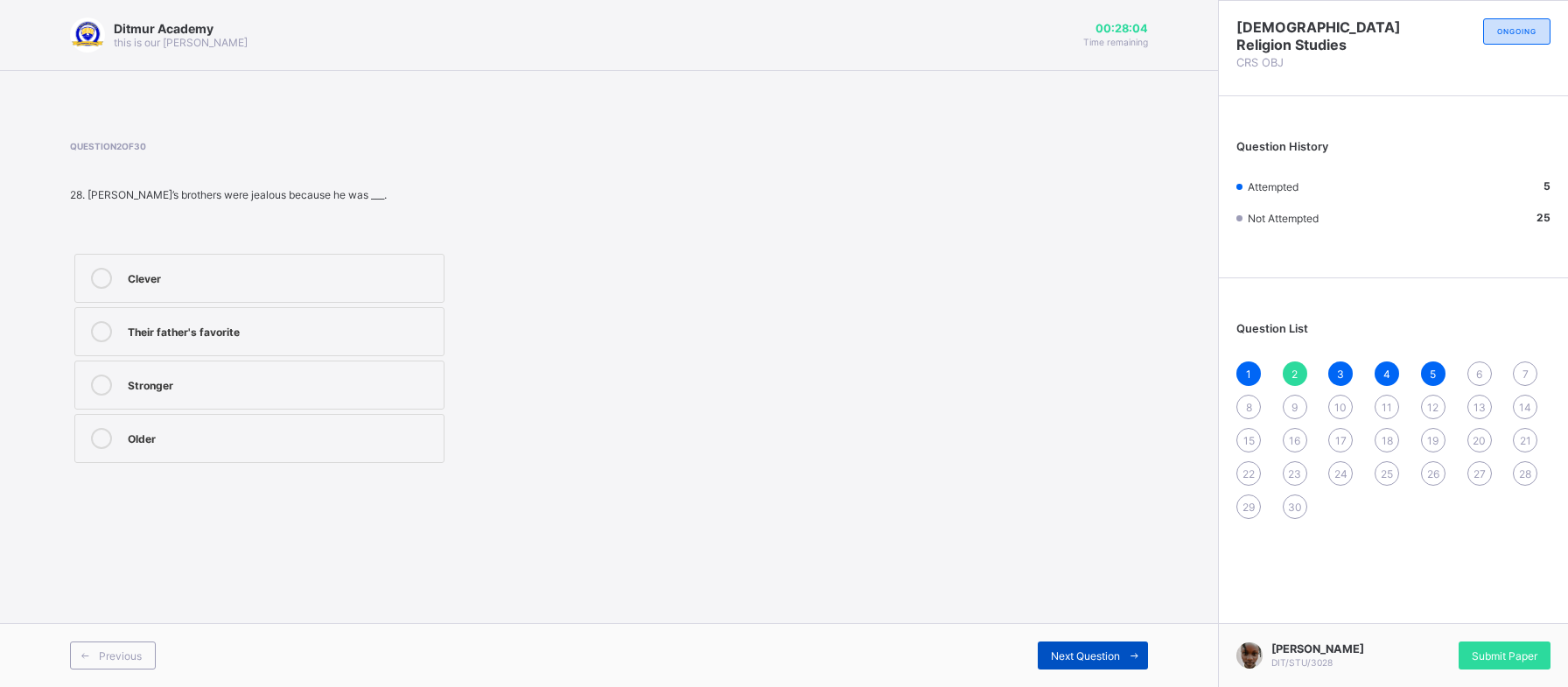 click on "Next Question" at bounding box center [1085, 655] 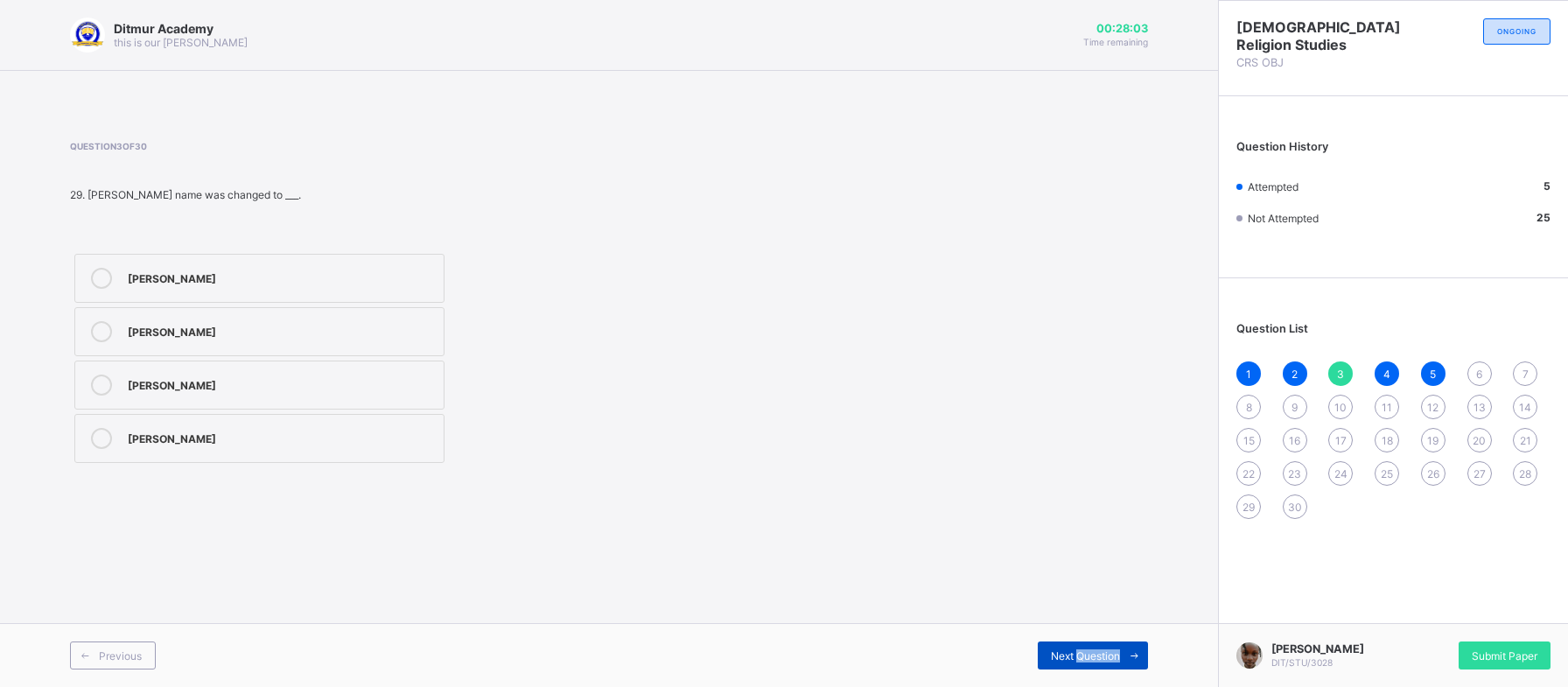 click on "Next Question" at bounding box center [1085, 655] 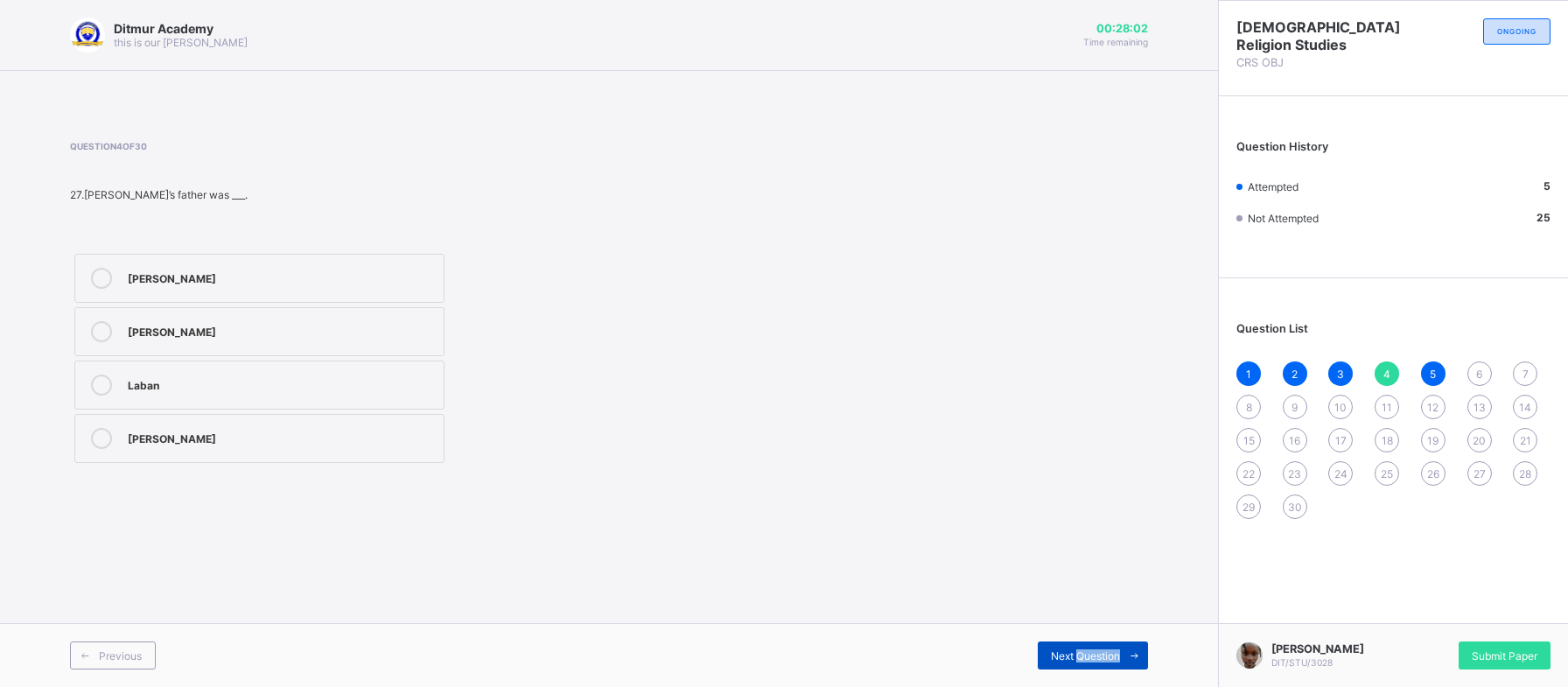 click on "Next Question" at bounding box center [1085, 655] 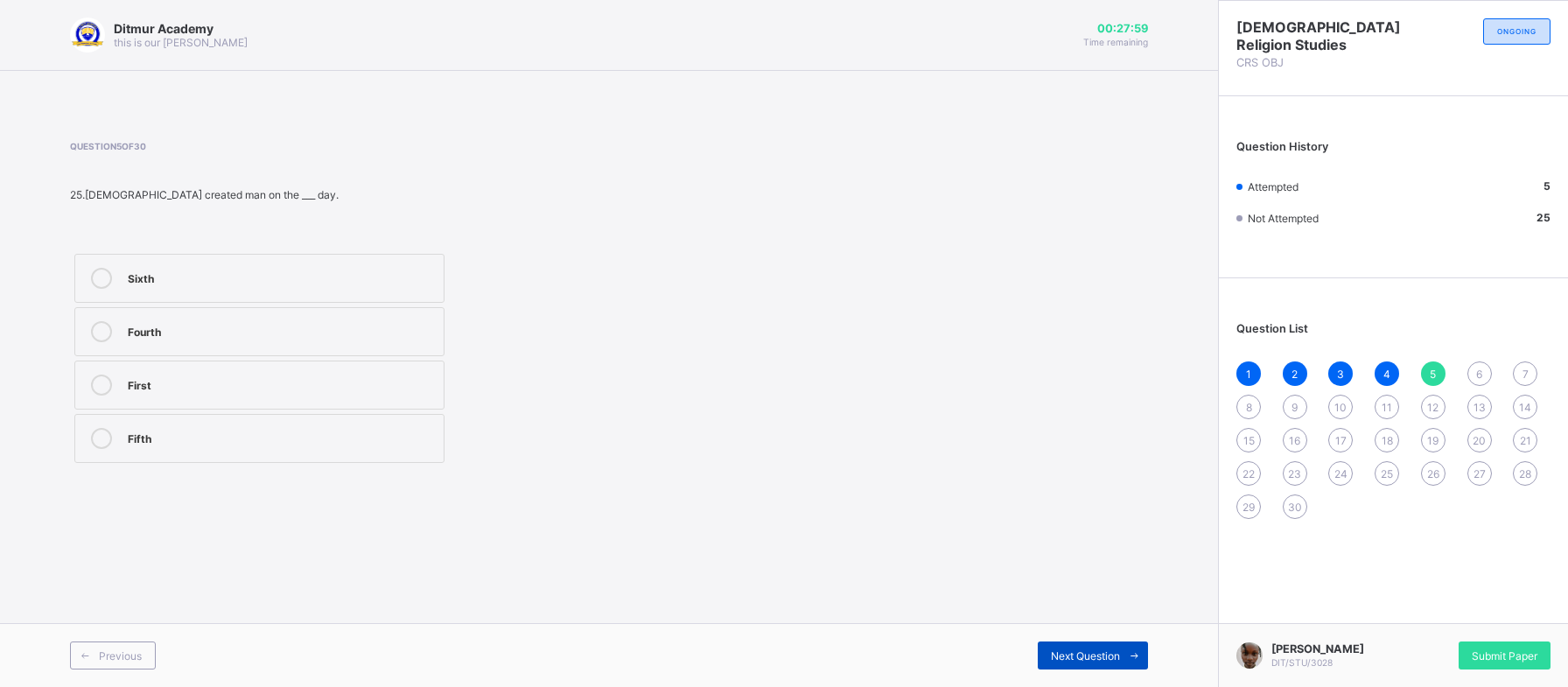 click on "Next Question" at bounding box center (1093, 655) 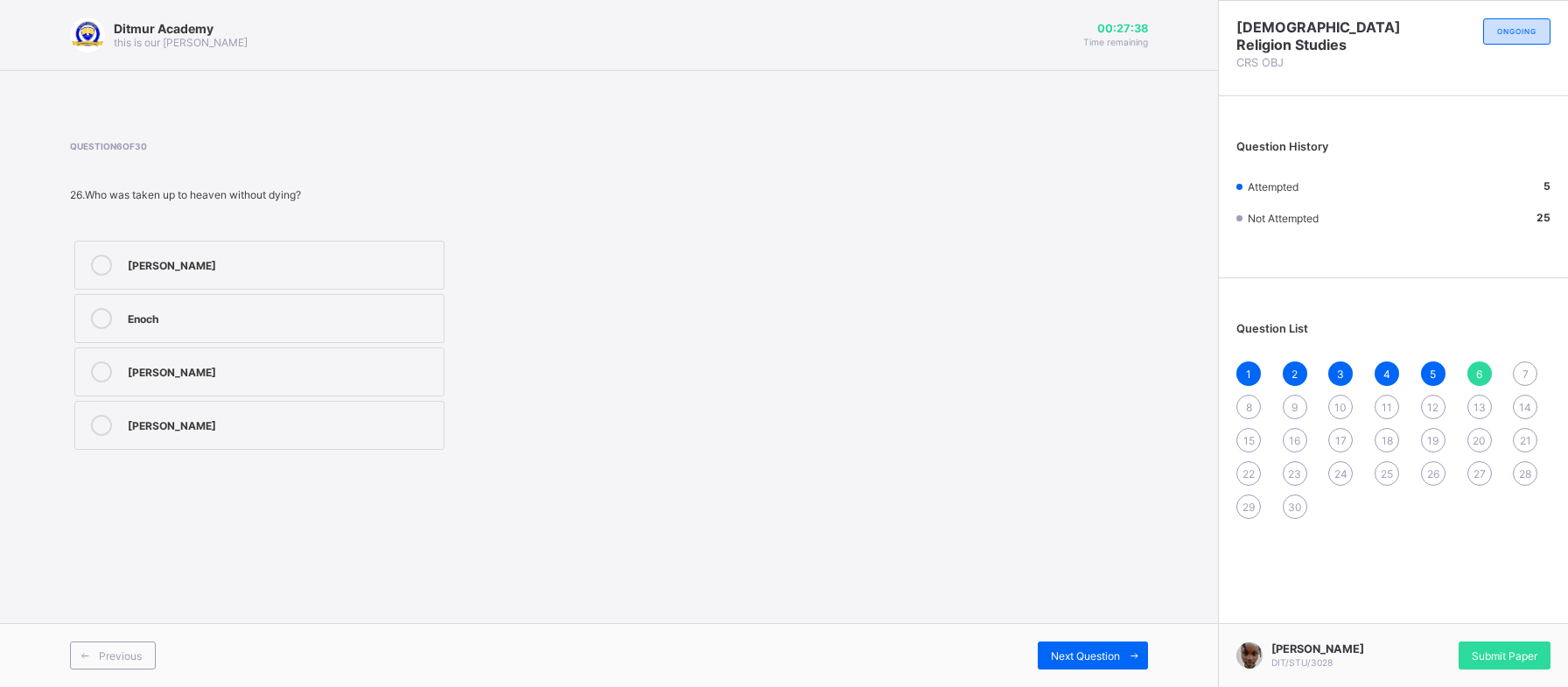 click on "[PERSON_NAME]" at bounding box center [259, 265] 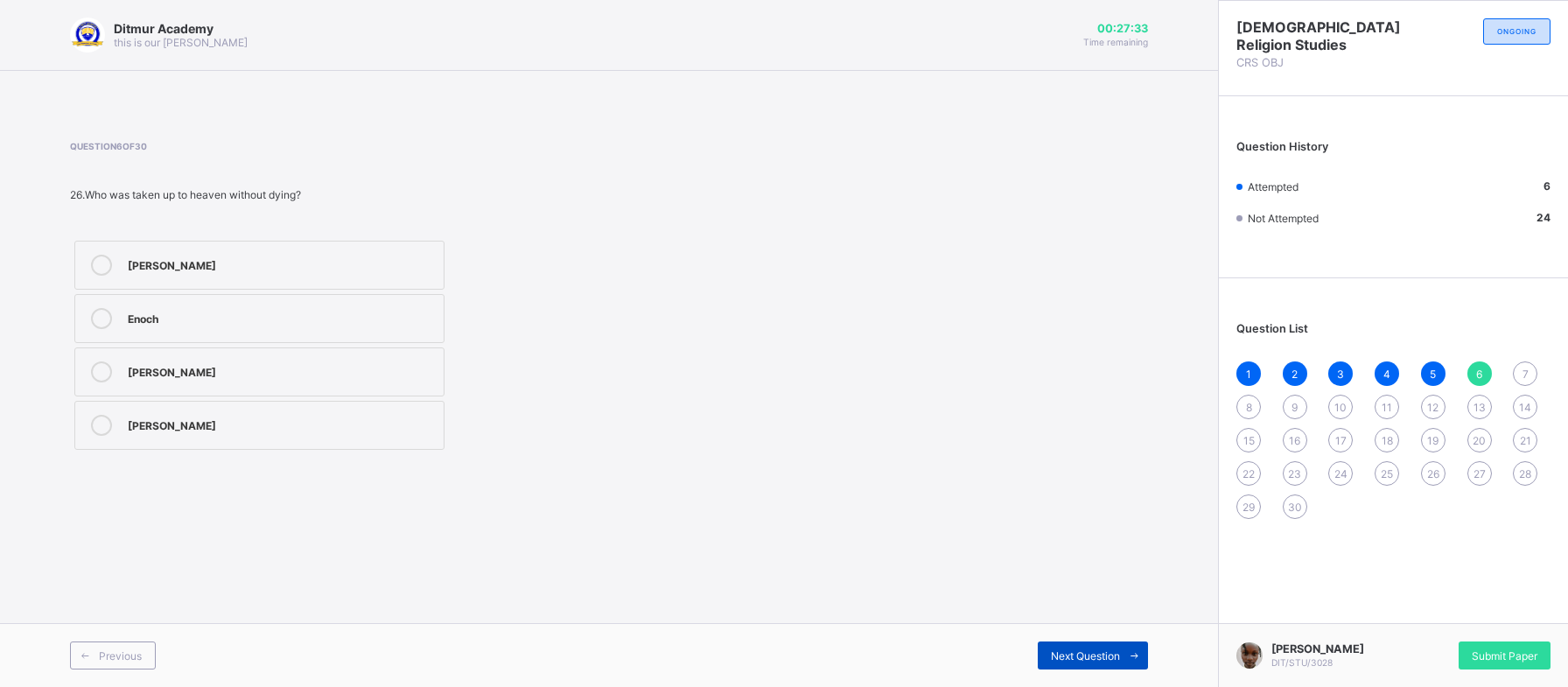 click on "Next Question" at bounding box center (1093, 655) 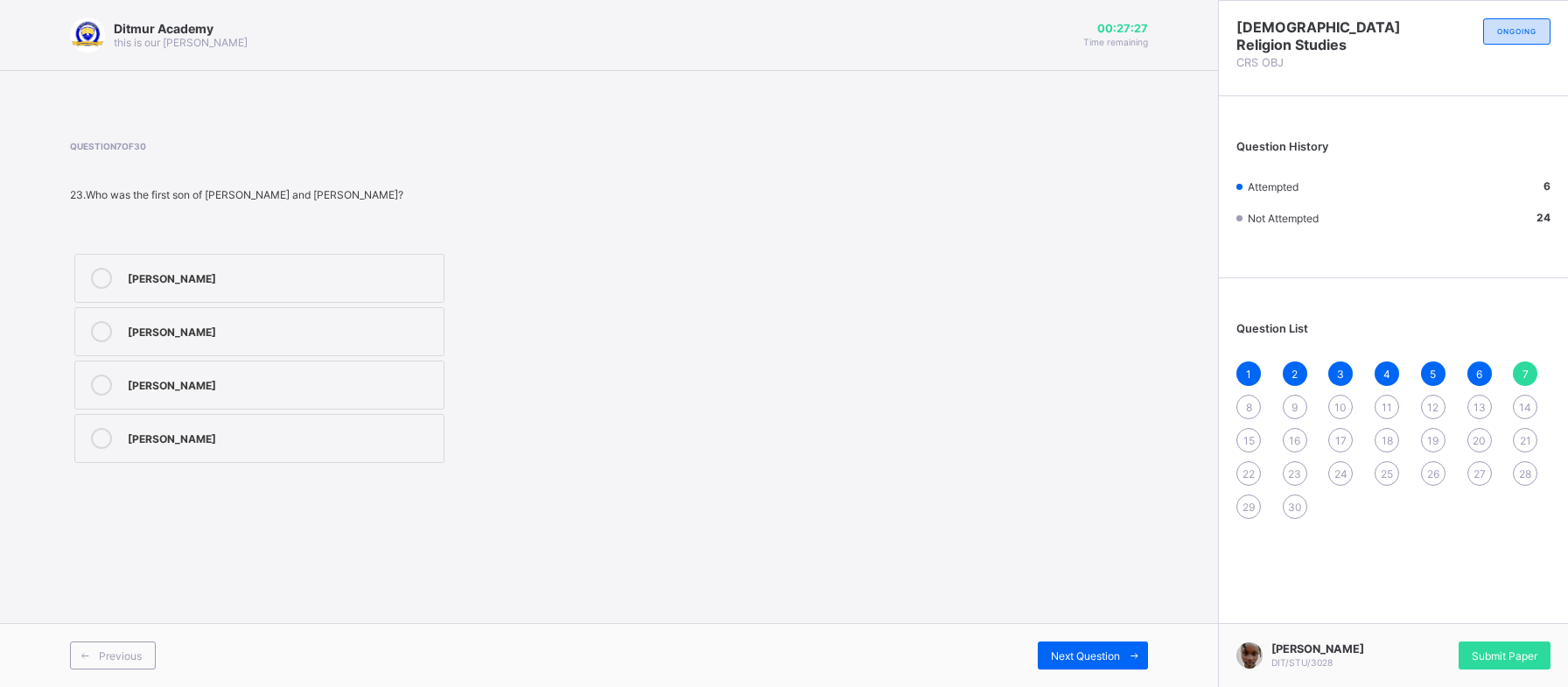 click on "[PERSON_NAME]" at bounding box center (259, 438) 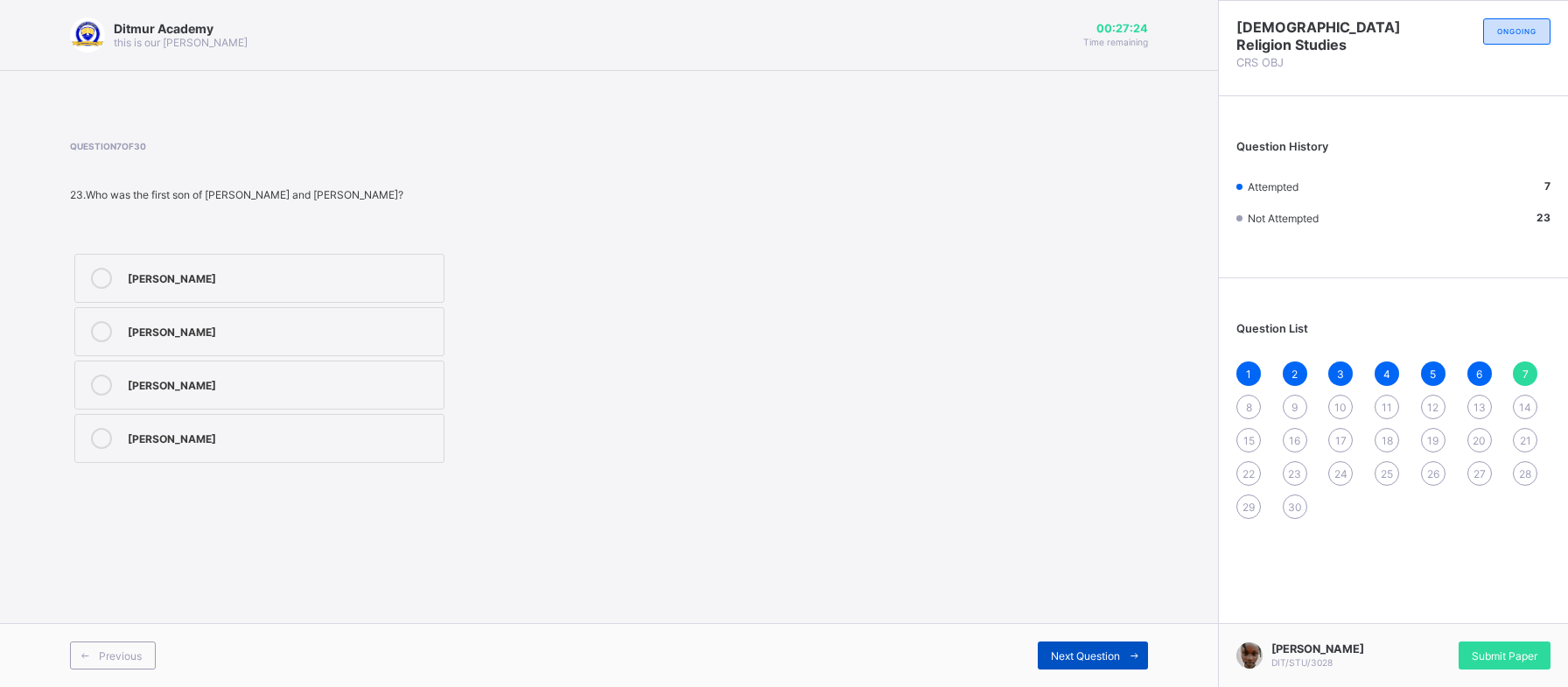 click on "Next Question" at bounding box center [1093, 655] 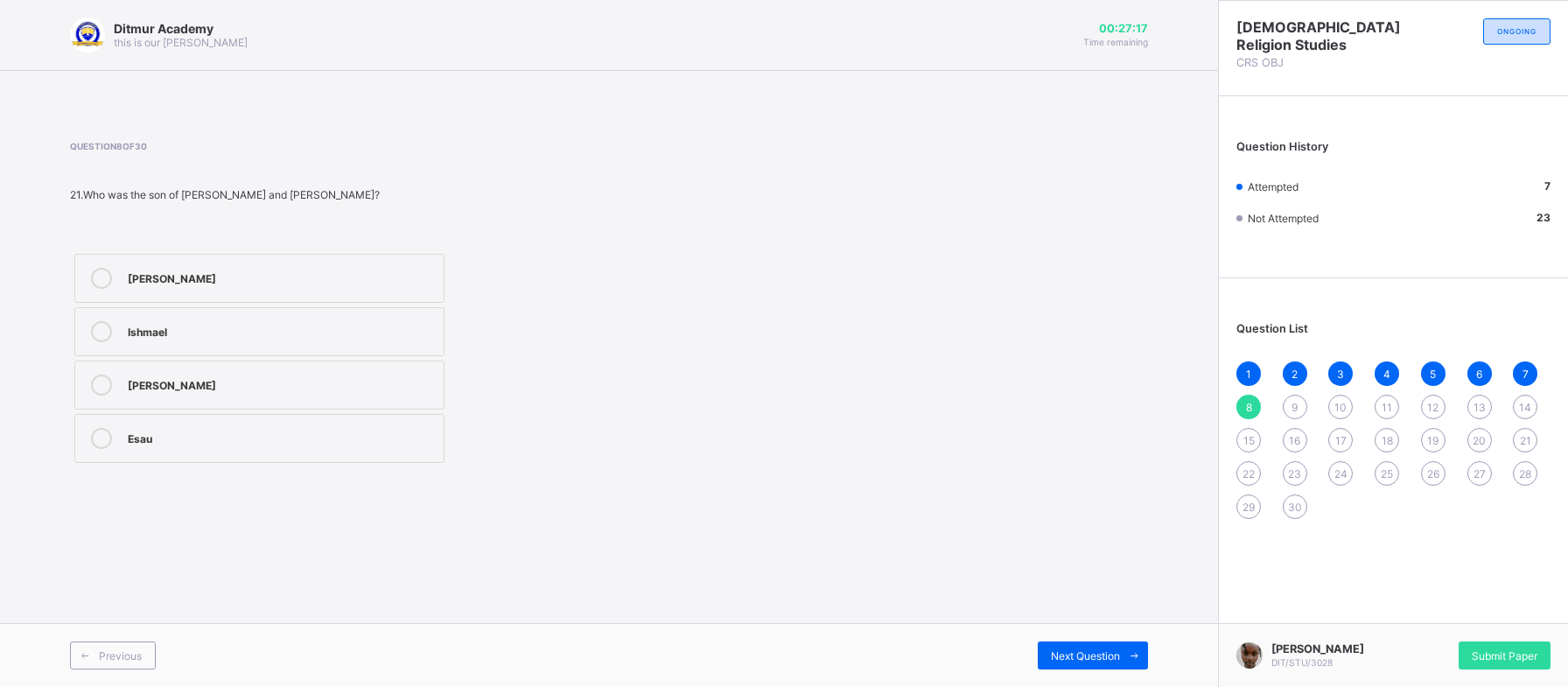 click on "Ishmael" at bounding box center (281, 330) 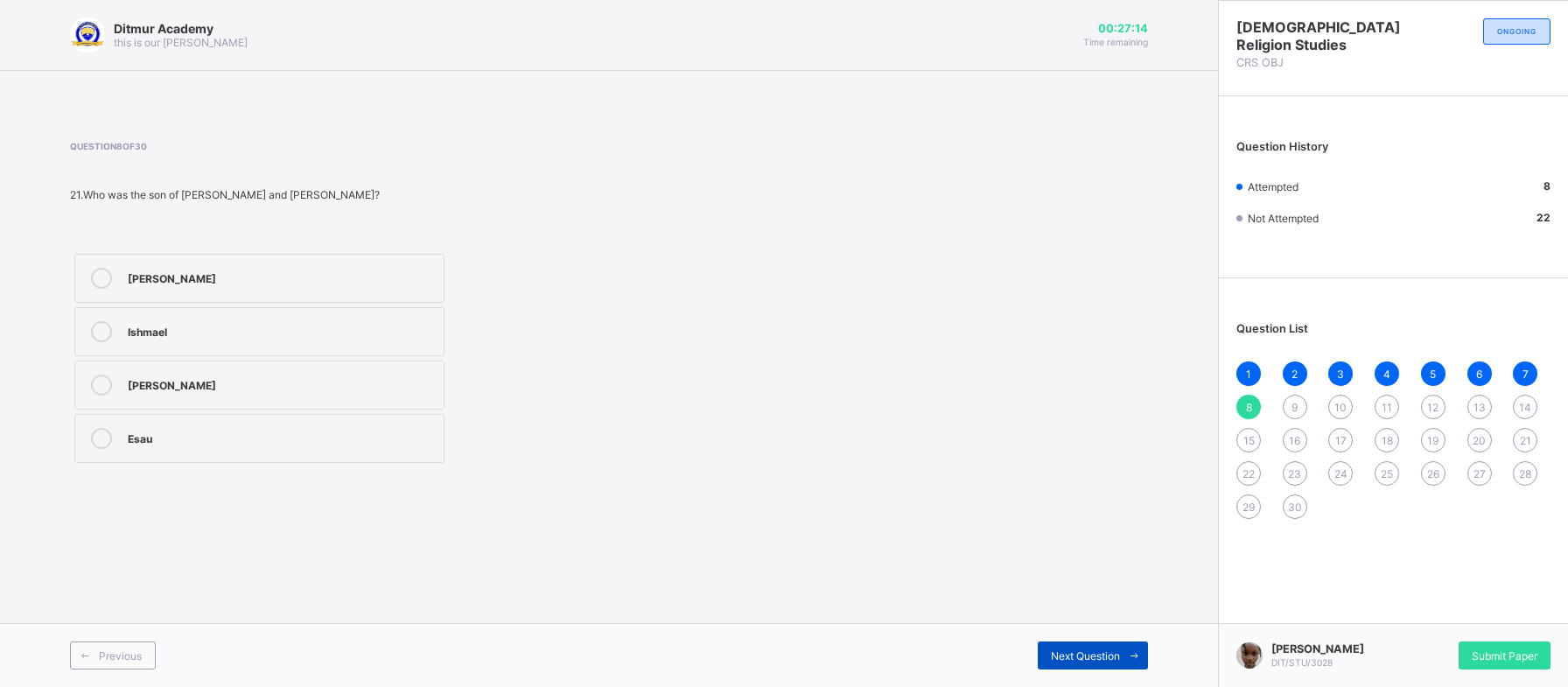 click on "Next Question" at bounding box center [1085, 655] 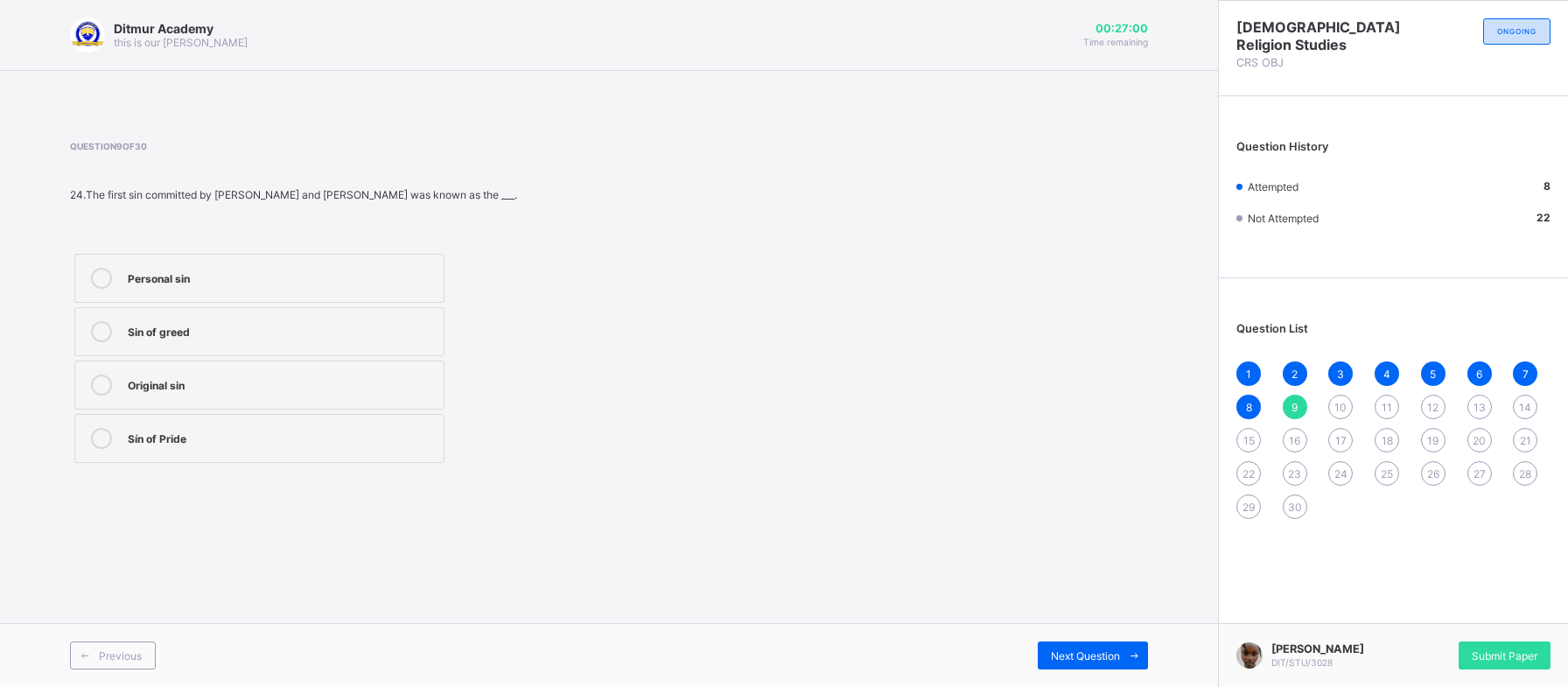 click on "3" at bounding box center (1340, 374) 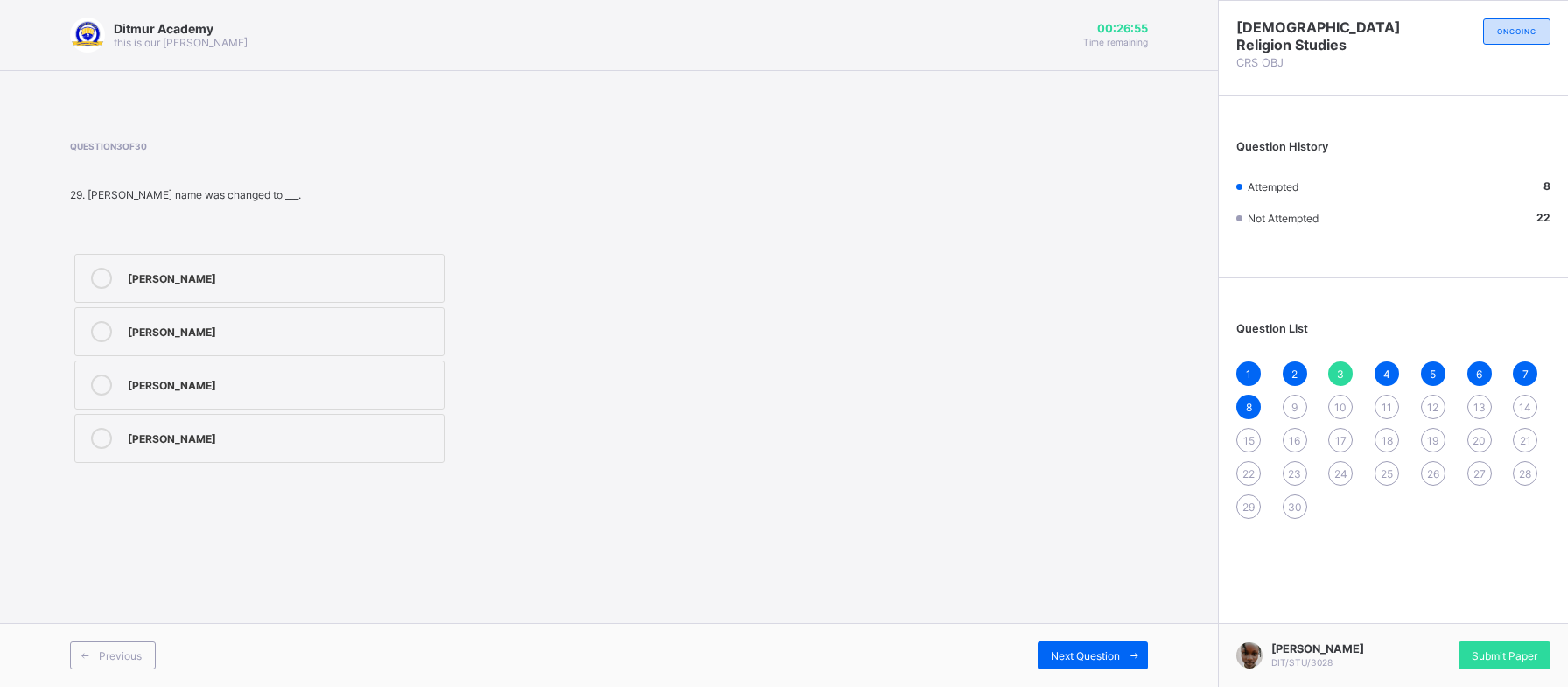click on "1 2 3 4 5 6 7 8 9 10 11 12 13 14 15 16 17 18 19 20 21 22 23 24 25 26 27 28 29 30" at bounding box center (1393, 440) 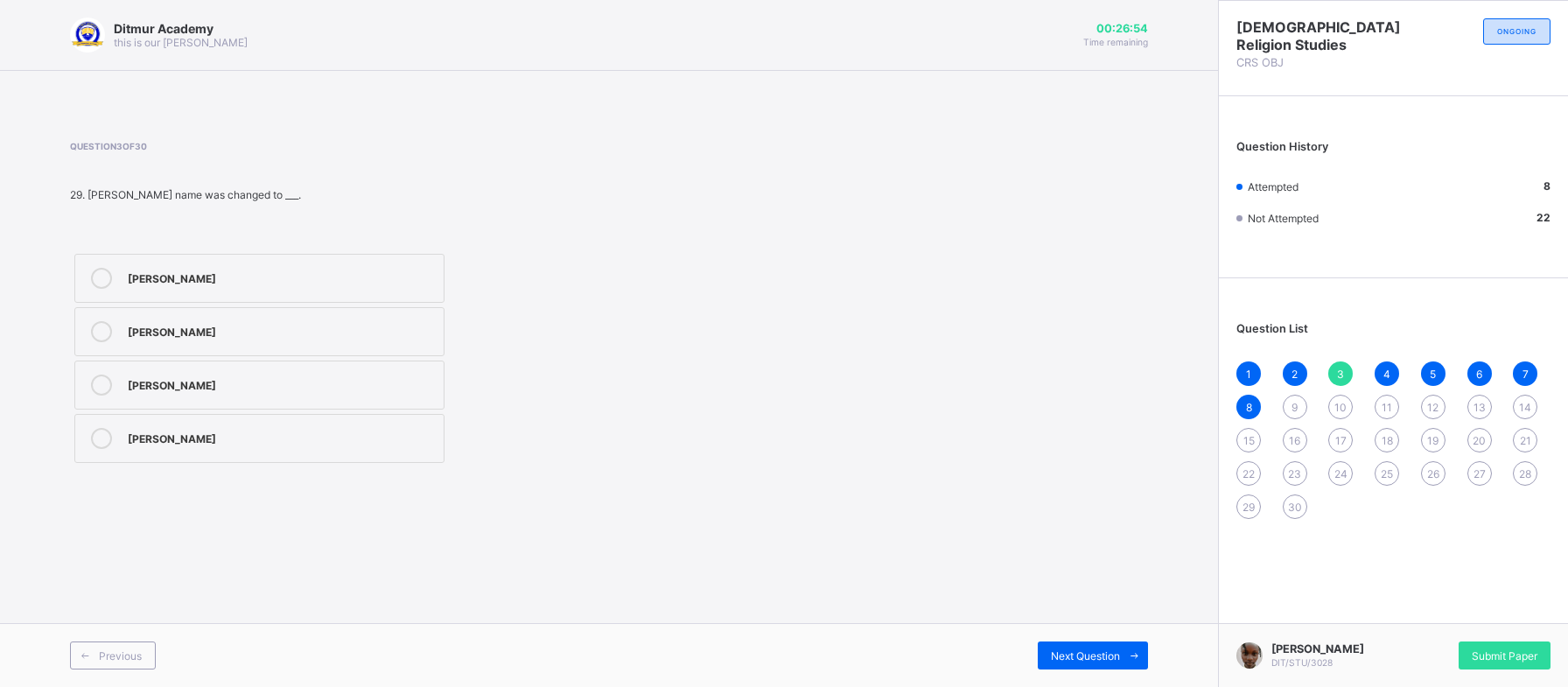 click on "1 2 3 4 5 6 7 8 9 10 11 12 13 14 15 16 17 18 19 20 21 22 23 24 25 26 27 28 29 30" at bounding box center (1393, 440) 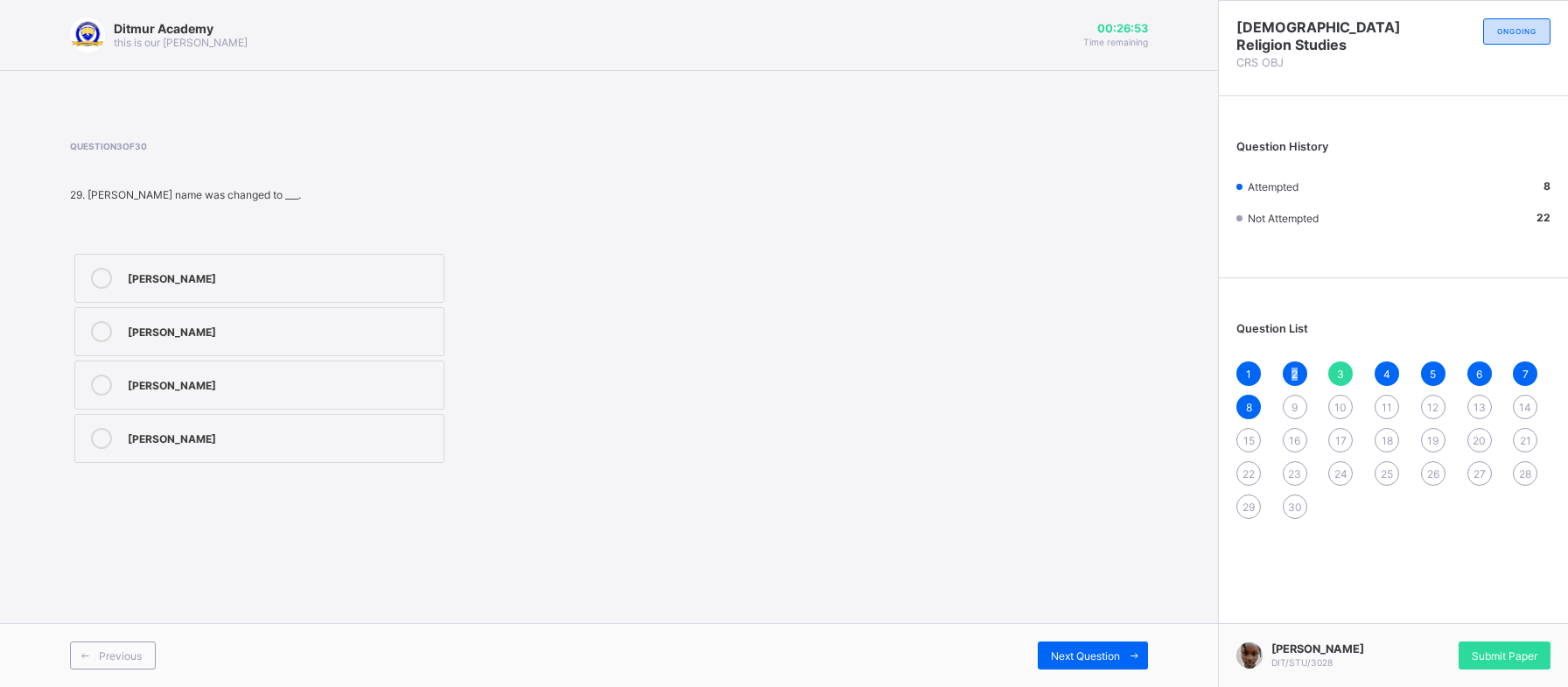 click on "1 2 3 4 5 6 7 8 9 10 11 12 13 14 15 16 17 18 19 20 21 22 23 24 25 26 27 28 29 30" at bounding box center (1393, 440) 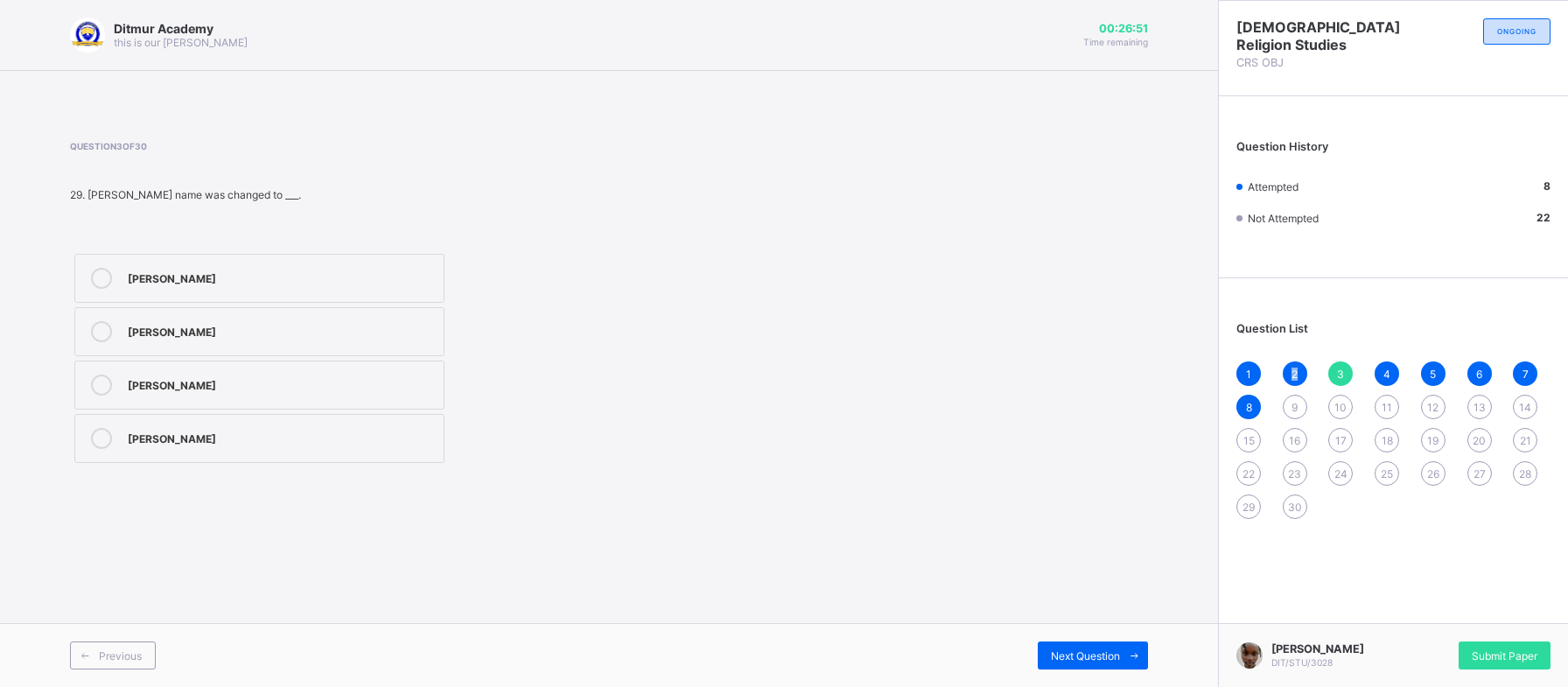 click on "1 2 3 4 5 6 7 8 9 10 11 12 13 14 15 16 17 18 19 20 21 22 23 24 25 26 27 28 29 30" at bounding box center (1393, 440) 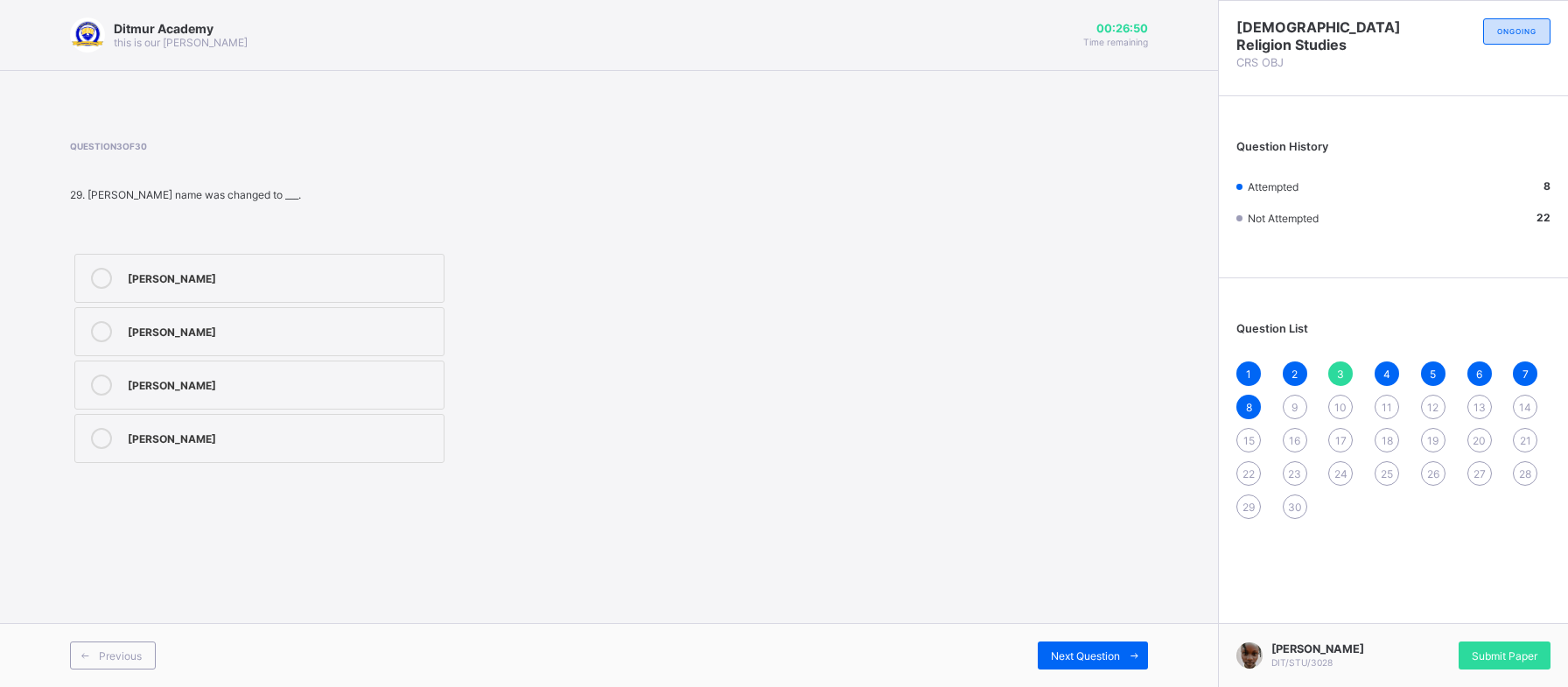 click on "1" at bounding box center [1249, 374] 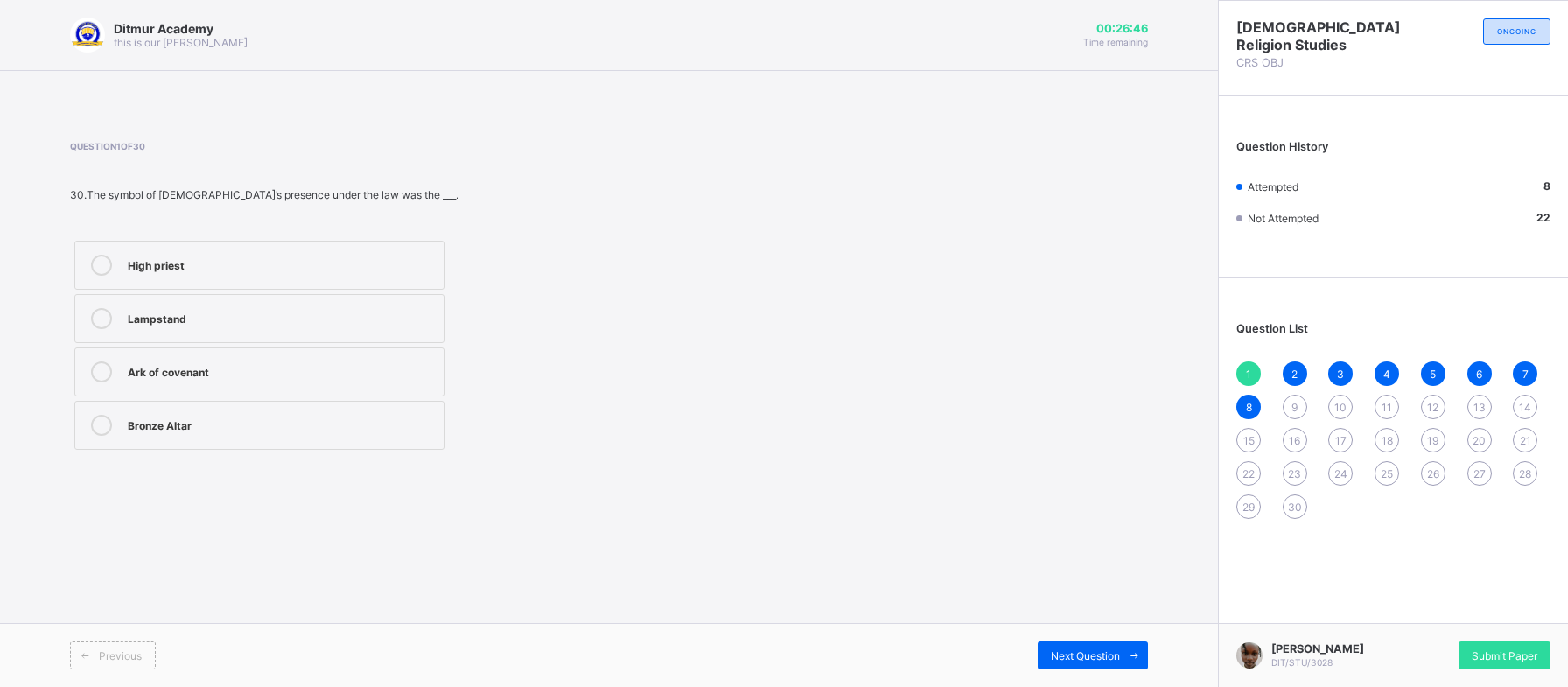 click on "4" at bounding box center (1387, 374) 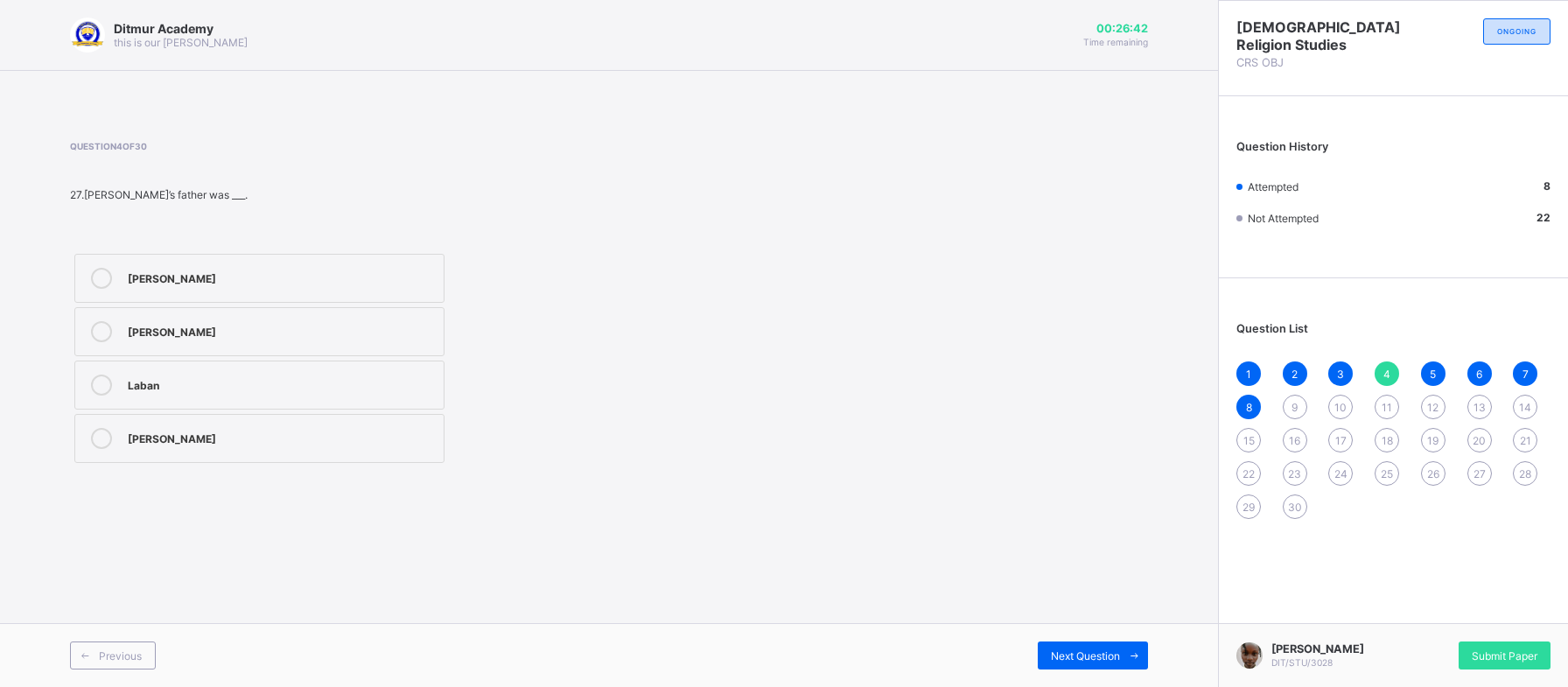 click on "Laban" at bounding box center (259, 385) 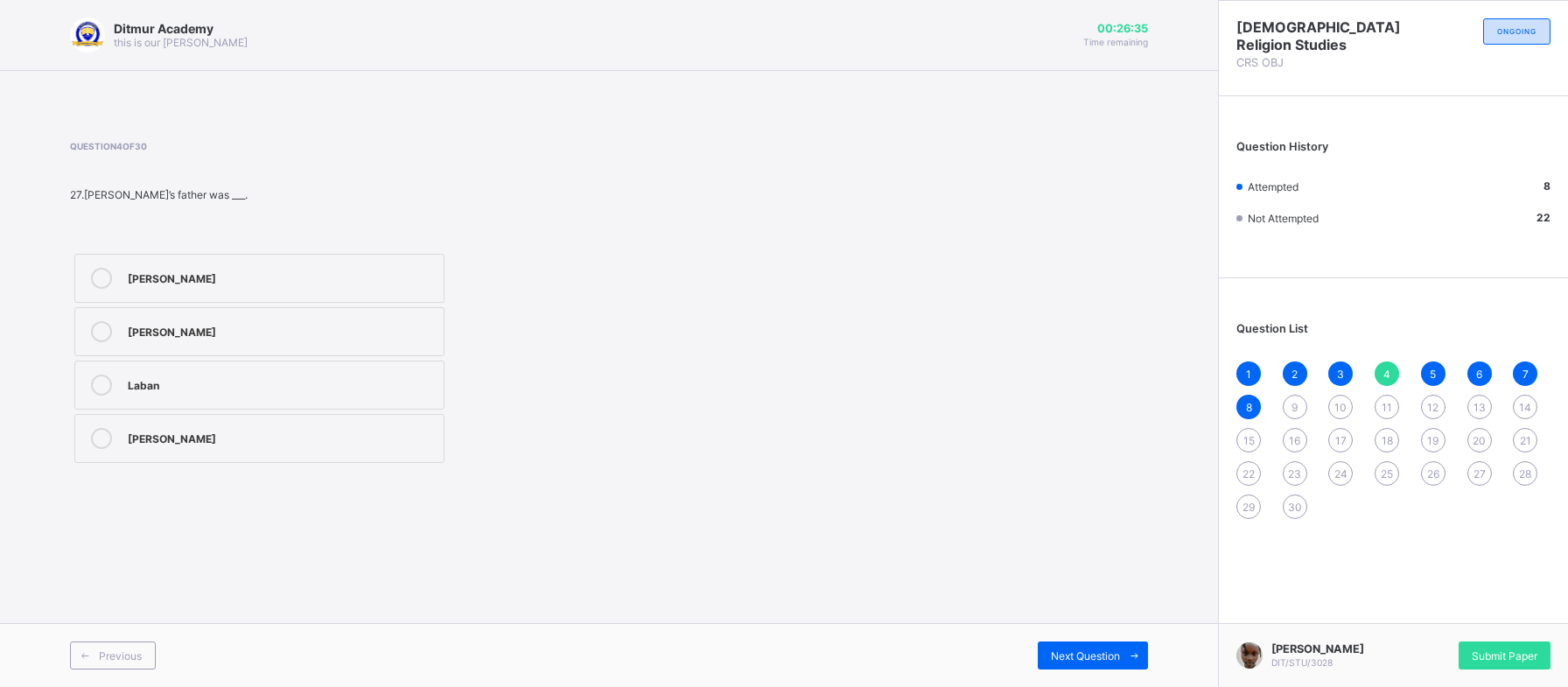 click on "9" at bounding box center [1294, 407] 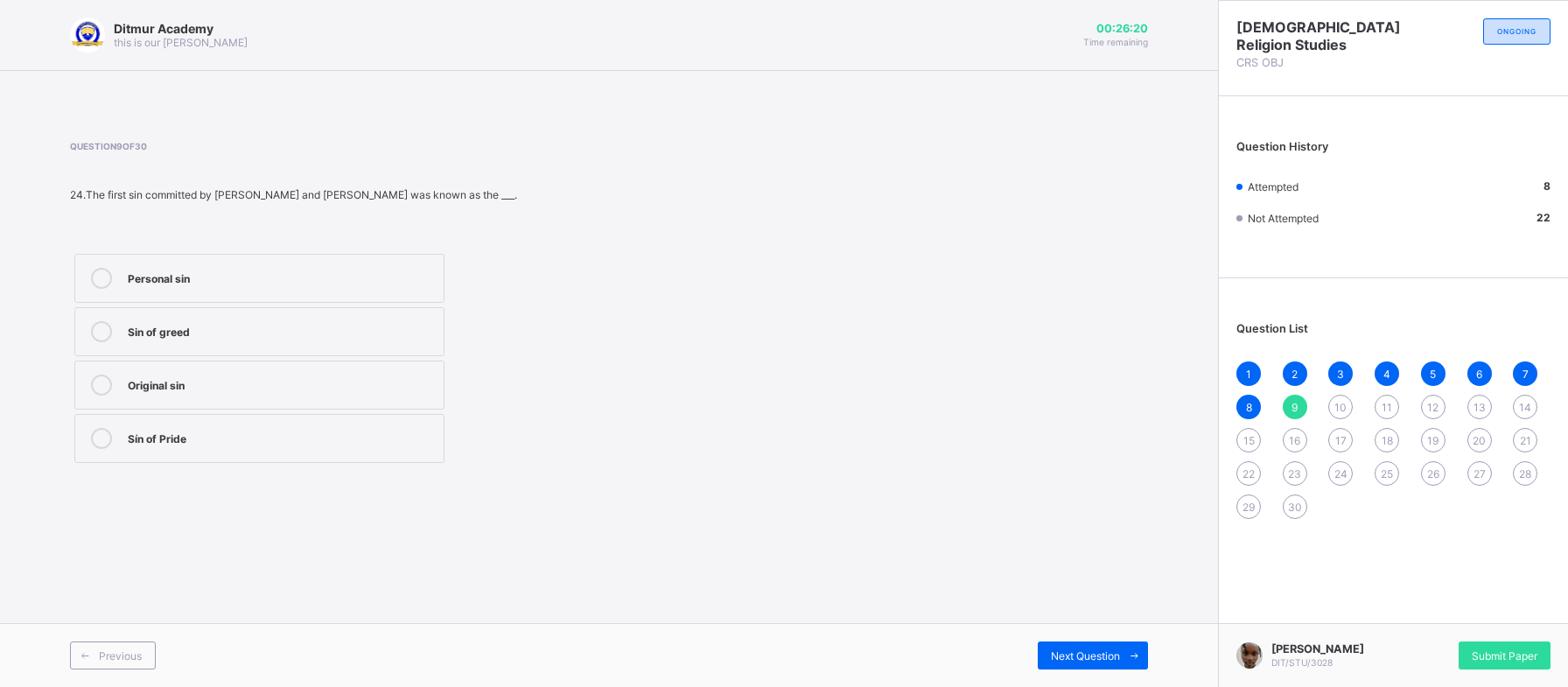 click on "Sin of greed" at bounding box center [259, 332] 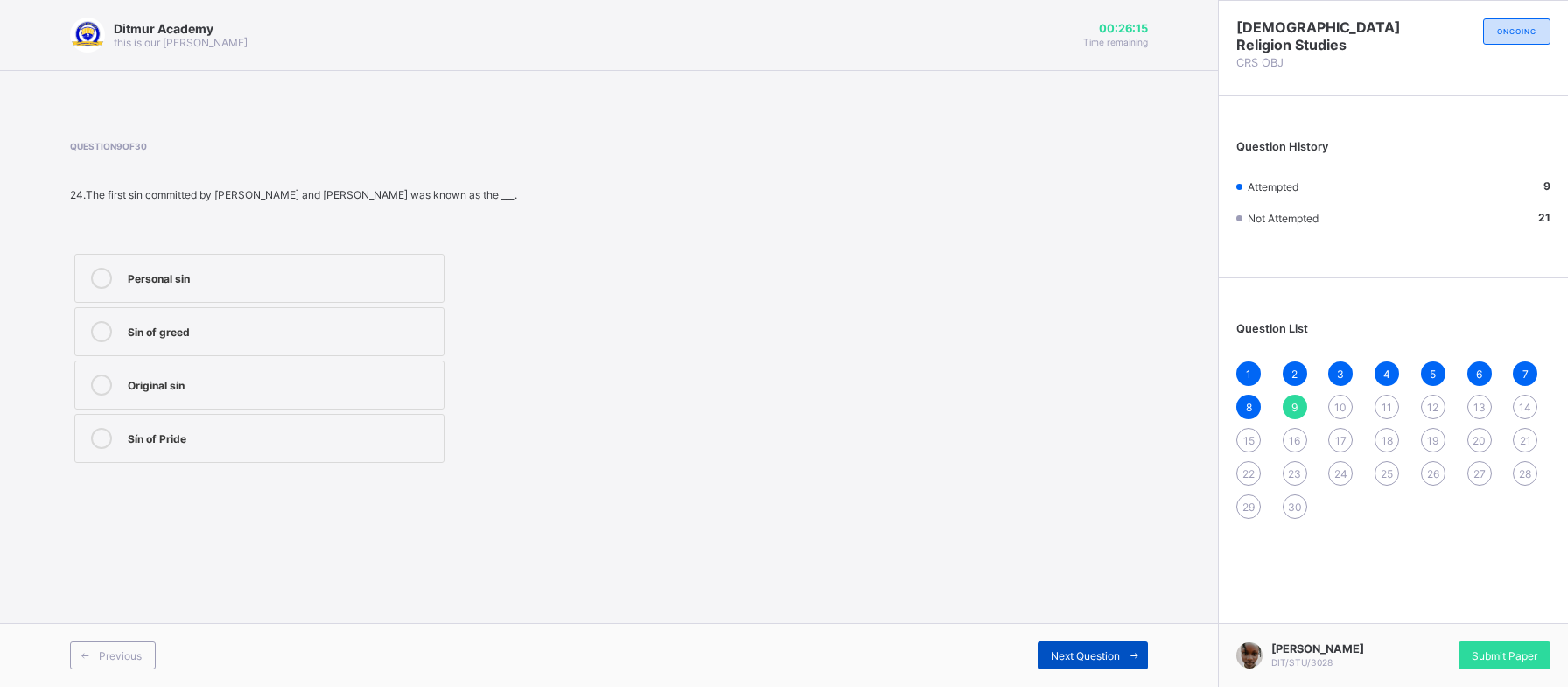 click on "Next Question" at bounding box center [1093, 655] 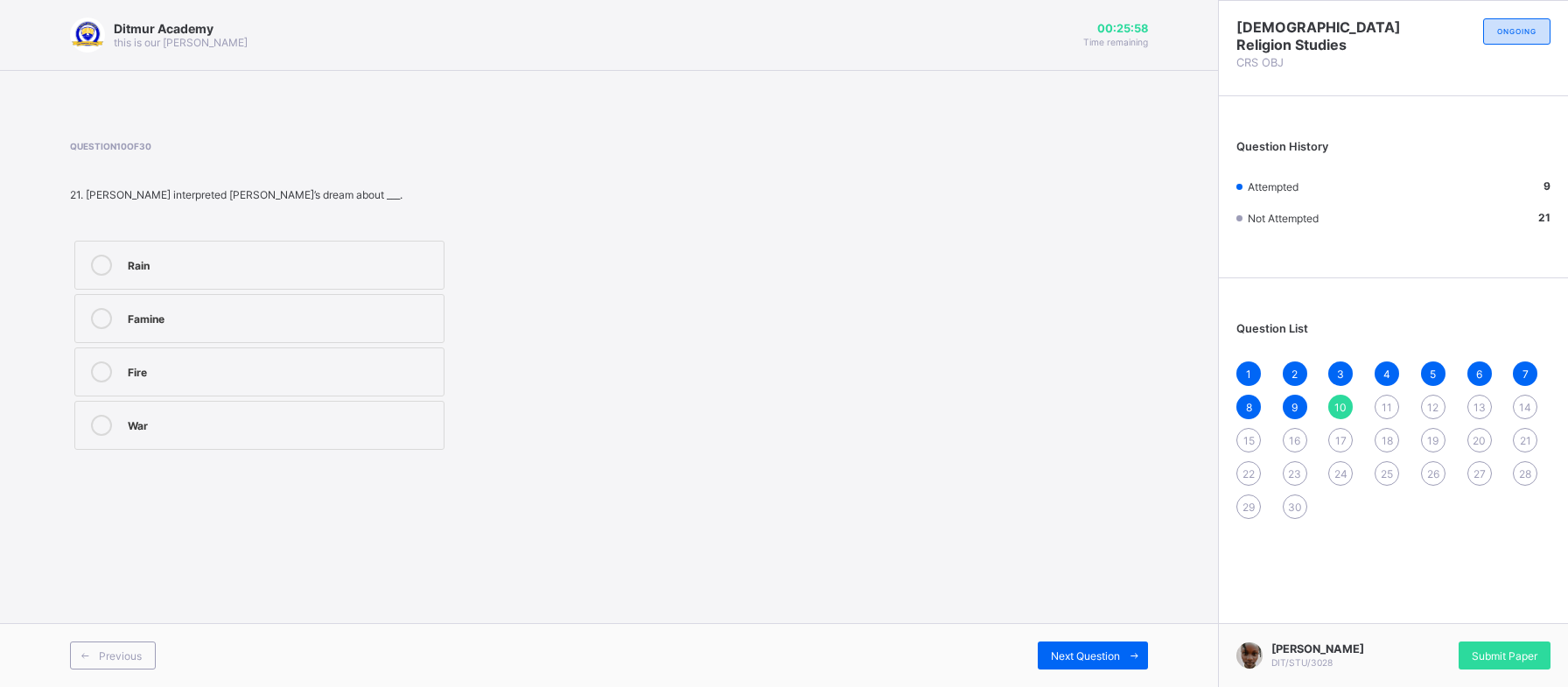 click on "War" at bounding box center (281, 424) 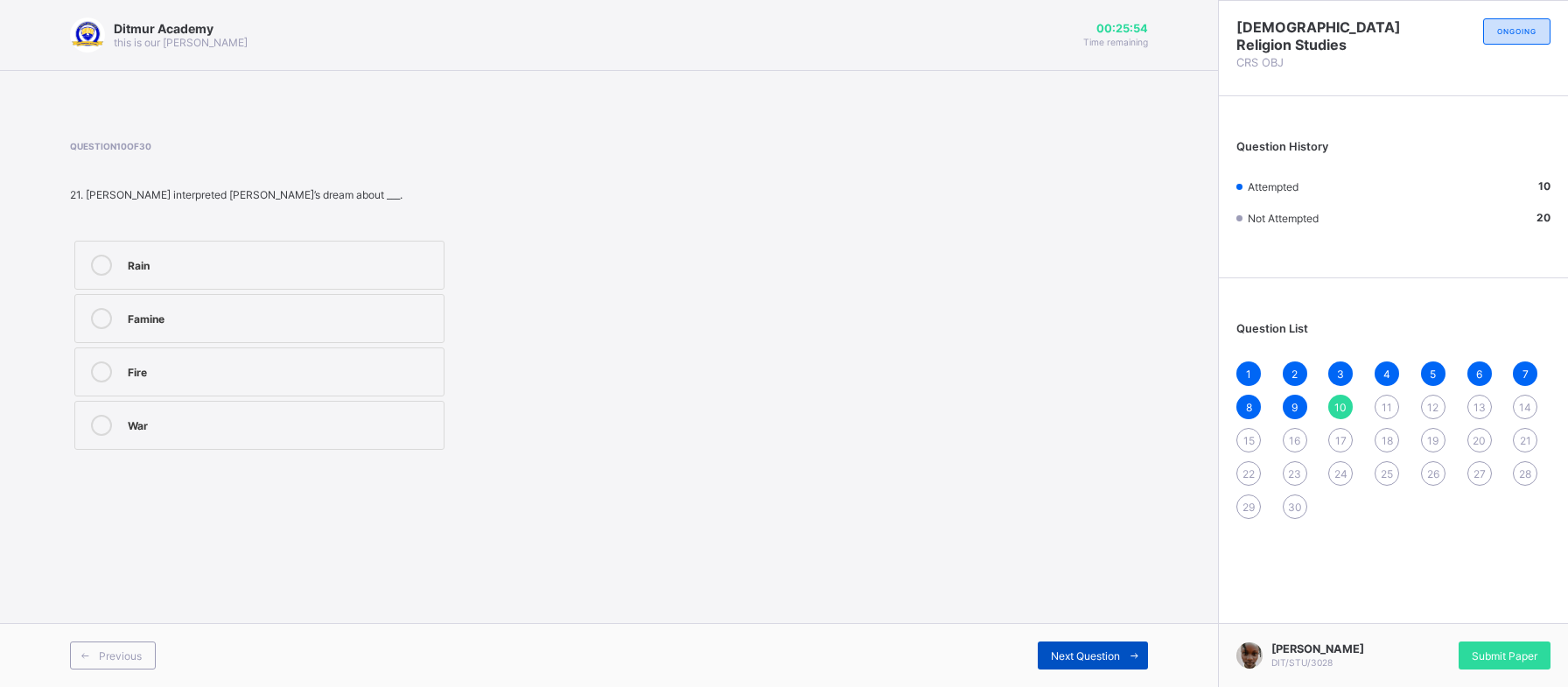 click on "Next Question" at bounding box center (1093, 655) 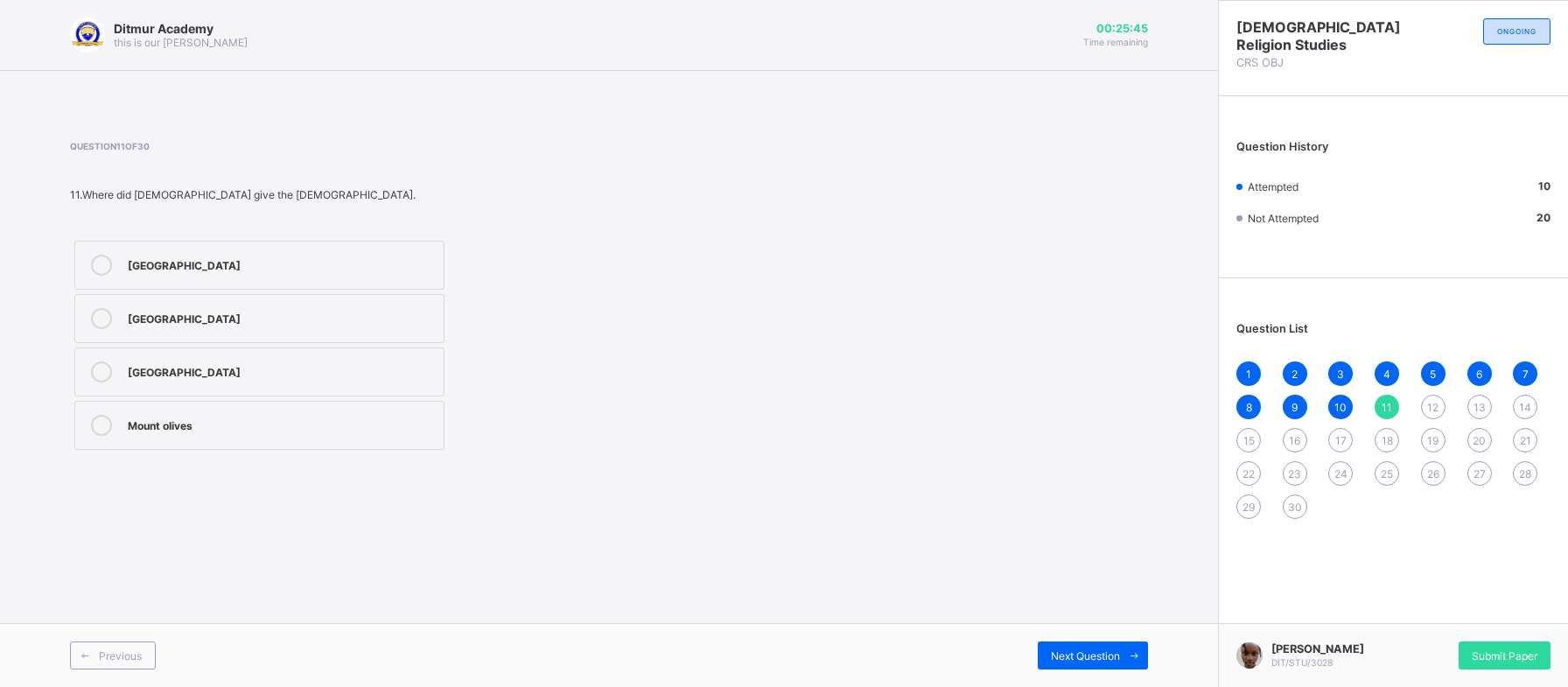 click on "[GEOGRAPHIC_DATA]" at bounding box center [281, 319] 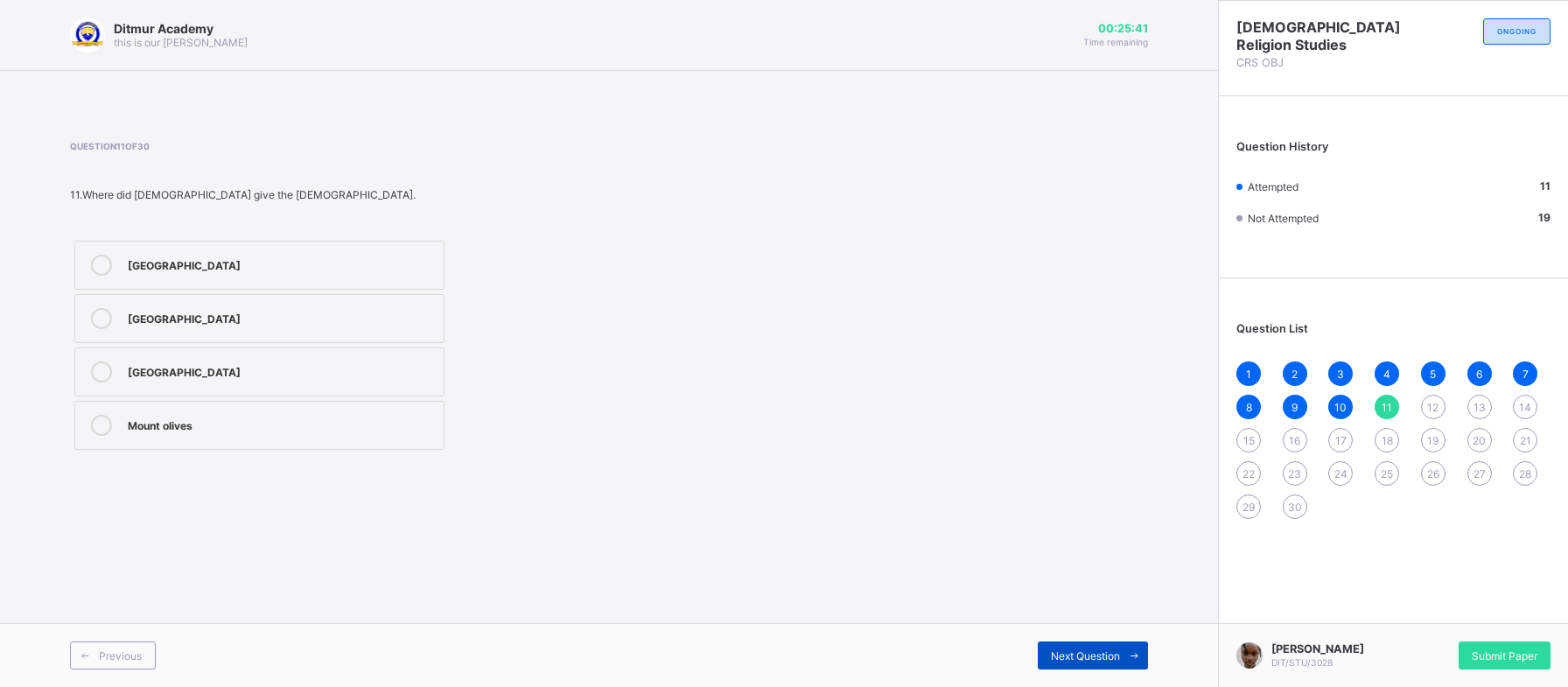 click on "Next Question" at bounding box center [1085, 655] 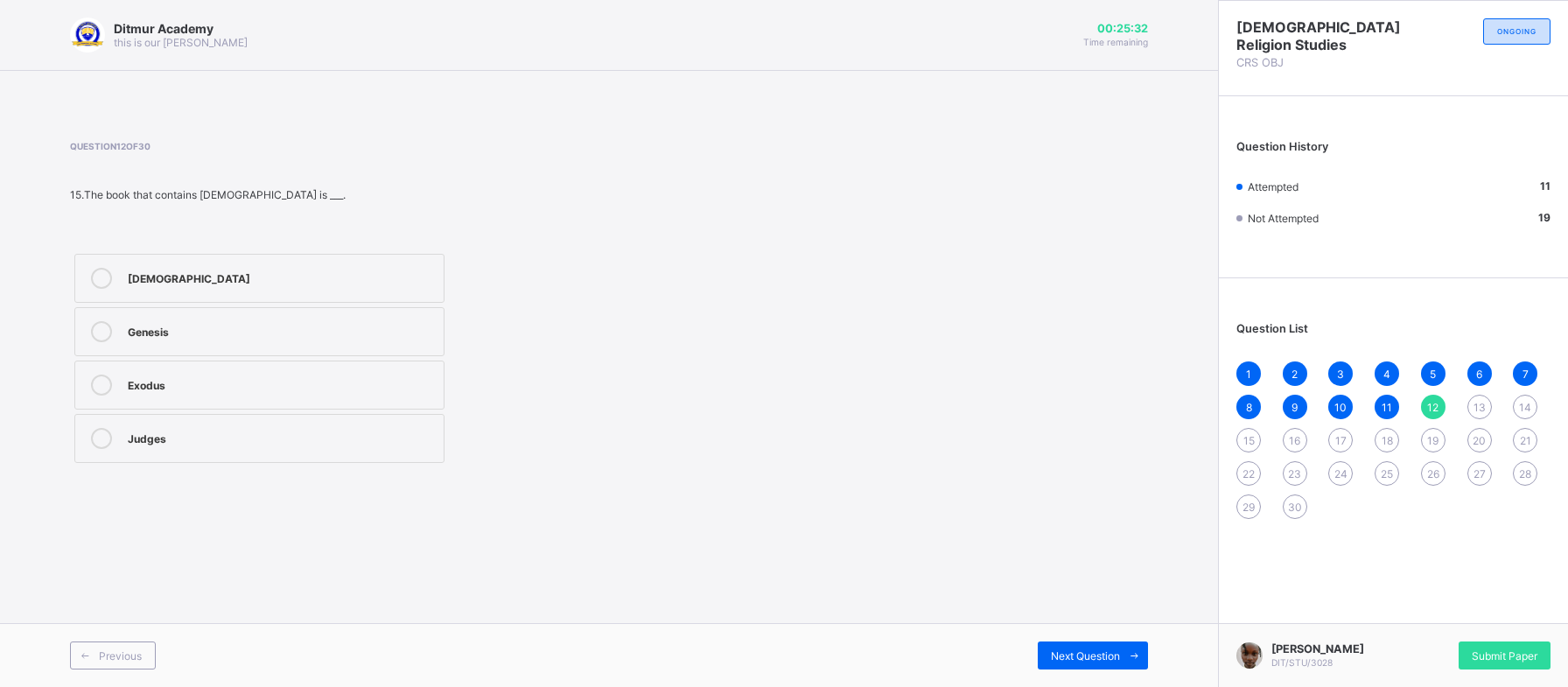 click on "Judges" at bounding box center [281, 437] 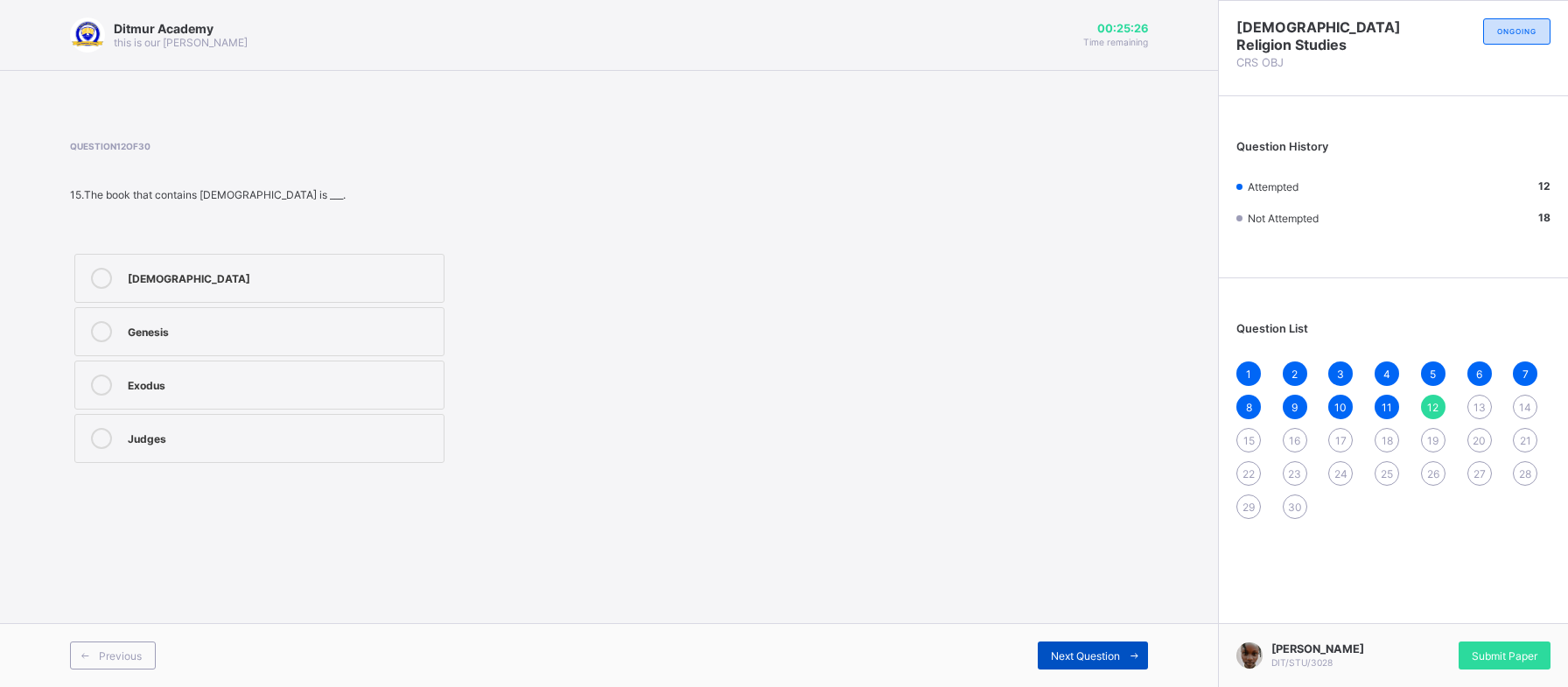 click on "Next Question" at bounding box center [1093, 655] 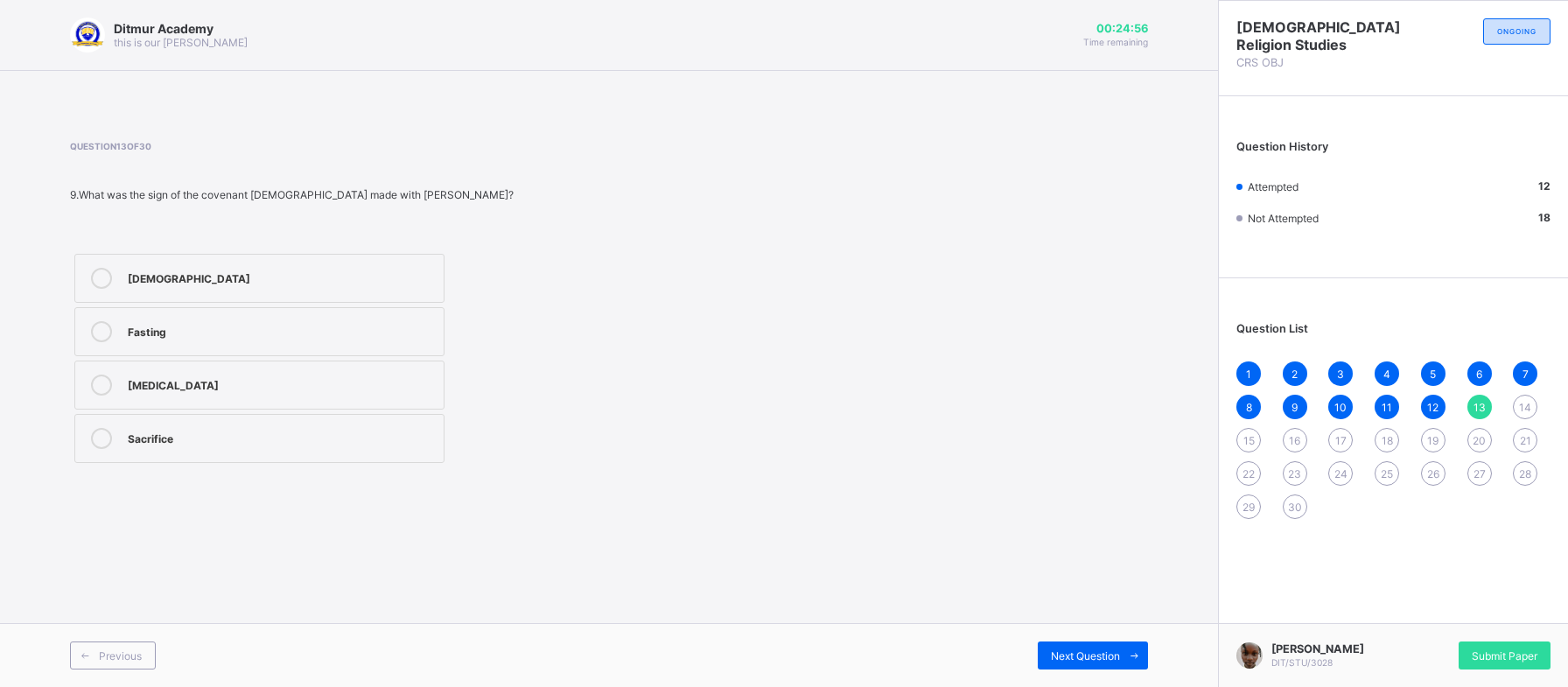click on "[MEDICAL_DATA]" at bounding box center [259, 385] 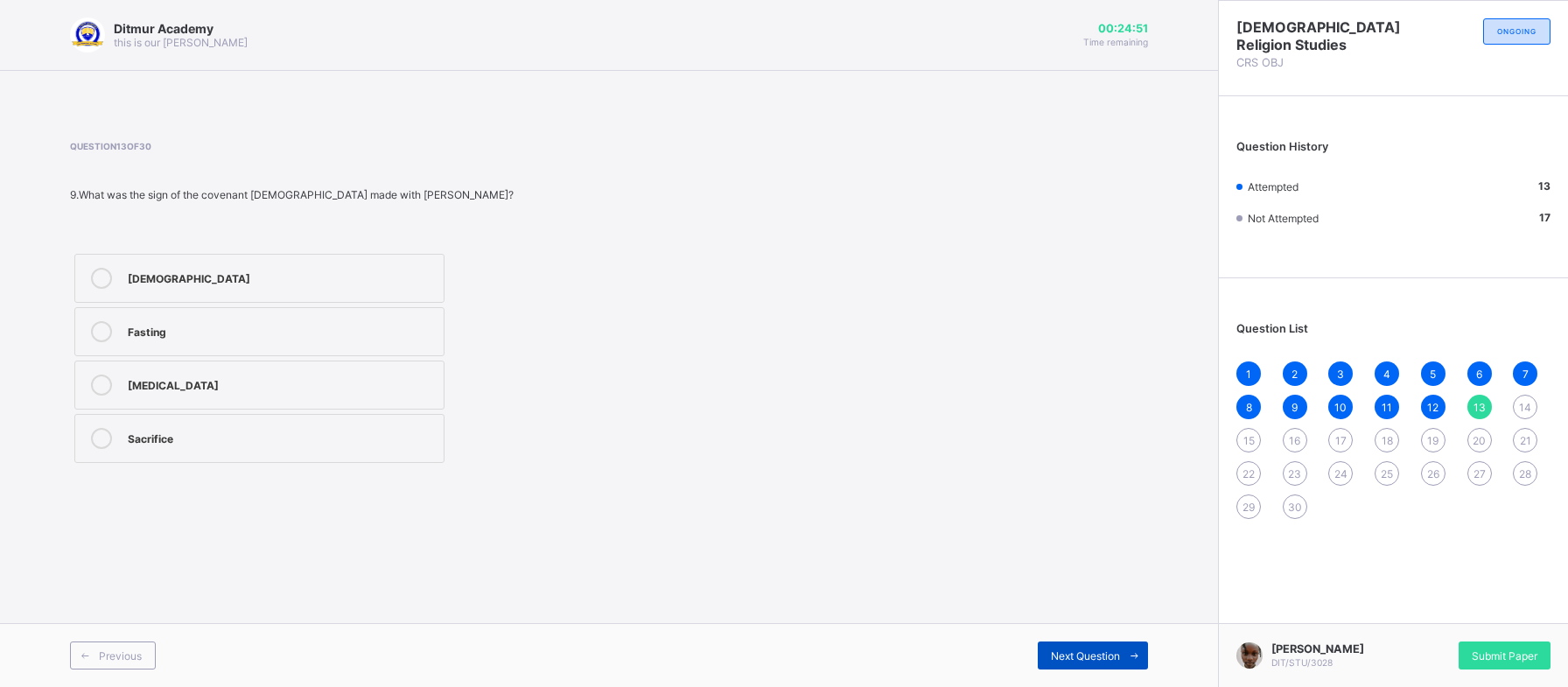 click on "Next Question" at bounding box center [1093, 655] 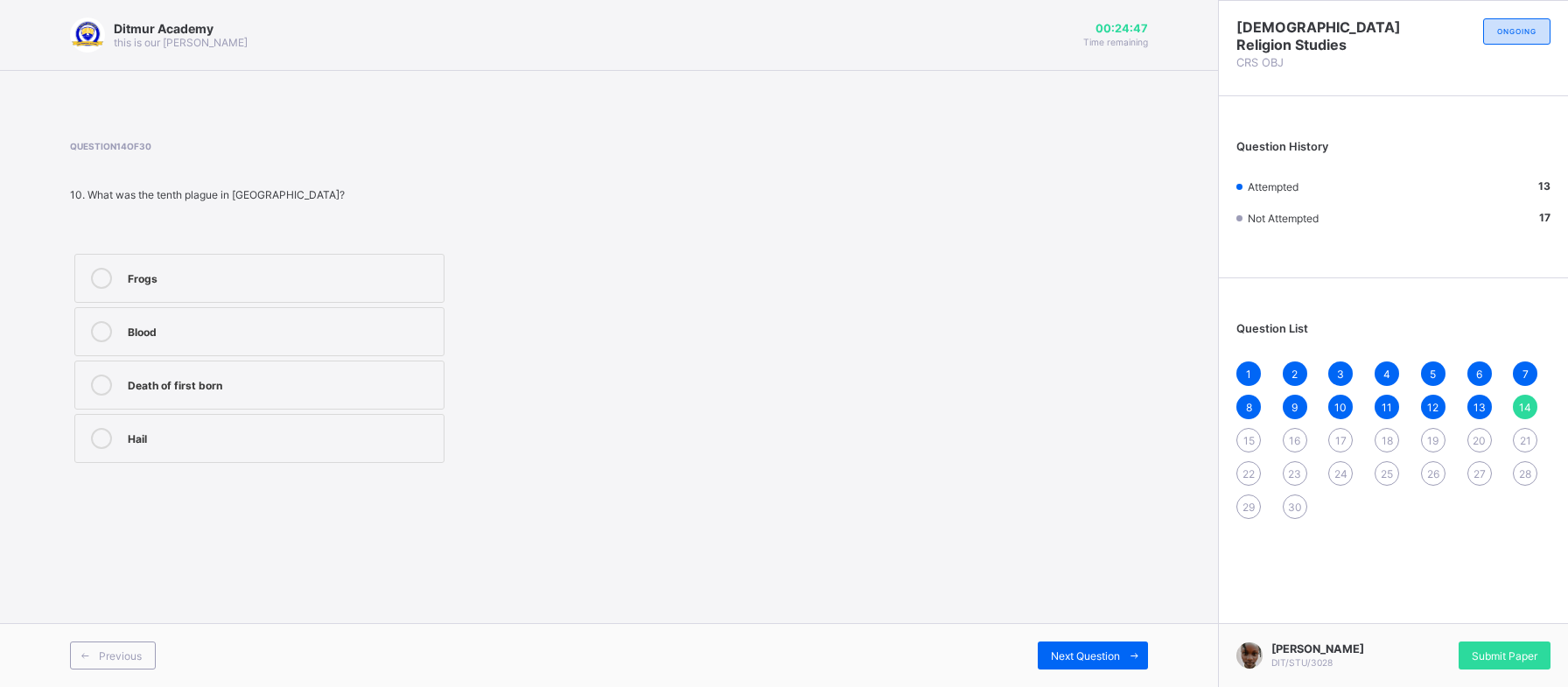 click on "Previous Next Question" at bounding box center (609, 655) 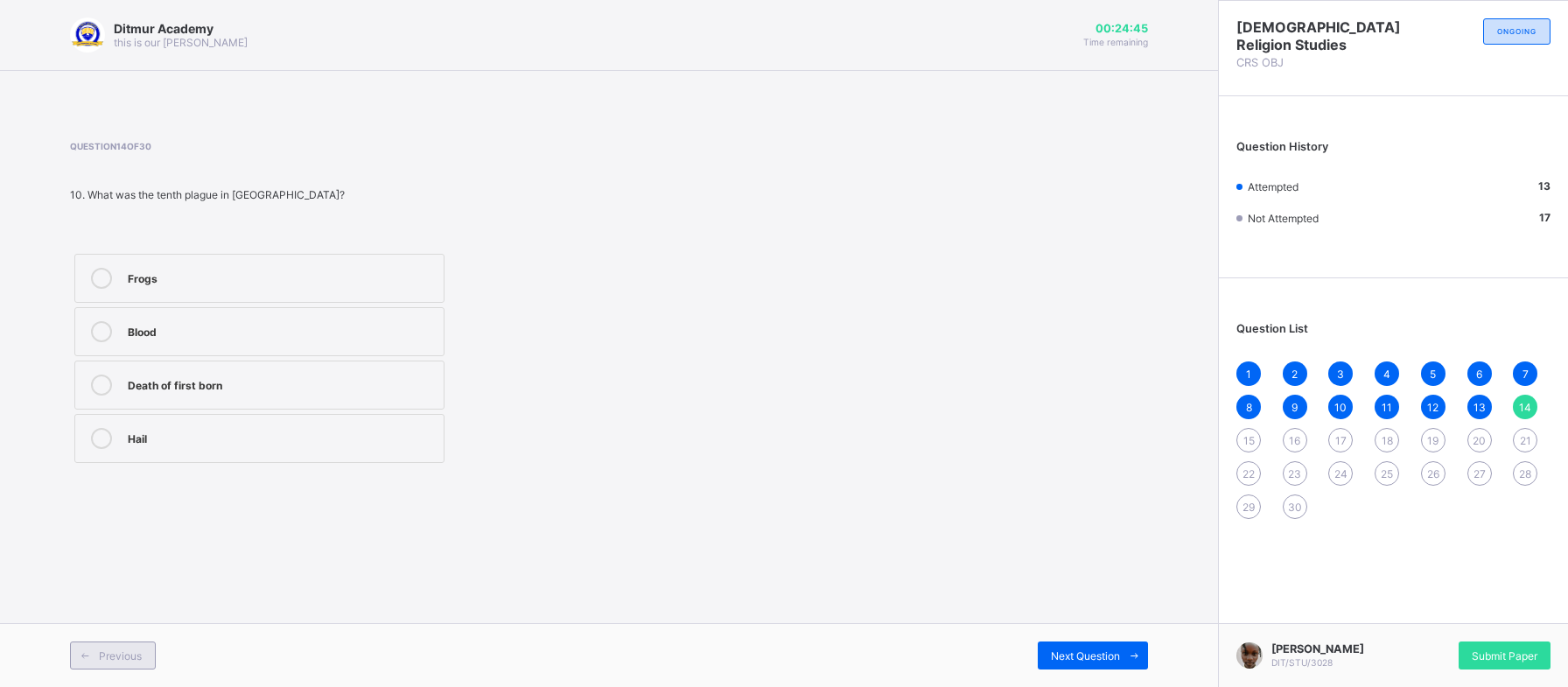 click on "Previous" at bounding box center [120, 655] 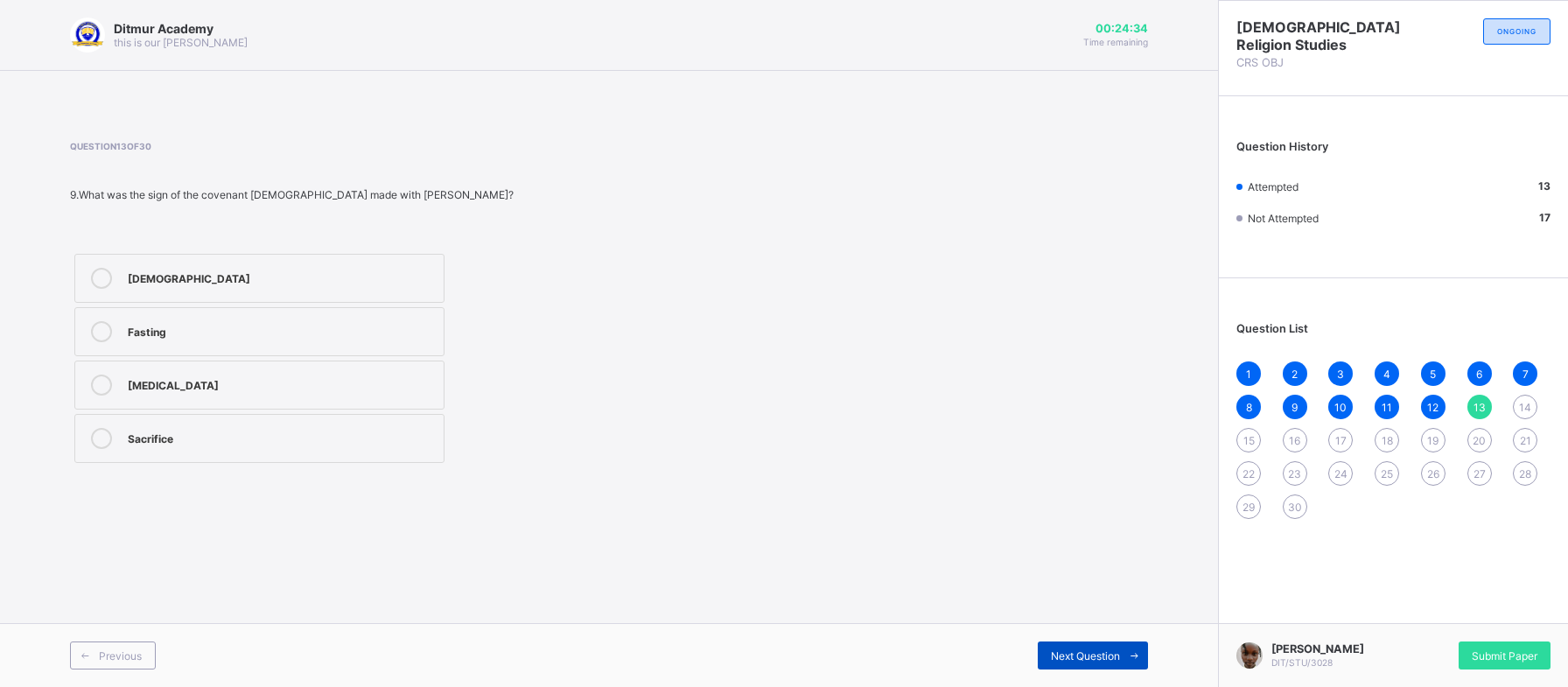 click on "Next Question" at bounding box center (1093, 655) 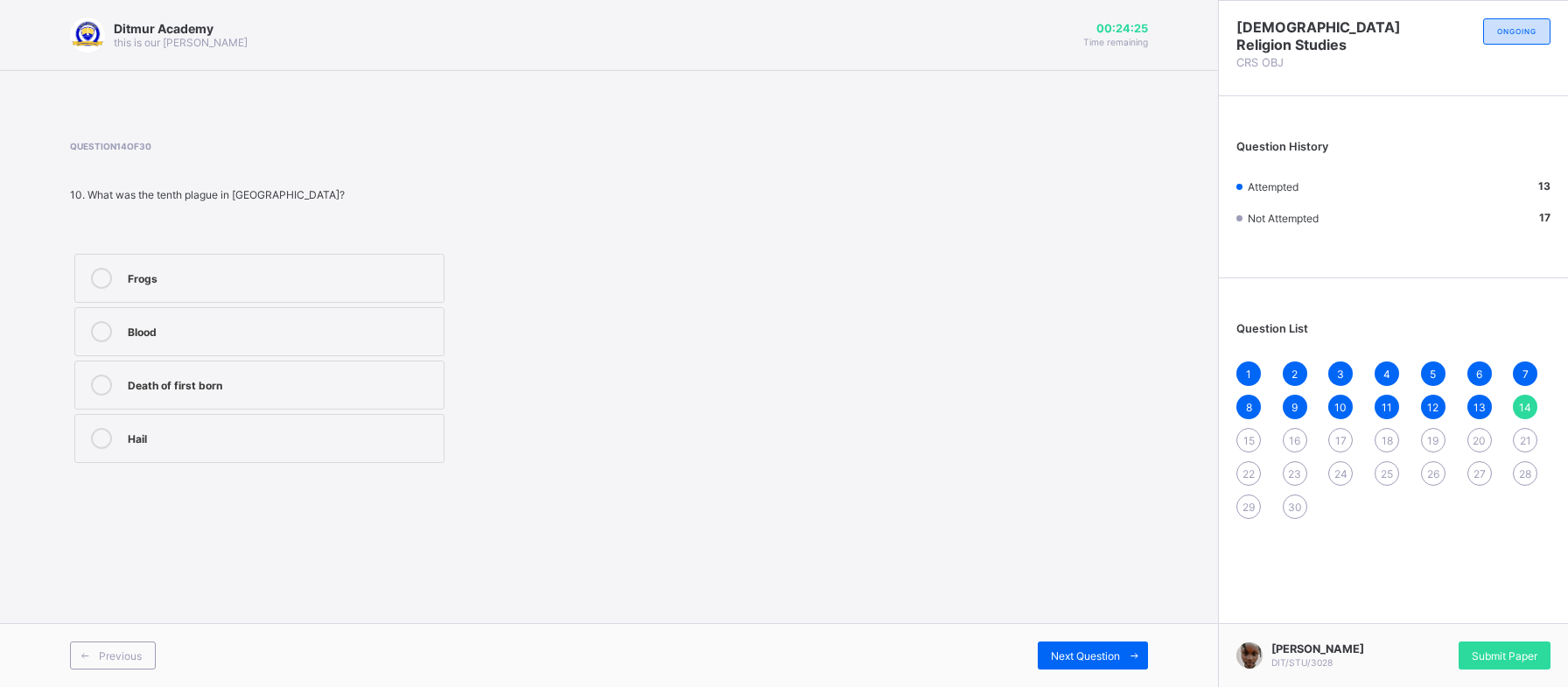 click on "Death of first born" at bounding box center (281, 383) 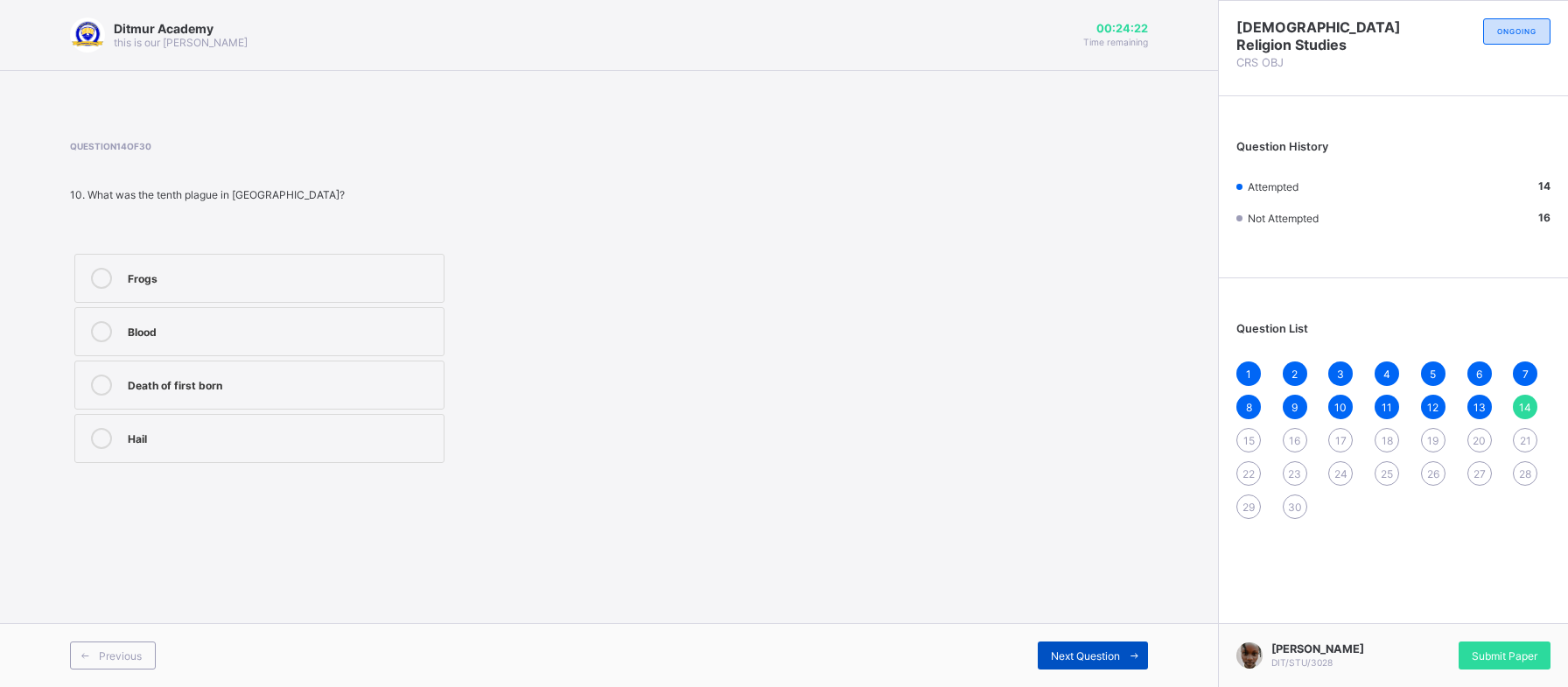 click on "Next Question" at bounding box center [1085, 655] 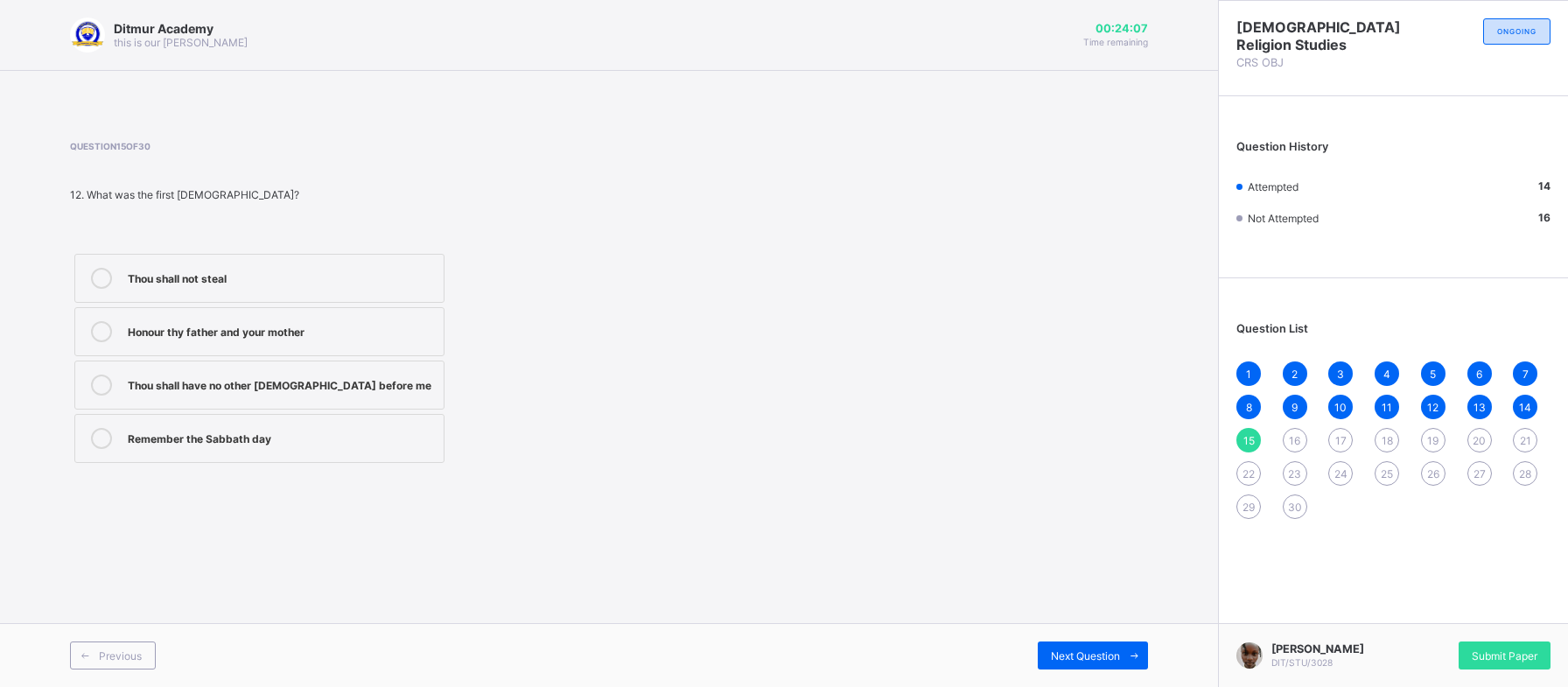 click on "Thou shall have no other [DEMOGRAPHIC_DATA] before me" at bounding box center (281, 383) 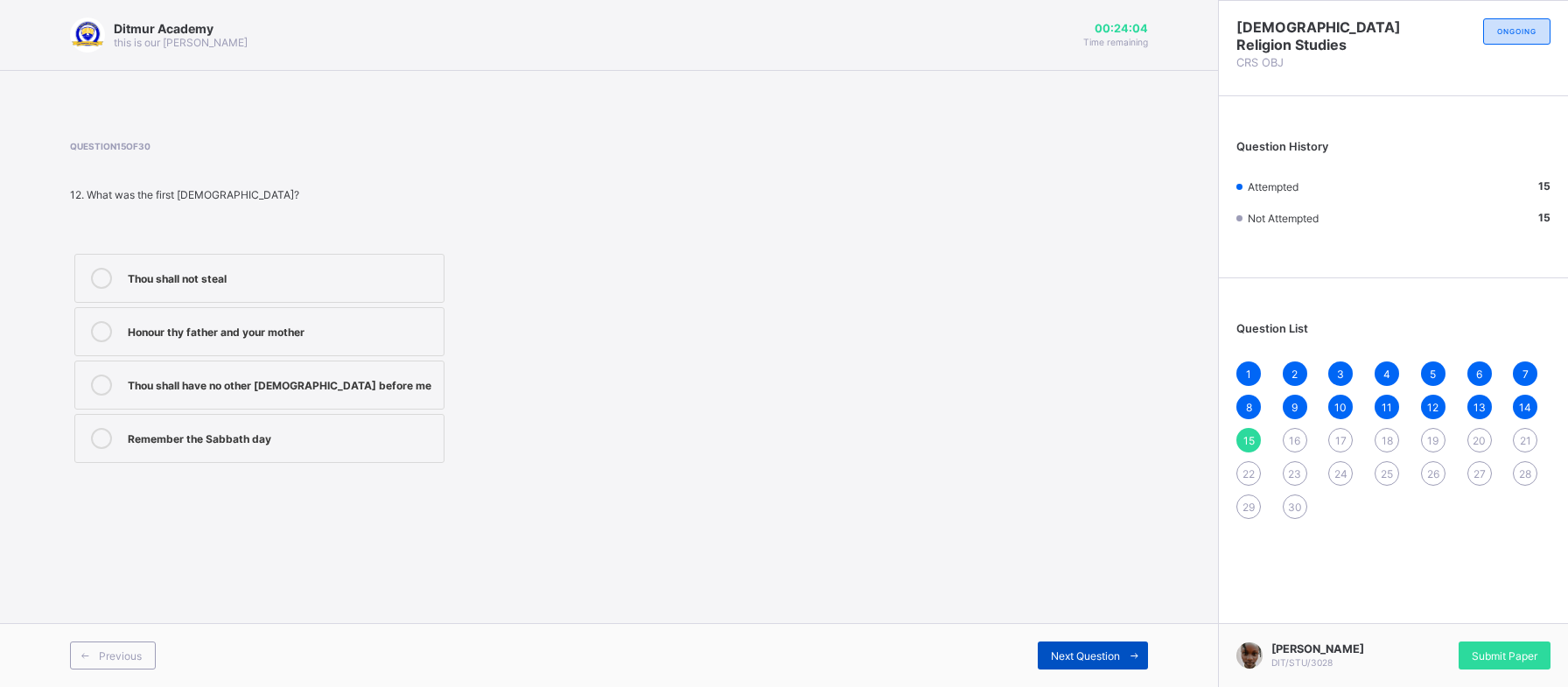 click on "Next Question" at bounding box center [1093, 655] 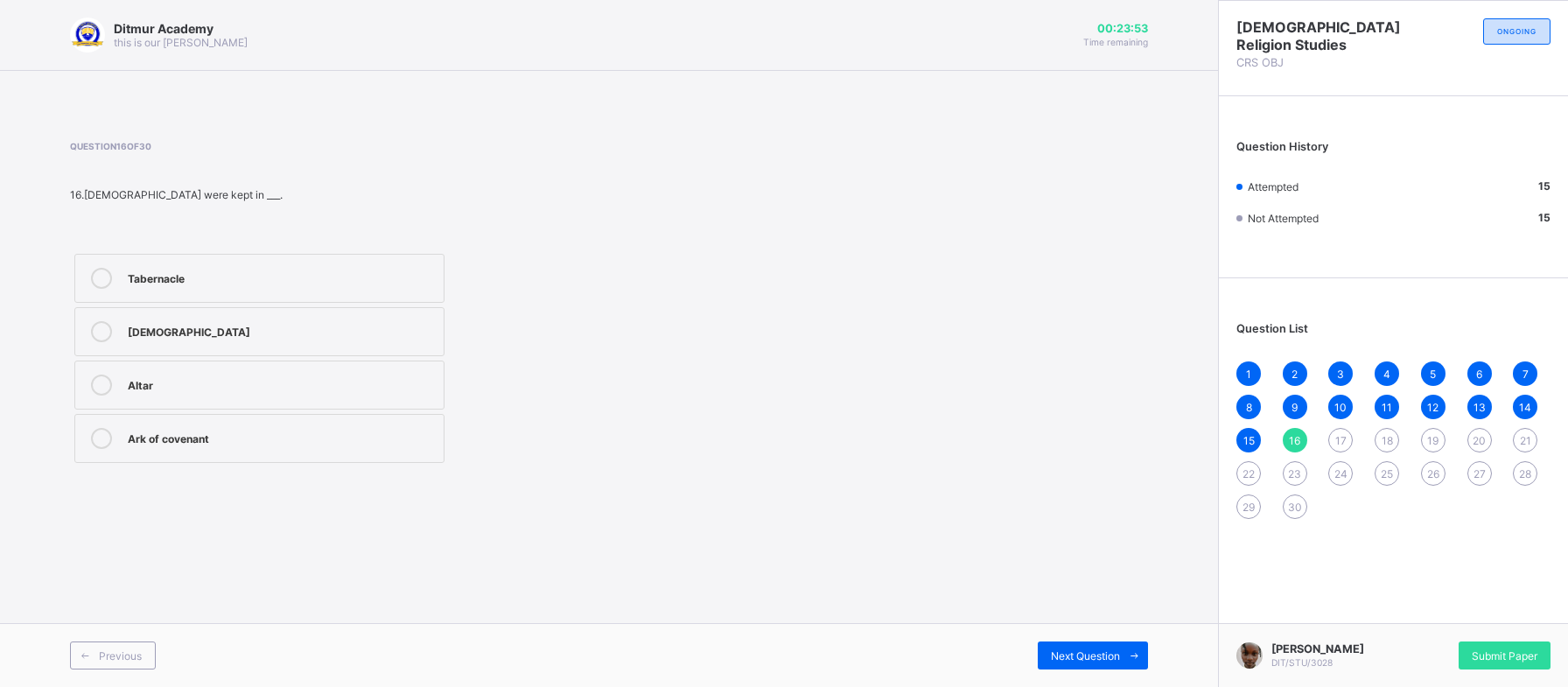 click on "Ark of covenant" at bounding box center [259, 438] 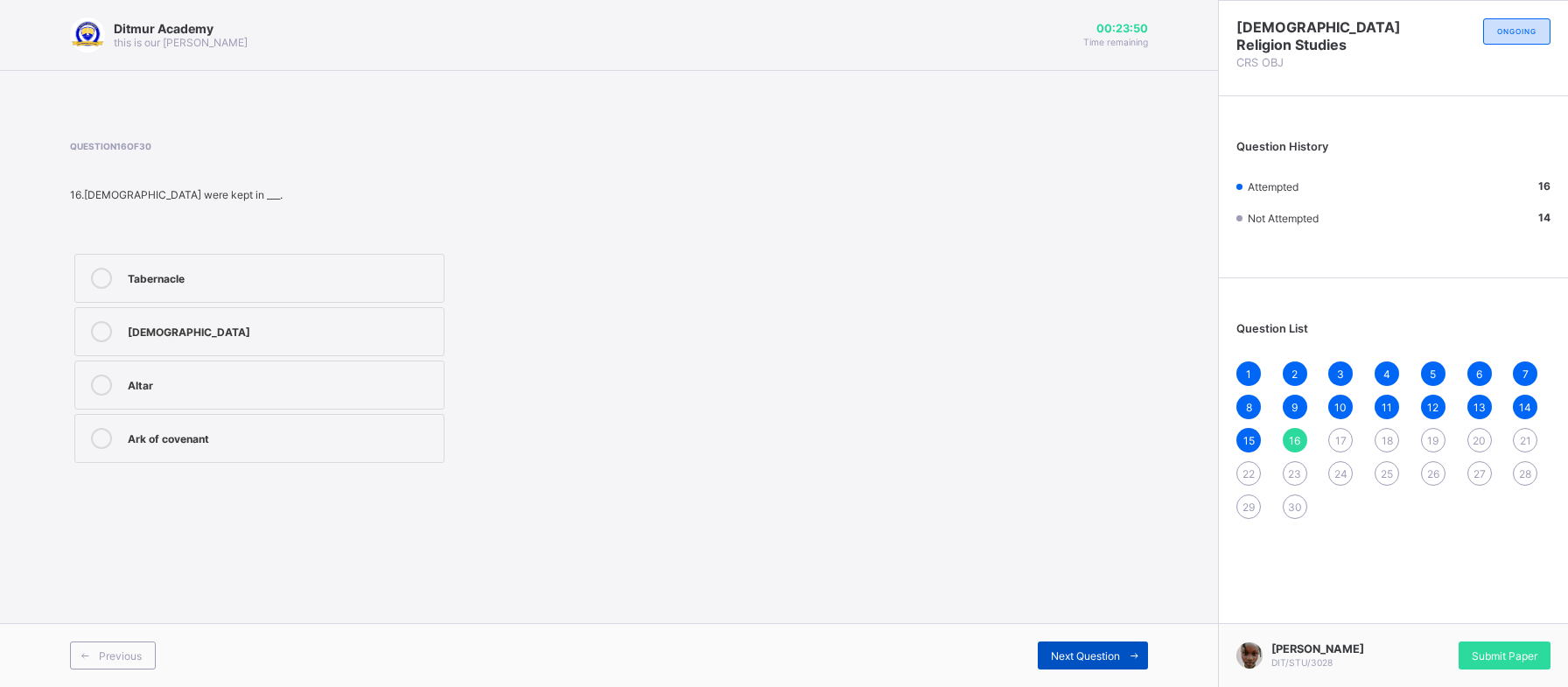click on "Next Question" at bounding box center [1093, 655] 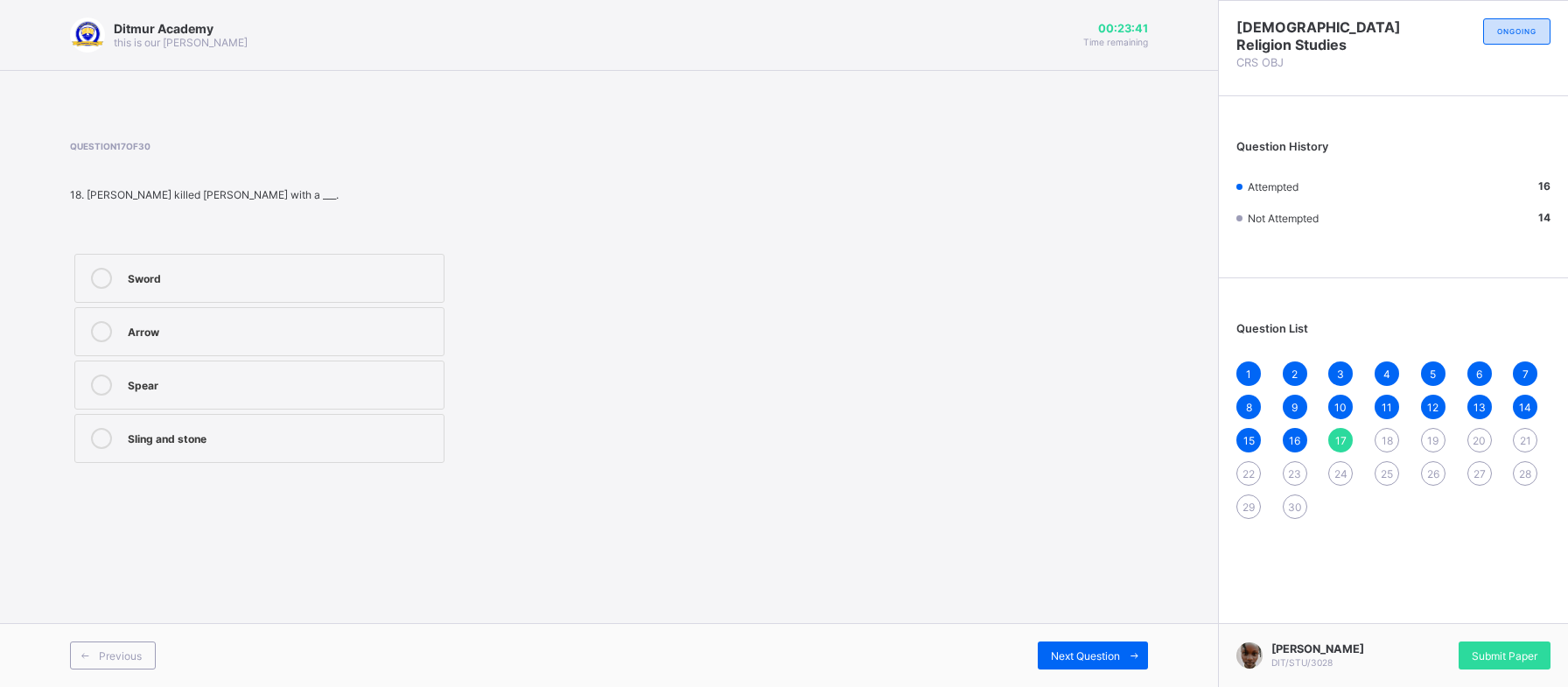 click on "Sling and stone" at bounding box center (259, 438) 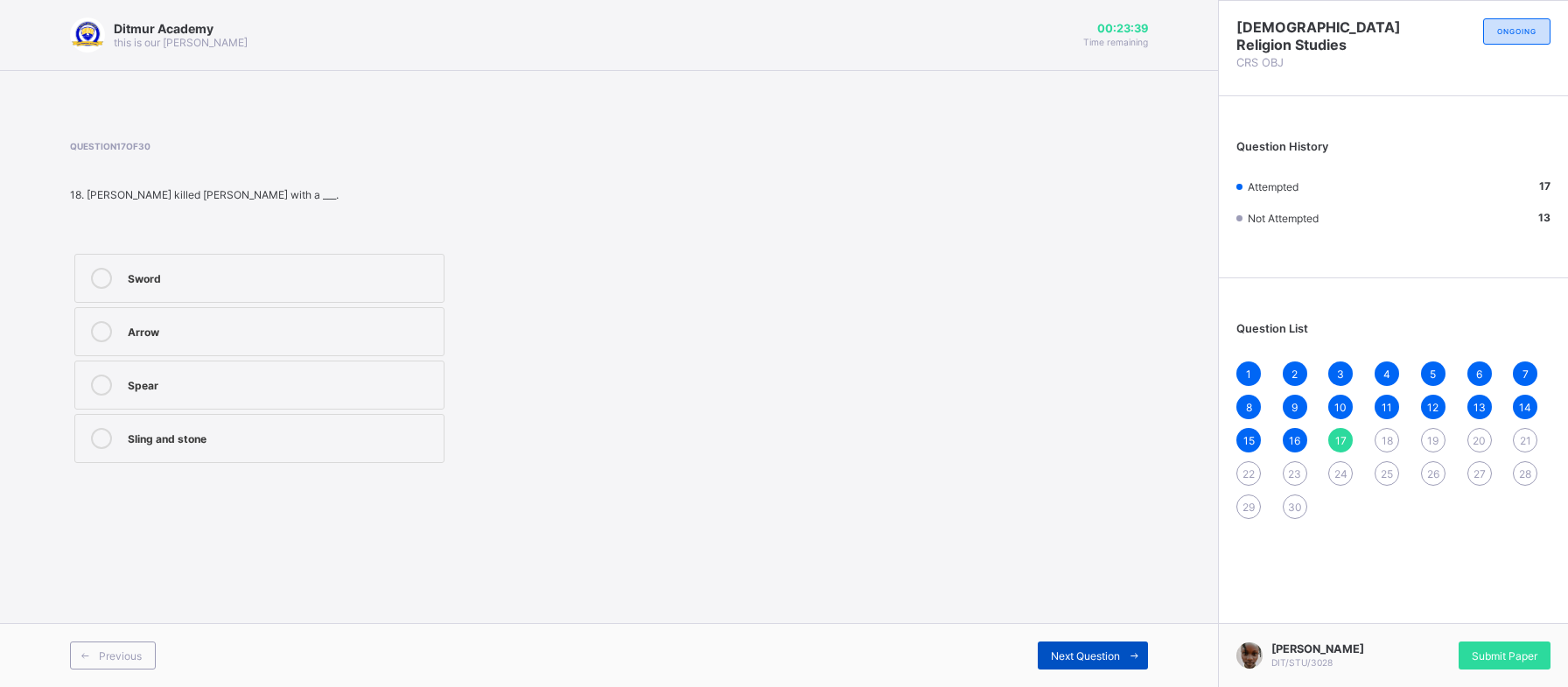 click on "Next Question" at bounding box center (1085, 655) 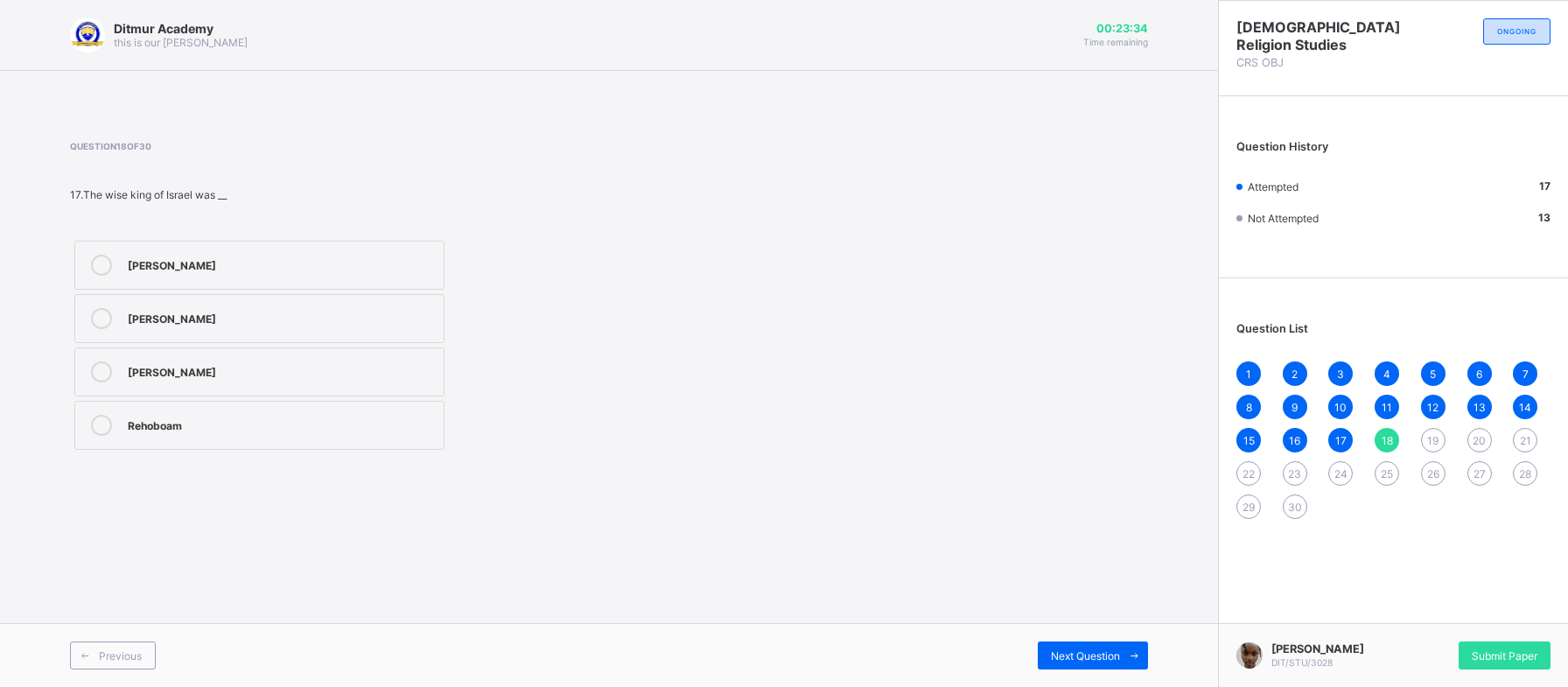 click on "[PERSON_NAME]" at bounding box center (281, 263) 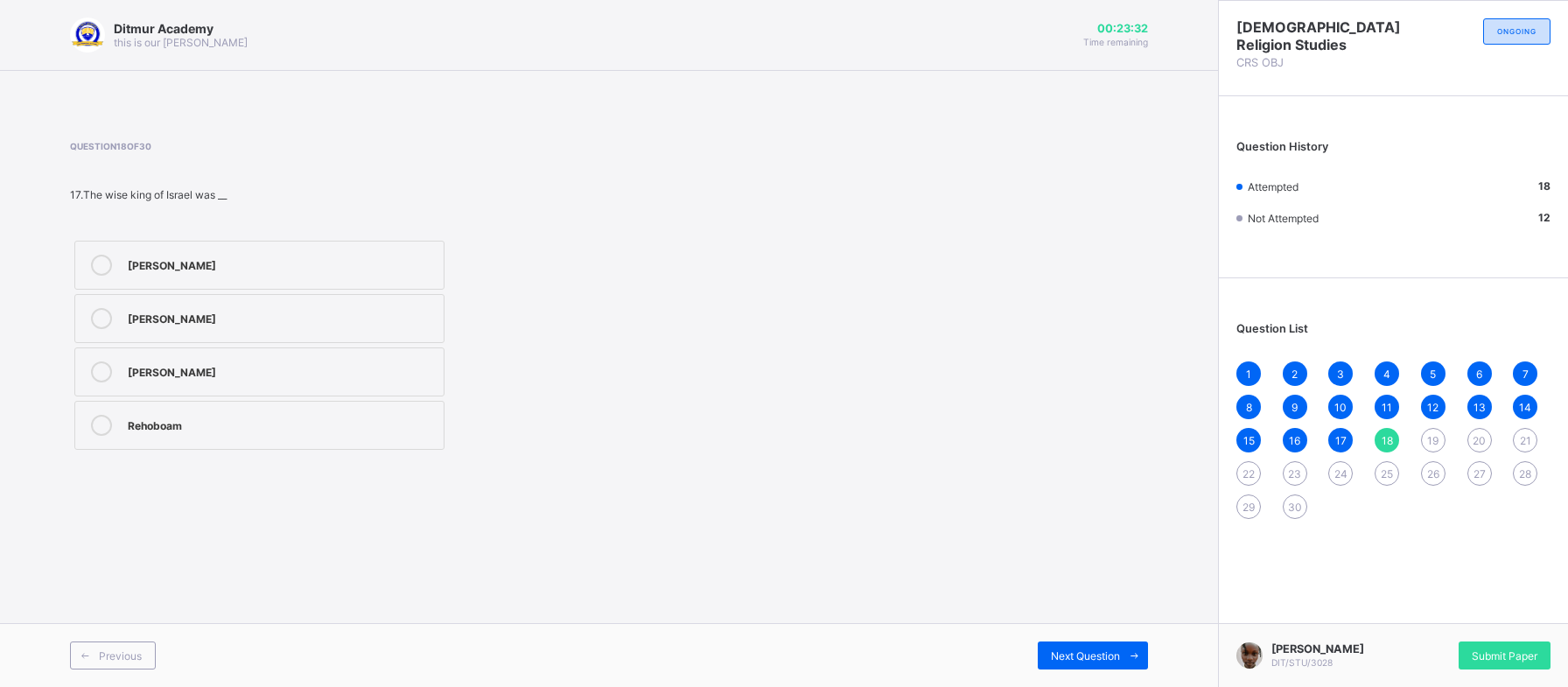 click on "[PERSON_NAME]" at bounding box center [281, 317] 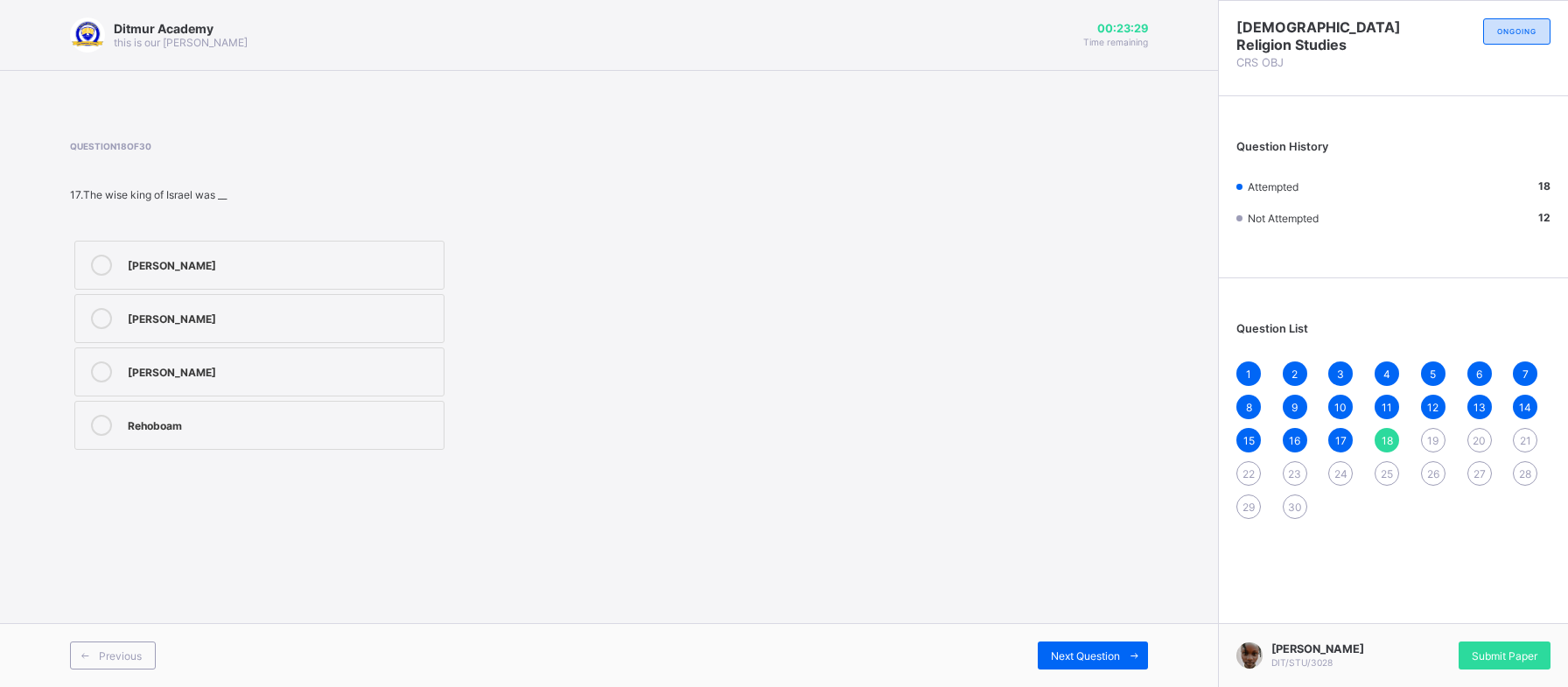 click on "[PERSON_NAME]" at bounding box center (281, 263) 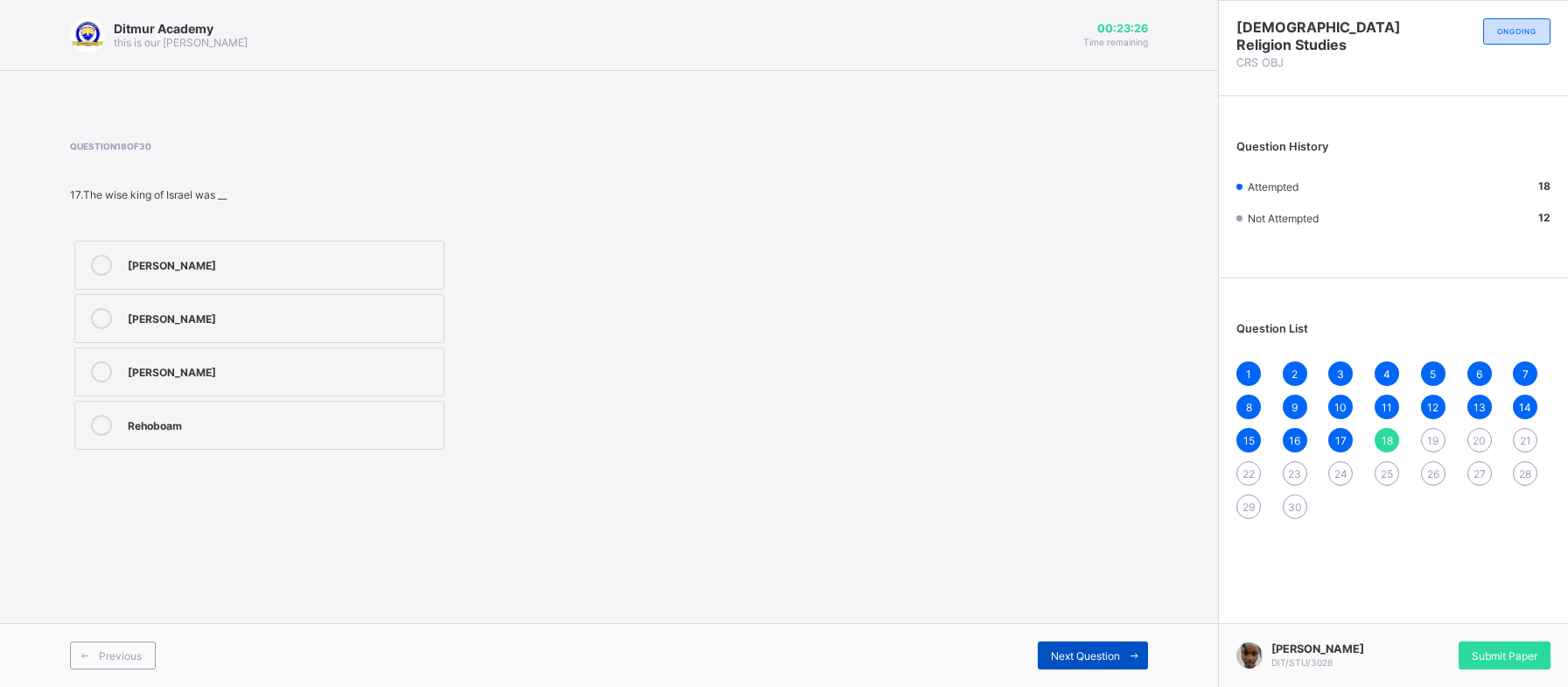 click on "Next Question" at bounding box center [1093, 655] 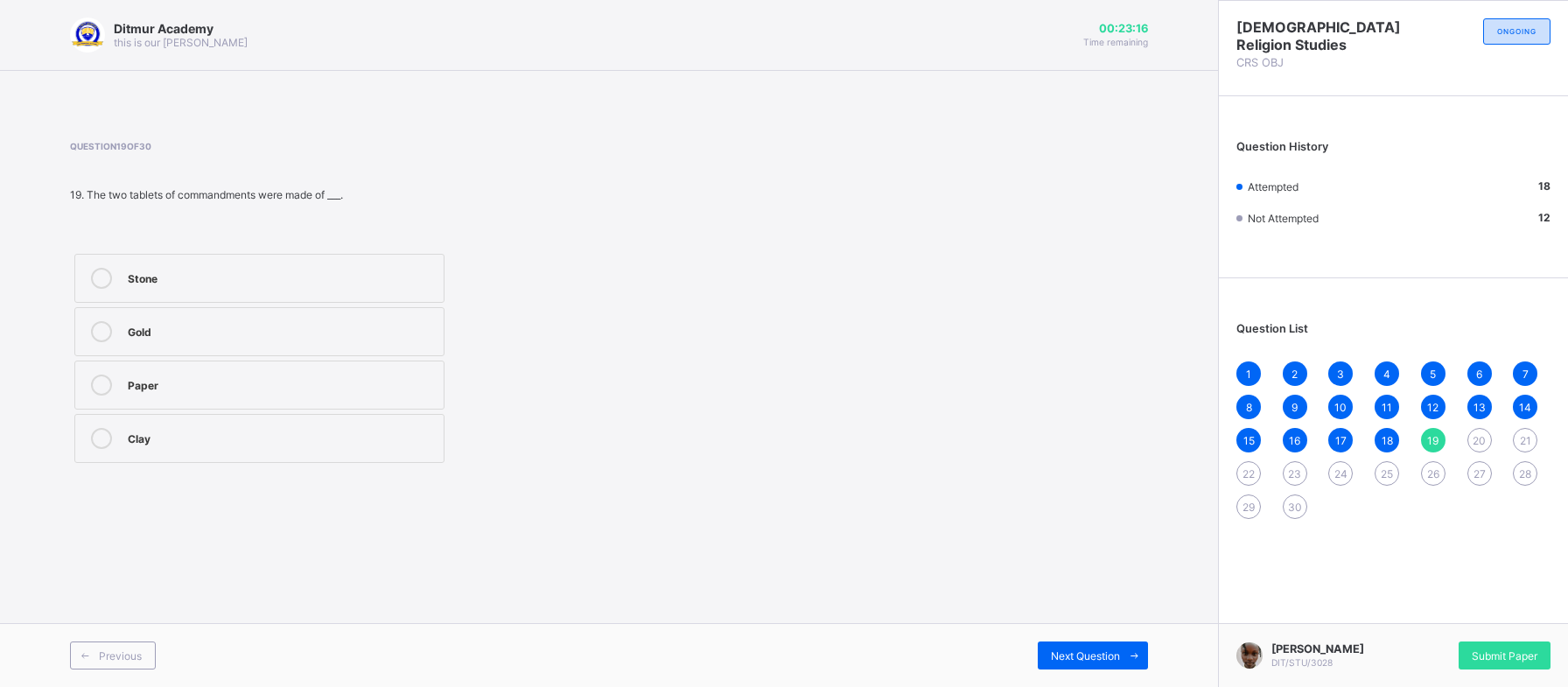 click on "Stone" at bounding box center (281, 277) 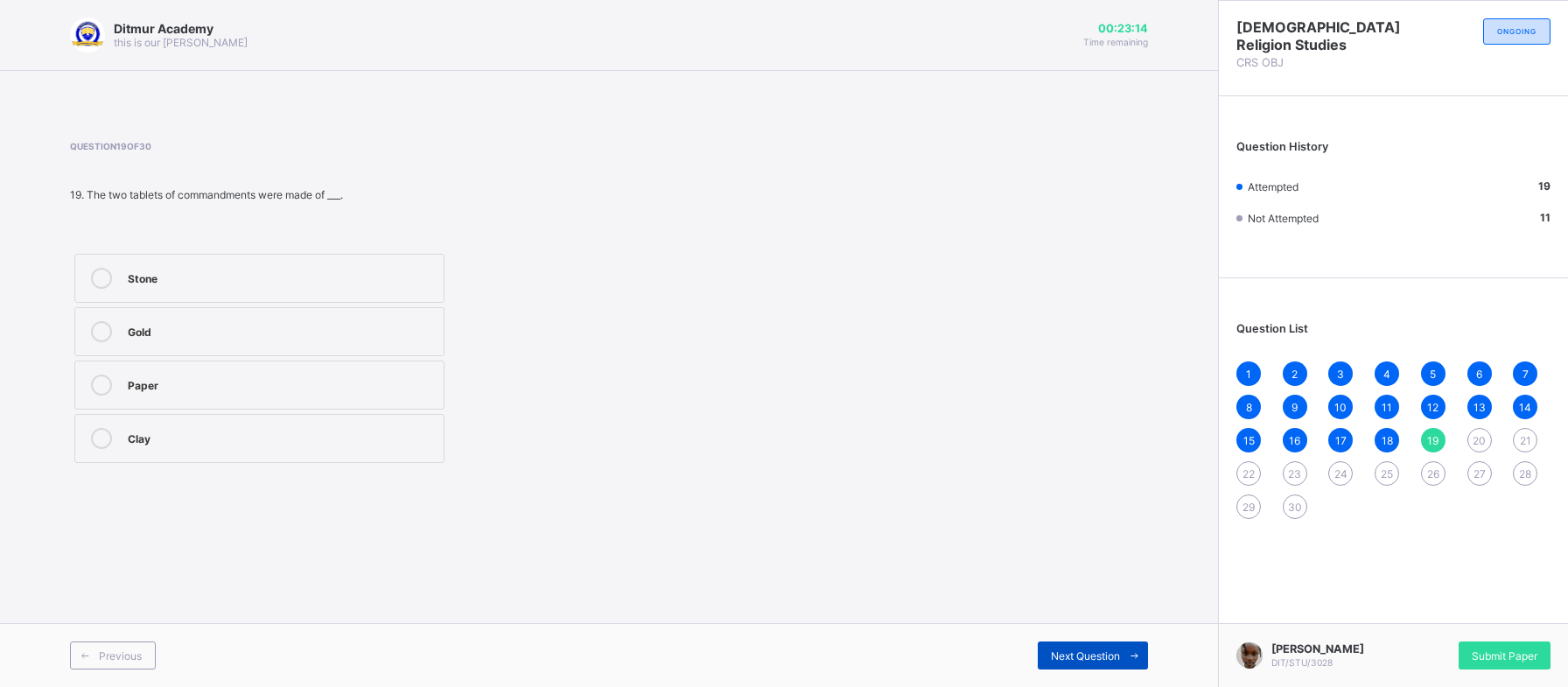 click on "Next Question" at bounding box center (1093, 655) 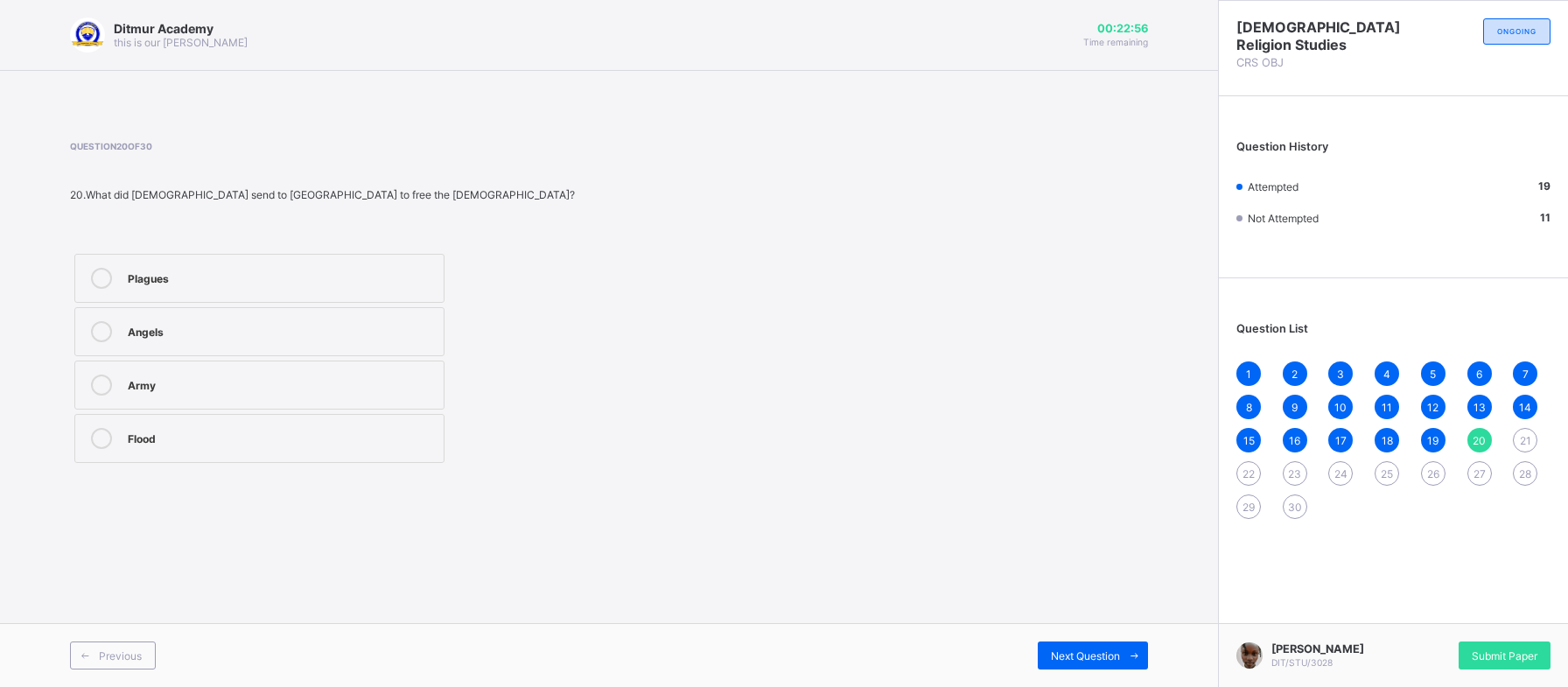 click on "Plagues" at bounding box center [259, 278] 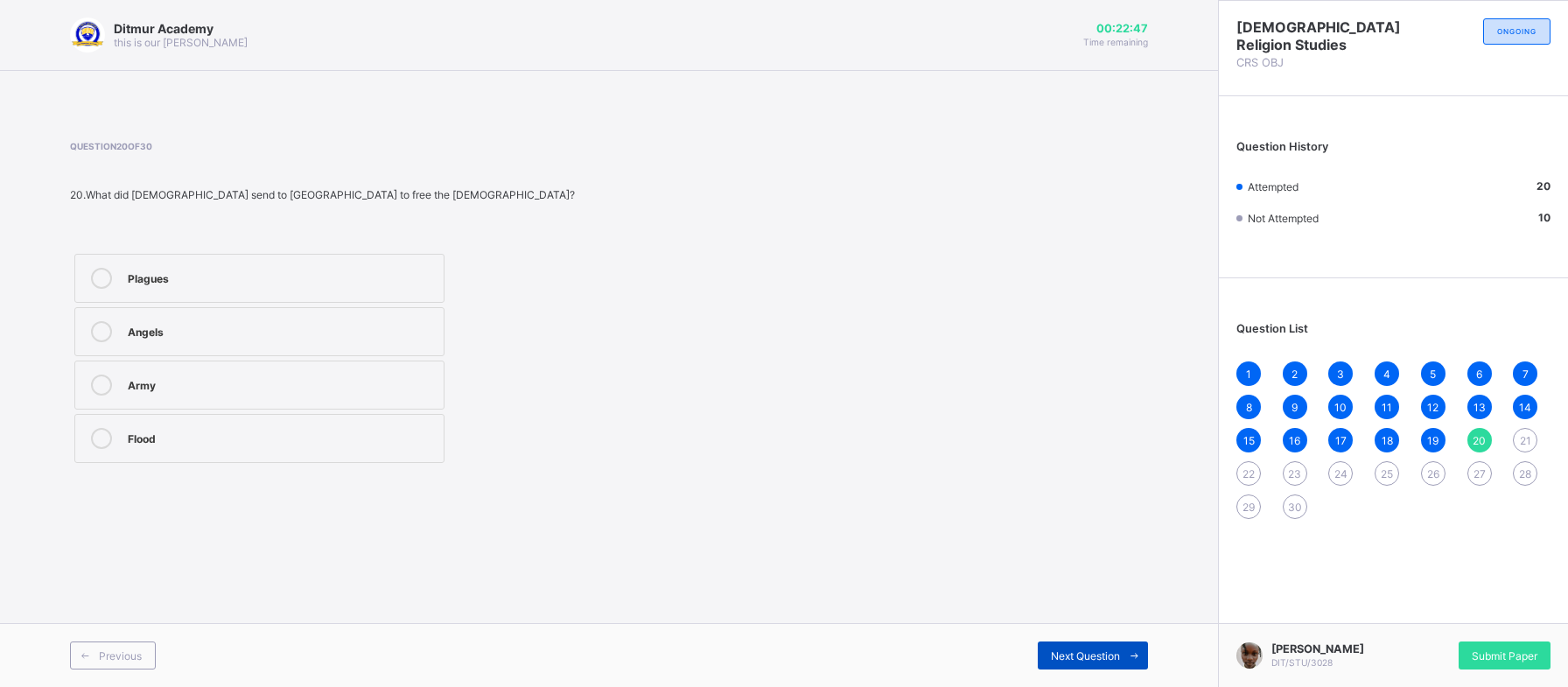 click on "Next Question" at bounding box center (1085, 655) 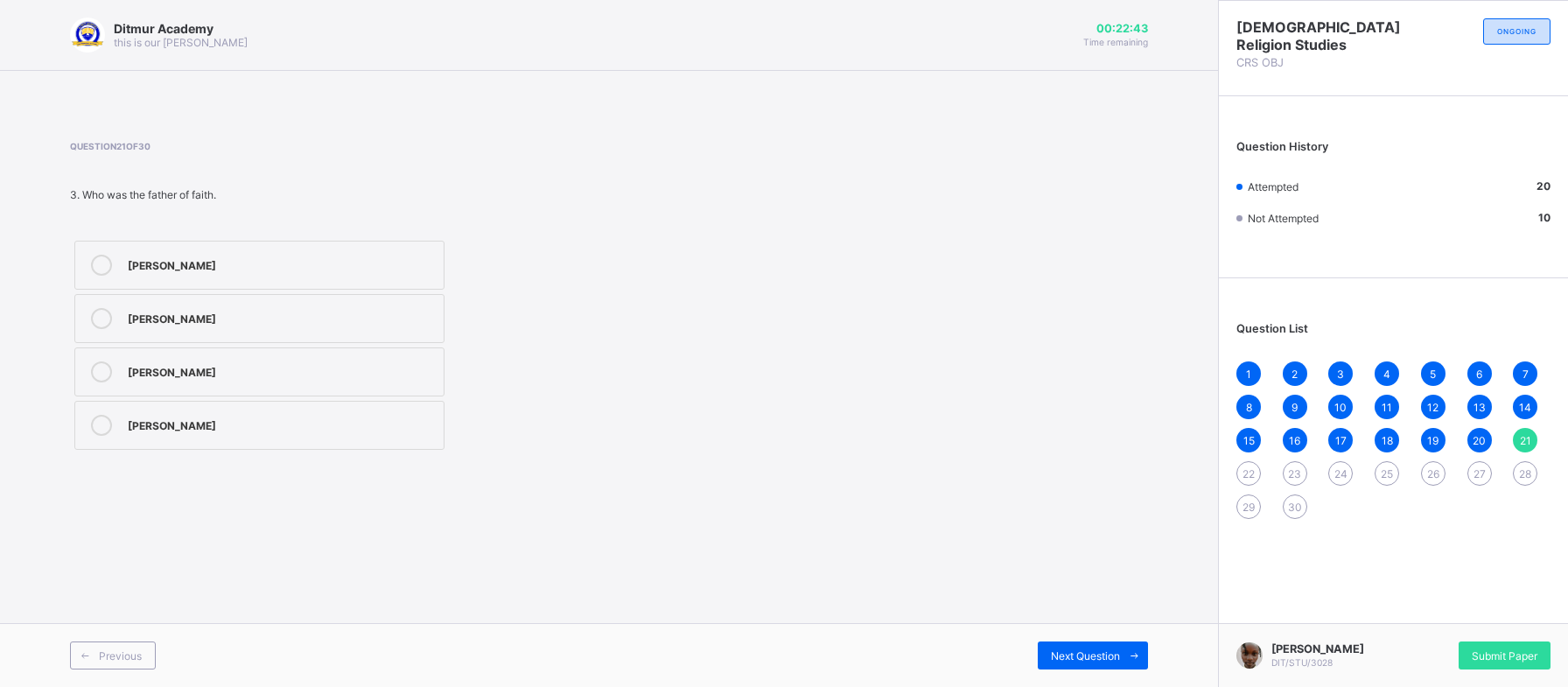 click on "[PERSON_NAME]" at bounding box center (259, 372) 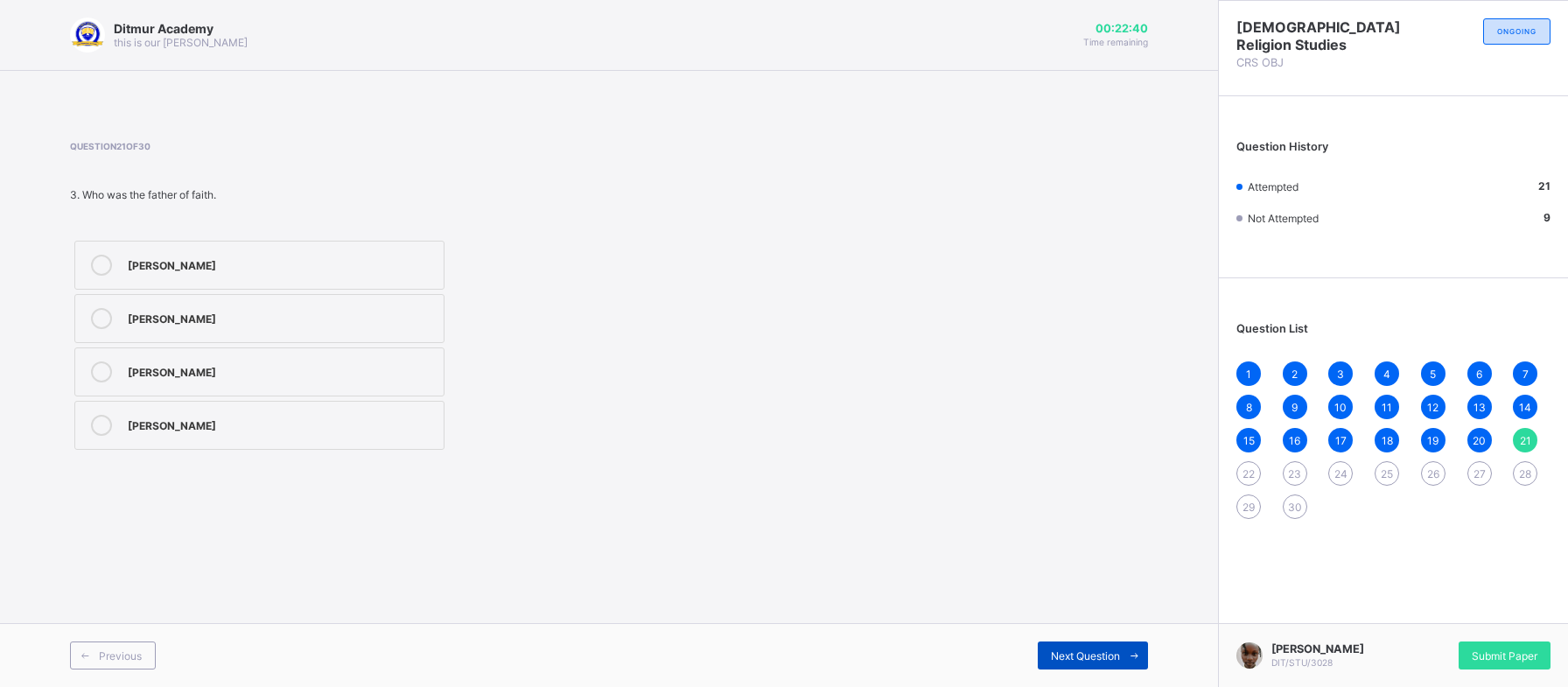 click on "Next Question" at bounding box center (1085, 655) 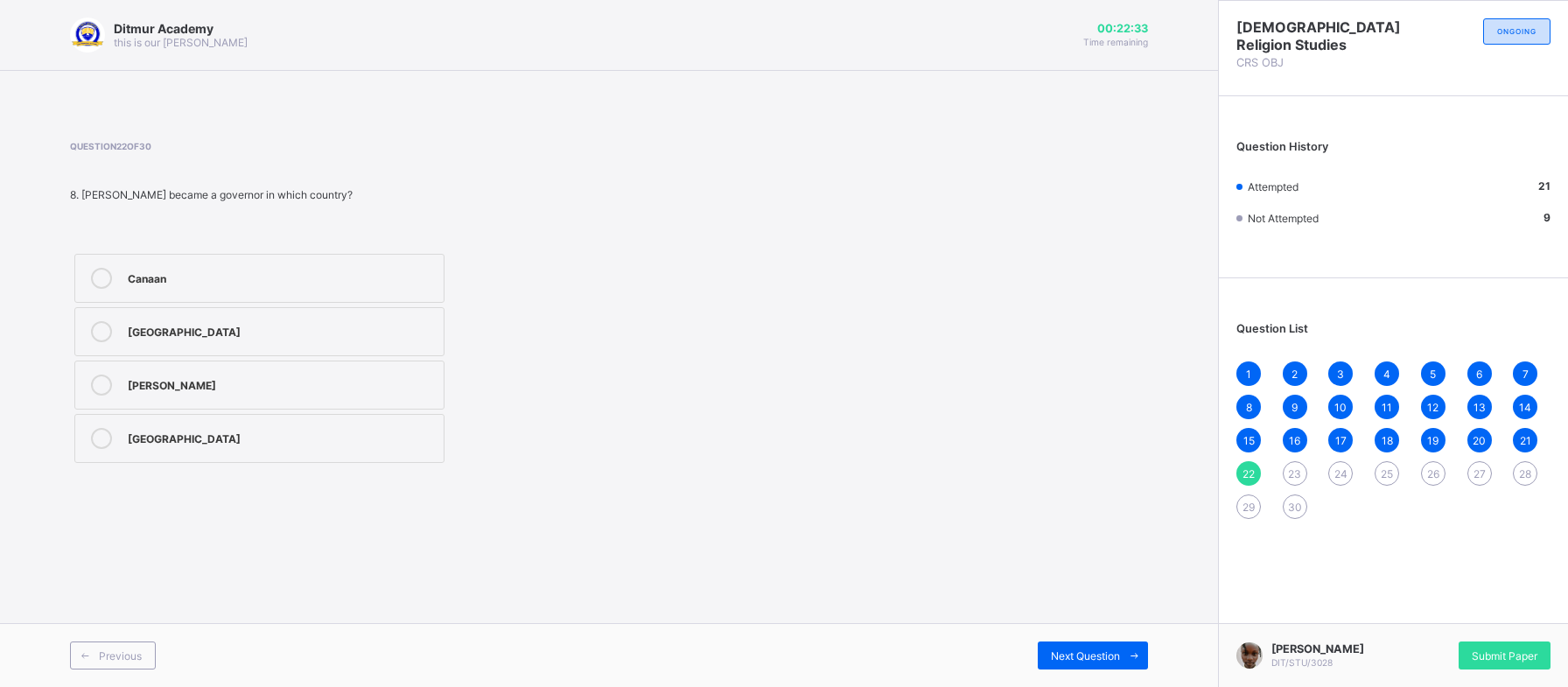 click at bounding box center [102, 278] 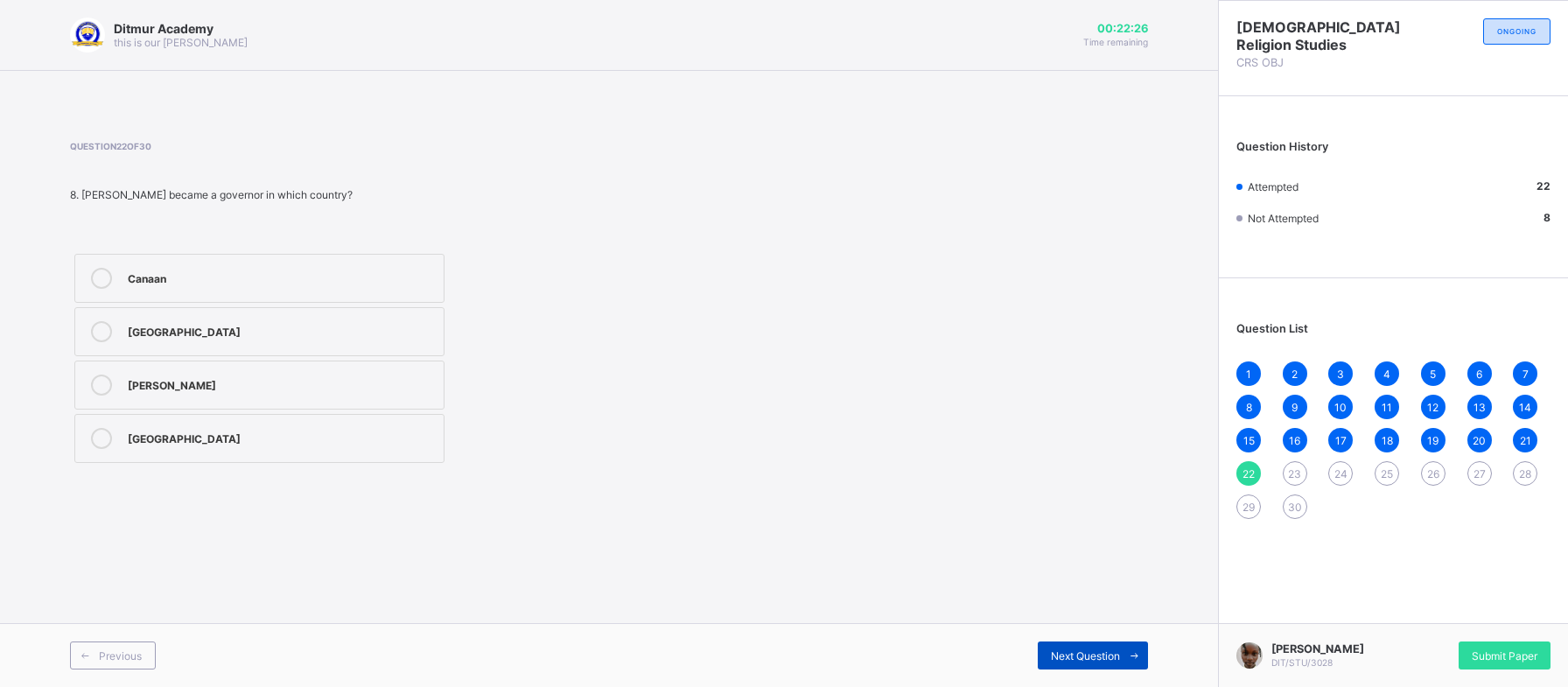 click on "Next Question" at bounding box center (1085, 655) 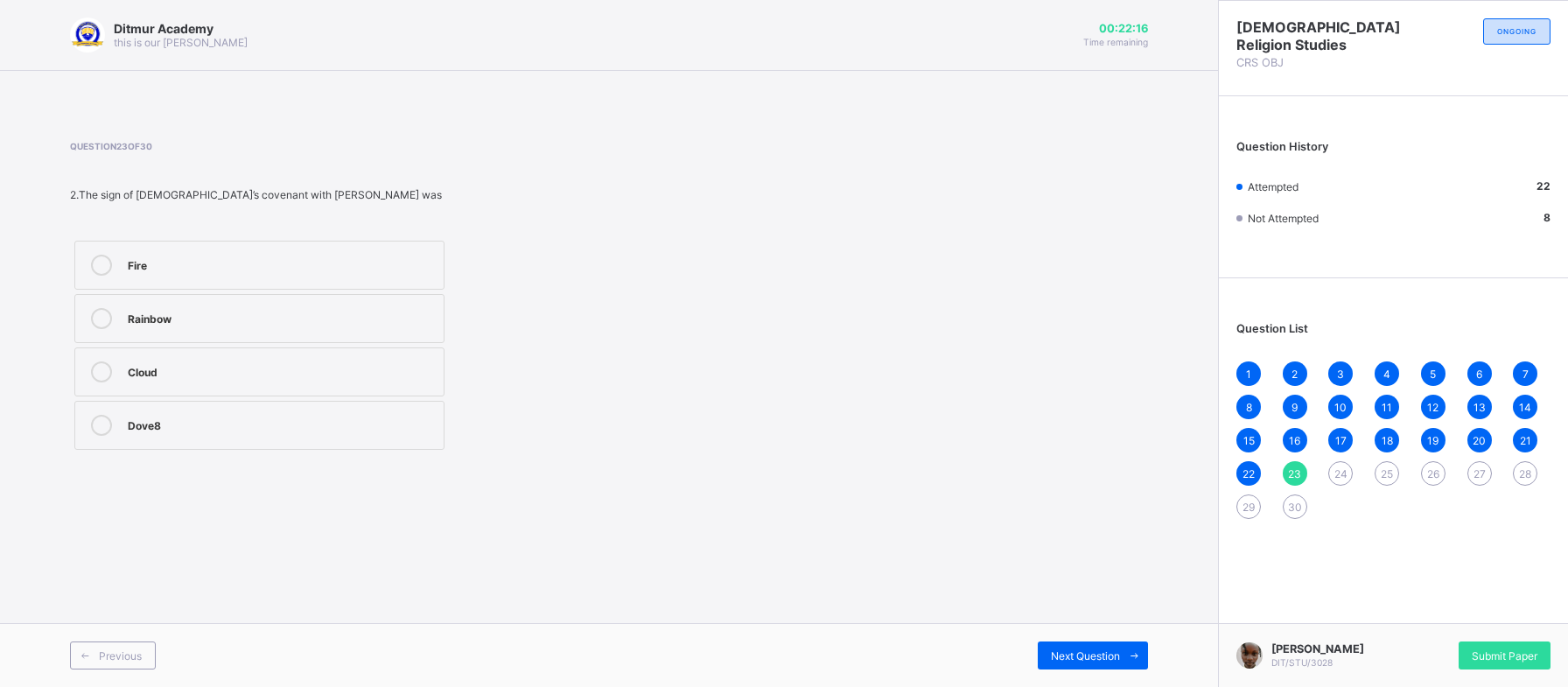 click at bounding box center (102, 319) 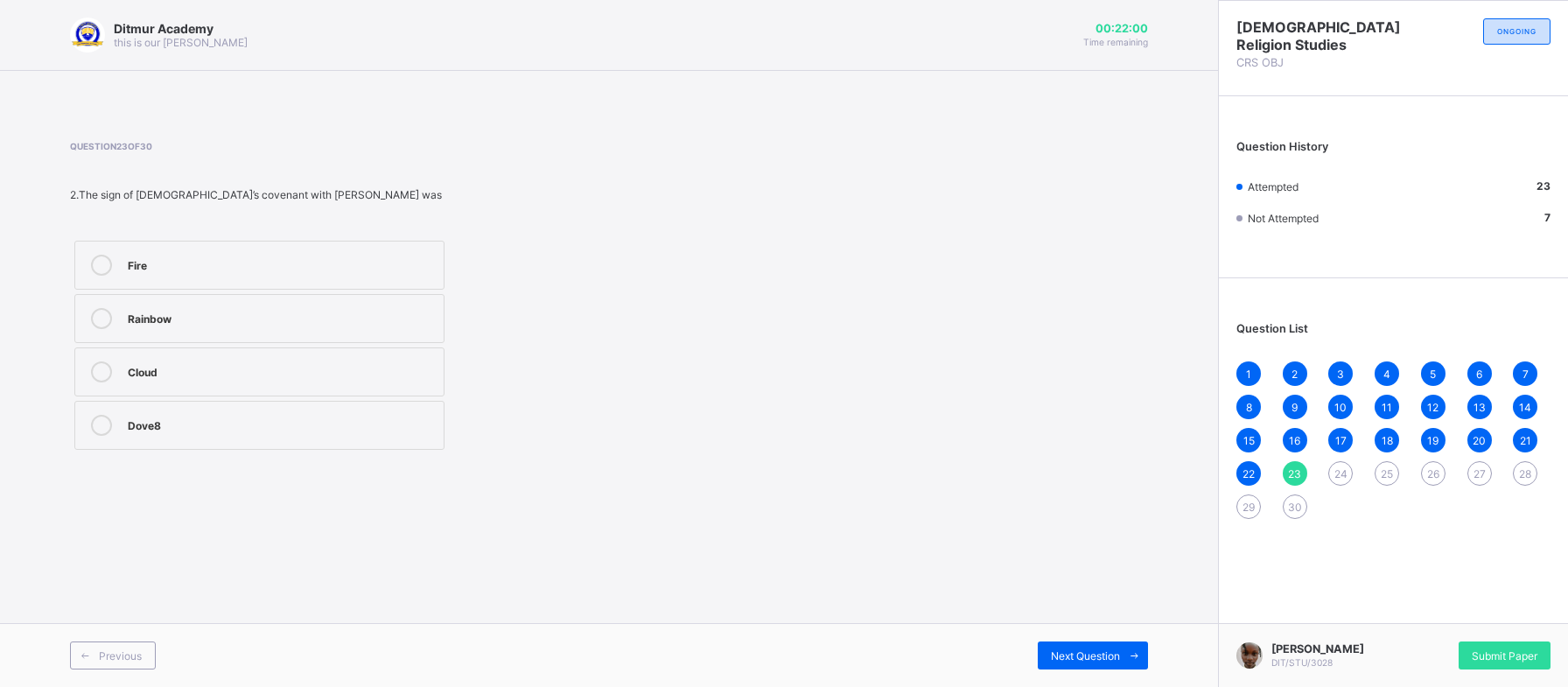 click on "Fire Rainbow  Cloud  Dove8" at bounding box center (259, 345) 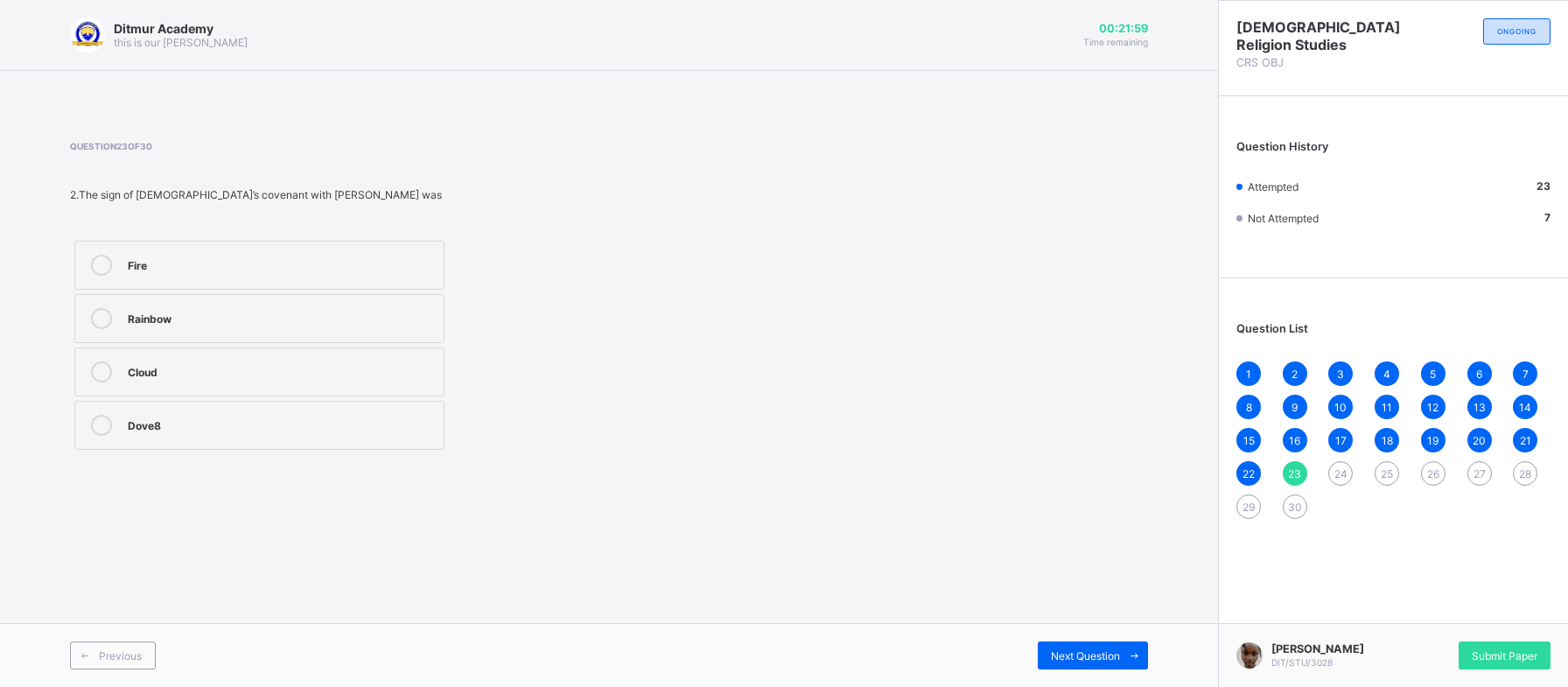 click on "Fire Rainbow  Cloud  Dove8" at bounding box center (259, 345) 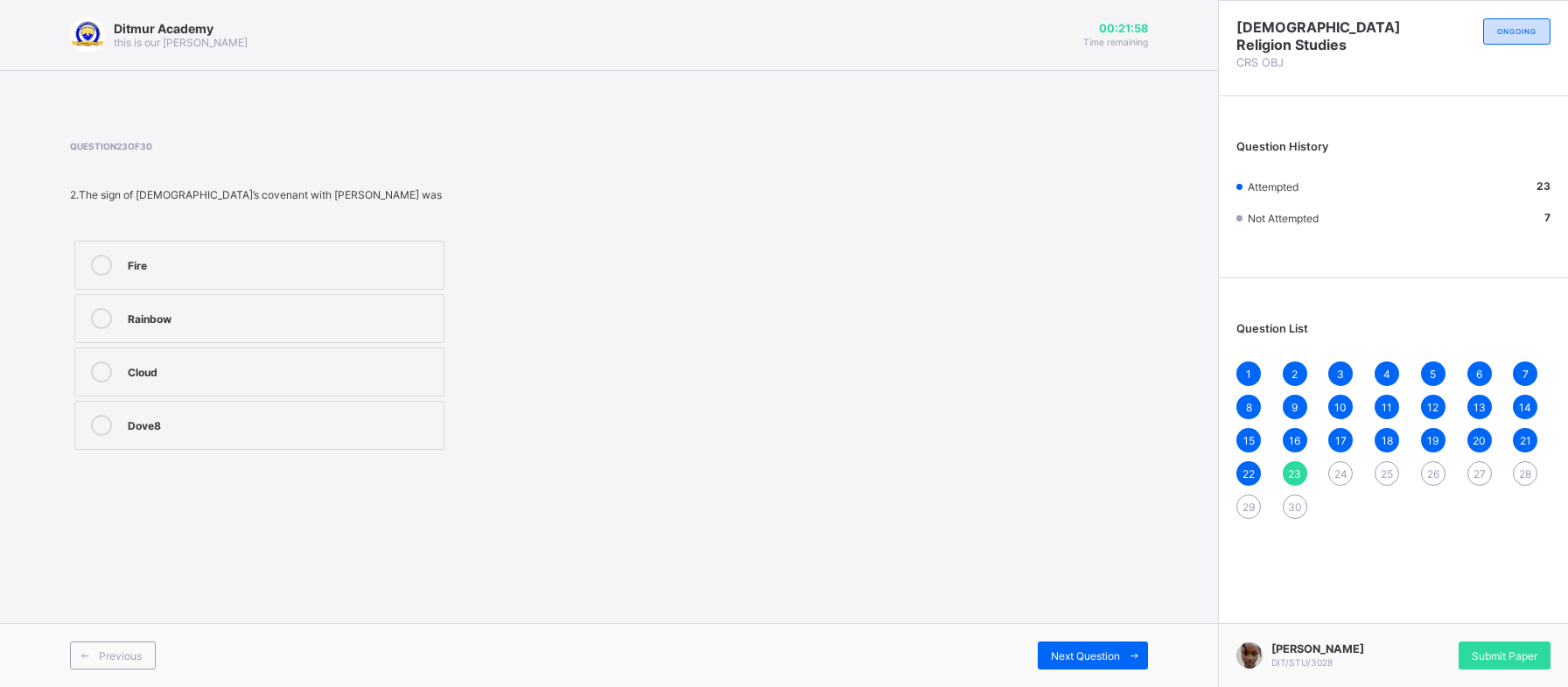 click on "Cloud" at bounding box center [259, 372] 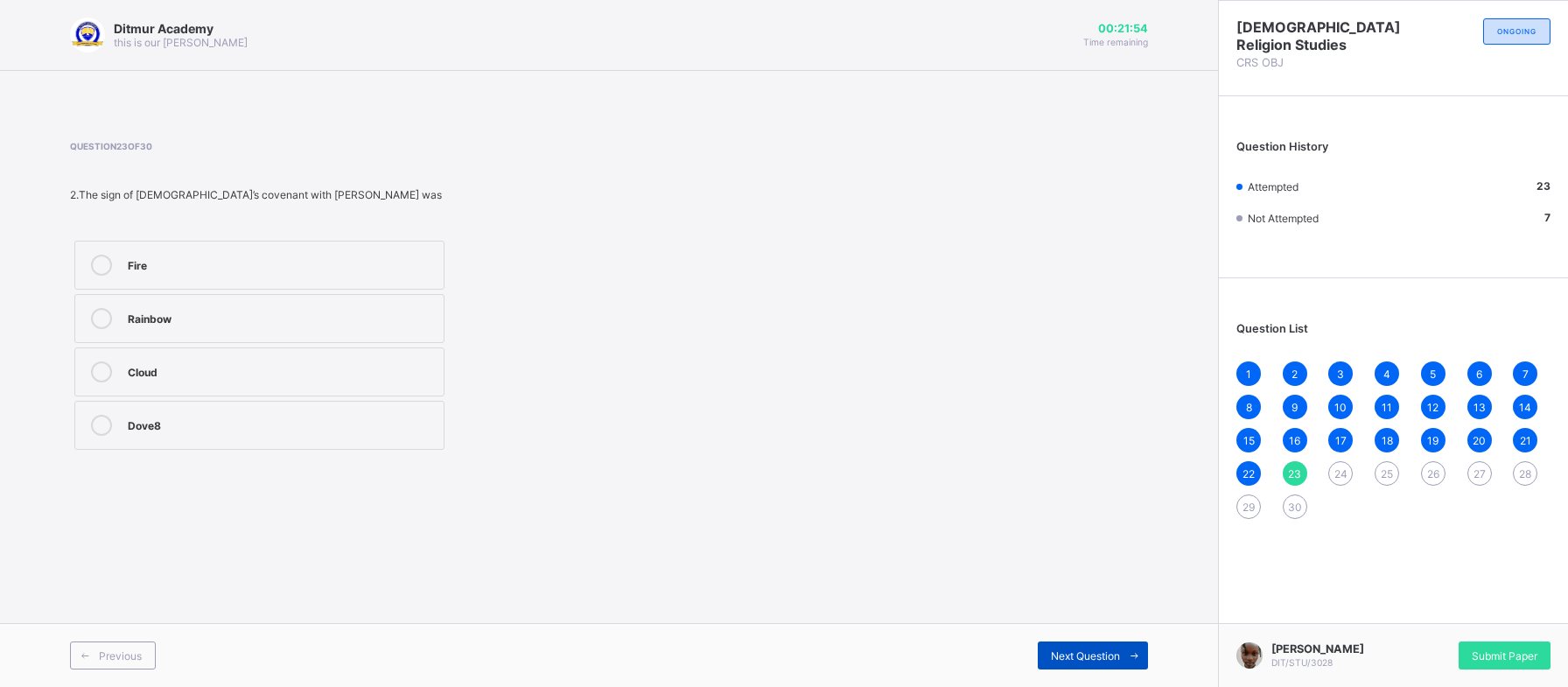 click on "Next Question" at bounding box center (1085, 655) 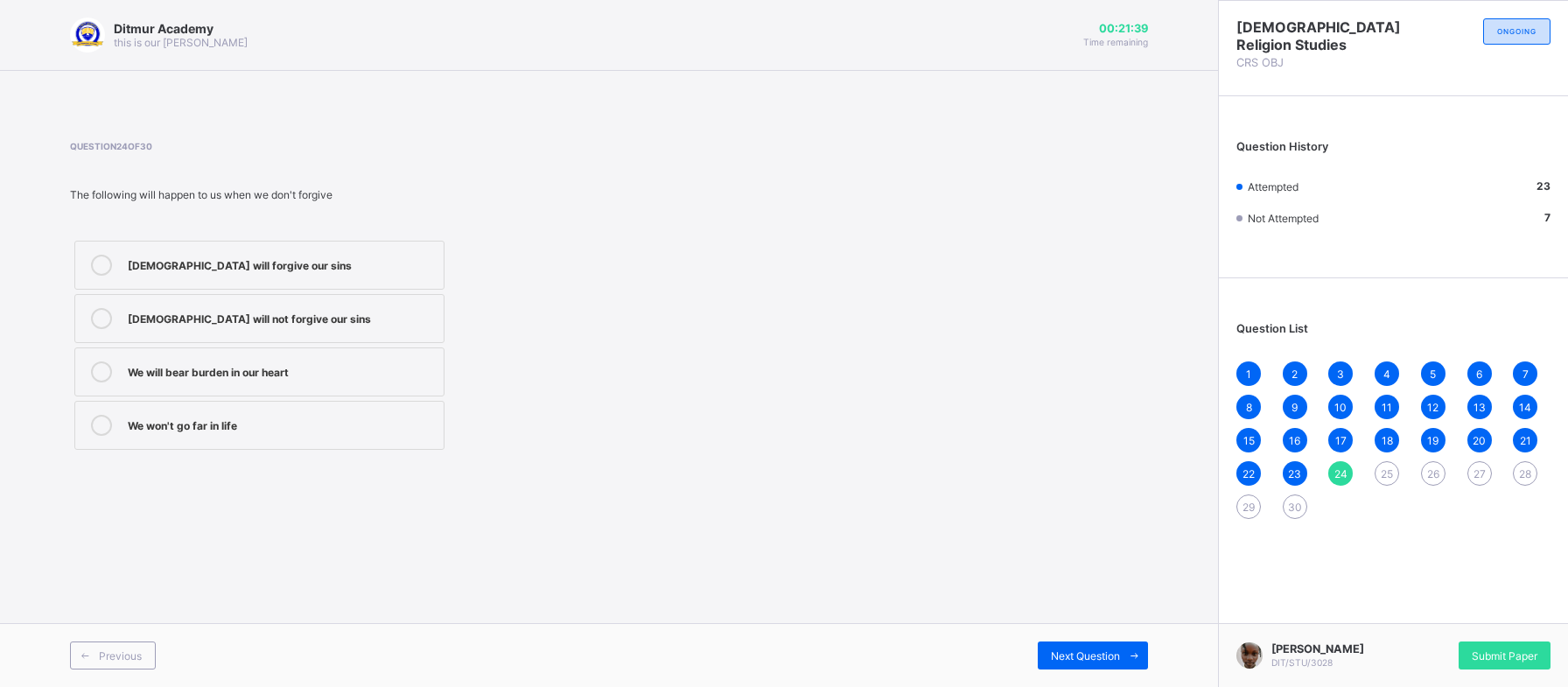 click on "We will bear burden in our heart" at bounding box center (281, 370) 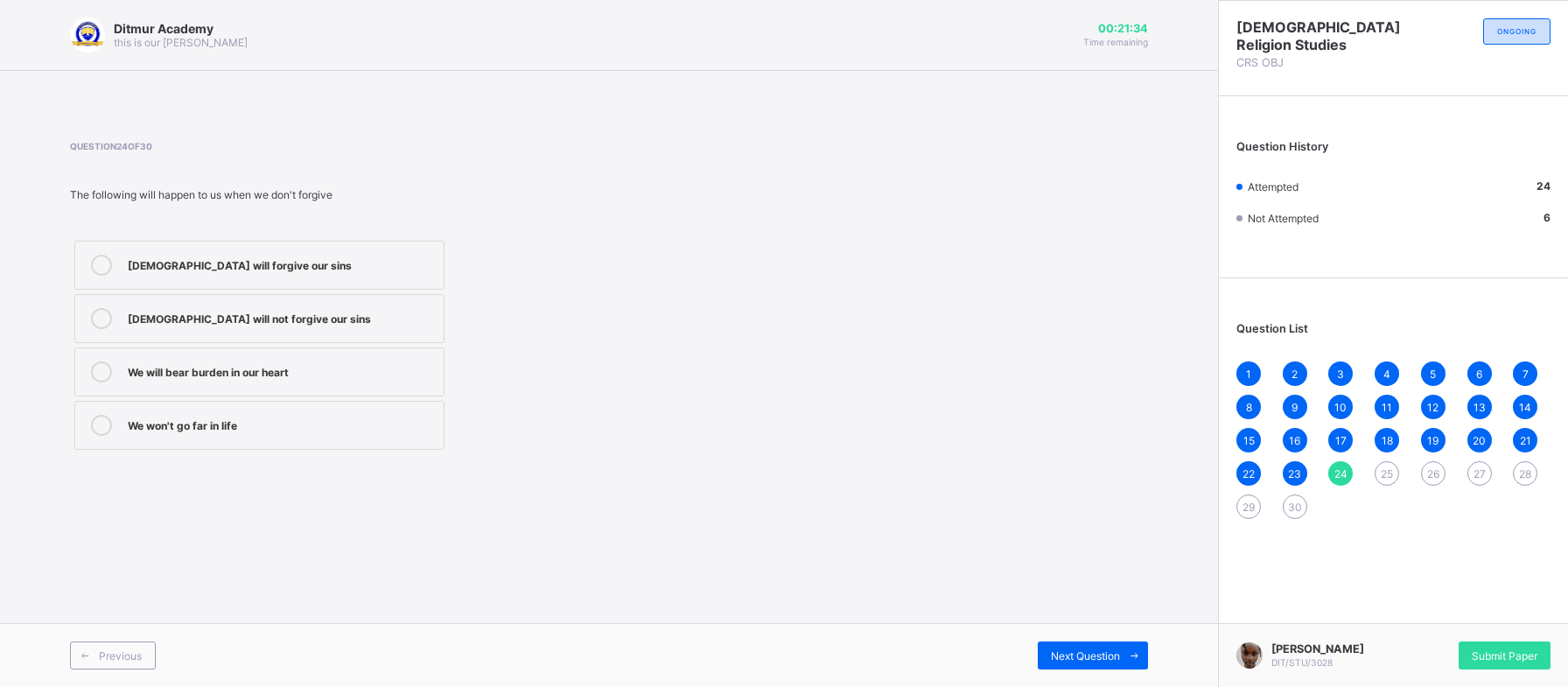 click on "Previous Next Question" at bounding box center [609, 655] 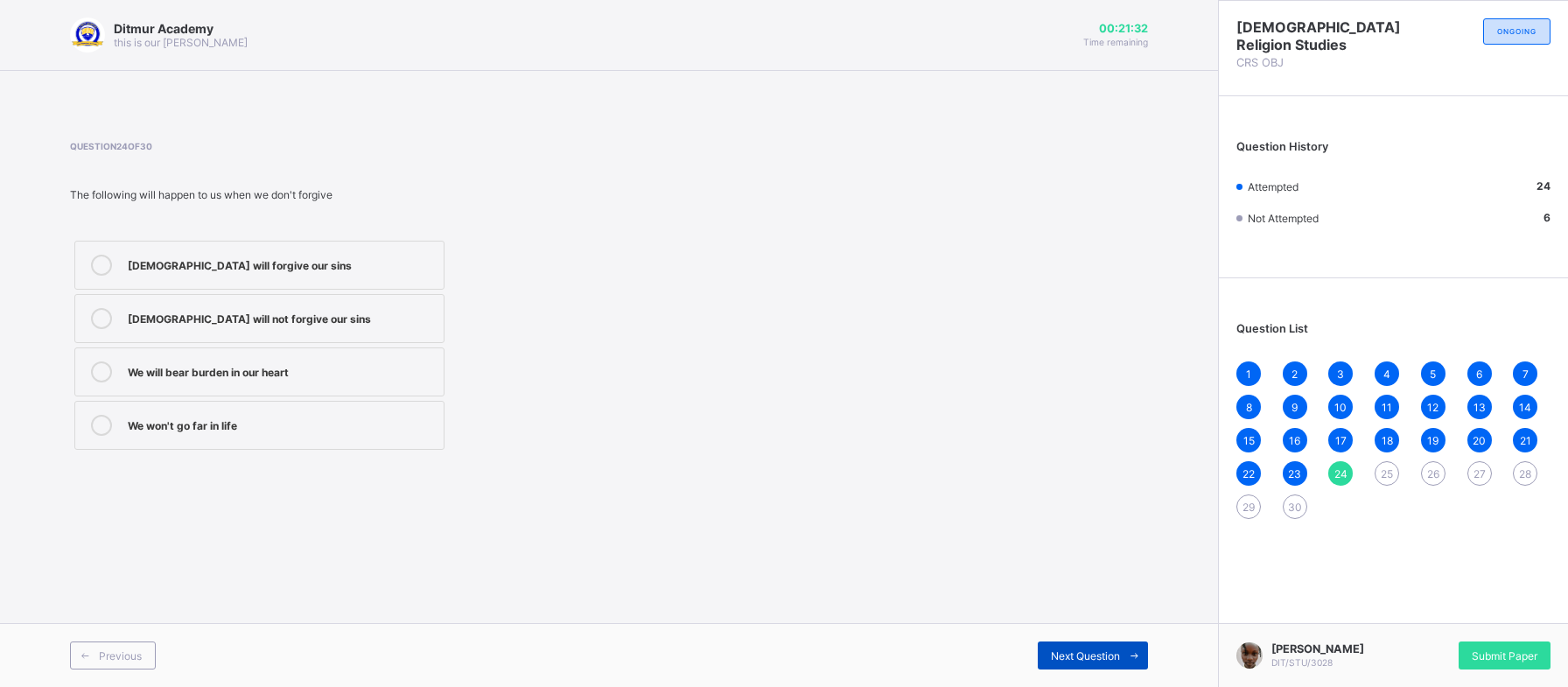 click on "Next Question" at bounding box center (1093, 655) 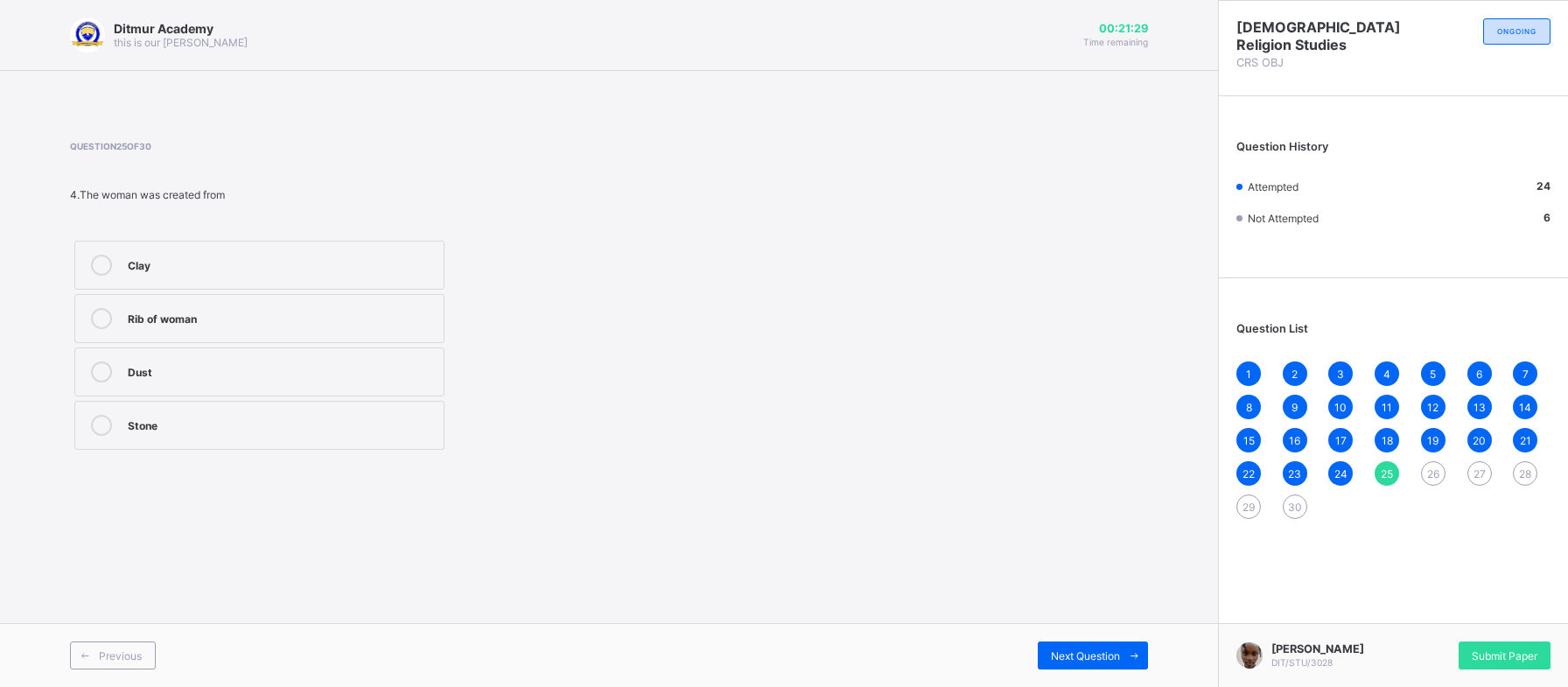 click on "Rib of woman" at bounding box center (281, 317) 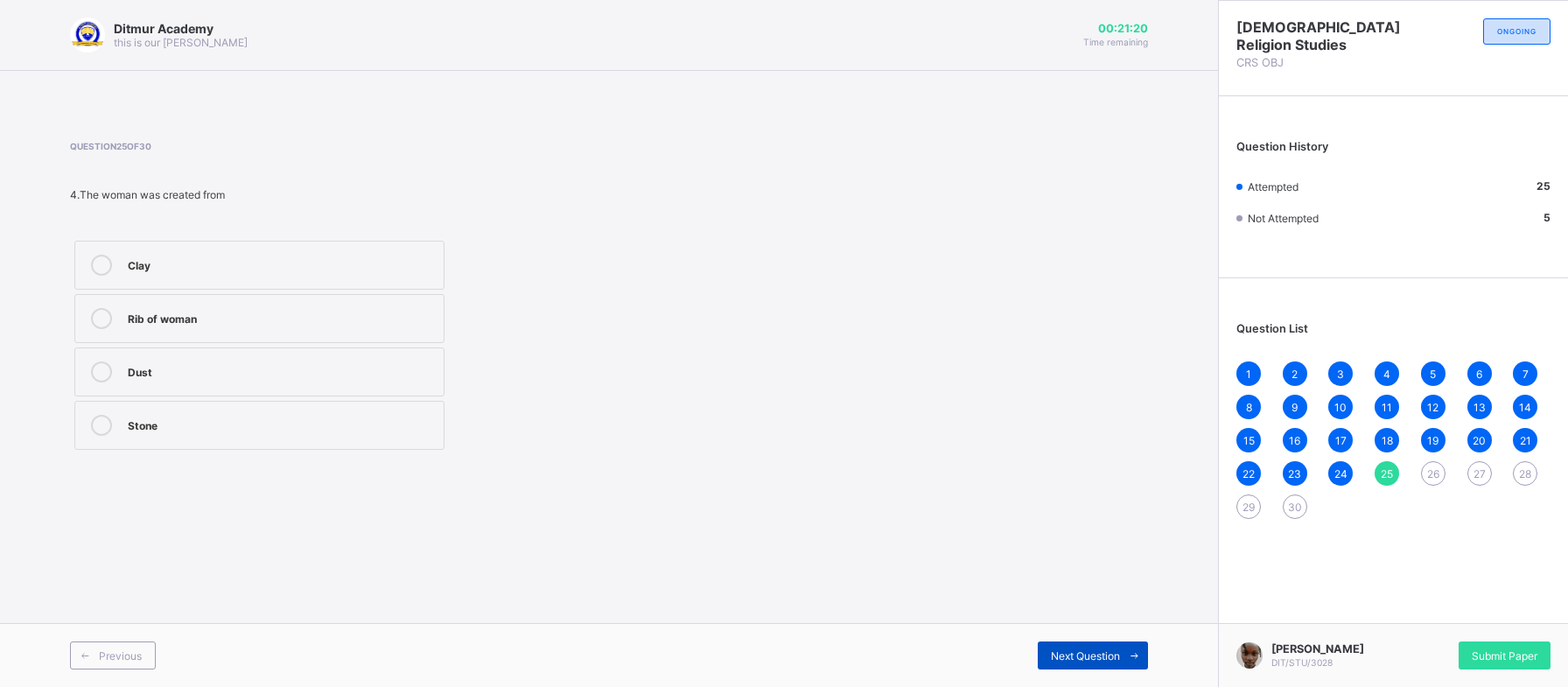 click on "Next Question" at bounding box center (1093, 655) 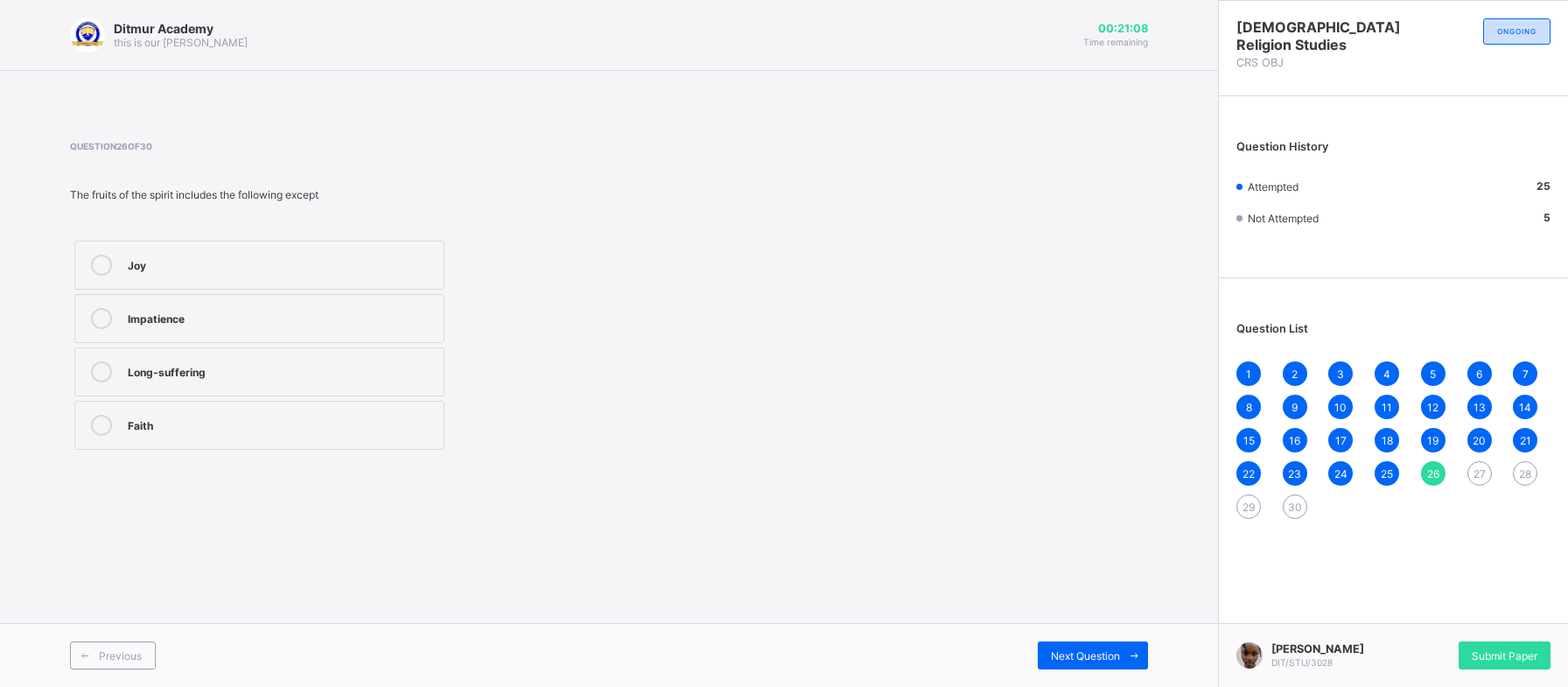 click on "Impatience" at bounding box center (259, 319) 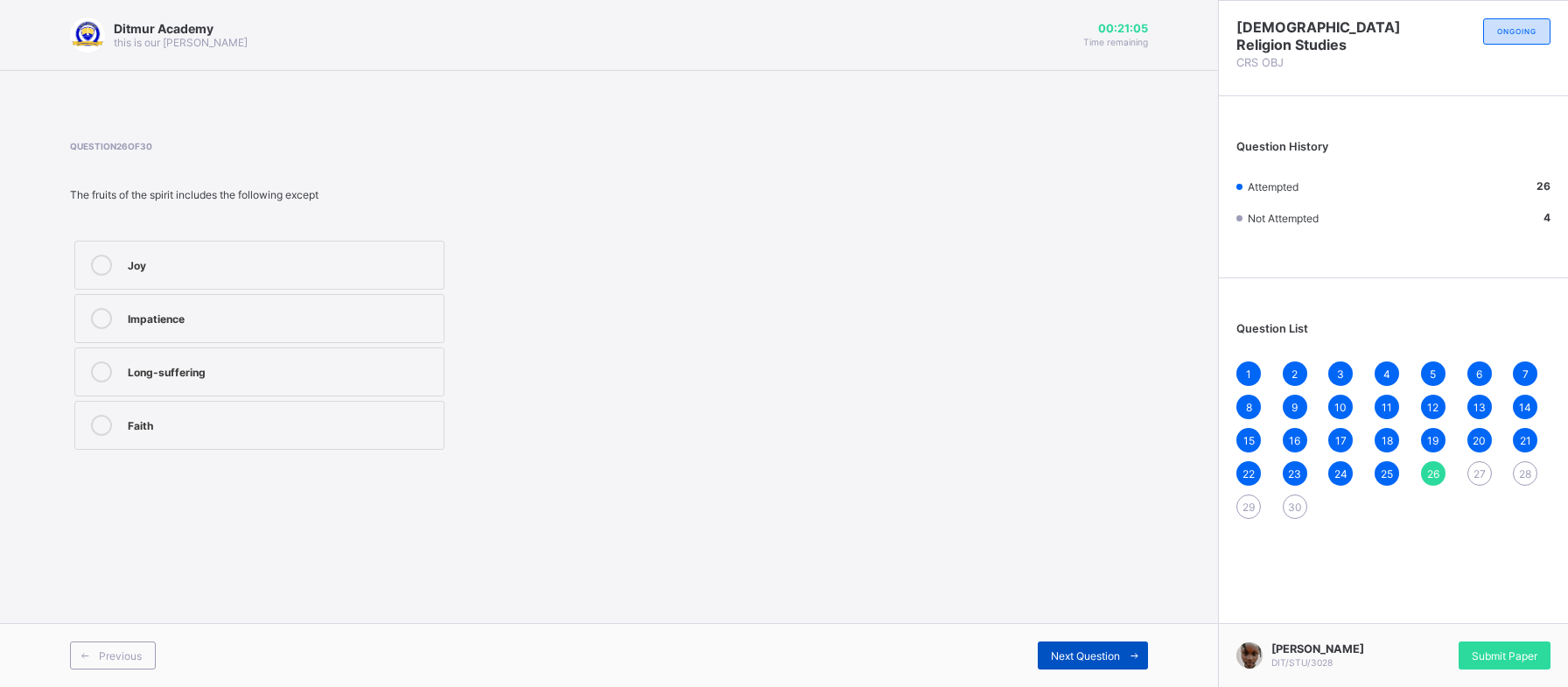click on "Next Question" at bounding box center [1085, 655] 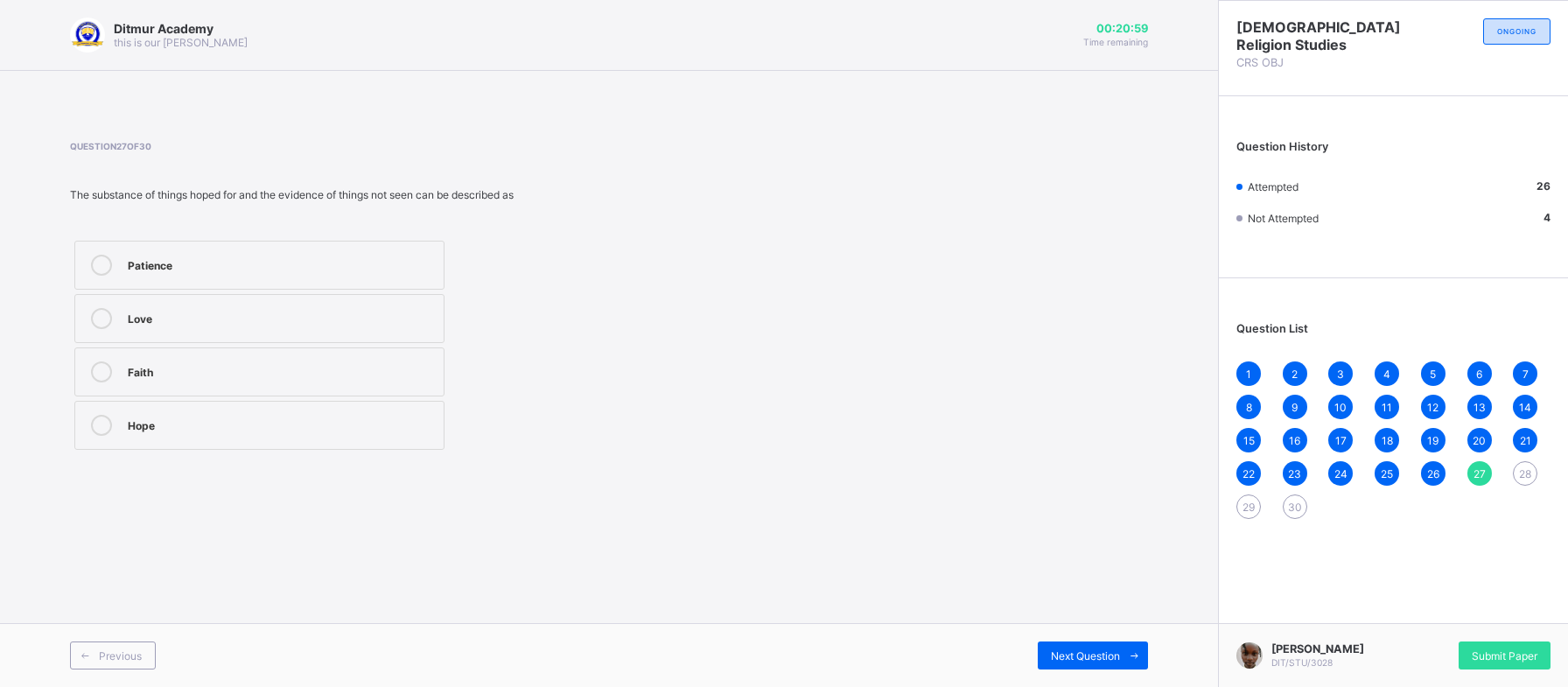 click on "Faith" at bounding box center (259, 372) 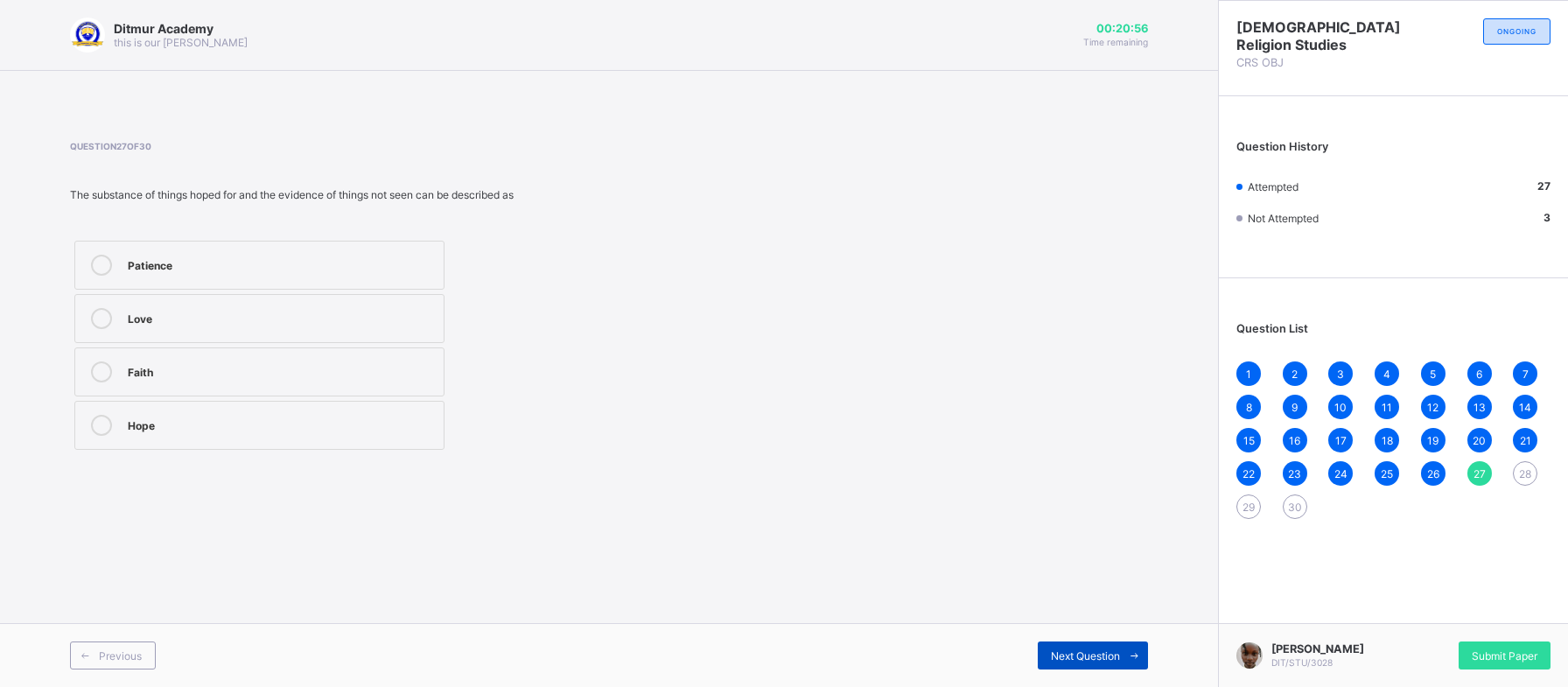 click on "Next Question" at bounding box center (1093, 655) 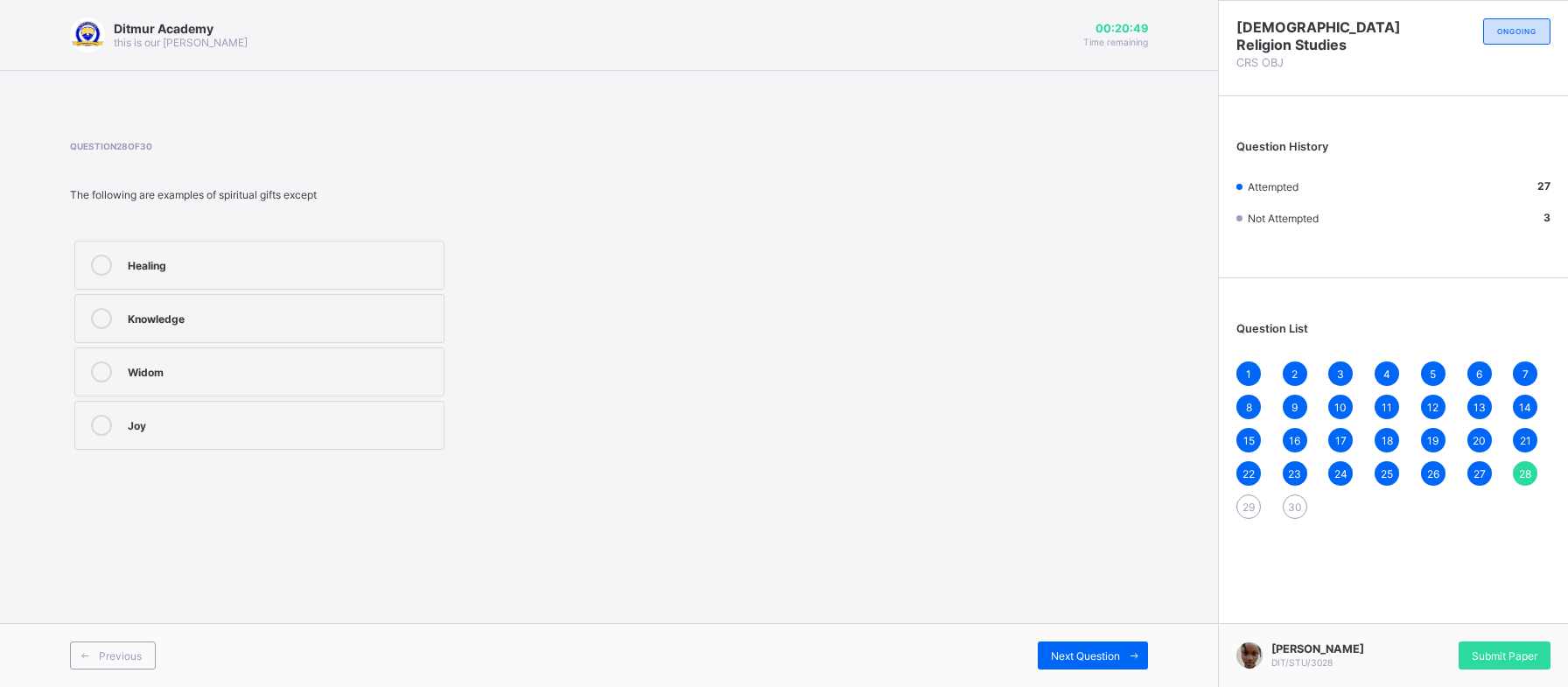 click on "Joy" at bounding box center (259, 425) 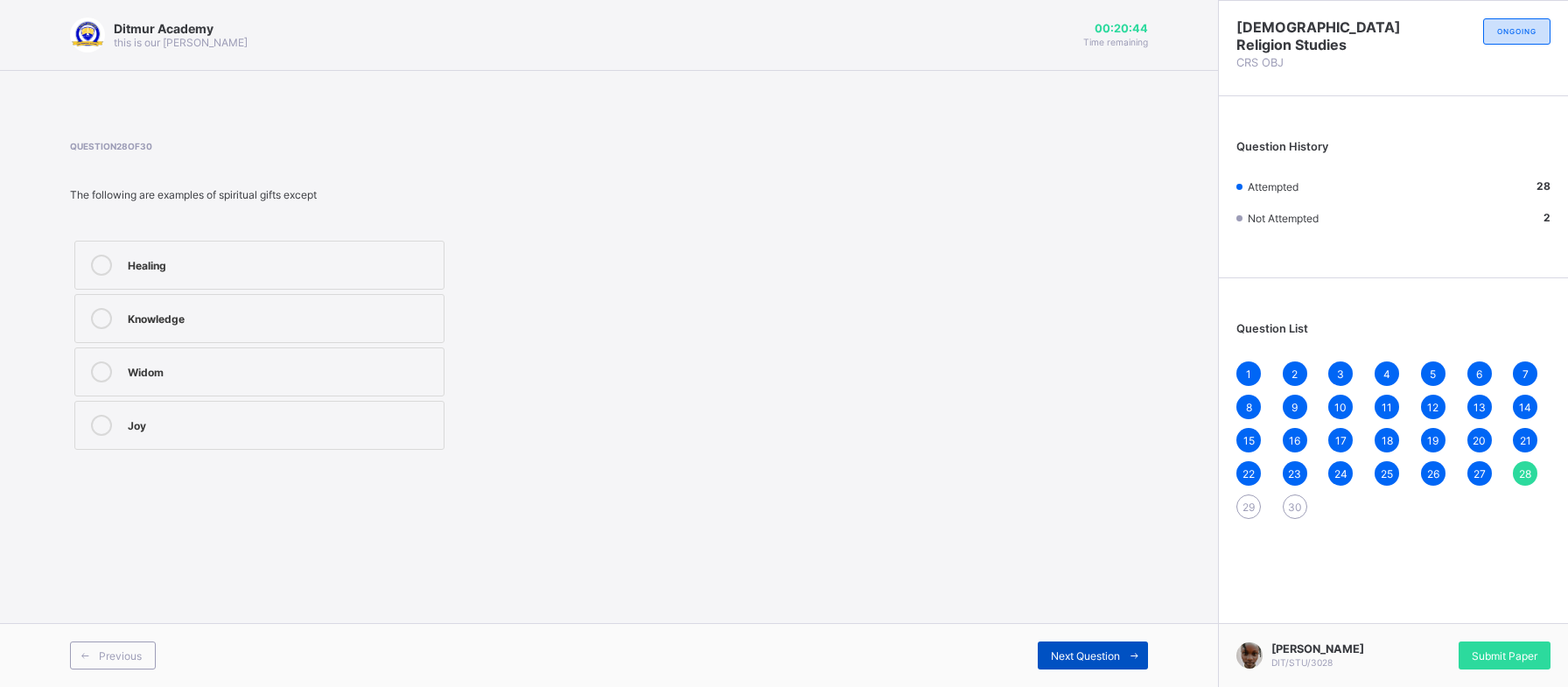 click on "Next Question" at bounding box center (1093, 655) 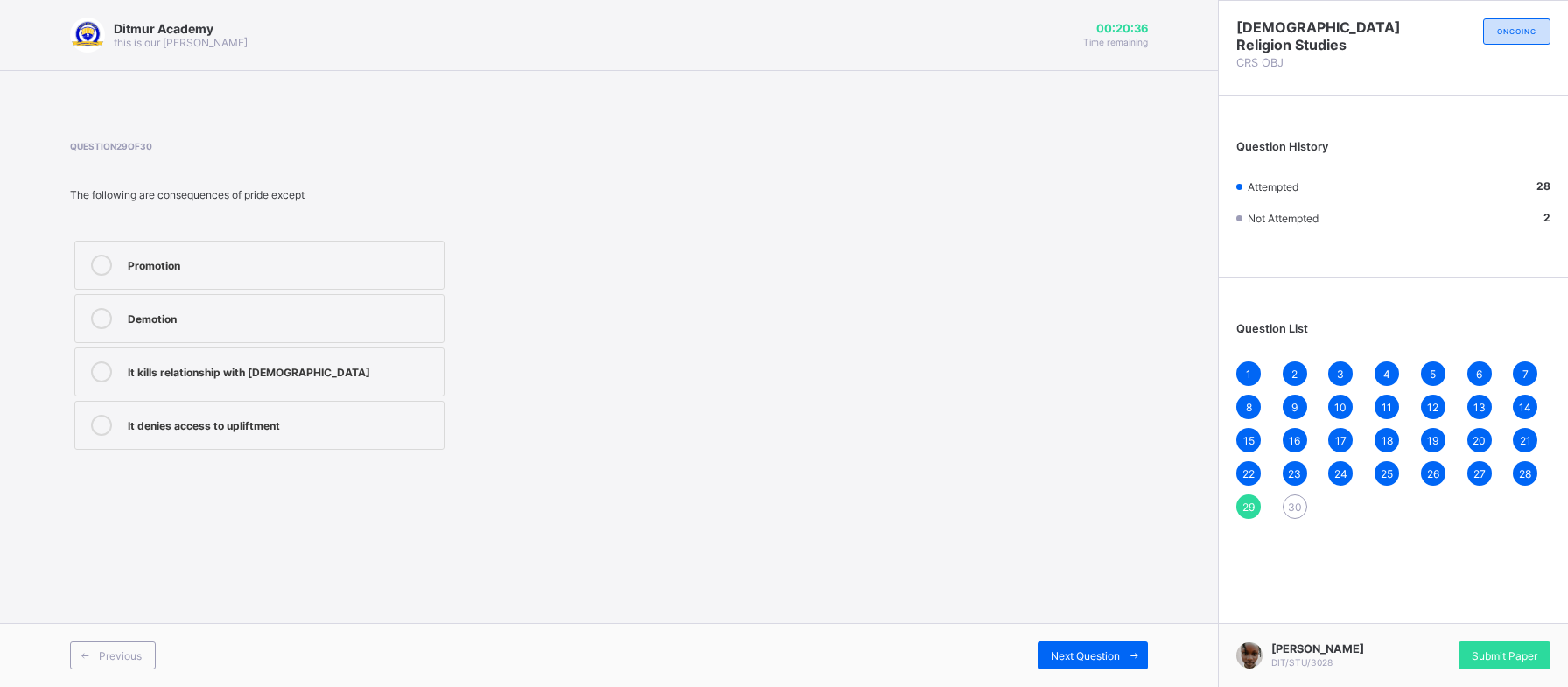 click on "Promotion  Demotion  It kills relationship with [DEMOGRAPHIC_DATA] It denies access to upliftment" at bounding box center [259, 345] 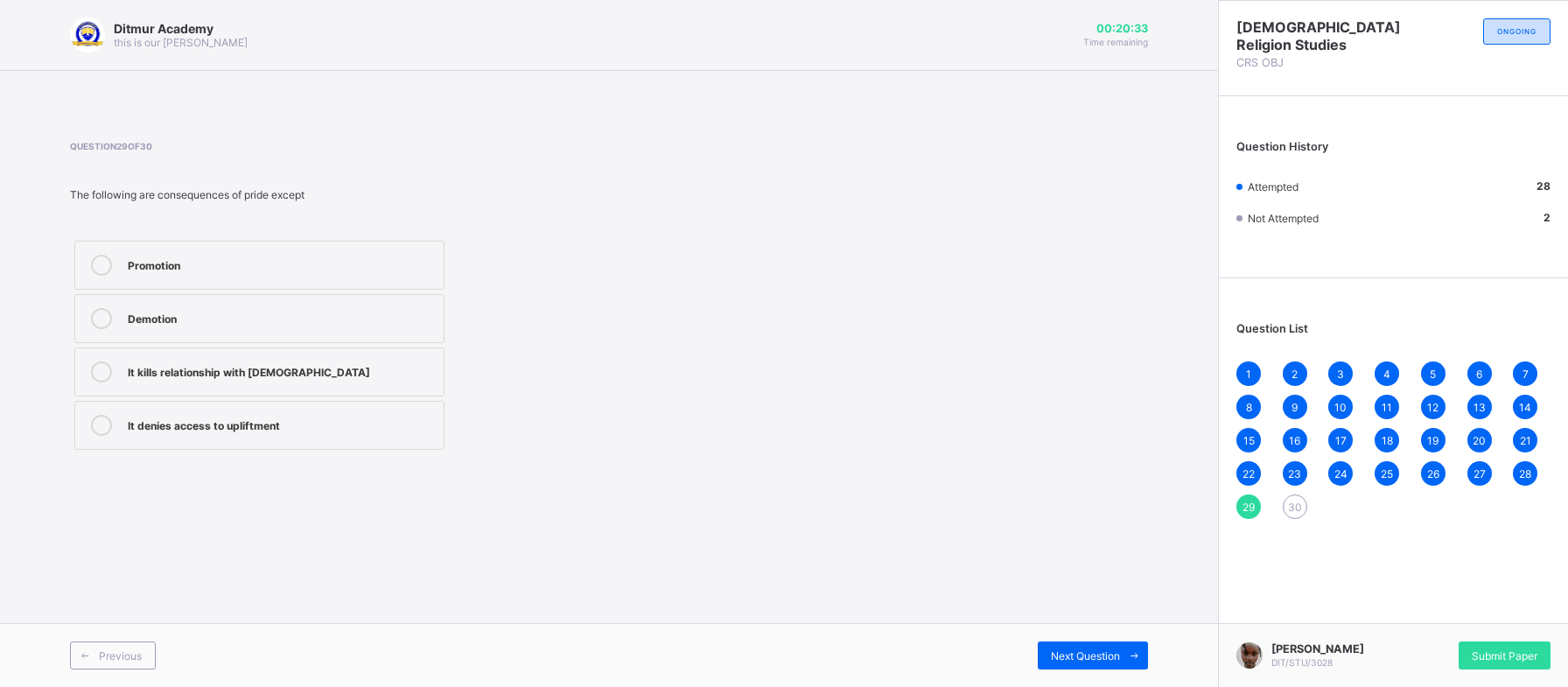 click on "Demotion" at bounding box center (281, 319) 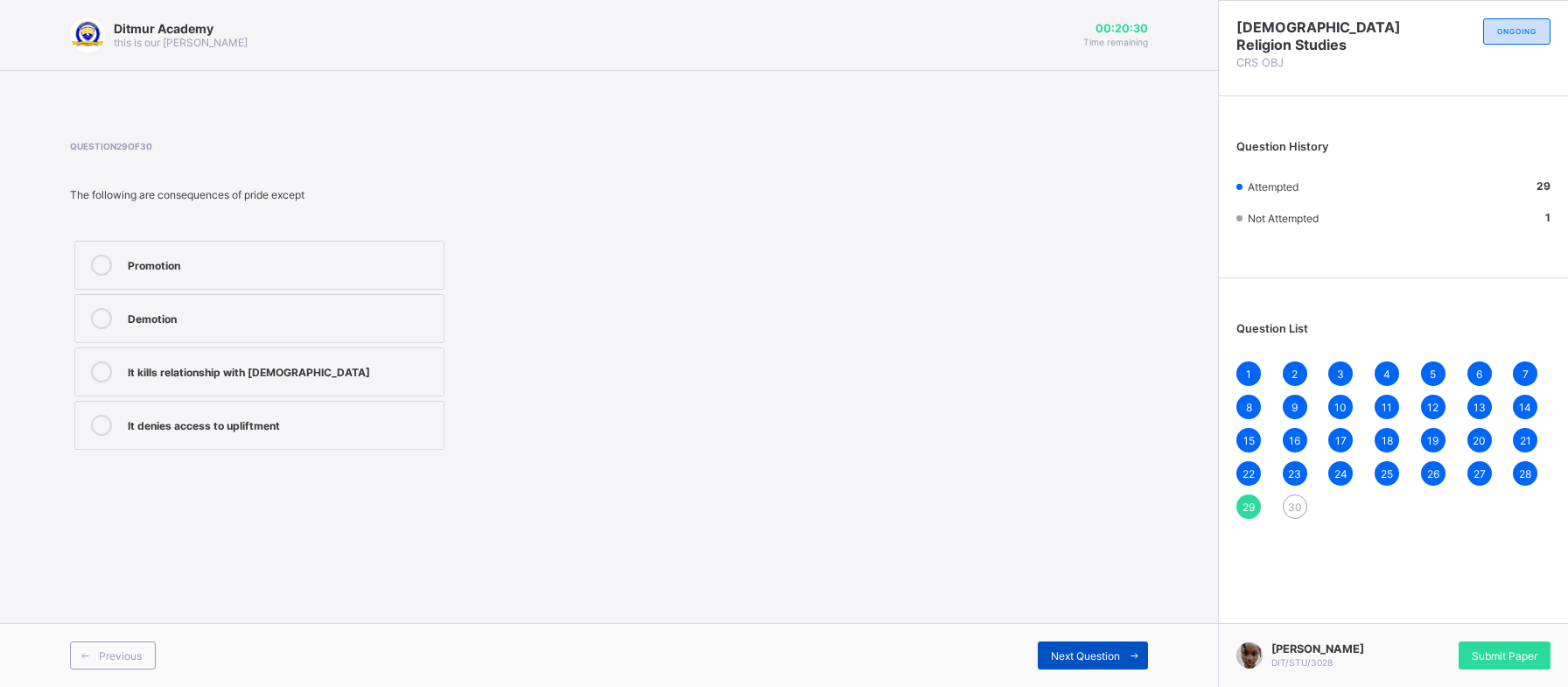 click on "Next Question" at bounding box center [1093, 655] 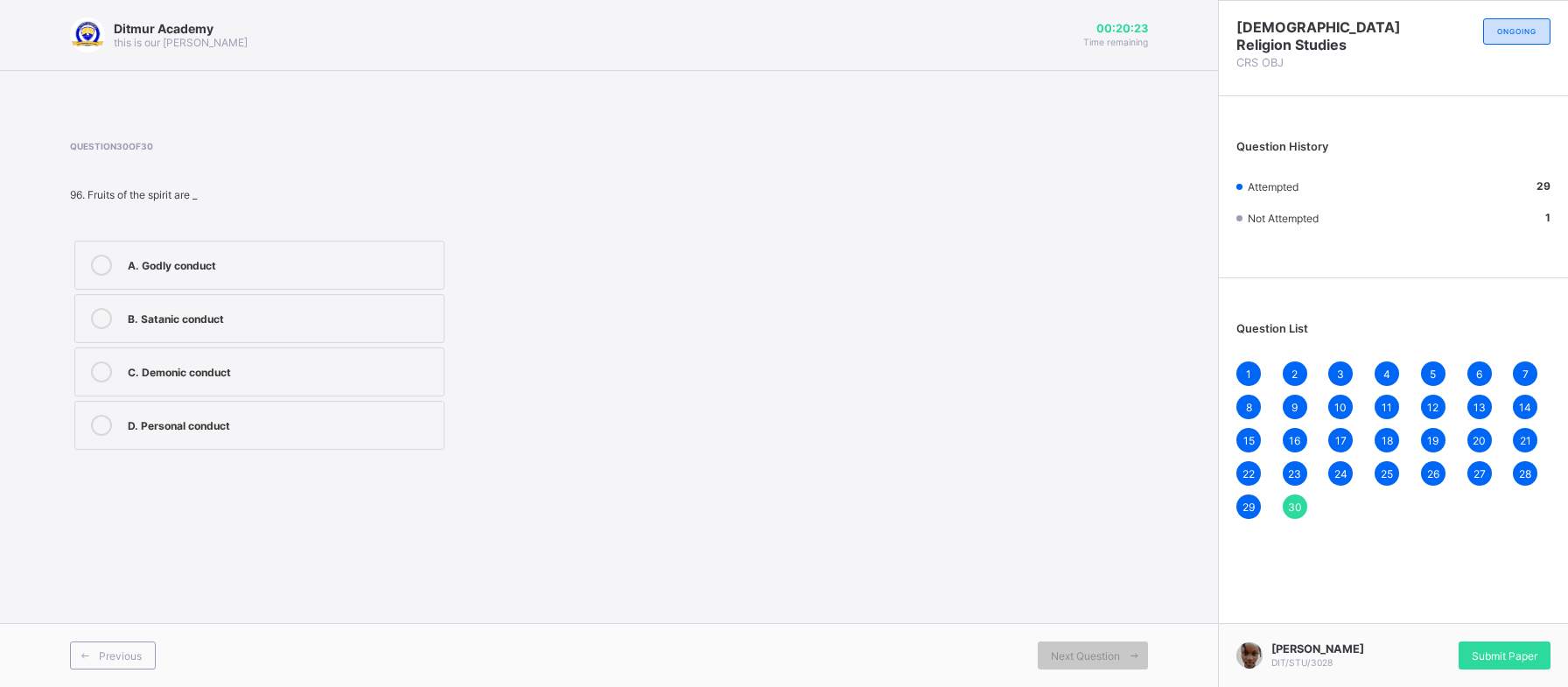 click on "A. Godly conduct" at bounding box center [259, 265] 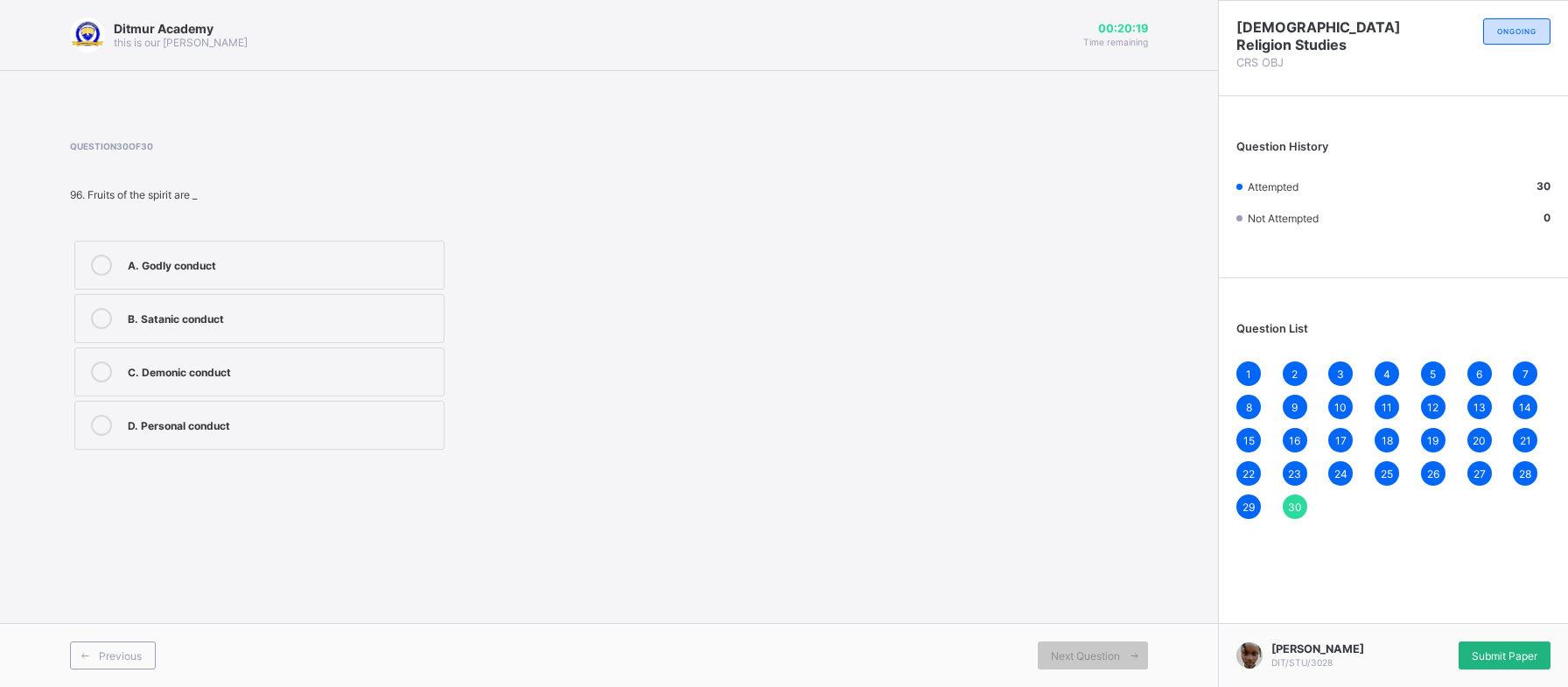 click on "Submit Paper" at bounding box center [1504, 655] 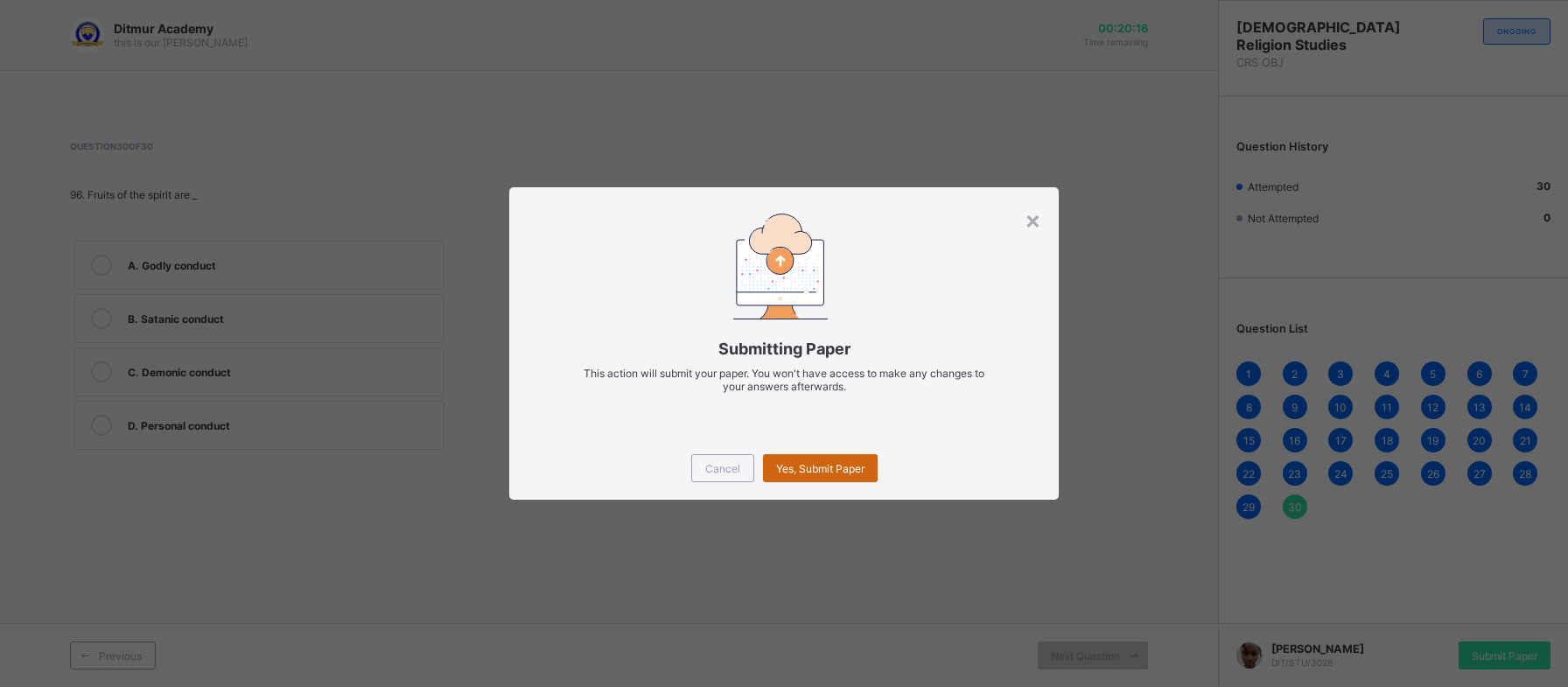 click on "Yes, Submit Paper" at bounding box center [820, 468] 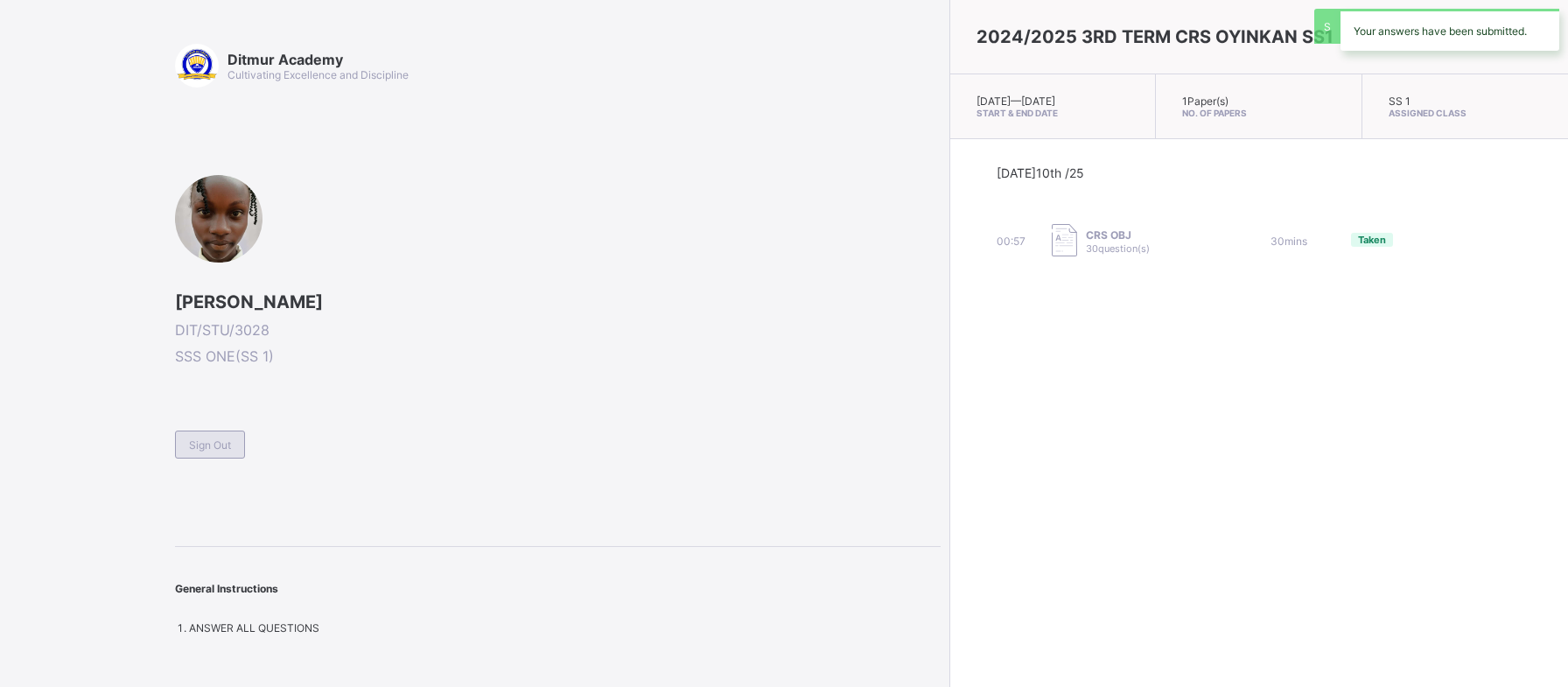 click on "Sign Out" at bounding box center (210, 445) 